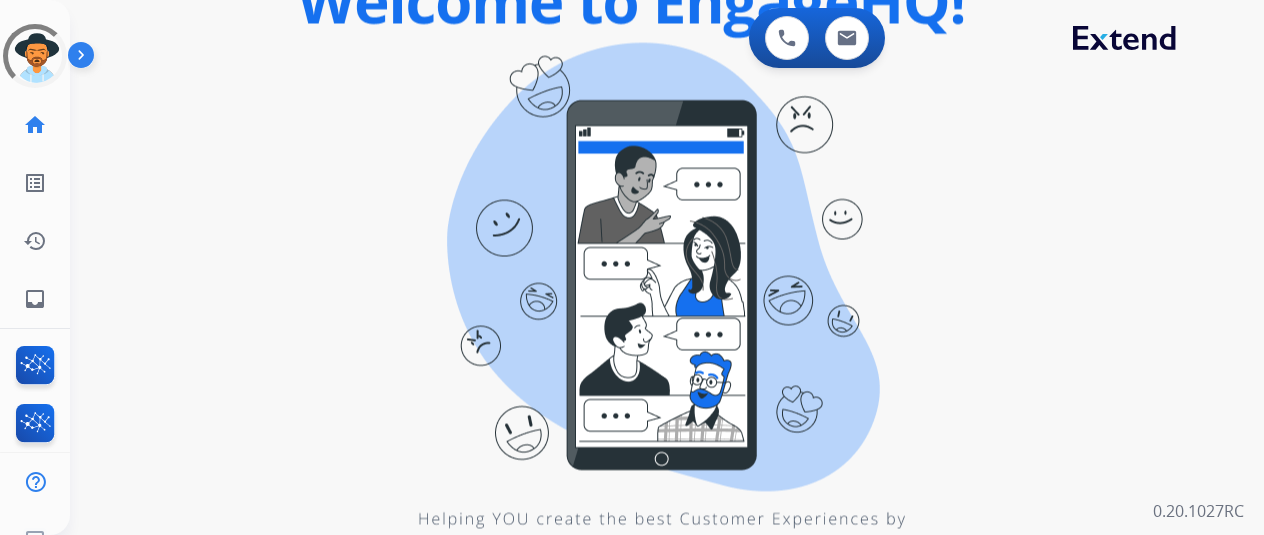 scroll, scrollTop: 0, scrollLeft: 0, axis: both 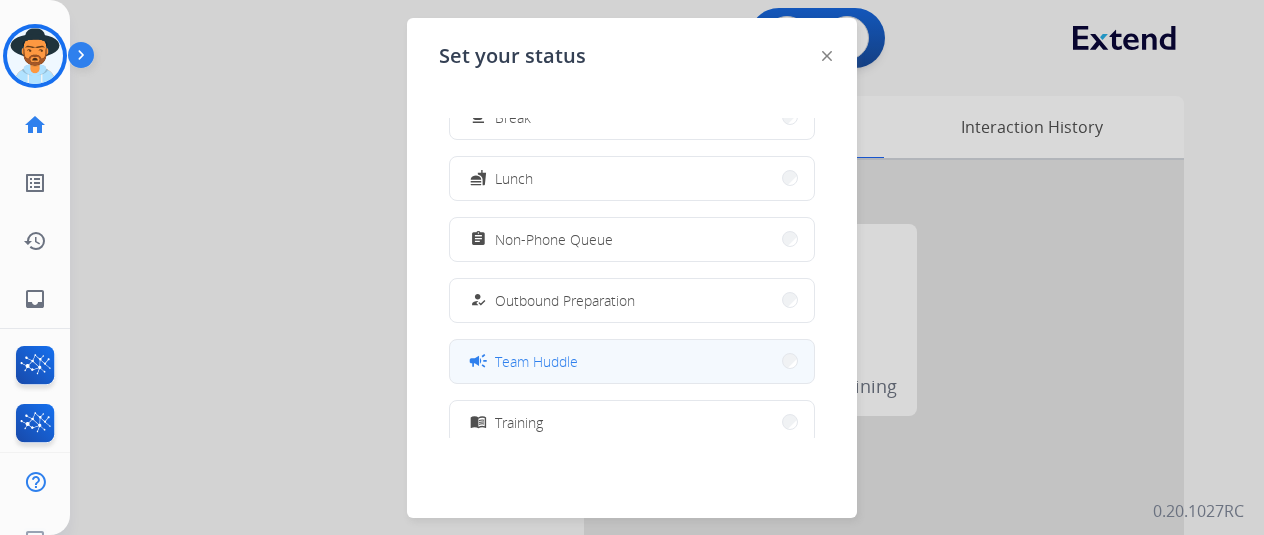 click on "campaign Team Huddle" at bounding box center [632, 361] 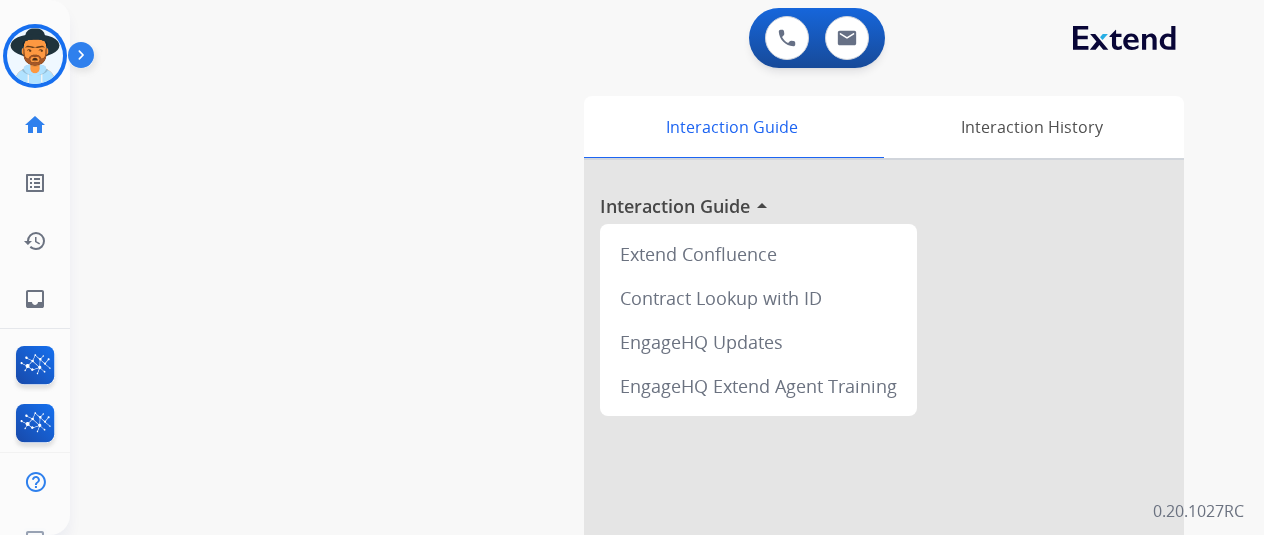 click on "0 Voice Interactions  0  Email Interactions" at bounding box center [643, 40] 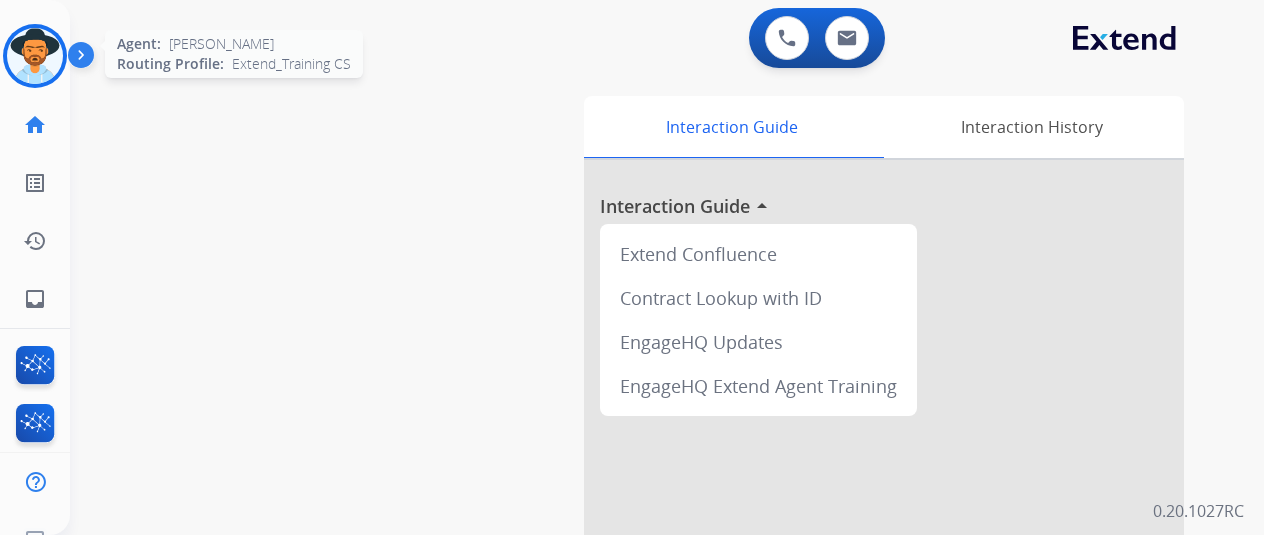click at bounding box center [35, 56] 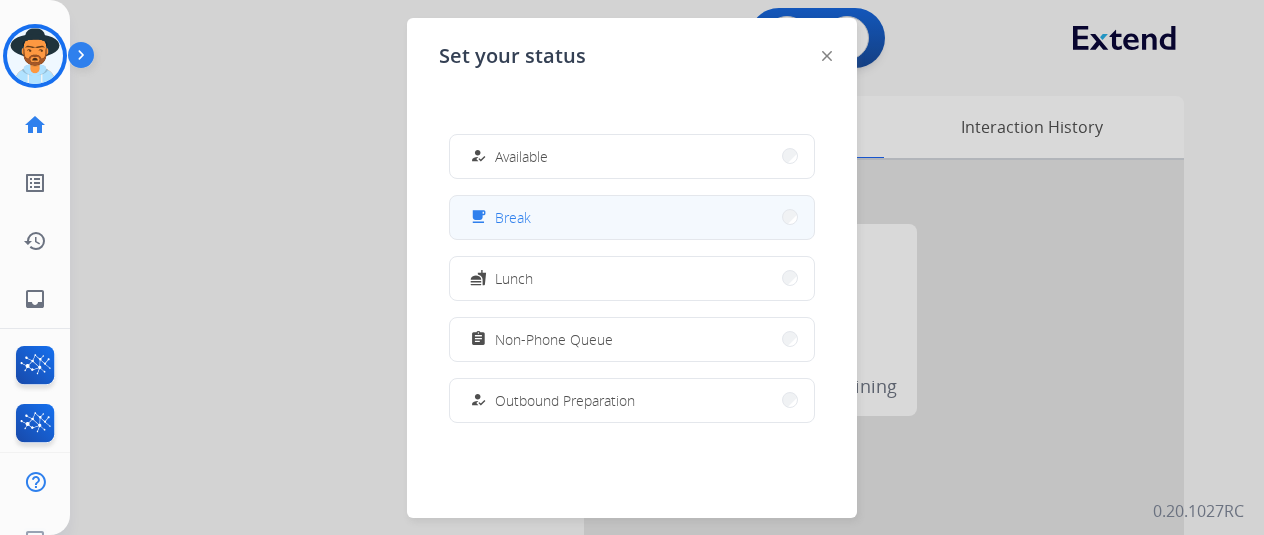 click on "free_breakfast Break" at bounding box center [632, 217] 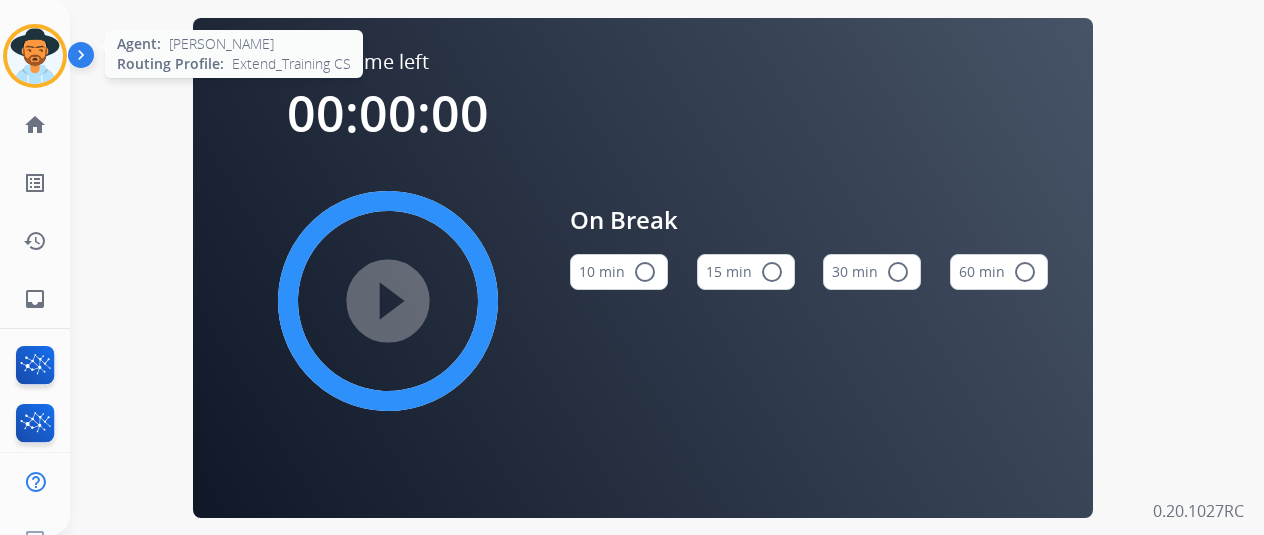 click at bounding box center (35, 56) 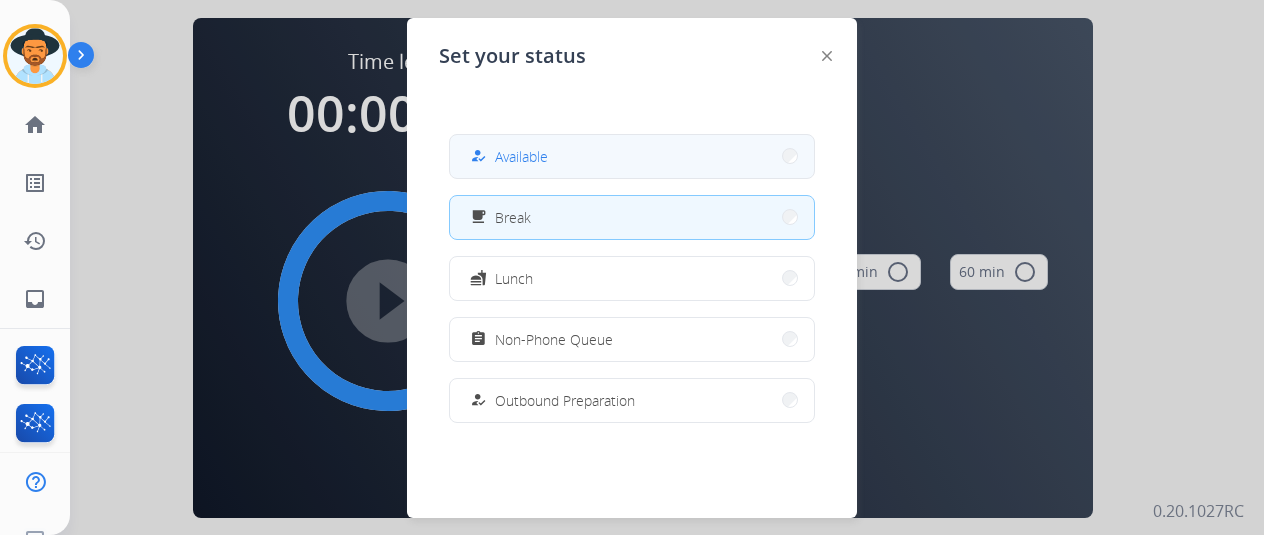 click on "how_to_reg Available" at bounding box center [632, 156] 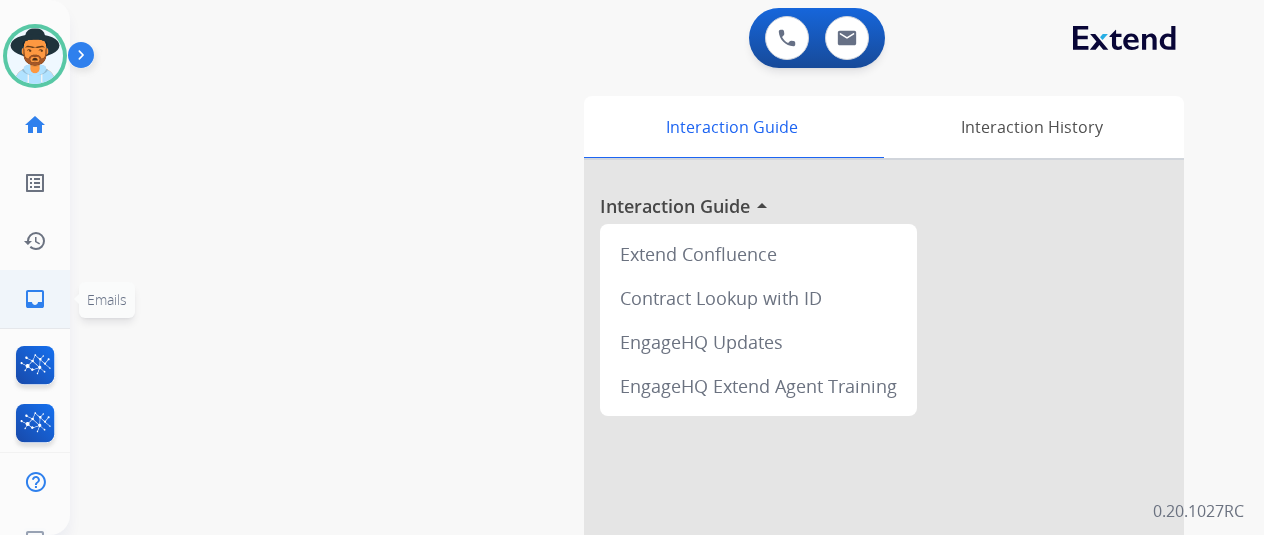 click on "inbox  Emails" 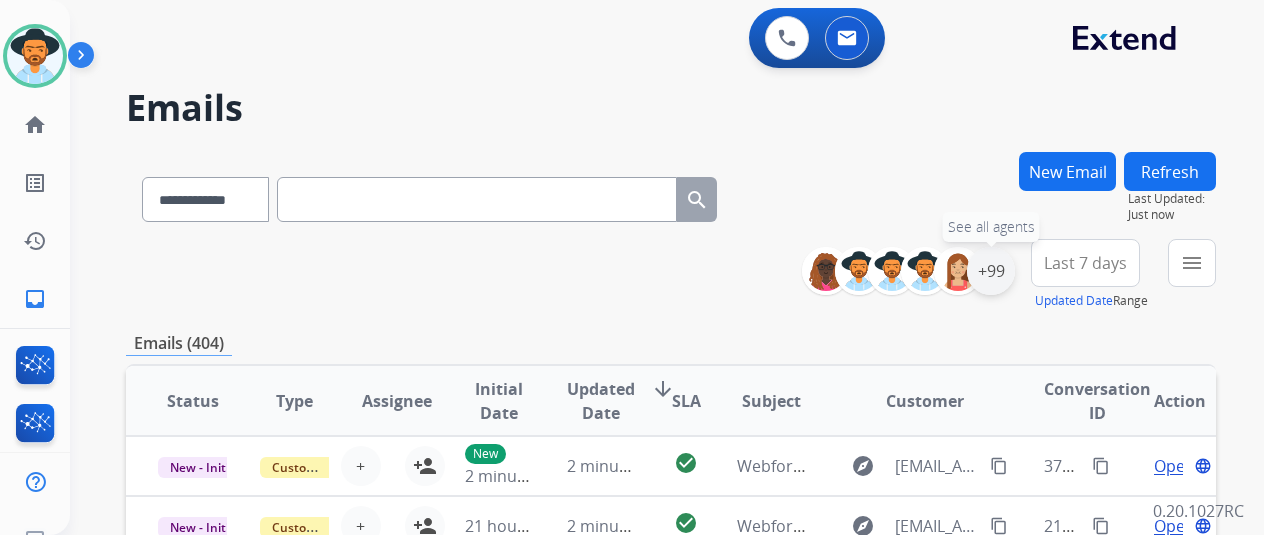 click on "+99" at bounding box center (991, 271) 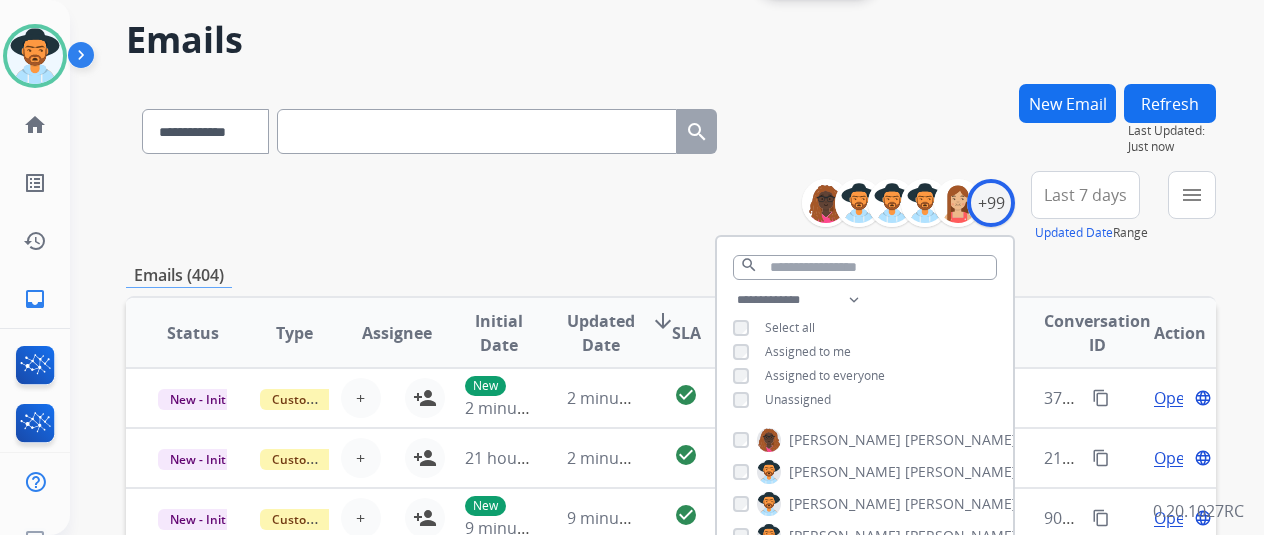 scroll, scrollTop: 100, scrollLeft: 0, axis: vertical 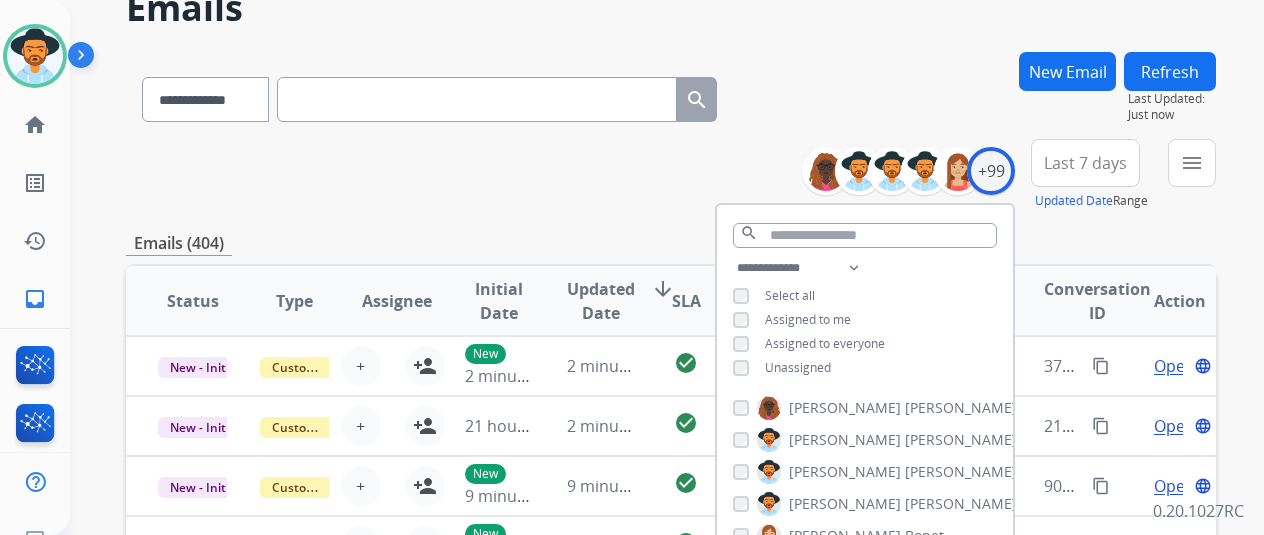click on "Assigned to everyone" at bounding box center (825, 343) 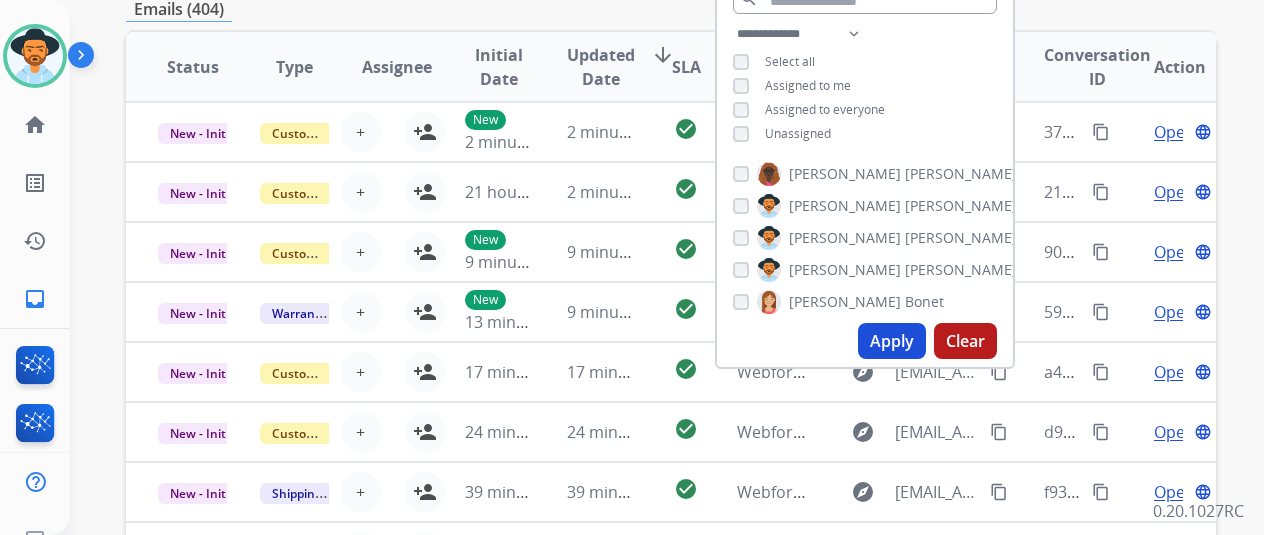 scroll, scrollTop: 400, scrollLeft: 0, axis: vertical 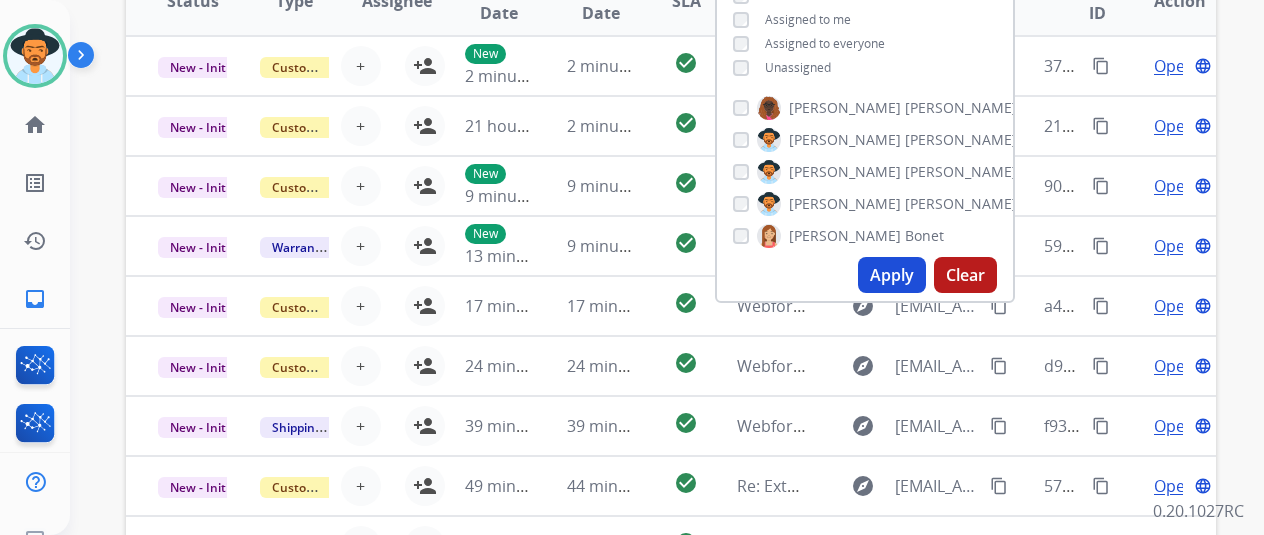 click on "Apply" at bounding box center (892, 275) 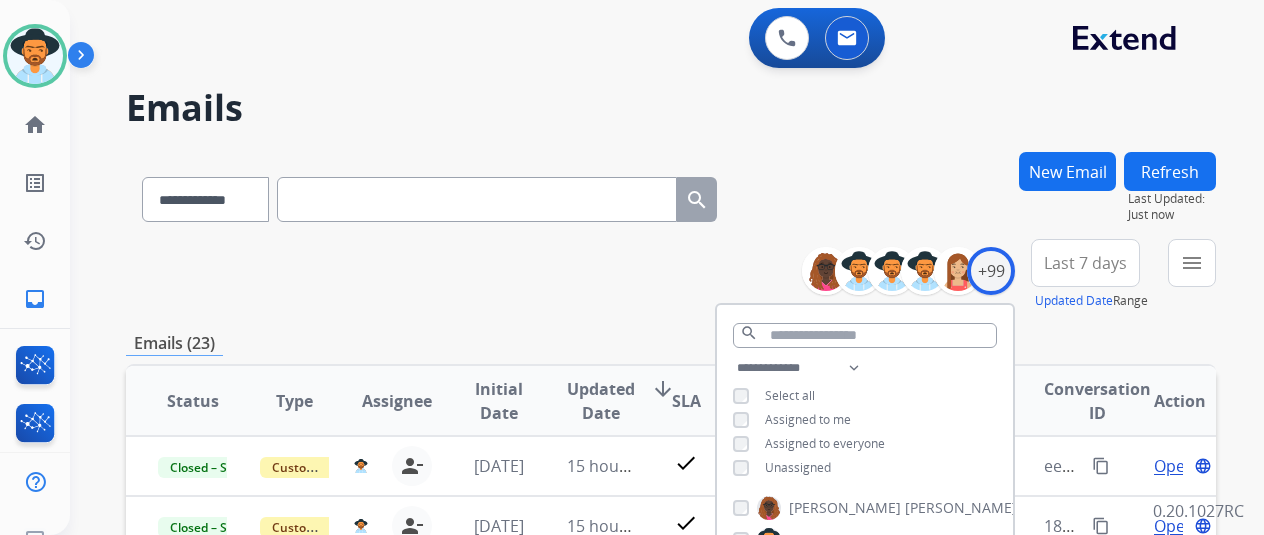click on "**********" at bounding box center [671, 275] 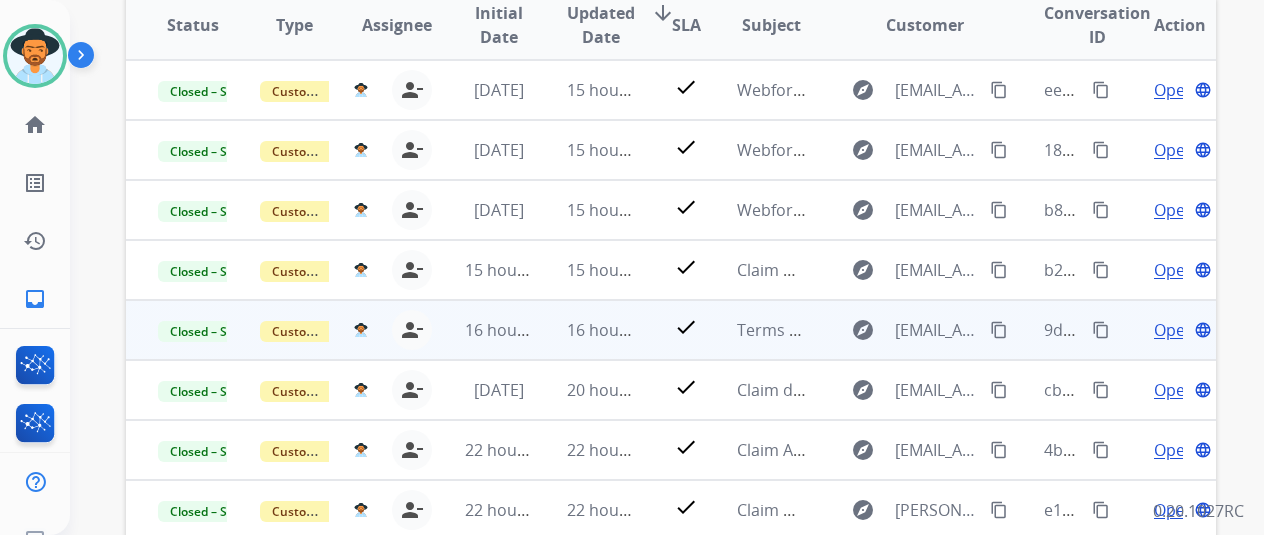 scroll, scrollTop: 500, scrollLeft: 0, axis: vertical 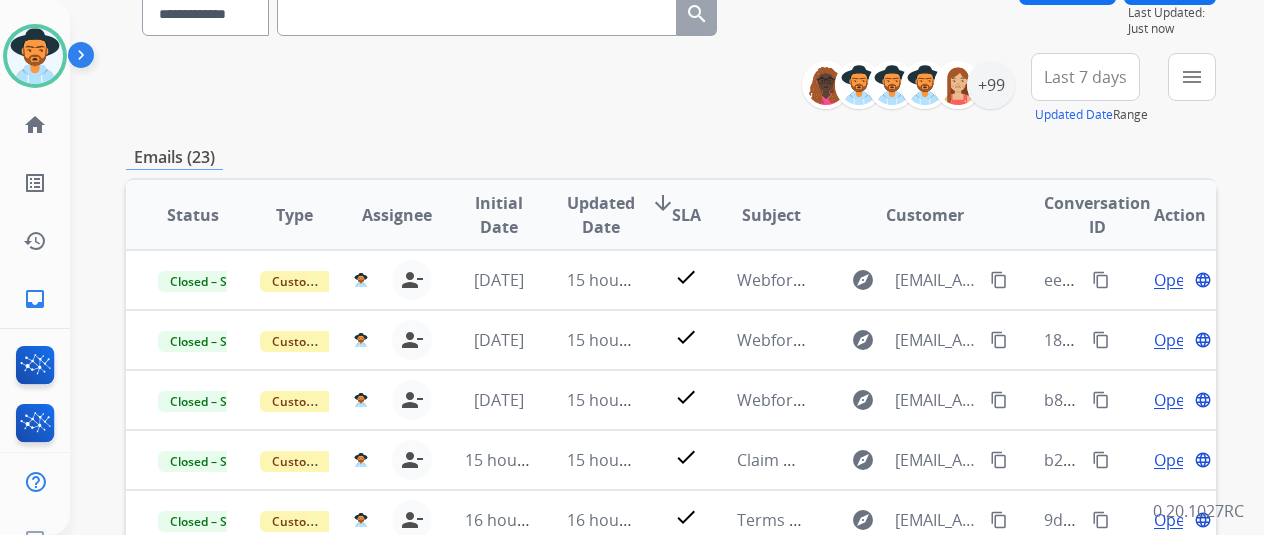click on "menu" at bounding box center [1192, 77] 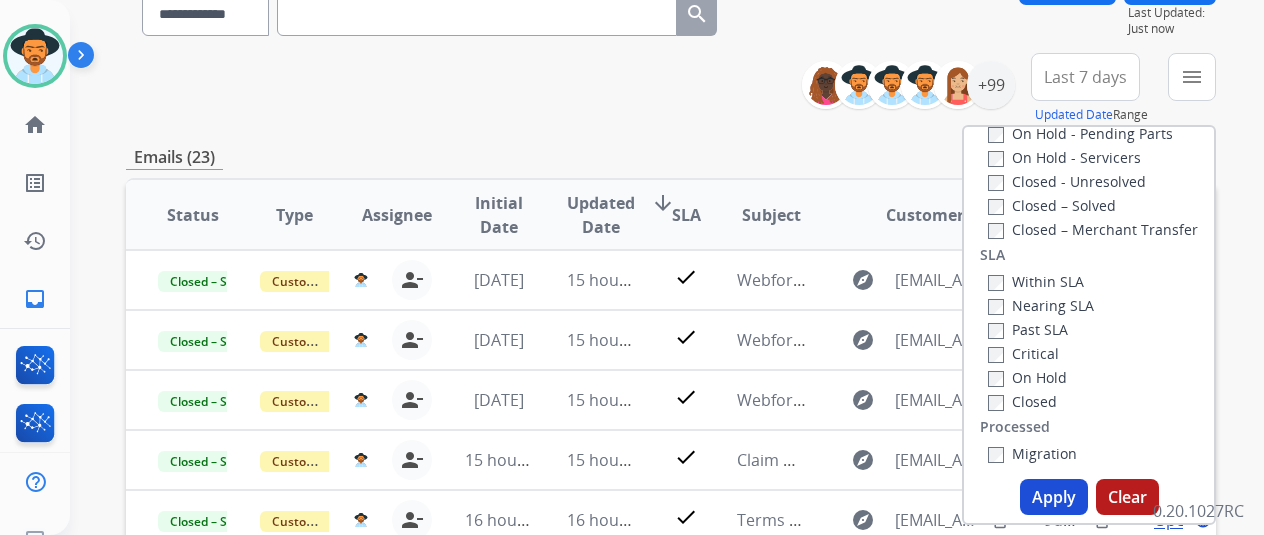 scroll, scrollTop: 500, scrollLeft: 0, axis: vertical 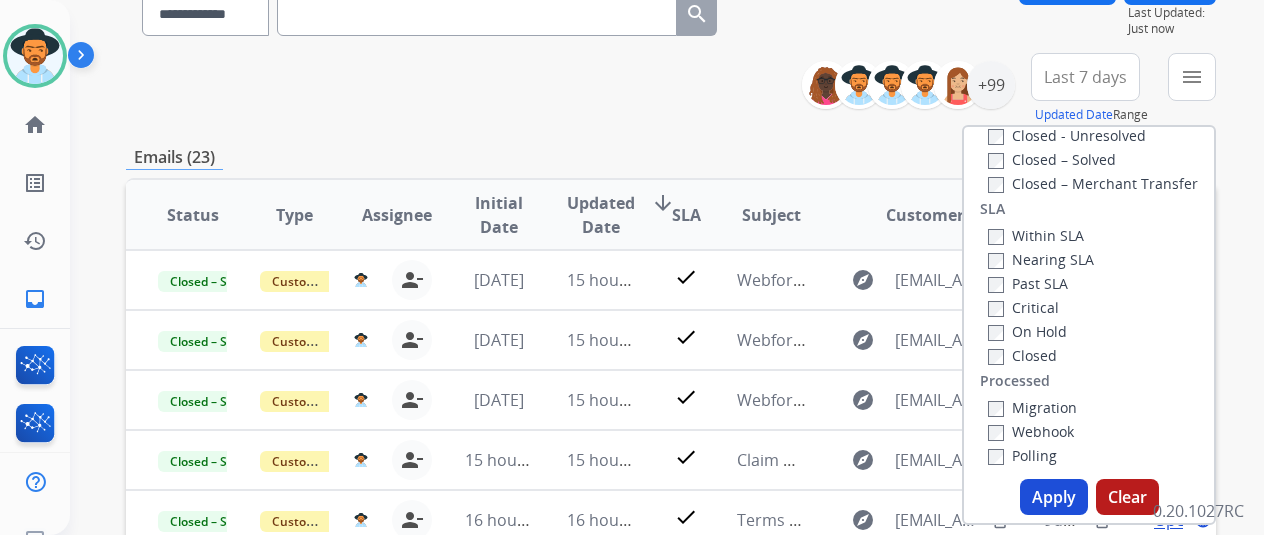 click on "Within SLA" at bounding box center [1036, 235] 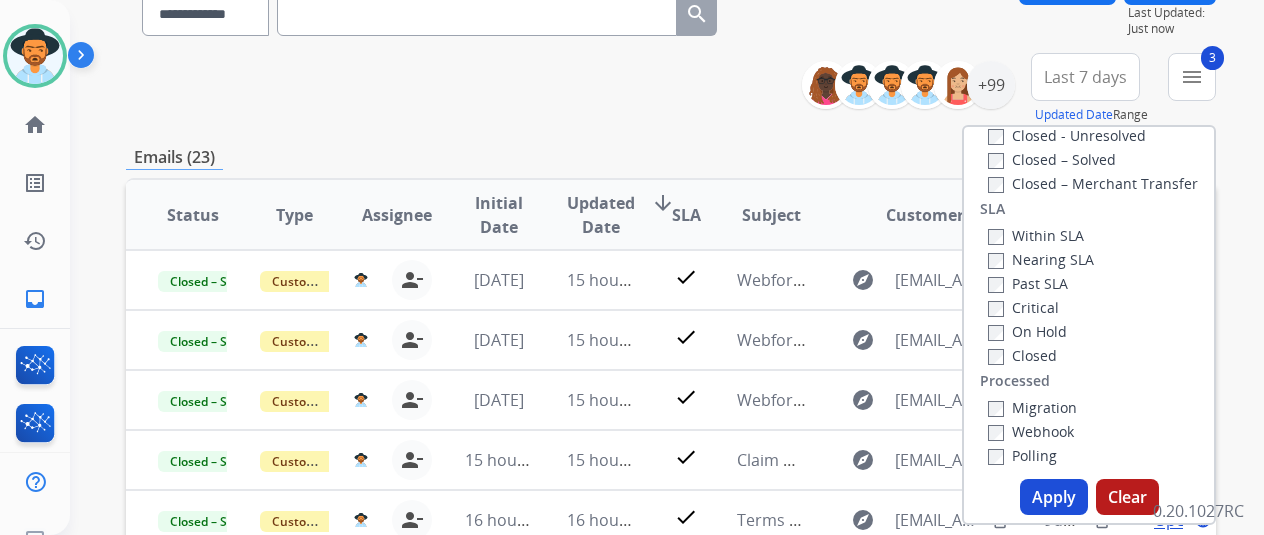click on "Apply" at bounding box center [1054, 497] 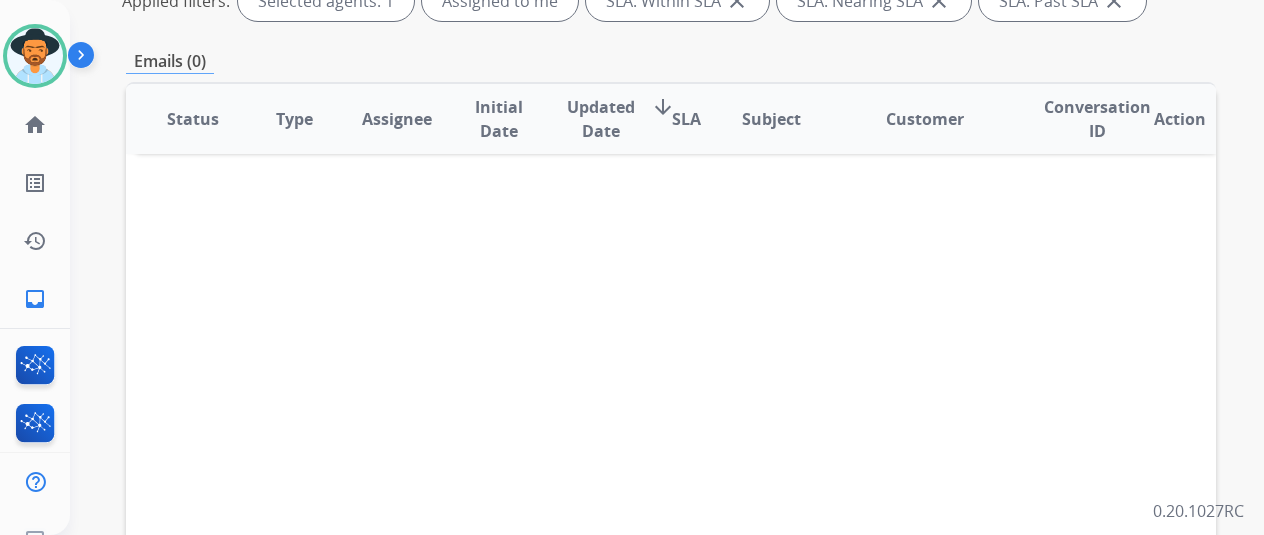 scroll, scrollTop: 200, scrollLeft: 0, axis: vertical 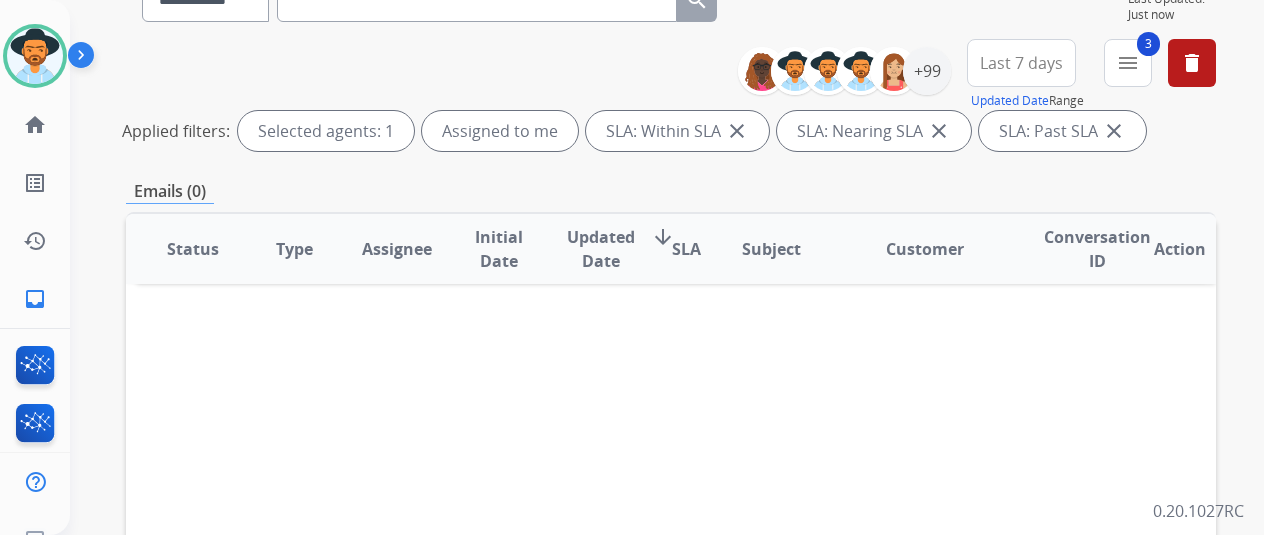 click on "close" at bounding box center (1114, 131) 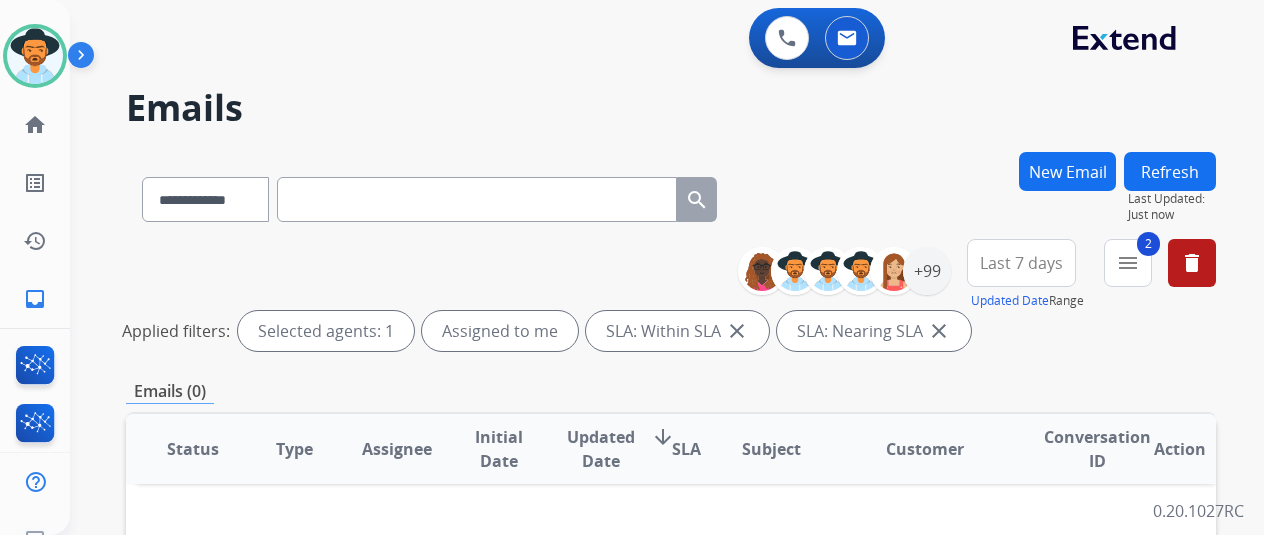 click on "SLA: Nearing SLA  close" at bounding box center [874, 331] 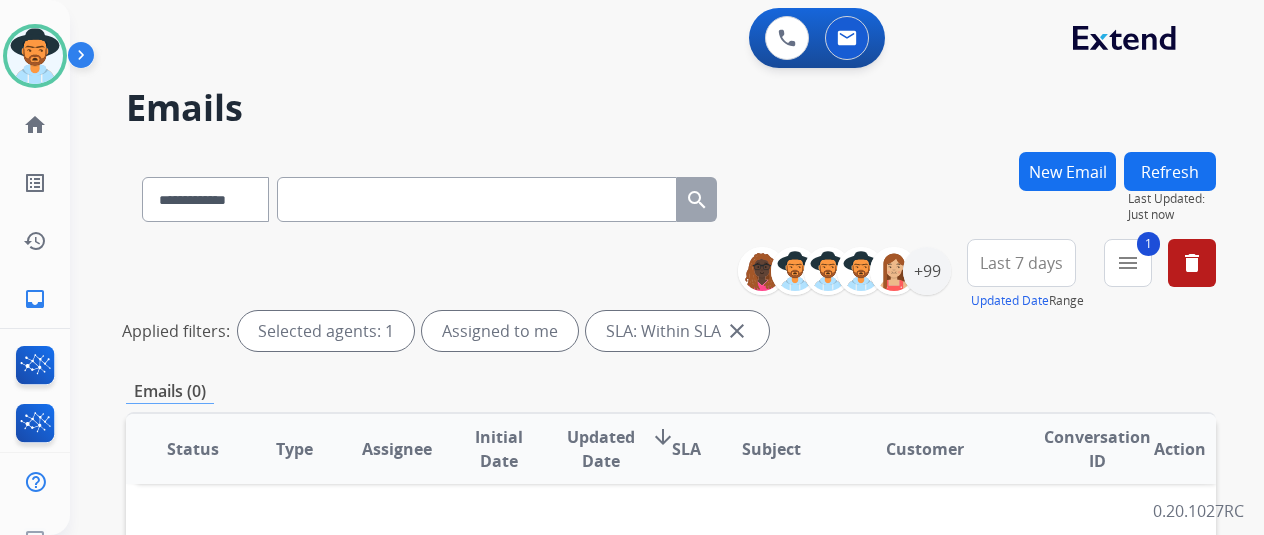 click on "close" at bounding box center [737, 331] 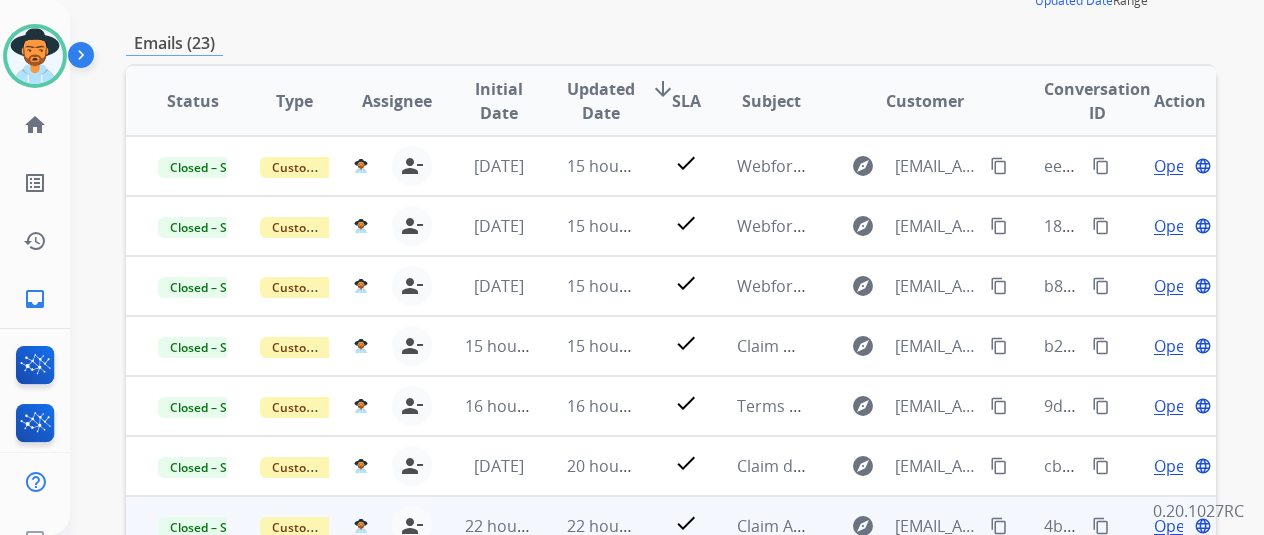 scroll, scrollTop: 586, scrollLeft: 0, axis: vertical 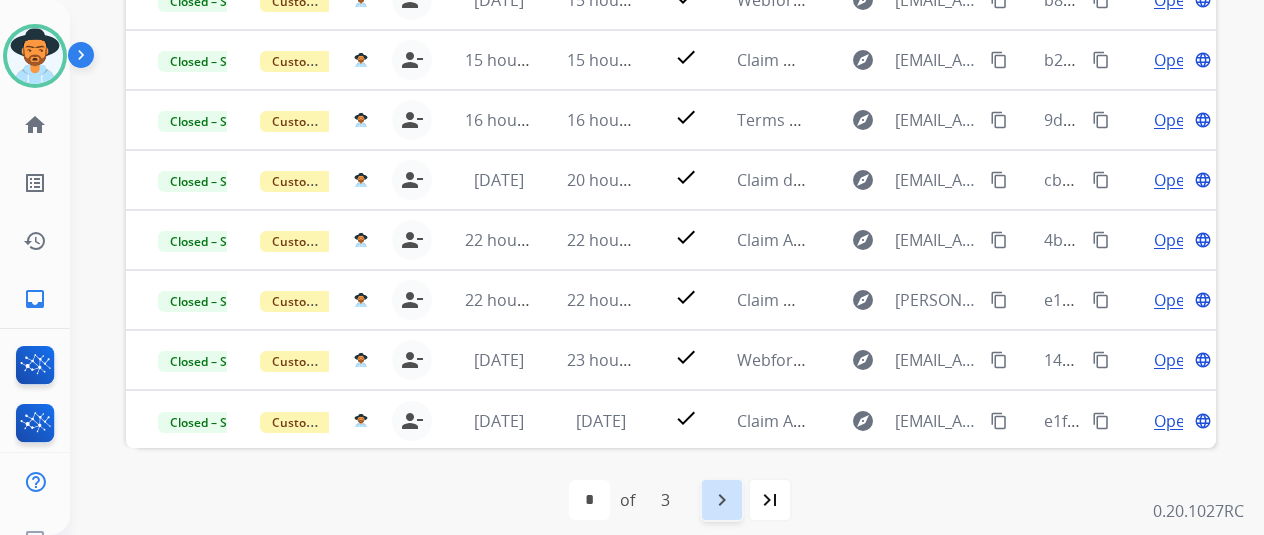 click on "navigate_next" at bounding box center (722, 500) 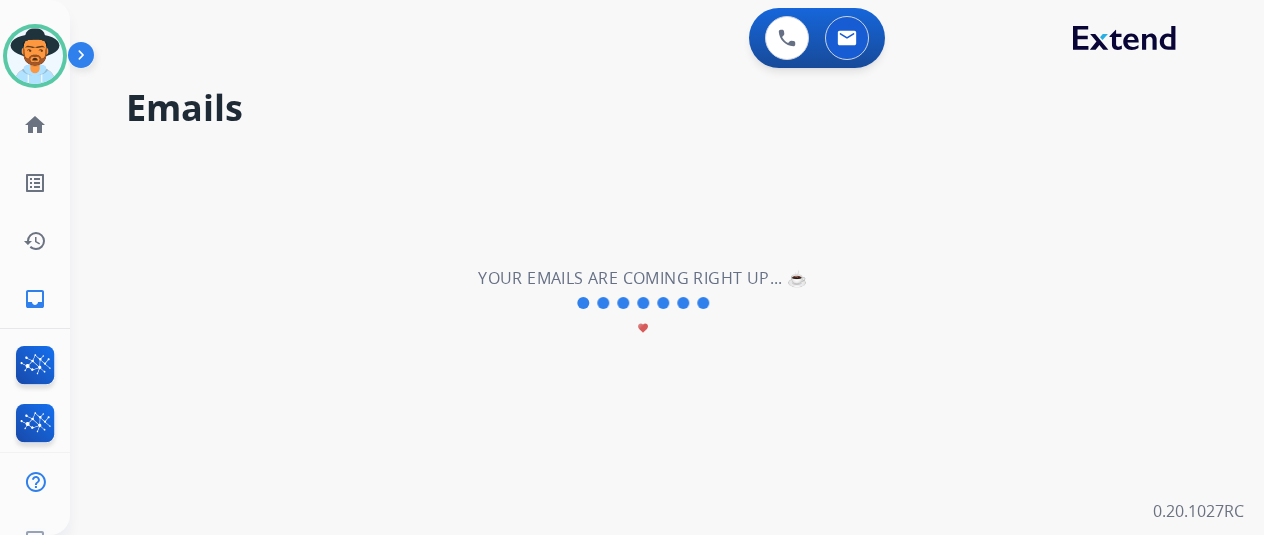 scroll, scrollTop: 0, scrollLeft: 0, axis: both 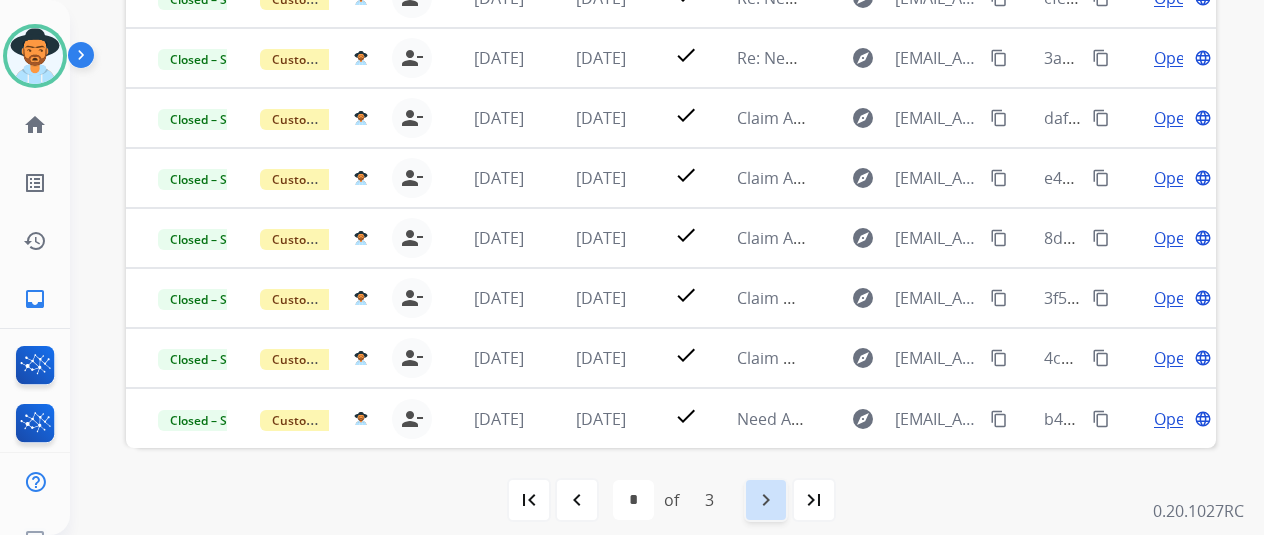 click on "navigate_next" at bounding box center (766, 500) 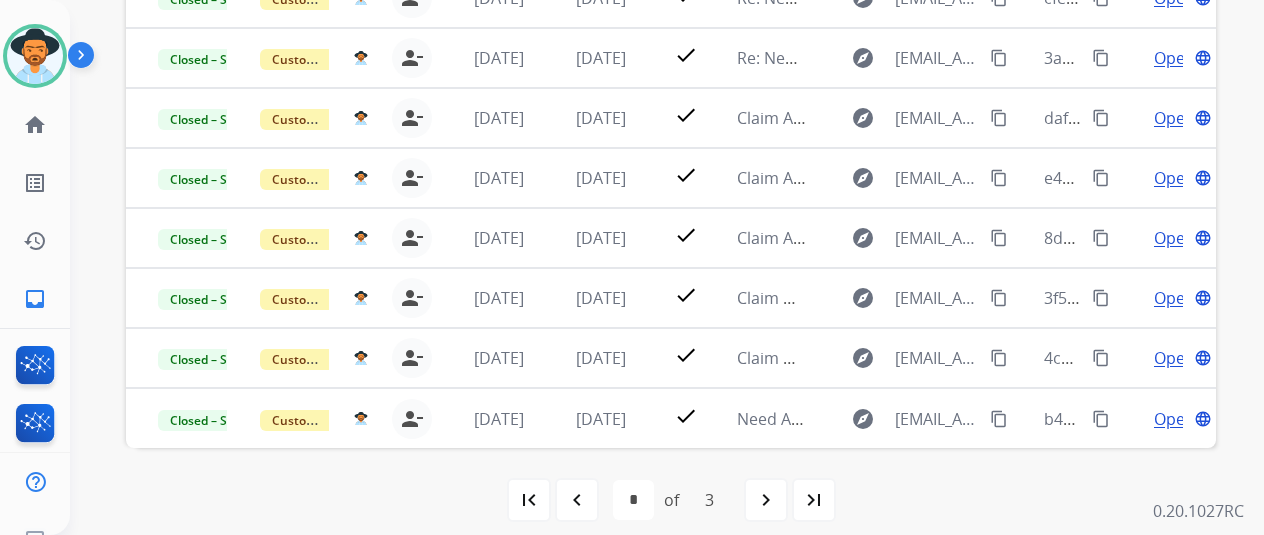 scroll, scrollTop: 0, scrollLeft: 0, axis: both 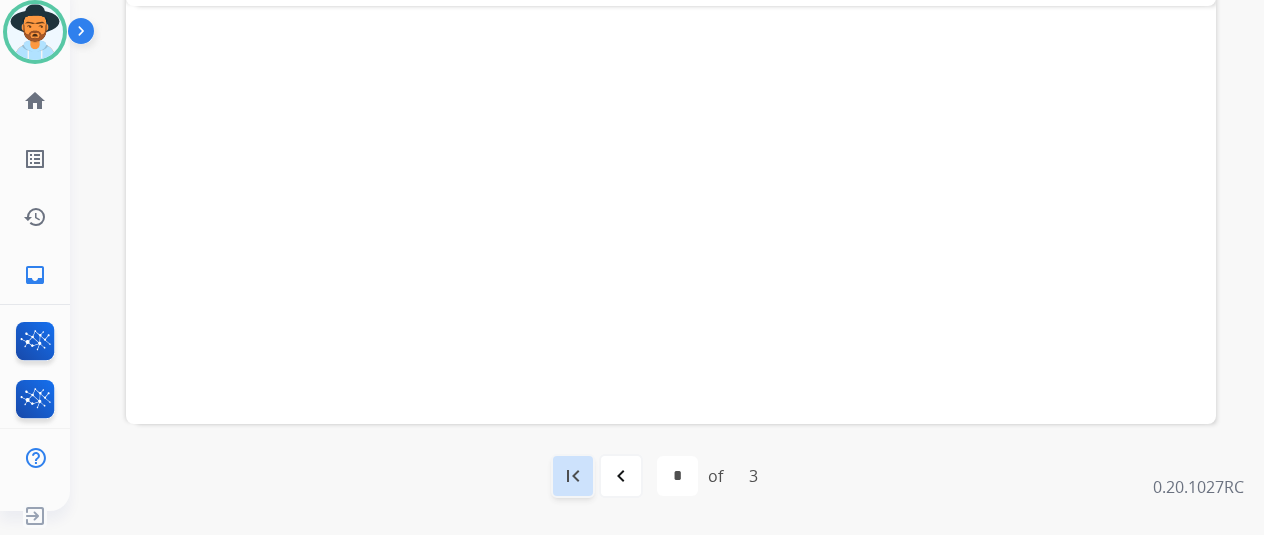 click on "first_page" at bounding box center [573, 476] 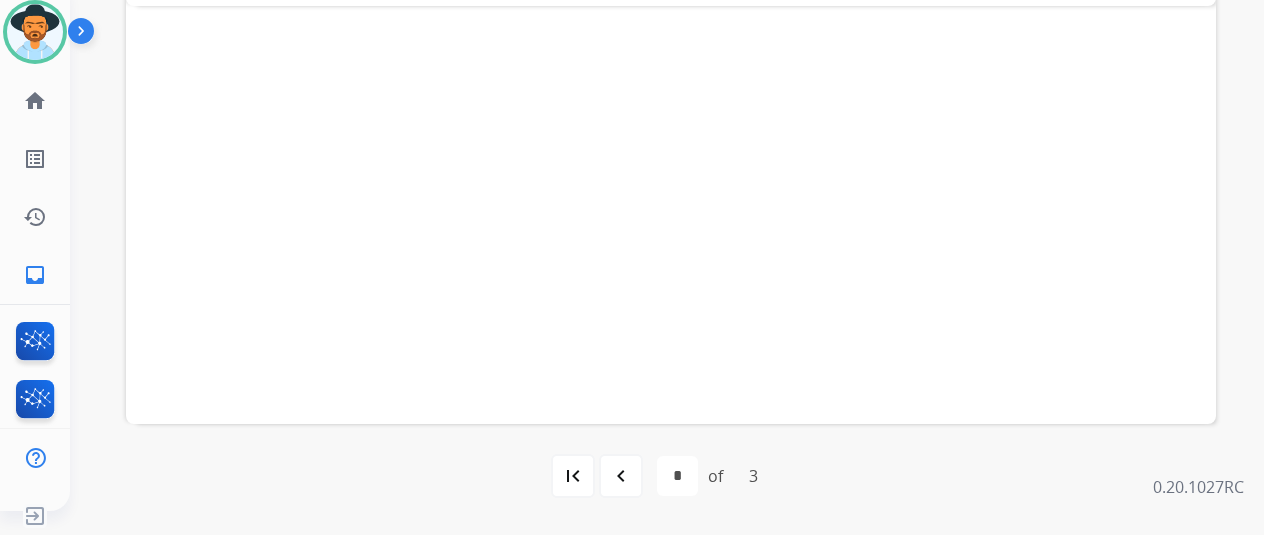 scroll, scrollTop: 0, scrollLeft: 0, axis: both 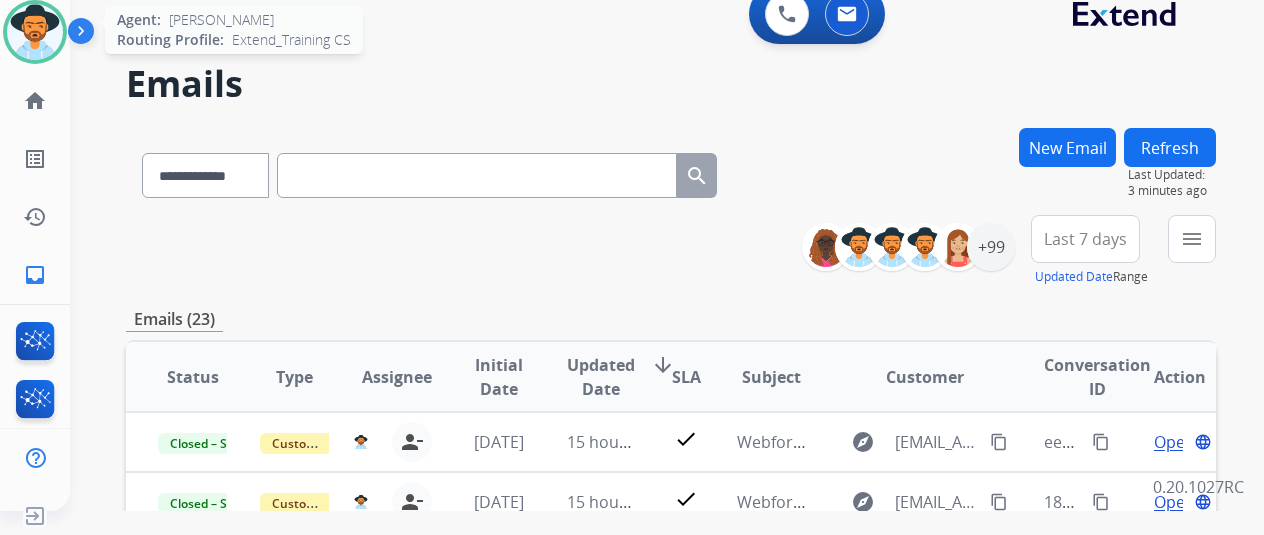 click at bounding box center [35, 32] 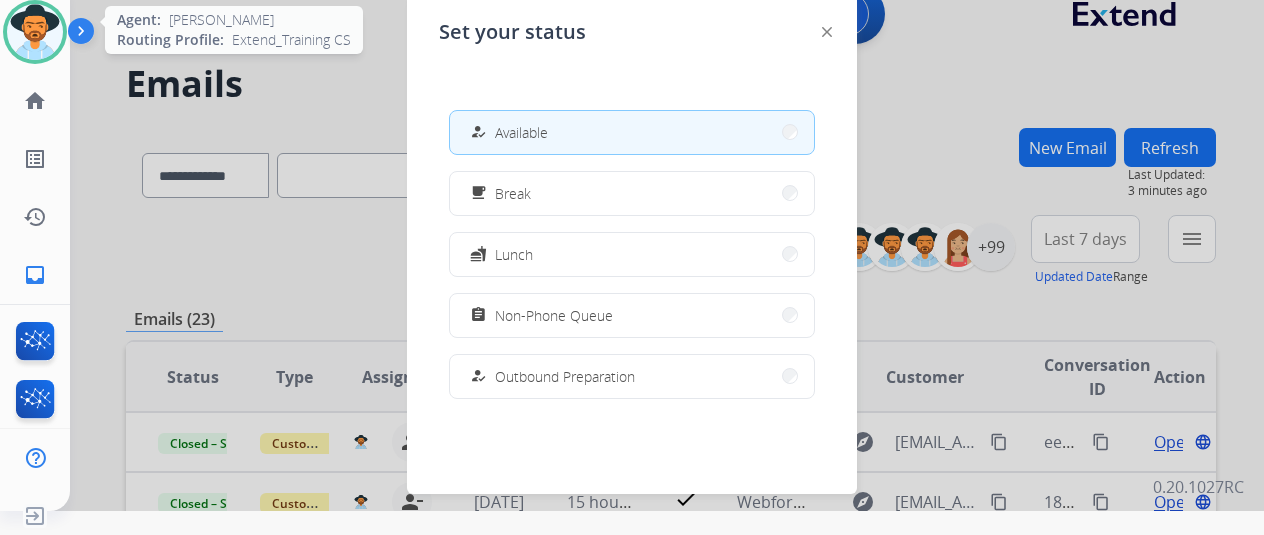 click at bounding box center (35, 32) 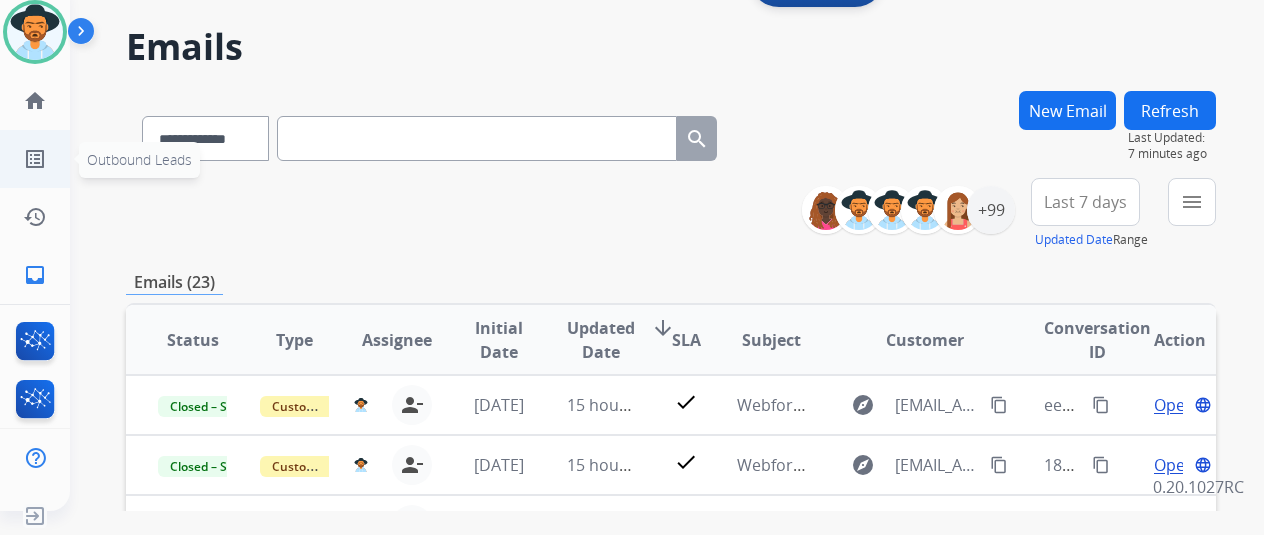 scroll, scrollTop: 0, scrollLeft: 0, axis: both 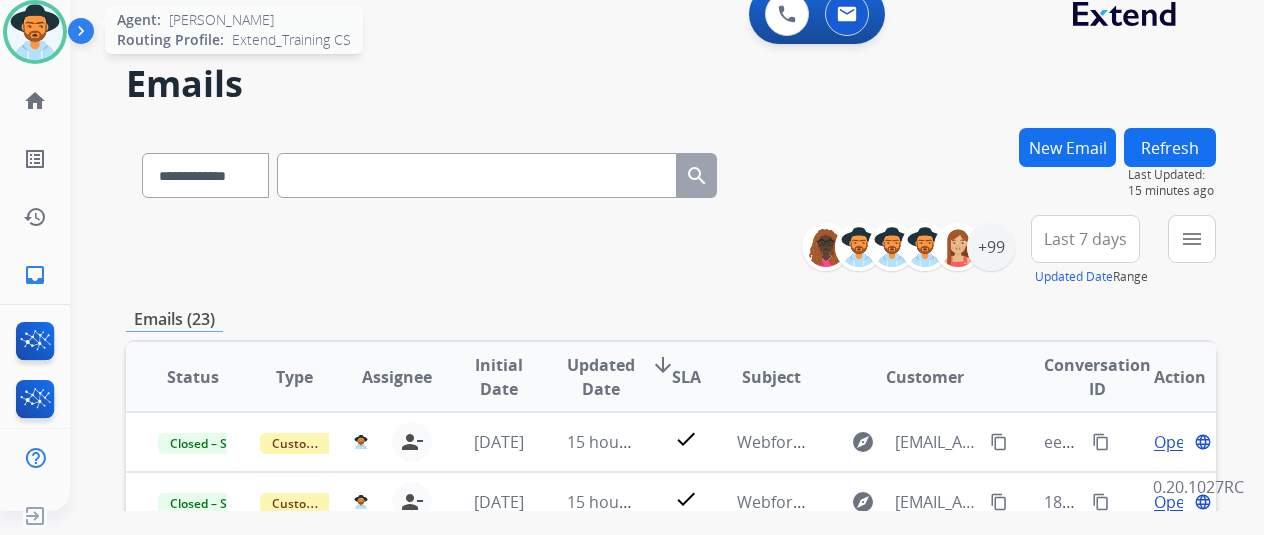 click at bounding box center (35, 32) 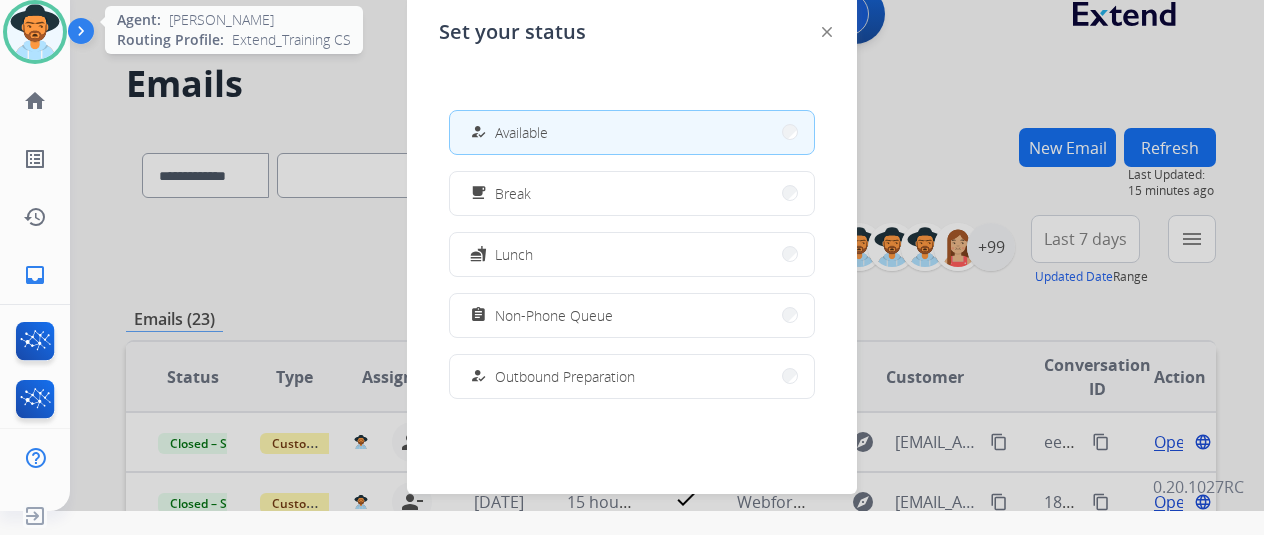 click at bounding box center [35, 32] 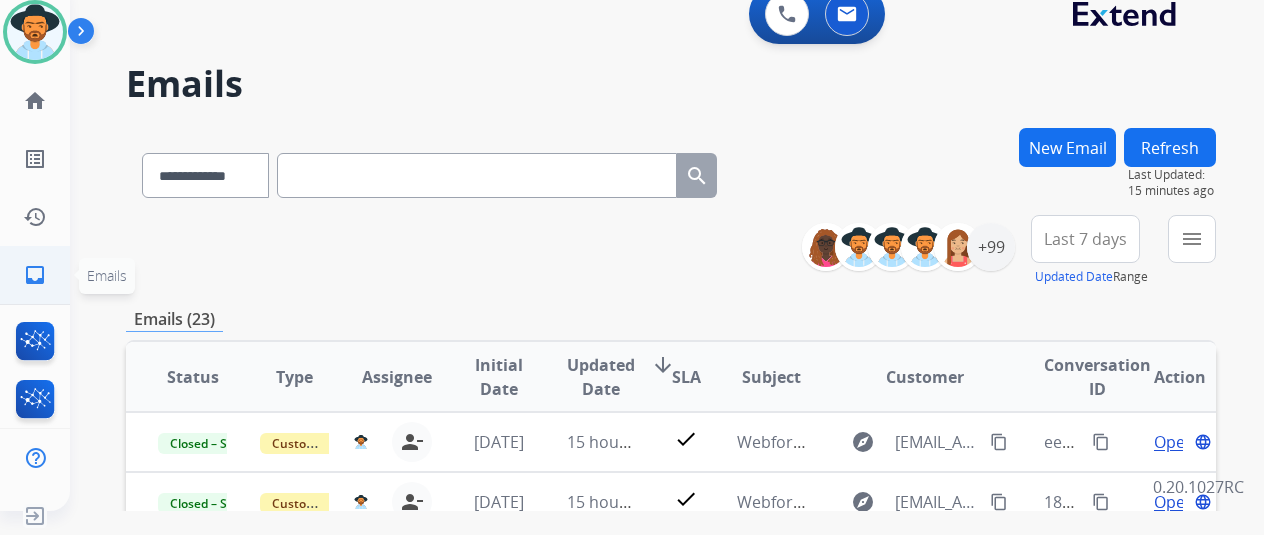 click on "inbox" 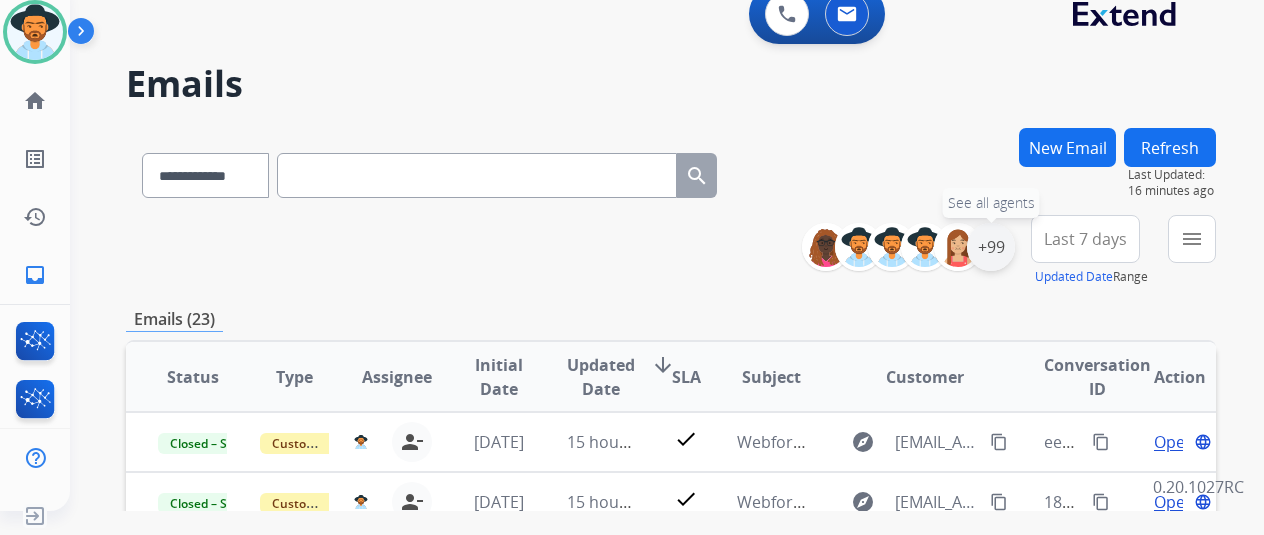 click on "+99" at bounding box center [991, 247] 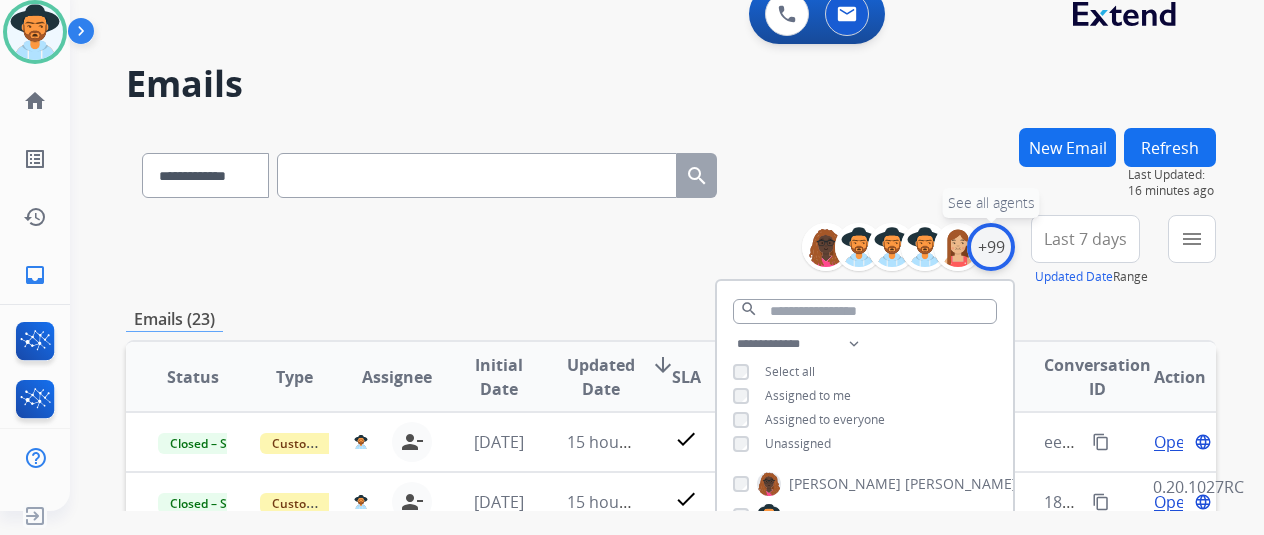 click on "+99" at bounding box center [991, 247] 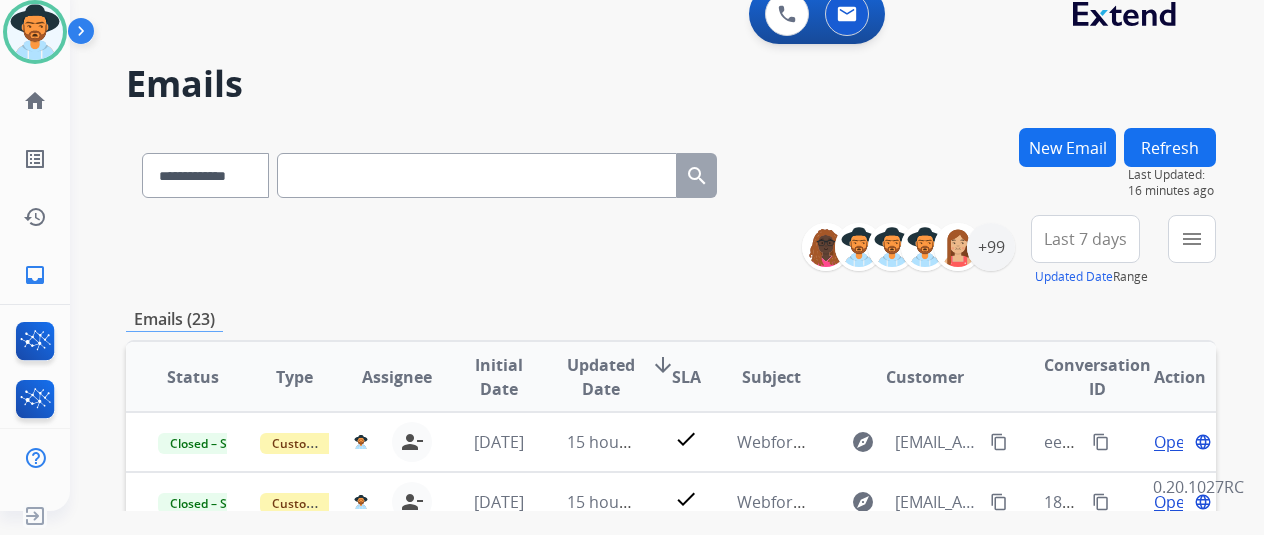 click on "New Email" at bounding box center [1067, 147] 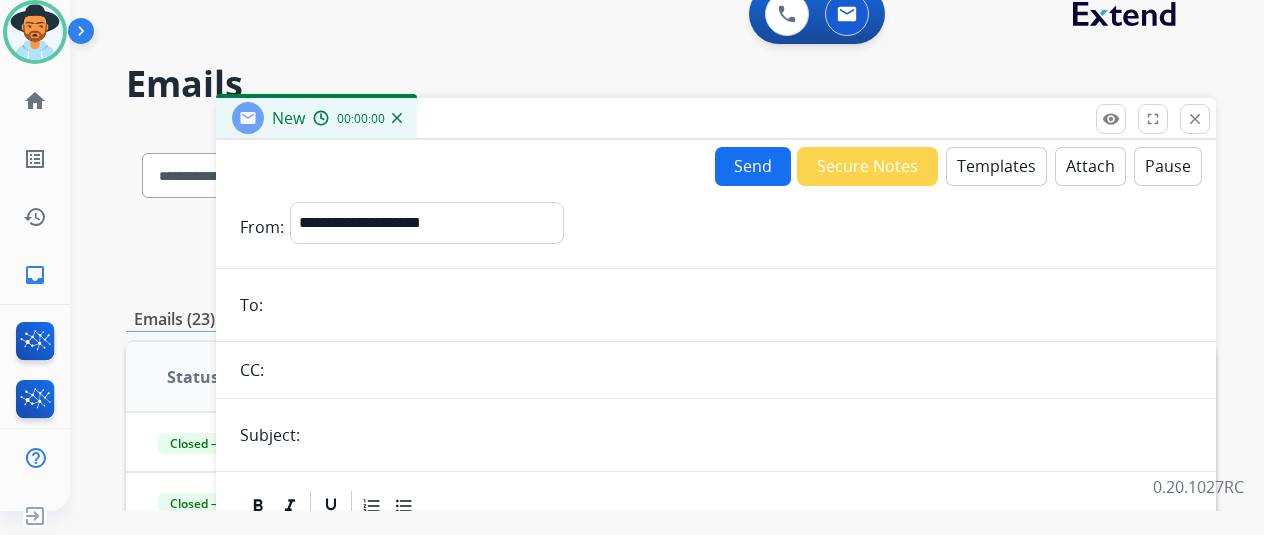 click at bounding box center [730, 305] 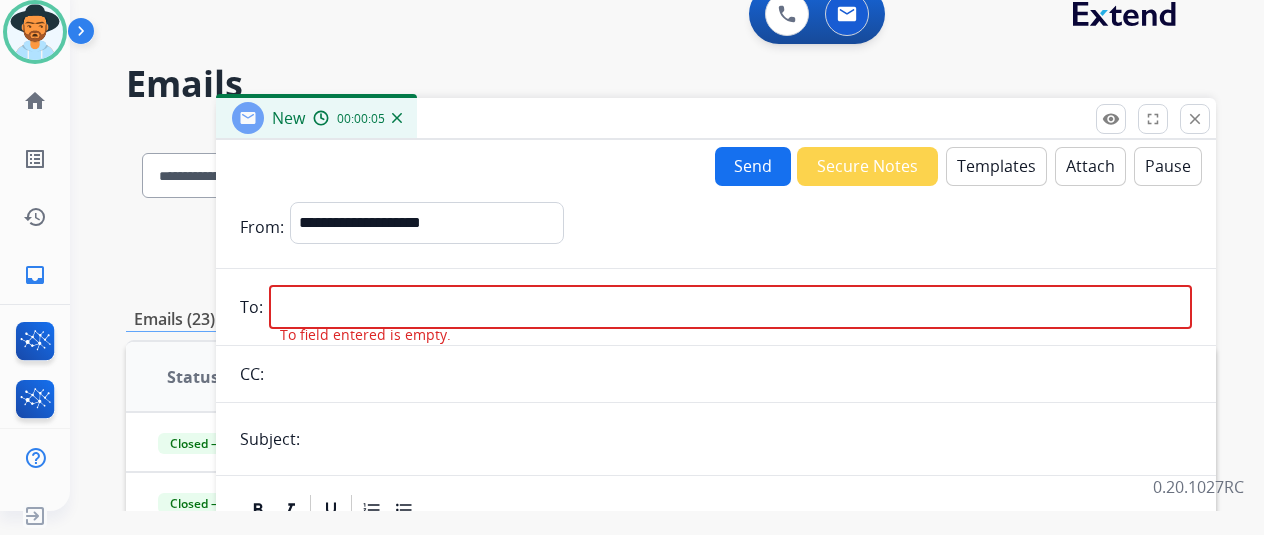 click at bounding box center [730, 307] 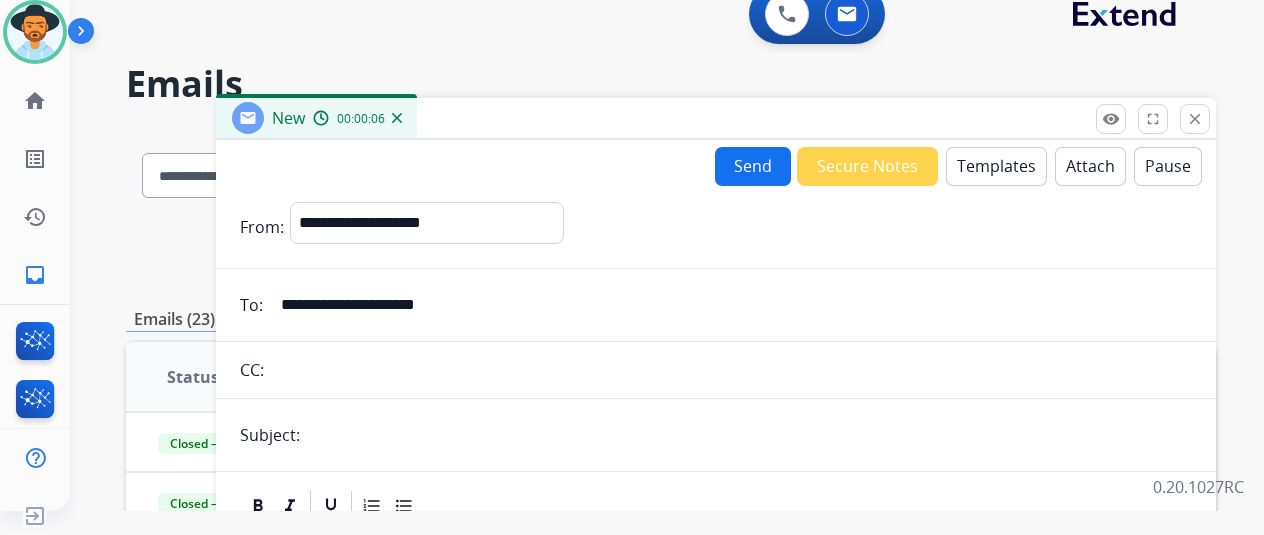 type on "**********" 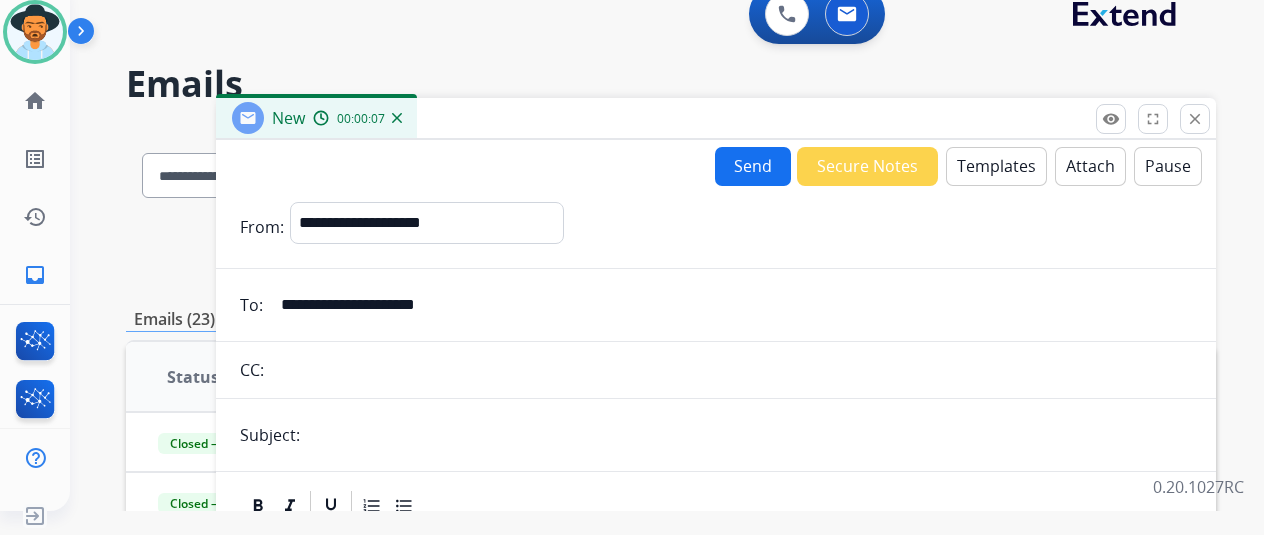 type on "**********" 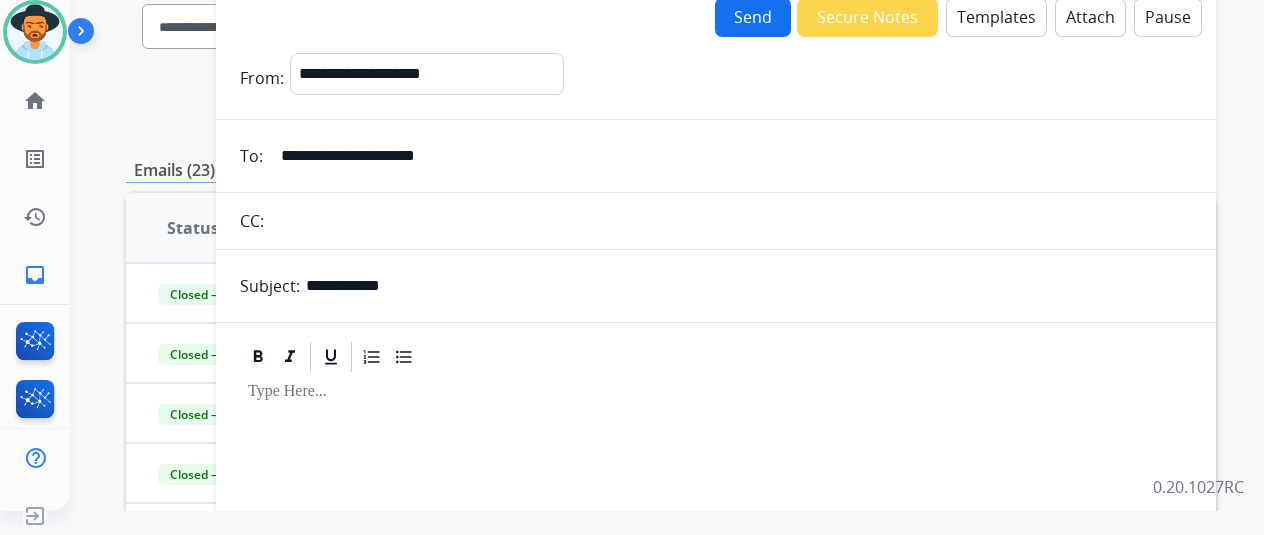 scroll, scrollTop: 0, scrollLeft: 0, axis: both 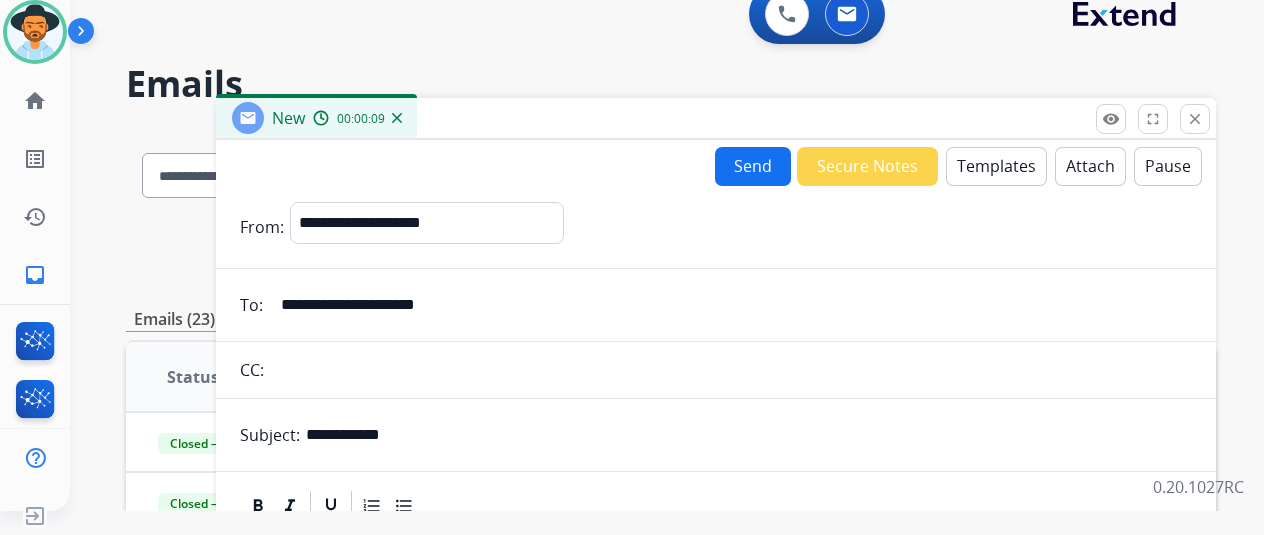 click on "Templates" at bounding box center [996, 166] 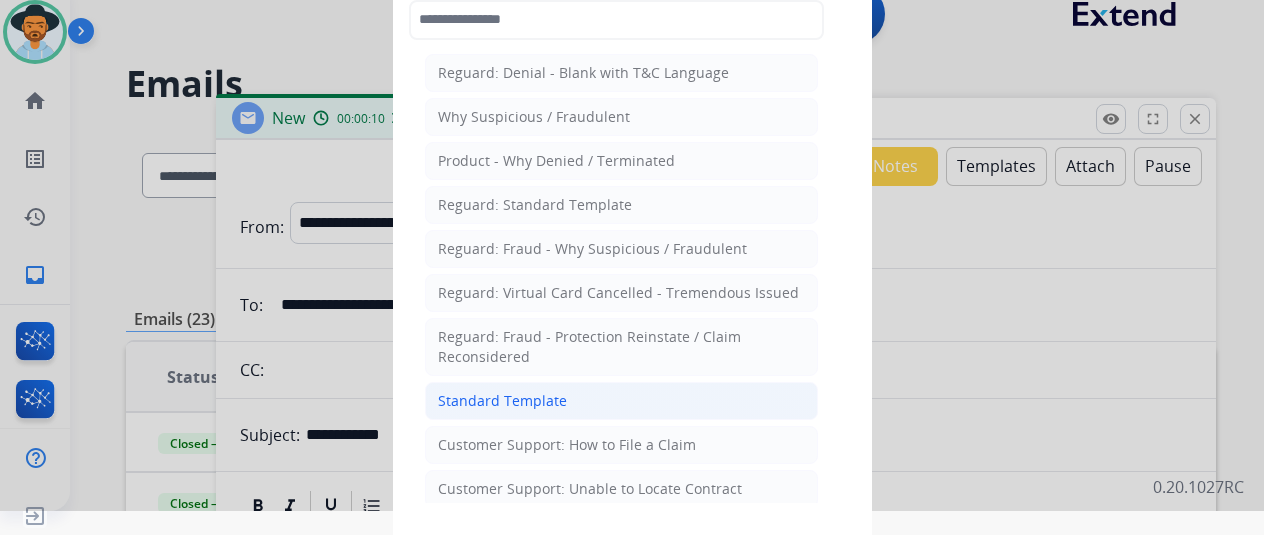 click on "Standard Template" 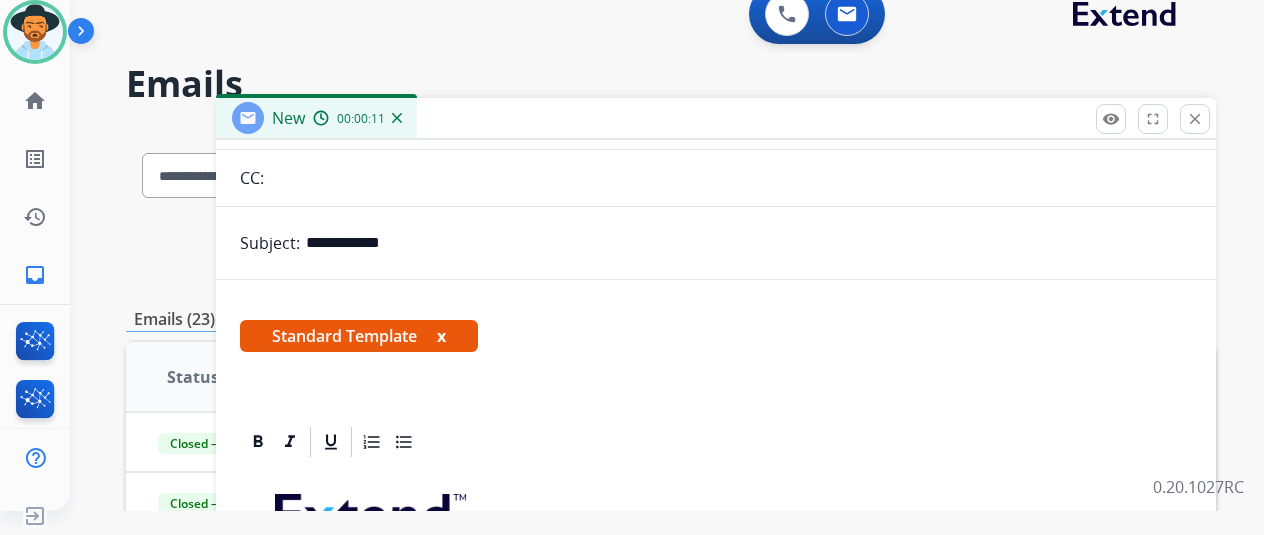 scroll, scrollTop: 400, scrollLeft: 0, axis: vertical 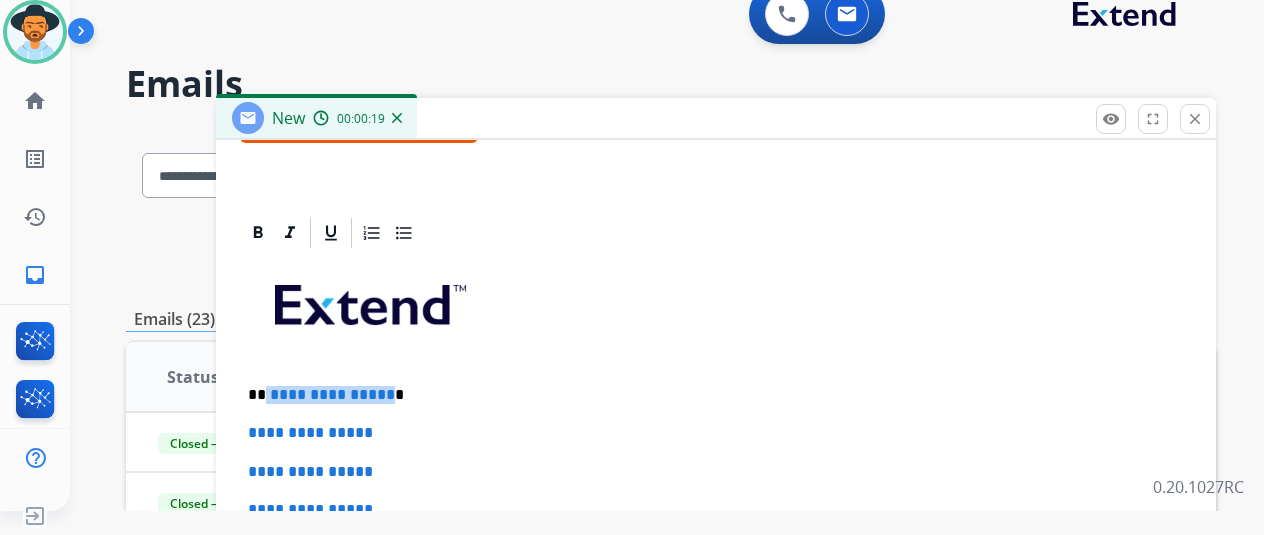 drag, startPoint x: 400, startPoint y: 385, endPoint x: 282, endPoint y: 378, distance: 118.20744 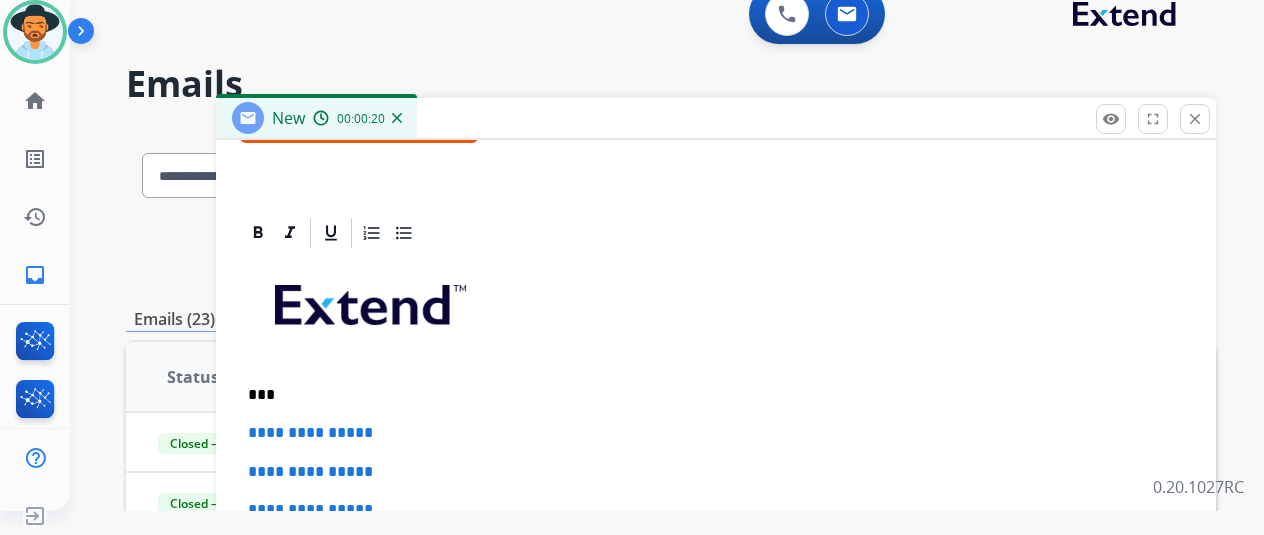 type 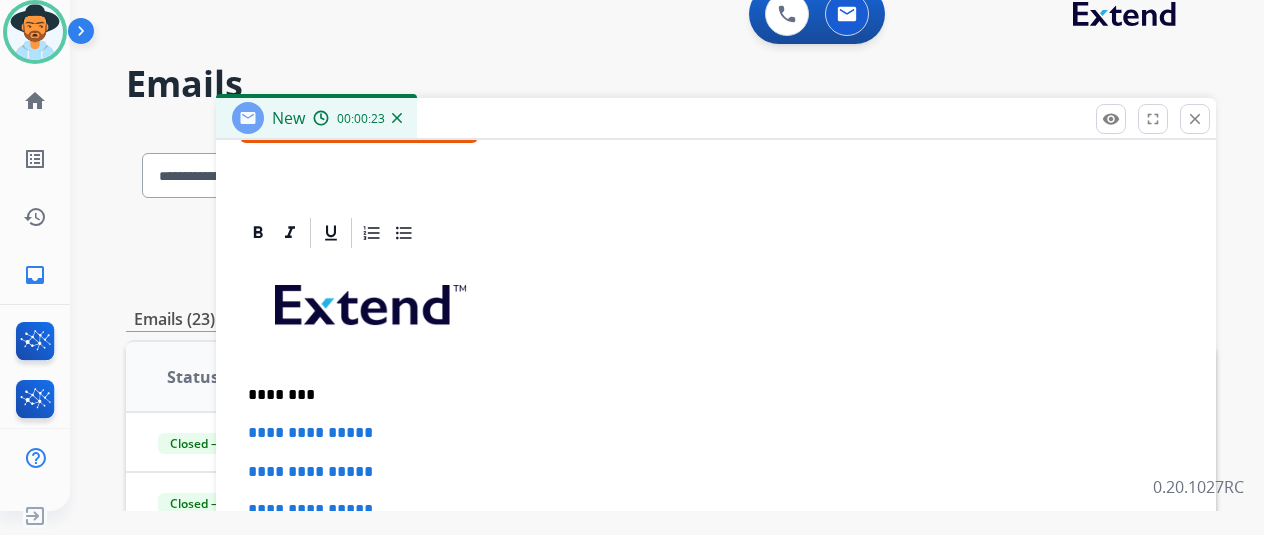 scroll, scrollTop: 460, scrollLeft: 0, axis: vertical 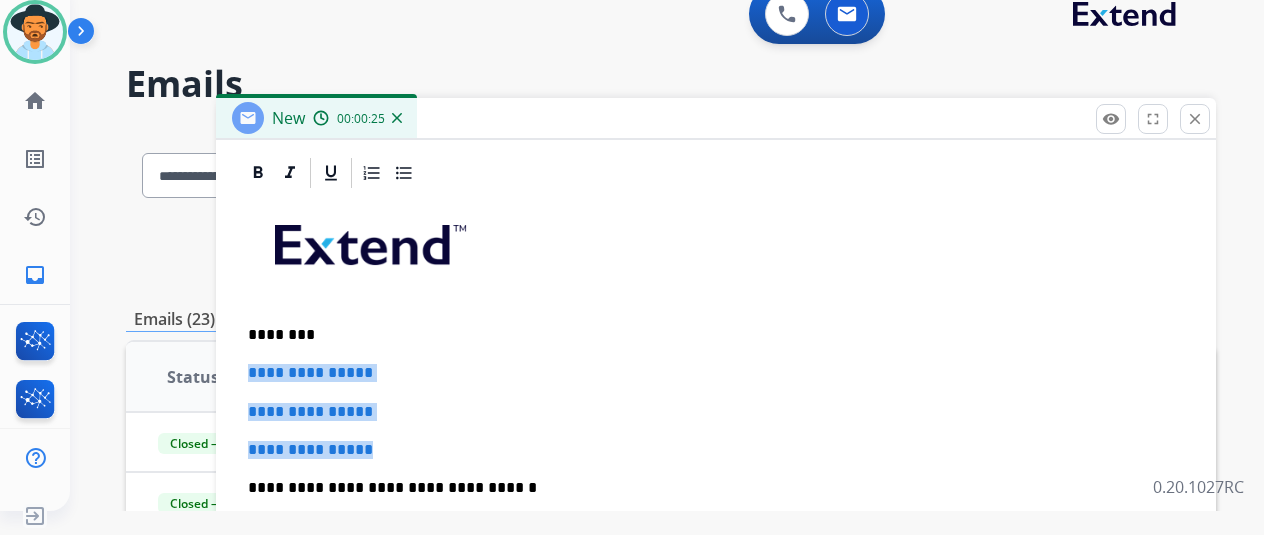 click on "**********" at bounding box center [716, 49] 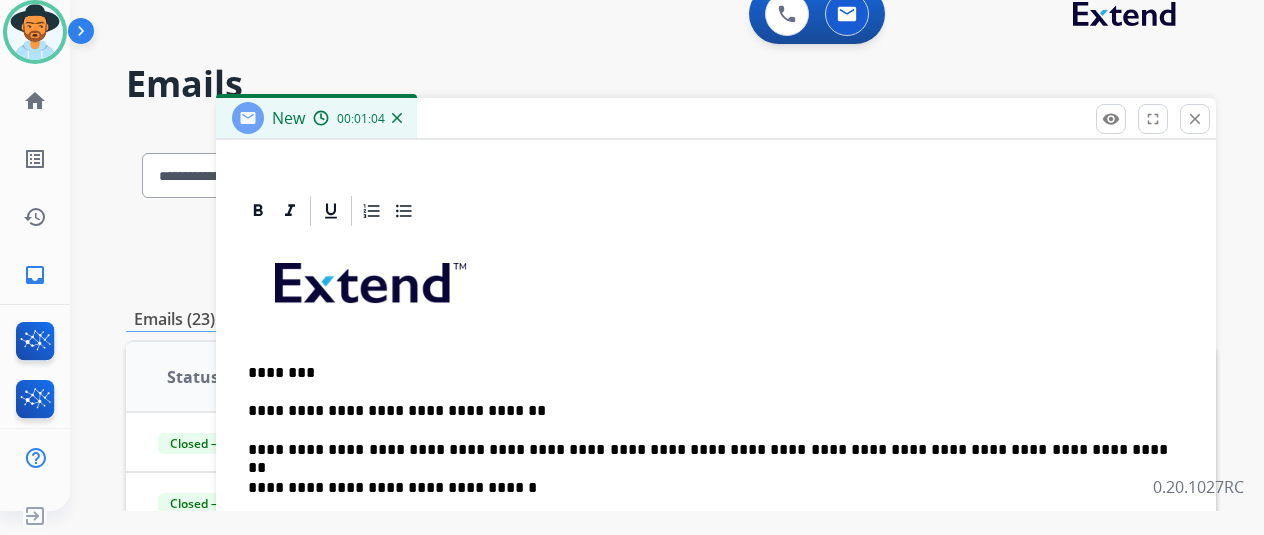 scroll, scrollTop: 460, scrollLeft: 0, axis: vertical 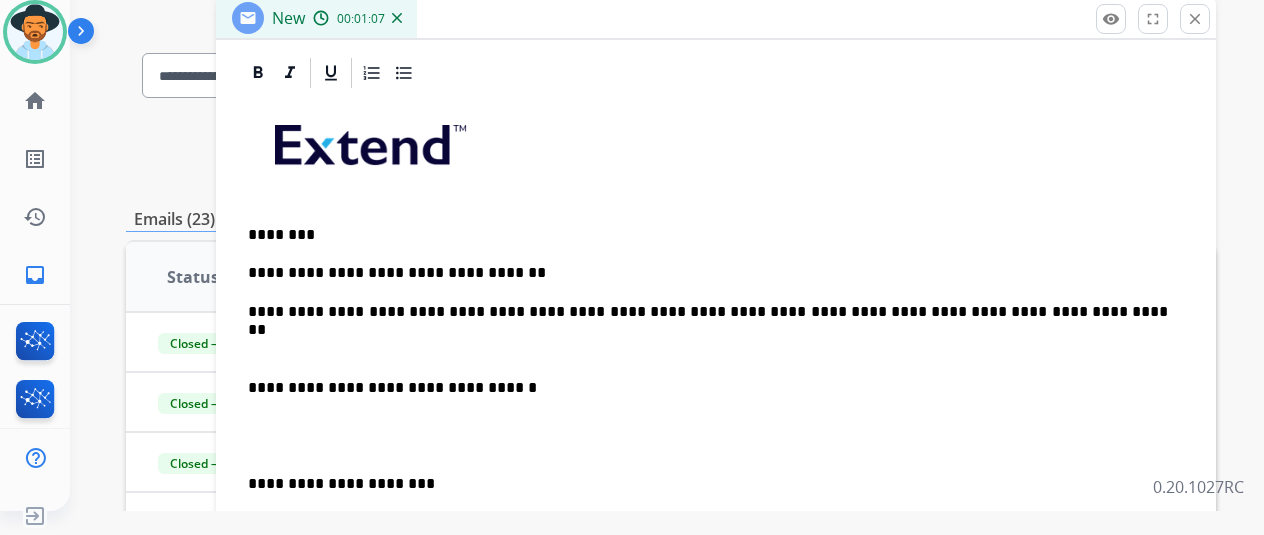 click on "**********" at bounding box center (716, 435) 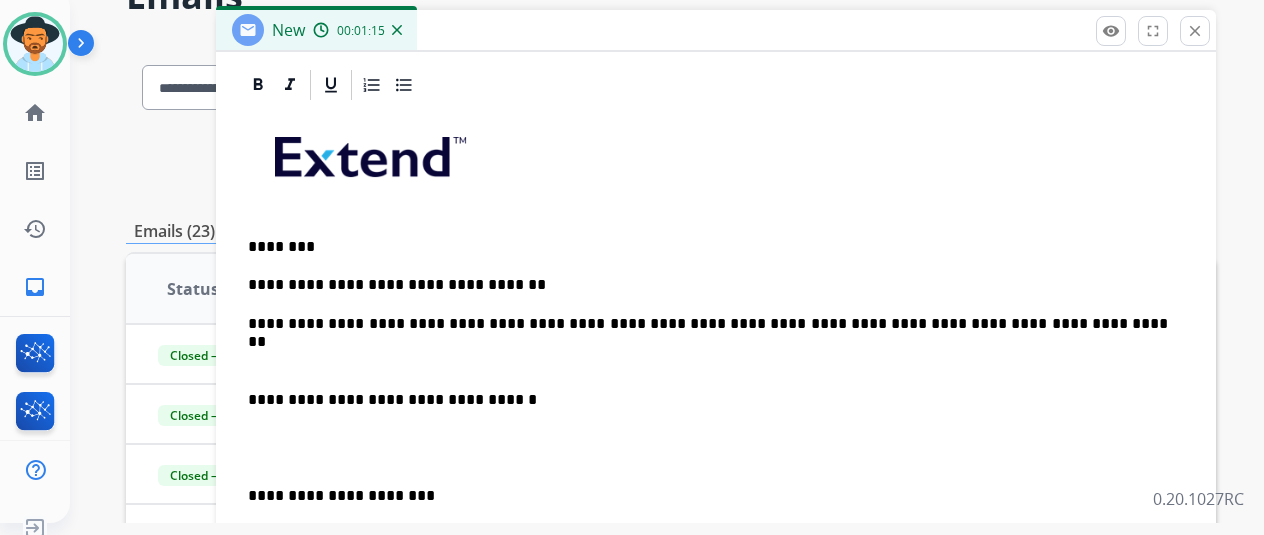 scroll, scrollTop: 24, scrollLeft: 0, axis: vertical 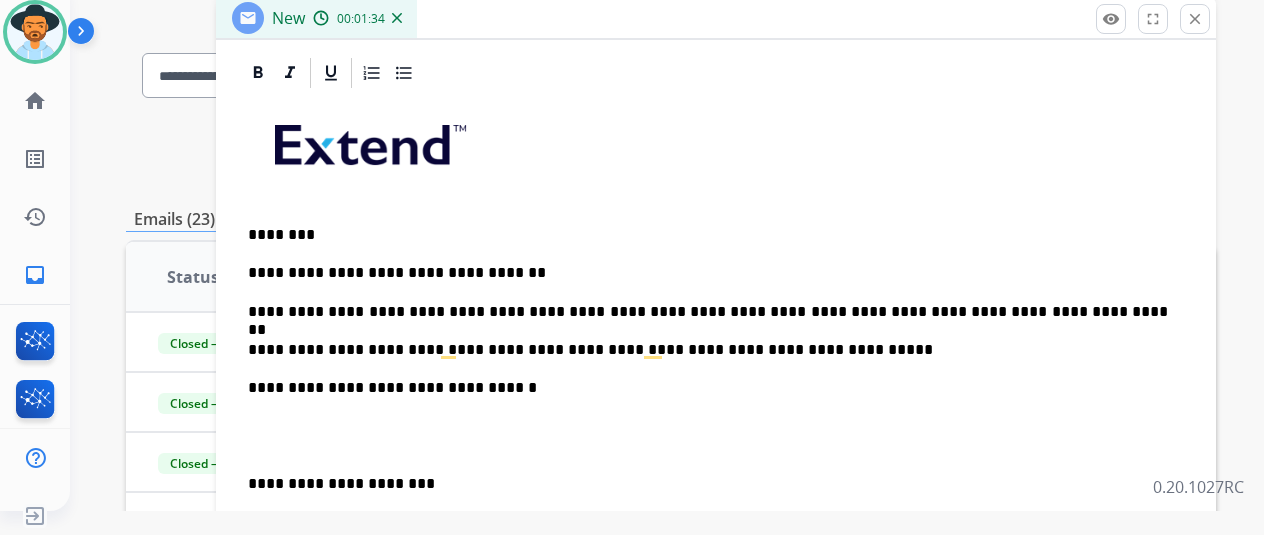 click on "**********" at bounding box center [708, 388] 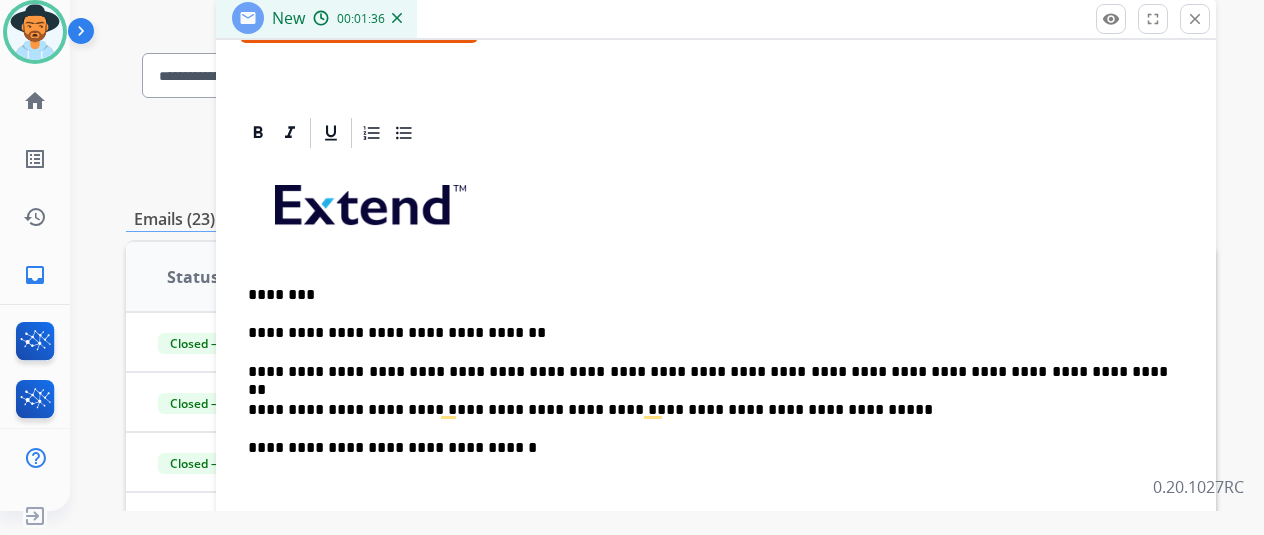 scroll, scrollTop: 460, scrollLeft: 0, axis: vertical 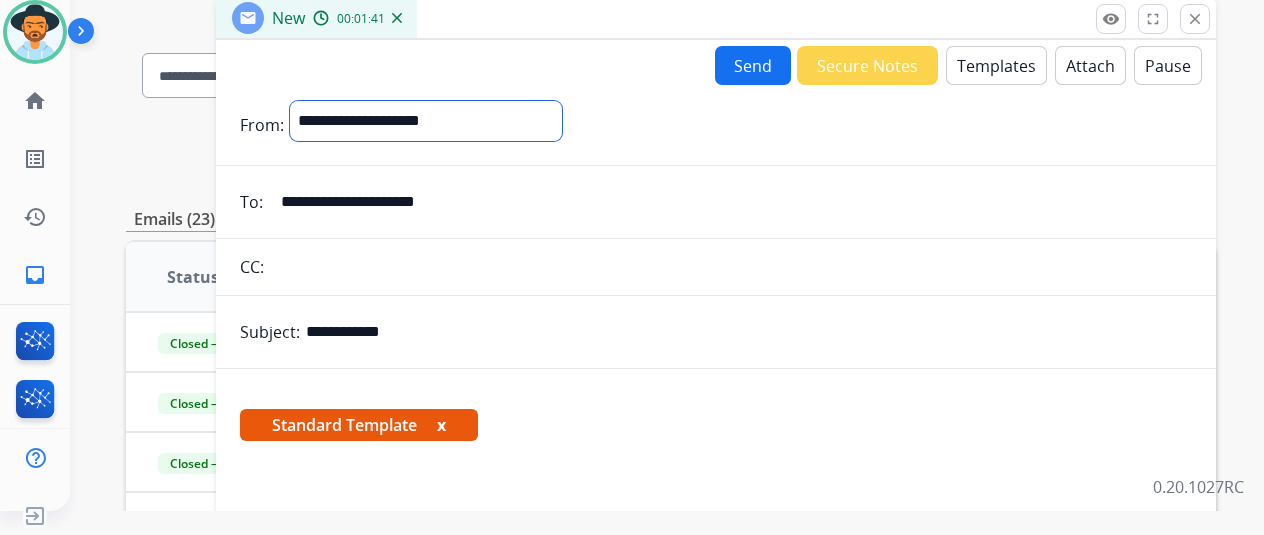 click on "**********" at bounding box center [426, 121] 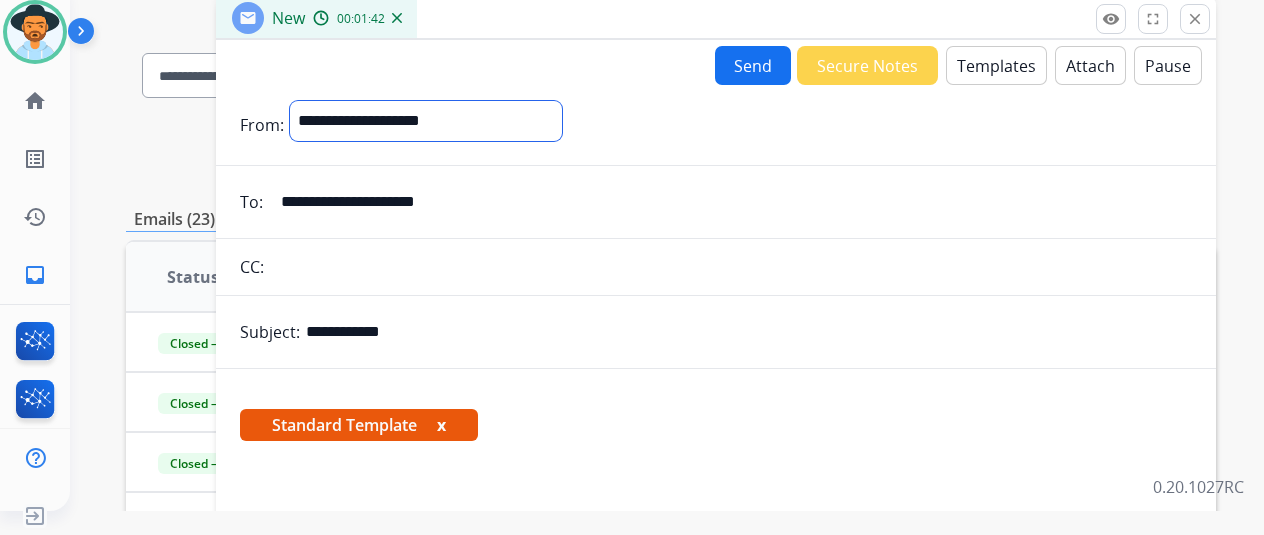 select on "**********" 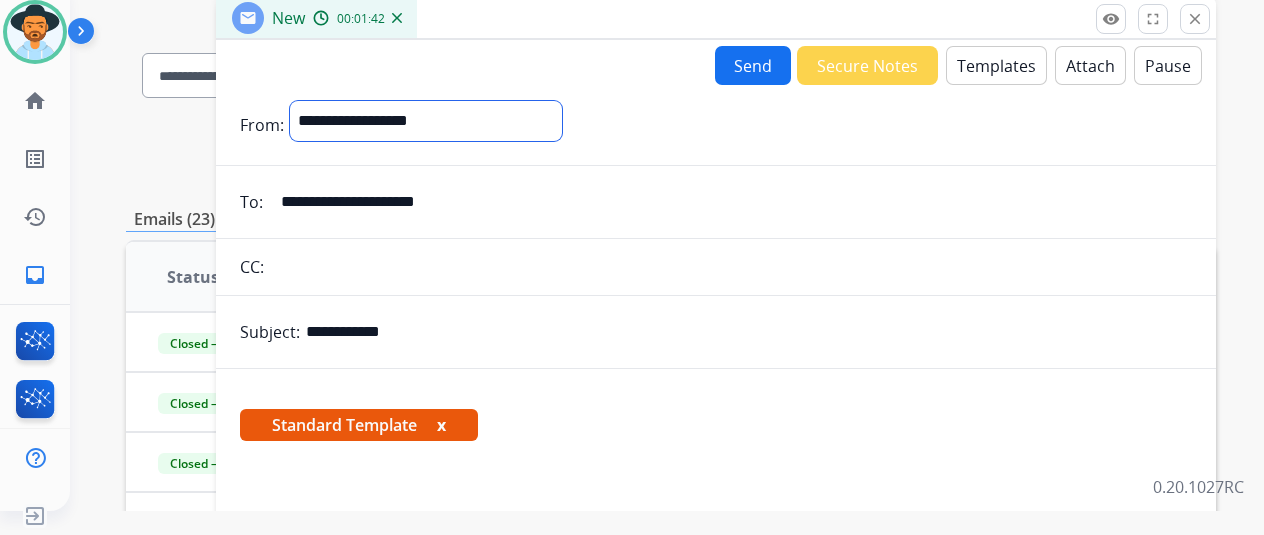 click on "**********" at bounding box center (426, 121) 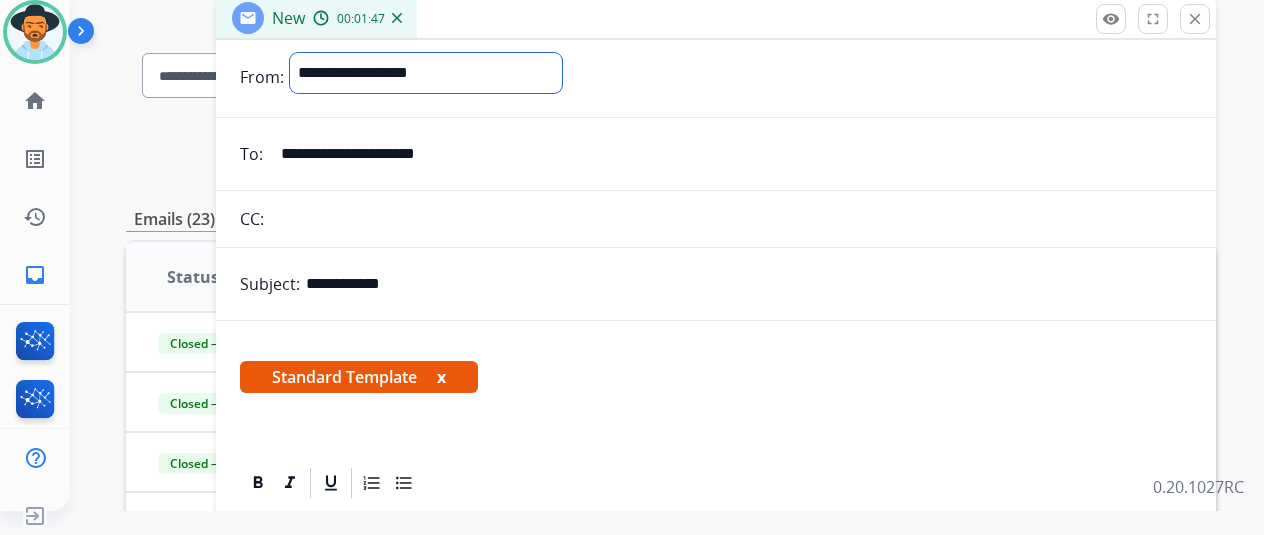 scroll, scrollTop: 0, scrollLeft: 0, axis: both 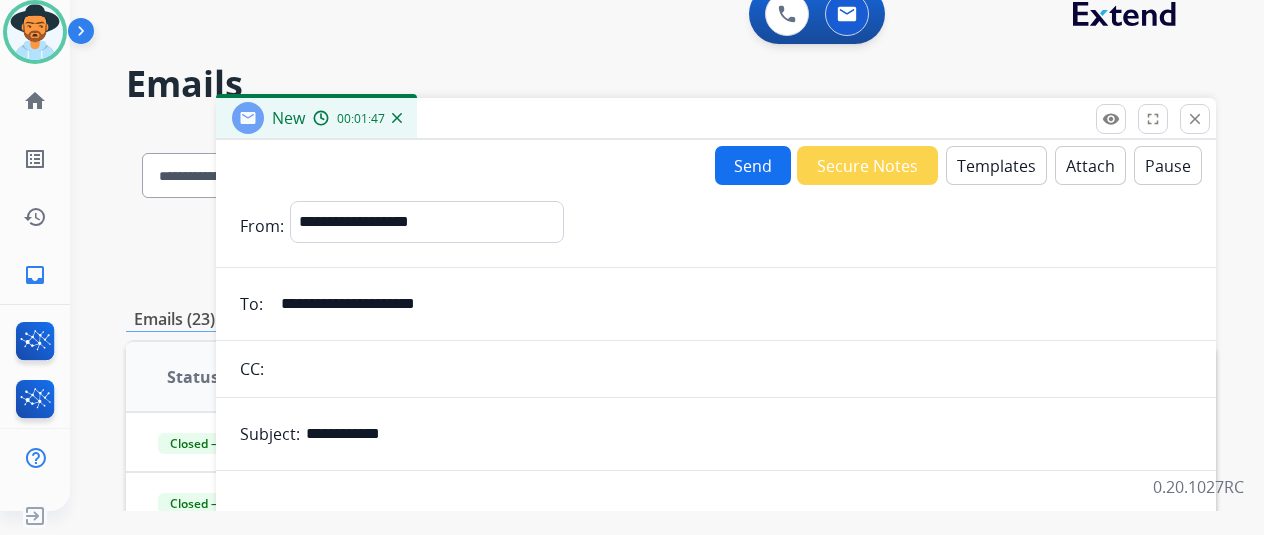 click on "Send" at bounding box center [753, 165] 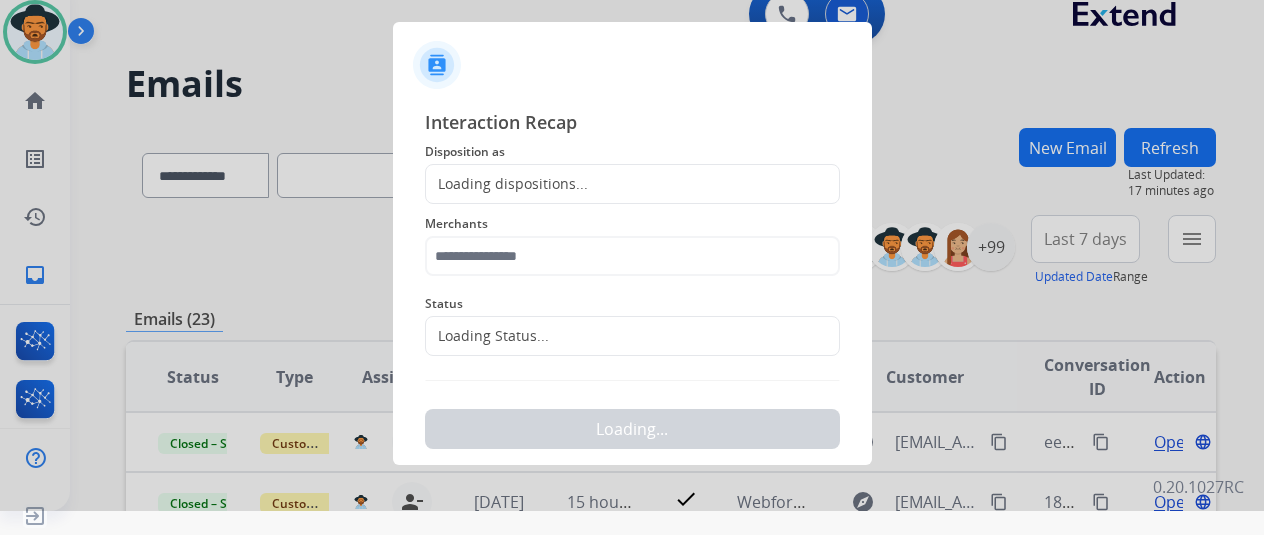 click on "Loading dispositions..." 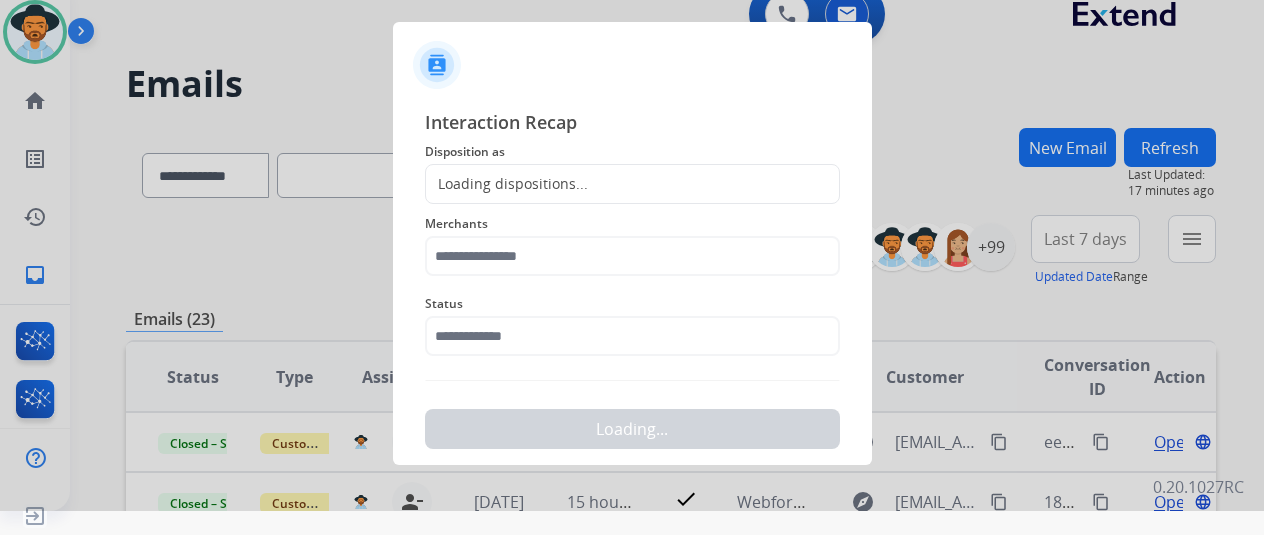 click on "Loading dispositions..." 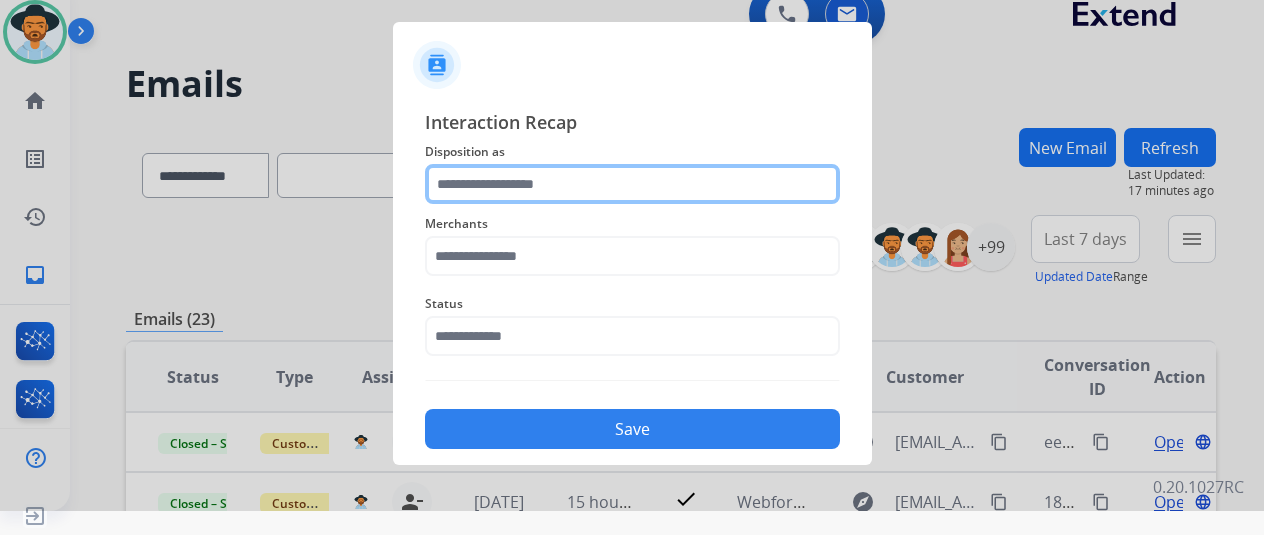 click 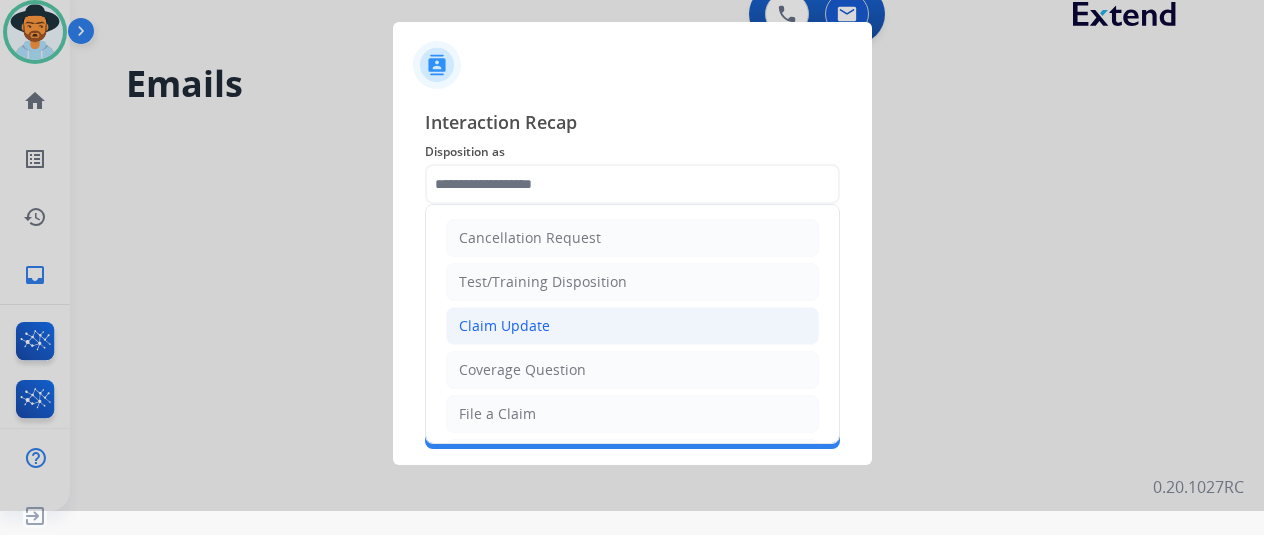 click on "Claim Update" 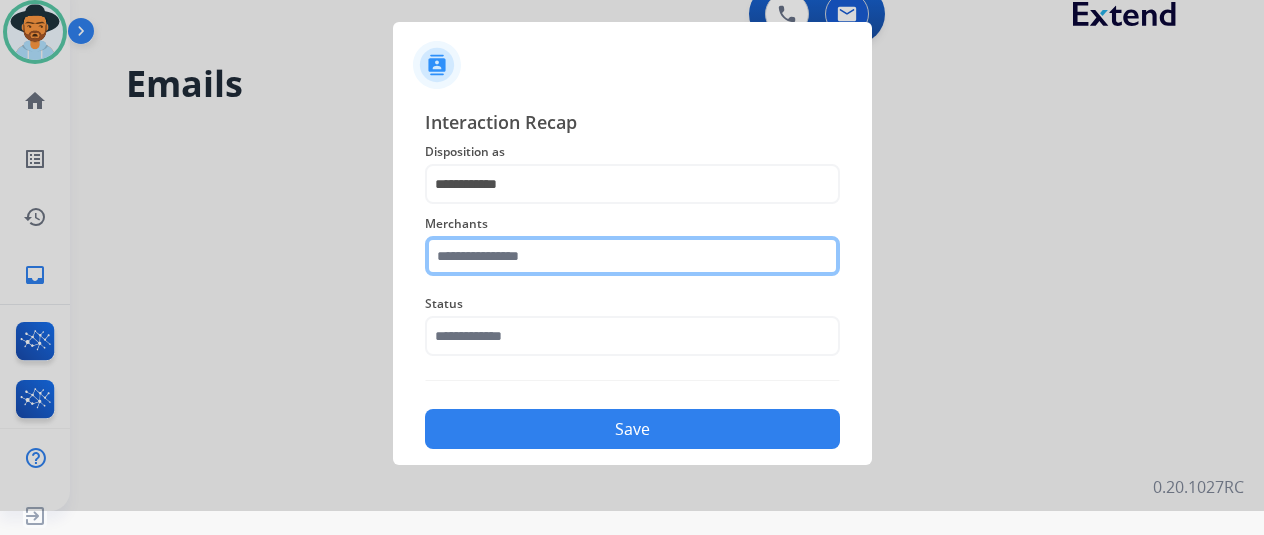 click 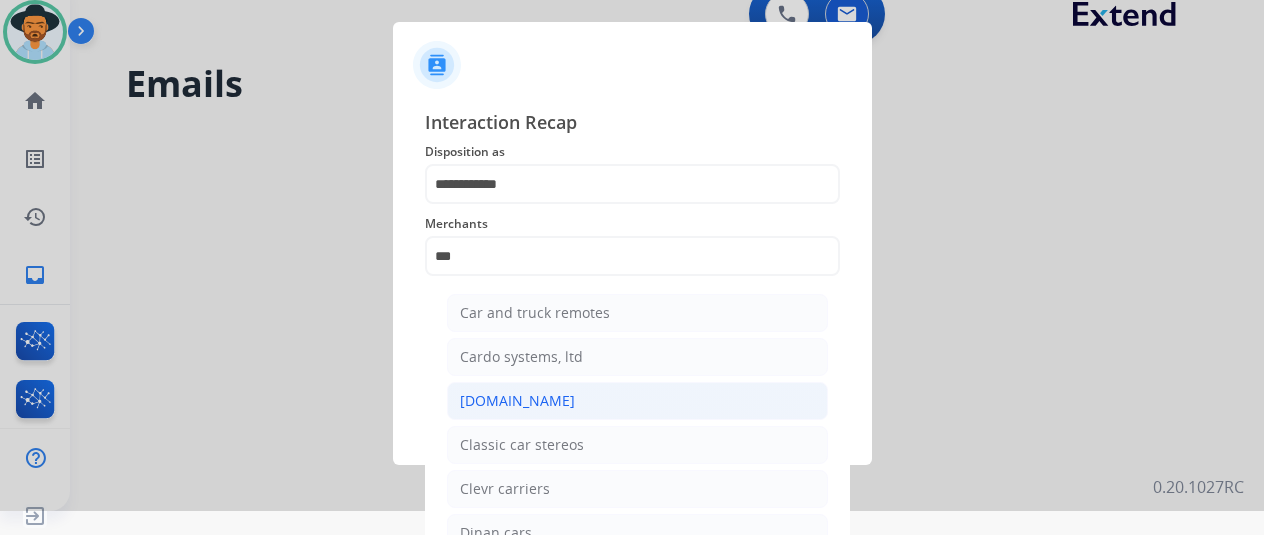 click on "[DOMAIN_NAME]" 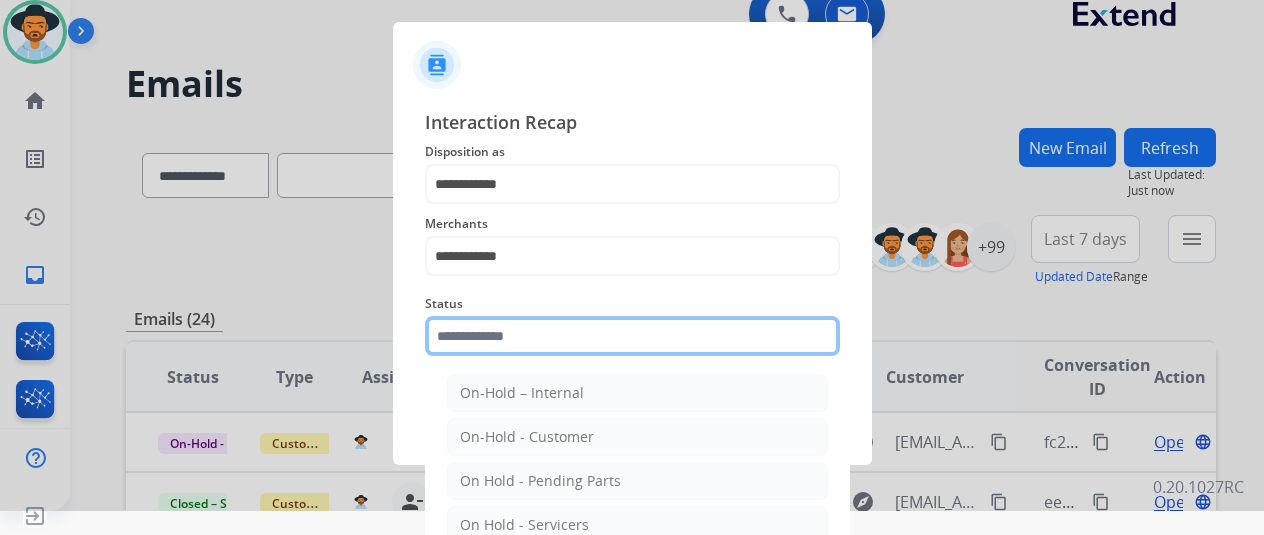 click 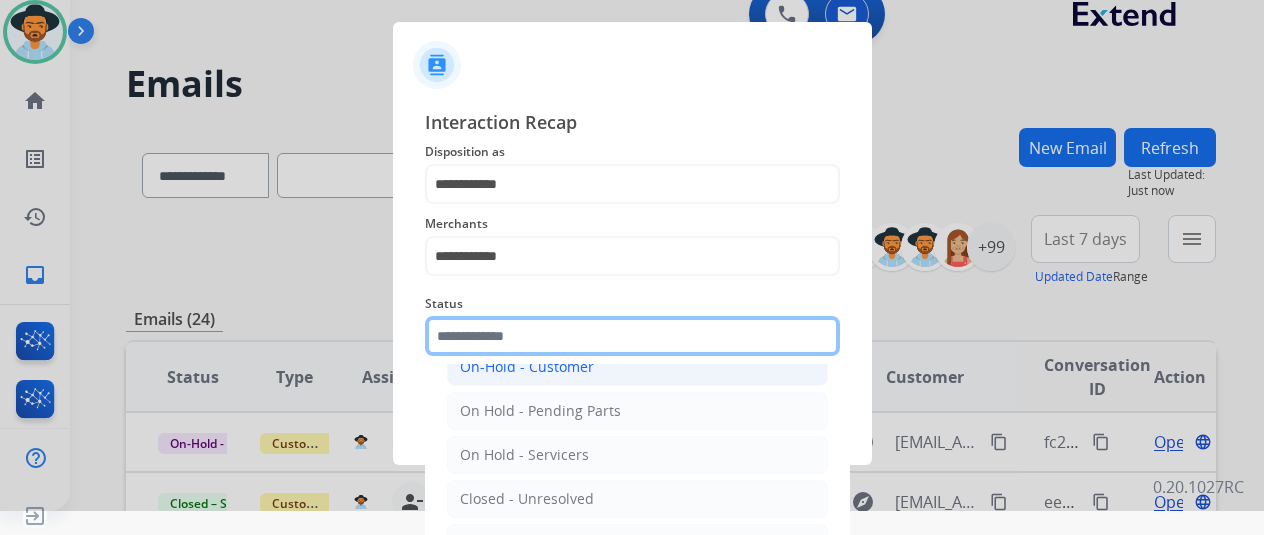 scroll, scrollTop: 114, scrollLeft: 0, axis: vertical 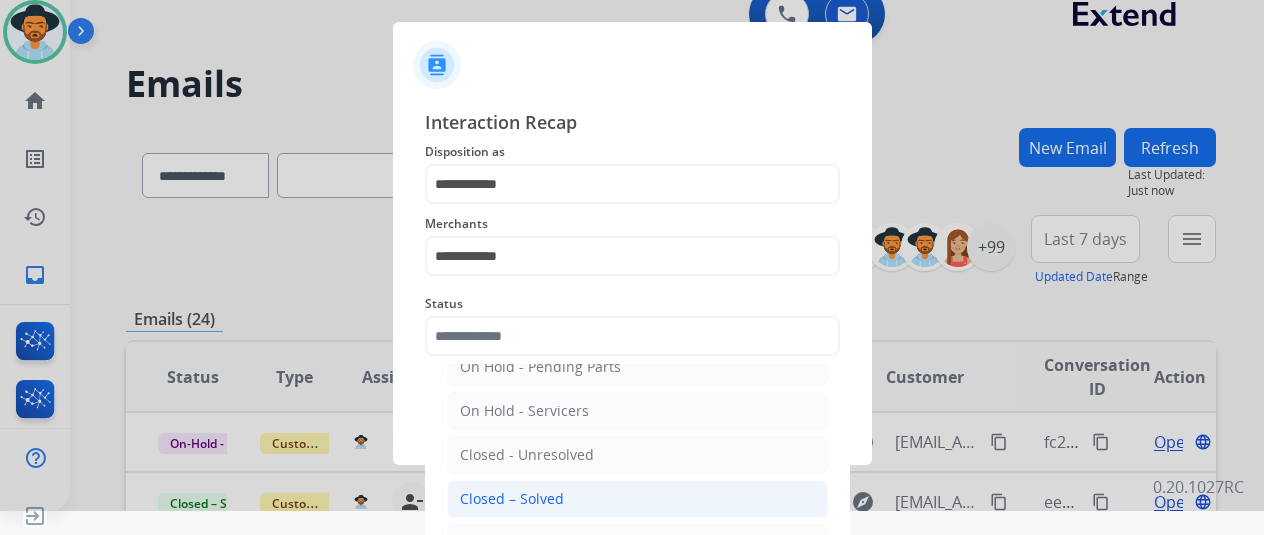 click on "Closed – Solved" 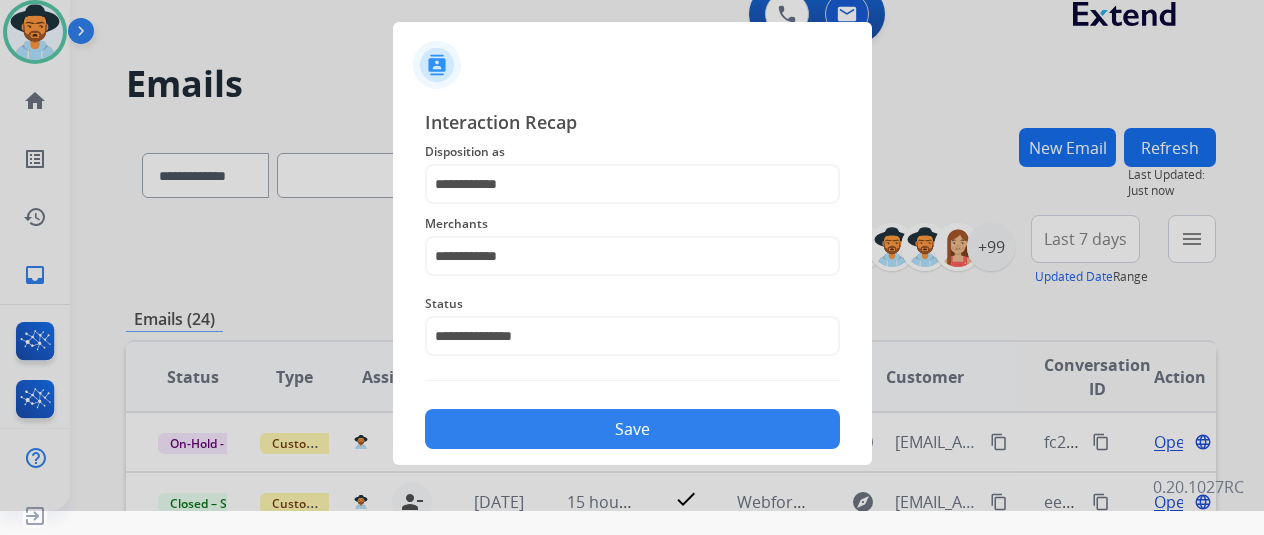 click on "Save" 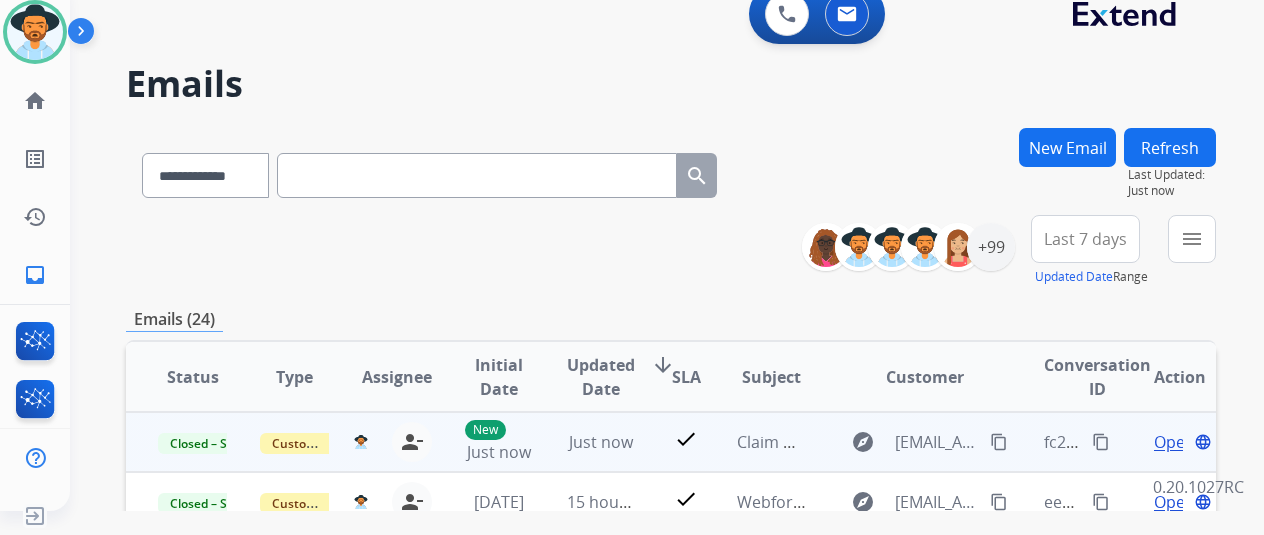 click on "content_copy" at bounding box center [1101, 442] 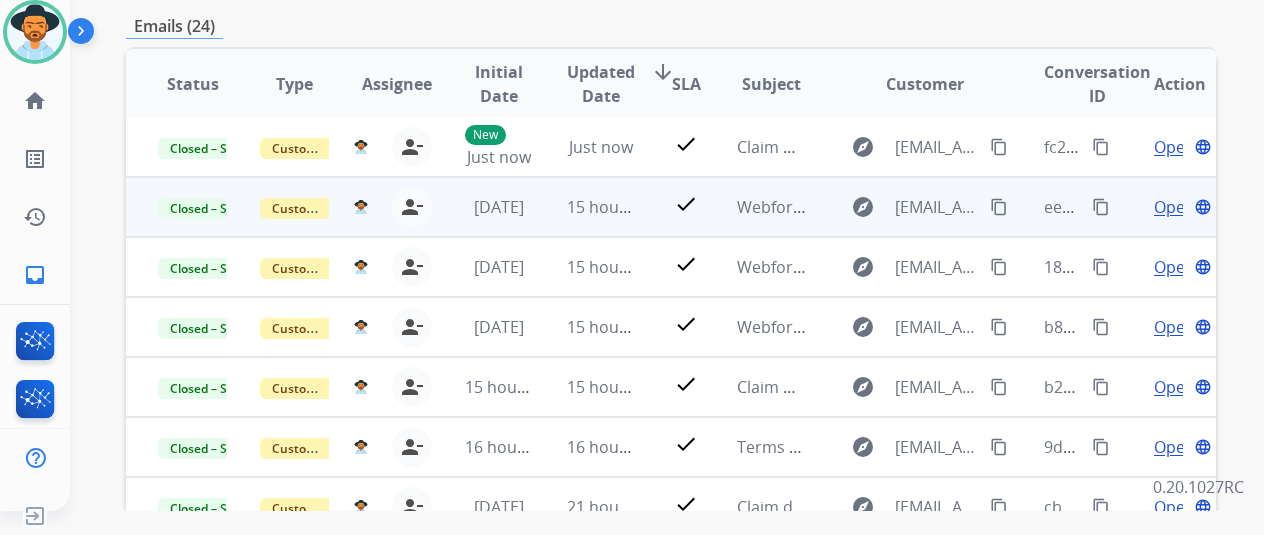scroll, scrollTop: 300, scrollLeft: 0, axis: vertical 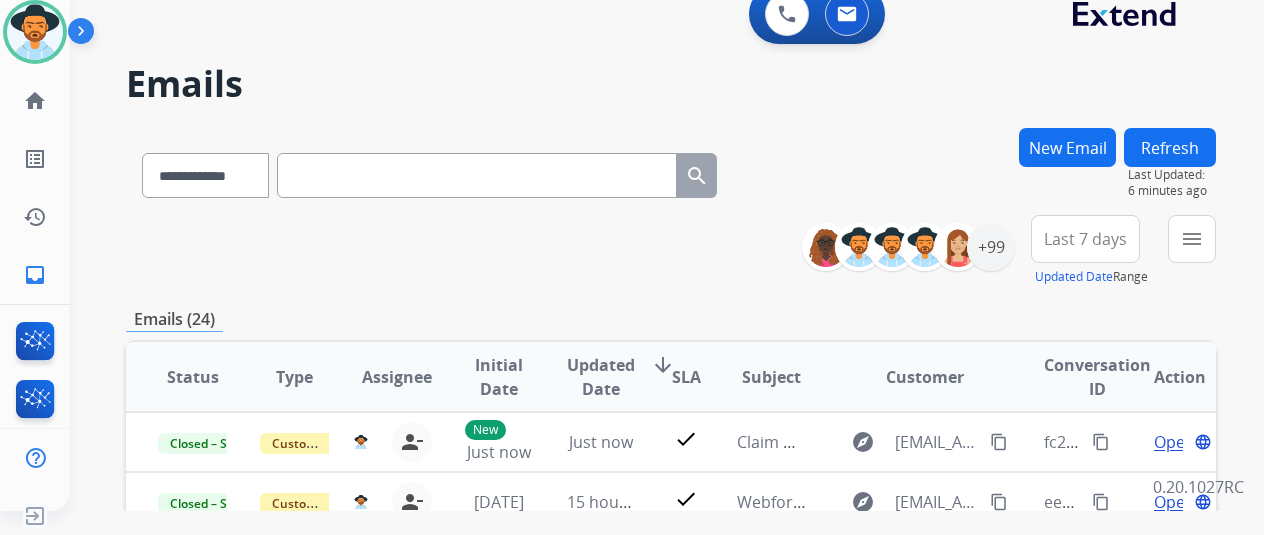 click on "Refresh" at bounding box center (1170, 147) 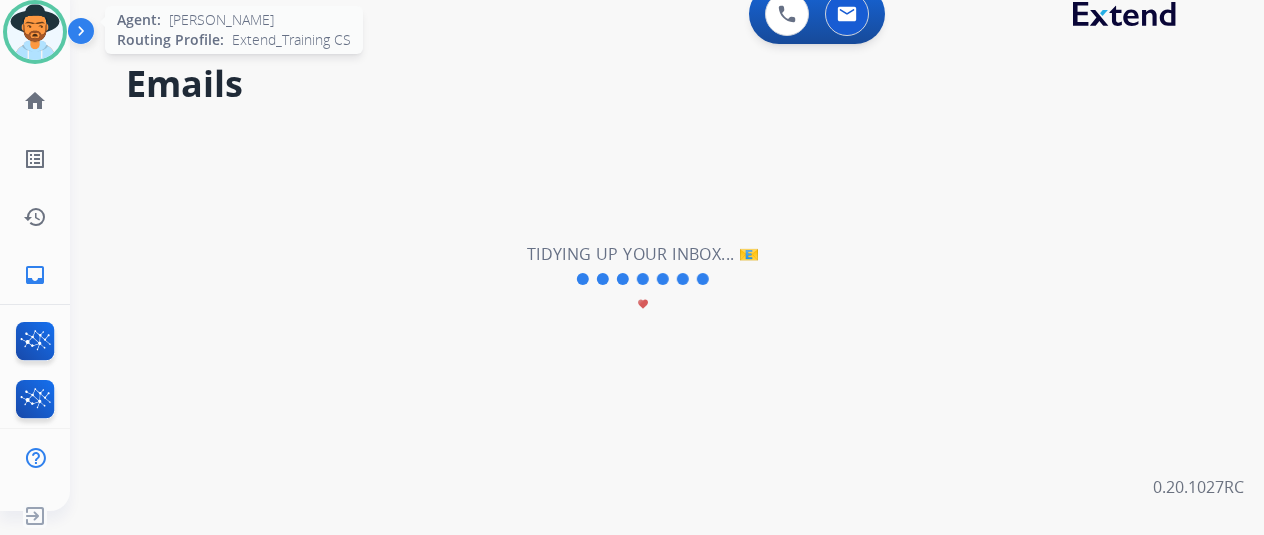 click at bounding box center [35, 32] 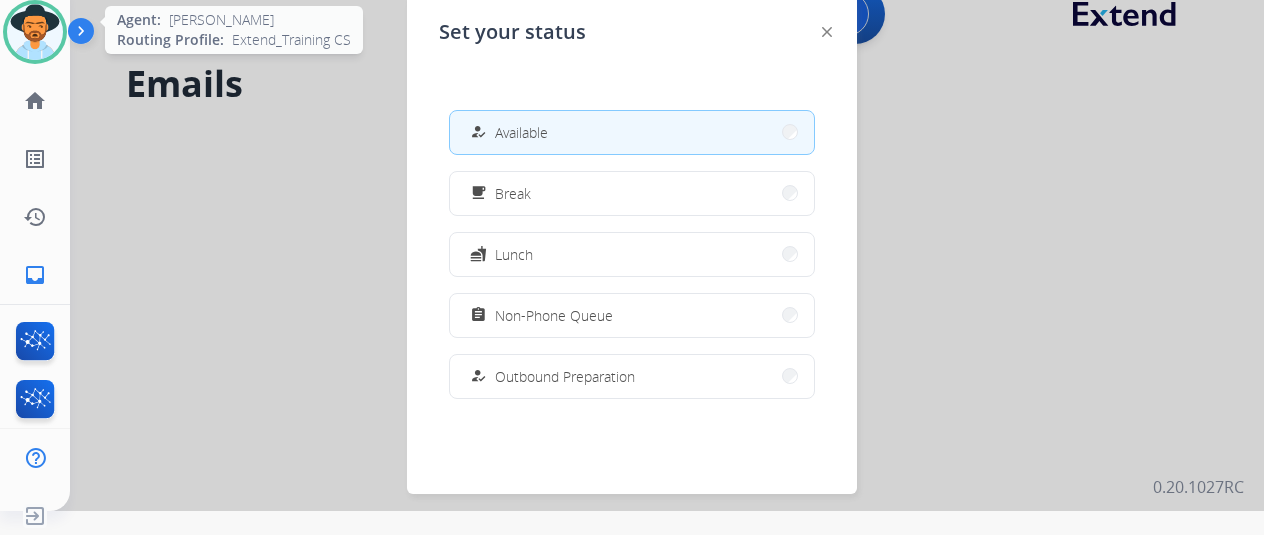 click at bounding box center (35, 32) 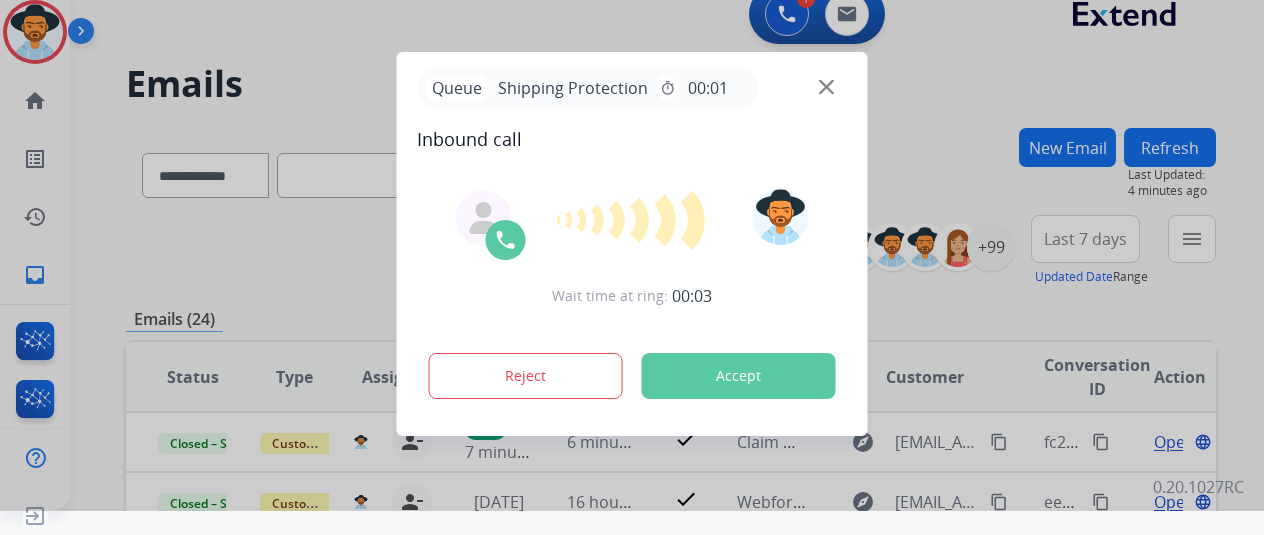 click on "Wait time at ring:" at bounding box center (610, 296) 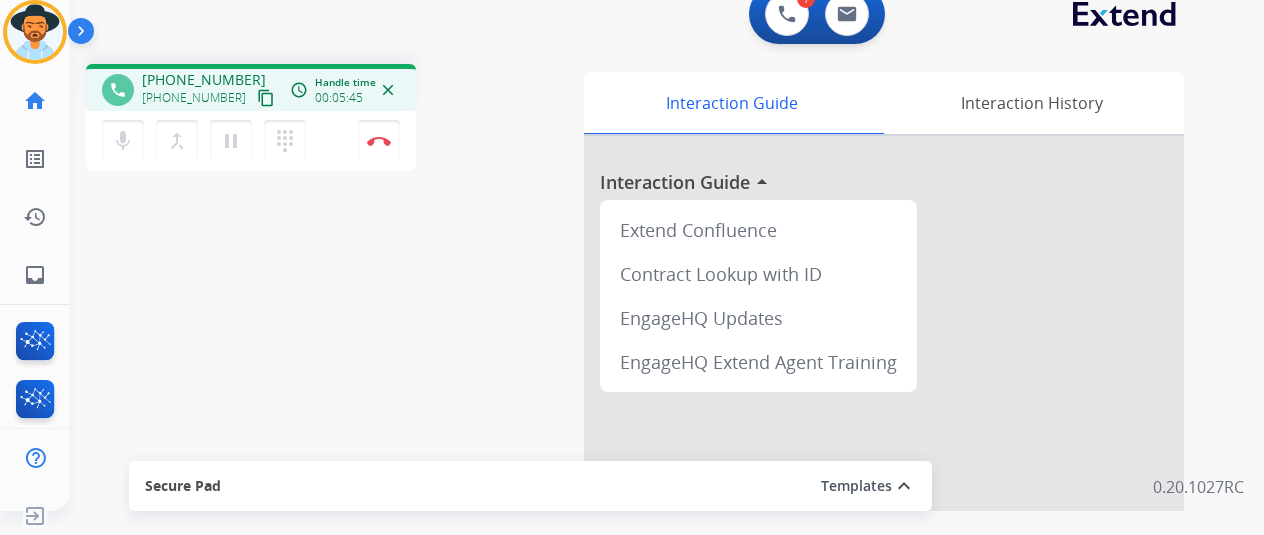 click on "mic Mute merge_type Bridge pause Hold dialpad Dialpad Disconnect" at bounding box center [251, 141] 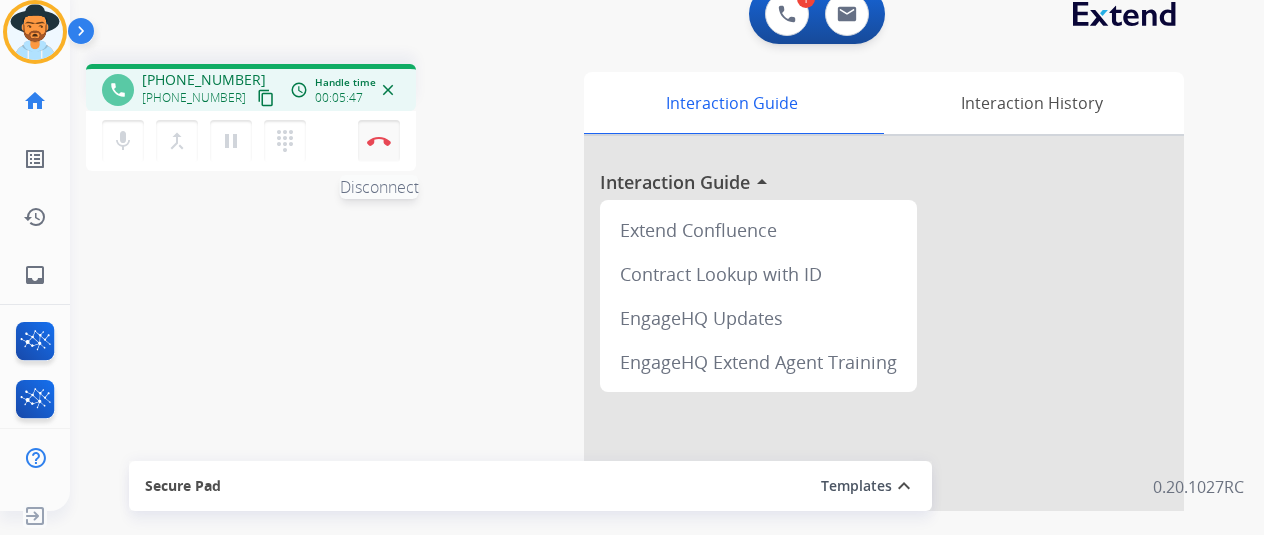 click on "Disconnect" at bounding box center (379, 141) 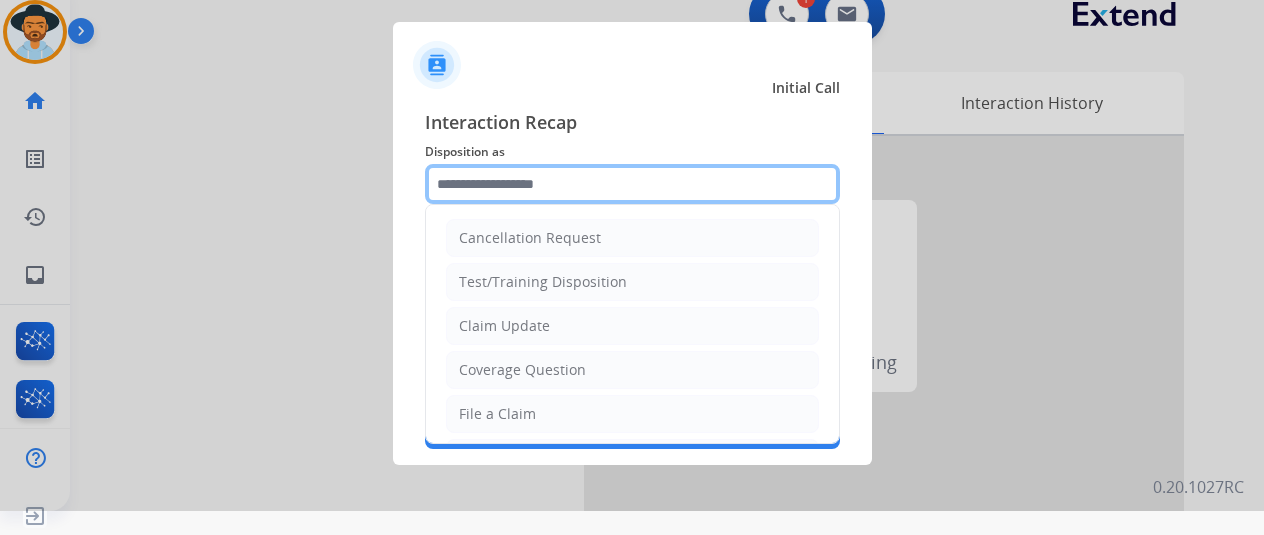 click 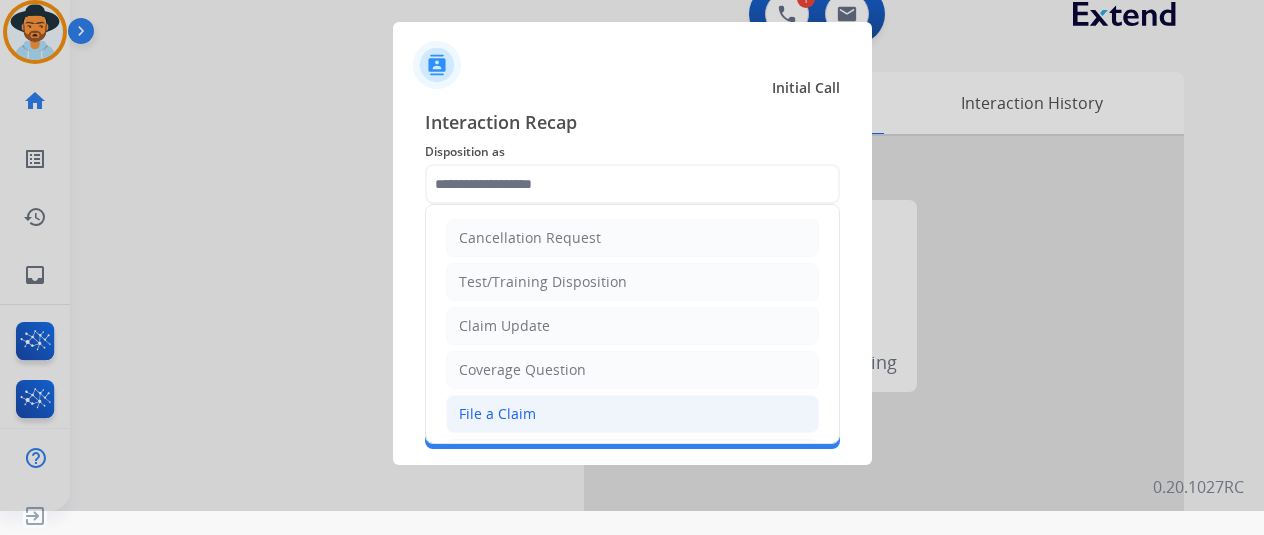 click on "File a Claim" 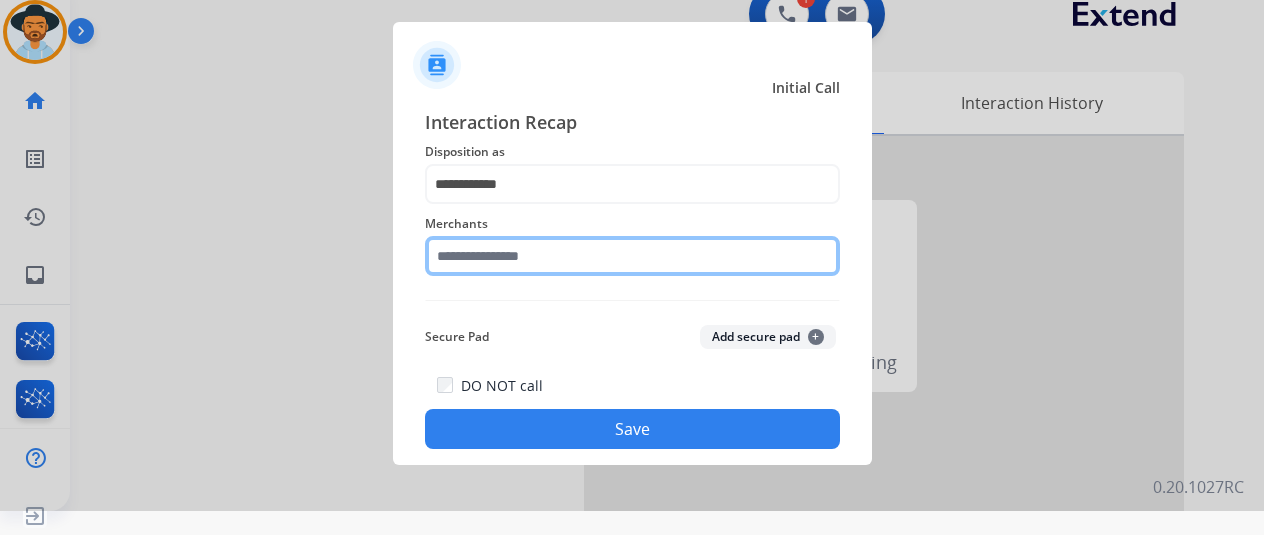 click 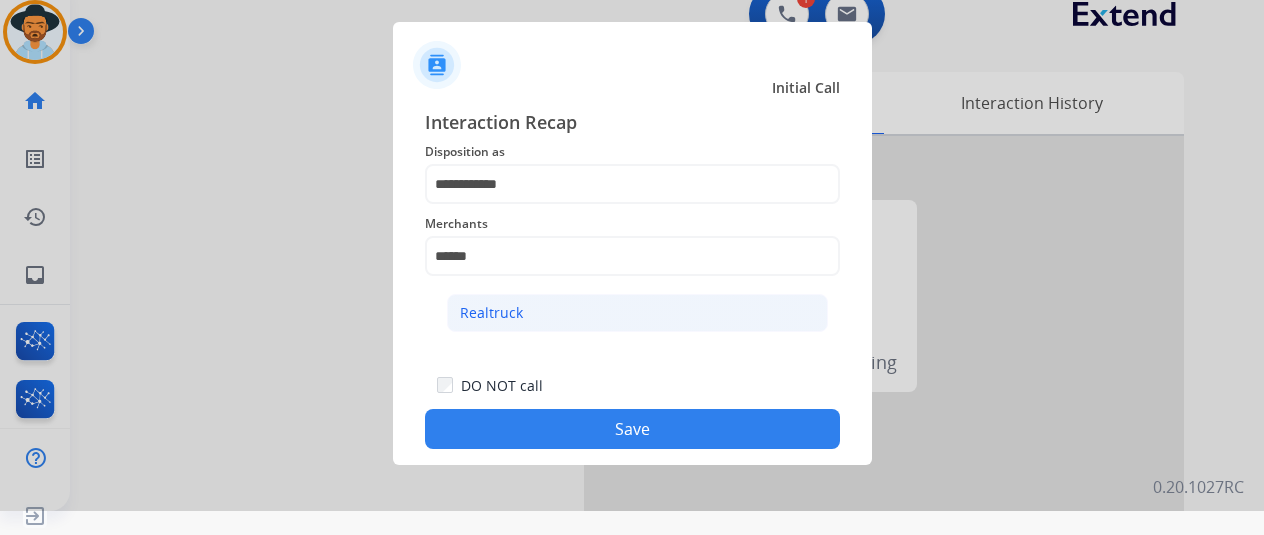 click on "Realtruck" 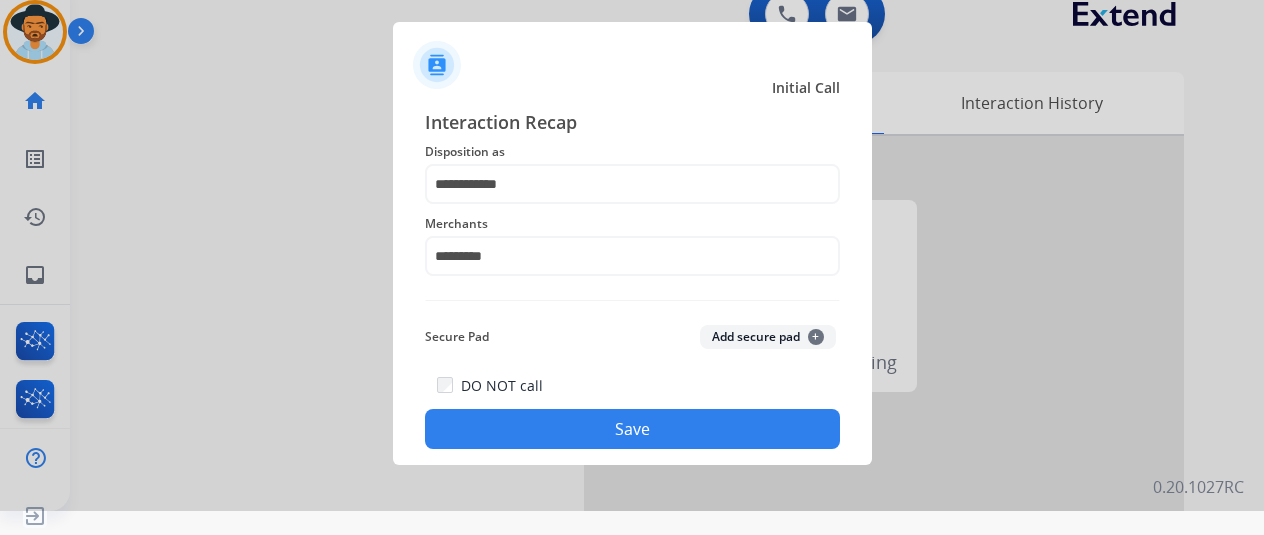 click on "Save" 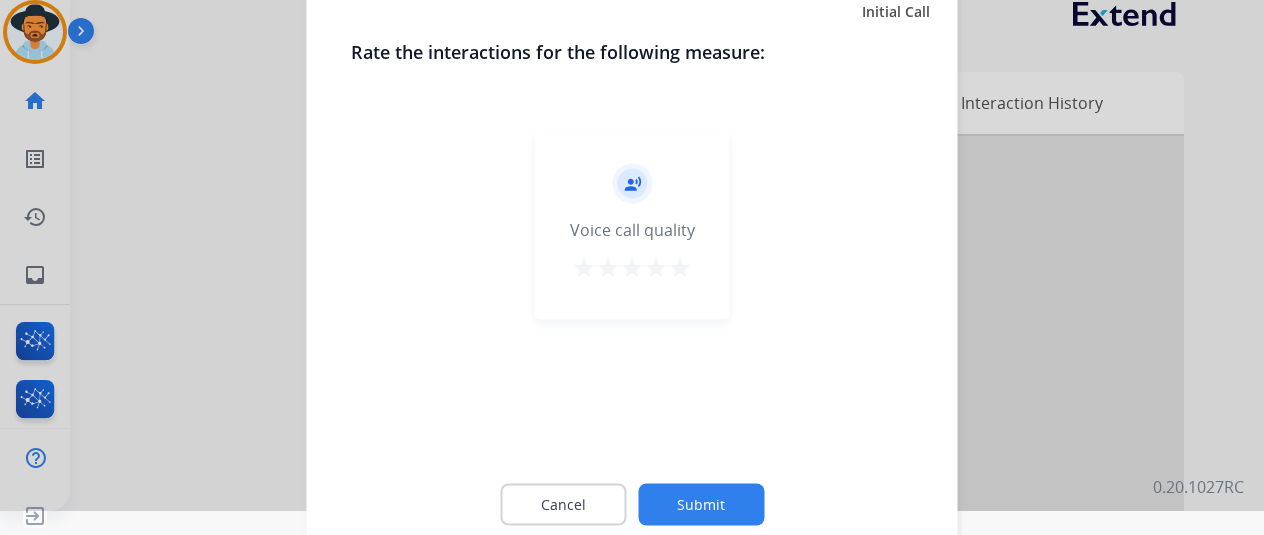 click on "star" at bounding box center [680, 267] 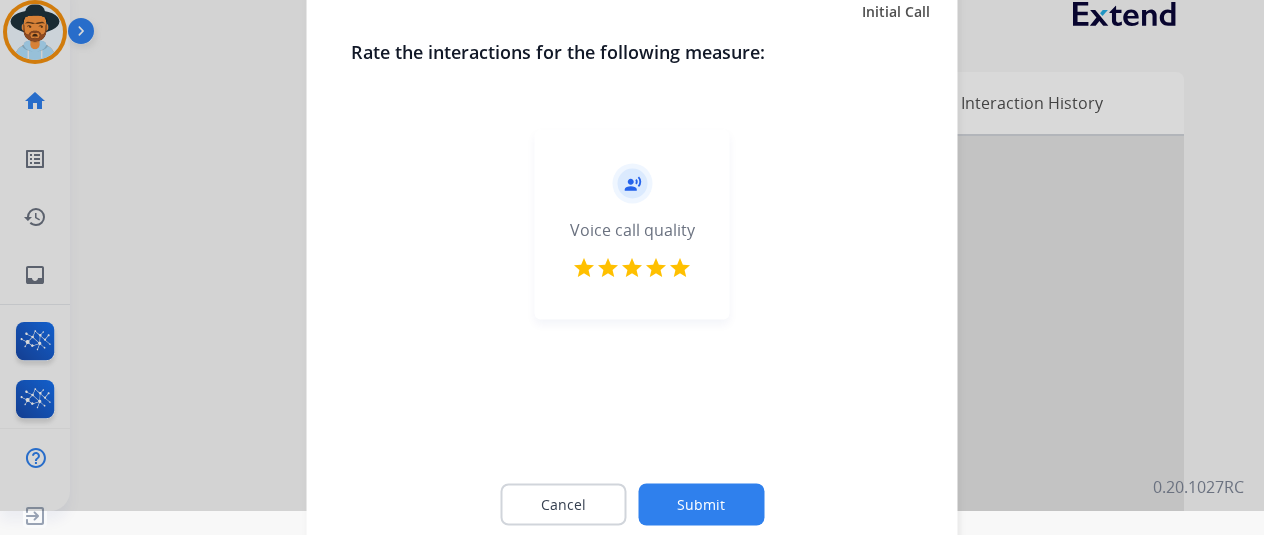 click on "Submit" 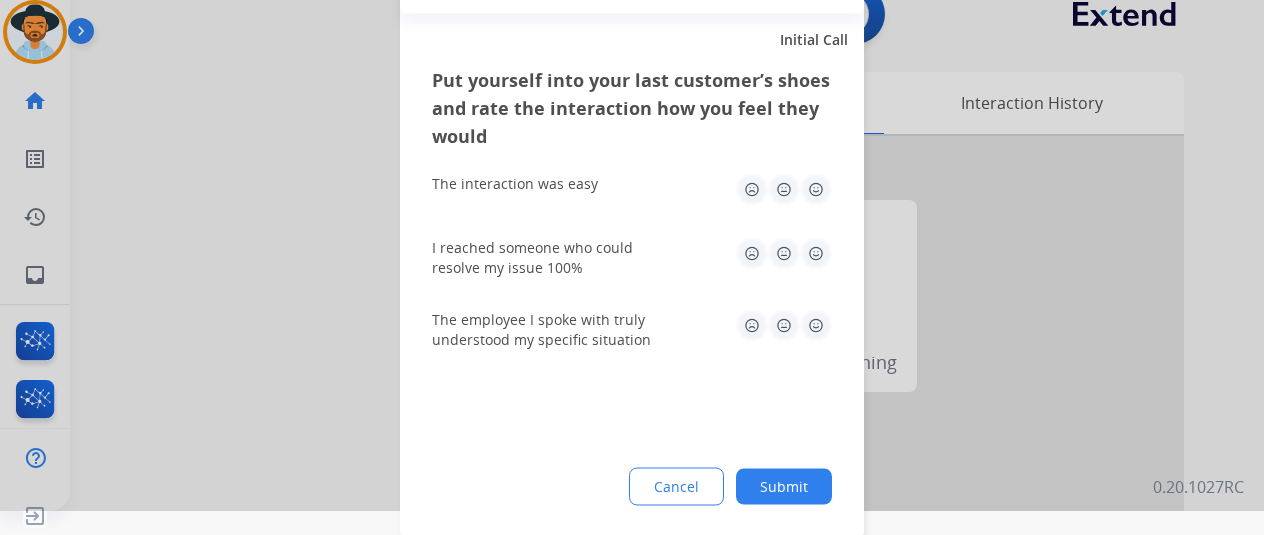 click 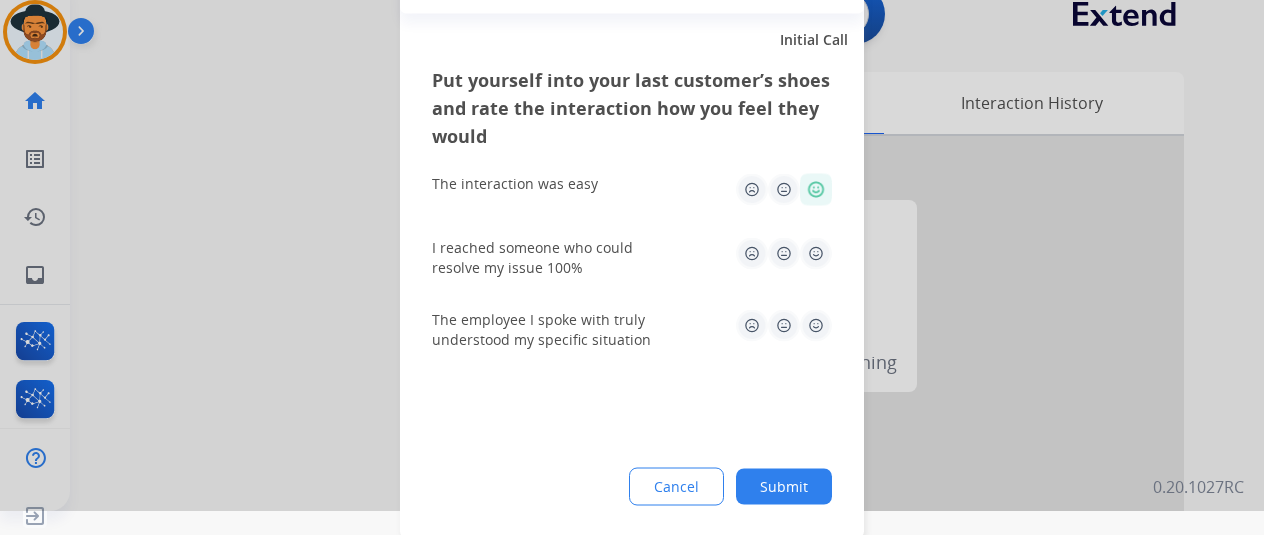 click 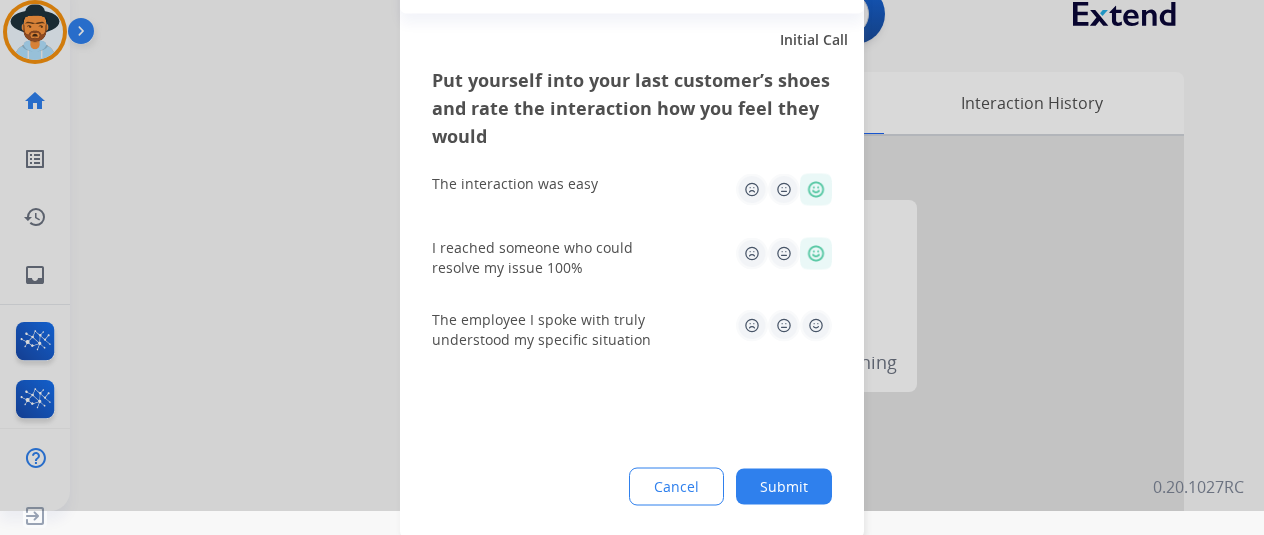 click 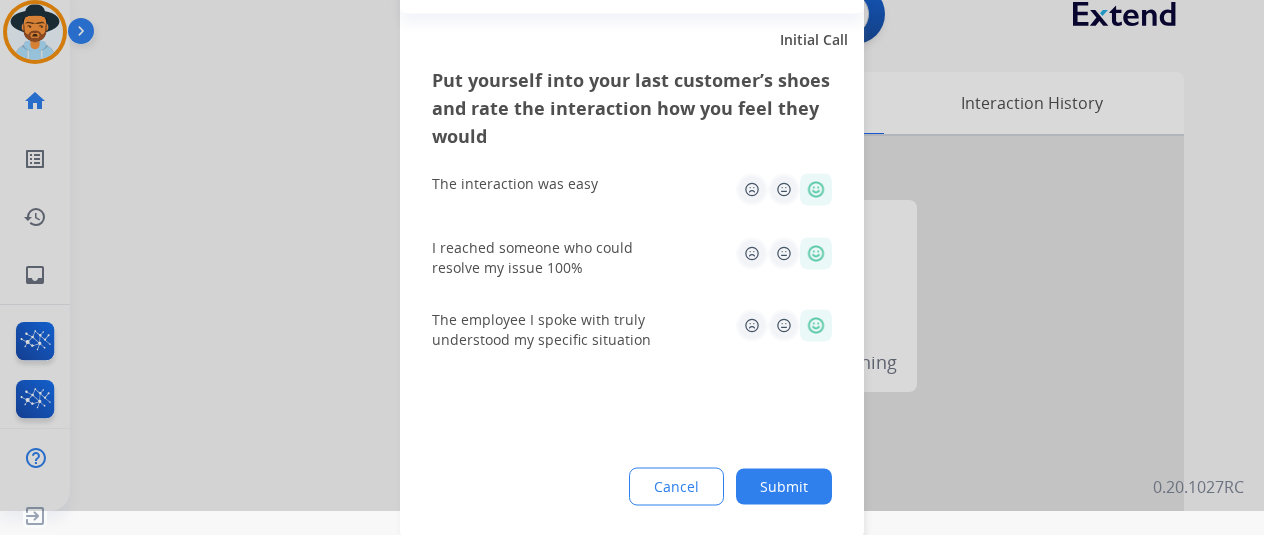 click on "Put yourself into your last customer’s shoes and rate the interaction how you feel they would  The interaction was easy   I reached someone who could resolve my issue 100%   The employee I spoke with truly understood my specific situation  Cancel Submit" 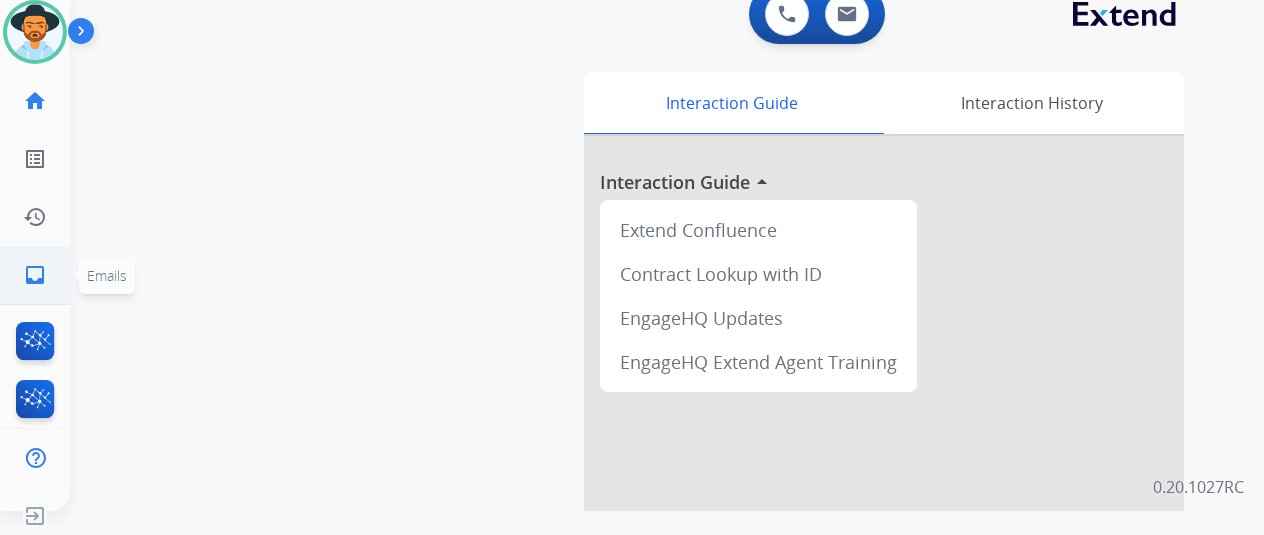 click on "inbox  Emails" 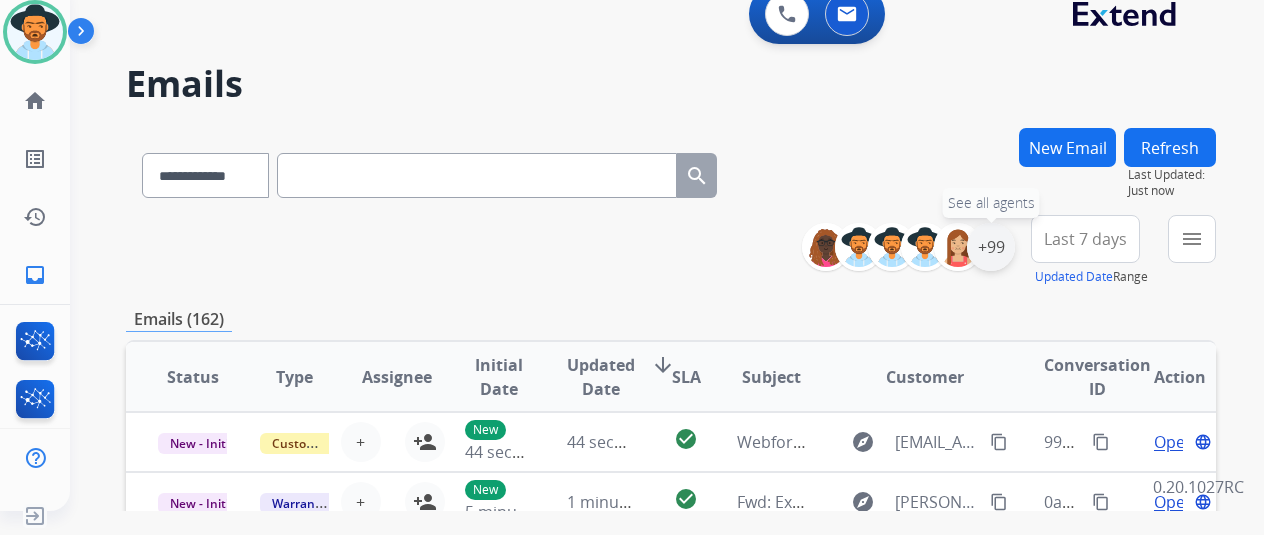 click on "+99" at bounding box center (991, 247) 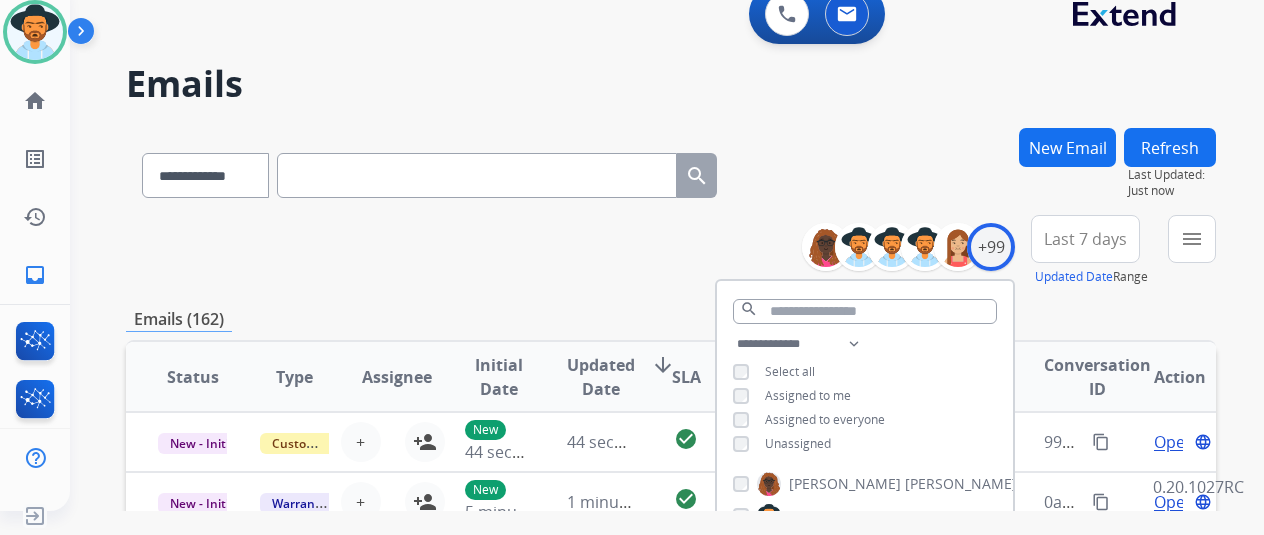 click on "Unassigned" at bounding box center [798, 443] 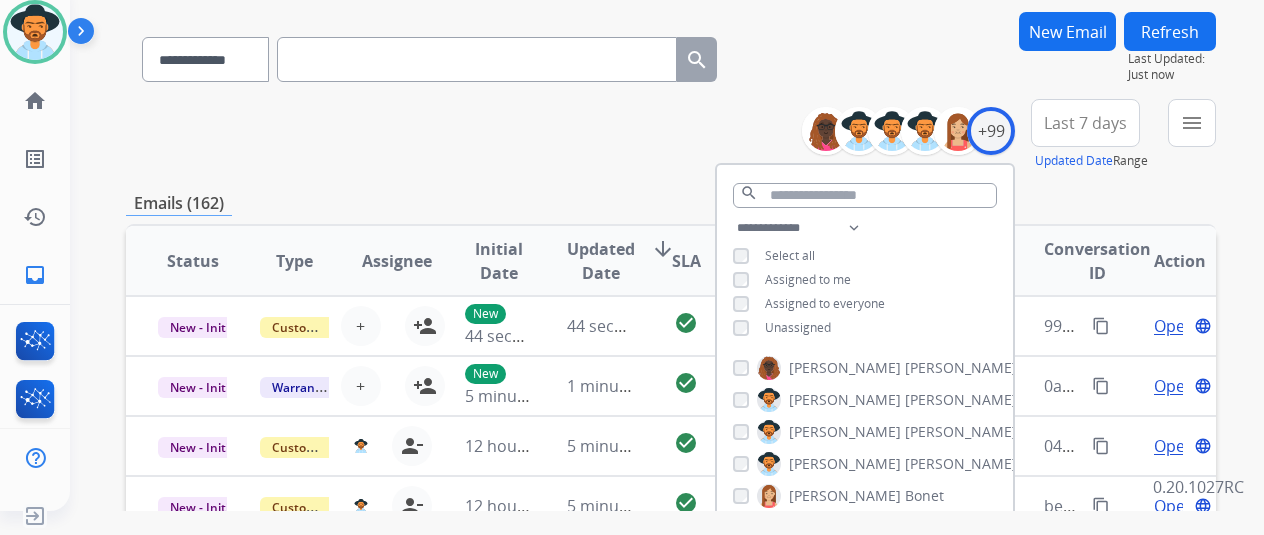 scroll, scrollTop: 200, scrollLeft: 0, axis: vertical 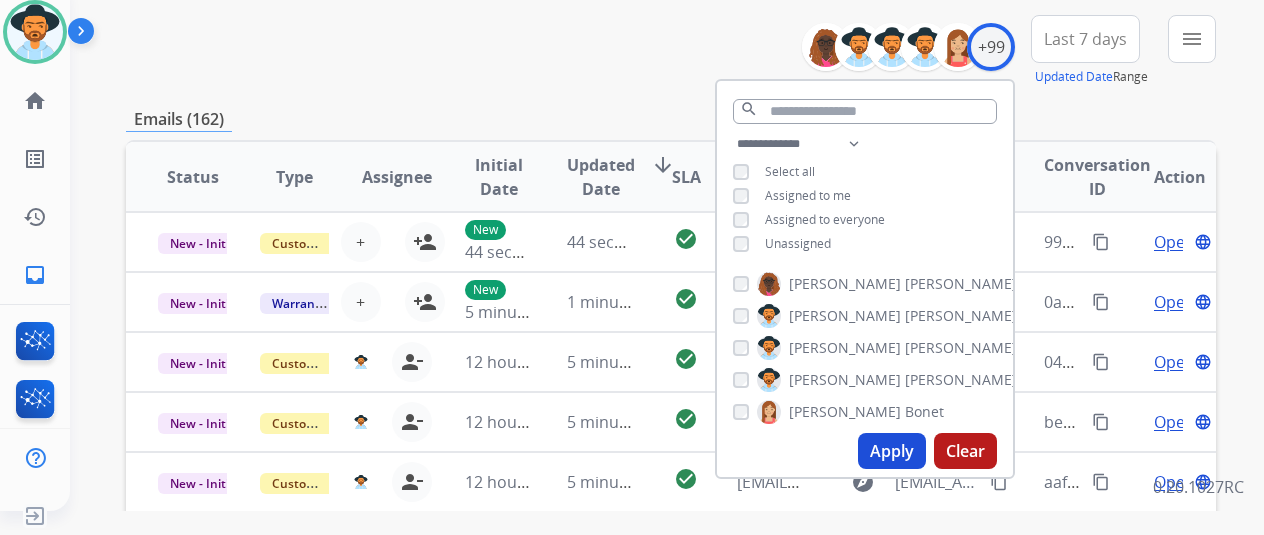 click on "Apply" at bounding box center [892, 451] 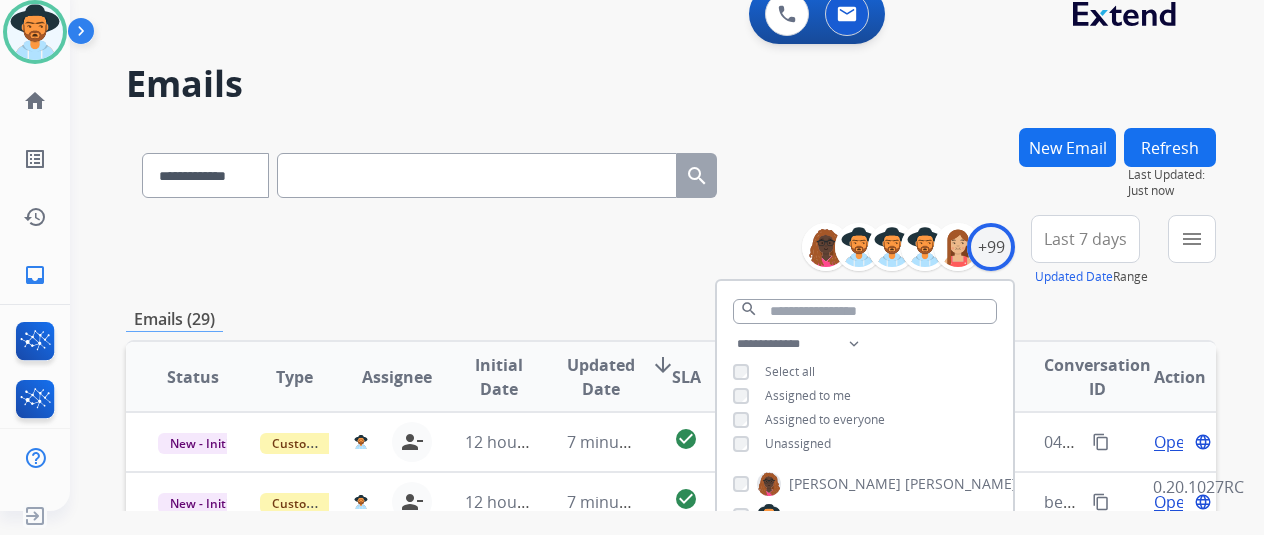 click on "**********" at bounding box center [671, 251] 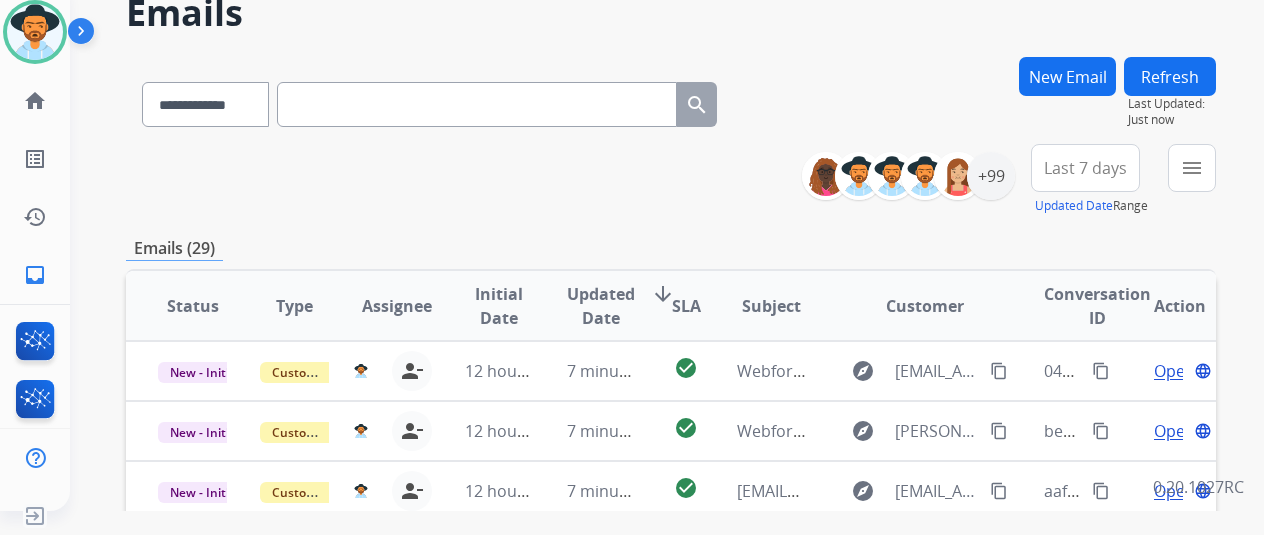 scroll, scrollTop: 0, scrollLeft: 0, axis: both 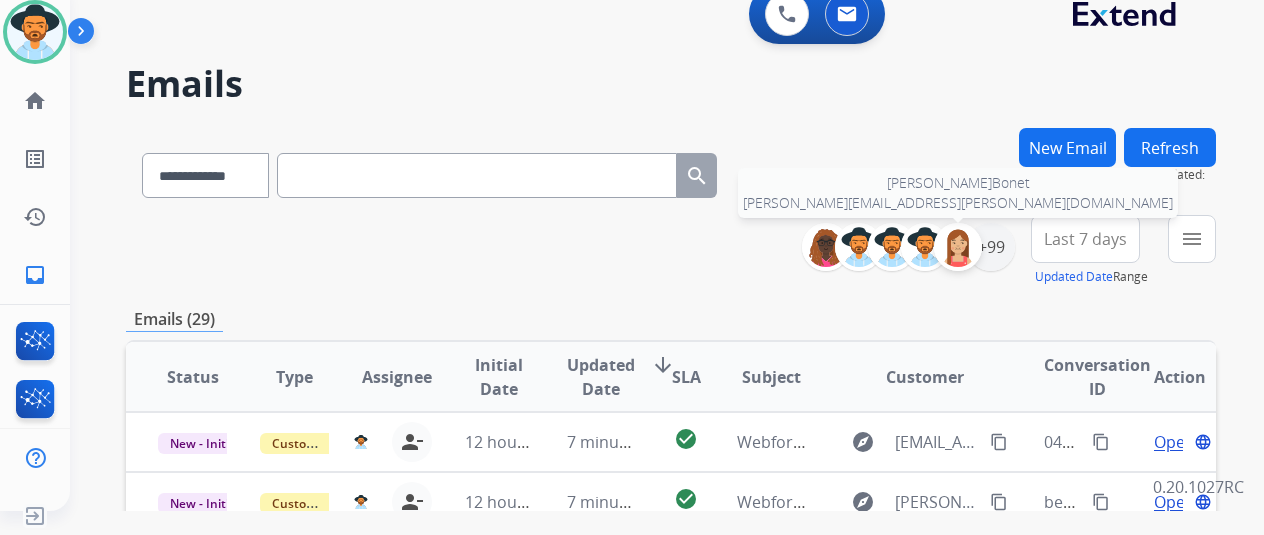 click at bounding box center [958, 247] 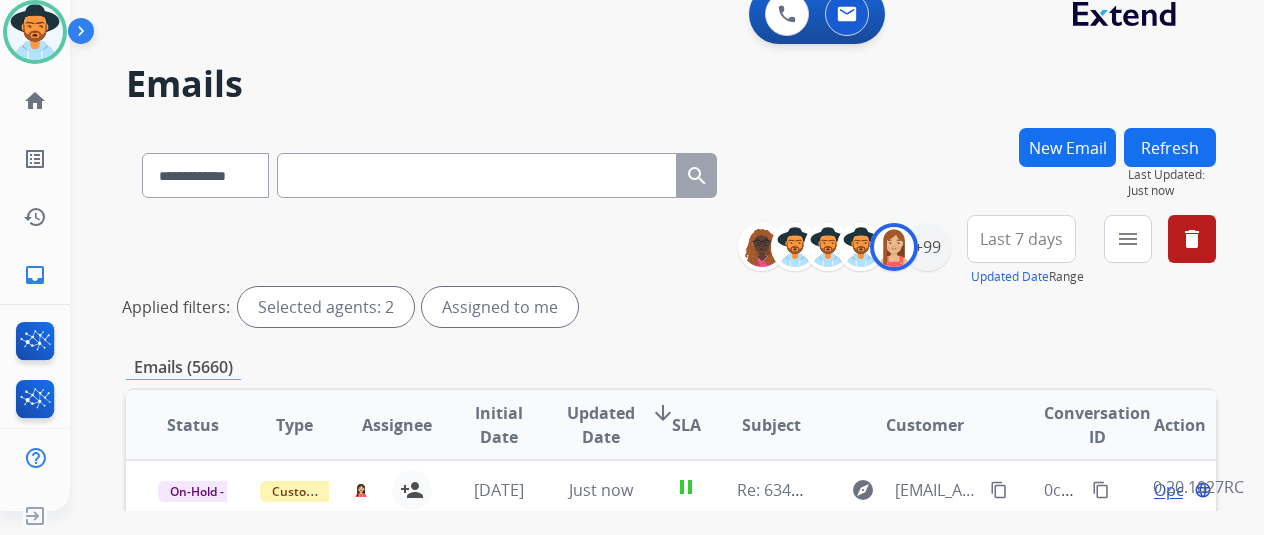 click on "Last 7 days" at bounding box center (1021, 239) 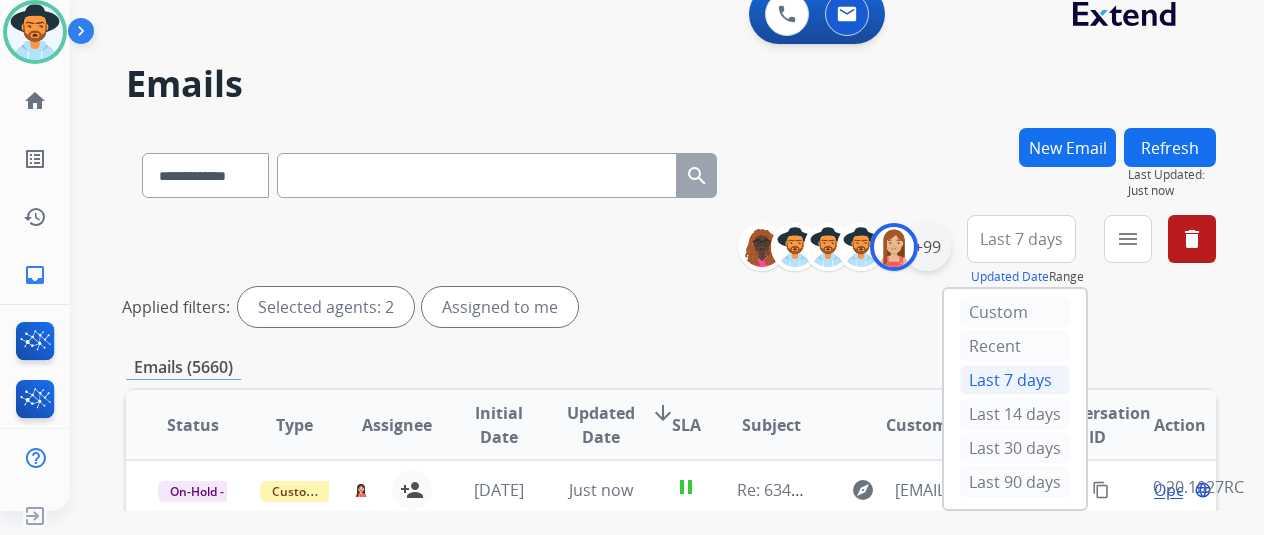 click on "+99" at bounding box center [927, 247] 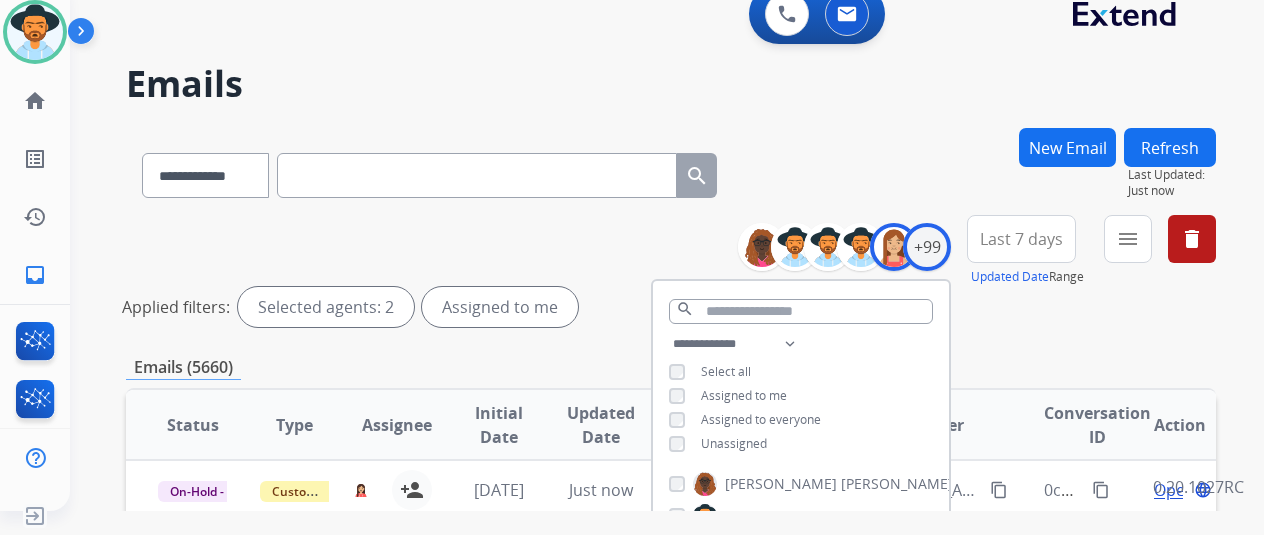 click on "Assigned to me" at bounding box center [744, 395] 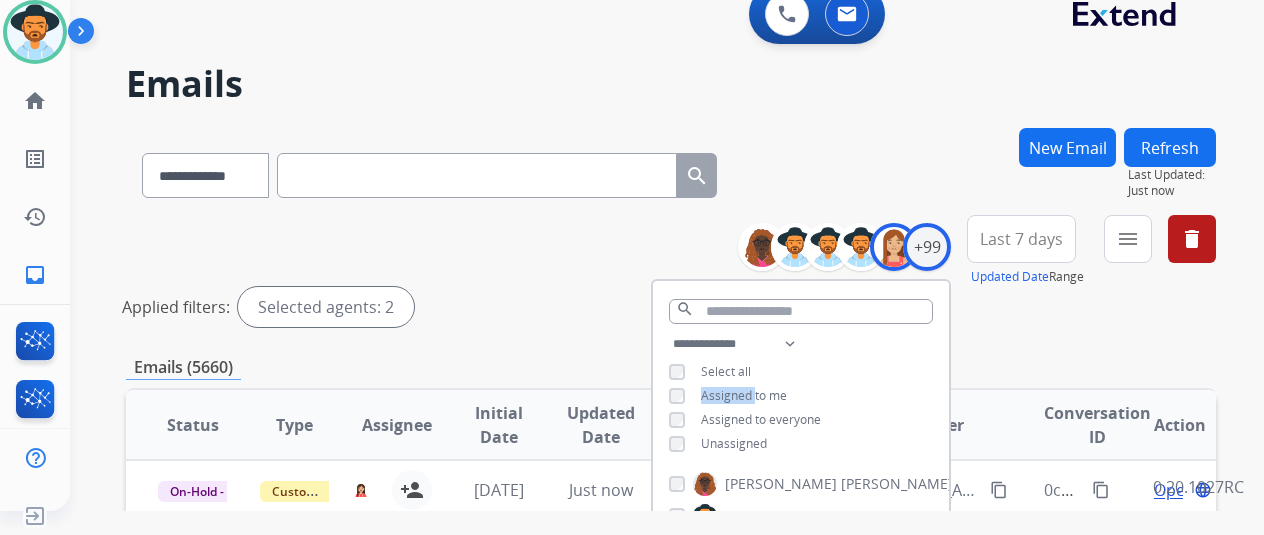 click on "Assigned to me" at bounding box center (744, 395) 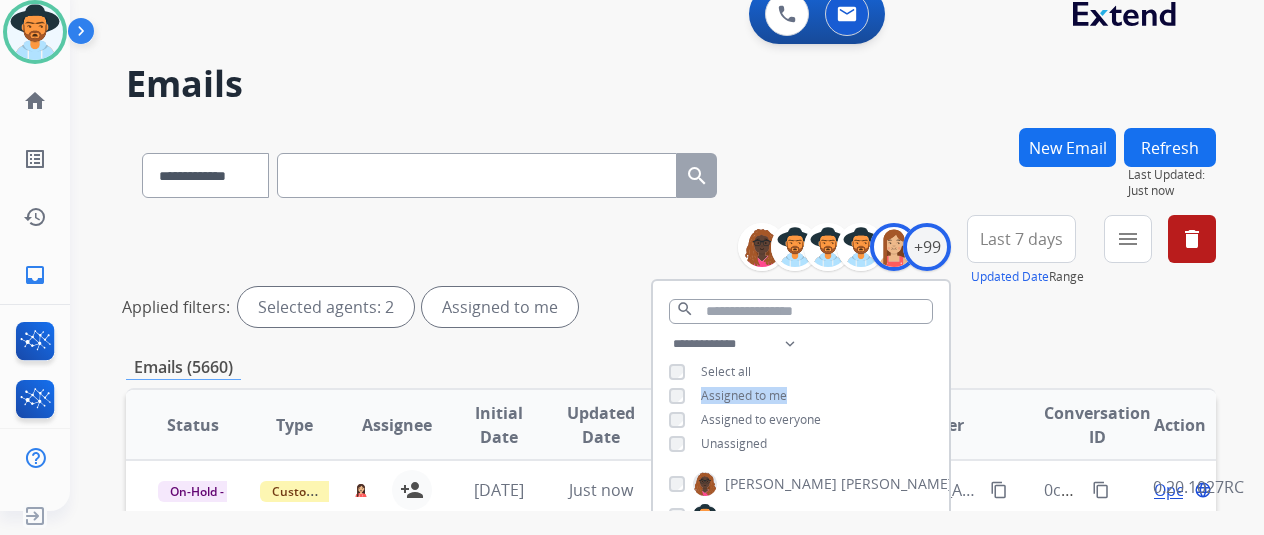 click on "Assigned to me" at bounding box center (744, 395) 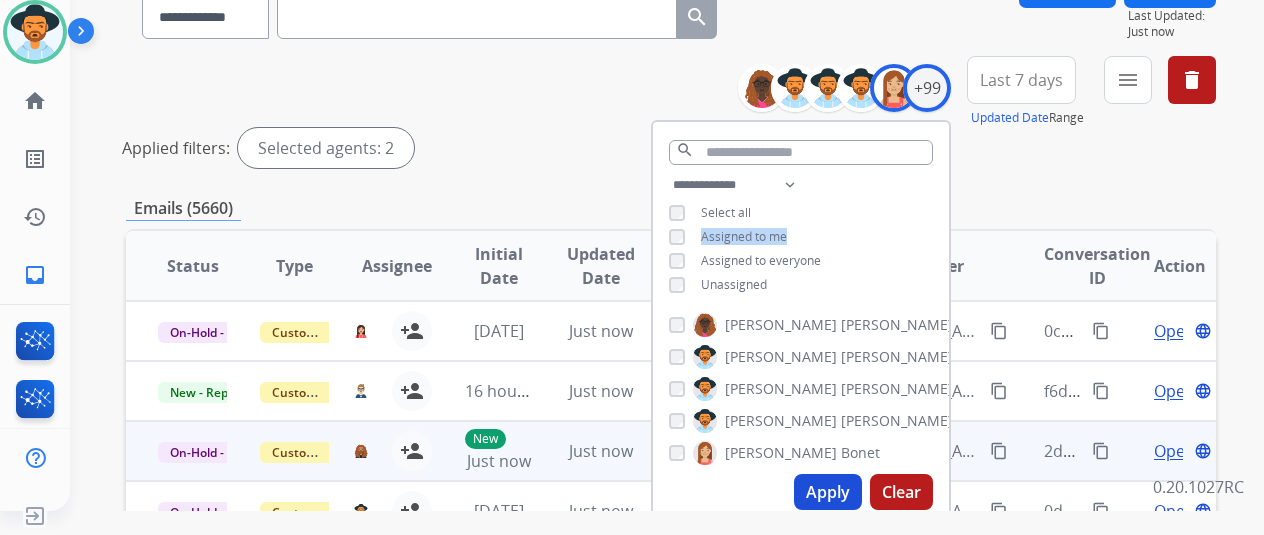scroll, scrollTop: 300, scrollLeft: 0, axis: vertical 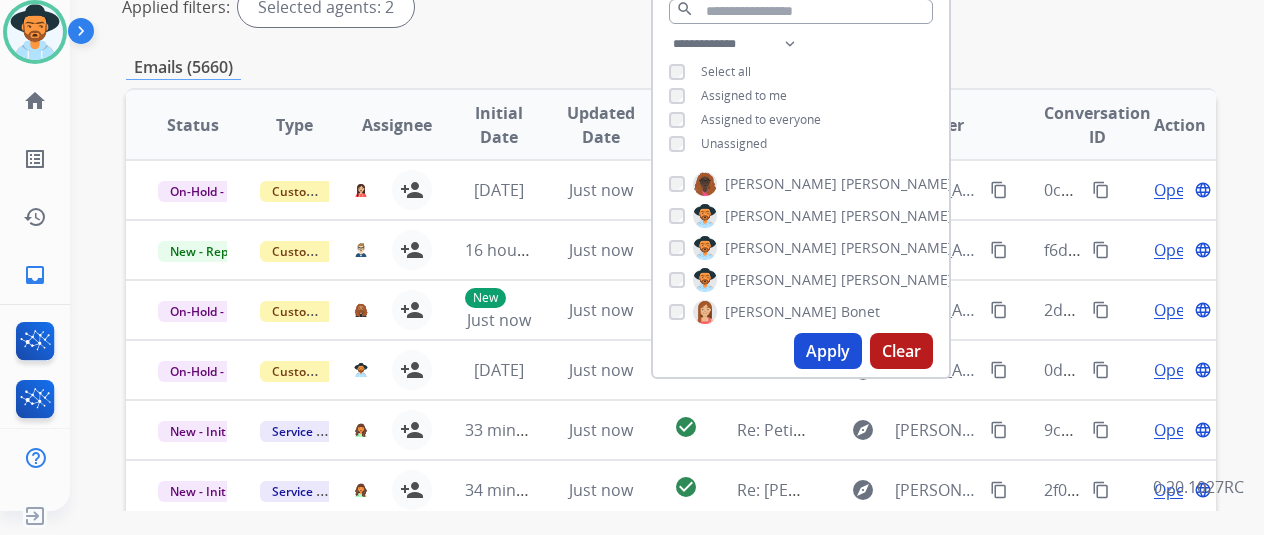 click on "Selected agents: 2" at bounding box center (326, 7) 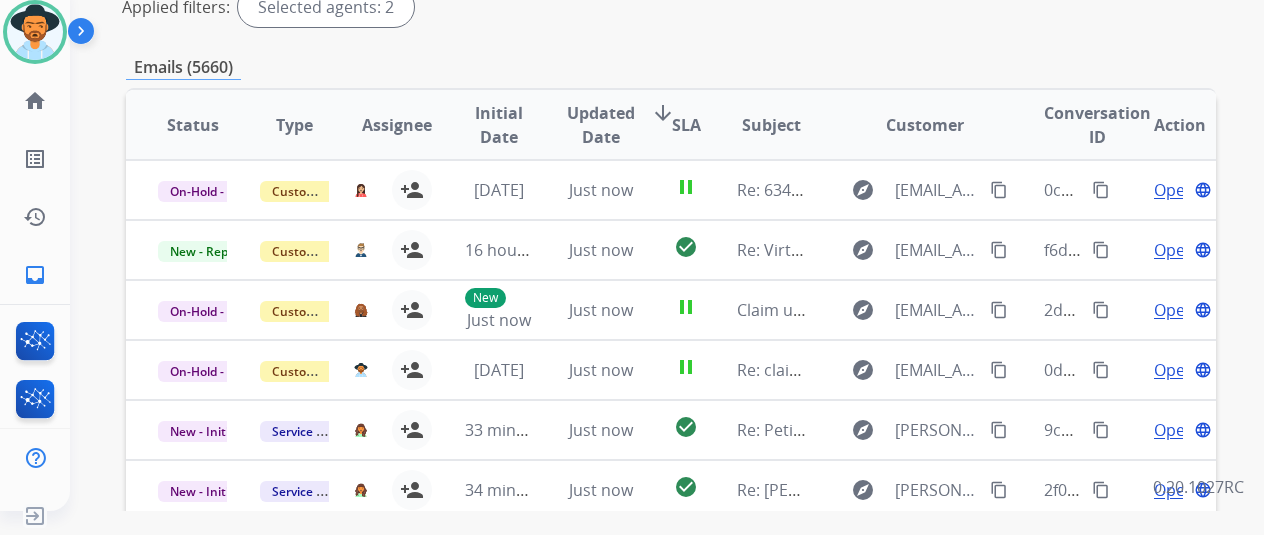 click on "Selected agents: 2" at bounding box center (326, 7) 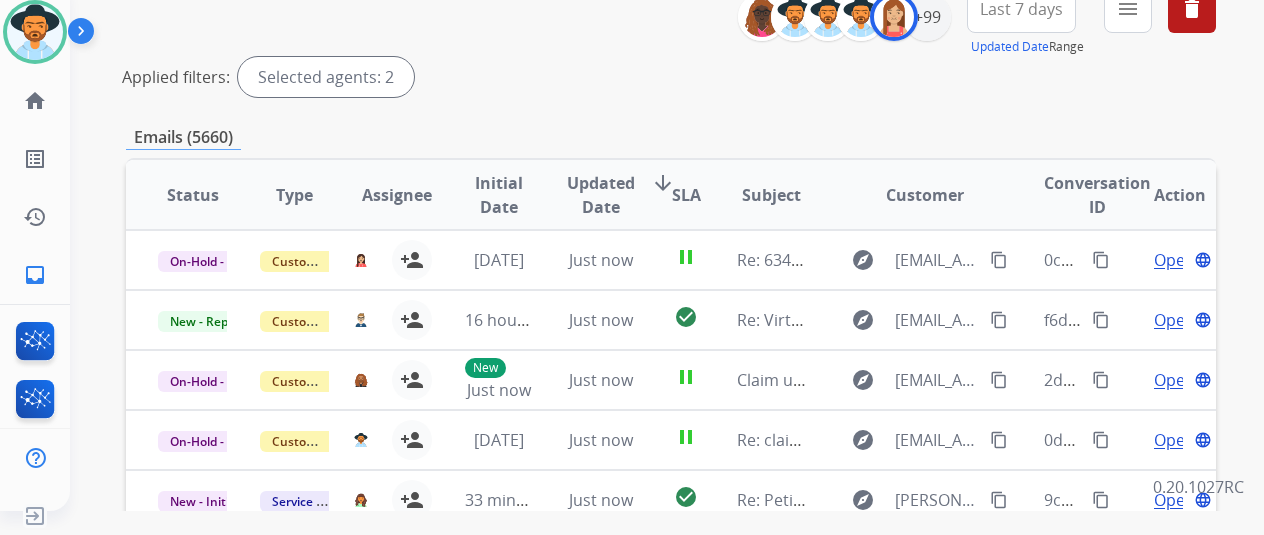 scroll, scrollTop: 200, scrollLeft: 0, axis: vertical 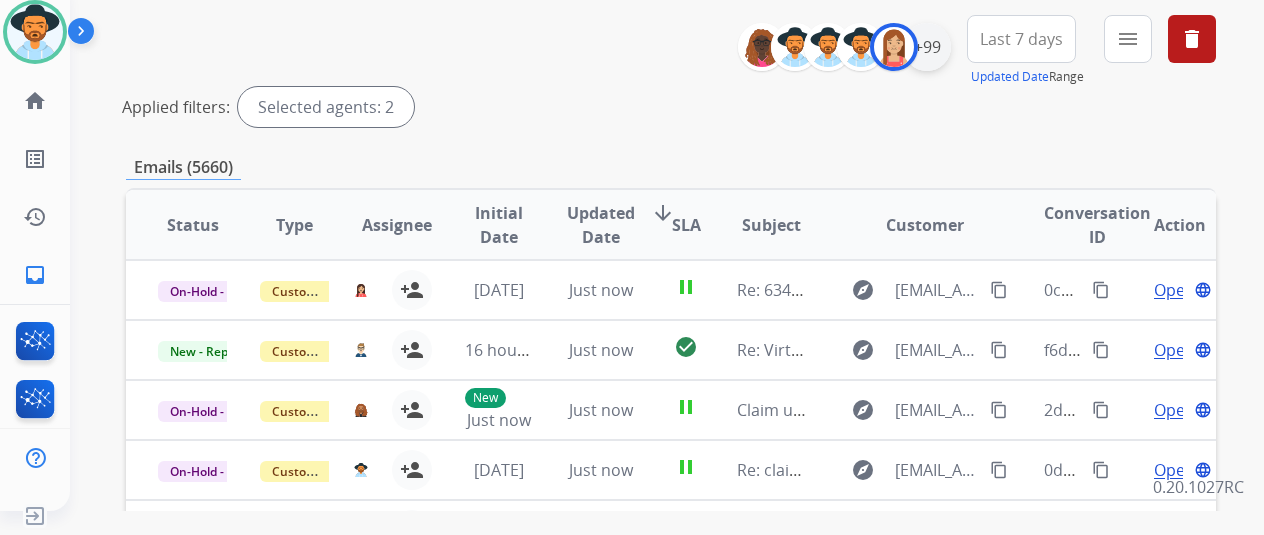 click on "+99" at bounding box center (927, 47) 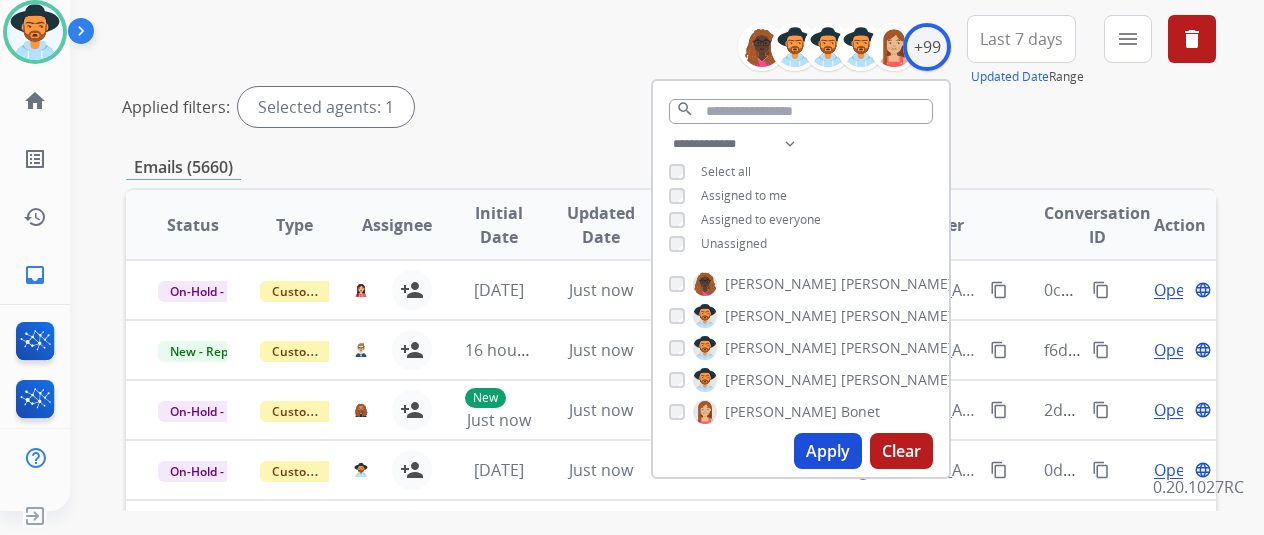 click on "Apply" at bounding box center [828, 451] 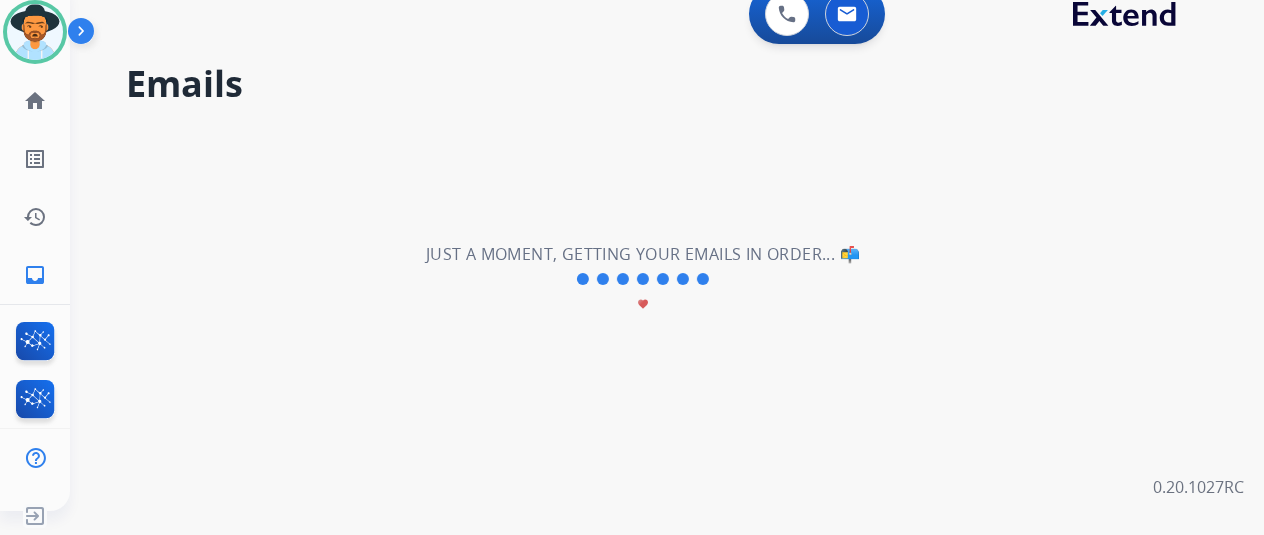 scroll, scrollTop: 0, scrollLeft: 0, axis: both 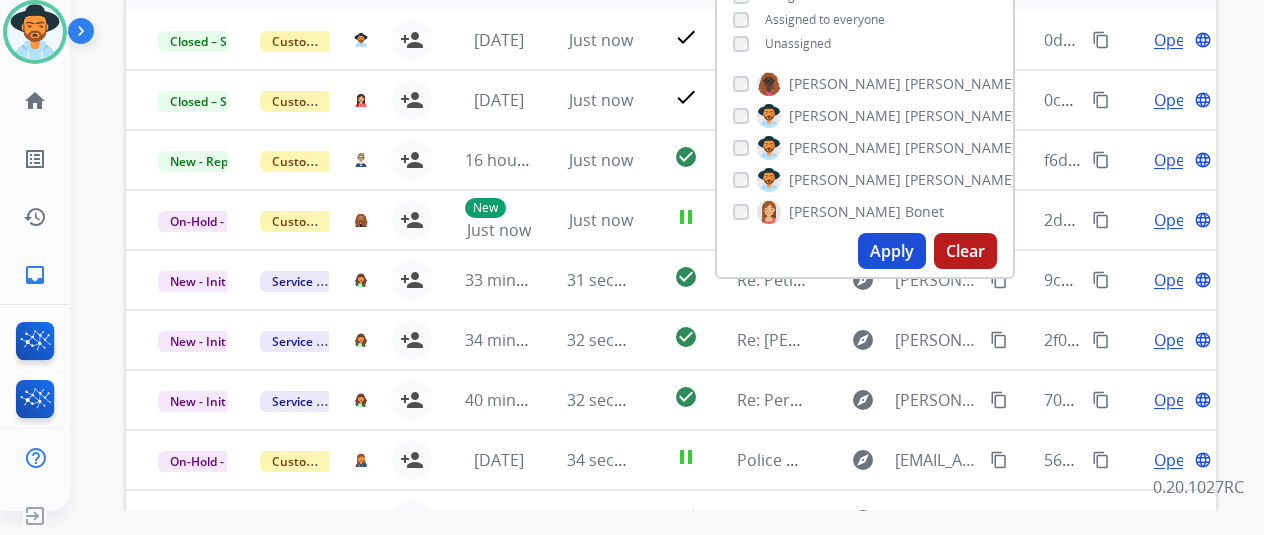 click on "Apply" at bounding box center (892, 251) 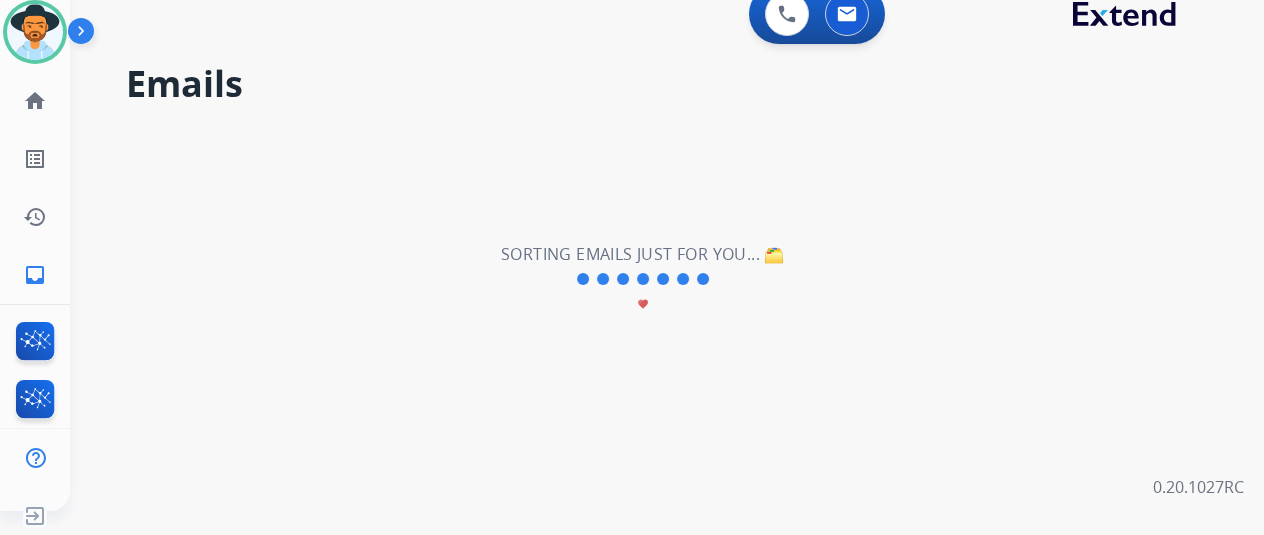 scroll, scrollTop: 0, scrollLeft: 0, axis: both 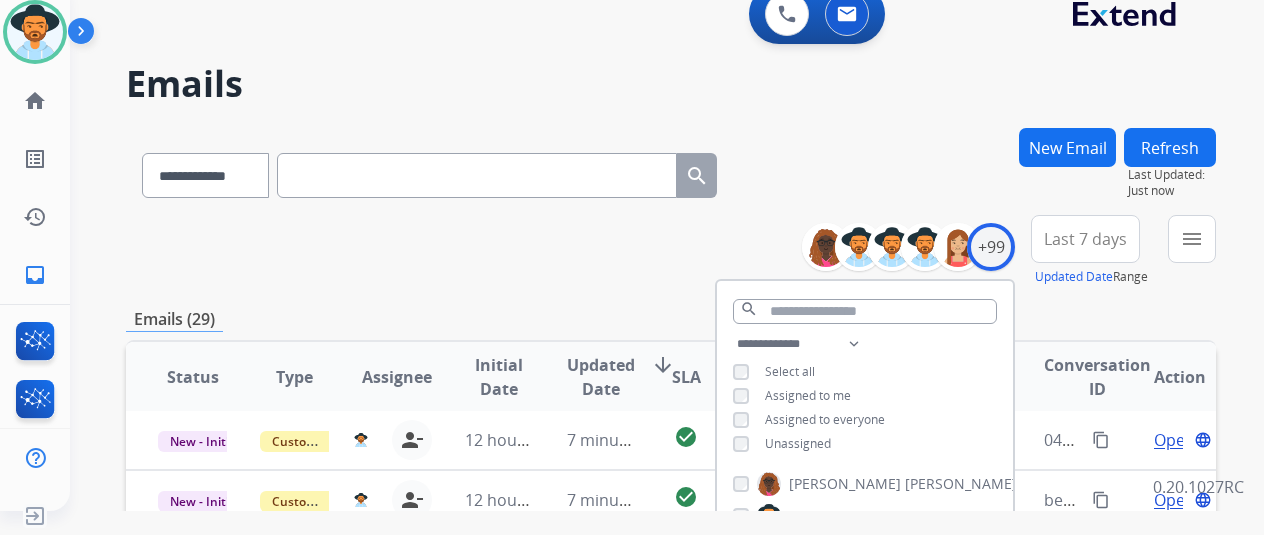 click on "**********" at bounding box center [671, 251] 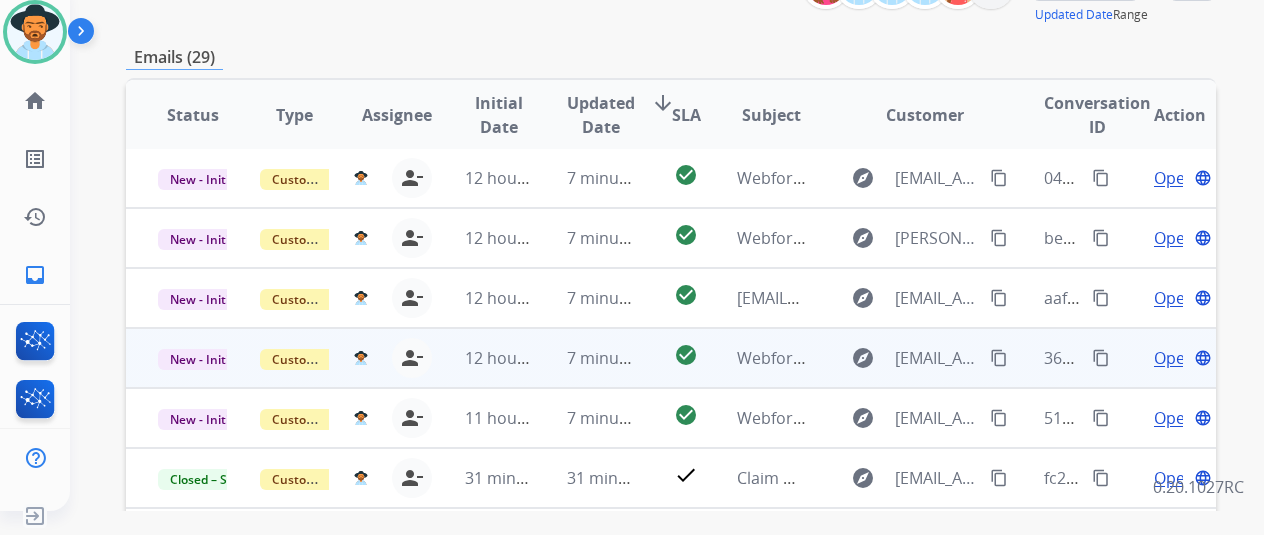 scroll, scrollTop: 300, scrollLeft: 0, axis: vertical 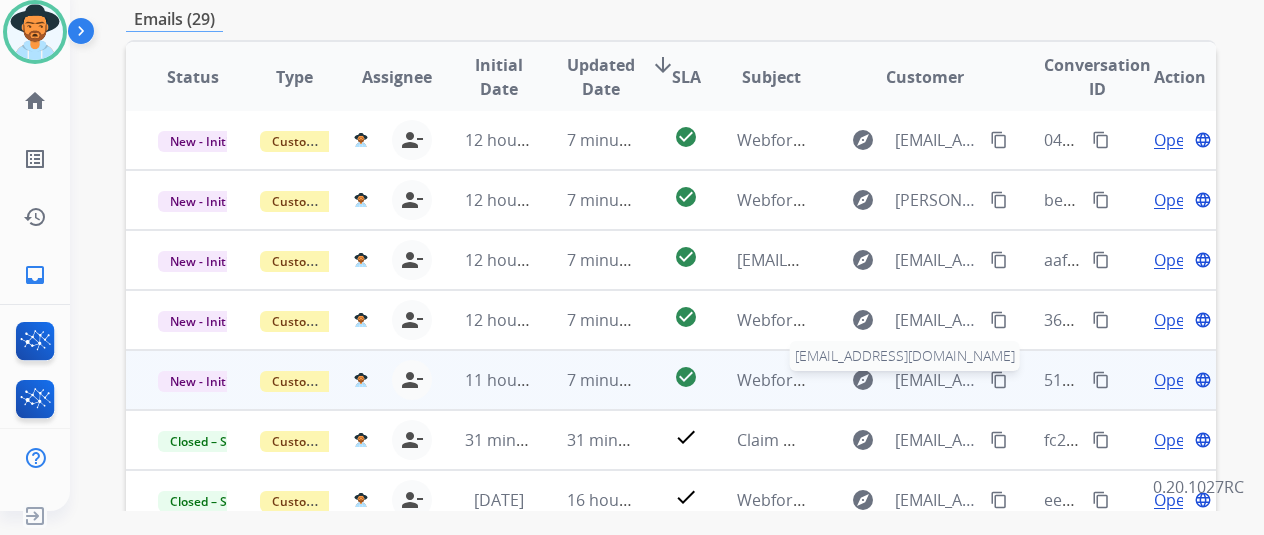 click on "[EMAIL_ADDRESS][DOMAIN_NAME]" at bounding box center [936, 380] 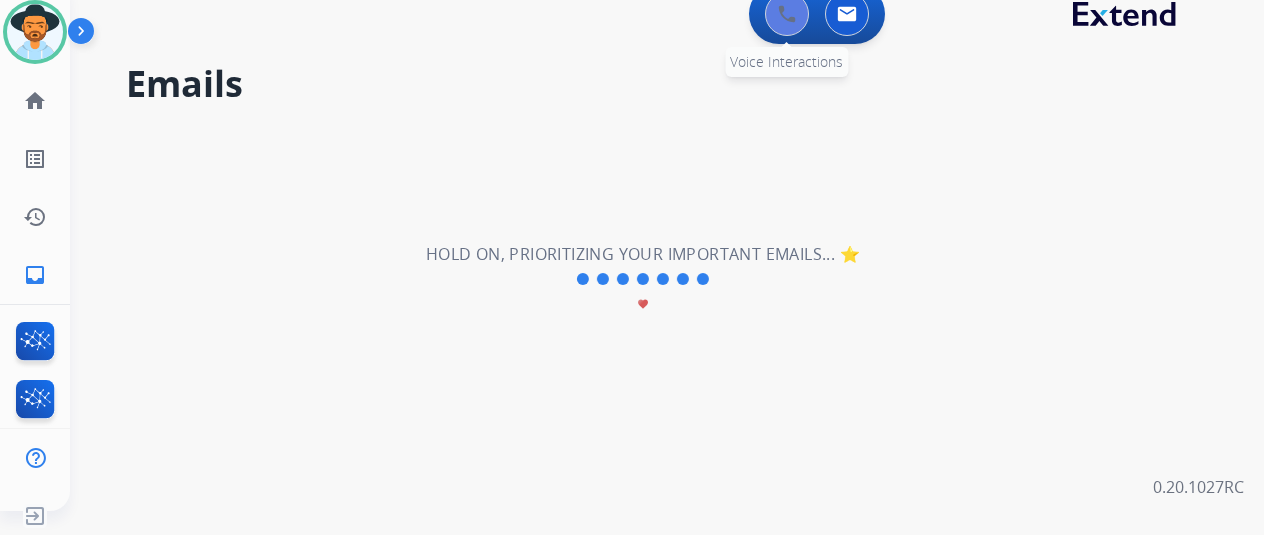 scroll, scrollTop: 0, scrollLeft: 0, axis: both 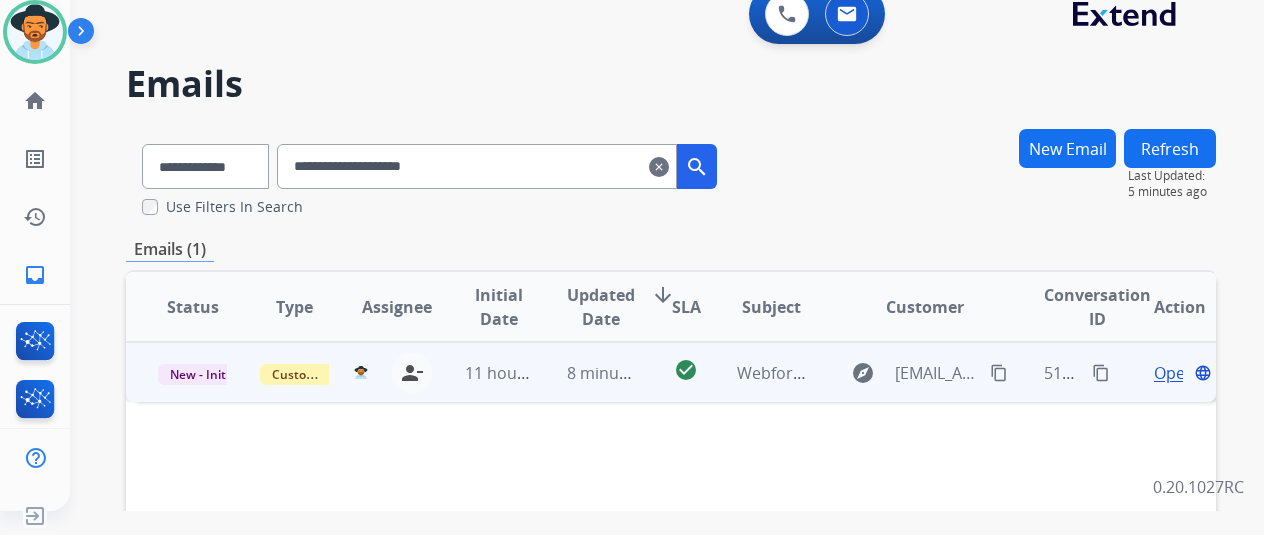 click on "Open" at bounding box center (1174, 373) 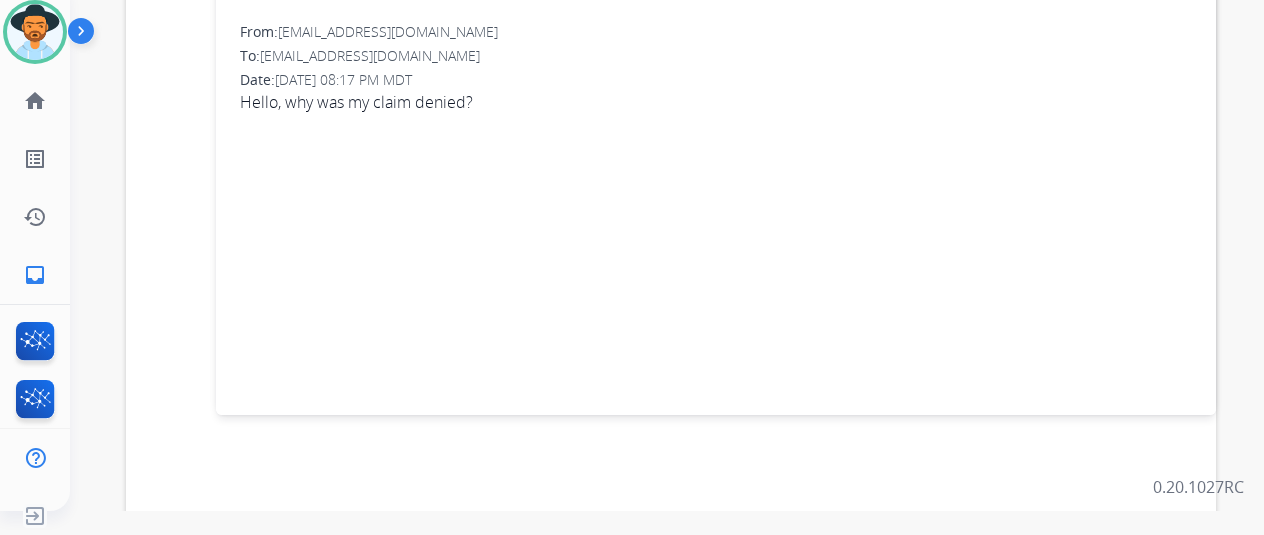 scroll, scrollTop: 16, scrollLeft: 0, axis: vertical 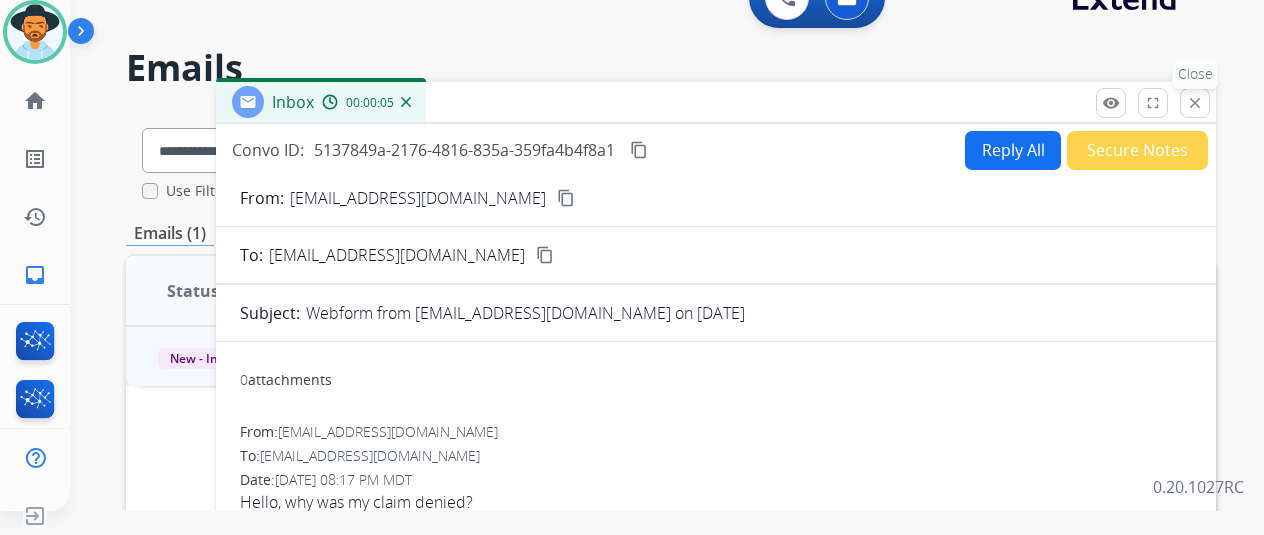 click on "close" at bounding box center [1195, 103] 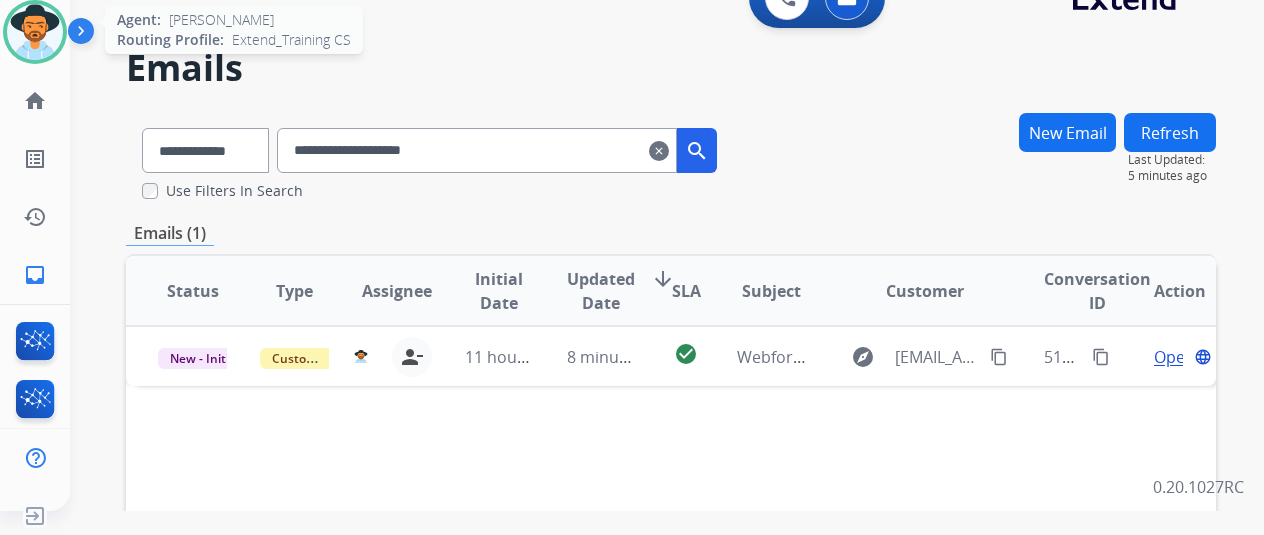 click at bounding box center (35, 32) 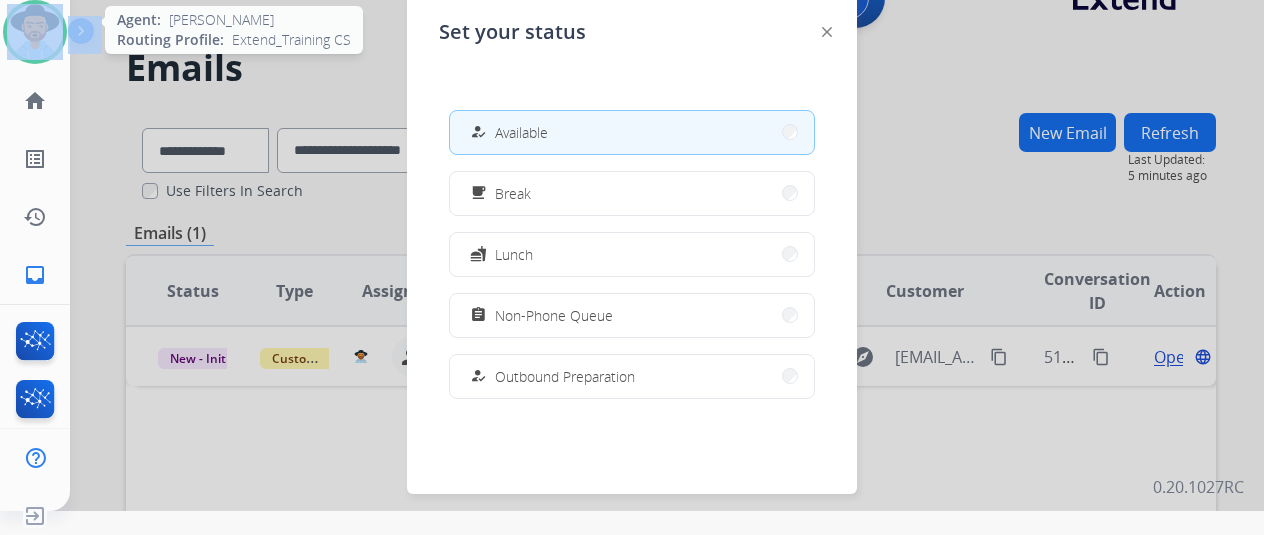 click at bounding box center [35, 32] 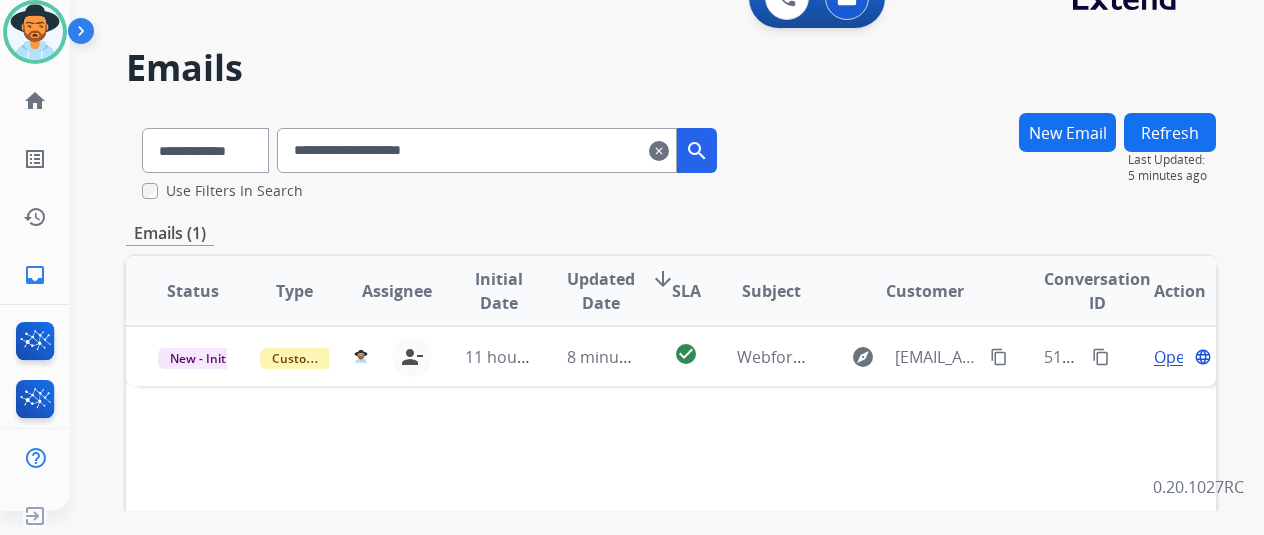click on "**********" at bounding box center [671, 156] 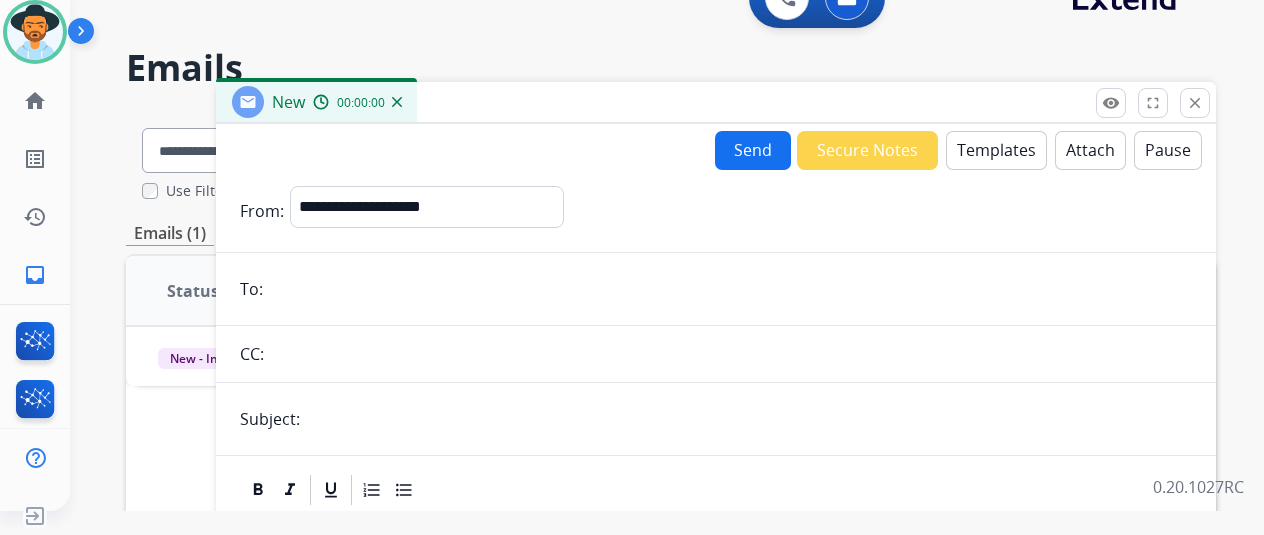 click at bounding box center (730, 289) 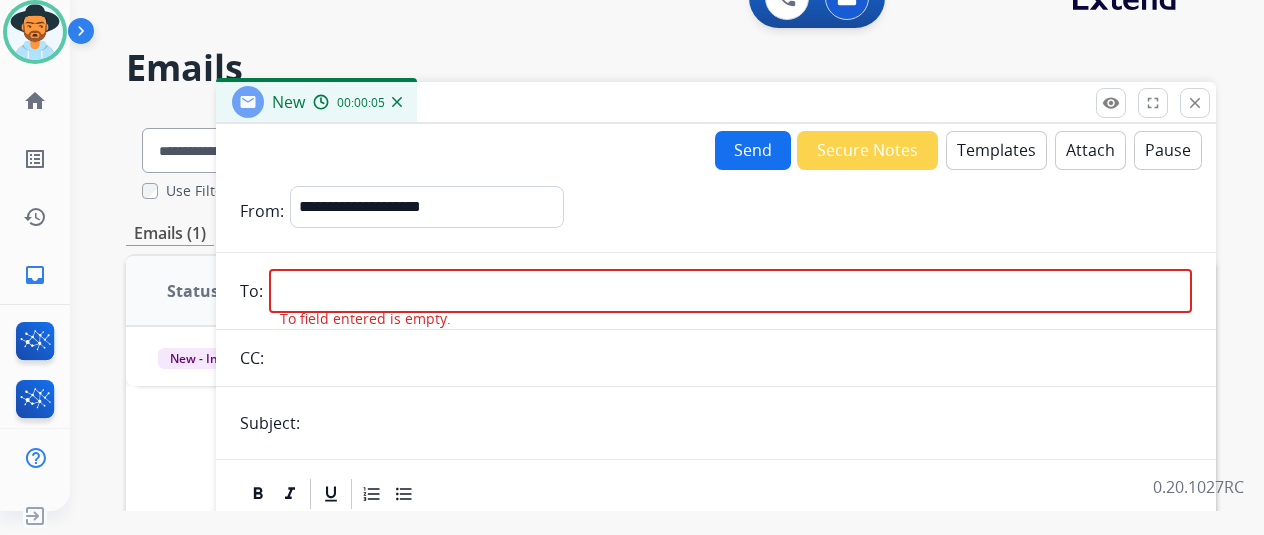 drag, startPoint x: 334, startPoint y: 305, endPoint x: 349, endPoint y: 303, distance: 15.132746 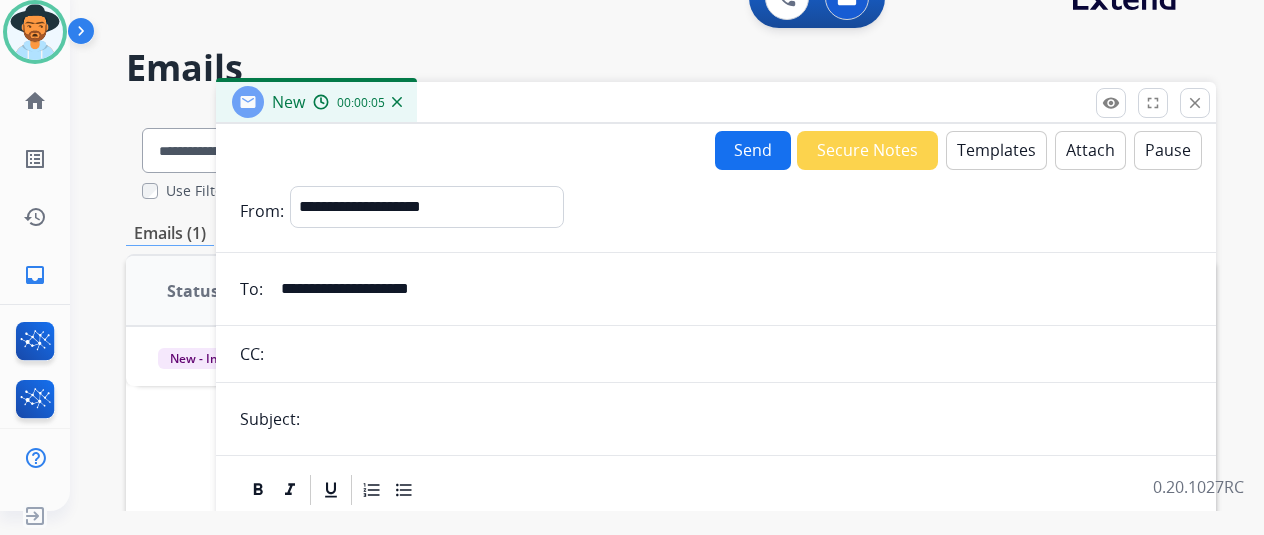 type on "**********" 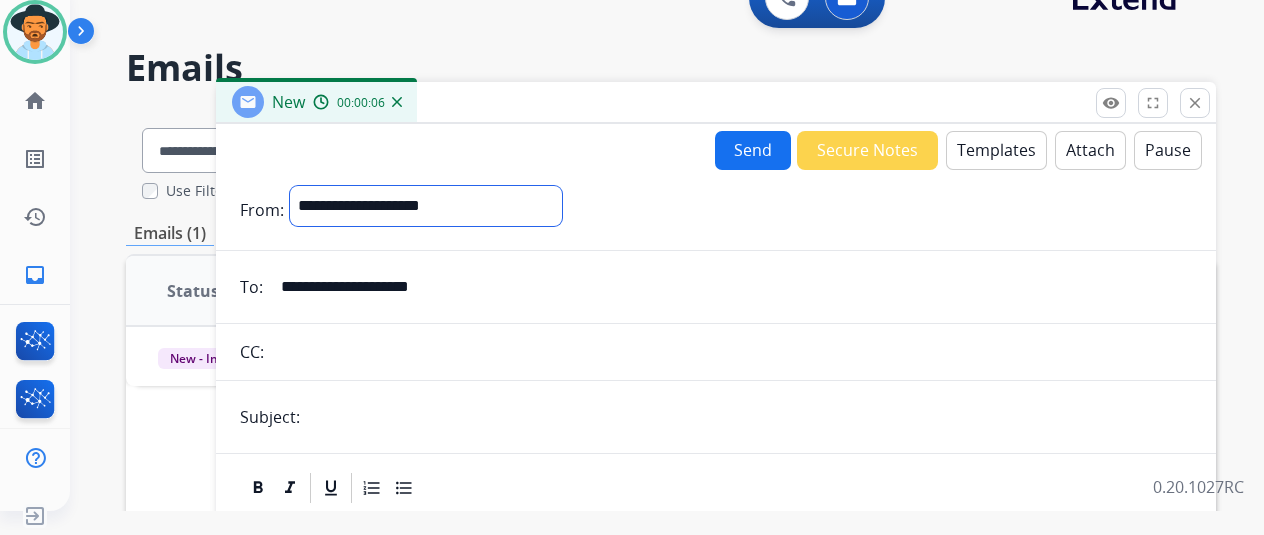 click on "**********" at bounding box center (426, 206) 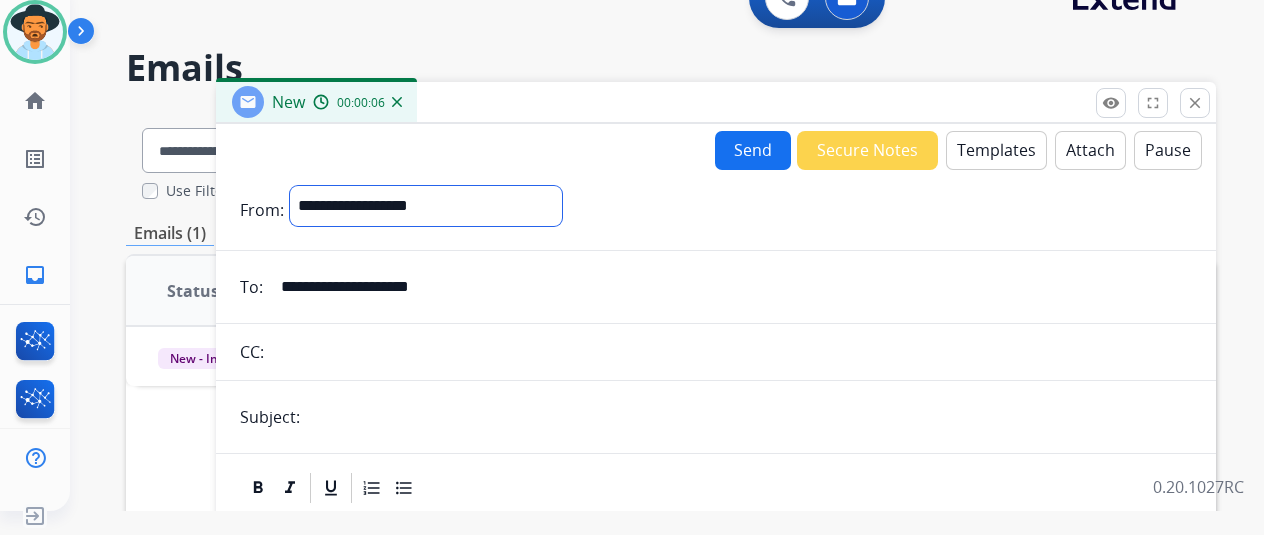 click on "**********" at bounding box center [426, 206] 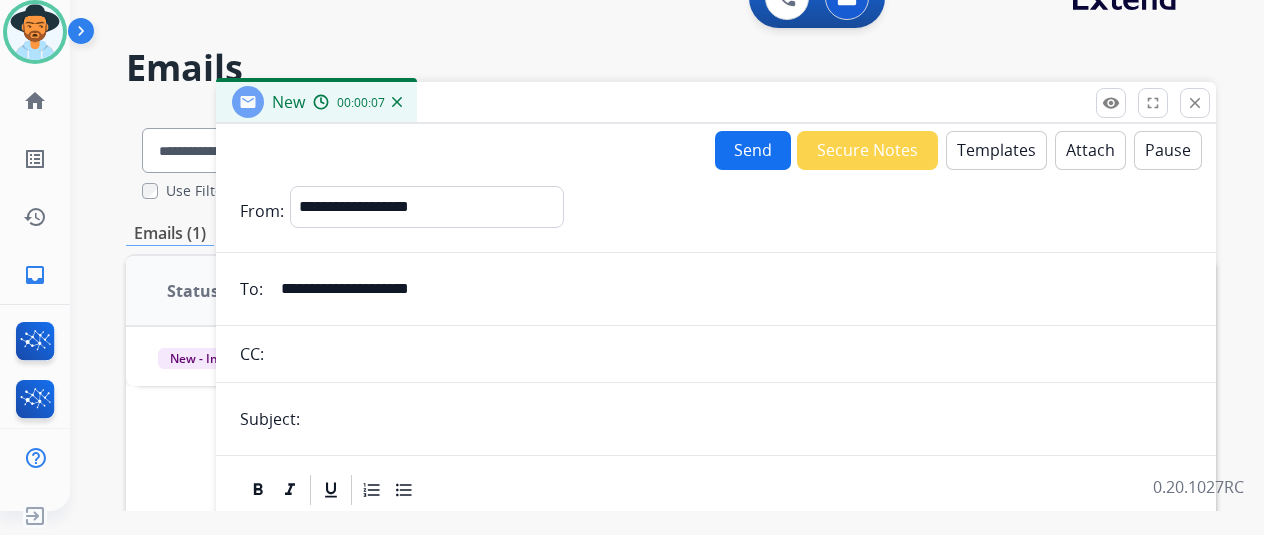 click at bounding box center (749, 419) 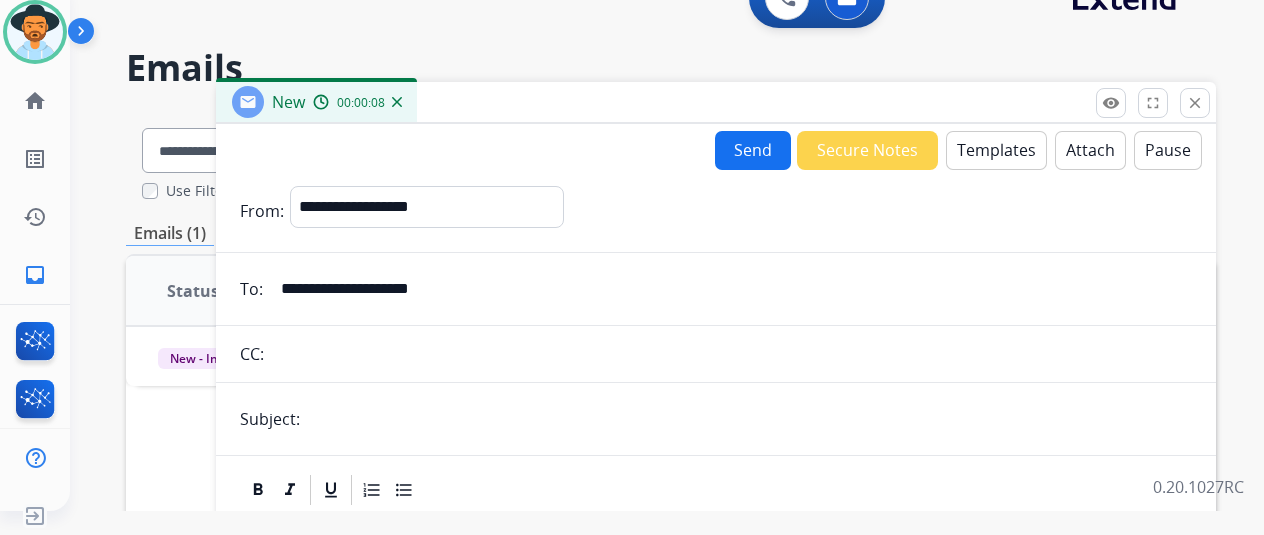 type on "**********" 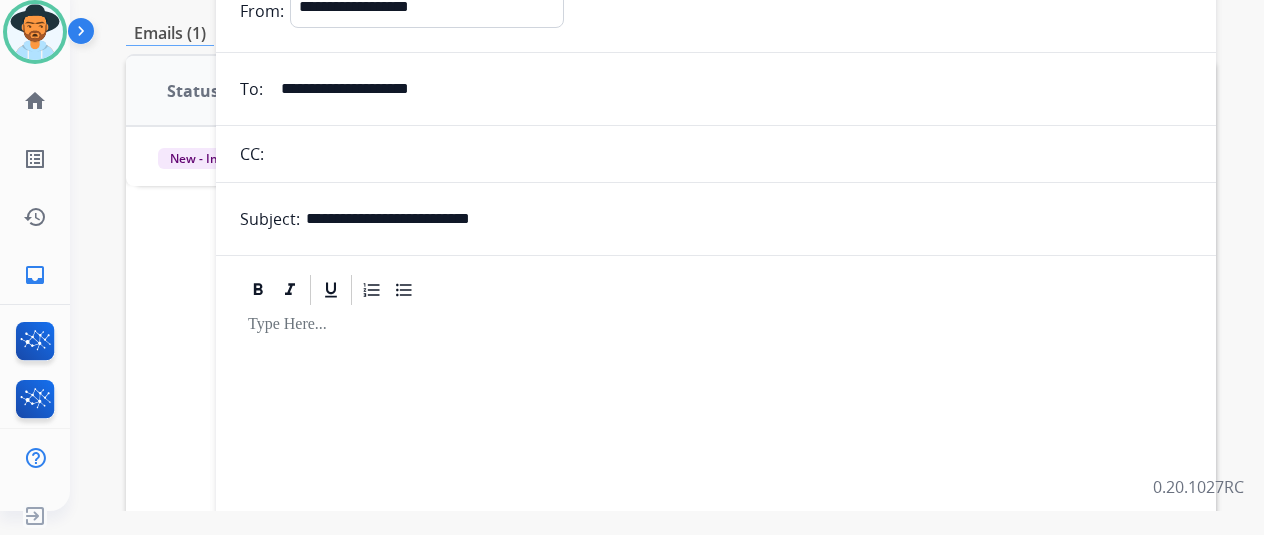 scroll, scrollTop: 16, scrollLeft: 0, axis: vertical 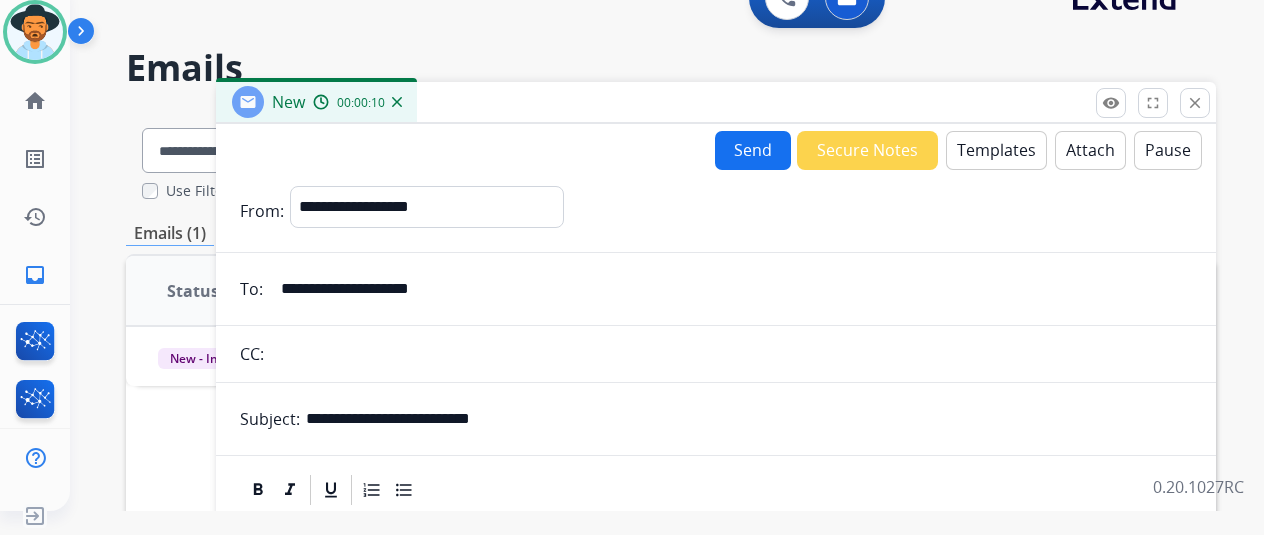click on "Templates" at bounding box center (996, 150) 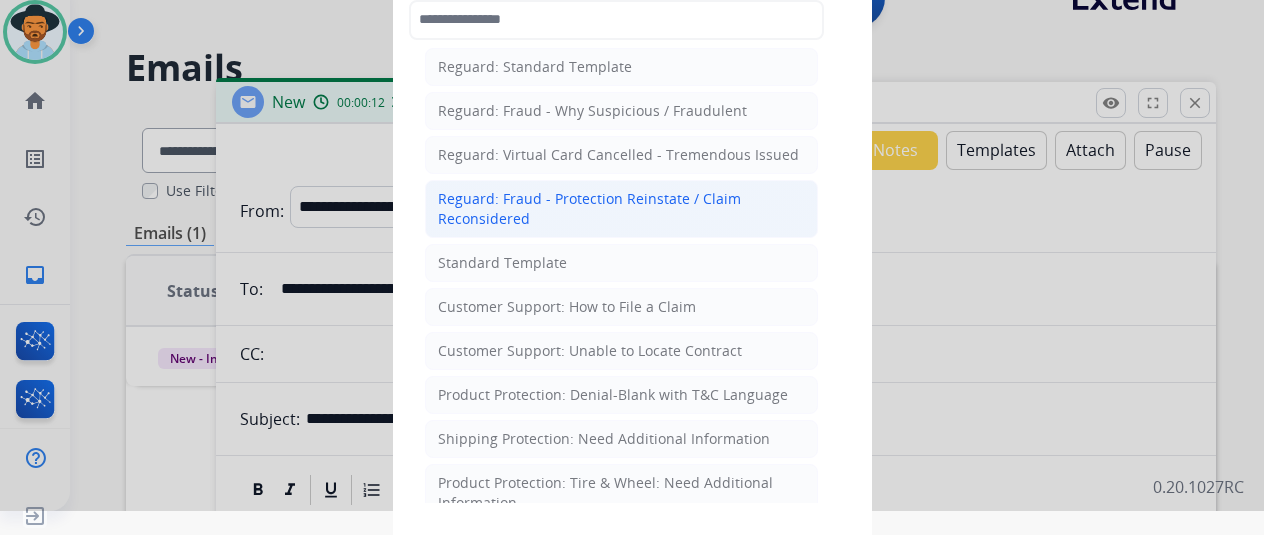scroll, scrollTop: 200, scrollLeft: 0, axis: vertical 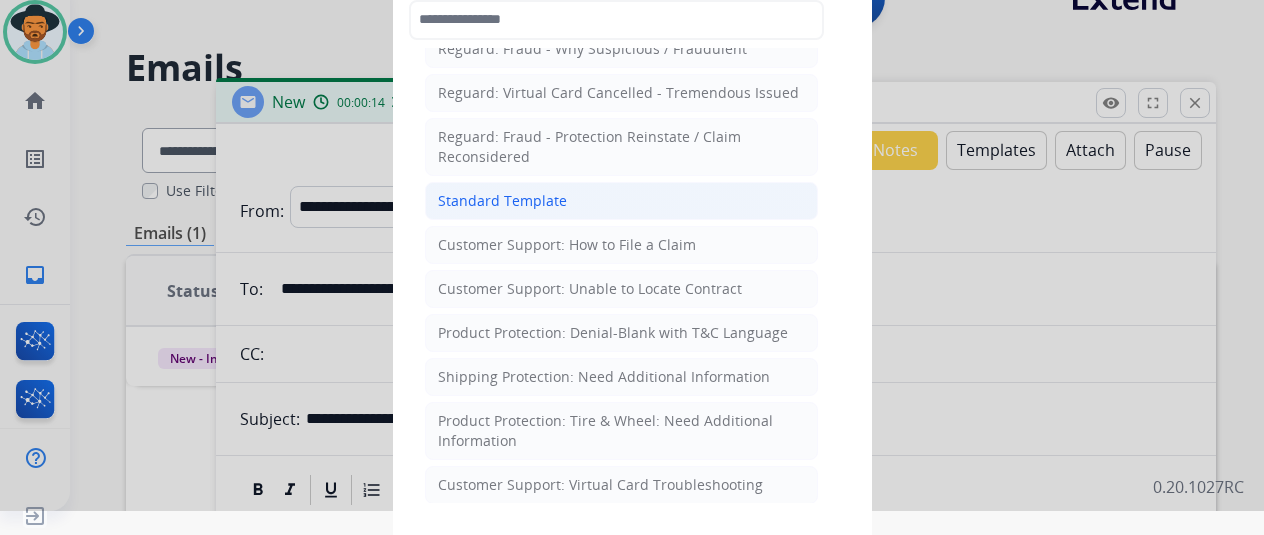 click on "Standard Template" 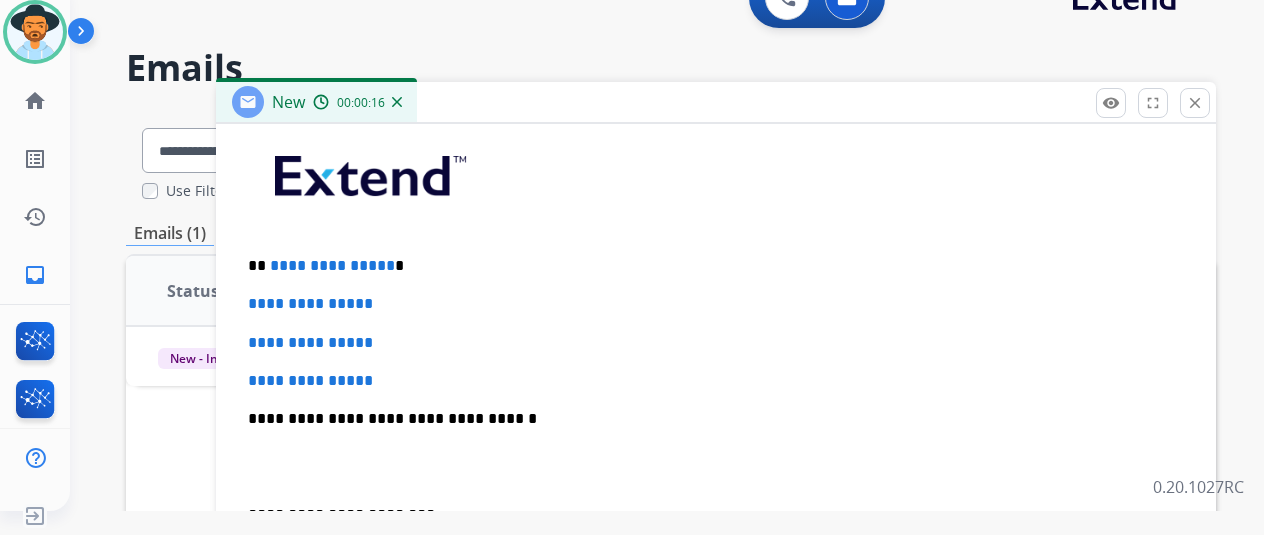 scroll, scrollTop: 516, scrollLeft: 0, axis: vertical 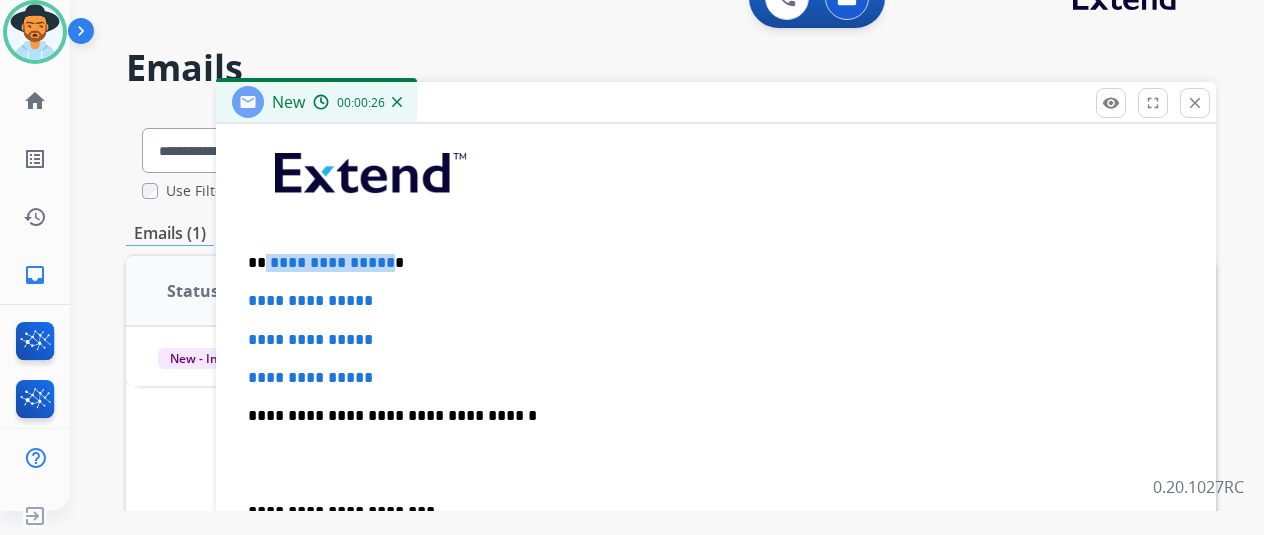 drag, startPoint x: 398, startPoint y: 257, endPoint x: 279, endPoint y: 254, distance: 119.03781 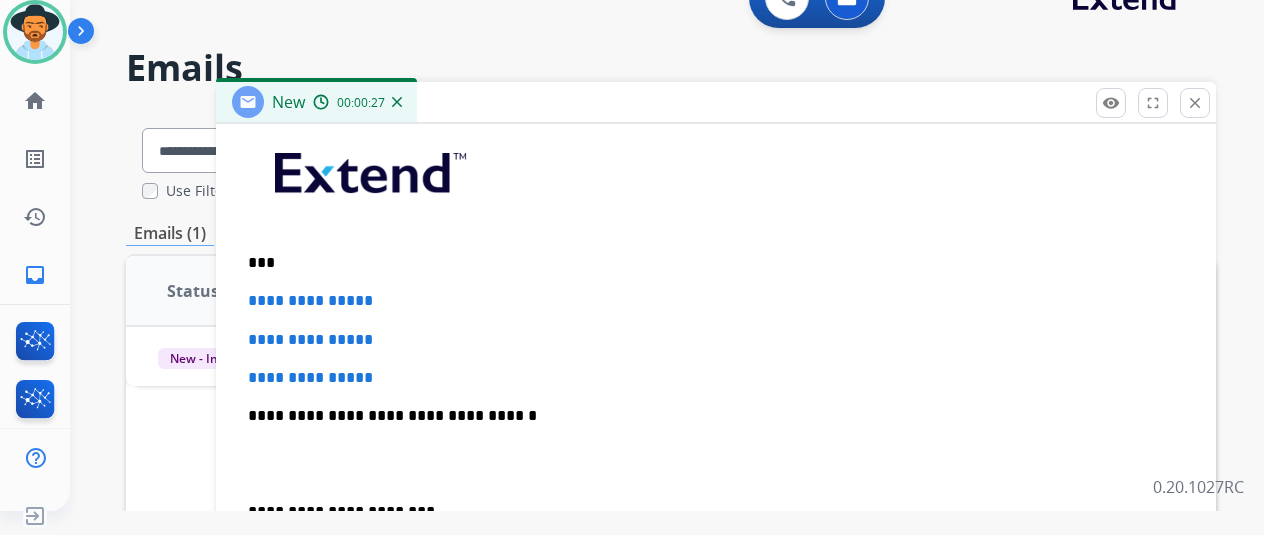 type 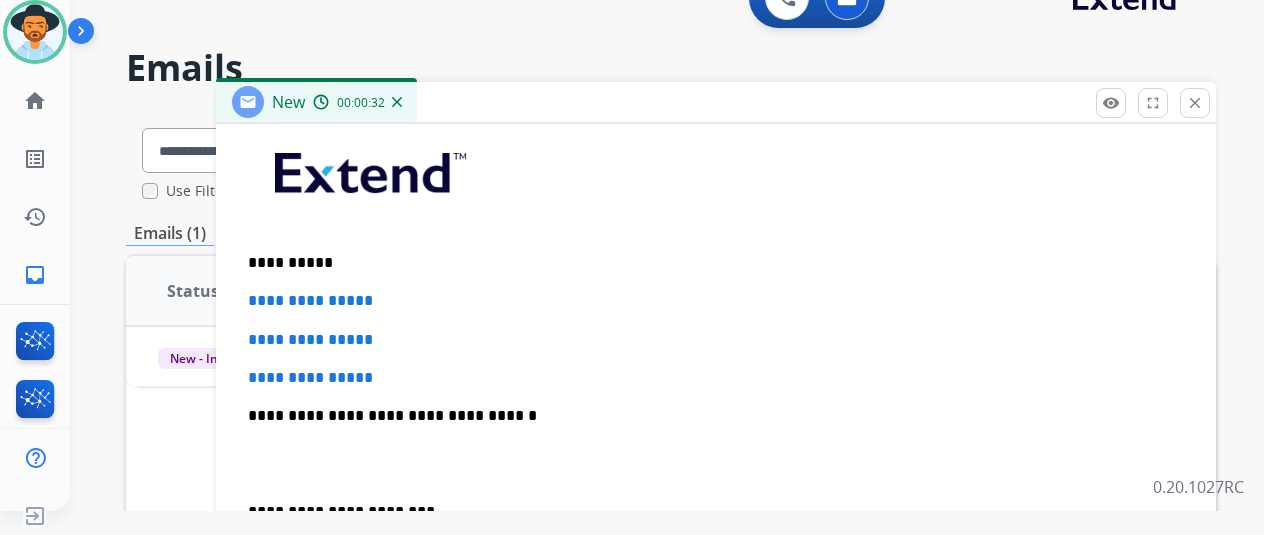 drag, startPoint x: 494, startPoint y: 354, endPoint x: 482, endPoint y: 352, distance: 12.165525 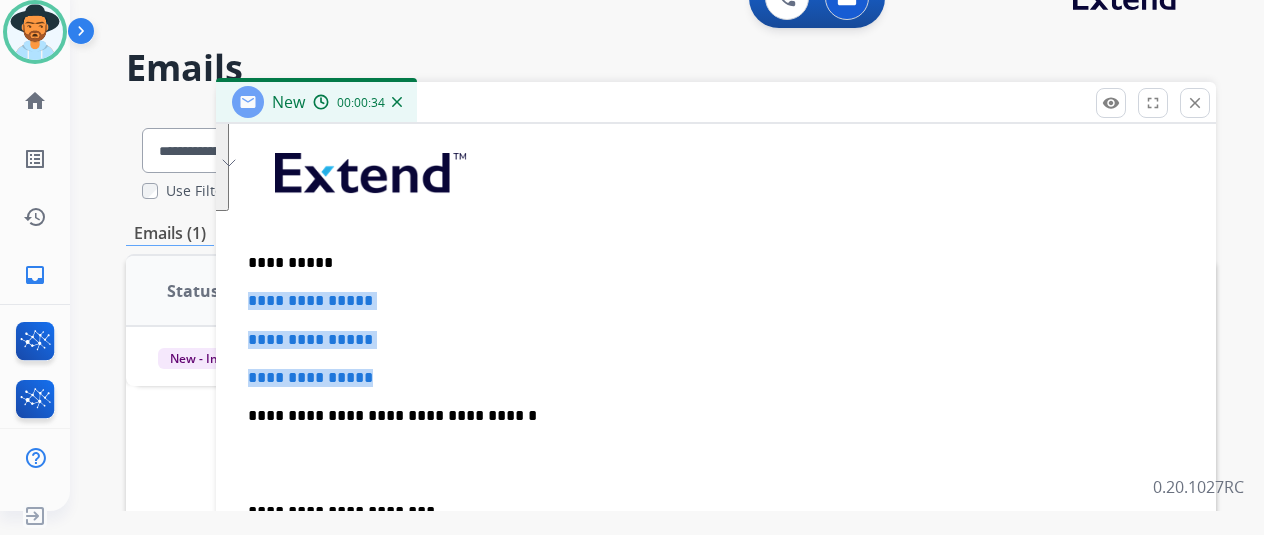 drag, startPoint x: 463, startPoint y: 366, endPoint x: 263, endPoint y: 297, distance: 211.56796 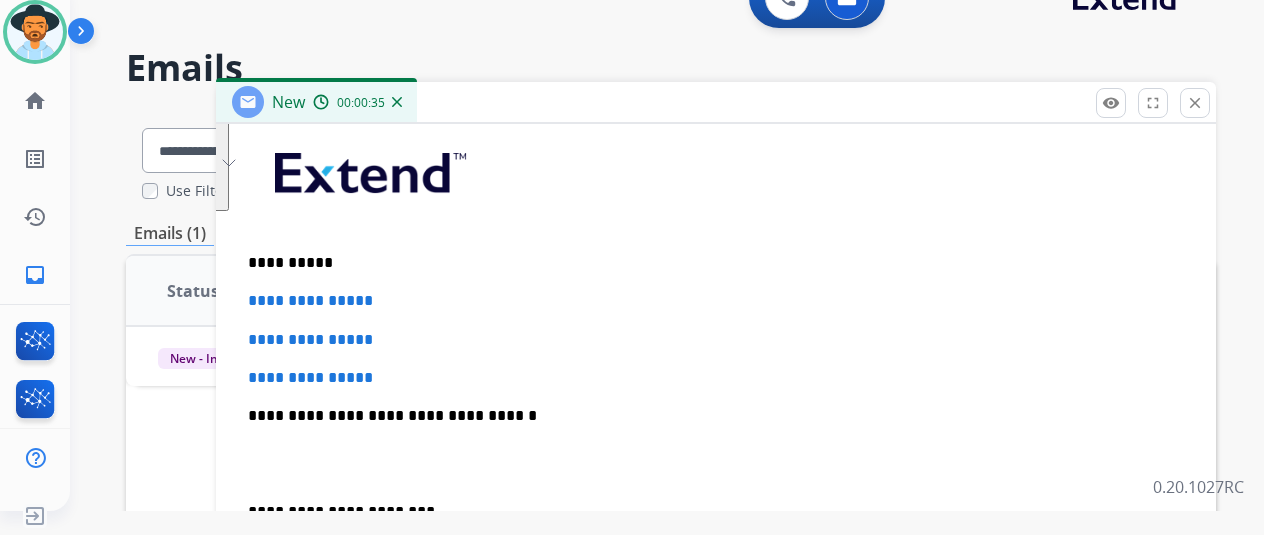 scroll, scrollTop: 439, scrollLeft: 0, axis: vertical 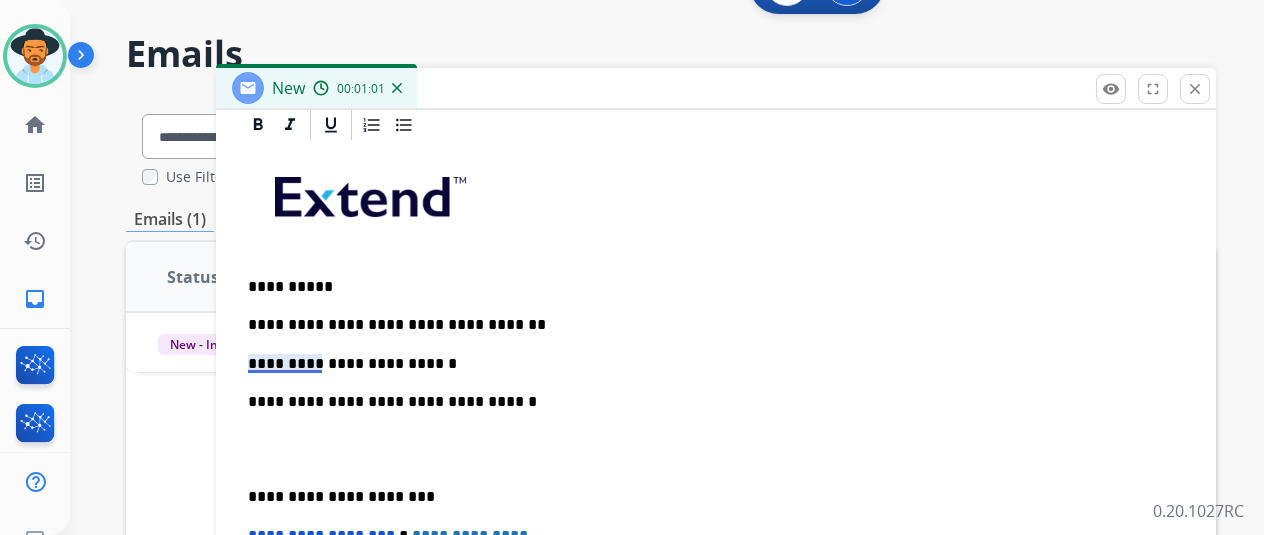 click on "**********" at bounding box center (708, 364) 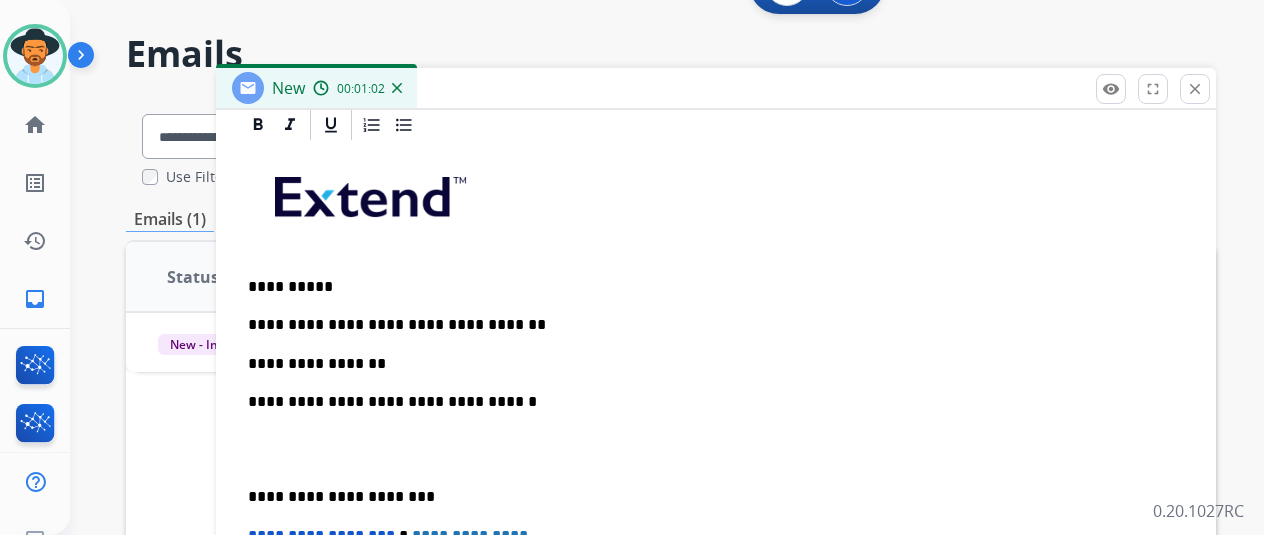 click on "**********" at bounding box center [708, 364] 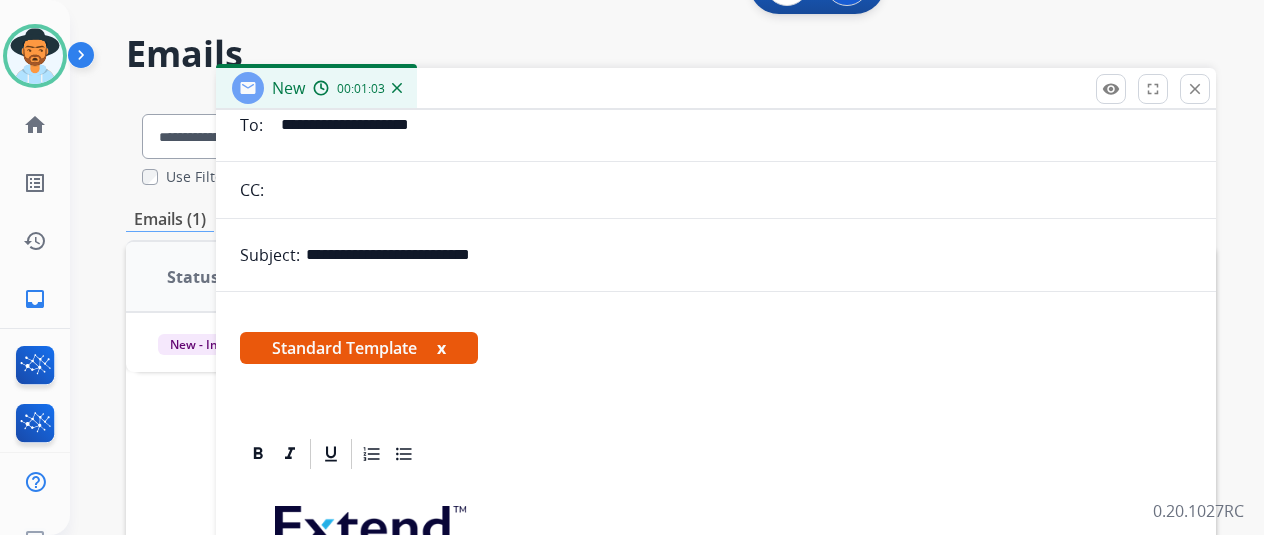 scroll, scrollTop: 0, scrollLeft: 0, axis: both 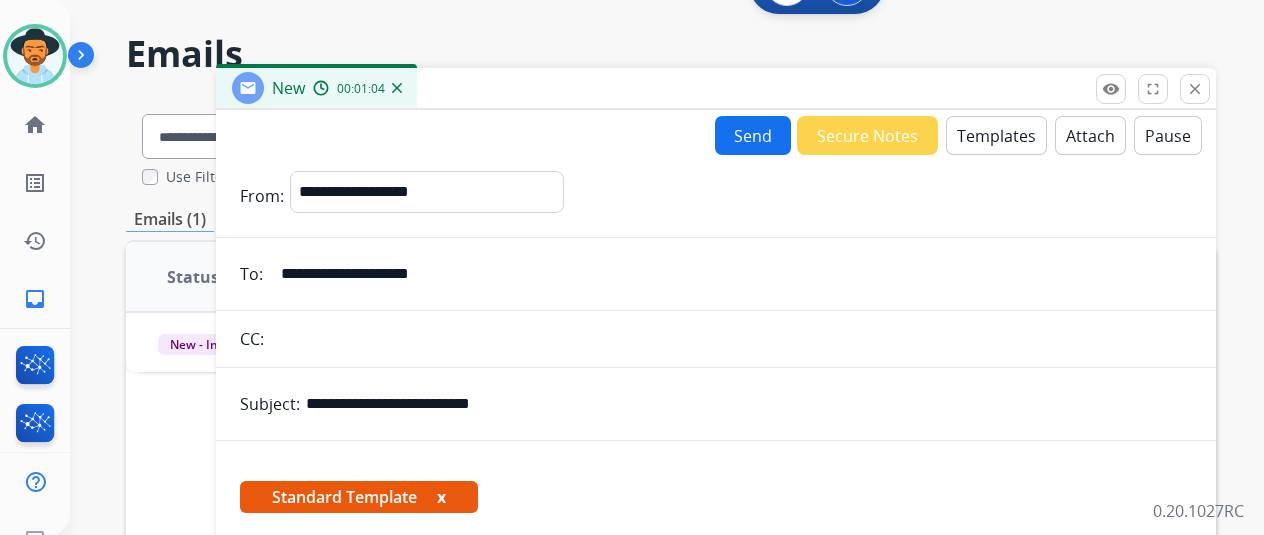click on "Templates" at bounding box center [996, 135] 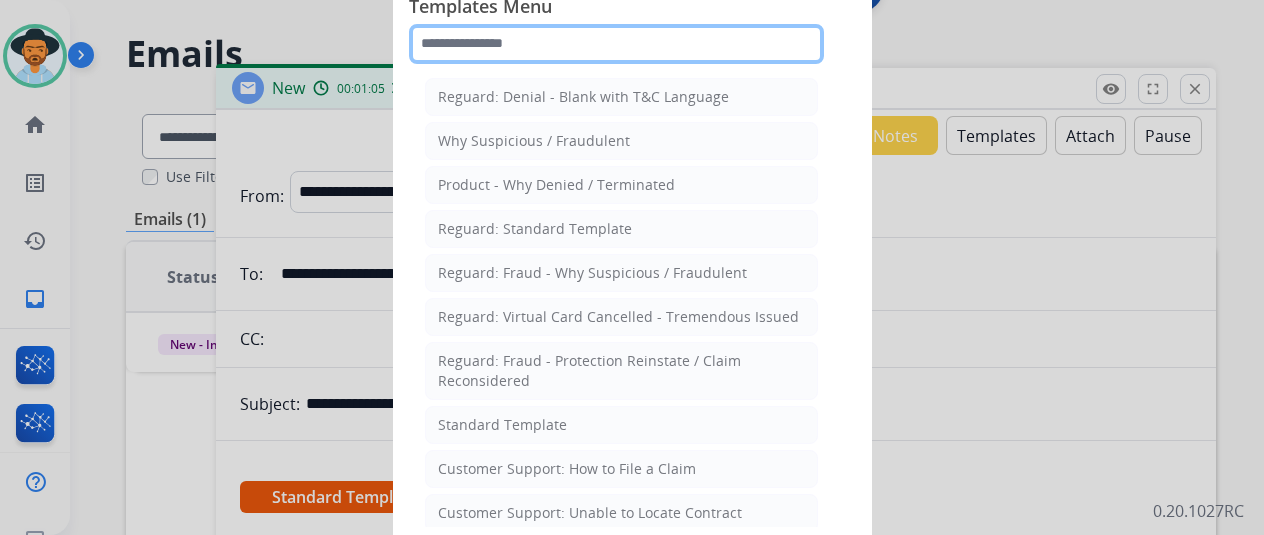 click 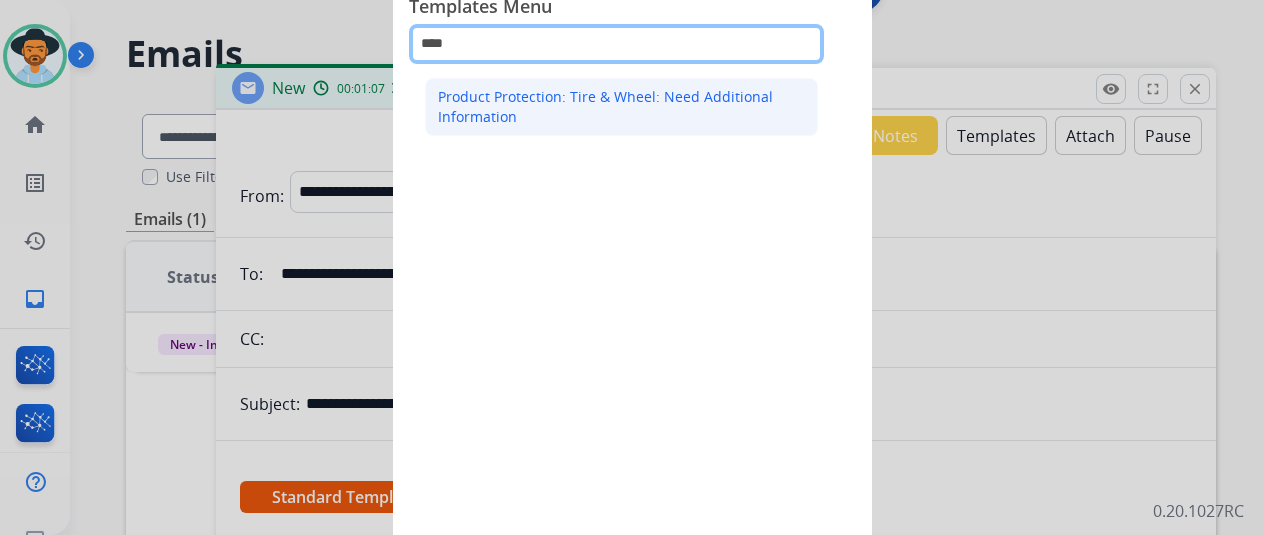 type on "****" 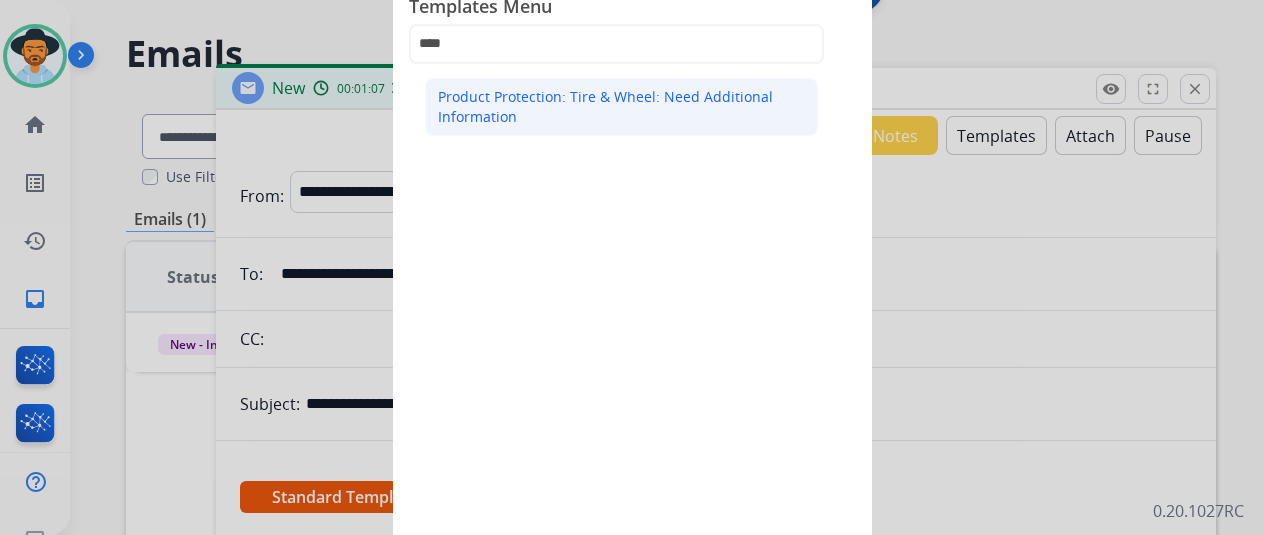 click on "Product Protection: Tire & Wheel: Need Additional Information" 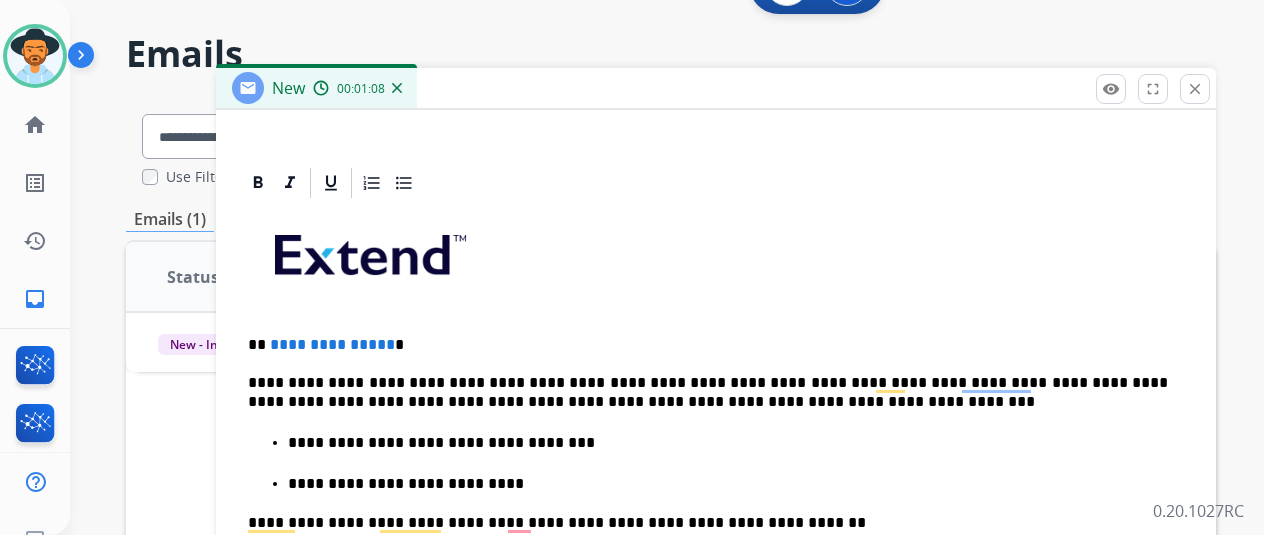scroll, scrollTop: 484, scrollLeft: 0, axis: vertical 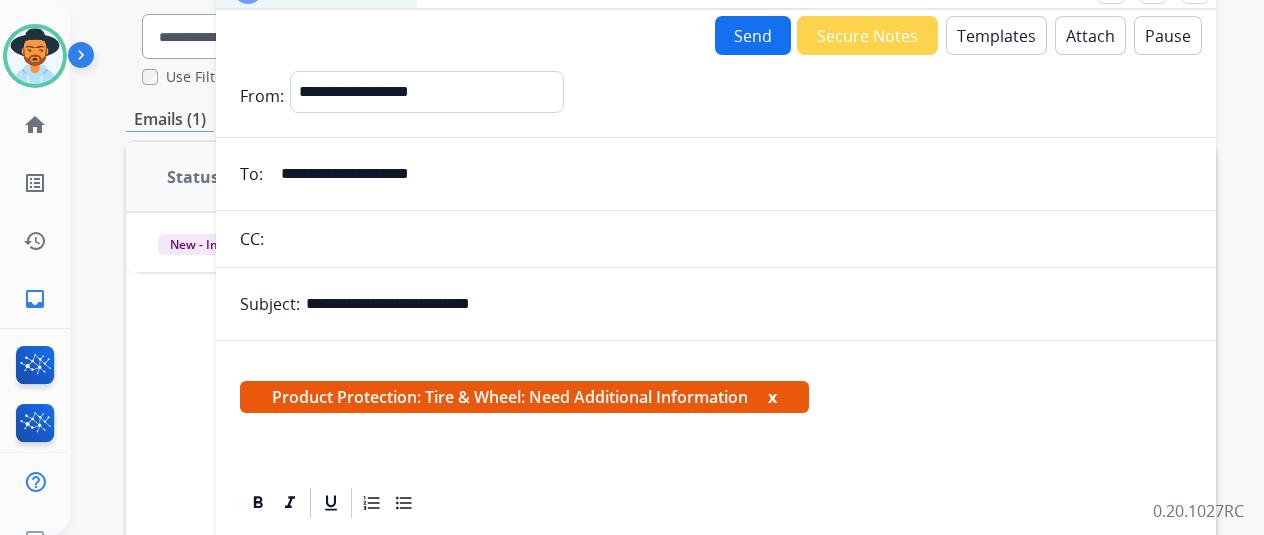 click on "**********" at bounding box center [716, 622] 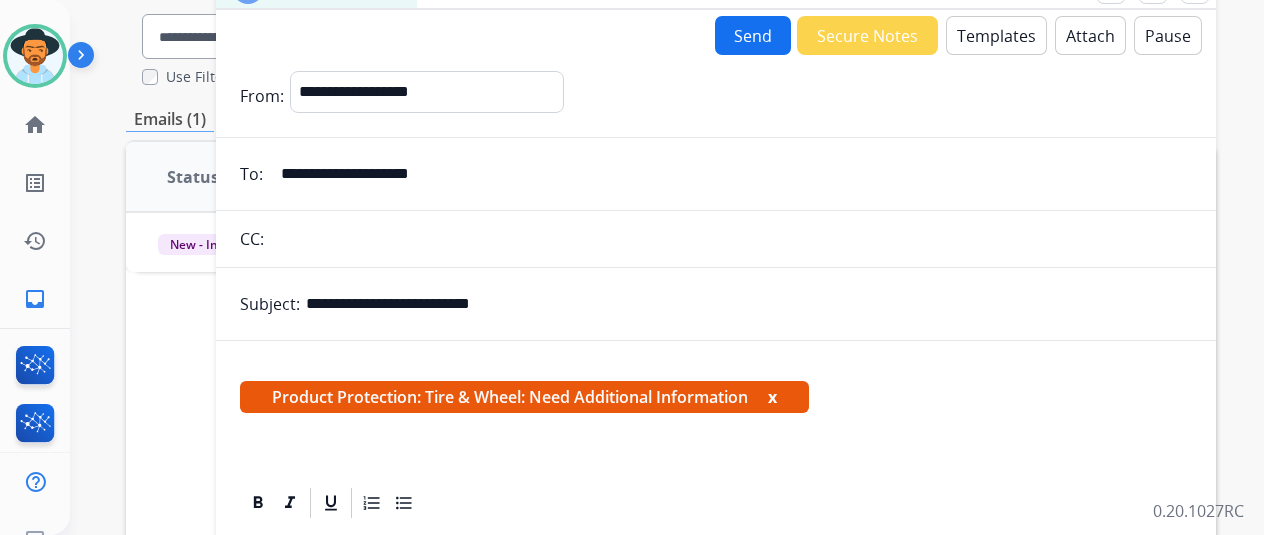 click on "Templates" at bounding box center (996, 35) 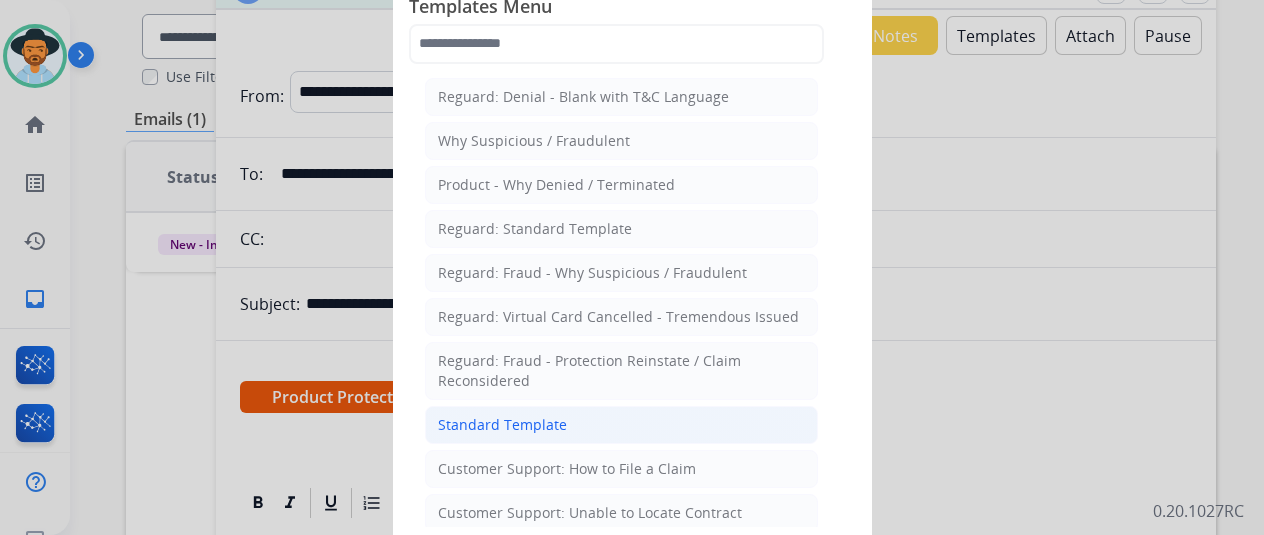 click on "Standard Template" 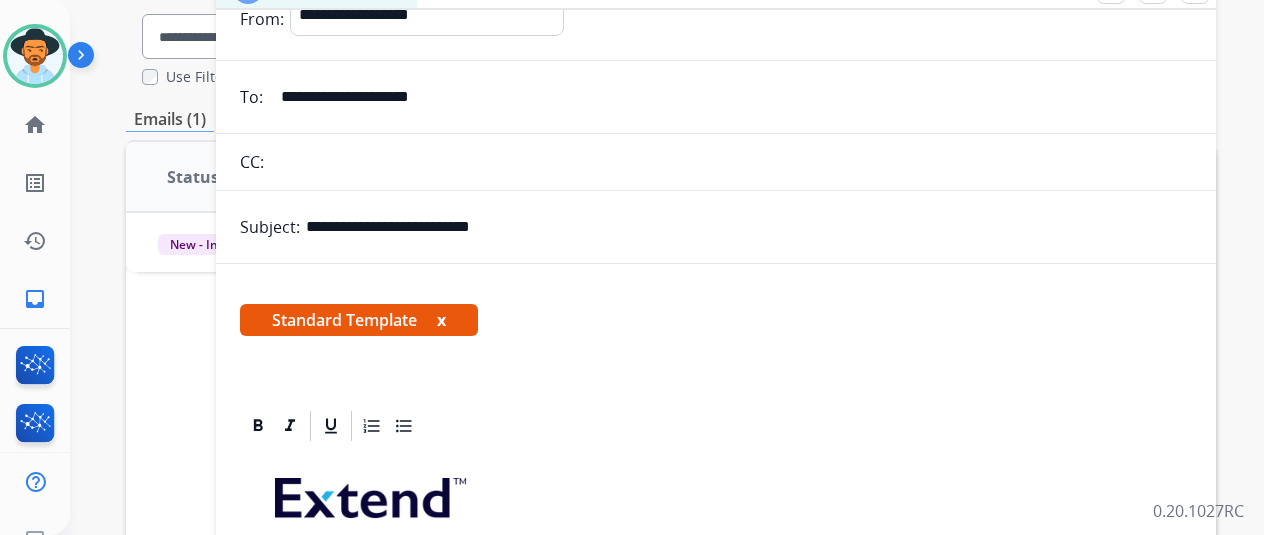 scroll, scrollTop: 300, scrollLeft: 0, axis: vertical 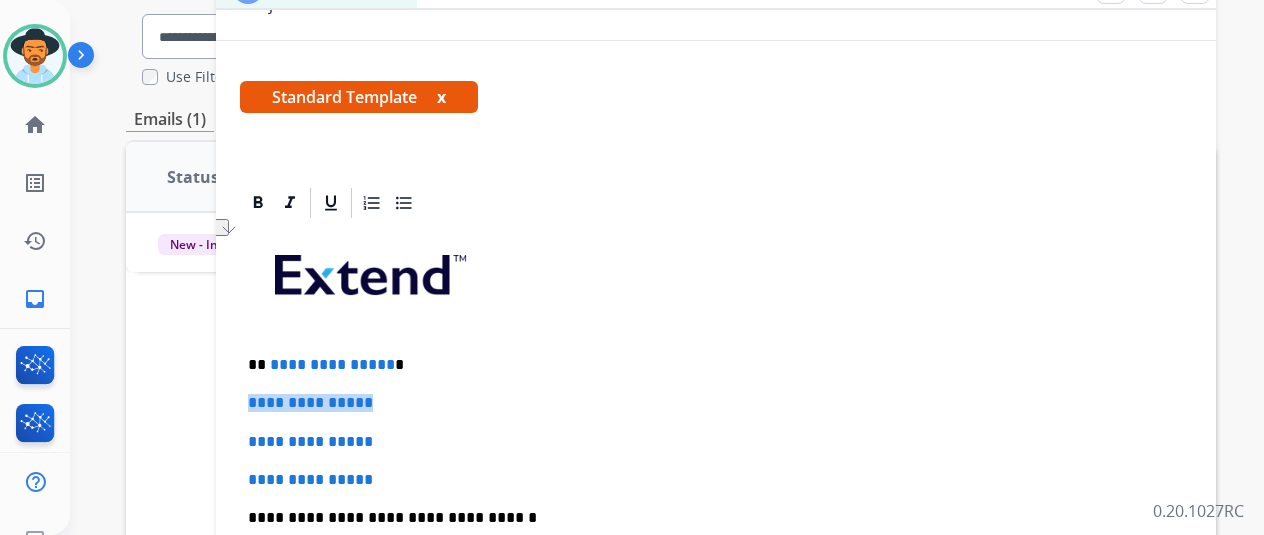 drag, startPoint x: 406, startPoint y: 394, endPoint x: 252, endPoint y: 397, distance: 154.02922 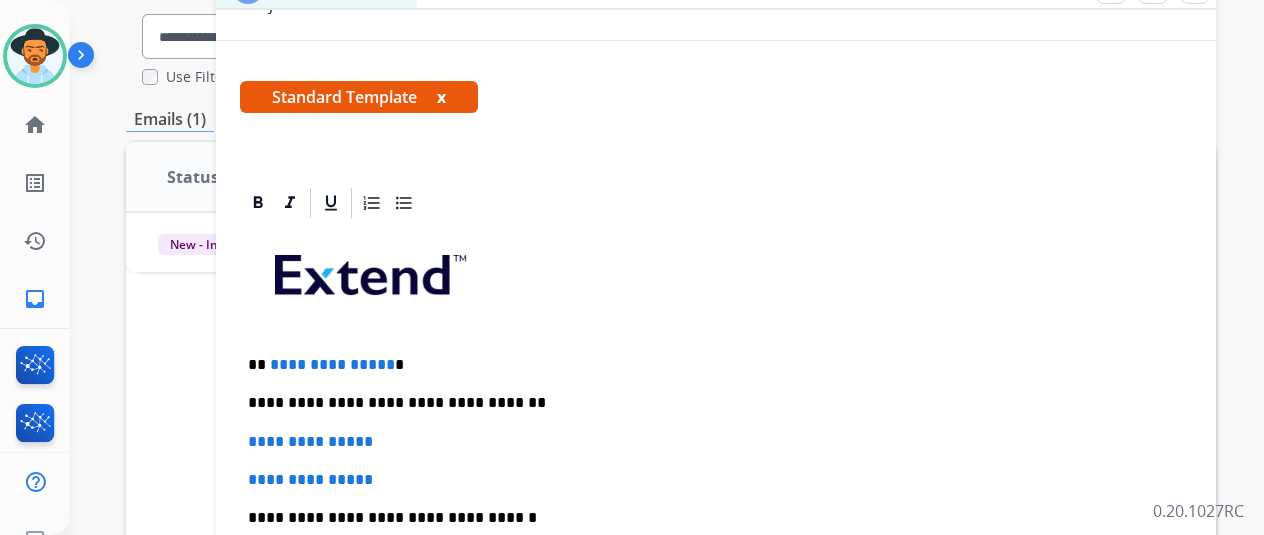click on "**********" at bounding box center (716, 442) 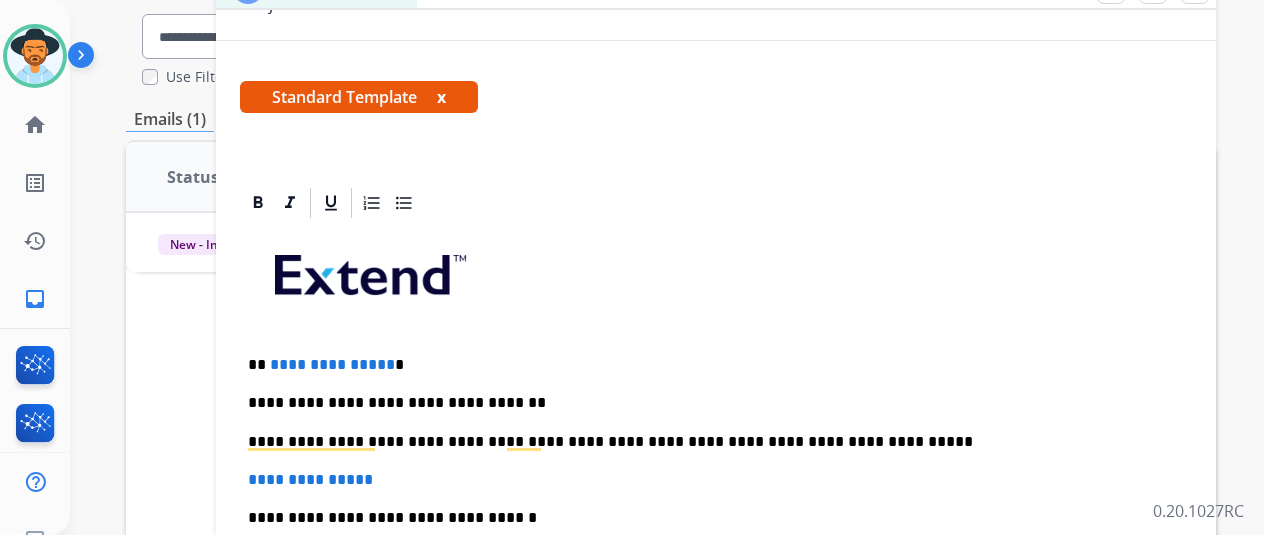 click on "**********" at bounding box center (708, 480) 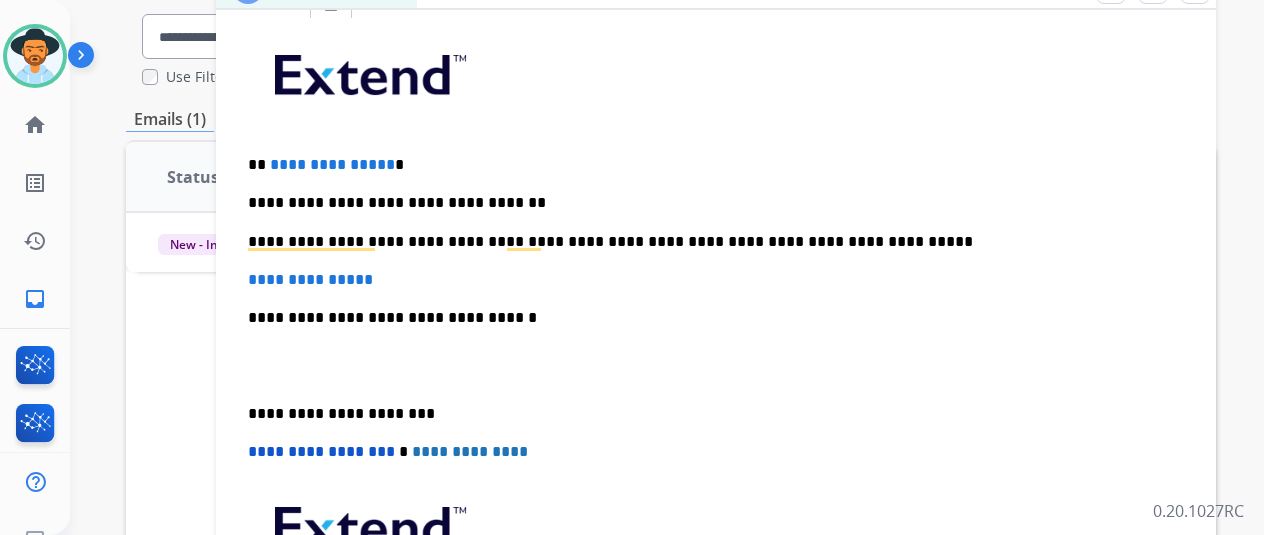 click on "**********" at bounding box center [708, 242] 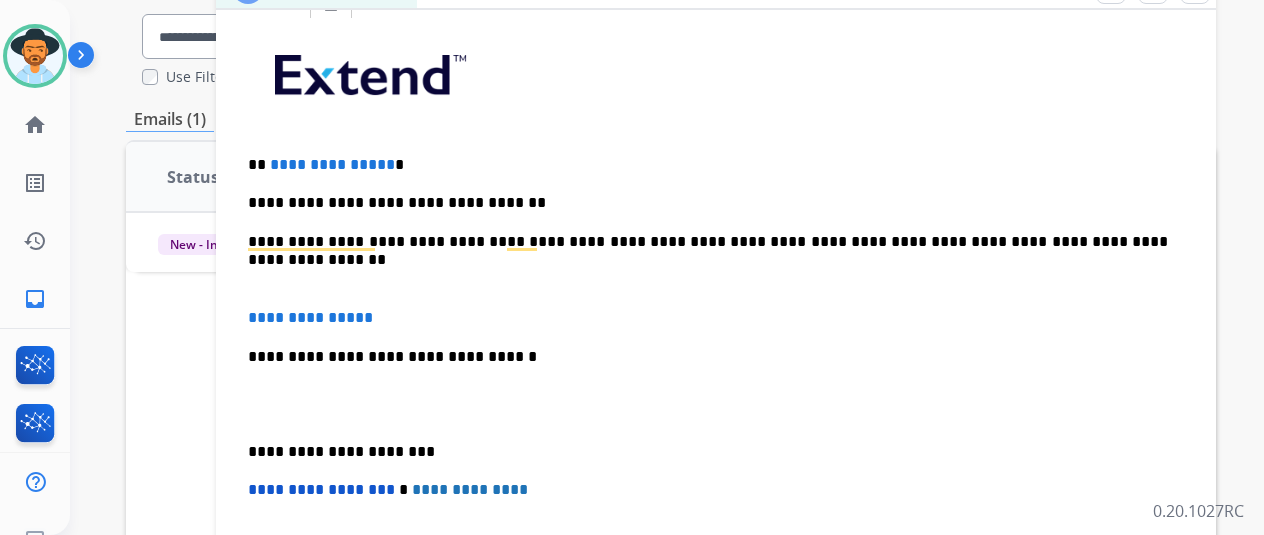 click on "**********" at bounding box center [716, 384] 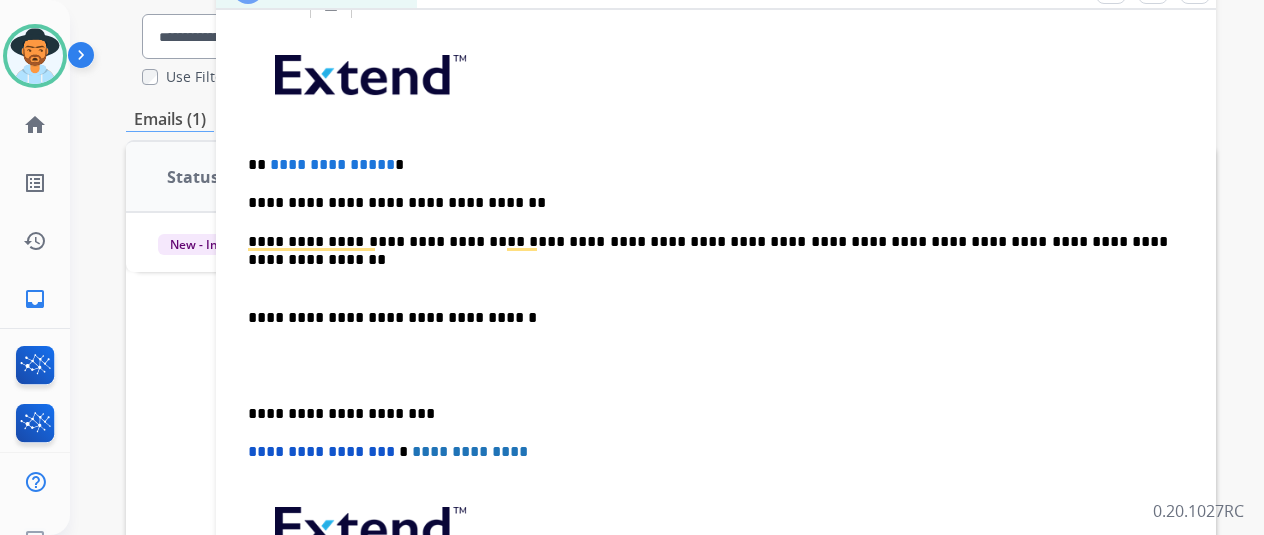 scroll, scrollTop: 478, scrollLeft: 0, axis: vertical 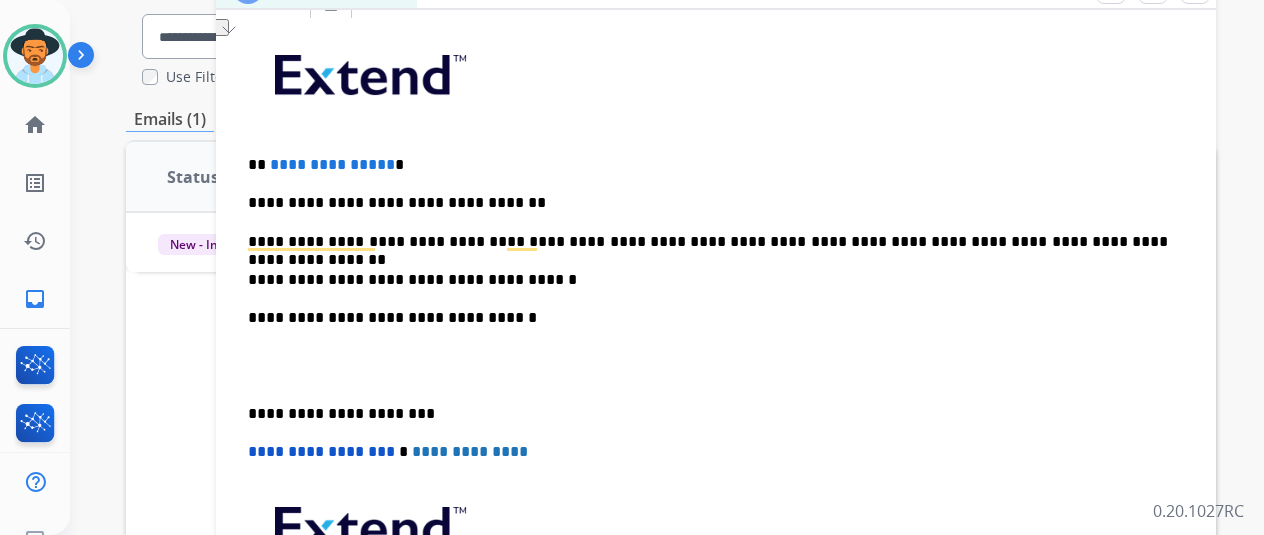 drag, startPoint x: 545, startPoint y: 273, endPoint x: 536, endPoint y: 265, distance: 12.0415945 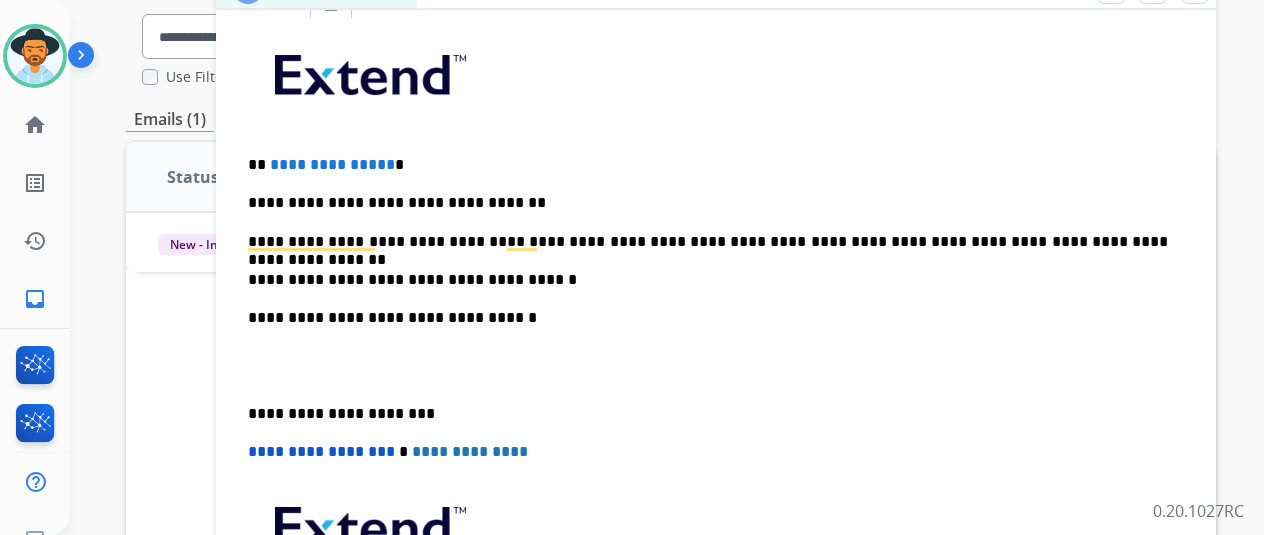 click on "**********" at bounding box center (708, 280) 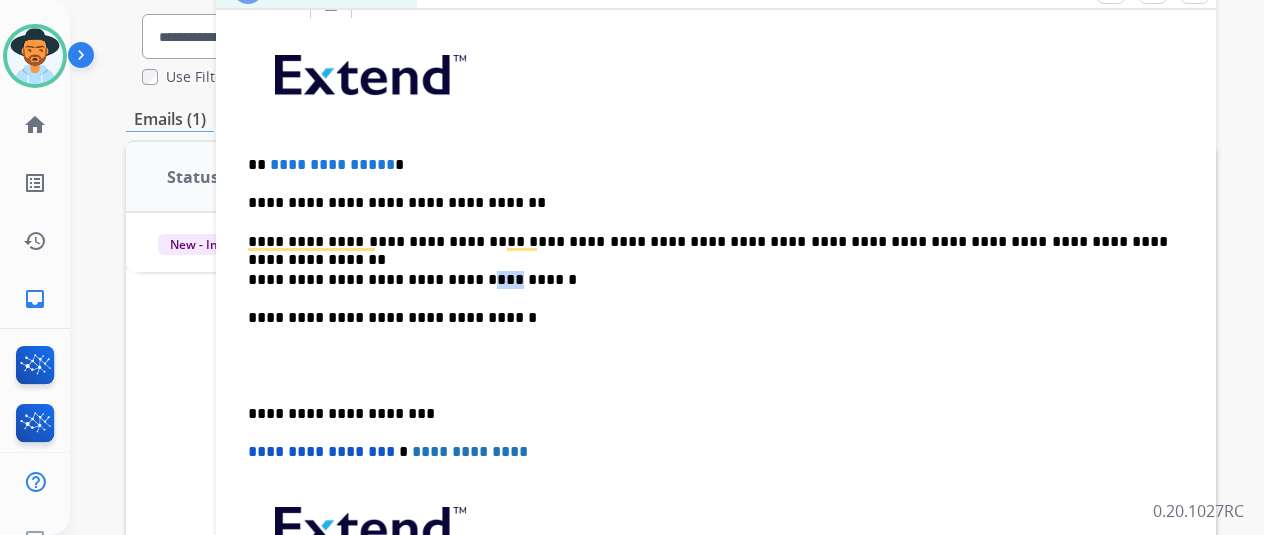 drag, startPoint x: 482, startPoint y: 277, endPoint x: 465, endPoint y: 277, distance: 17 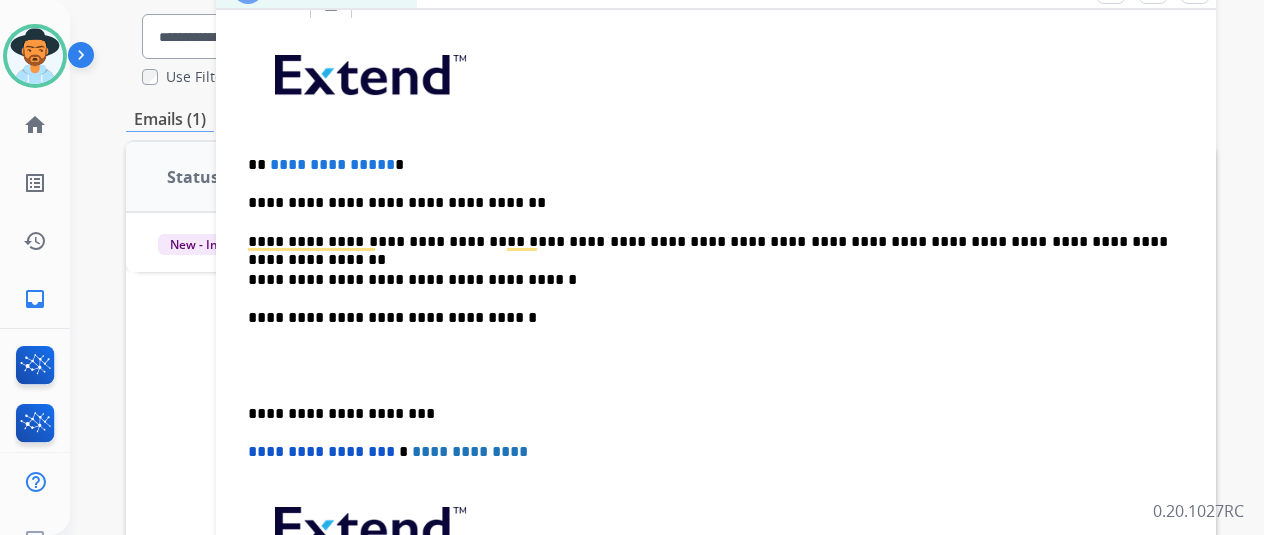 click on "**********" at bounding box center (708, 280) 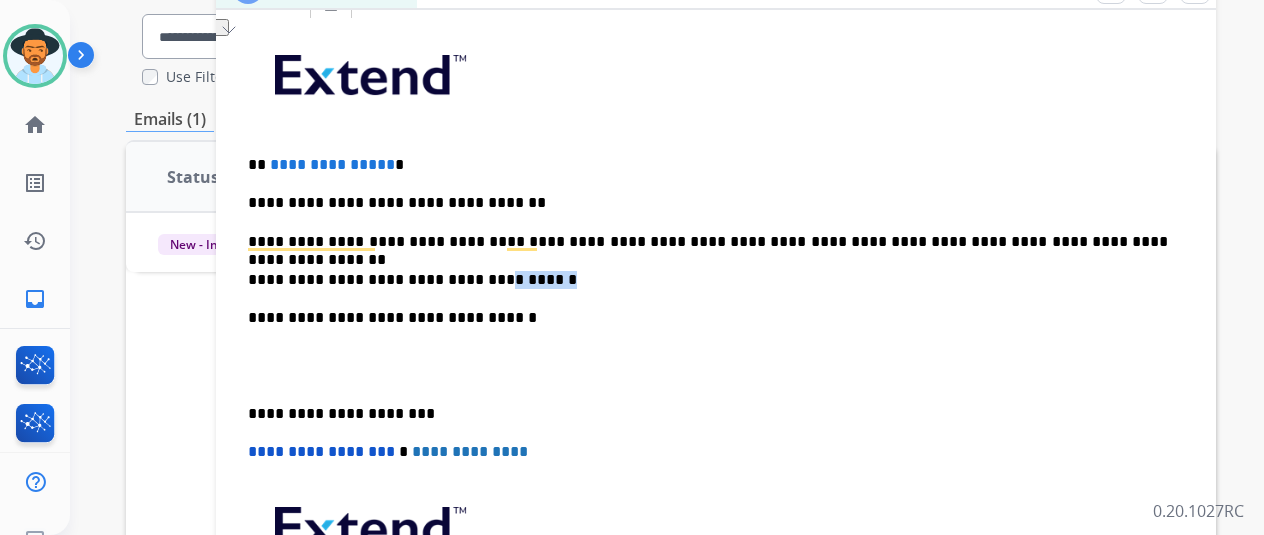 drag, startPoint x: 538, startPoint y: 277, endPoint x: 477, endPoint y: 277, distance: 61 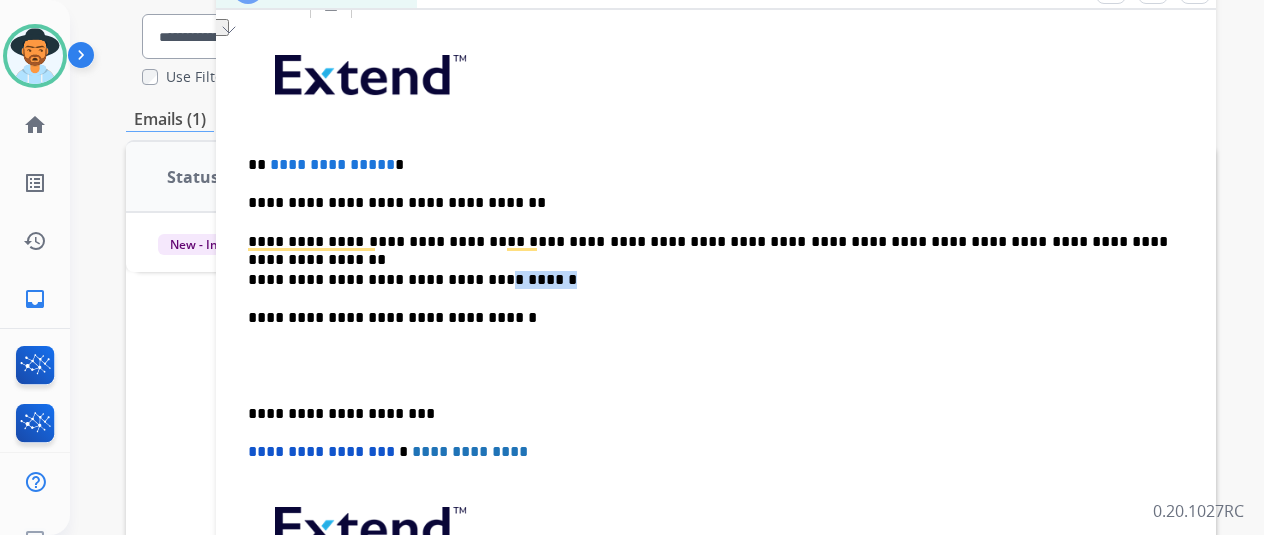 click on "**********" at bounding box center (708, 280) 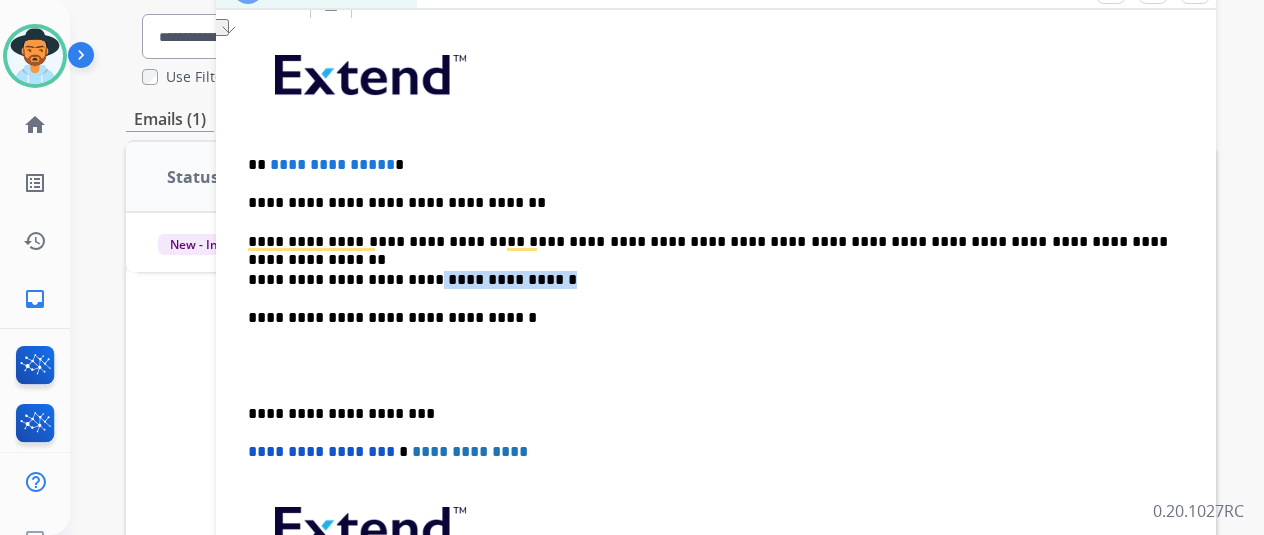 drag, startPoint x: 547, startPoint y: 277, endPoint x: 418, endPoint y: 279, distance: 129.0155 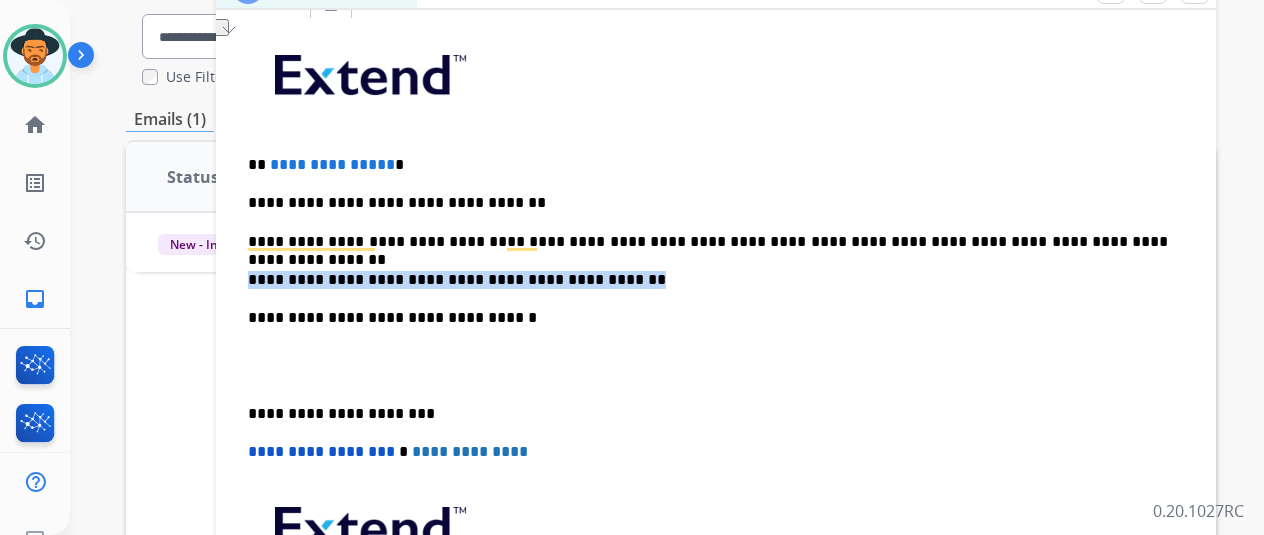 drag, startPoint x: 626, startPoint y: 279, endPoint x: 268, endPoint y: 278, distance: 358.0014 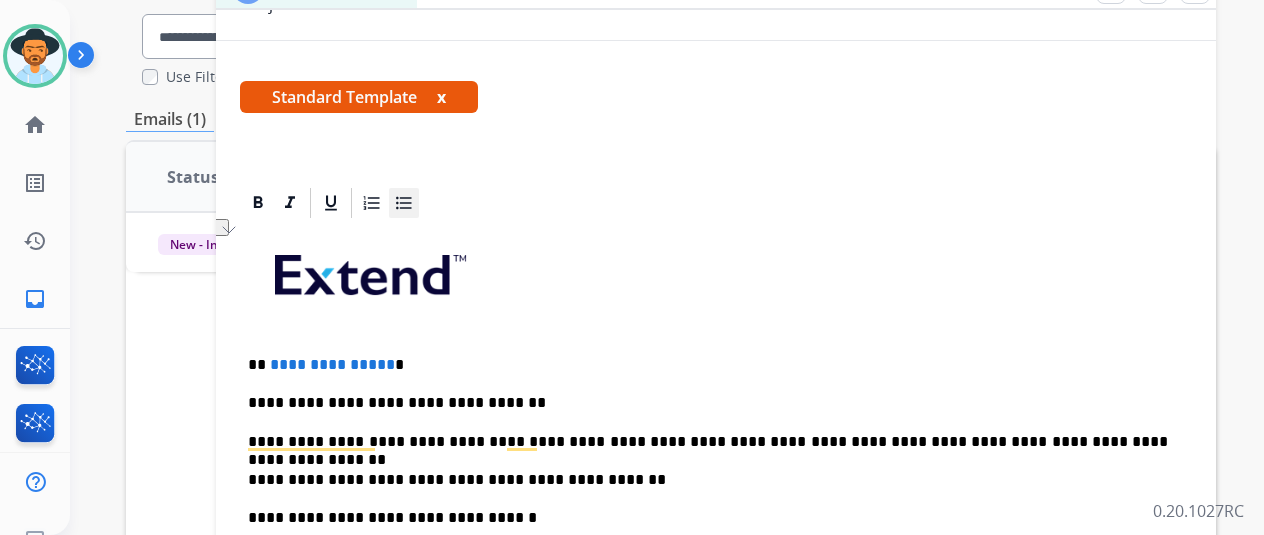 click 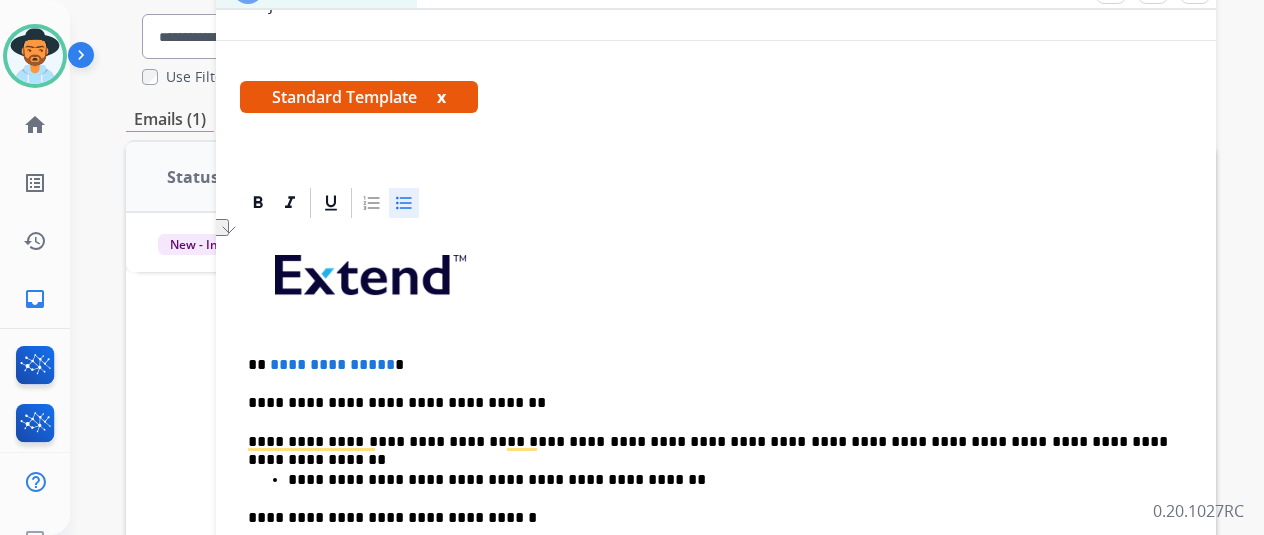 click on "**********" at bounding box center [716, 565] 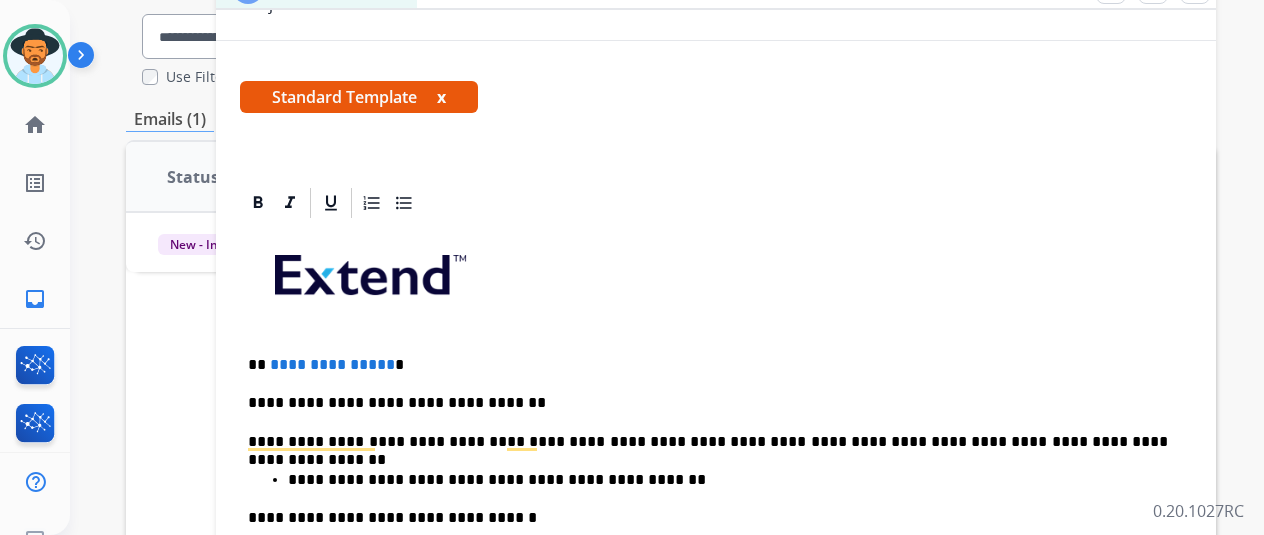 scroll, scrollTop: 516, scrollLeft: 0, axis: vertical 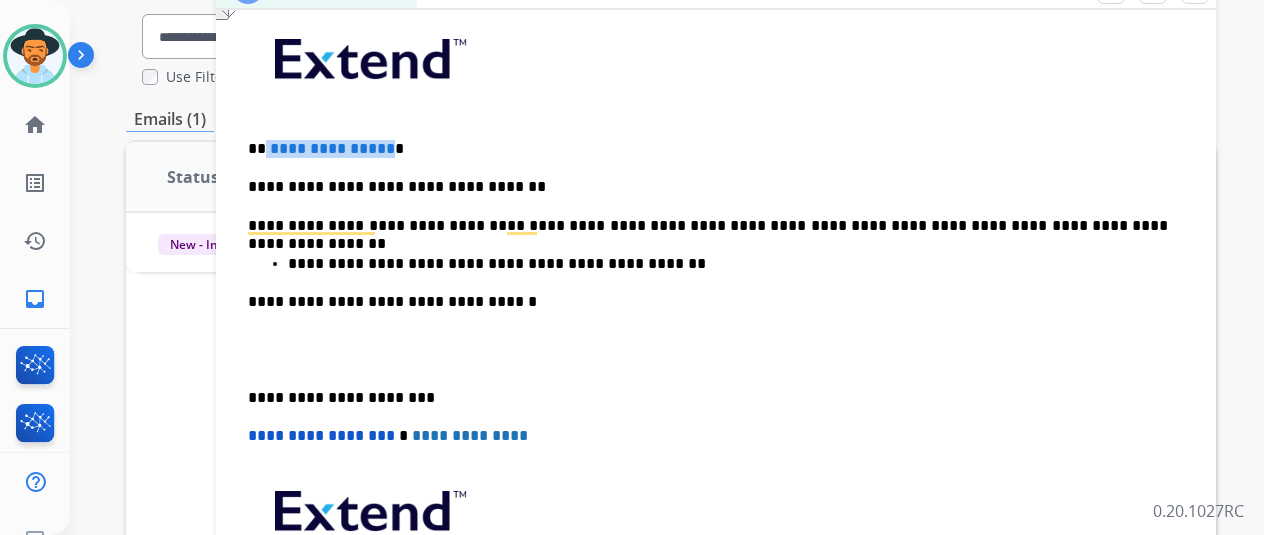 drag, startPoint x: 396, startPoint y: 149, endPoint x: 288, endPoint y: 148, distance: 108.00463 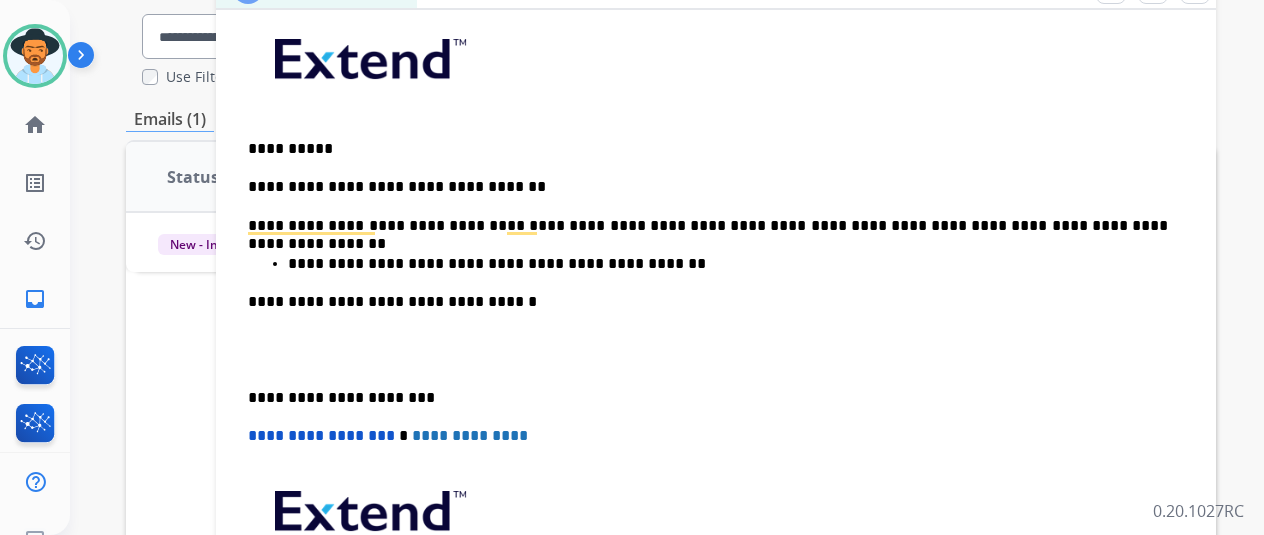 click on "**********" at bounding box center [728, 264] 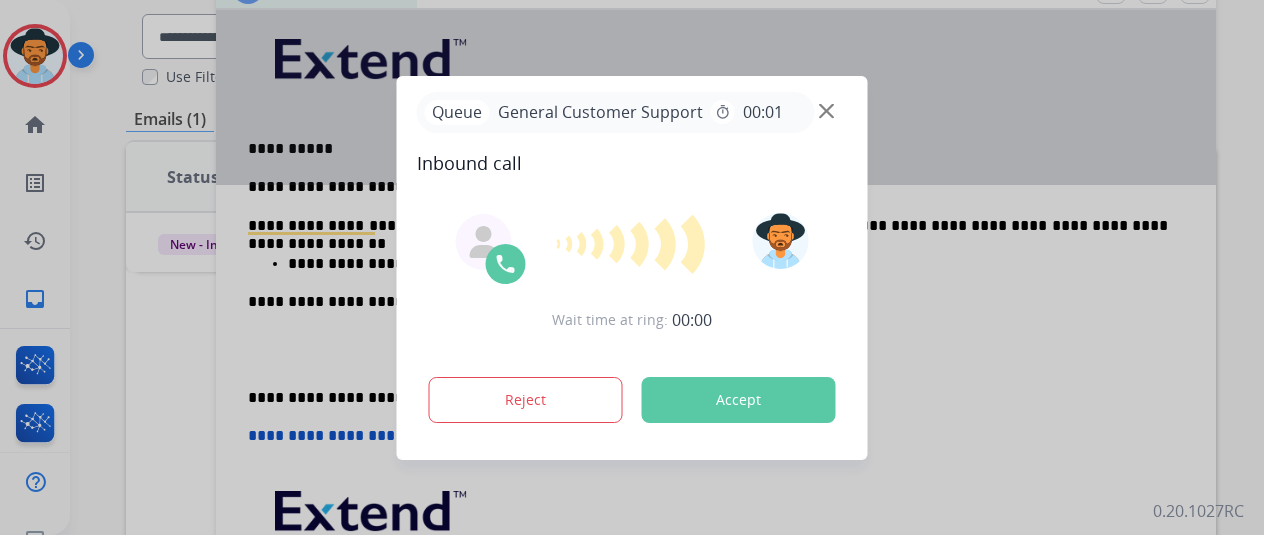 click on "Wait time at ring:  00:00 Reject Accept" at bounding box center (632, 320) 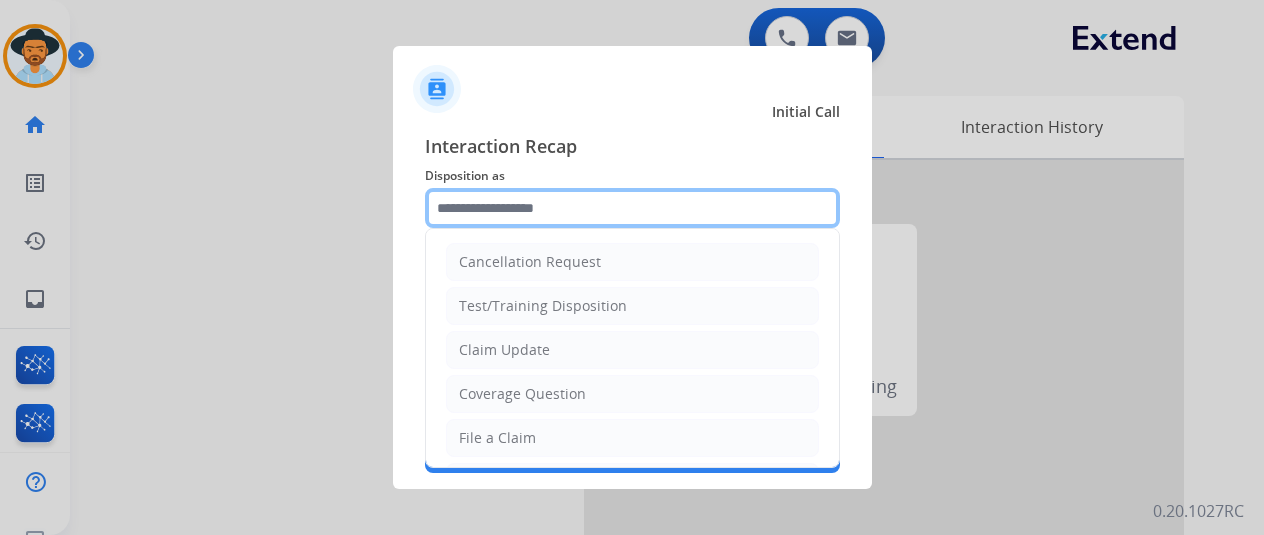 click 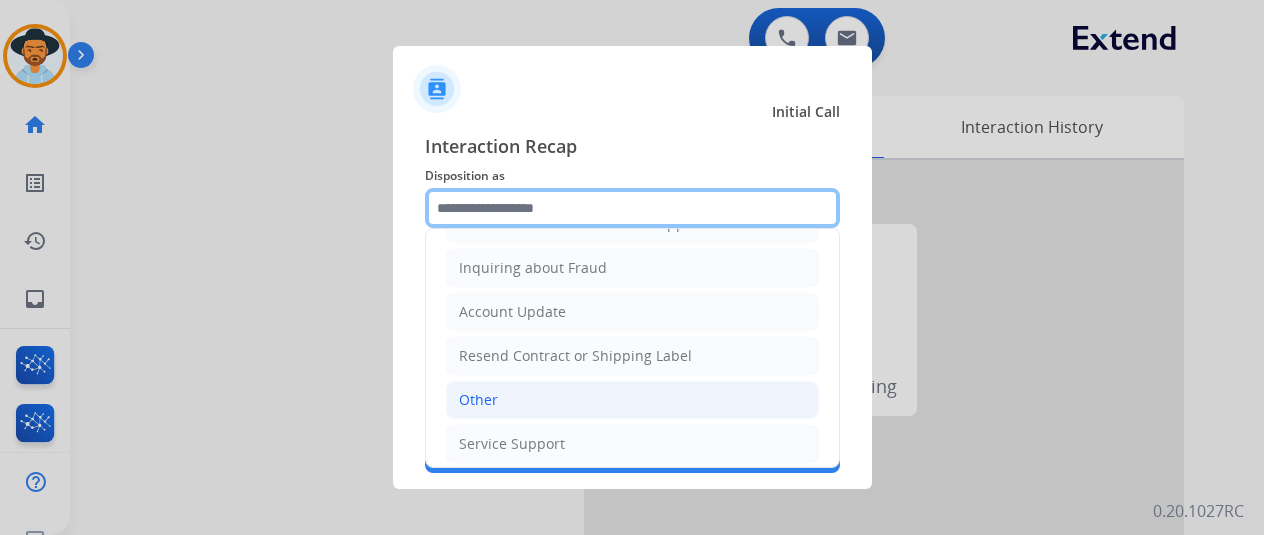 scroll, scrollTop: 303, scrollLeft: 0, axis: vertical 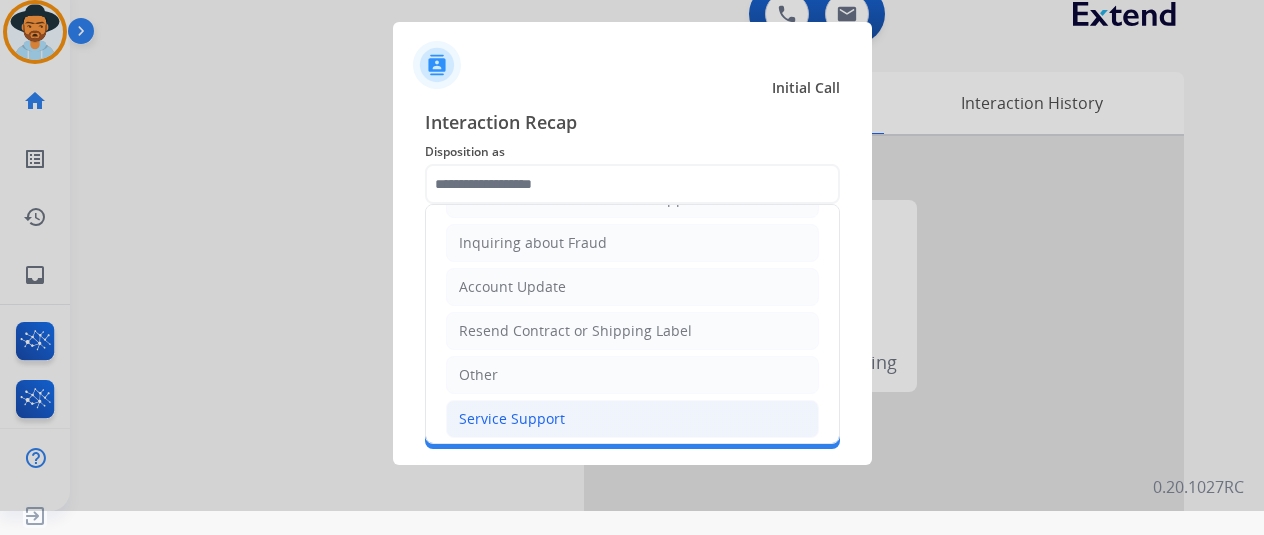click on "Service Support" 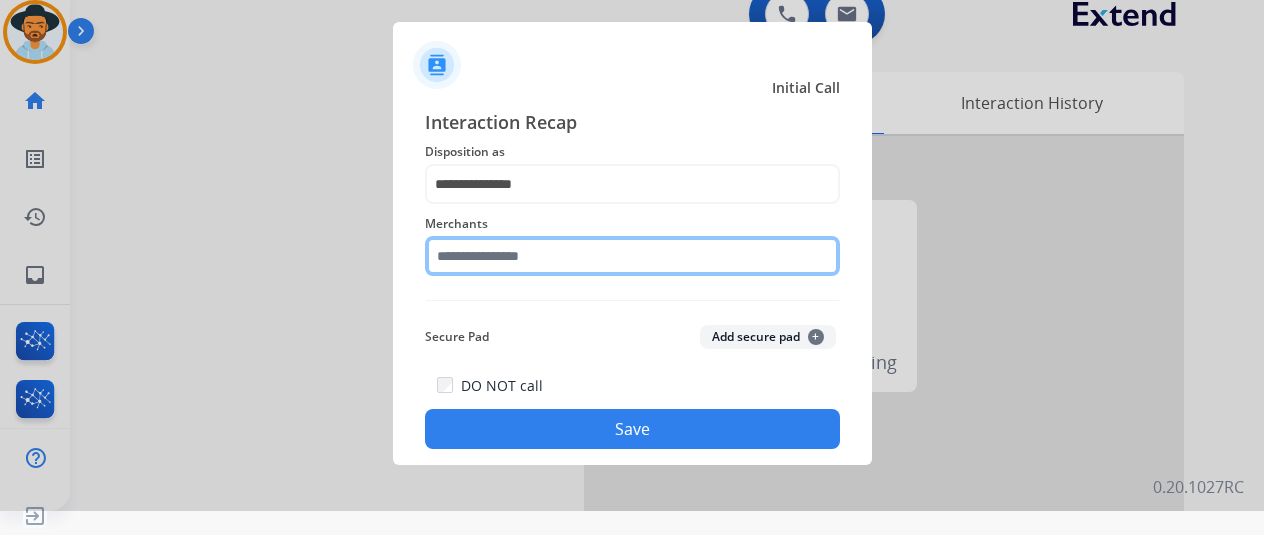 click 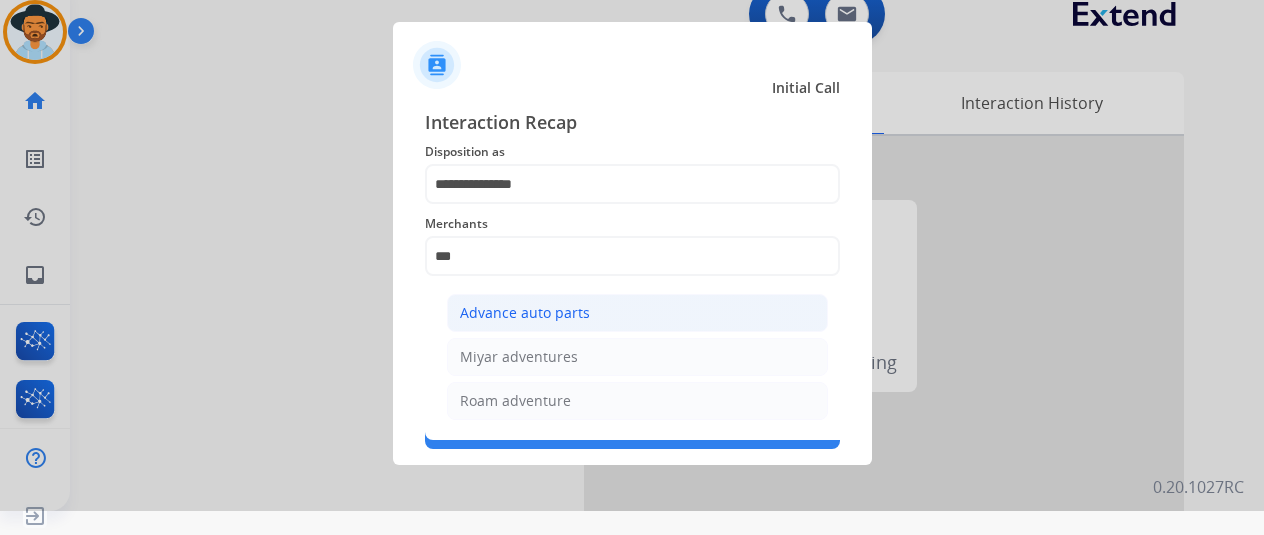 click on "Advance auto parts" 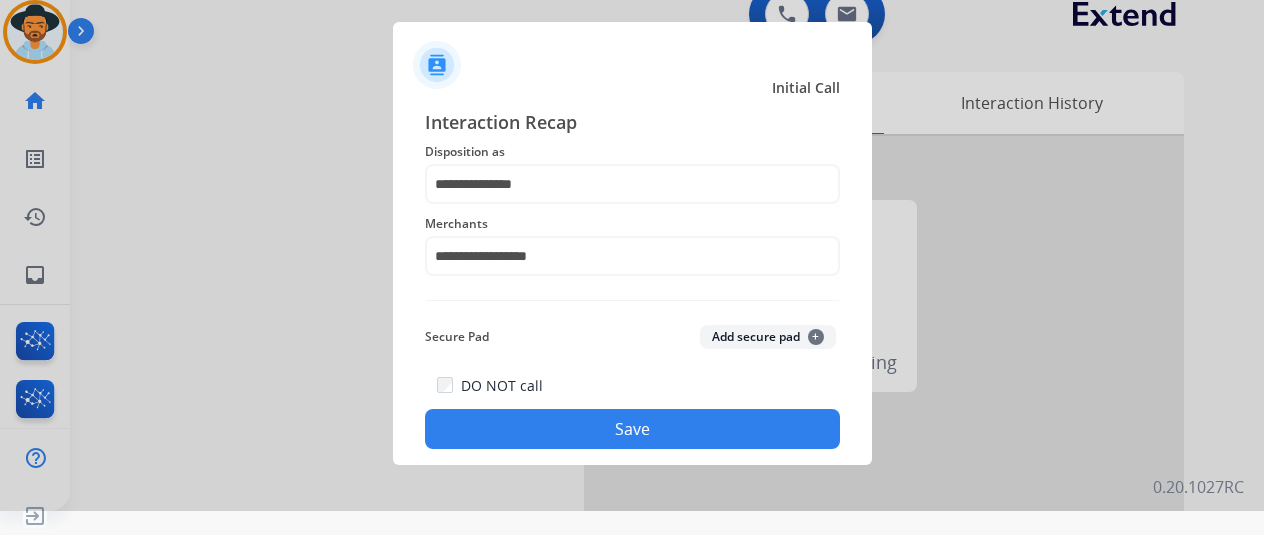 click on "Save" 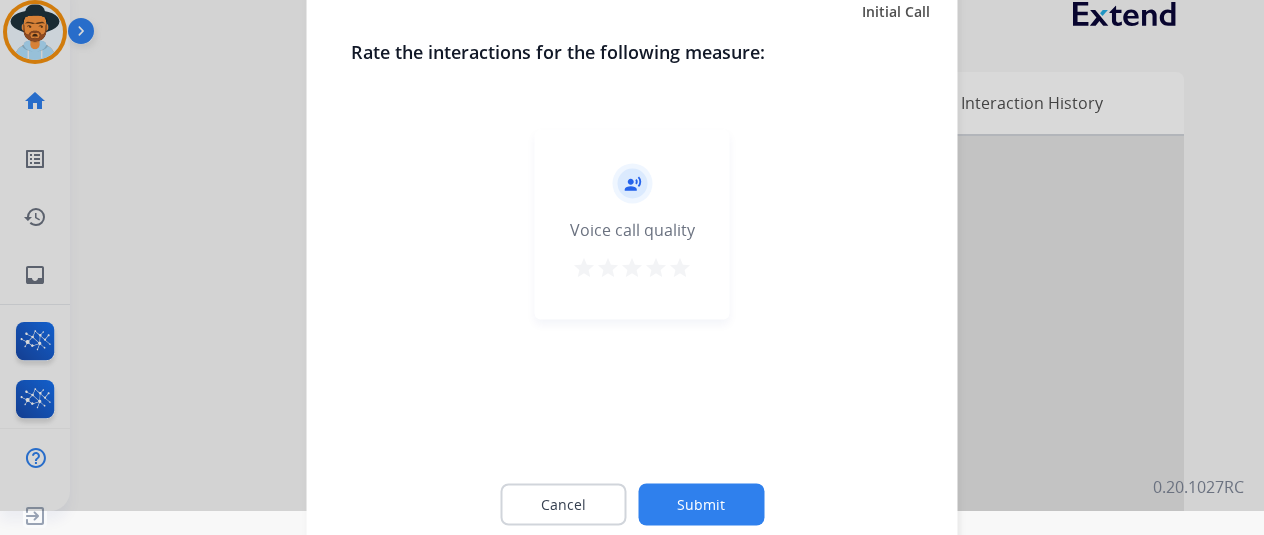 click on "star" at bounding box center [680, 267] 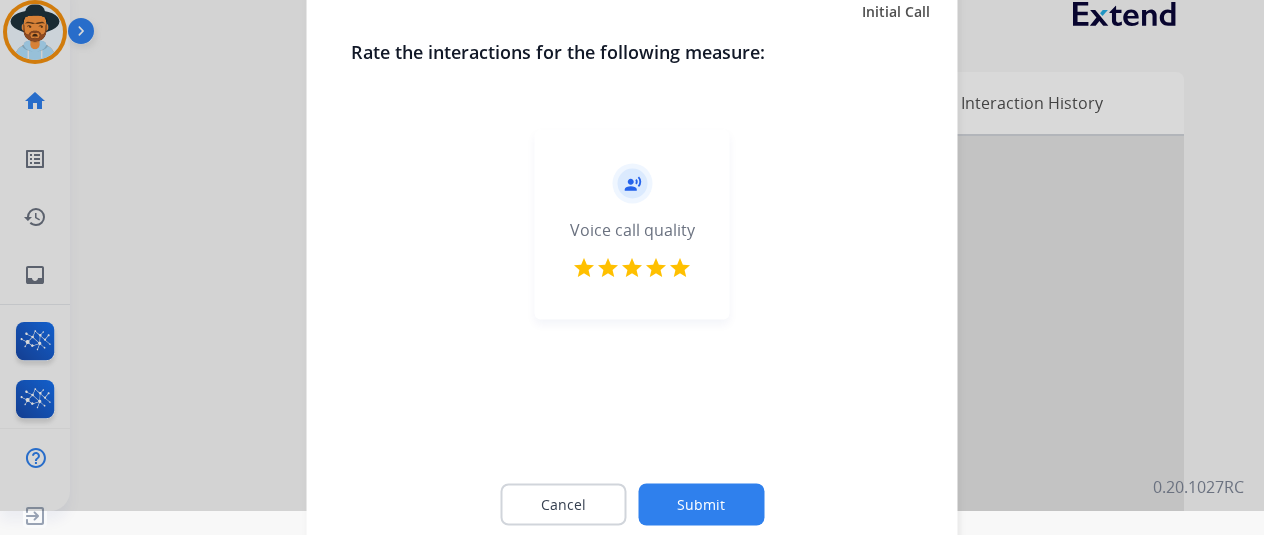 click on "Submit" 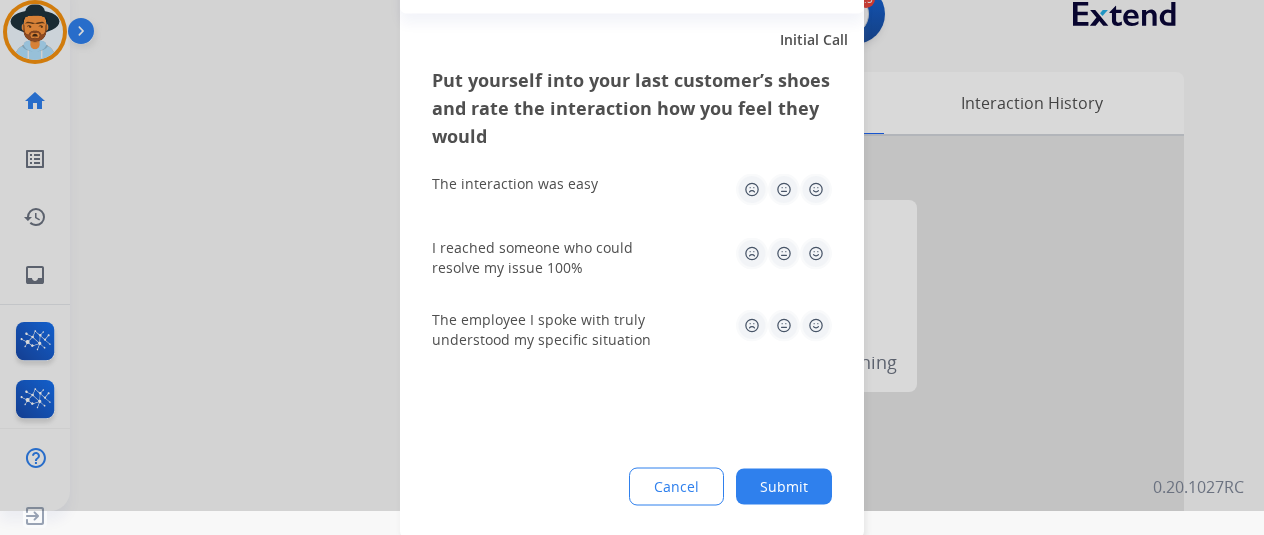 click 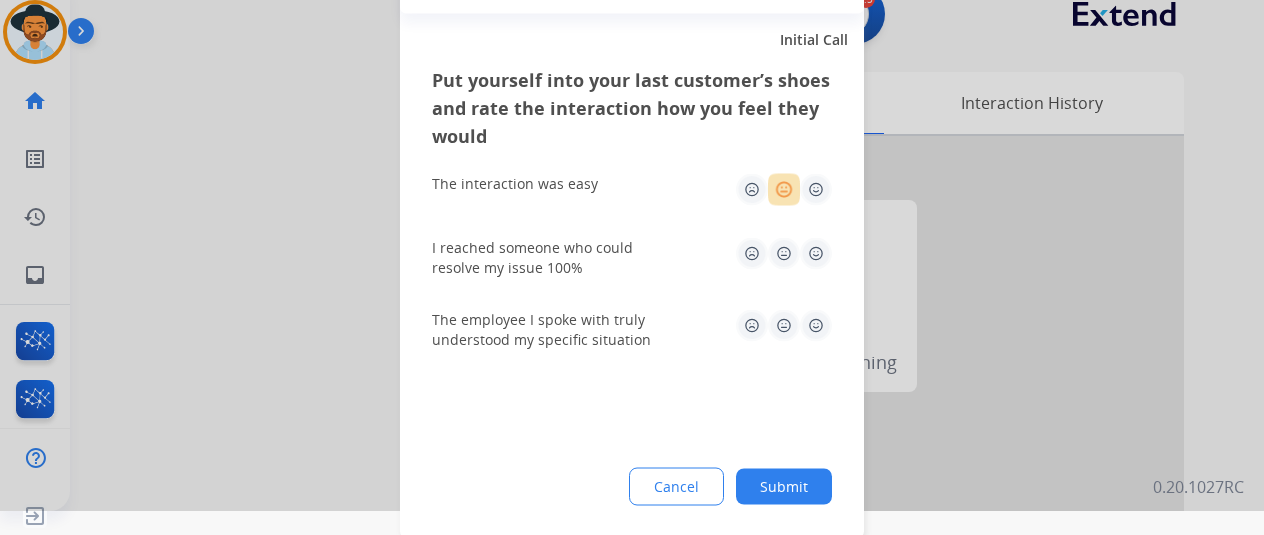 click 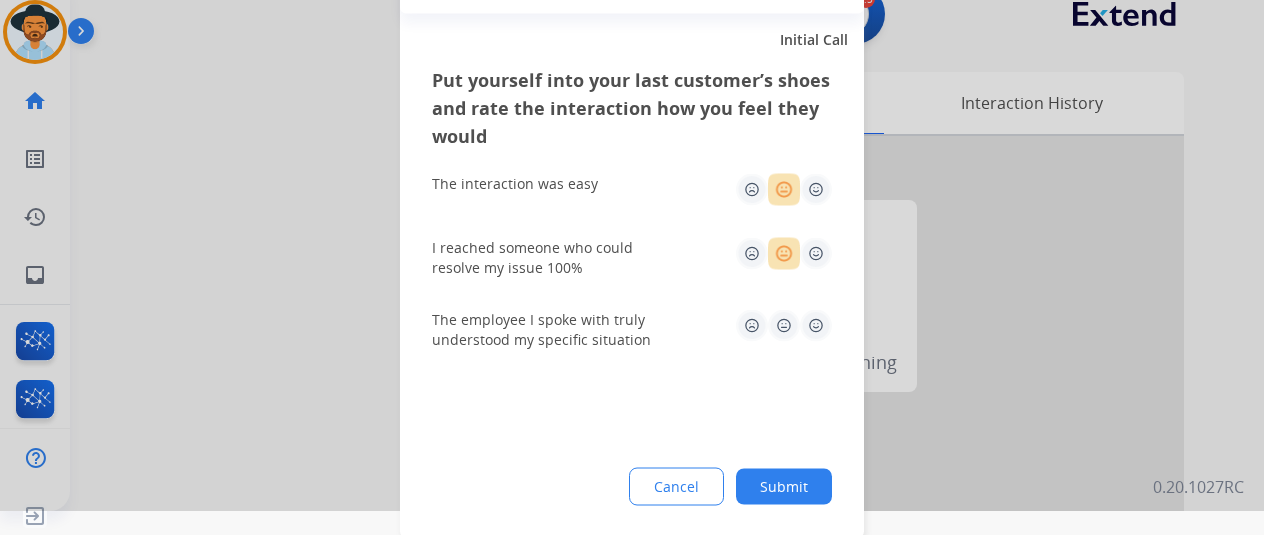 click 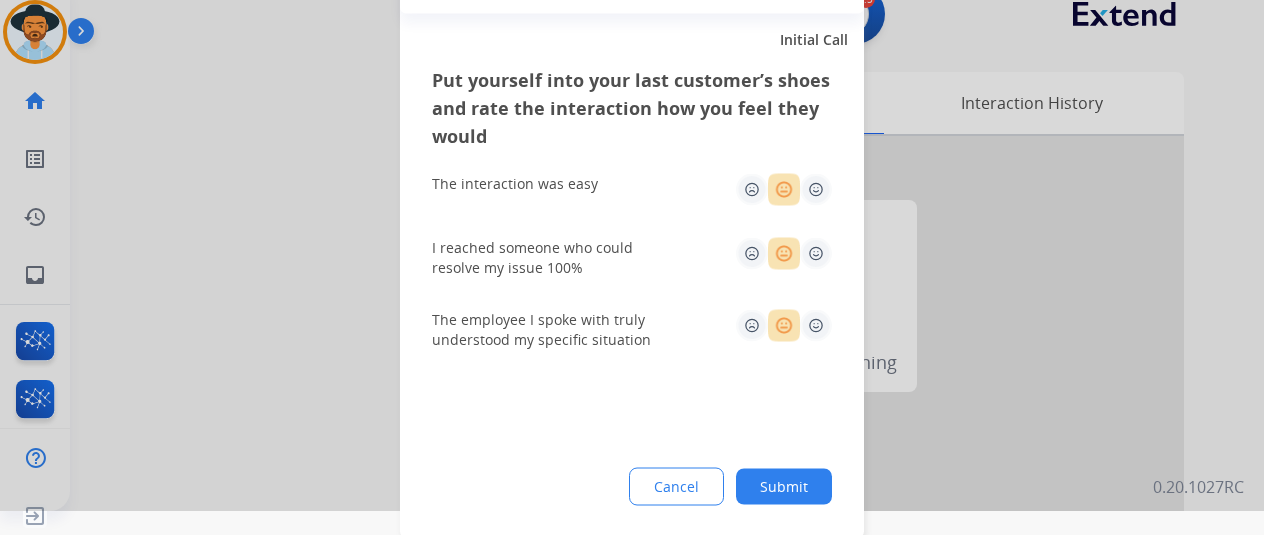 click on "Submit" 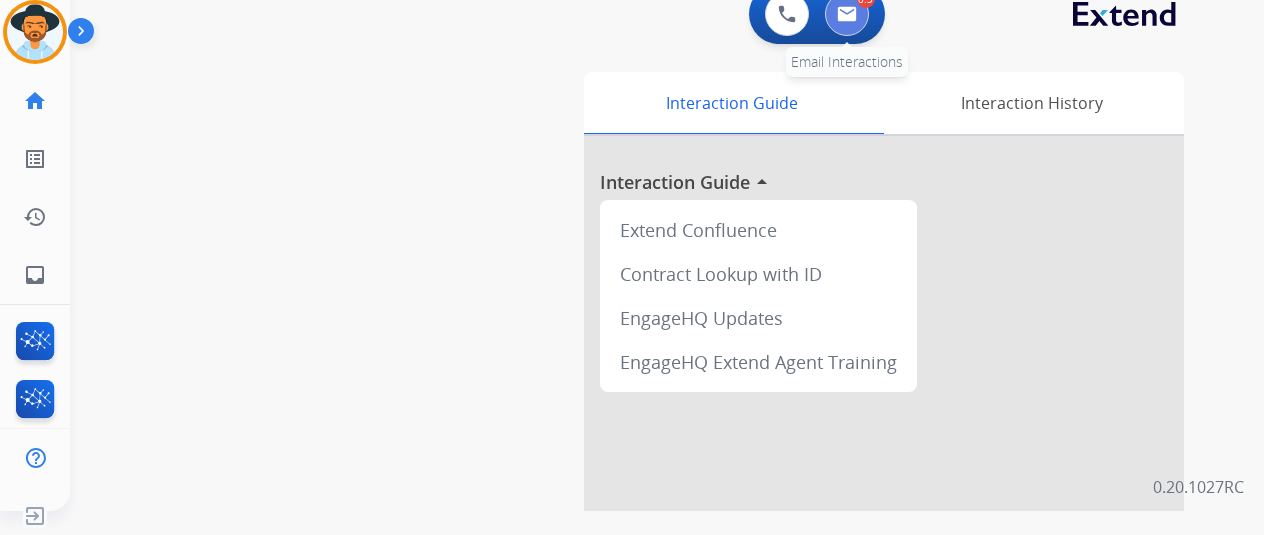 click at bounding box center [847, 14] 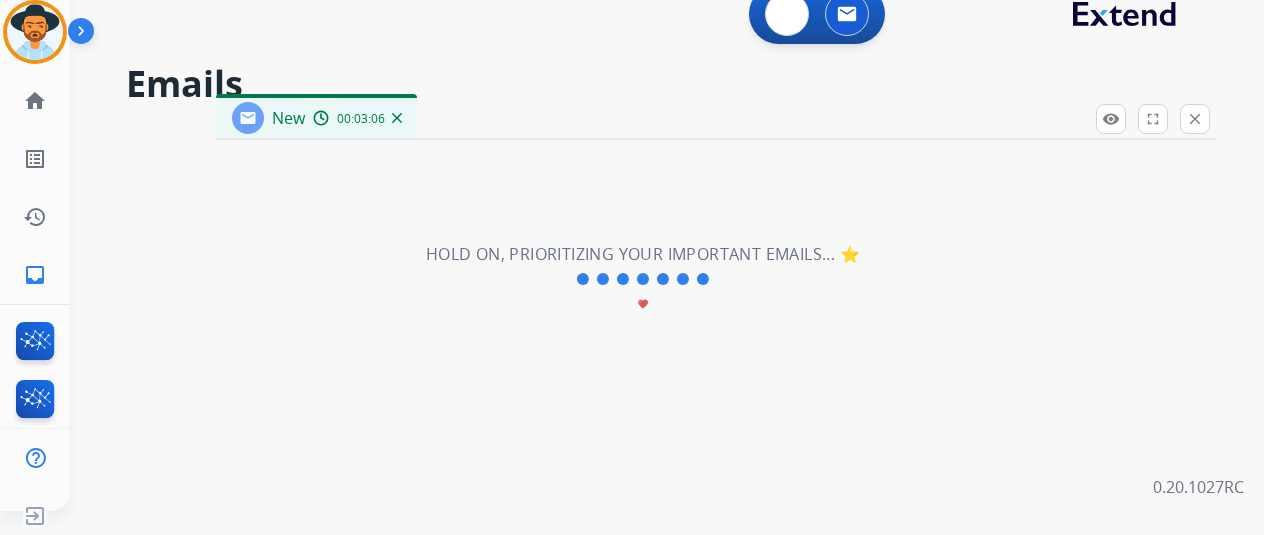 scroll, scrollTop: 0, scrollLeft: 0, axis: both 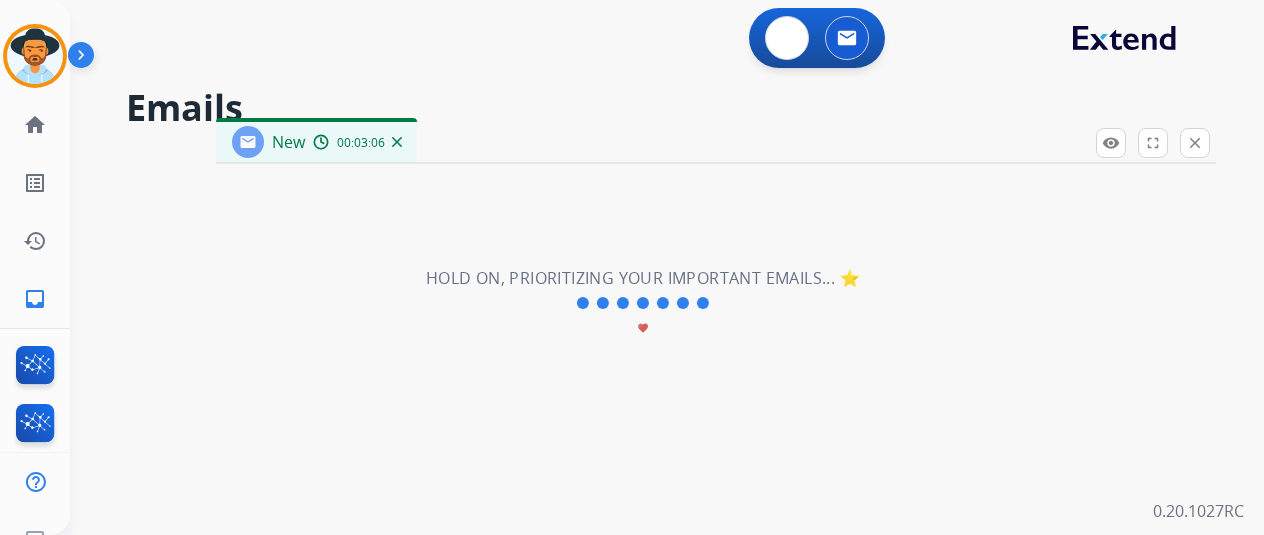 select on "**********" 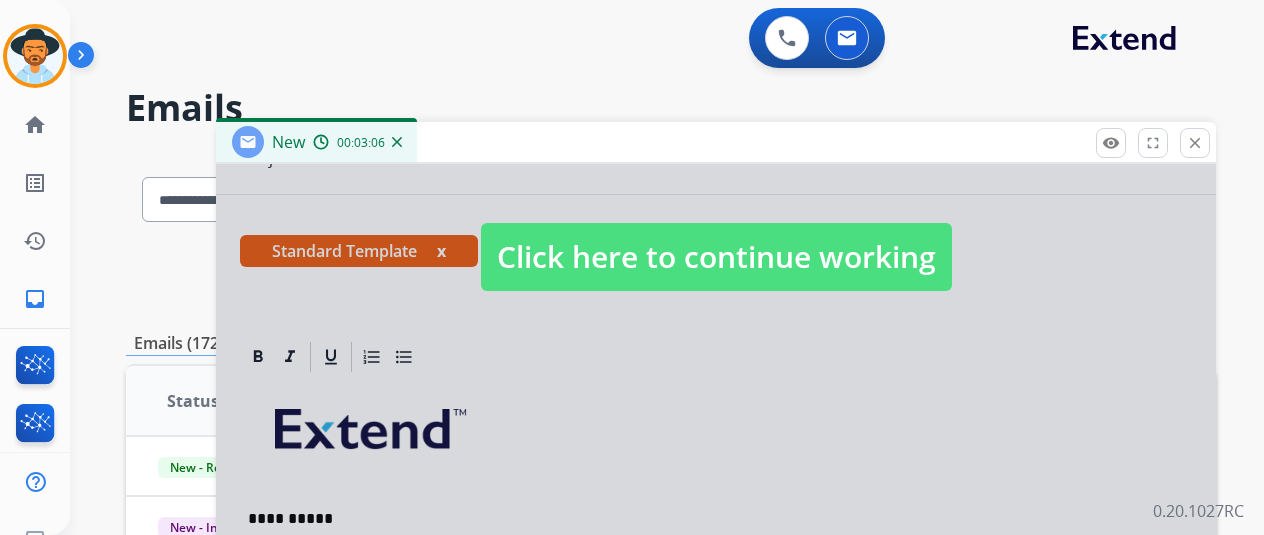 click on "Click here to continue working" at bounding box center (716, 257) 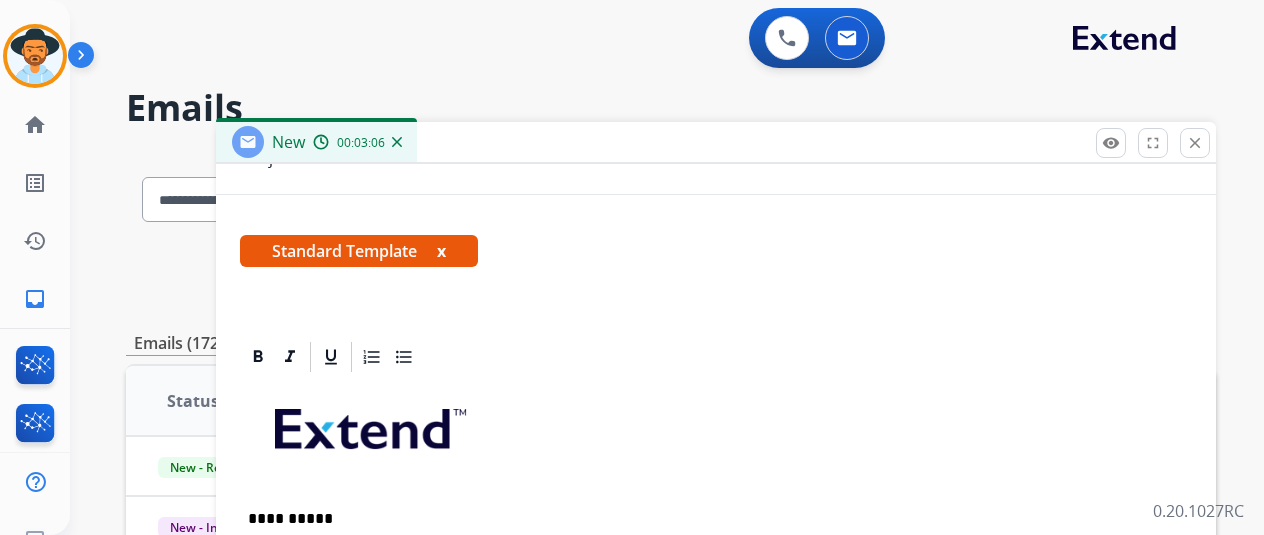 scroll, scrollTop: 460, scrollLeft: 0, axis: vertical 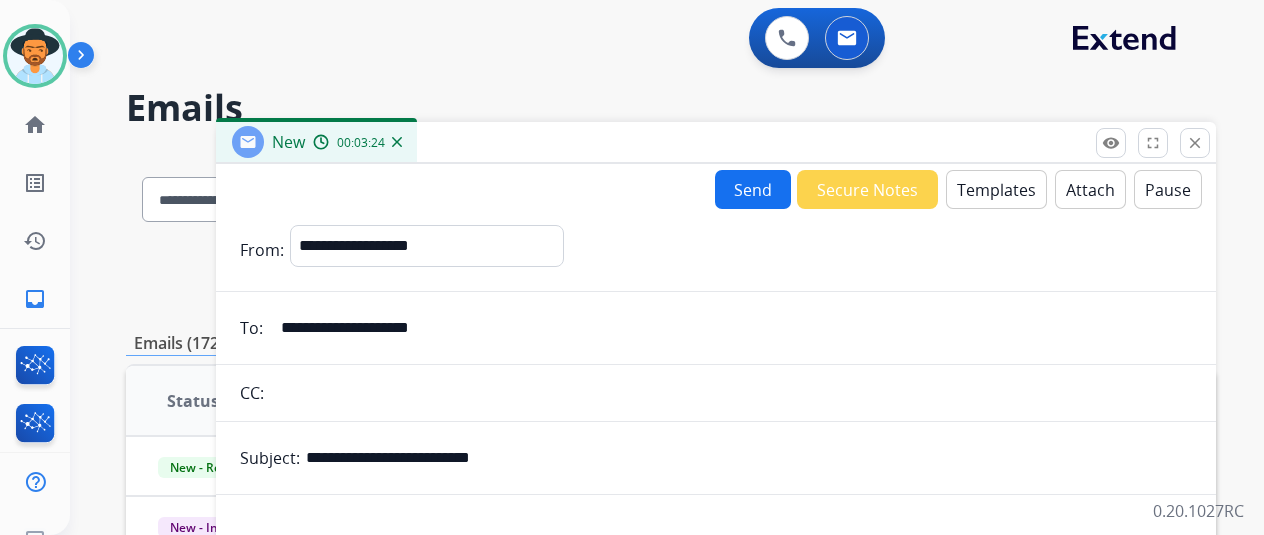 click on "Send" at bounding box center [753, 189] 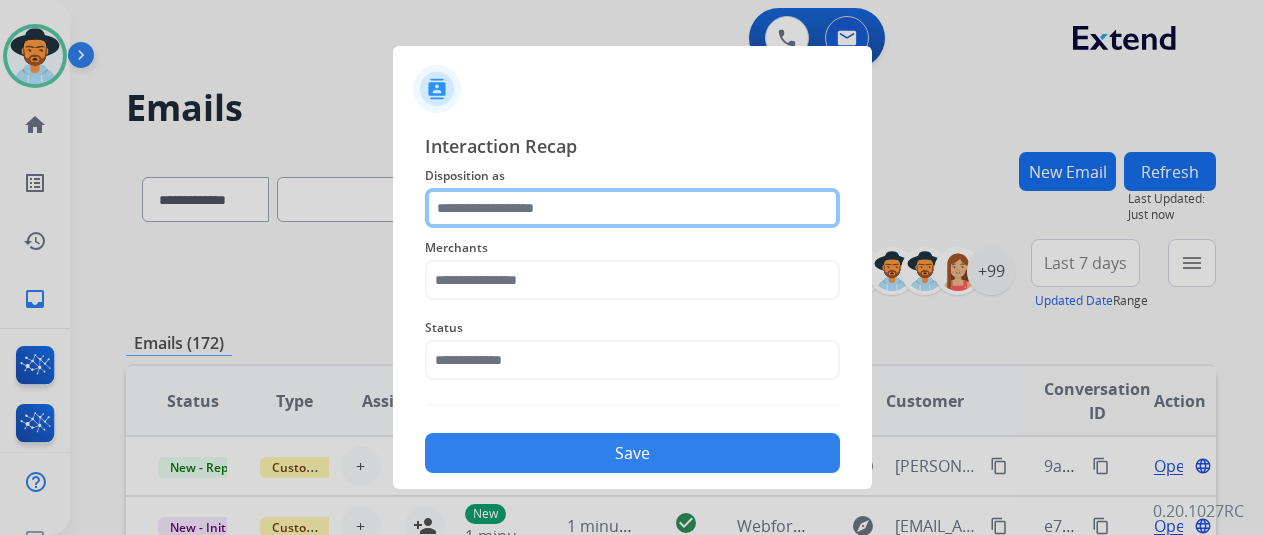click 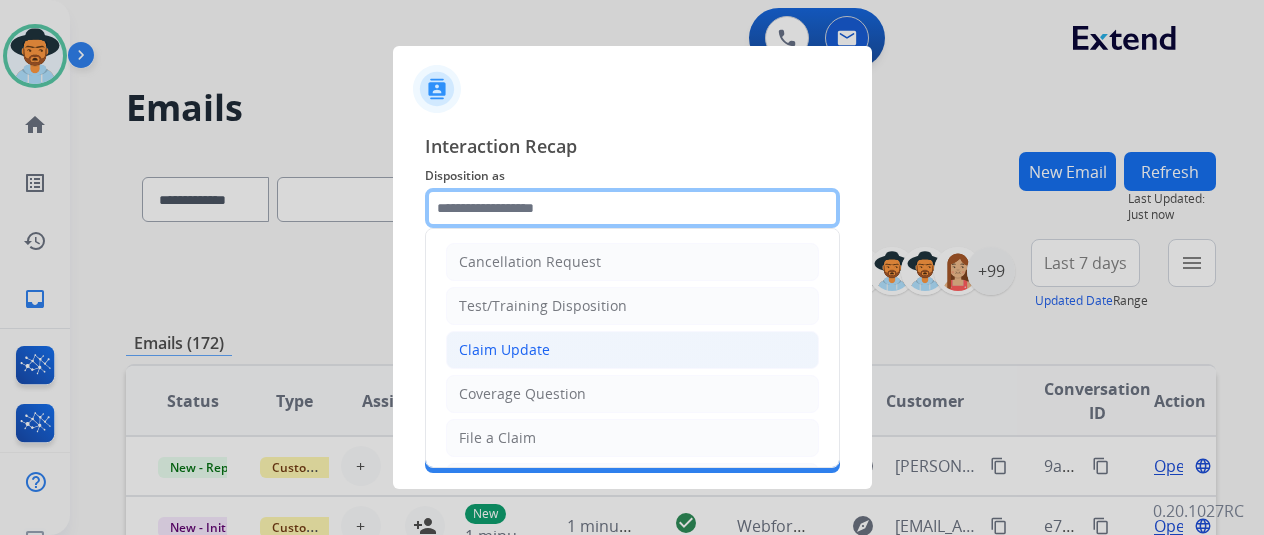 scroll, scrollTop: 100, scrollLeft: 0, axis: vertical 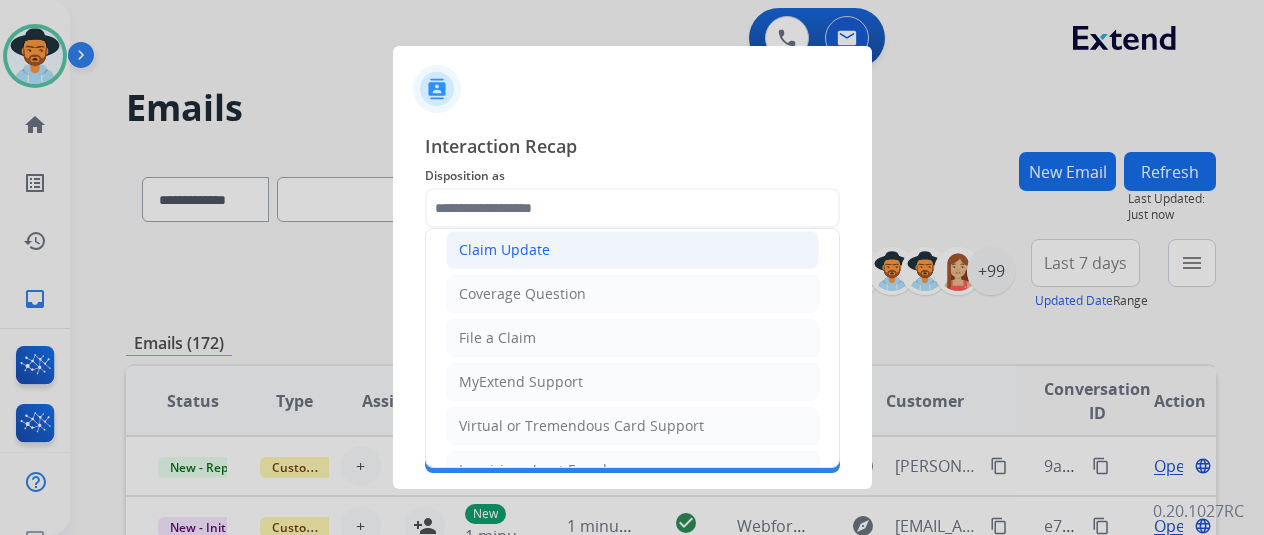 click on "Claim Update" 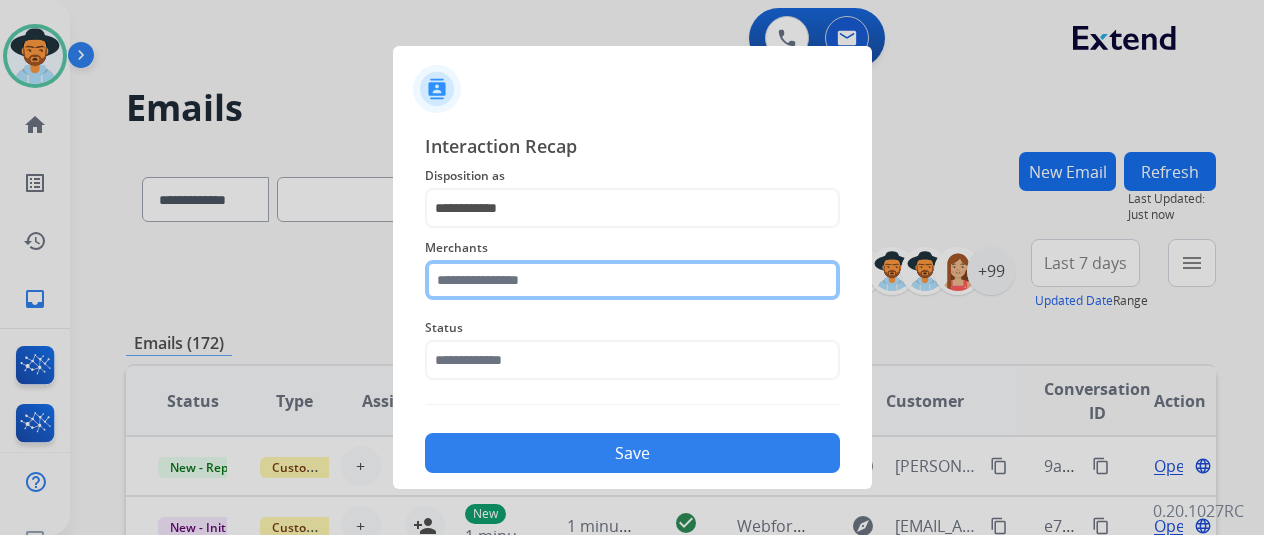 click 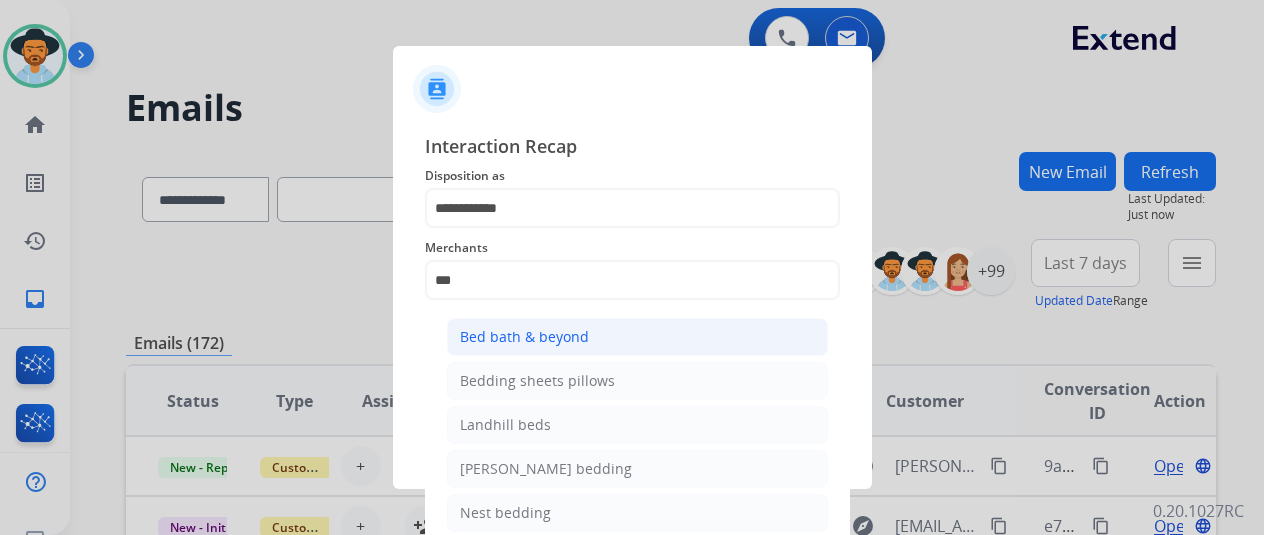 click on "Bed bath & beyond" 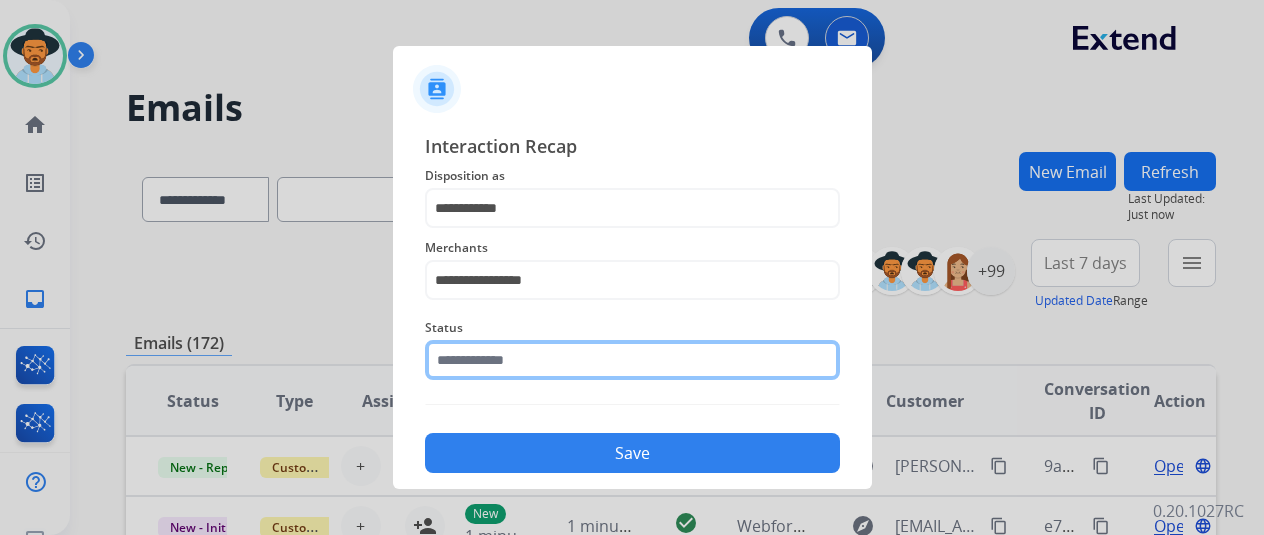 click 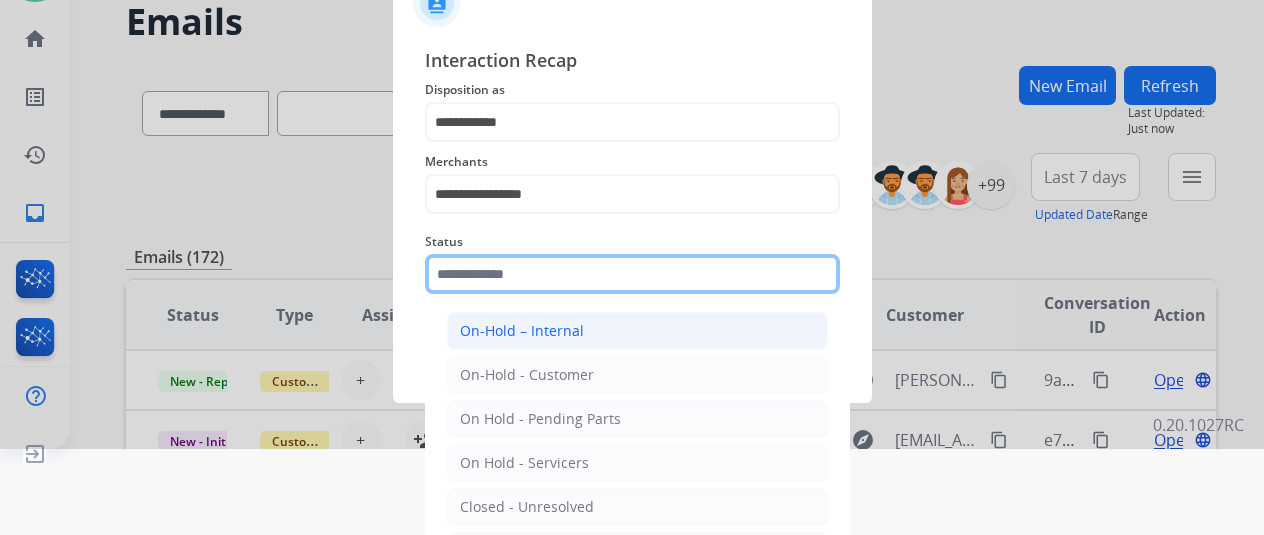 scroll, scrollTop: 152, scrollLeft: 0, axis: vertical 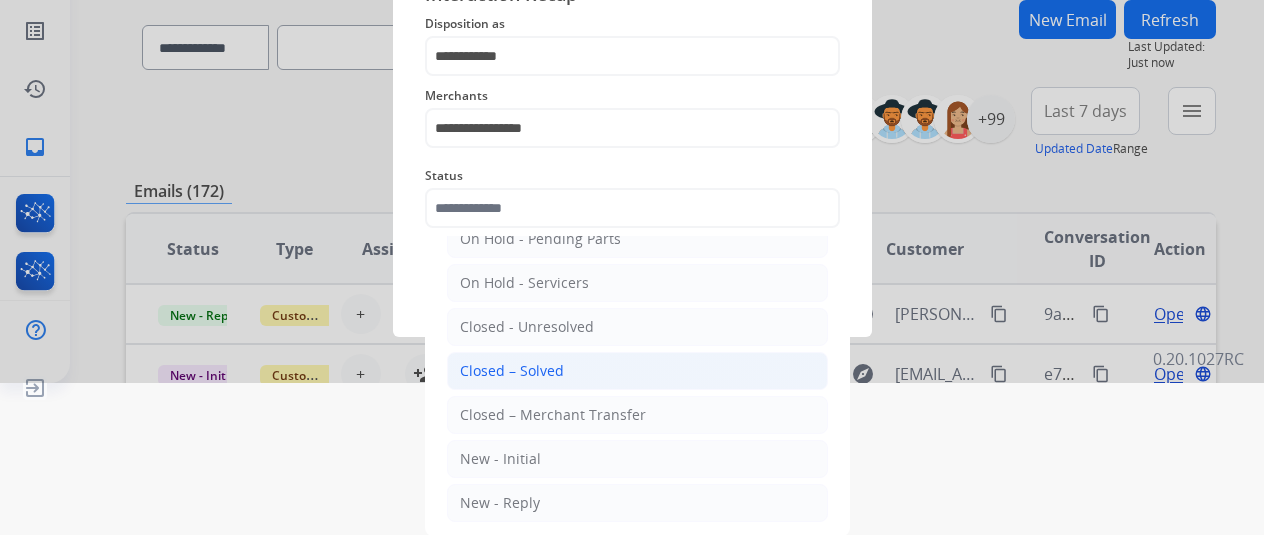 click on "Closed – Solved" 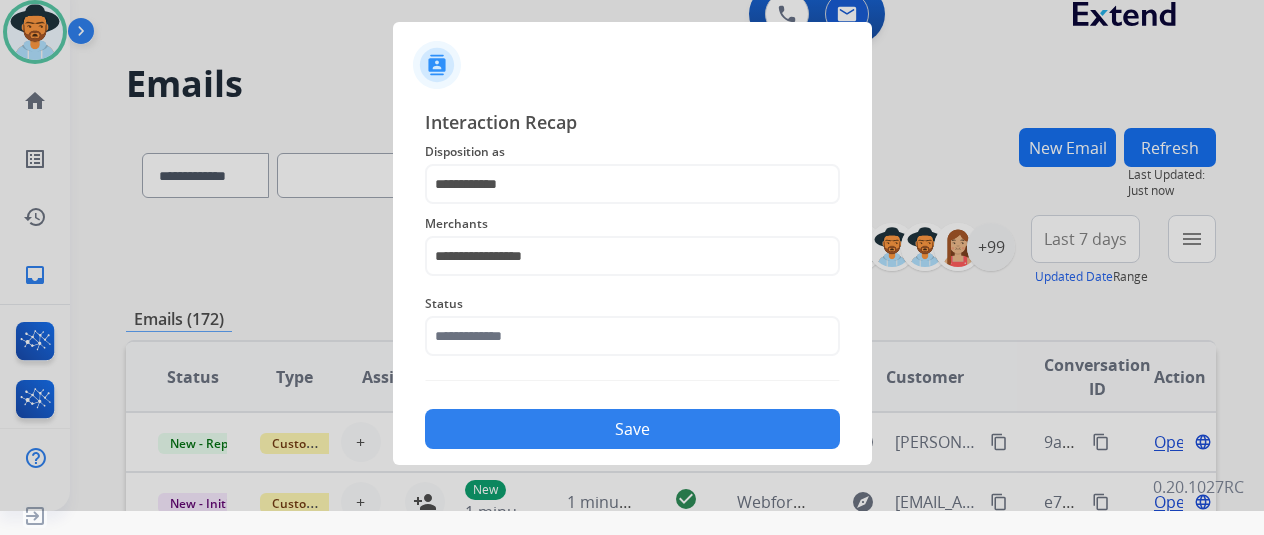 type on "**********" 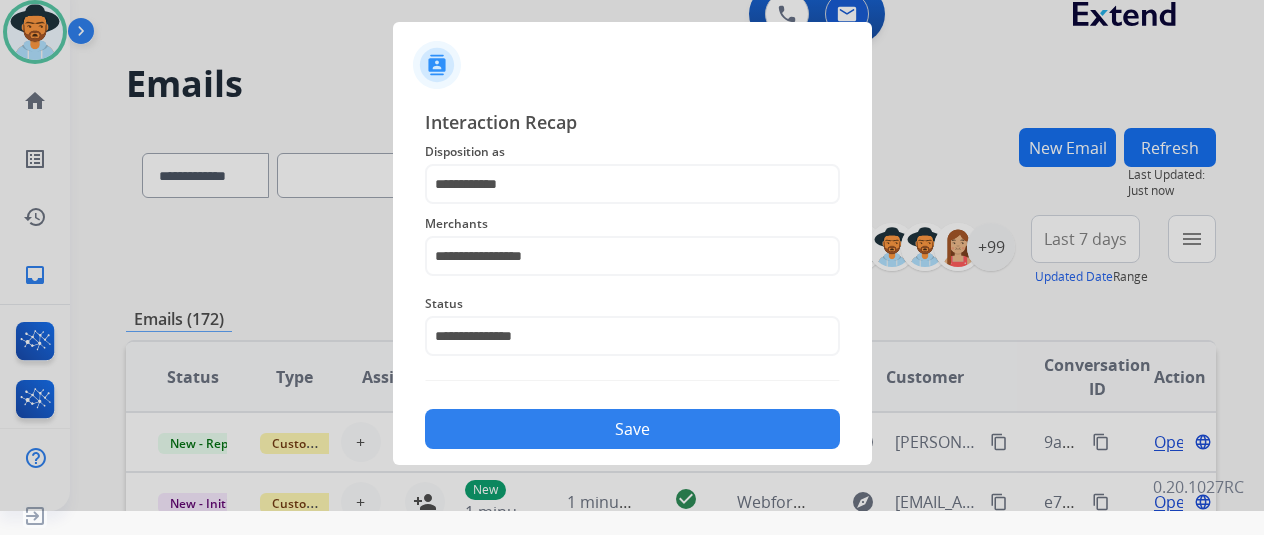 scroll, scrollTop: 24, scrollLeft: 0, axis: vertical 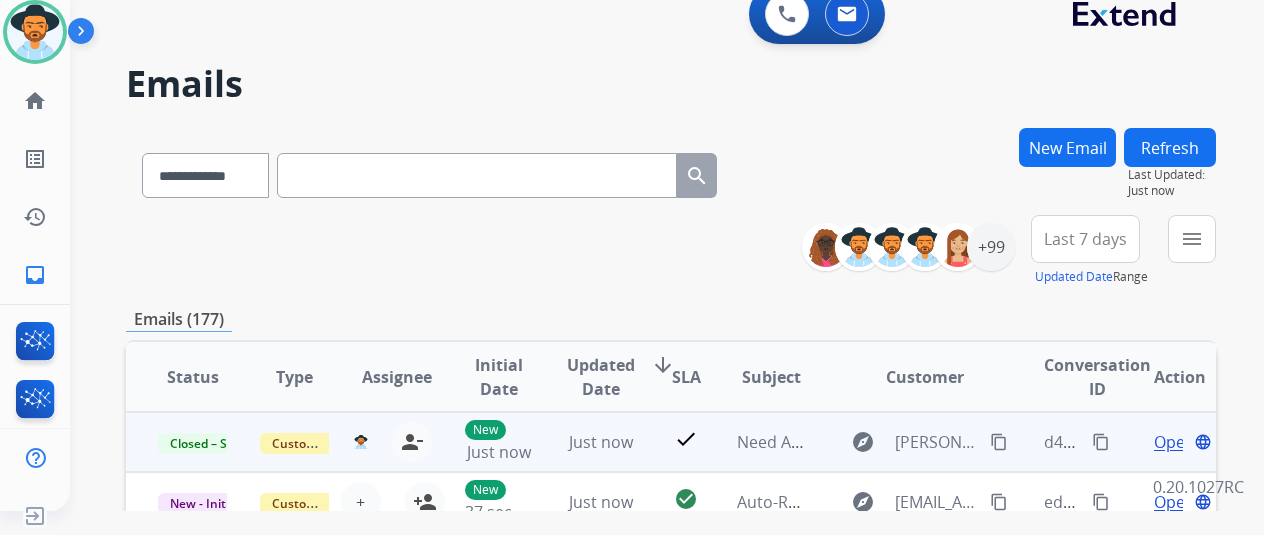 click on "content_copy" at bounding box center (1101, 442) 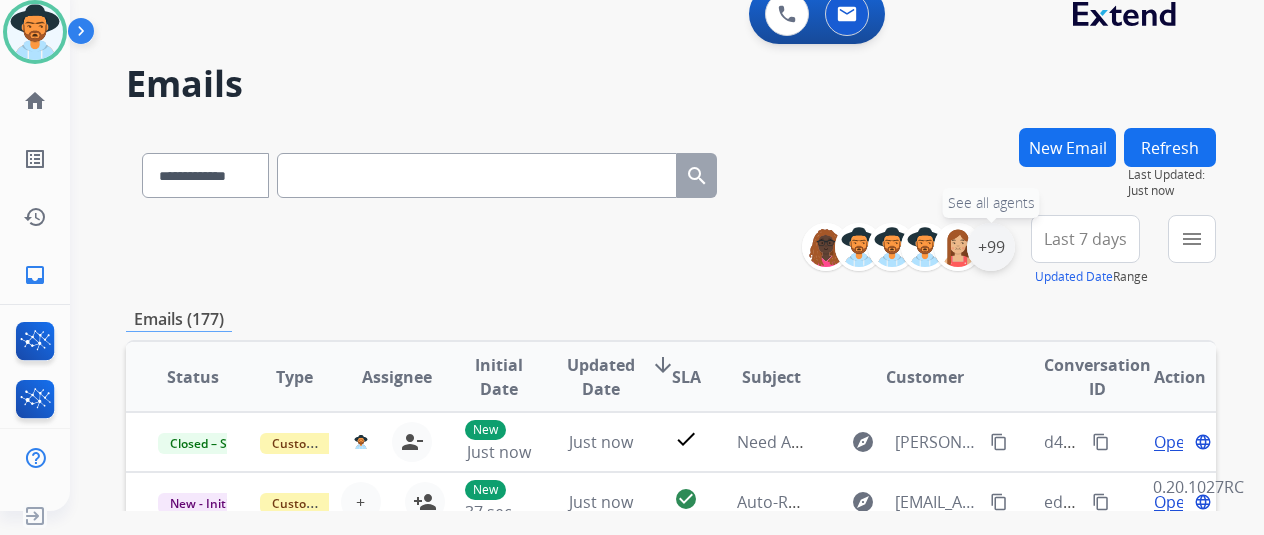 click on "+99" at bounding box center [991, 247] 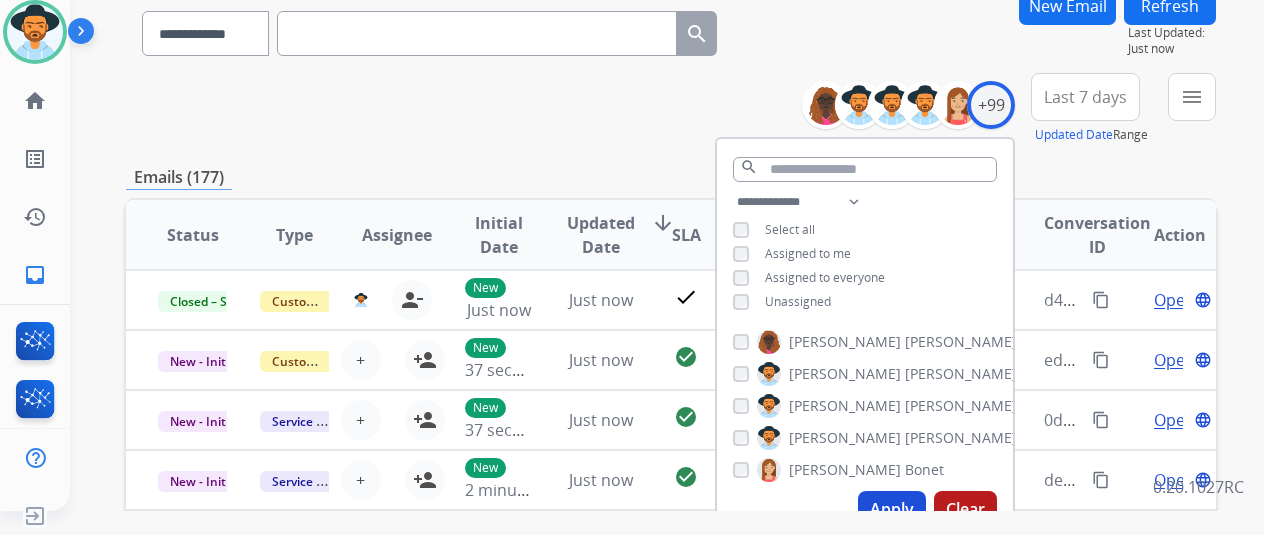 scroll, scrollTop: 200, scrollLeft: 0, axis: vertical 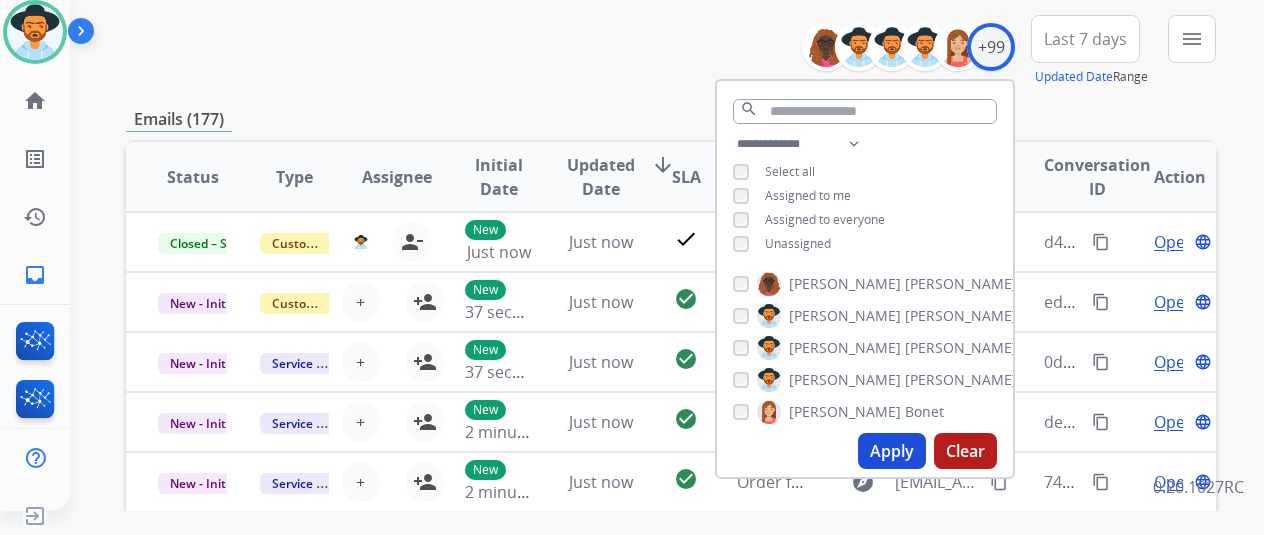 click on "Apply" at bounding box center [892, 451] 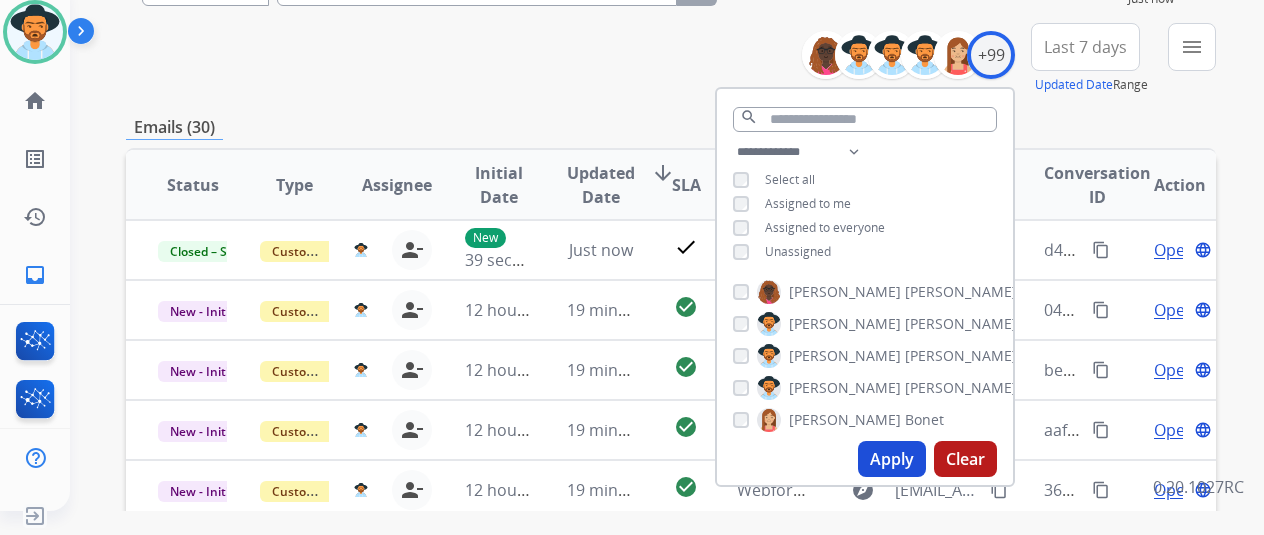 scroll, scrollTop: 200, scrollLeft: 0, axis: vertical 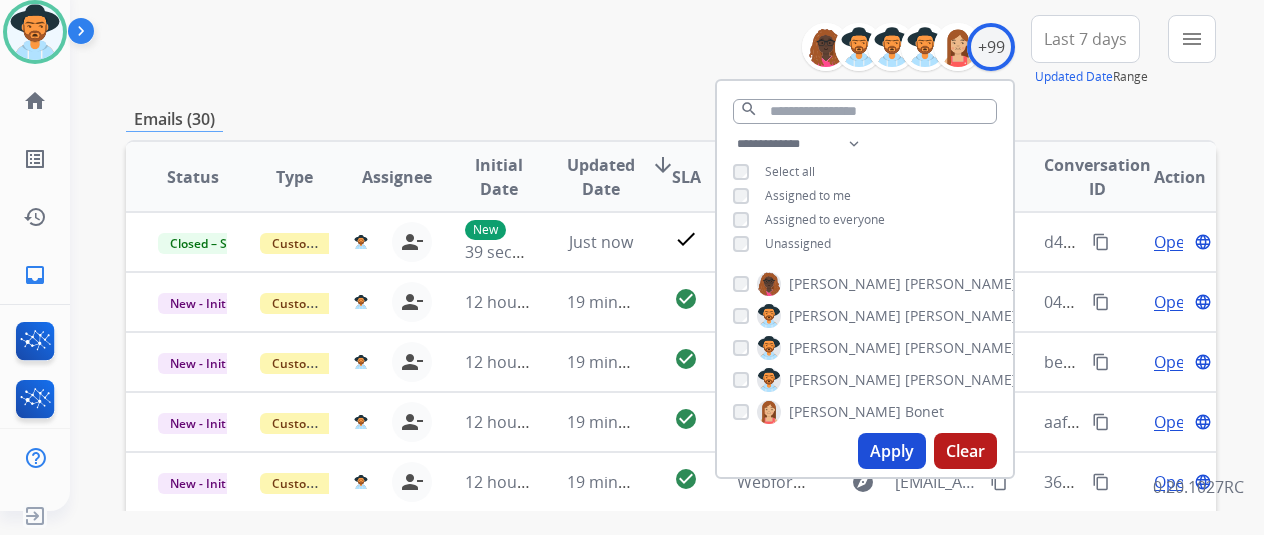 click on "Apply" at bounding box center [892, 451] 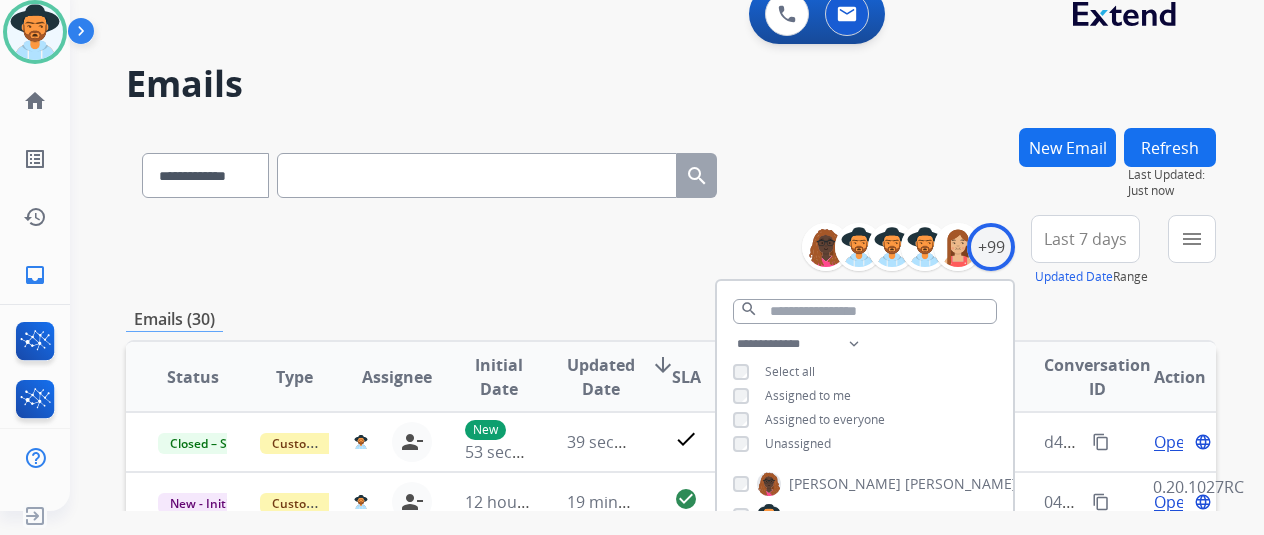 click on "**********" at bounding box center (671, 171) 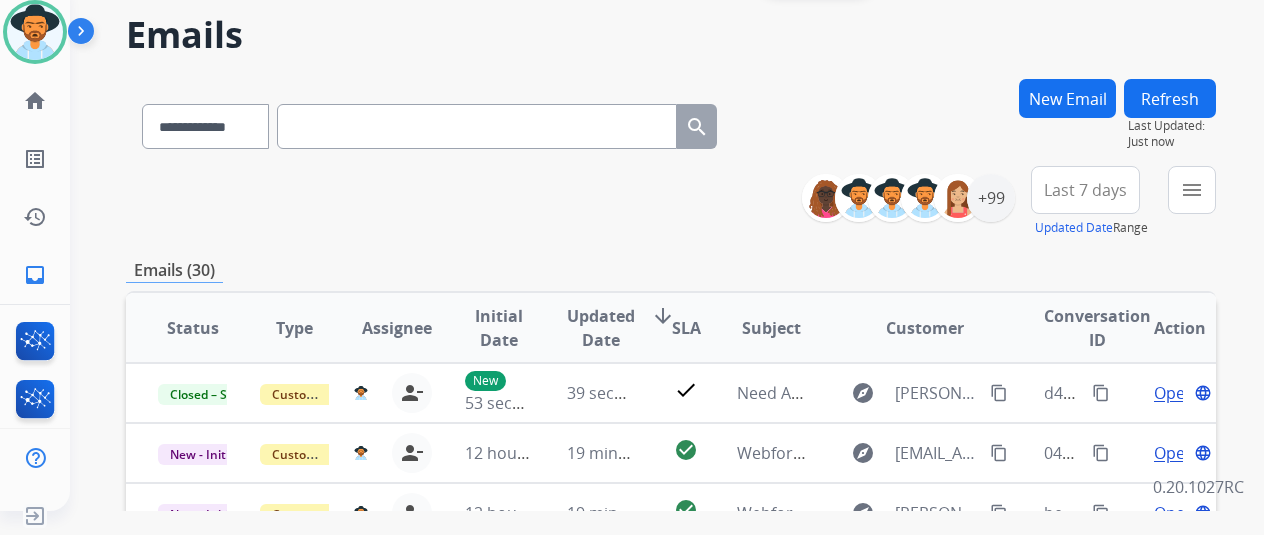 scroll, scrollTop: 200, scrollLeft: 0, axis: vertical 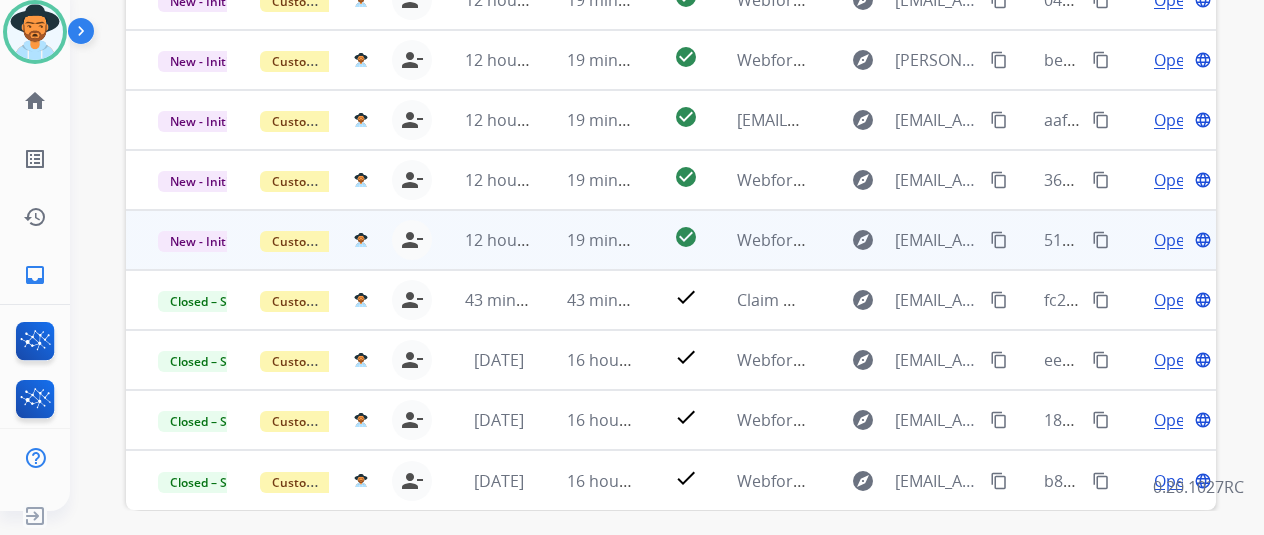 click on "explore gaeasalazar@gmail.com content_copy" at bounding box center [909, 240] 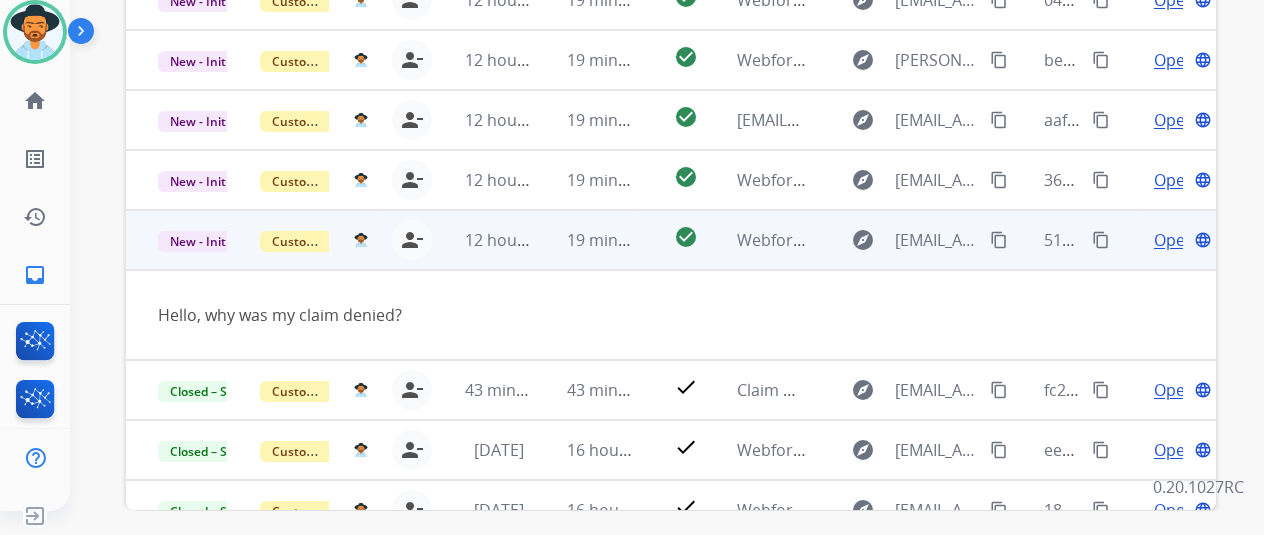 scroll, scrollTop: 92, scrollLeft: 0, axis: vertical 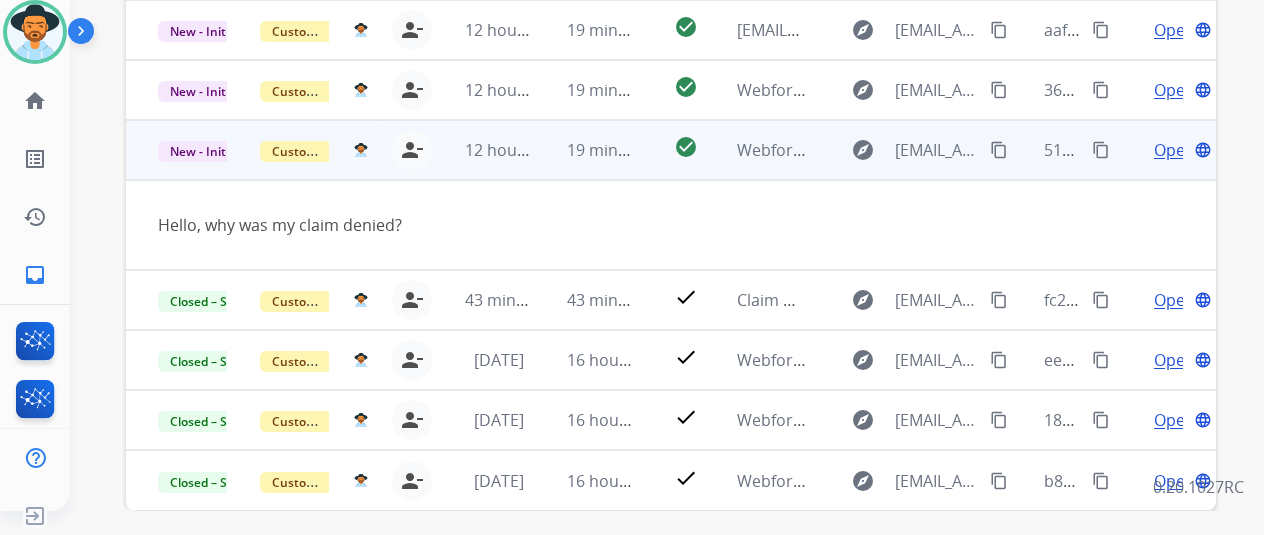 click on "content_copy" at bounding box center (999, 150) 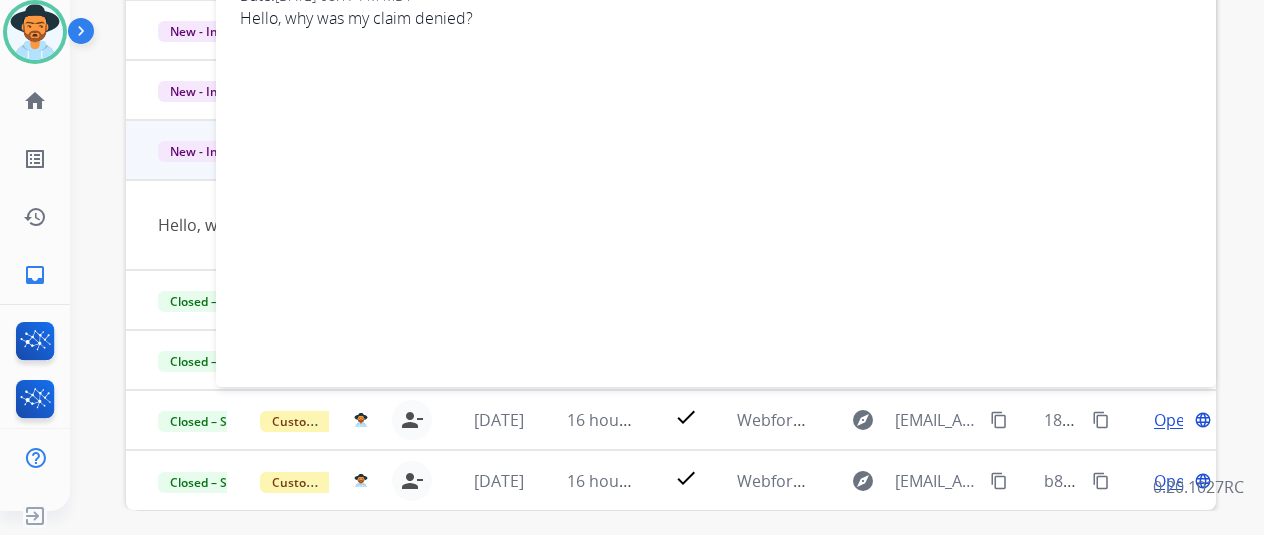 scroll, scrollTop: 0, scrollLeft: 0, axis: both 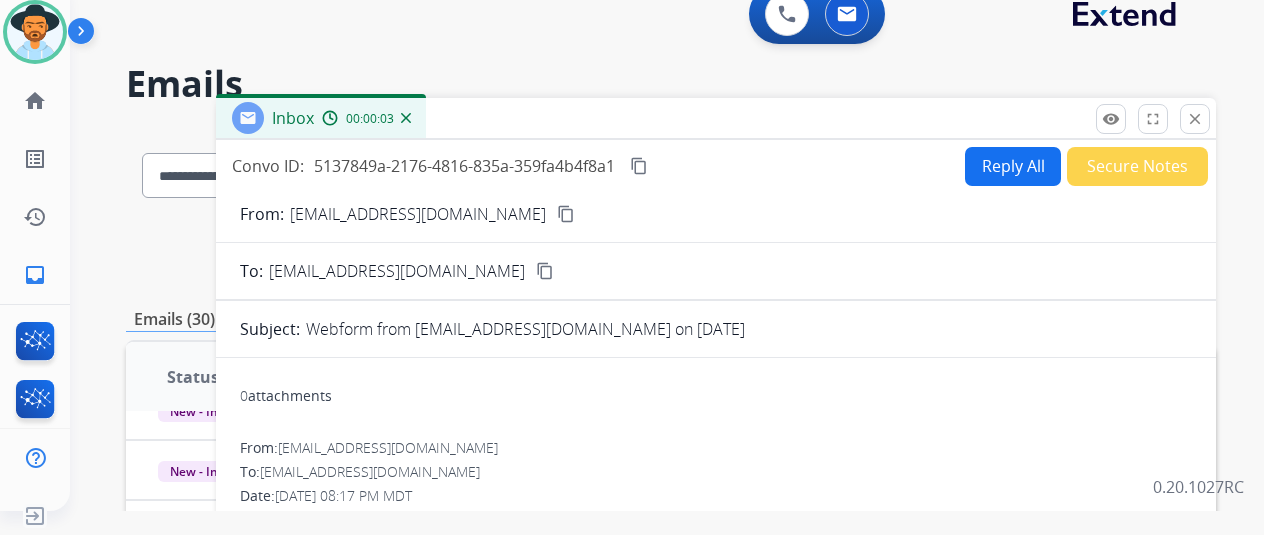 click on "Reply All" at bounding box center (1013, 166) 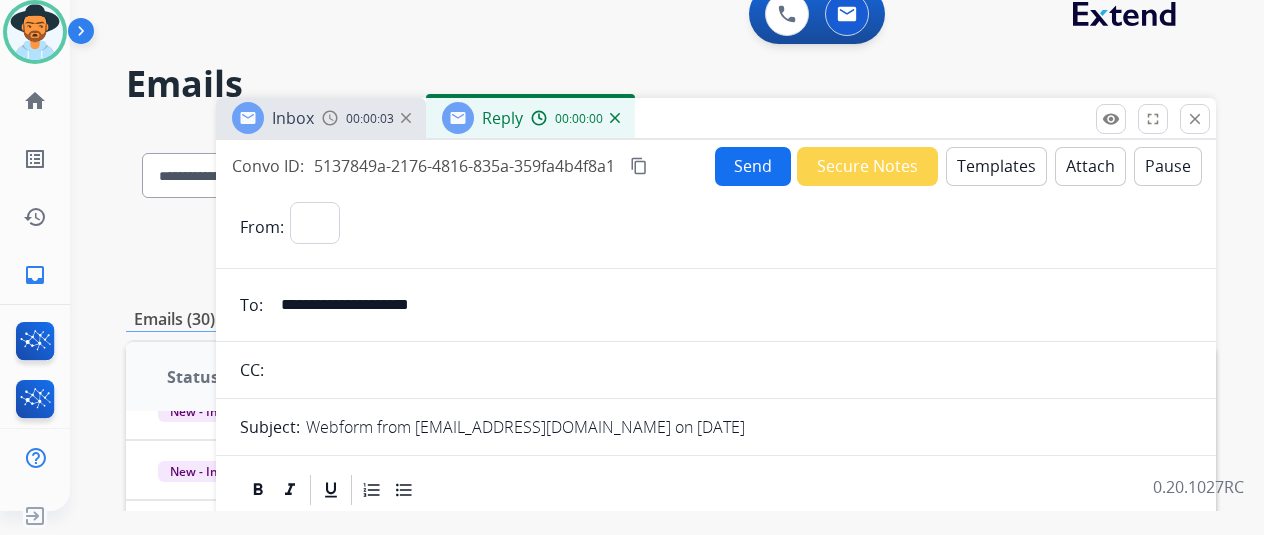 select on "**********" 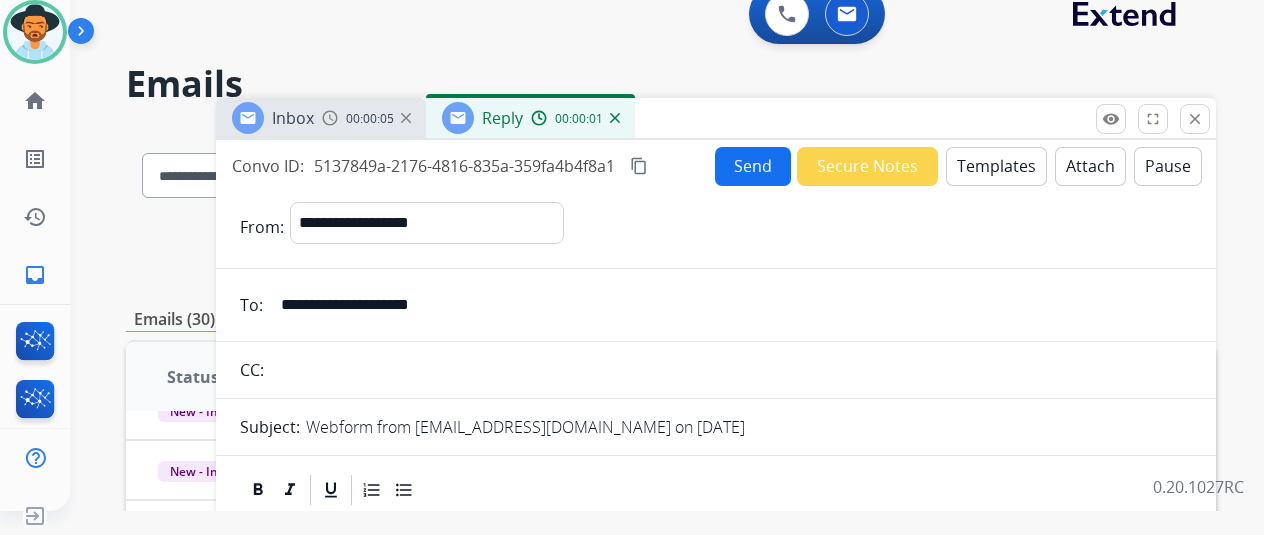click on "Templates" at bounding box center [996, 166] 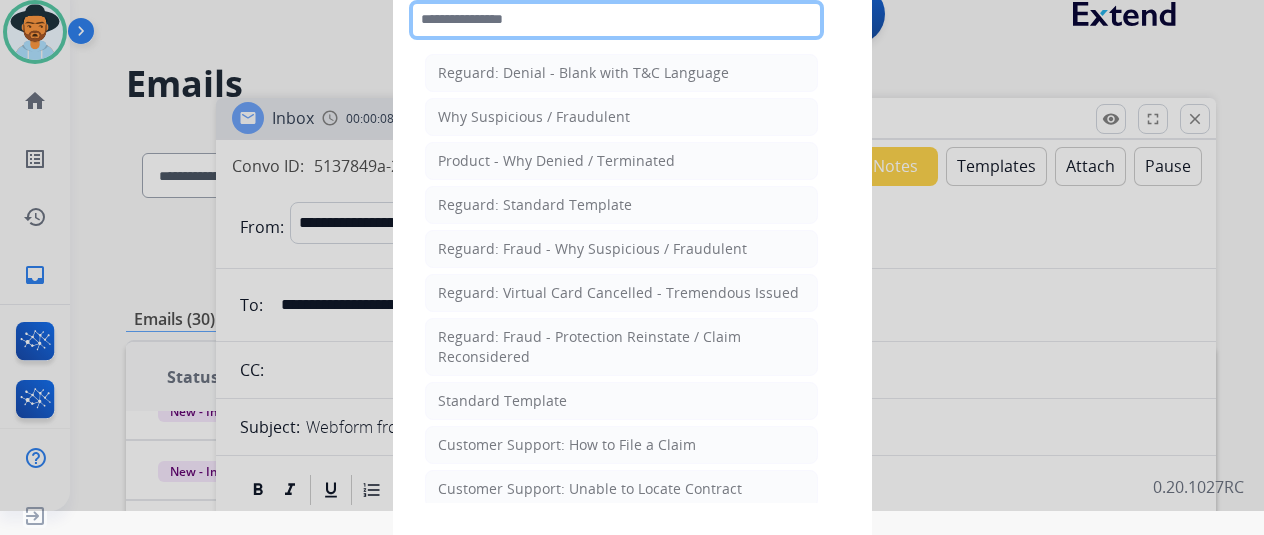 click 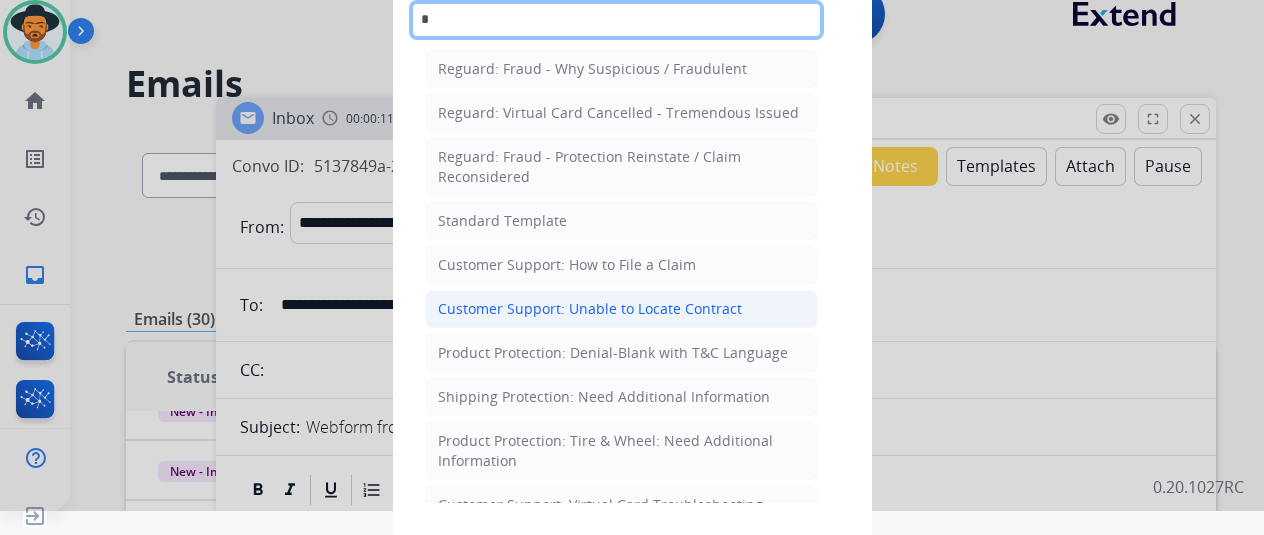 scroll, scrollTop: 200, scrollLeft: 0, axis: vertical 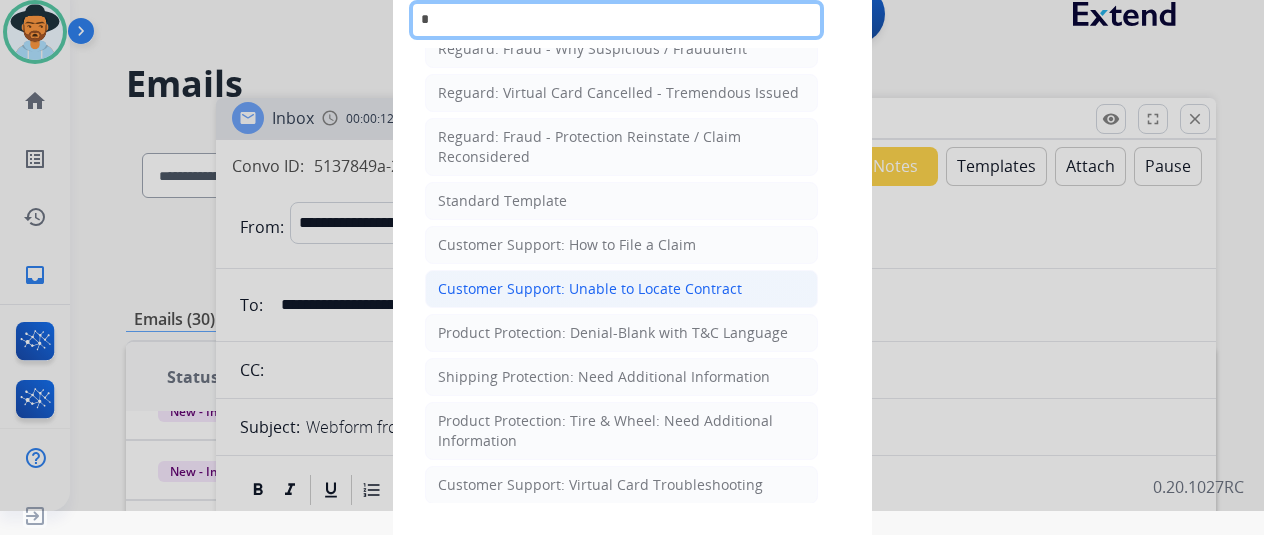 type on "*" 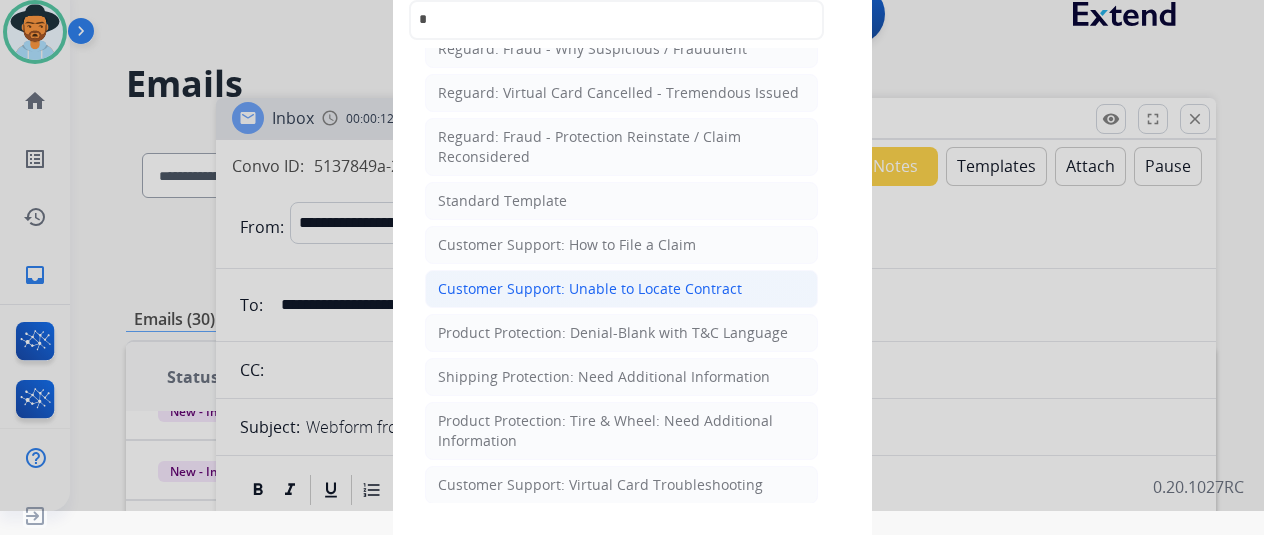 click on "Product Protection: Denial-Blank with T&C Language" 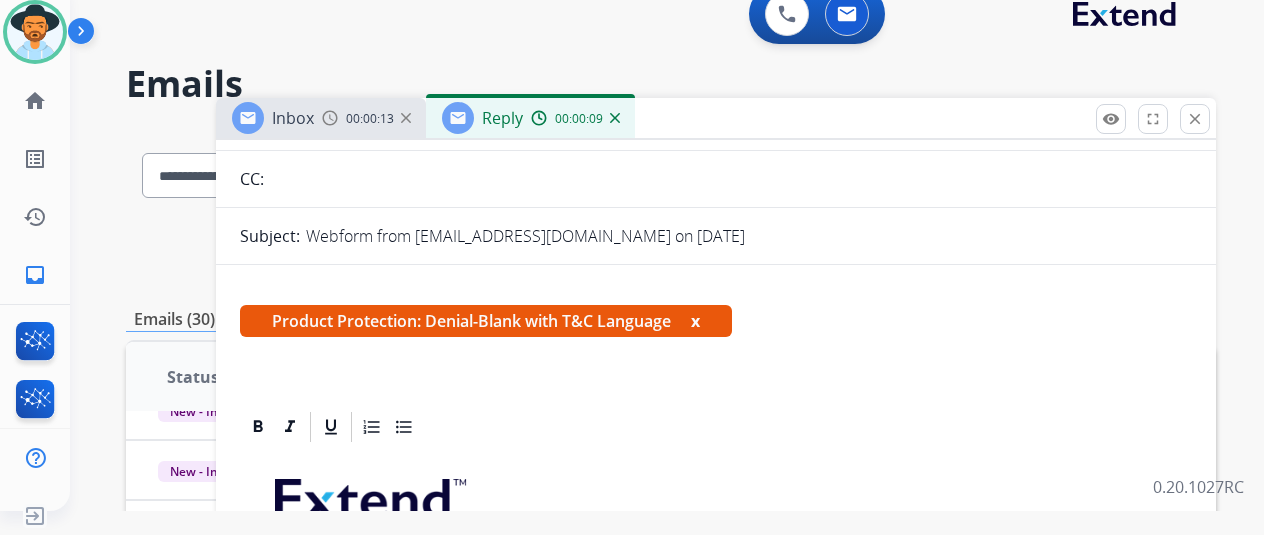 scroll, scrollTop: 500, scrollLeft: 0, axis: vertical 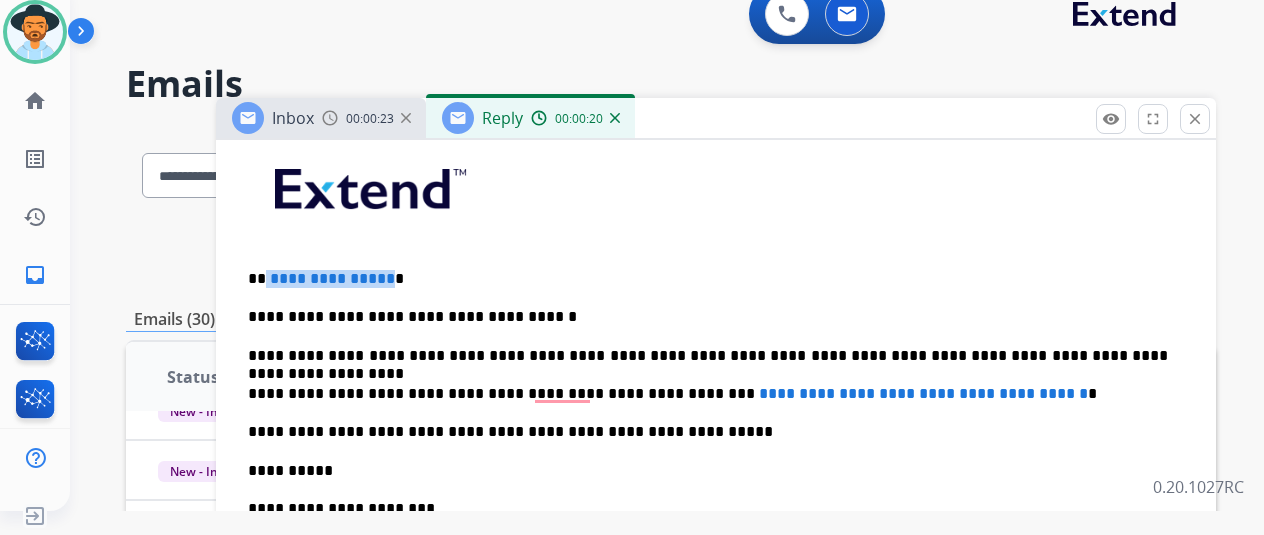 drag, startPoint x: 398, startPoint y: 275, endPoint x: 298, endPoint y: 273, distance: 100.02 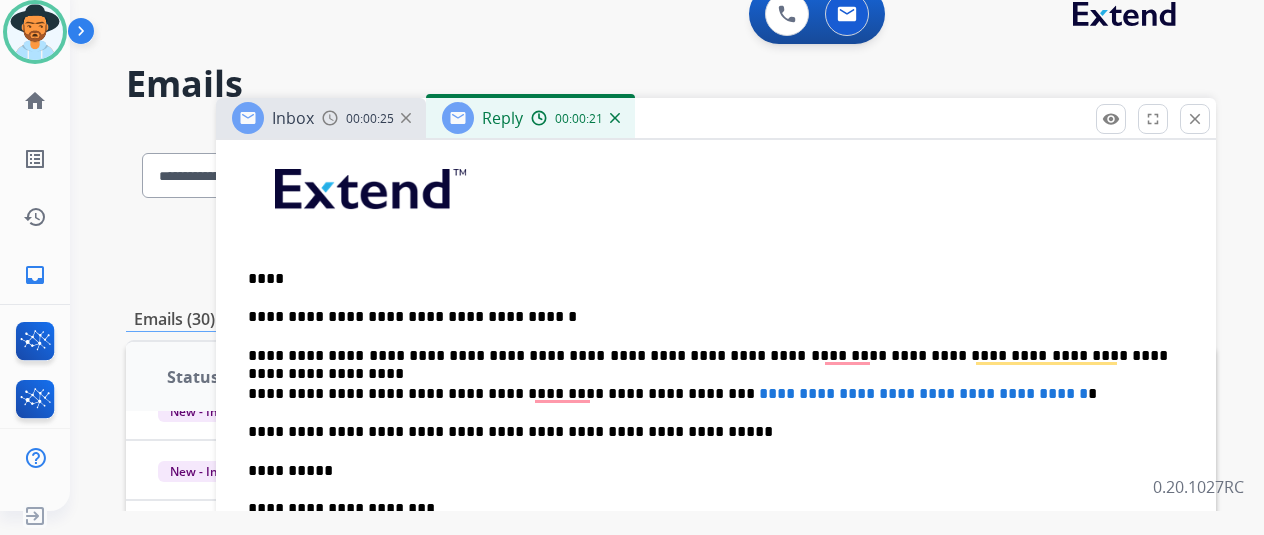 type 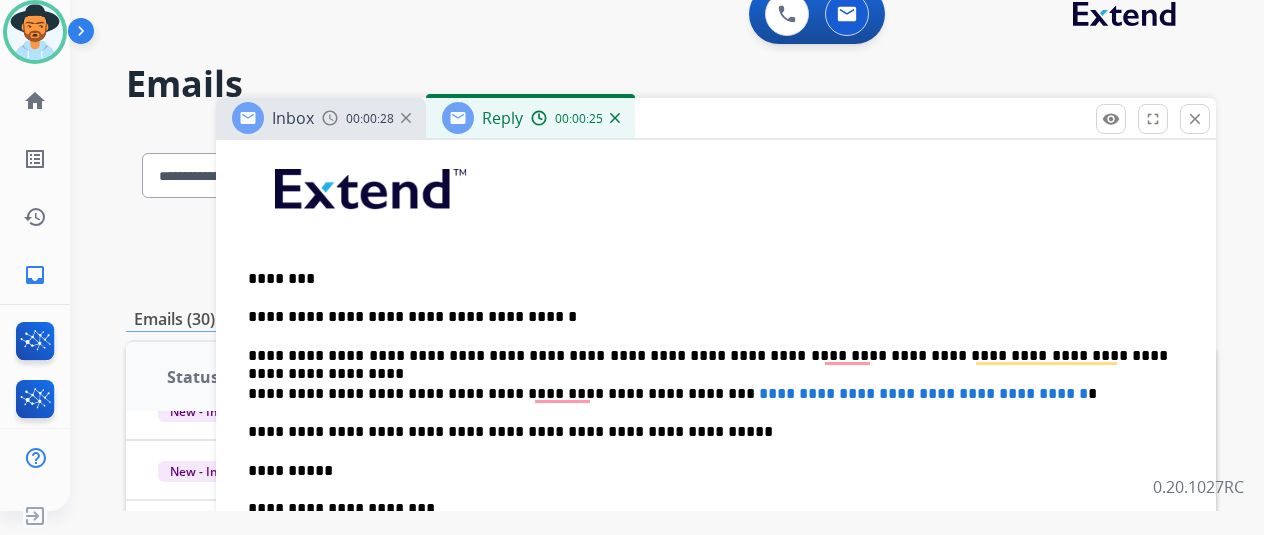click on "**********" at bounding box center (708, 317) 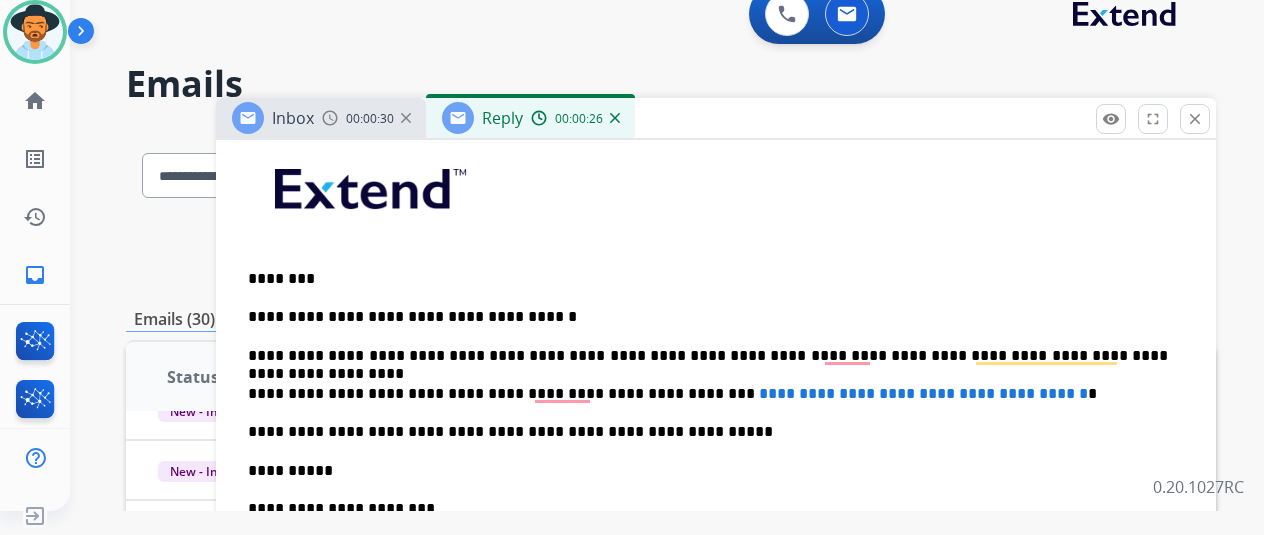 click on "**********" at bounding box center [716, 470] 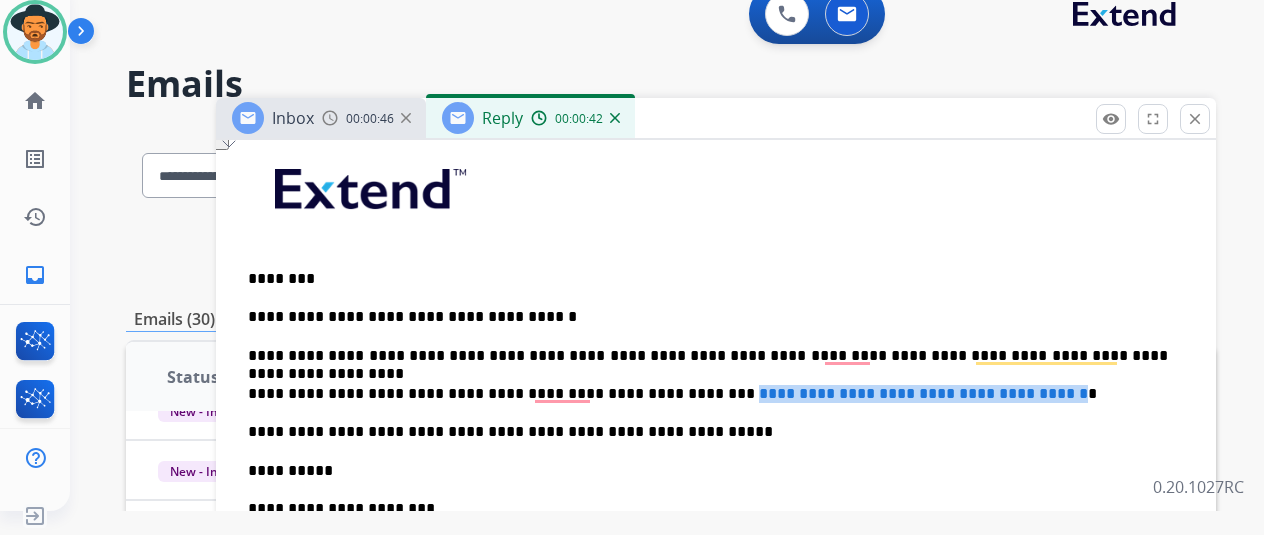 drag, startPoint x: 672, startPoint y: 389, endPoint x: 1066, endPoint y: 383, distance: 394.0457 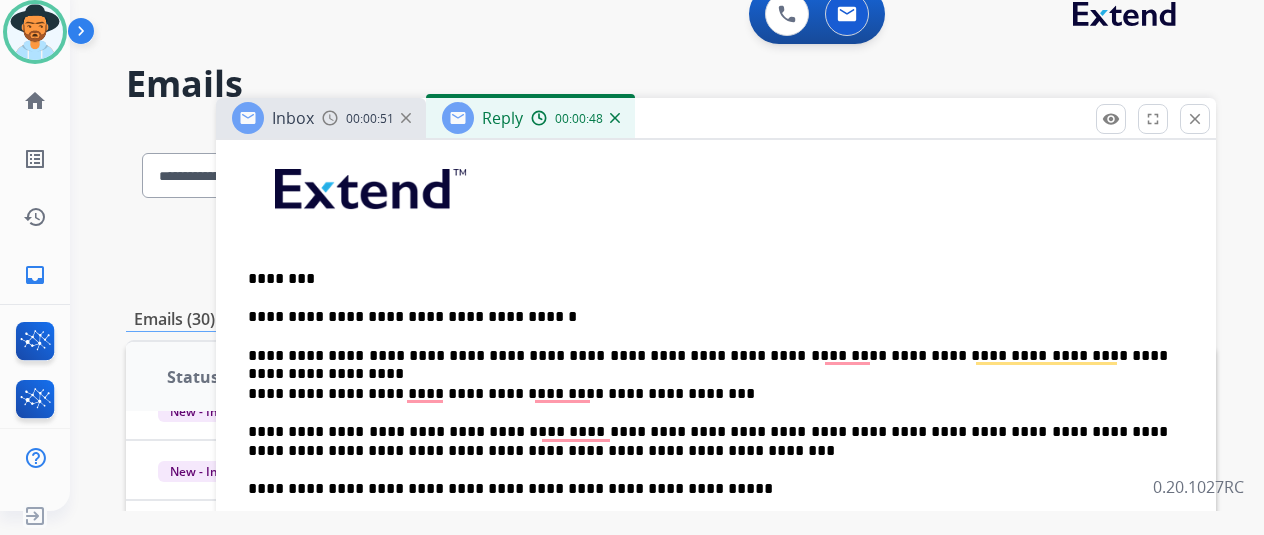 click on "**********" at bounding box center (708, 441) 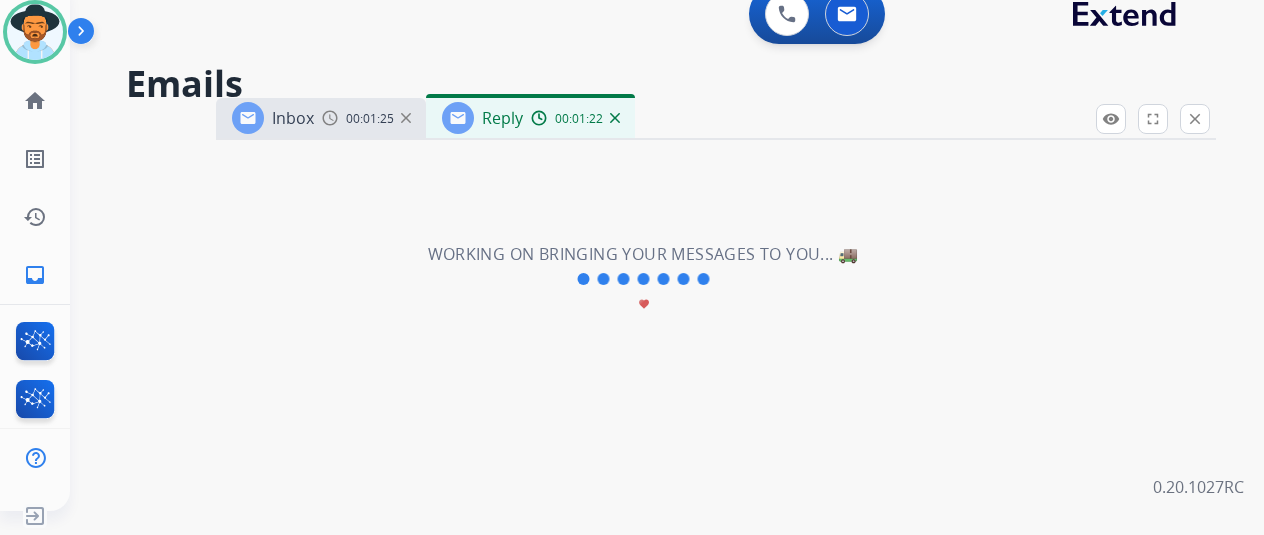 scroll, scrollTop: 68, scrollLeft: 0, axis: vertical 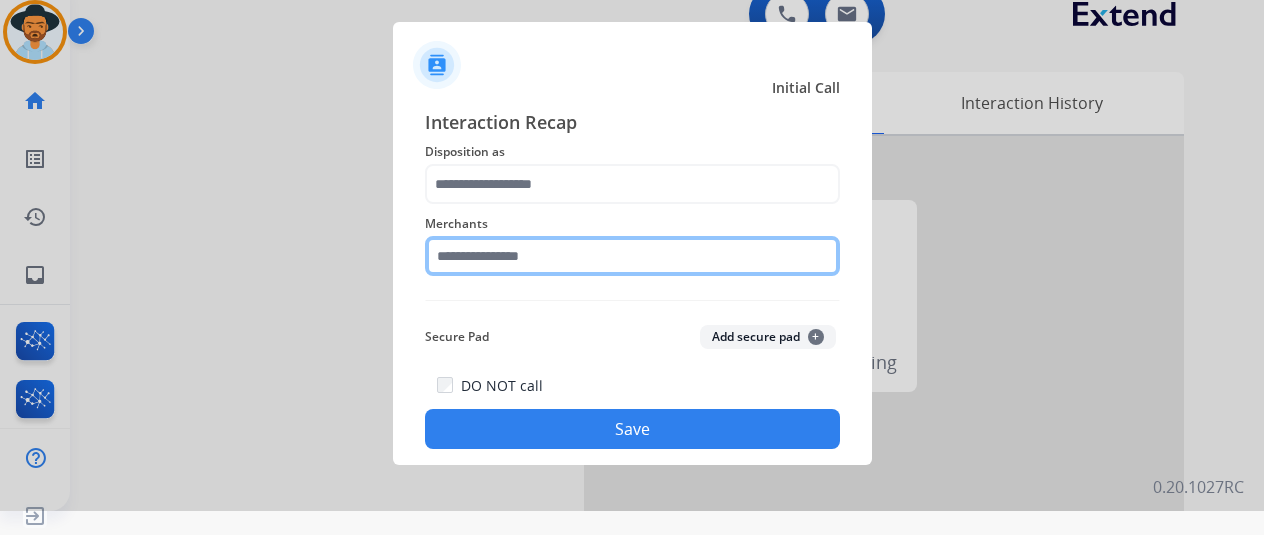 click 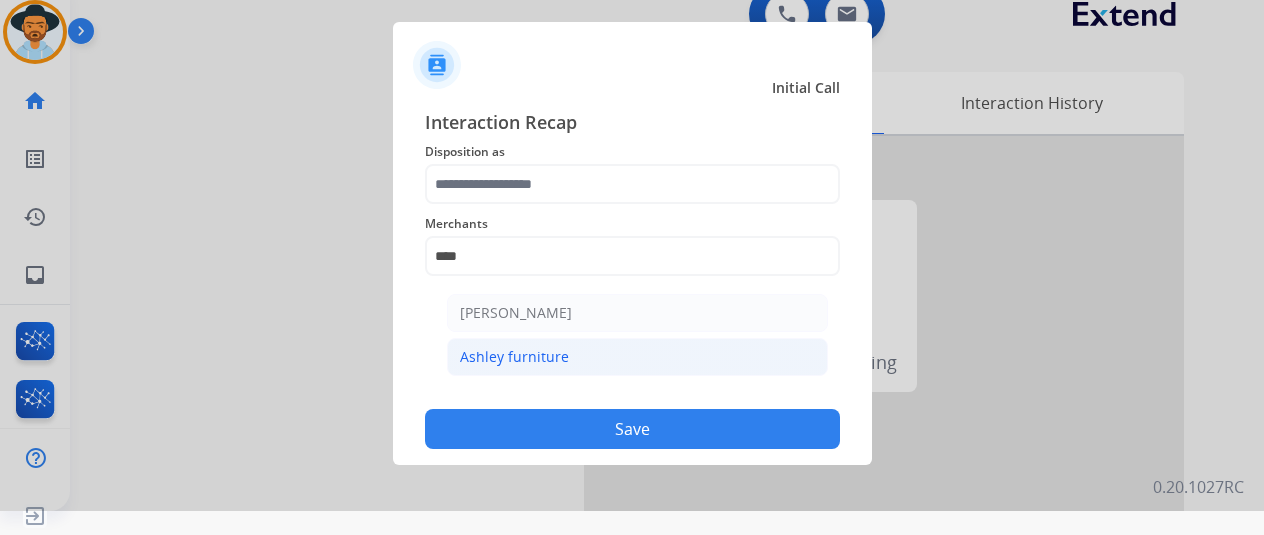 click on "Ashley furniture" 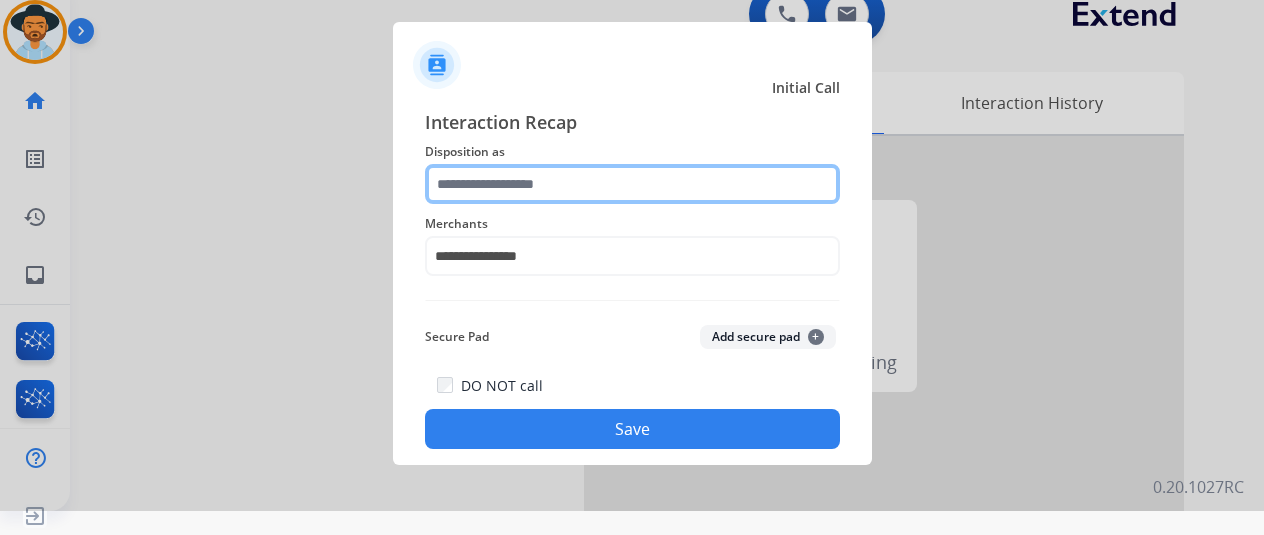 click 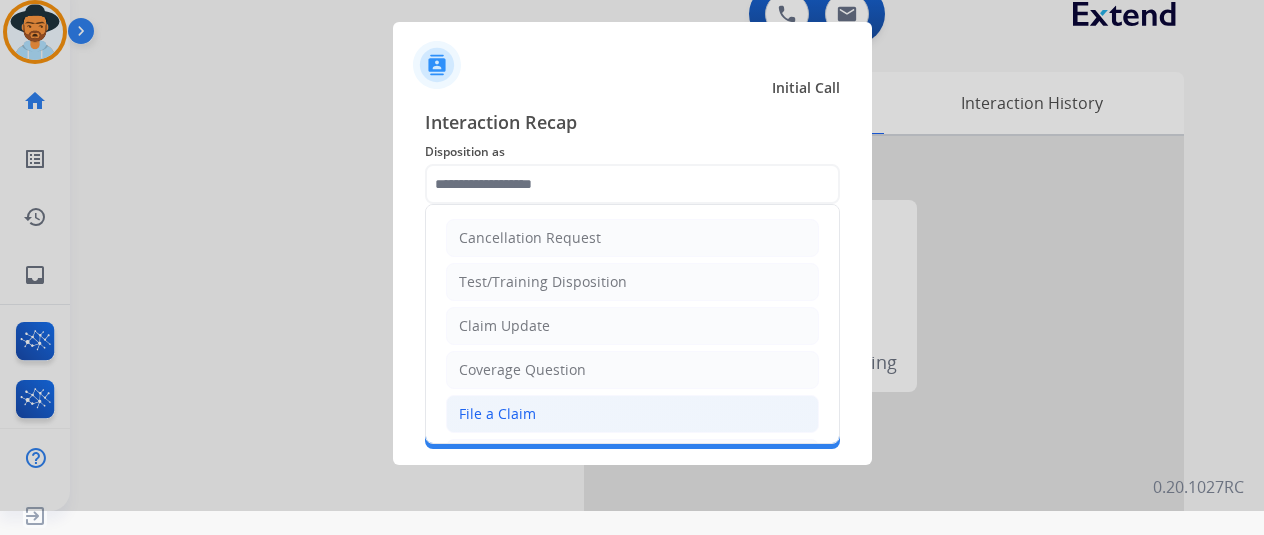 click on "File a Claim" 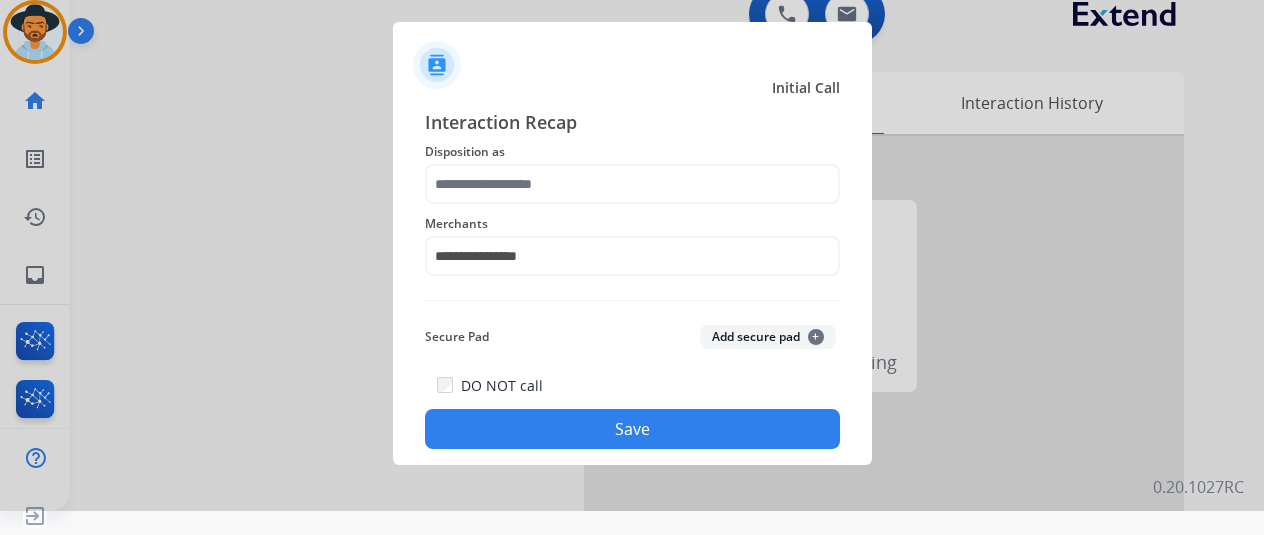 type on "**********" 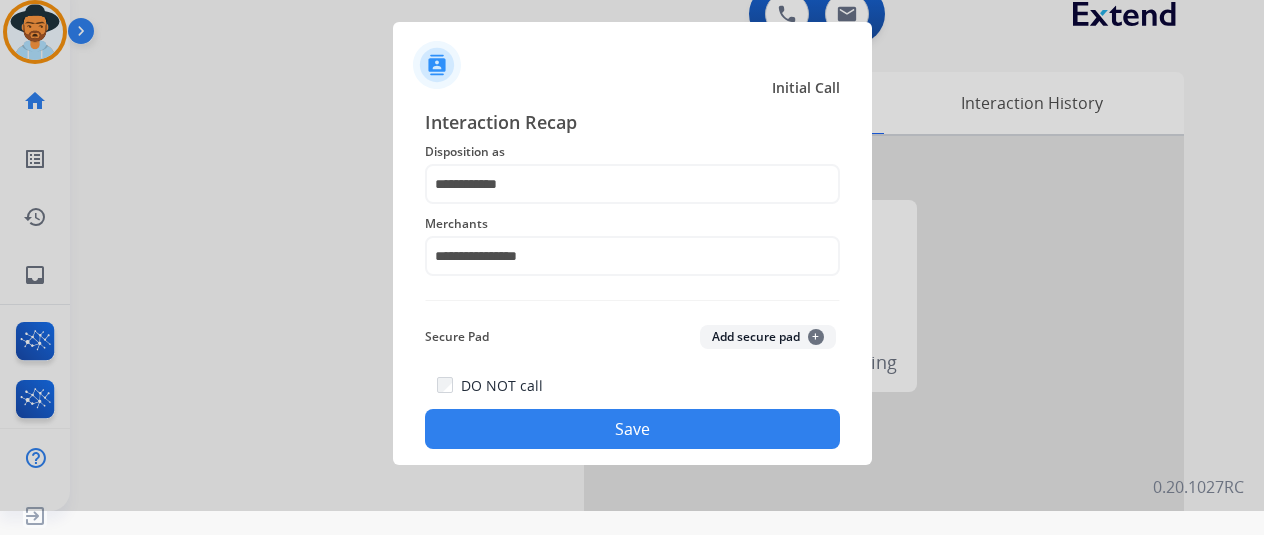 click on "Save" 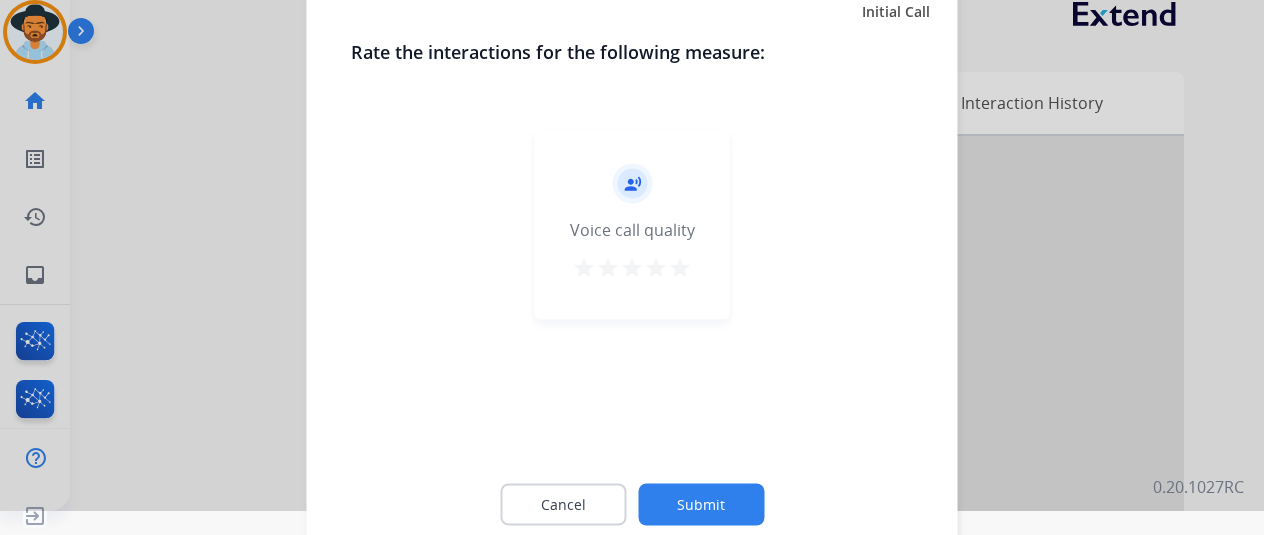 click on "star" at bounding box center (680, 267) 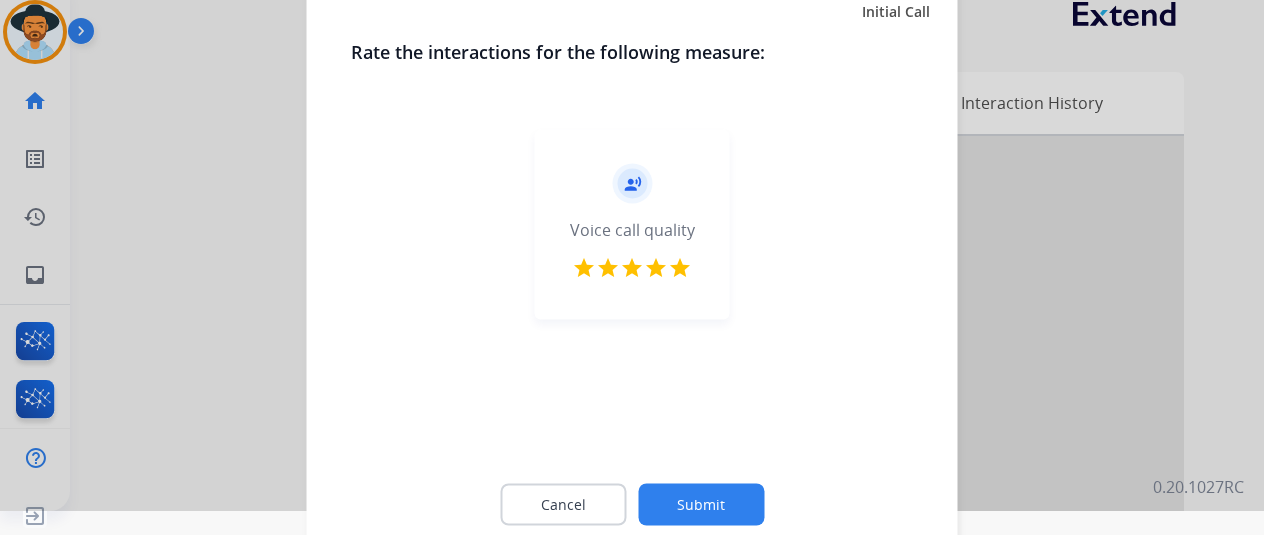 click on "Submit" 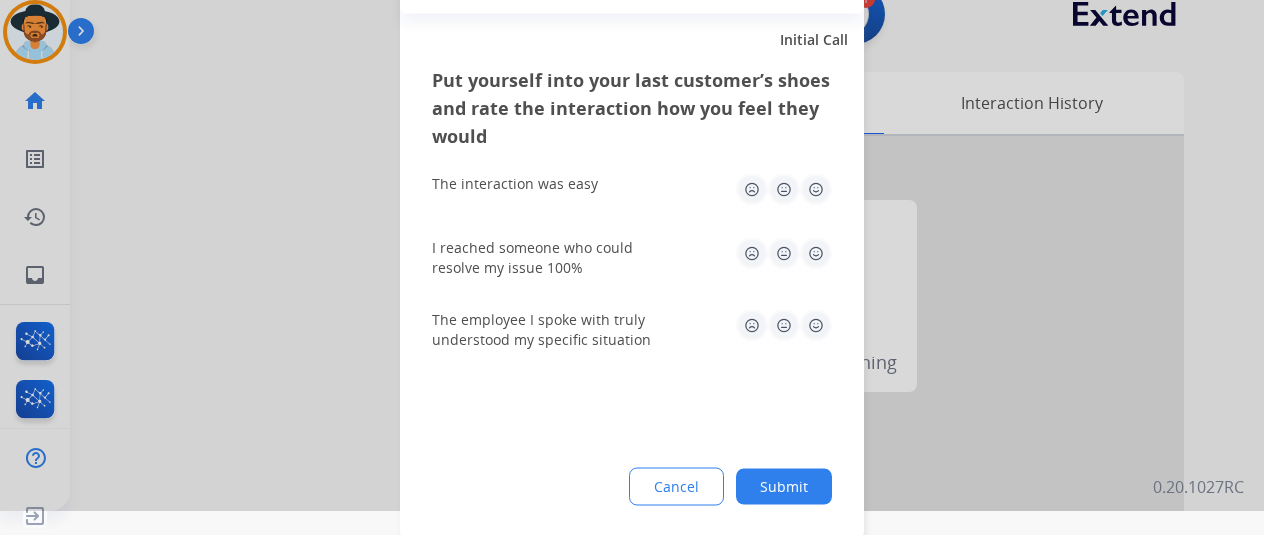 click 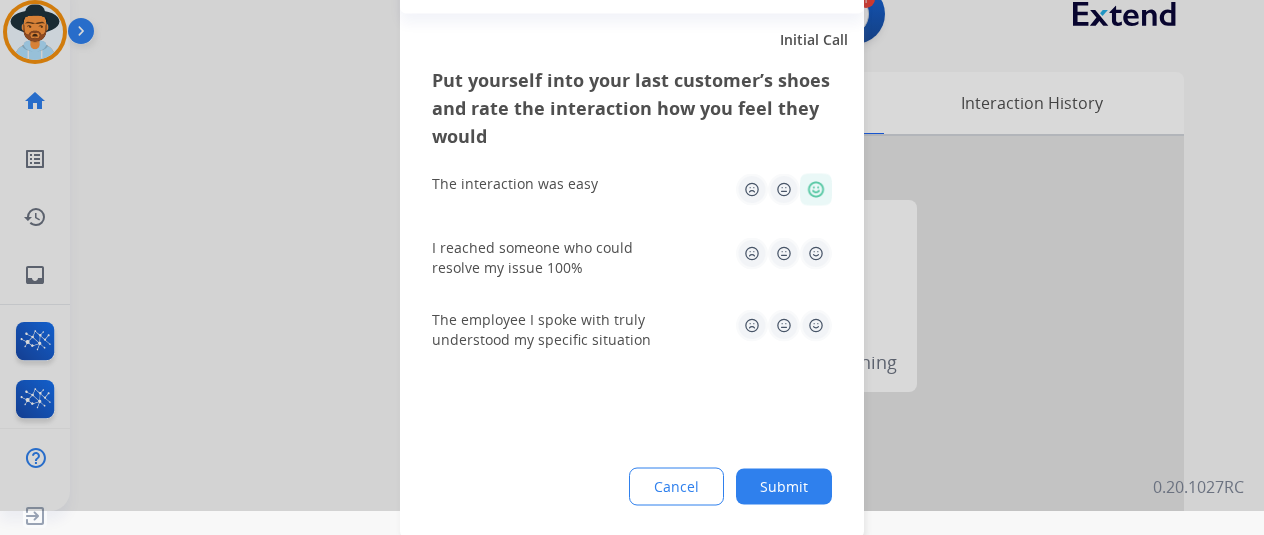 click 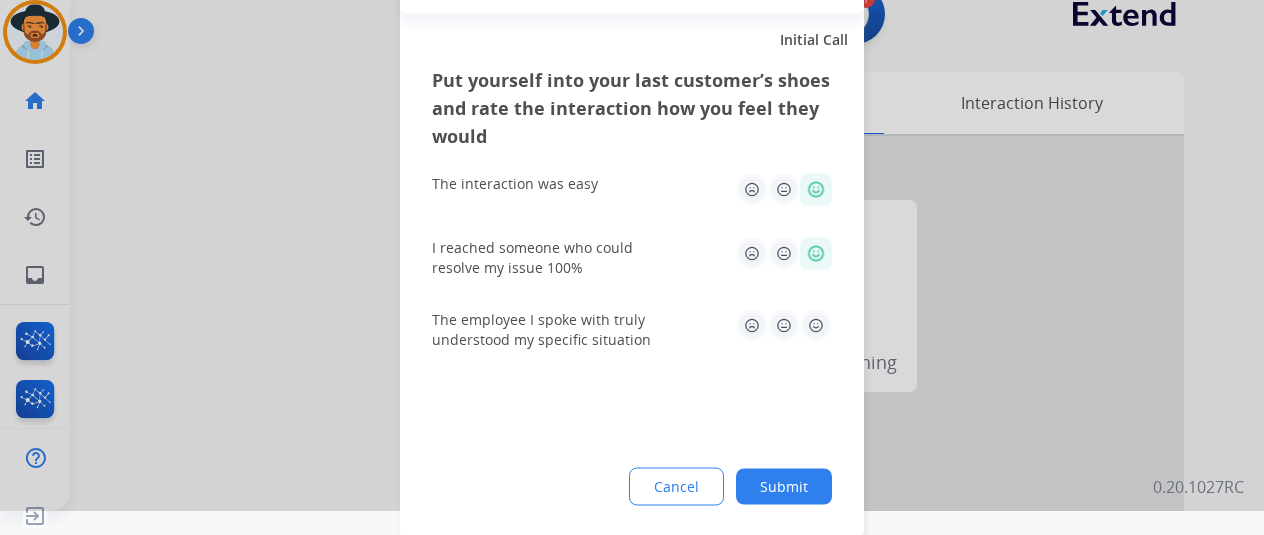 click 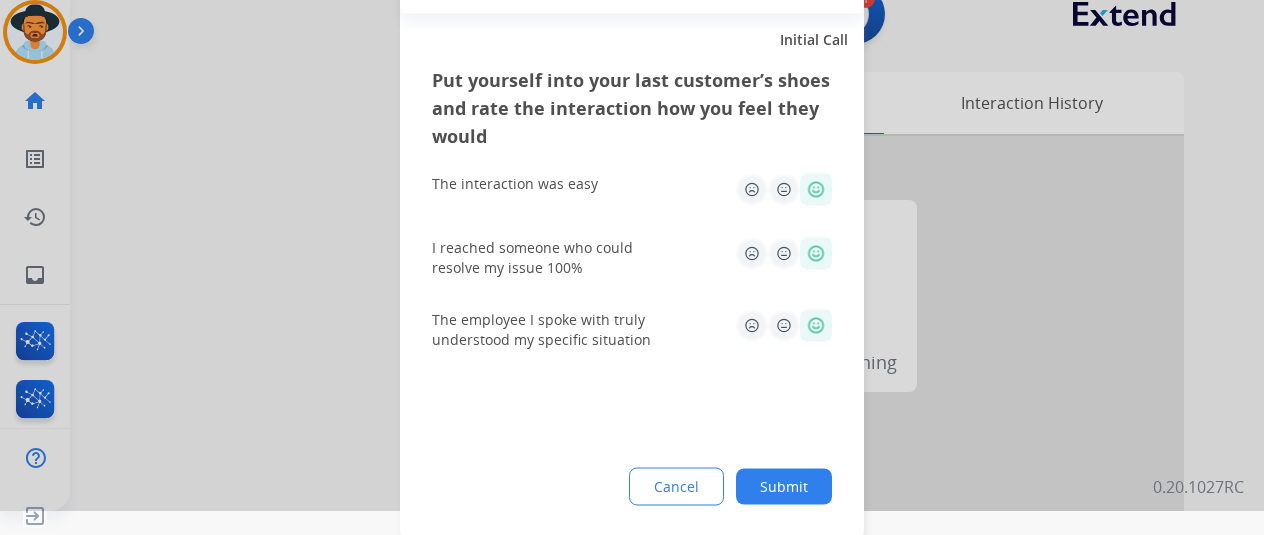 click on "Submit" 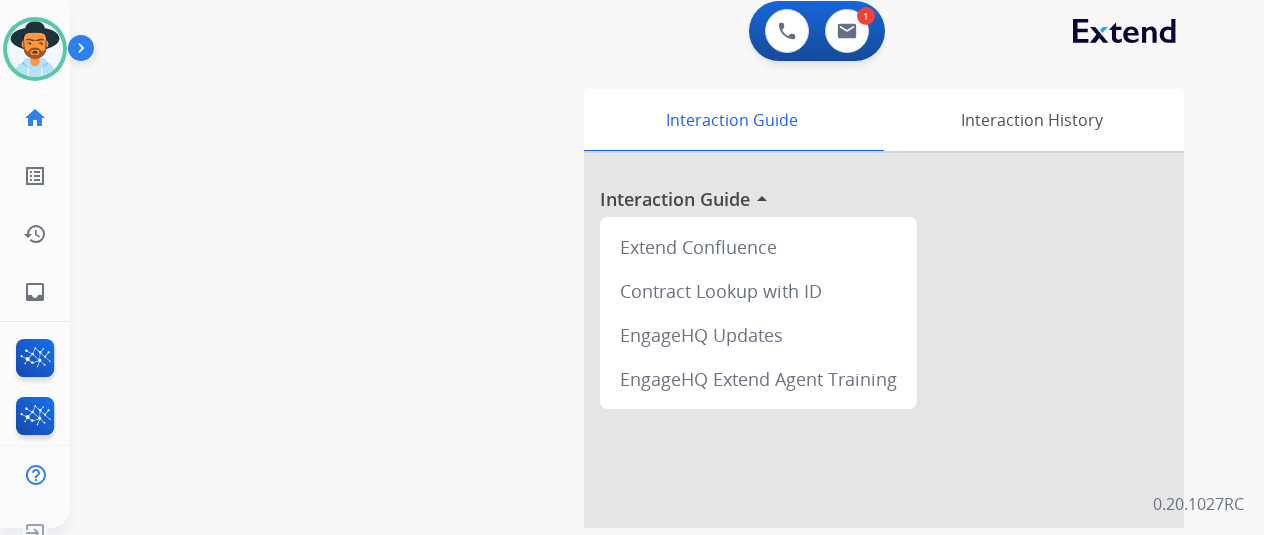 scroll, scrollTop: 0, scrollLeft: 0, axis: both 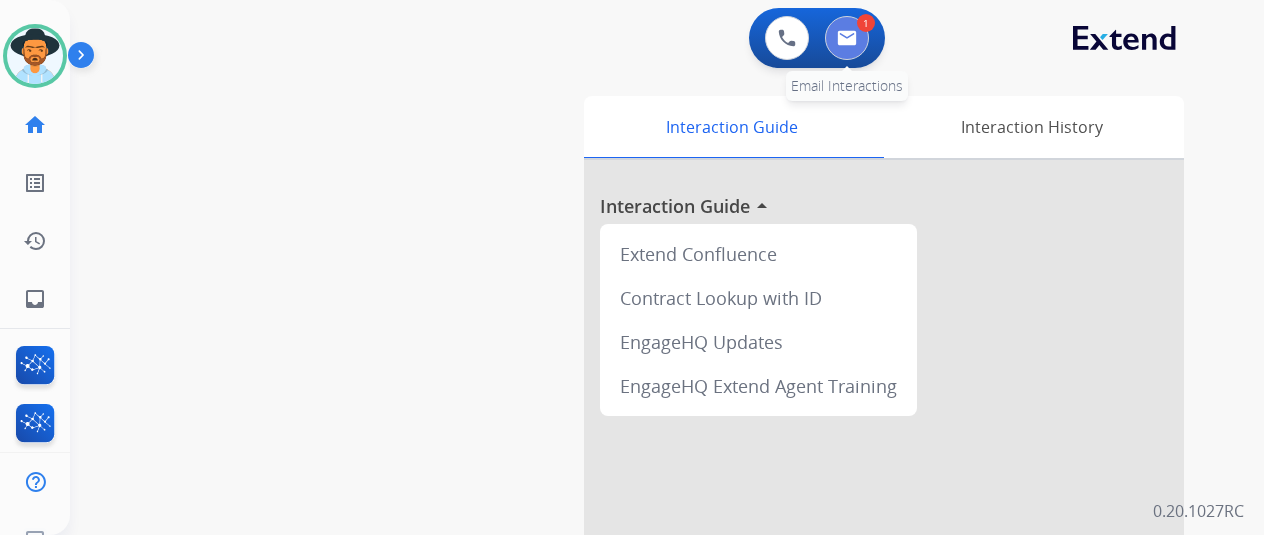 click at bounding box center (847, 38) 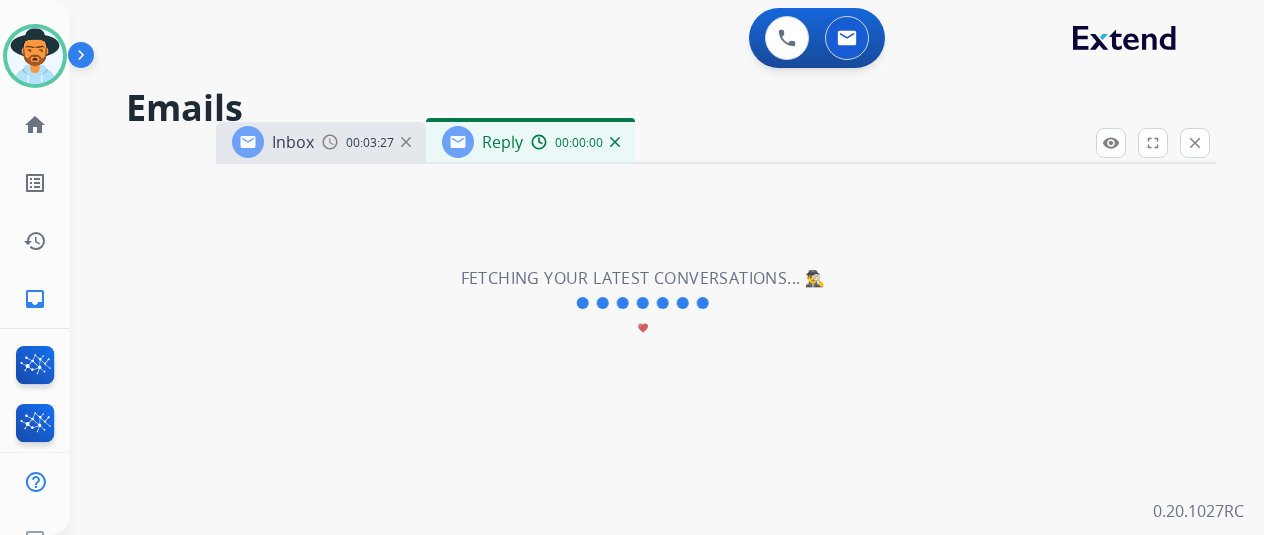 select on "**********" 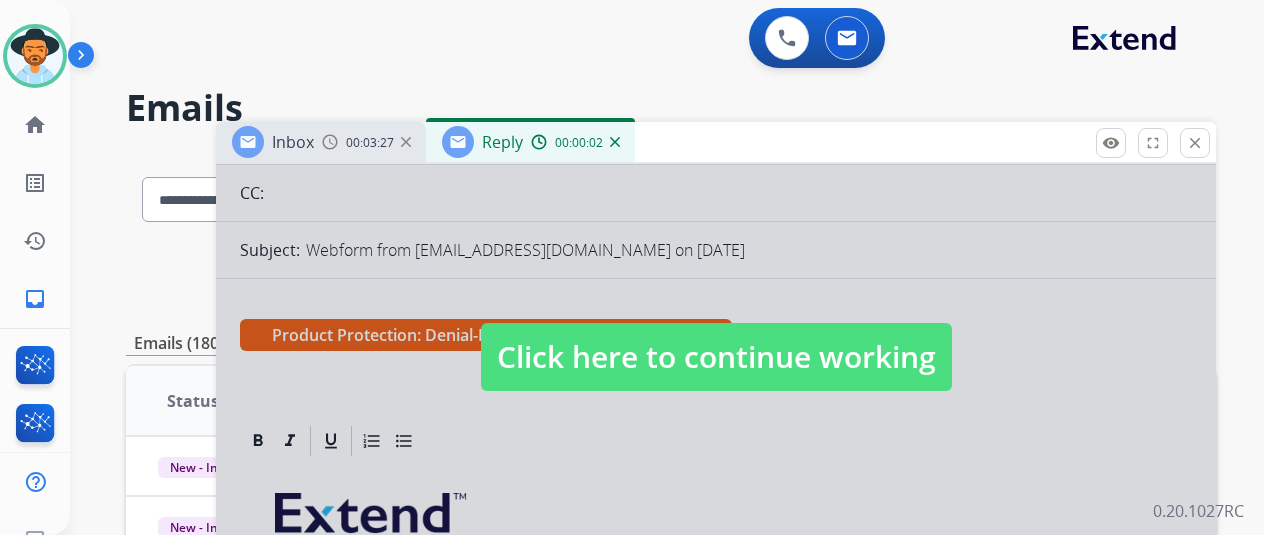 click on "Click here to continue working" at bounding box center (716, 357) 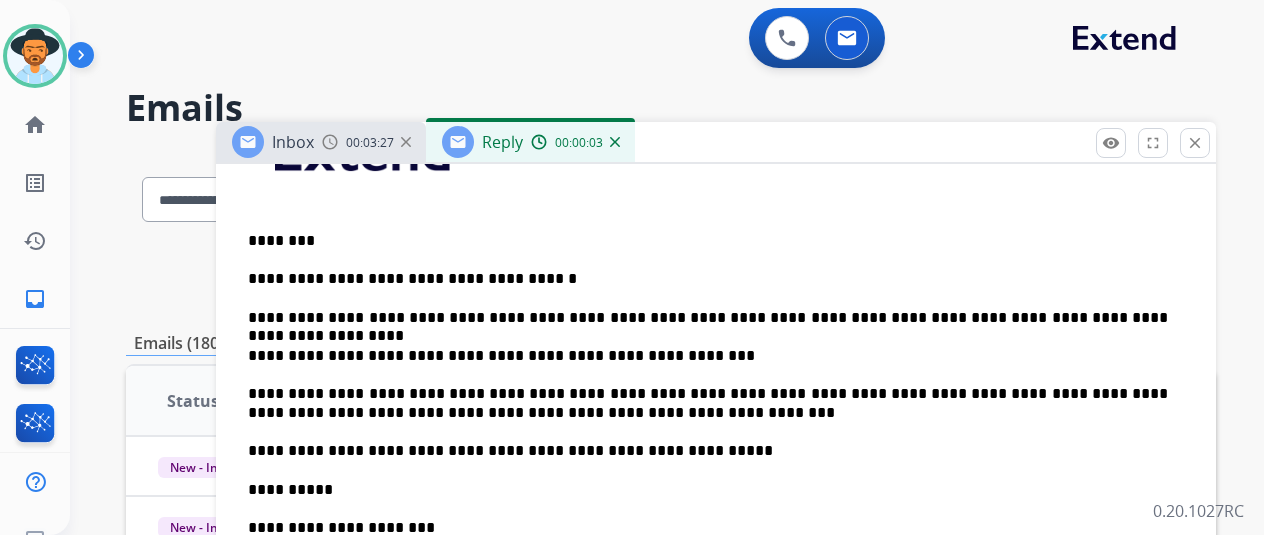 scroll, scrollTop: 590, scrollLeft: 0, axis: vertical 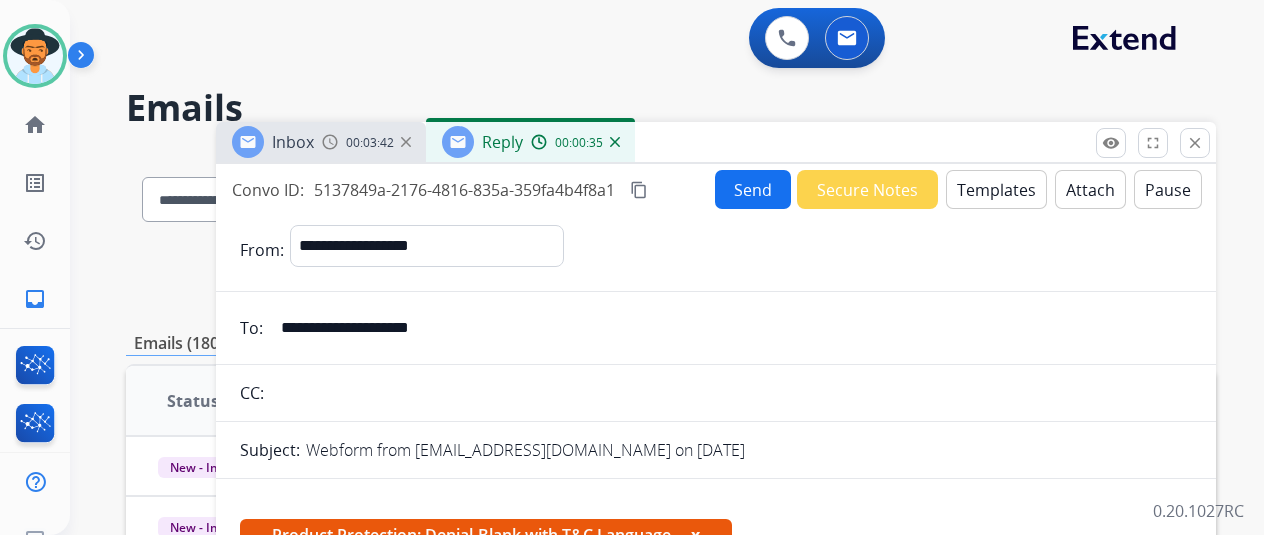 click on "Attach" at bounding box center (1090, 189) 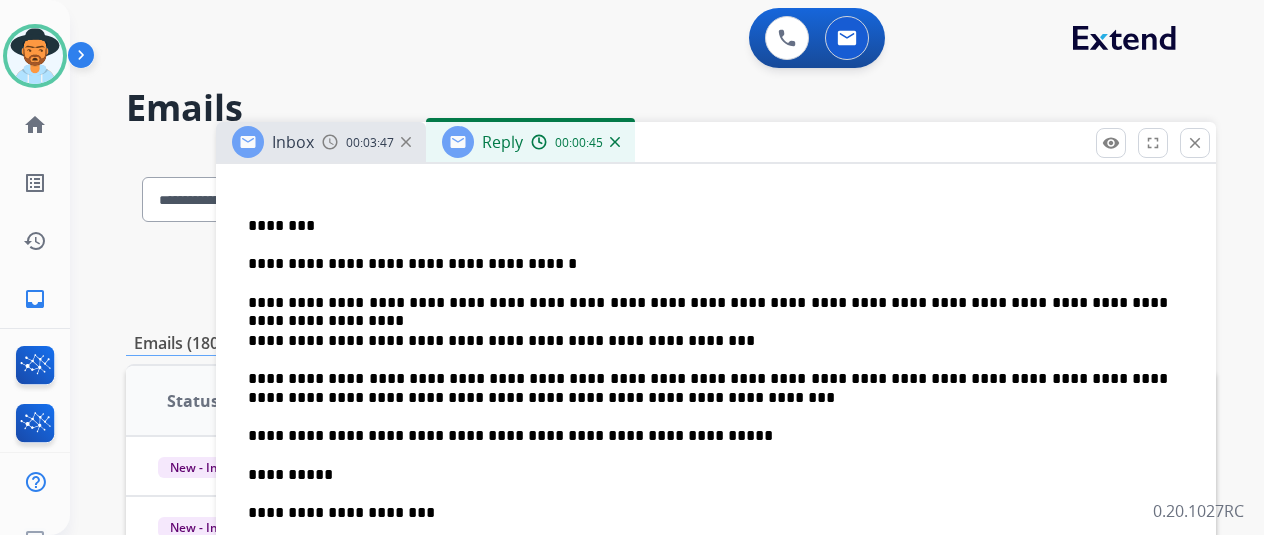 scroll, scrollTop: 638, scrollLeft: 0, axis: vertical 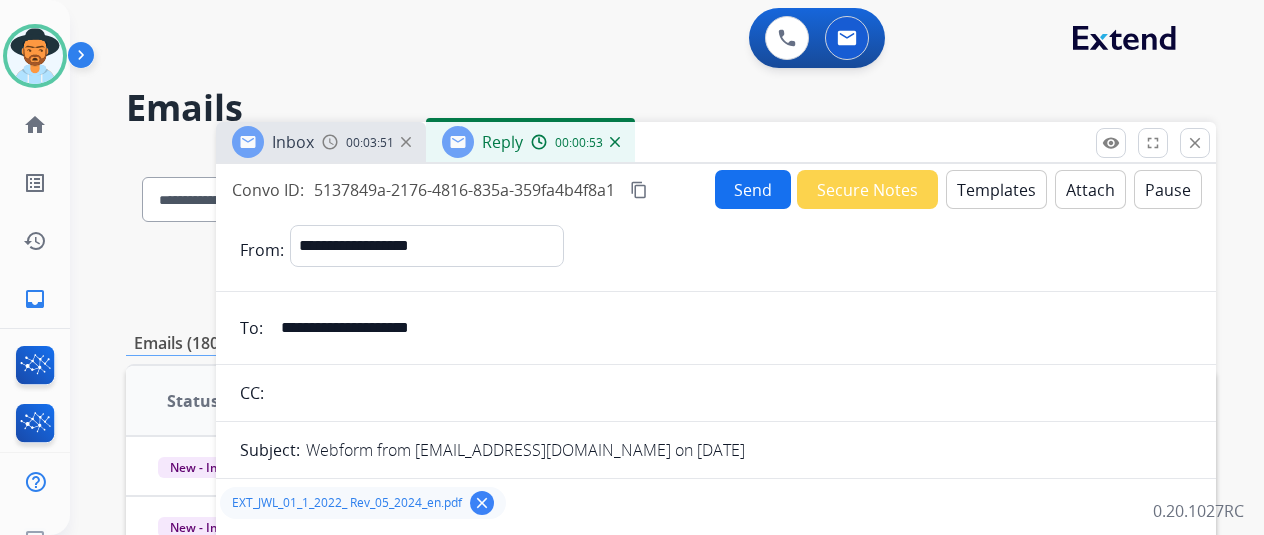 click on "Send" at bounding box center [753, 189] 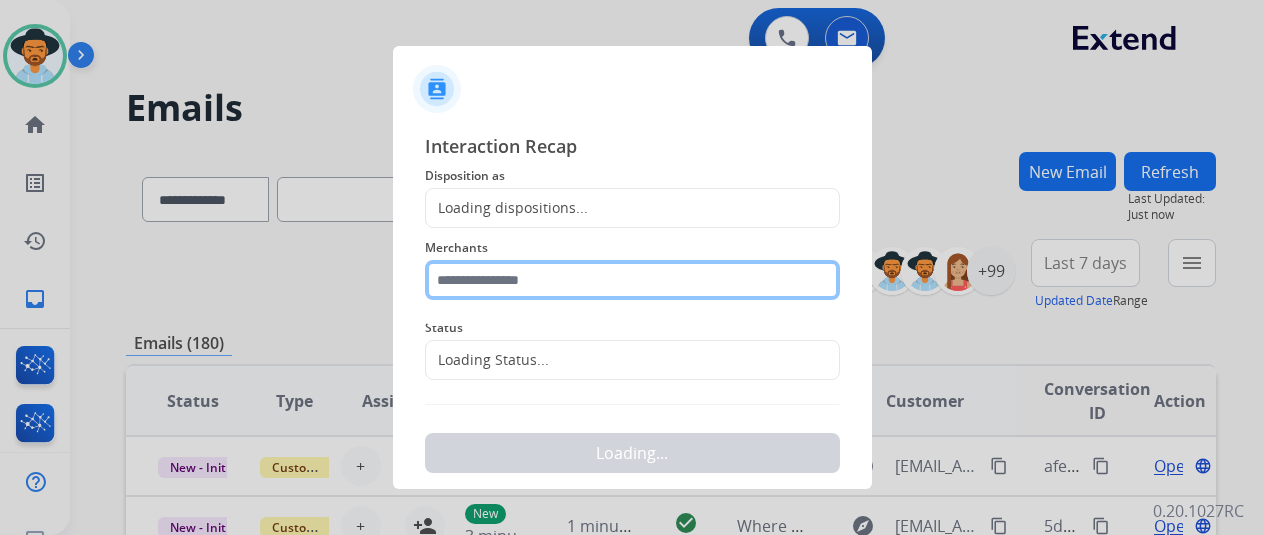 click 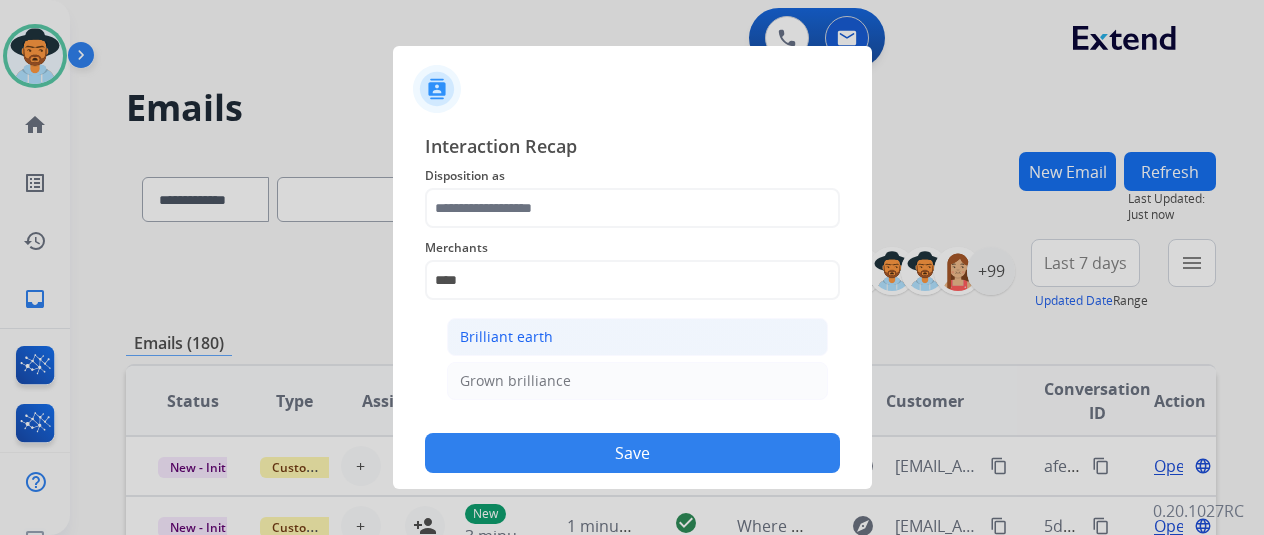 click on "Brilliant earth" 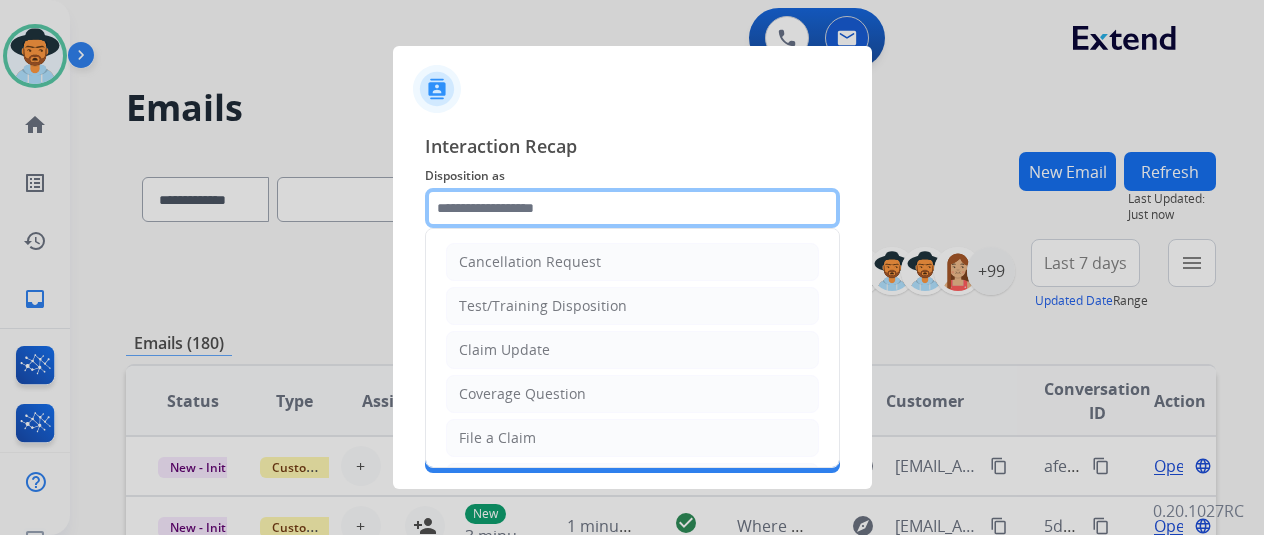 click 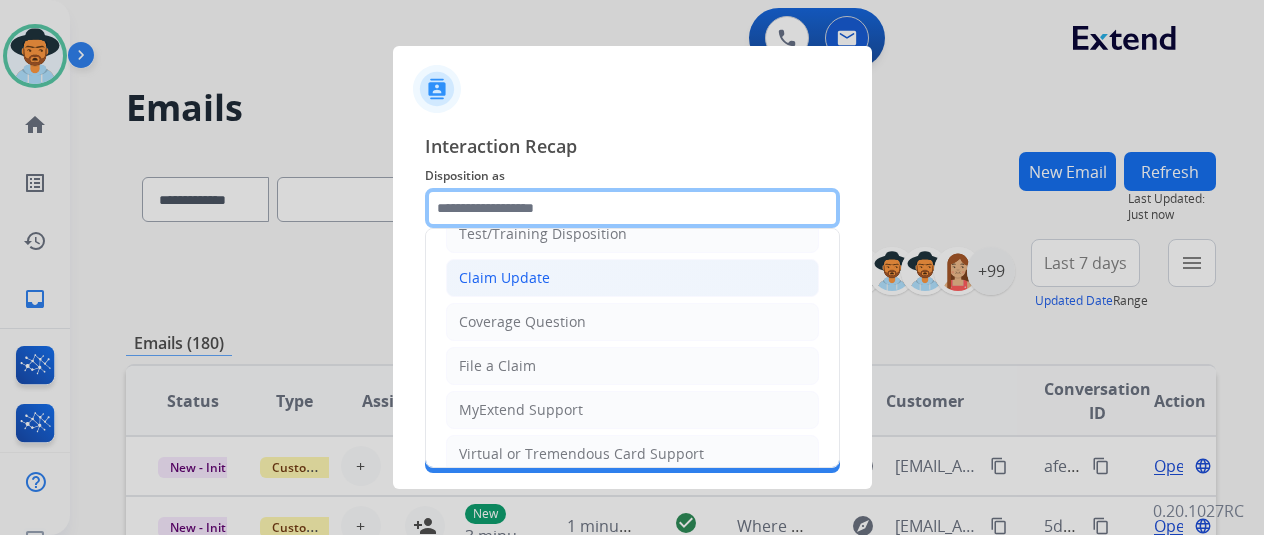 scroll, scrollTop: 100, scrollLeft: 0, axis: vertical 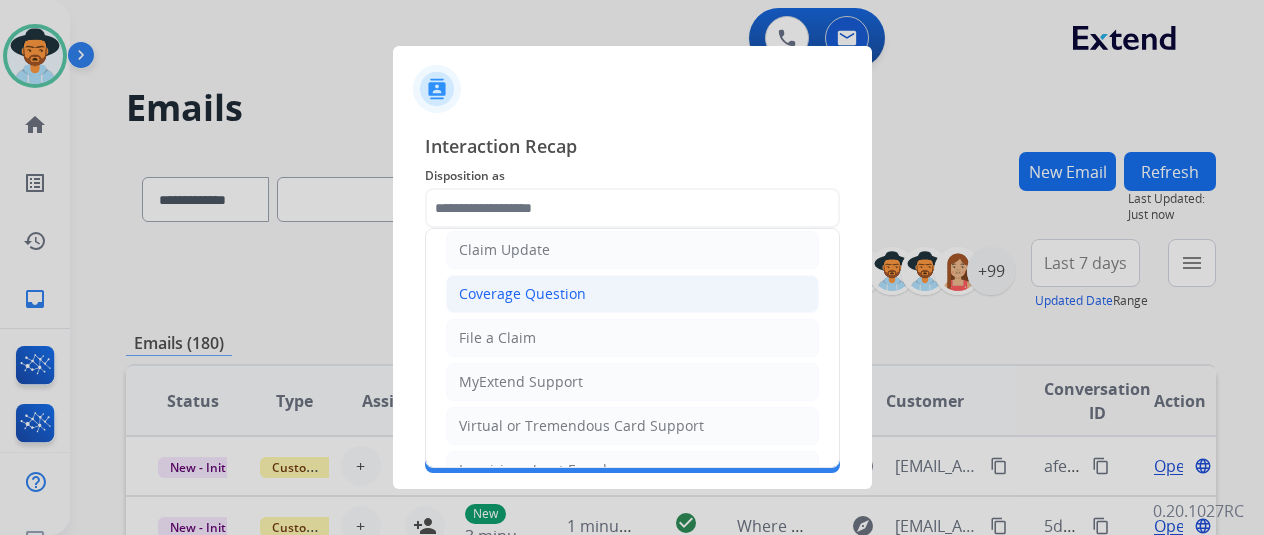 click on "Coverage Question" 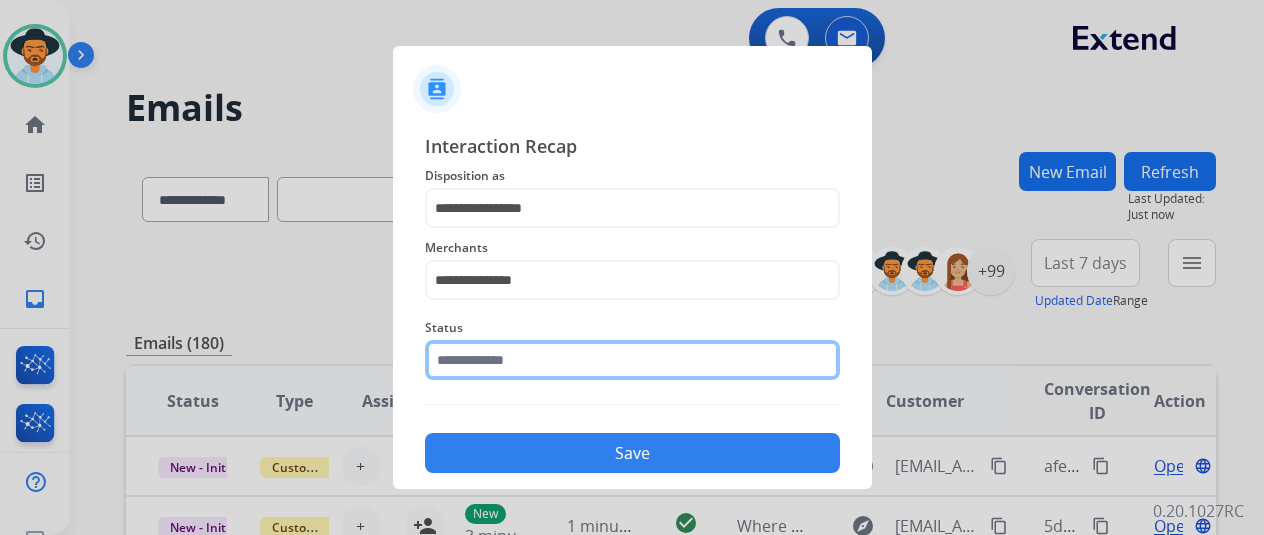 click 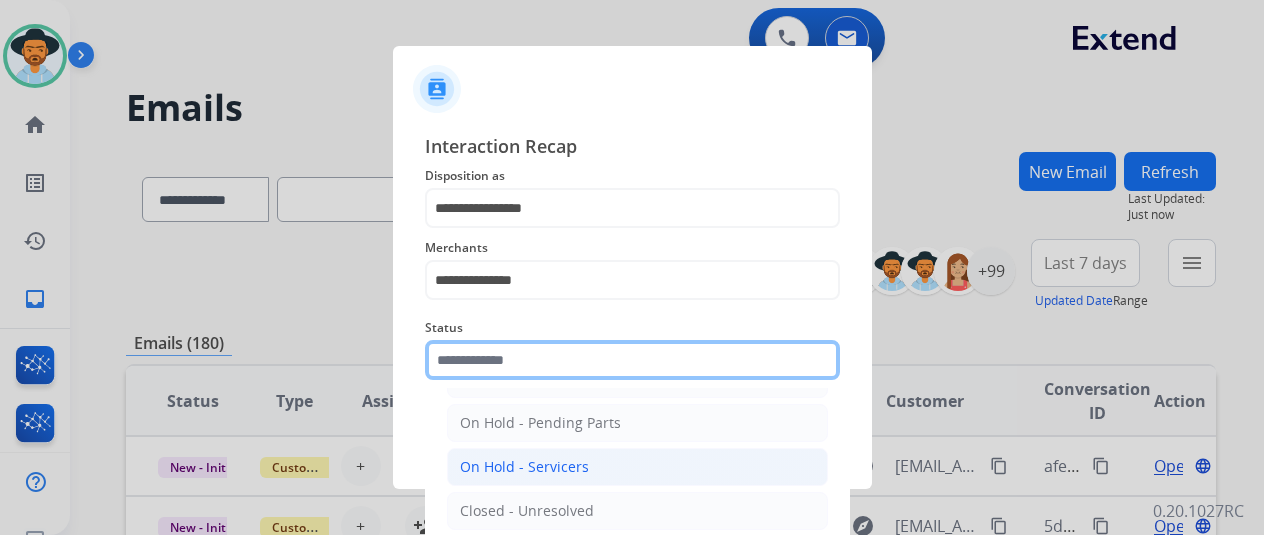 scroll, scrollTop: 114, scrollLeft: 0, axis: vertical 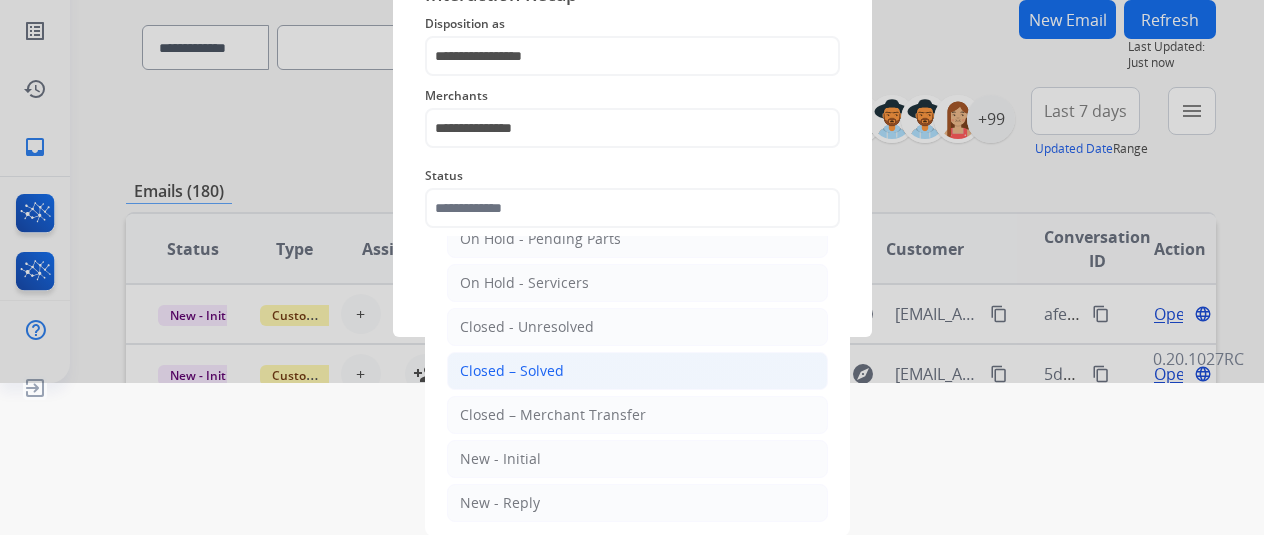 click on "Closed – Solved" 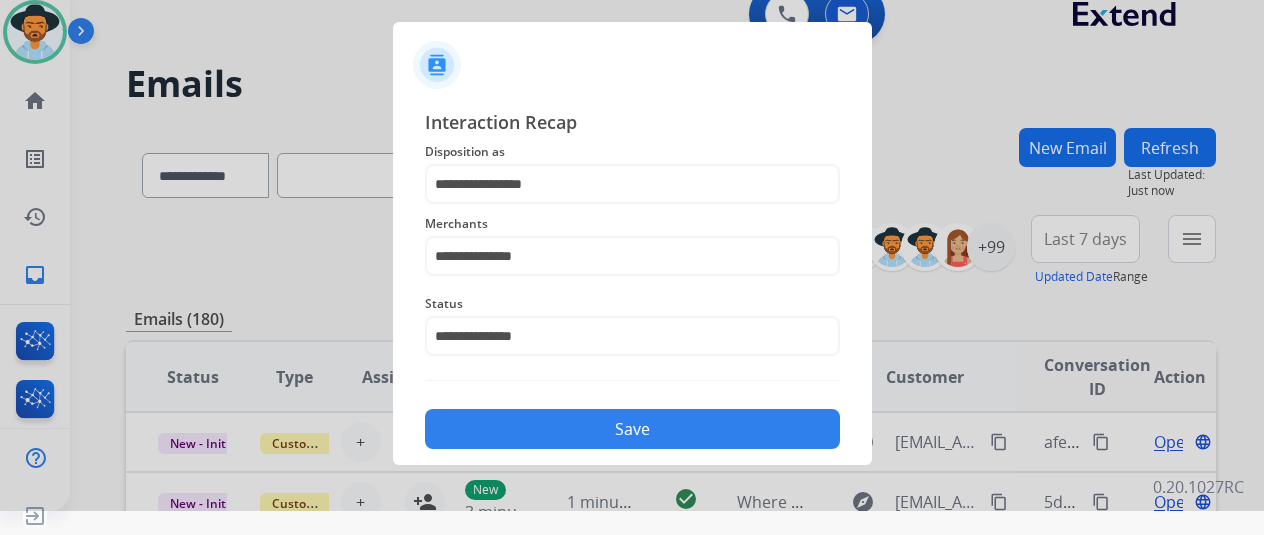 scroll, scrollTop: 24, scrollLeft: 0, axis: vertical 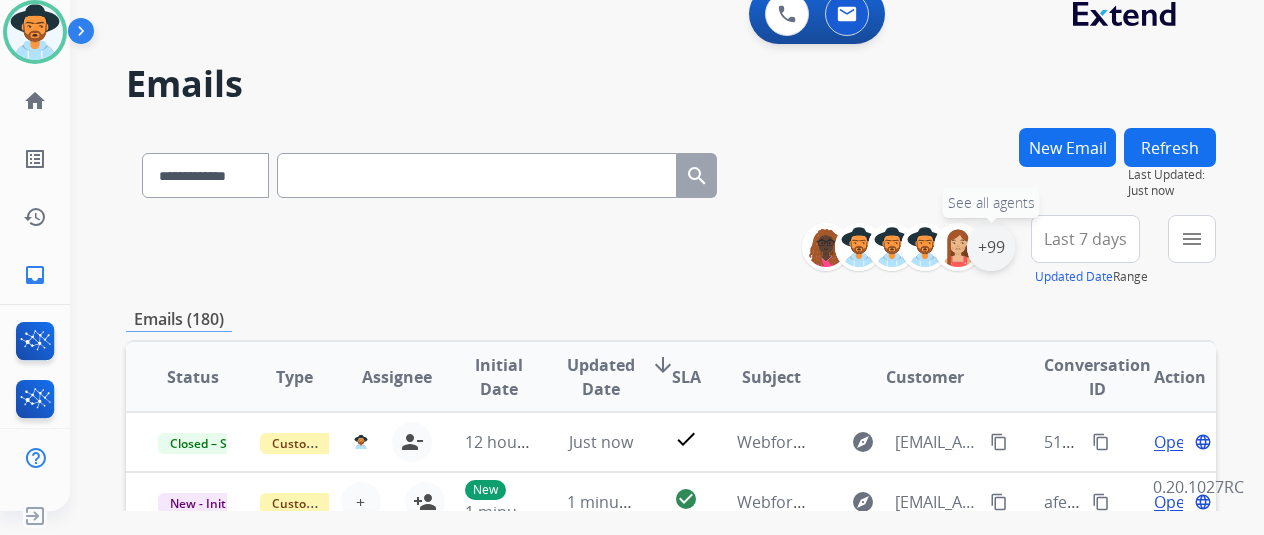 click on "+99" at bounding box center [991, 247] 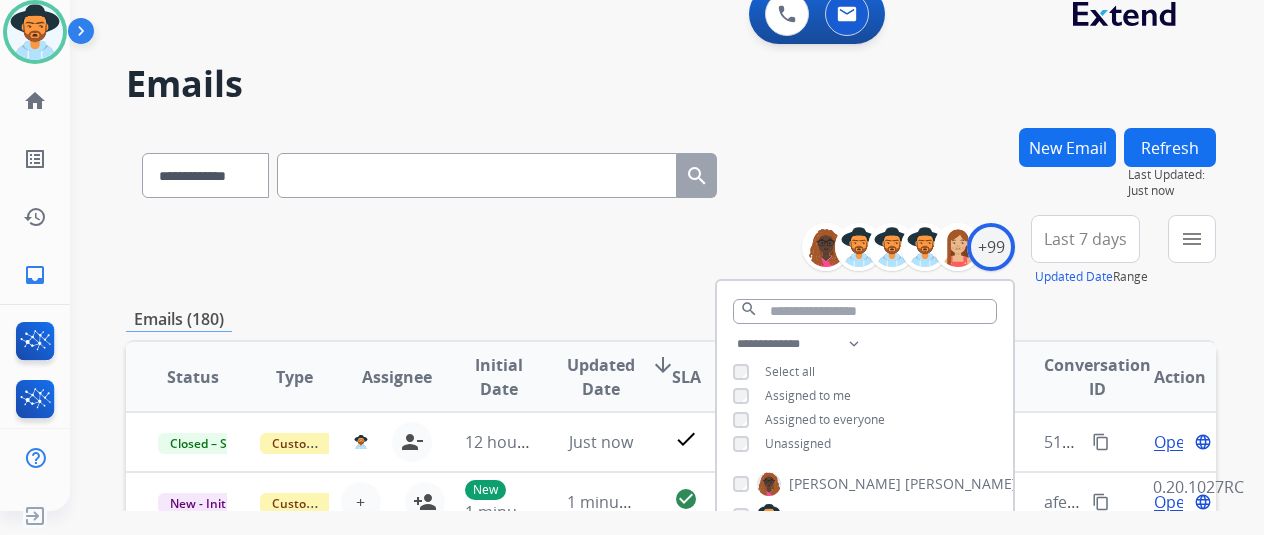 click on "**********" at bounding box center [865, 396] 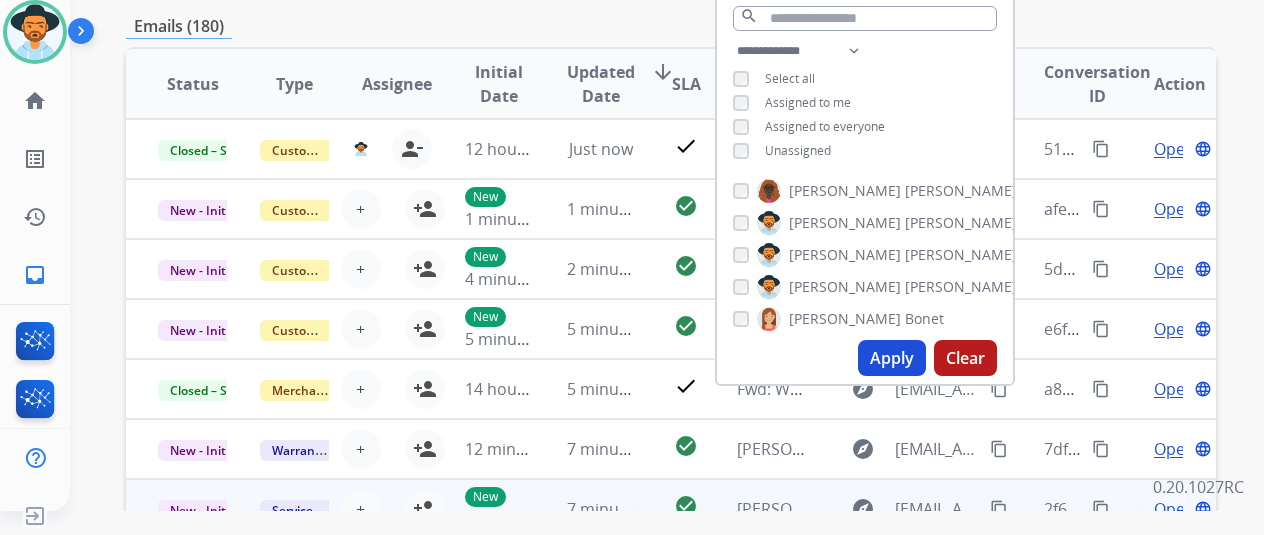scroll, scrollTop: 400, scrollLeft: 0, axis: vertical 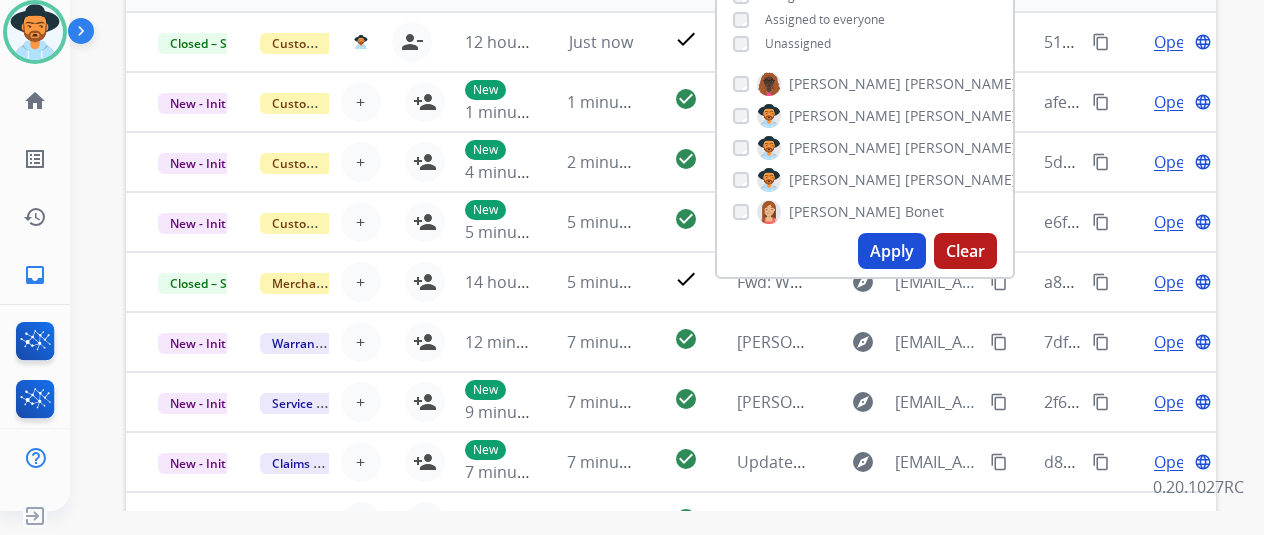 click on "Apply" at bounding box center [892, 251] 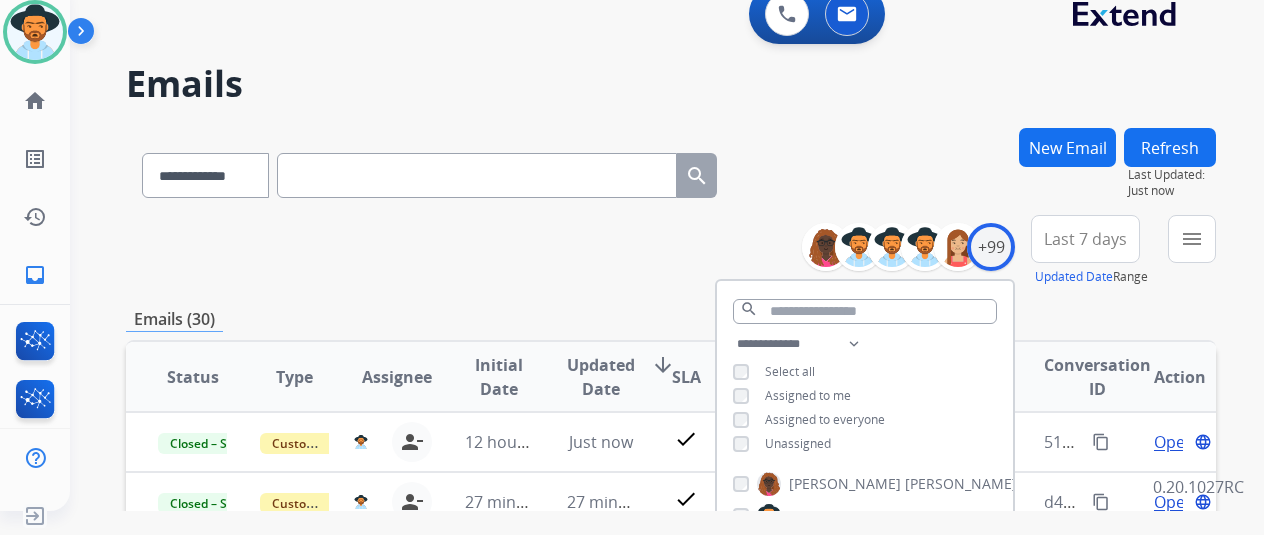 click on "**********" at bounding box center (671, 171) 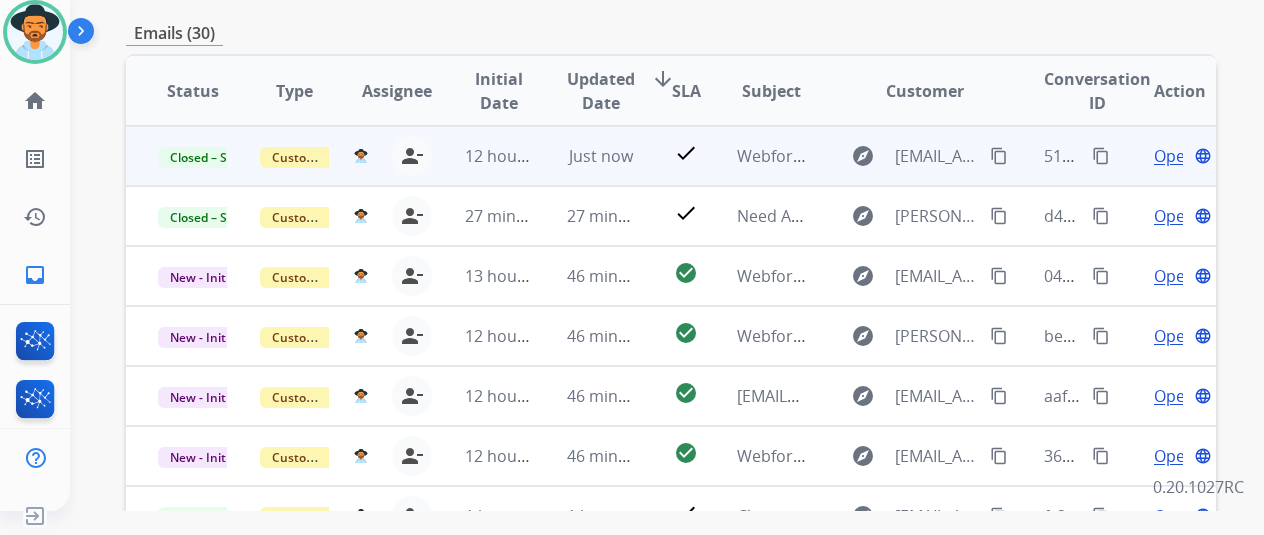 scroll, scrollTop: 300, scrollLeft: 0, axis: vertical 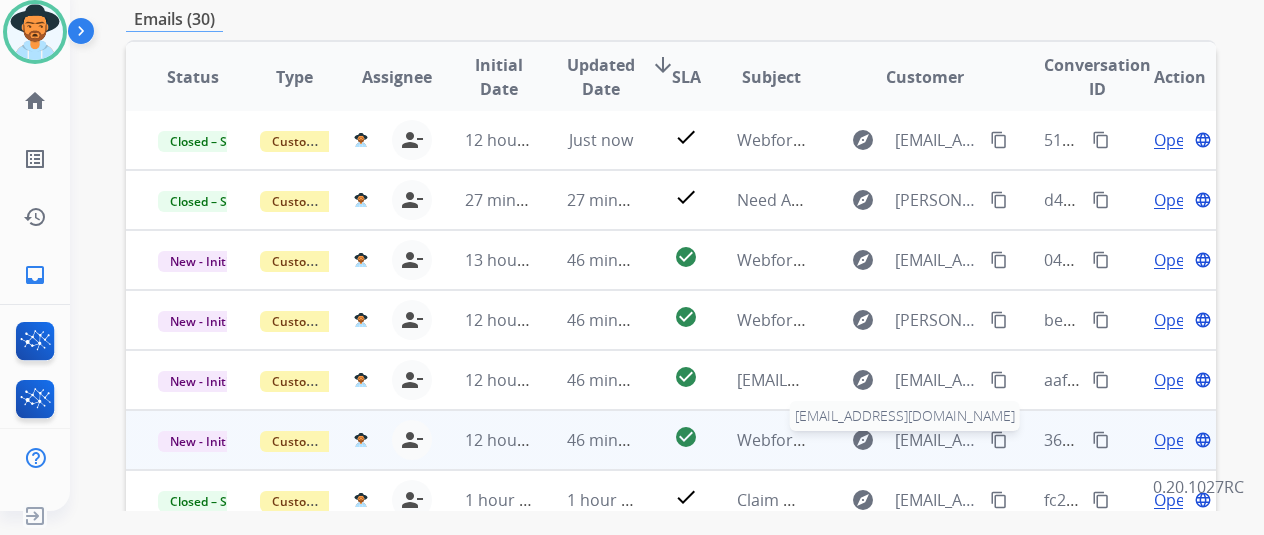 click on "[EMAIL_ADDRESS][DOMAIN_NAME]" at bounding box center [936, 440] 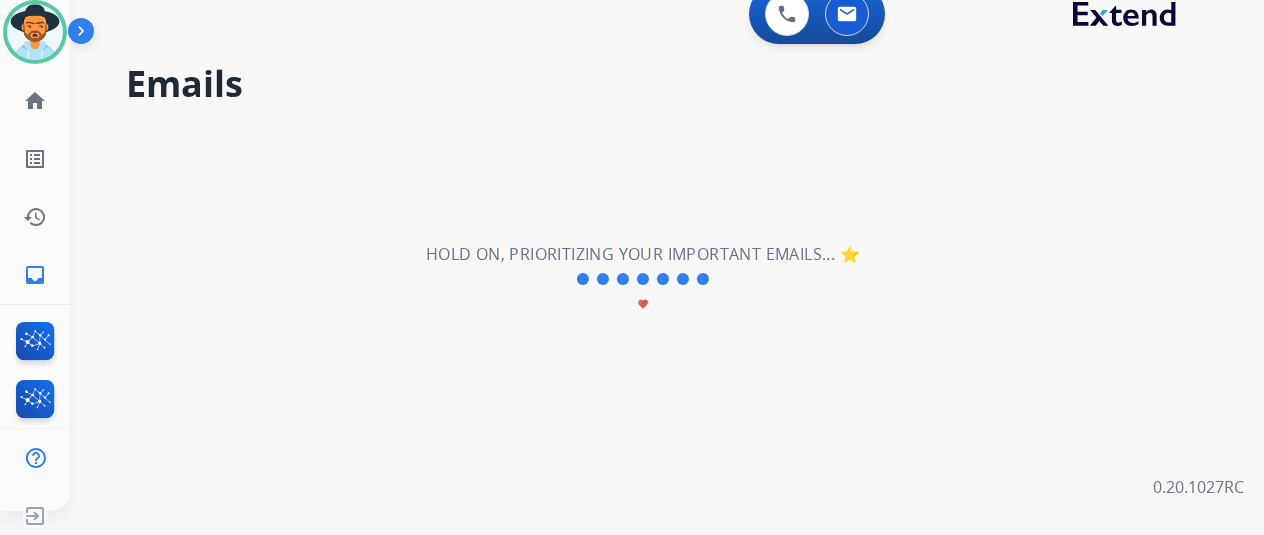 scroll, scrollTop: 0, scrollLeft: 0, axis: both 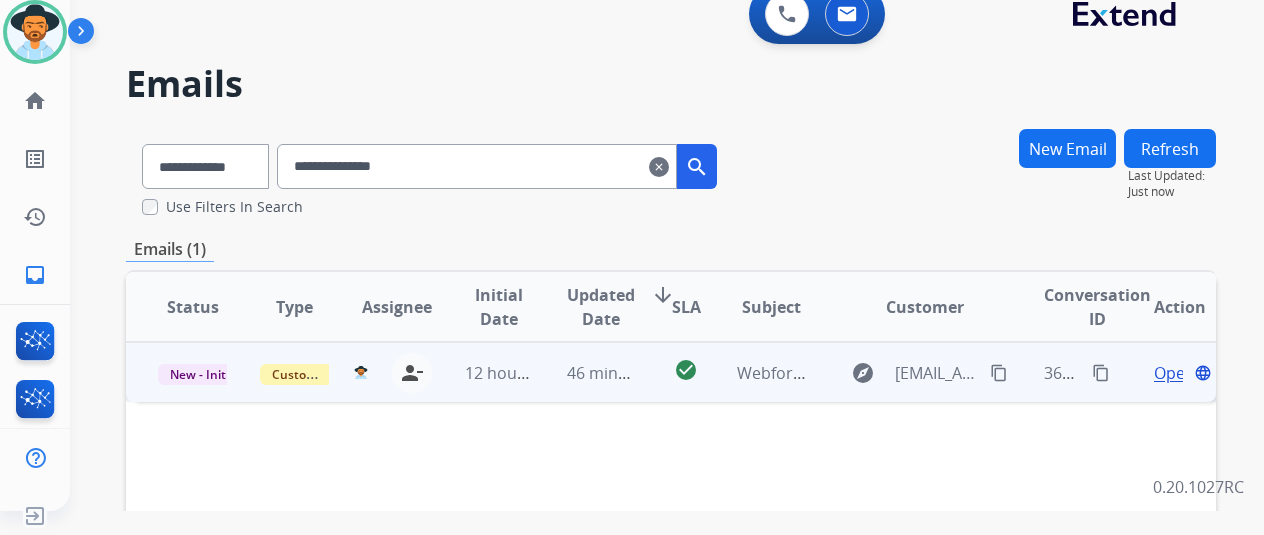 click on "Open" at bounding box center [1174, 373] 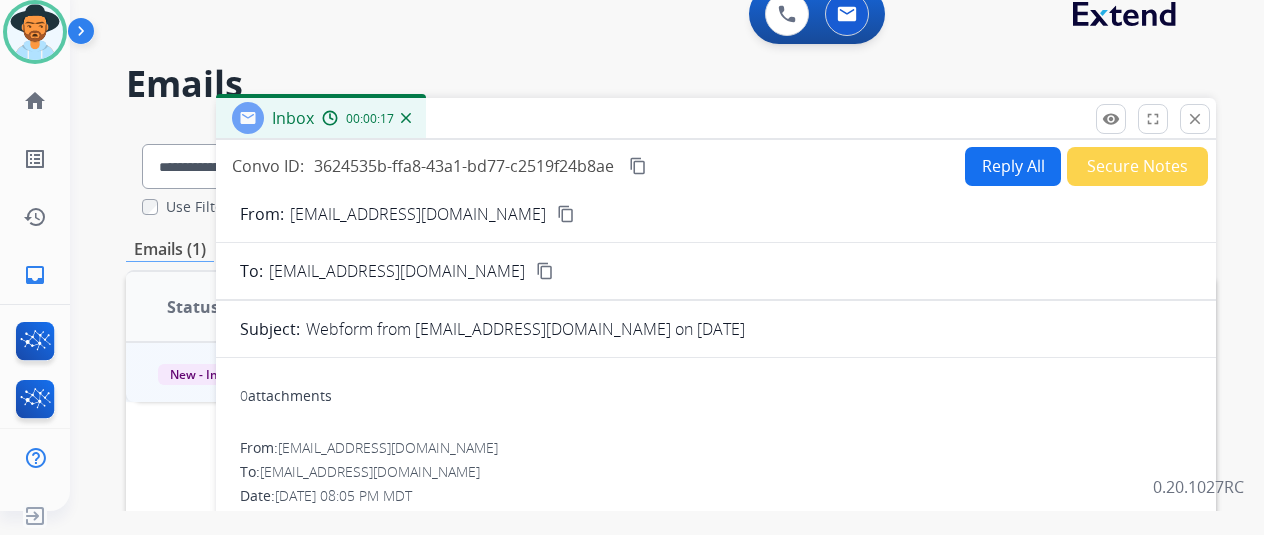 scroll, scrollTop: 0, scrollLeft: 0, axis: both 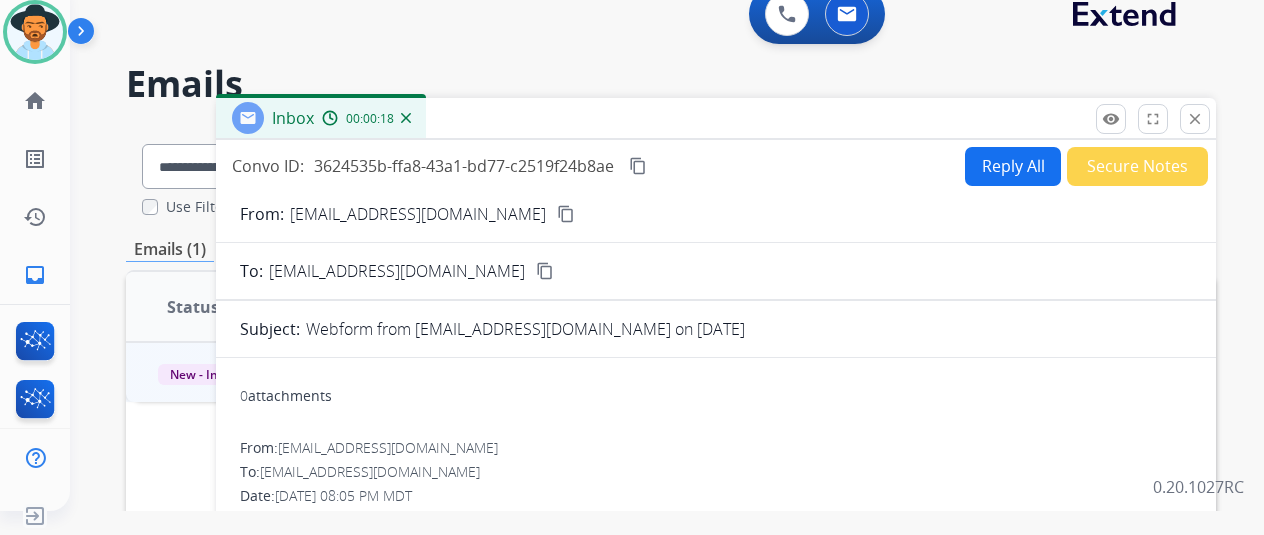 click on "content_copy" at bounding box center (566, 214) 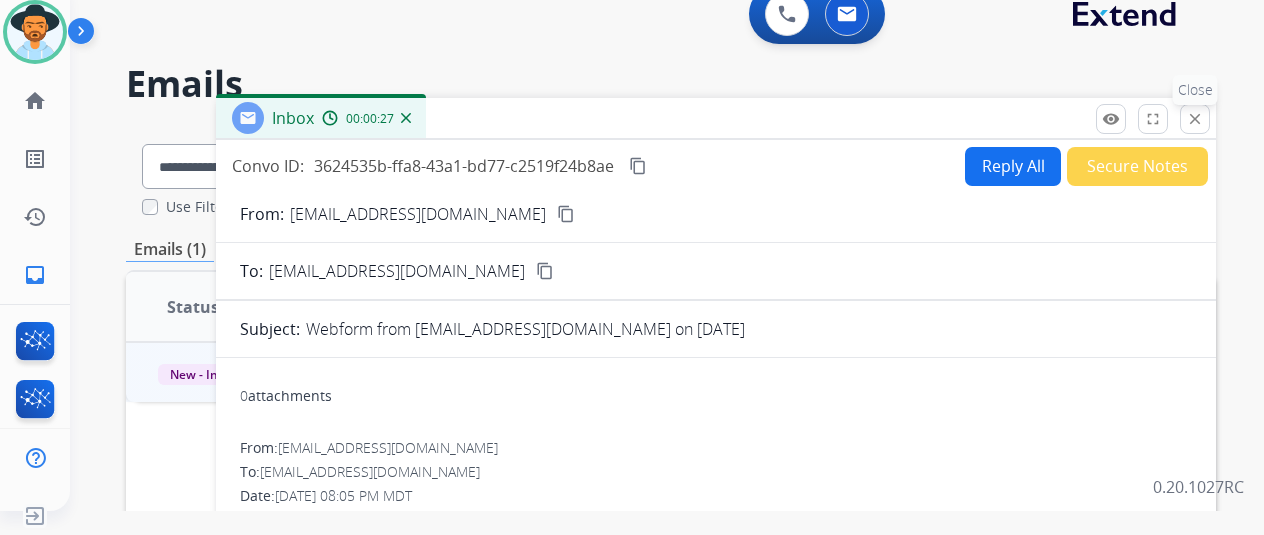 click on "close Close" at bounding box center (1195, 119) 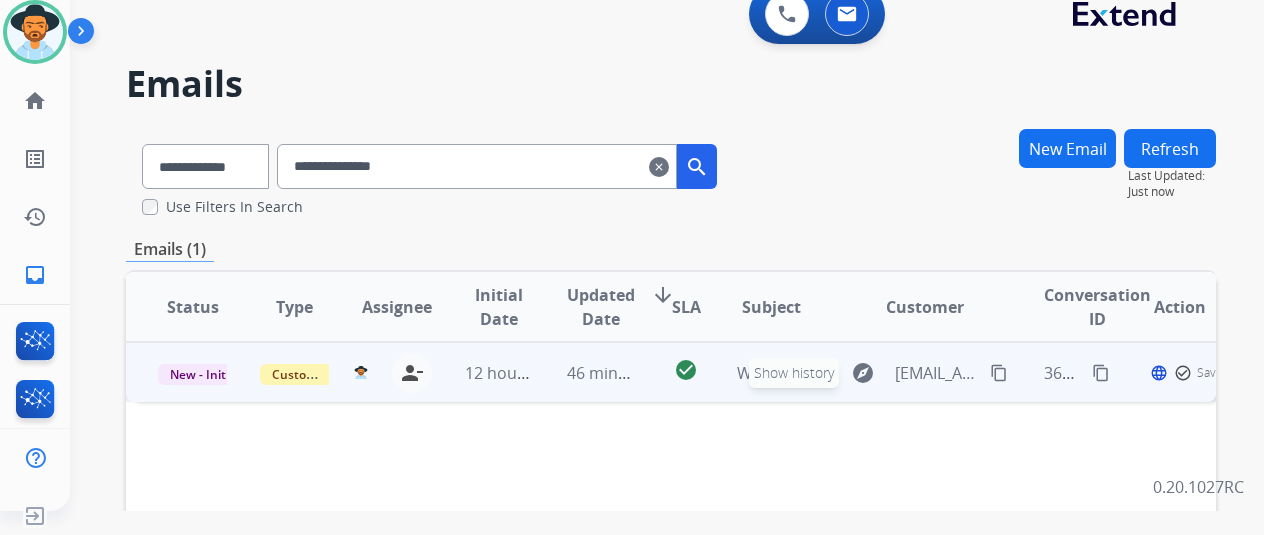 click on "explore" at bounding box center (863, 373) 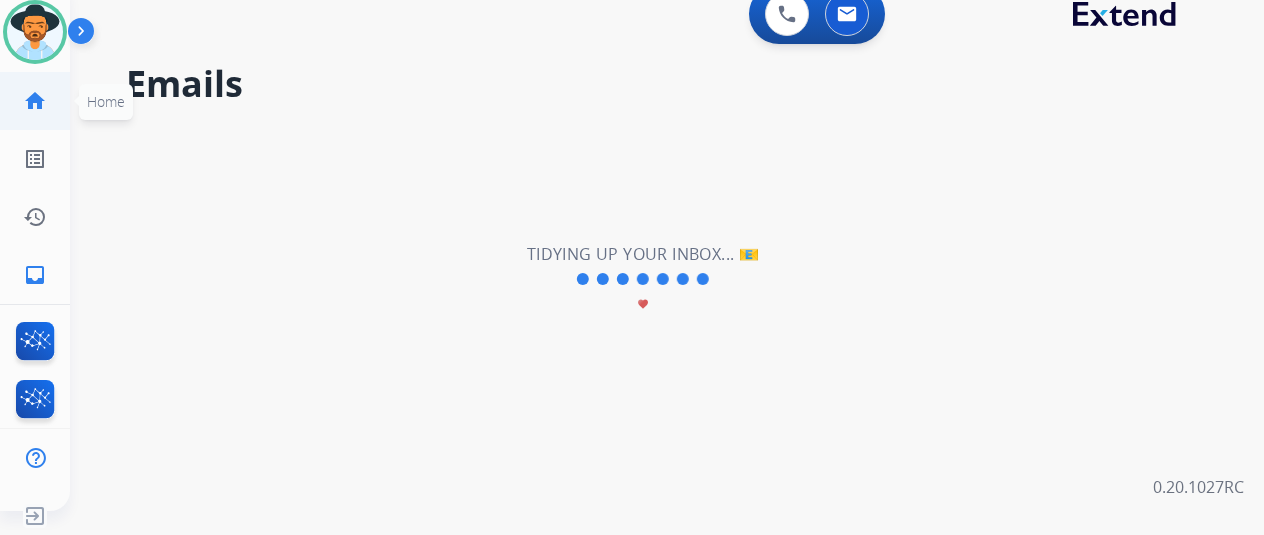 click on "home  Home" 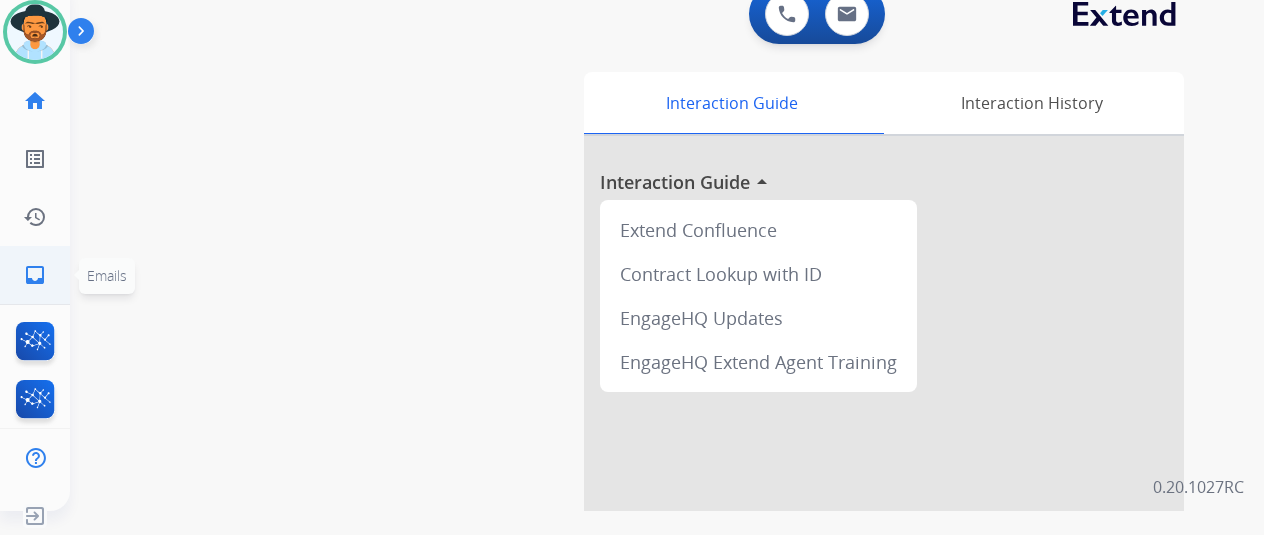 click on "inbox  Emails" 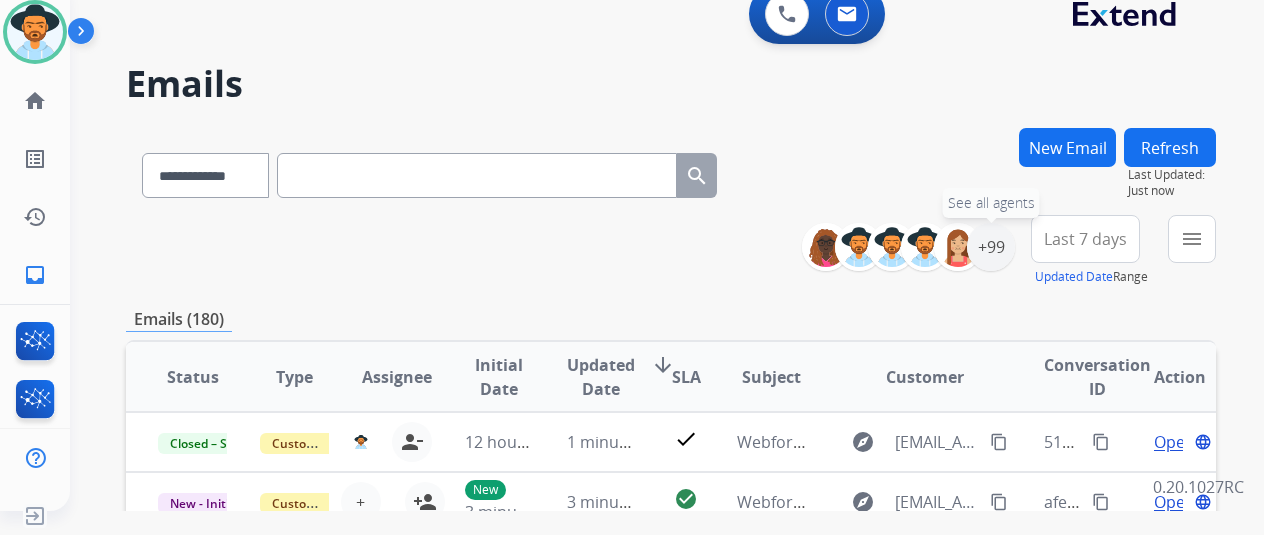 drag, startPoint x: 1002, startPoint y: 247, endPoint x: 928, endPoint y: 291, distance: 86.09297 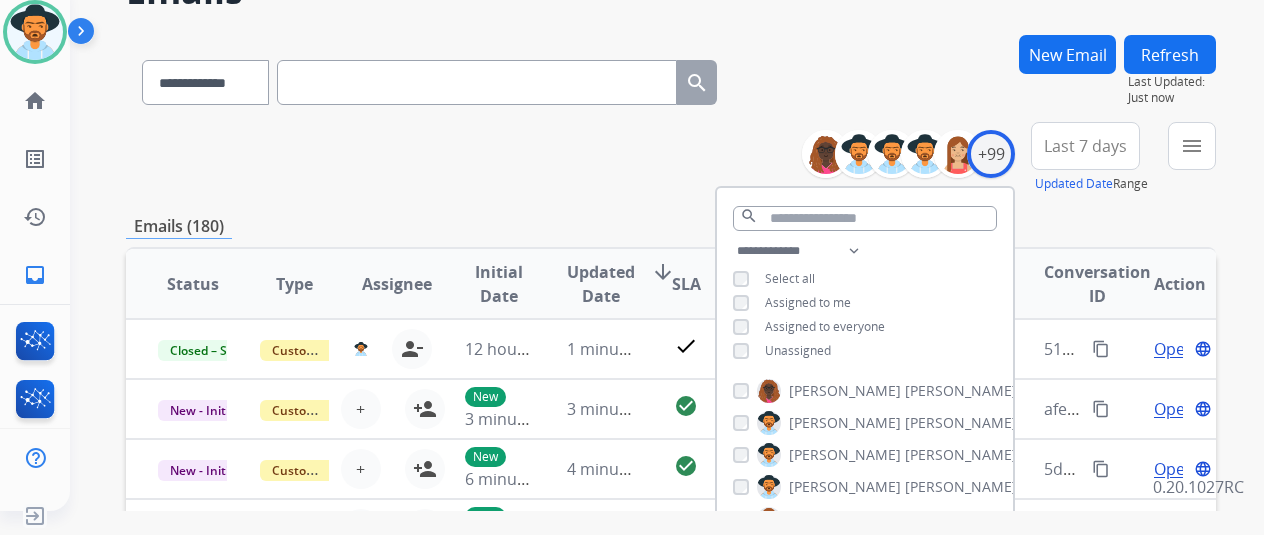 scroll, scrollTop: 200, scrollLeft: 0, axis: vertical 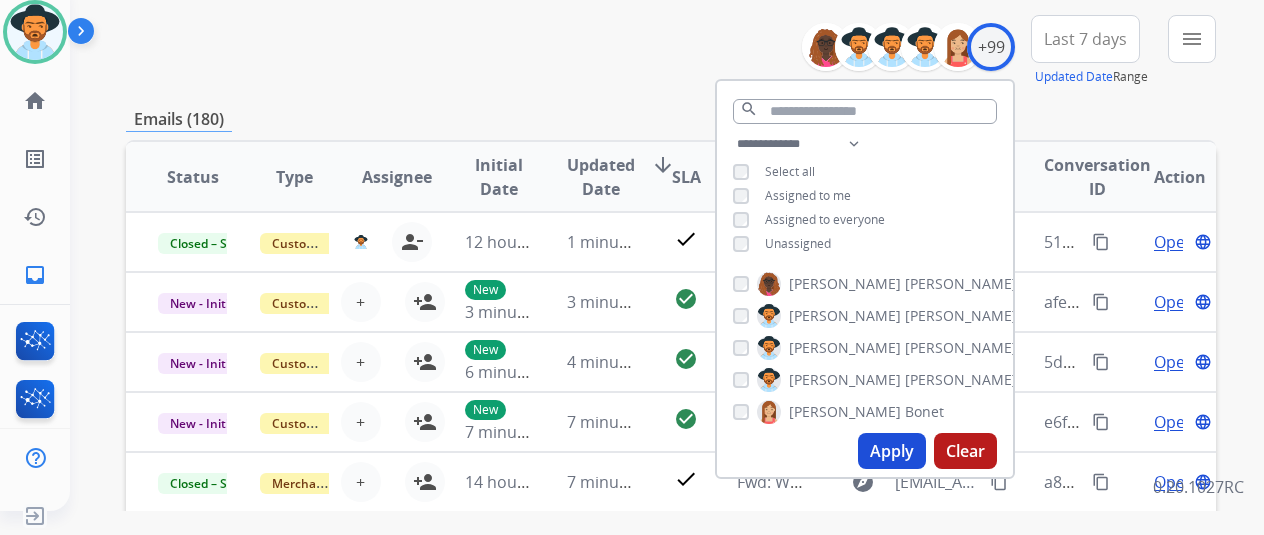 click on "**********" at bounding box center (865, 196) 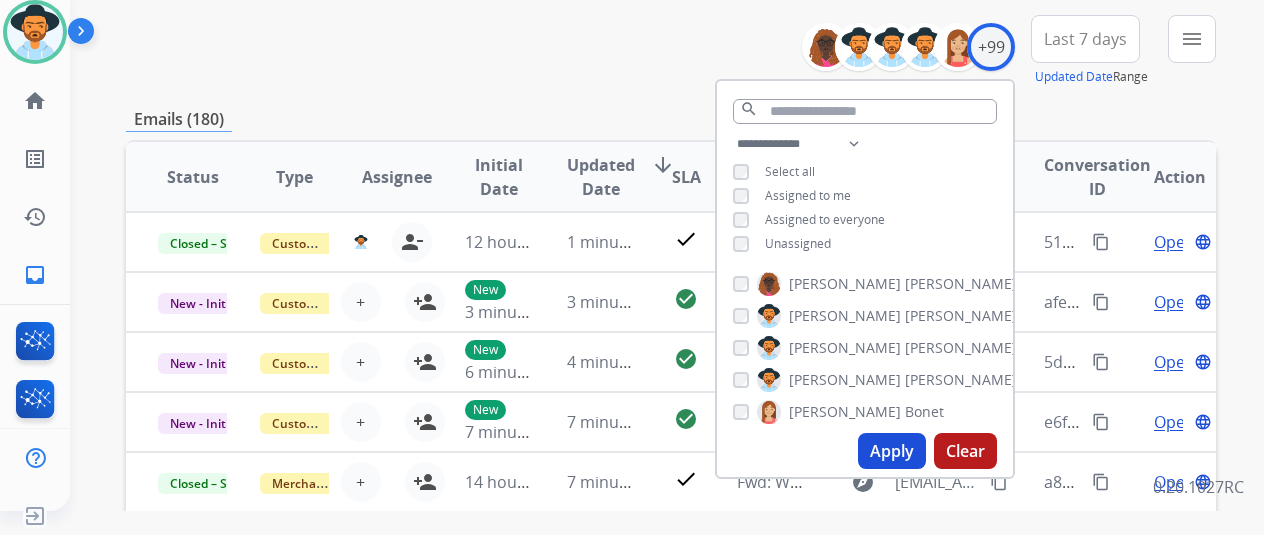 click on "Apply" at bounding box center [892, 451] 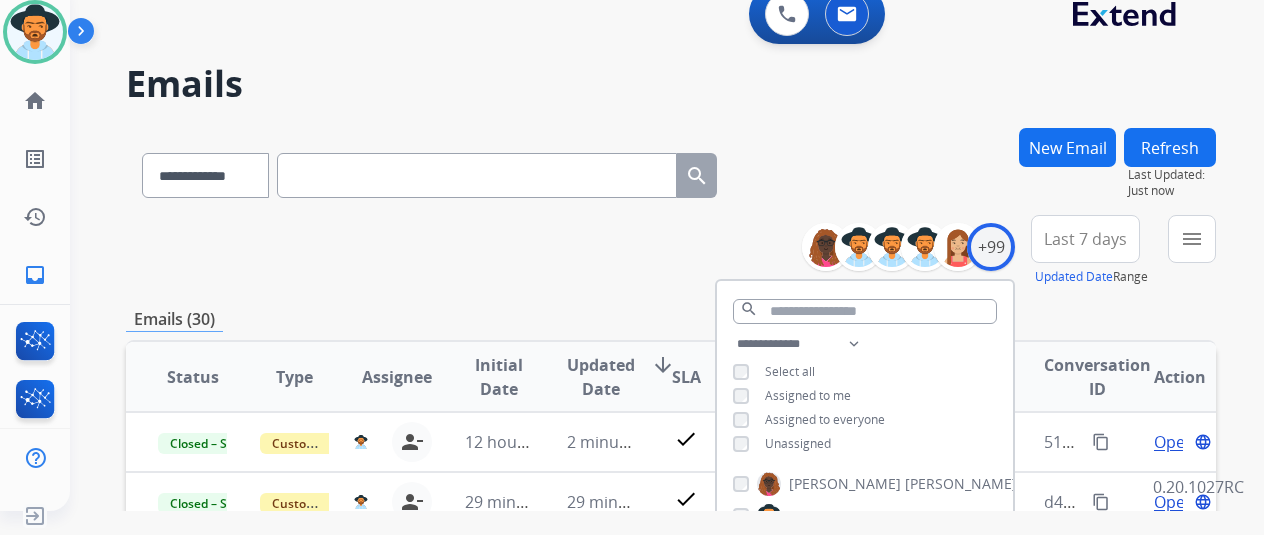 click on "SLA" at bounding box center [671, 377] 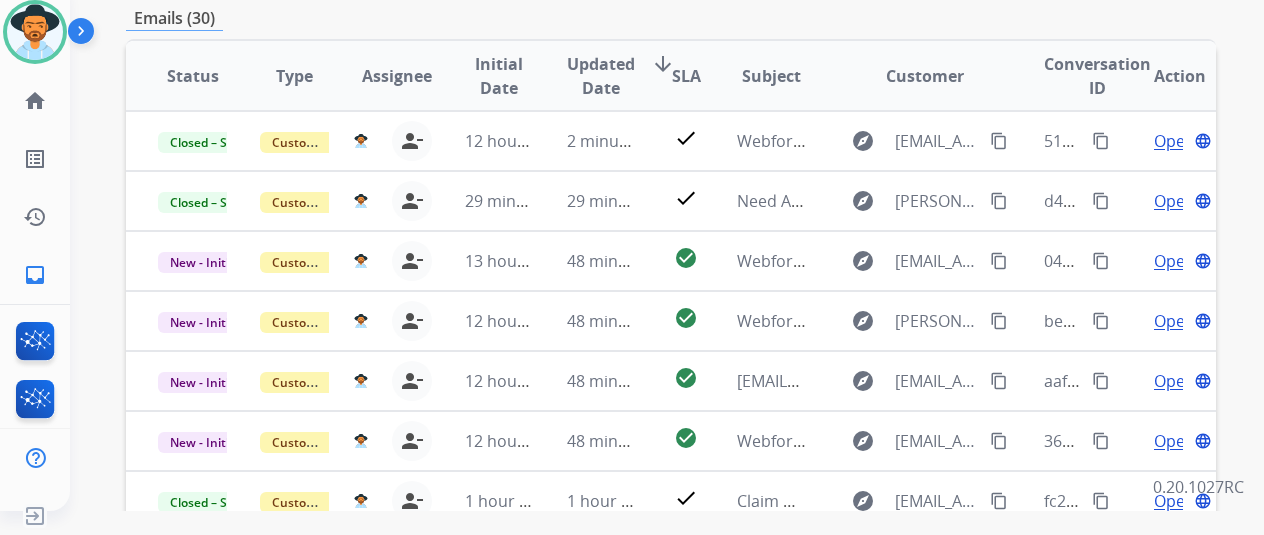 scroll, scrollTop: 400, scrollLeft: 0, axis: vertical 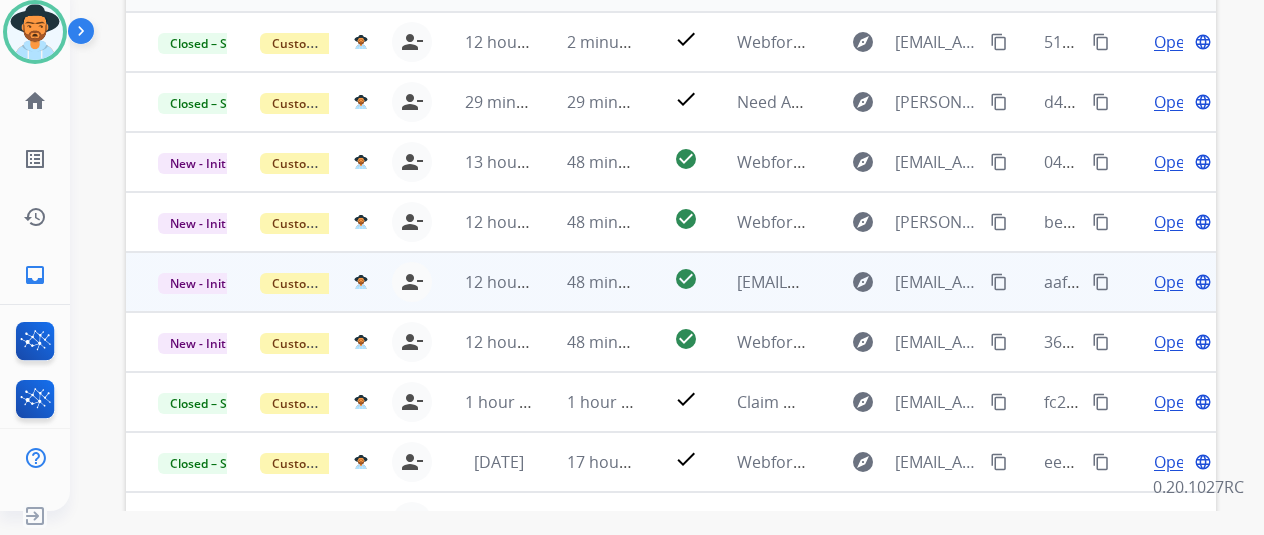 click on "explore [EMAIL_ADDRESS][DOMAIN_NAME] content_copy" at bounding box center (909, 282) 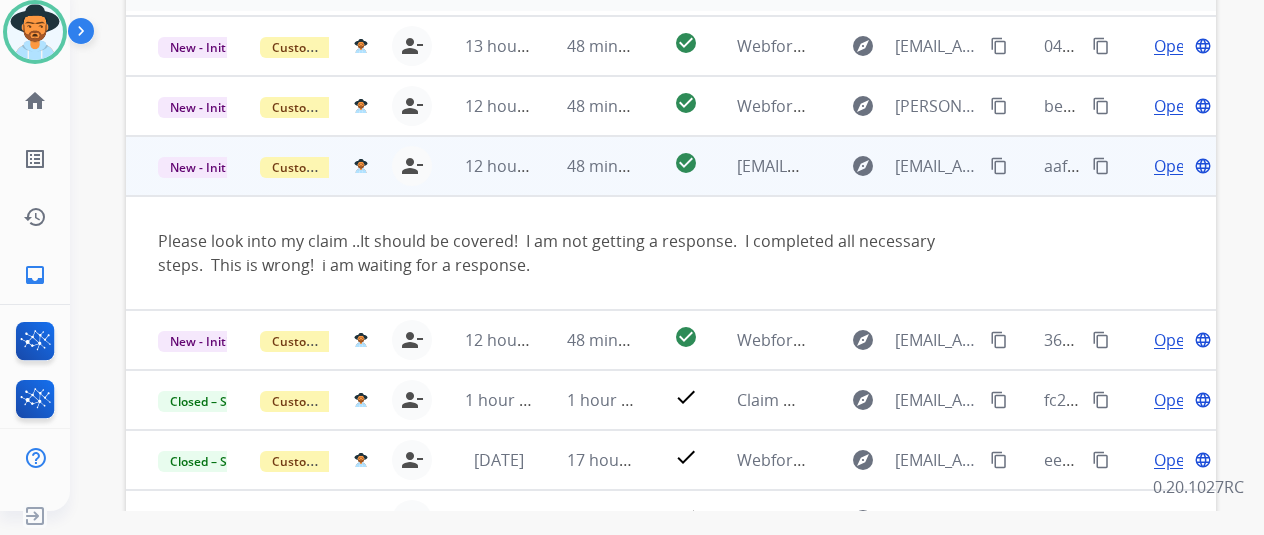 scroll, scrollTop: 16, scrollLeft: 0, axis: vertical 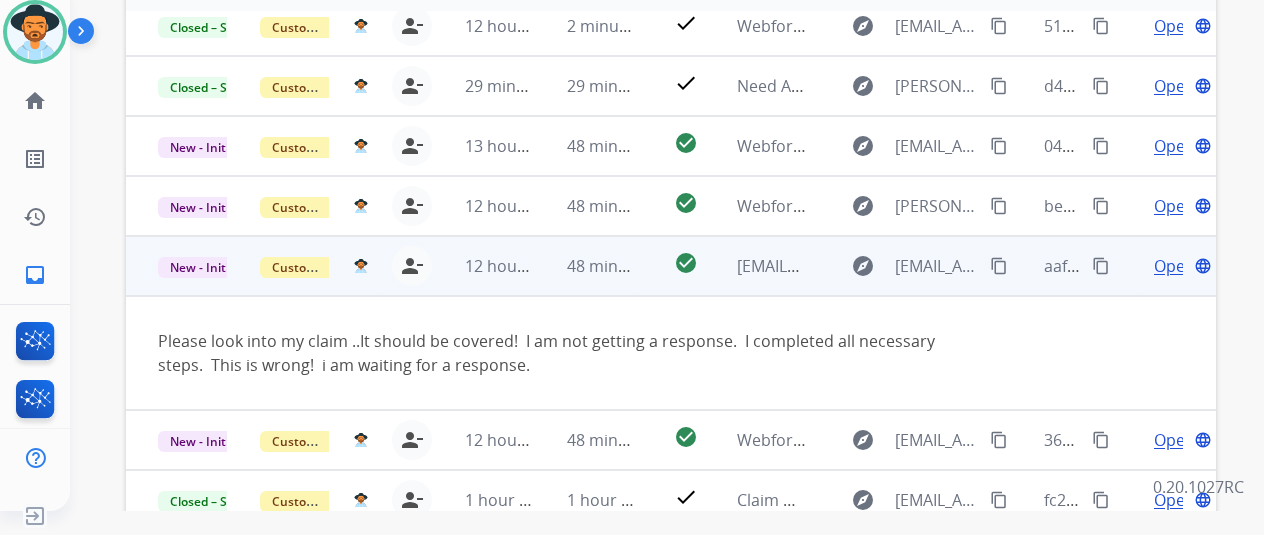 click on "content_copy" at bounding box center [999, 266] 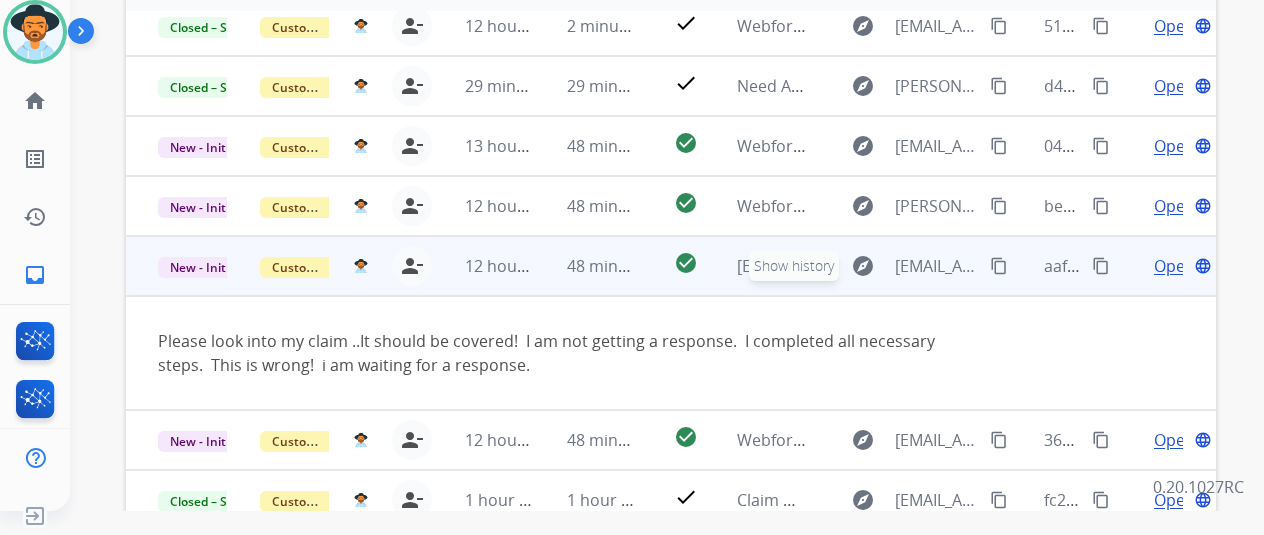 click on "explore" at bounding box center [863, 266] 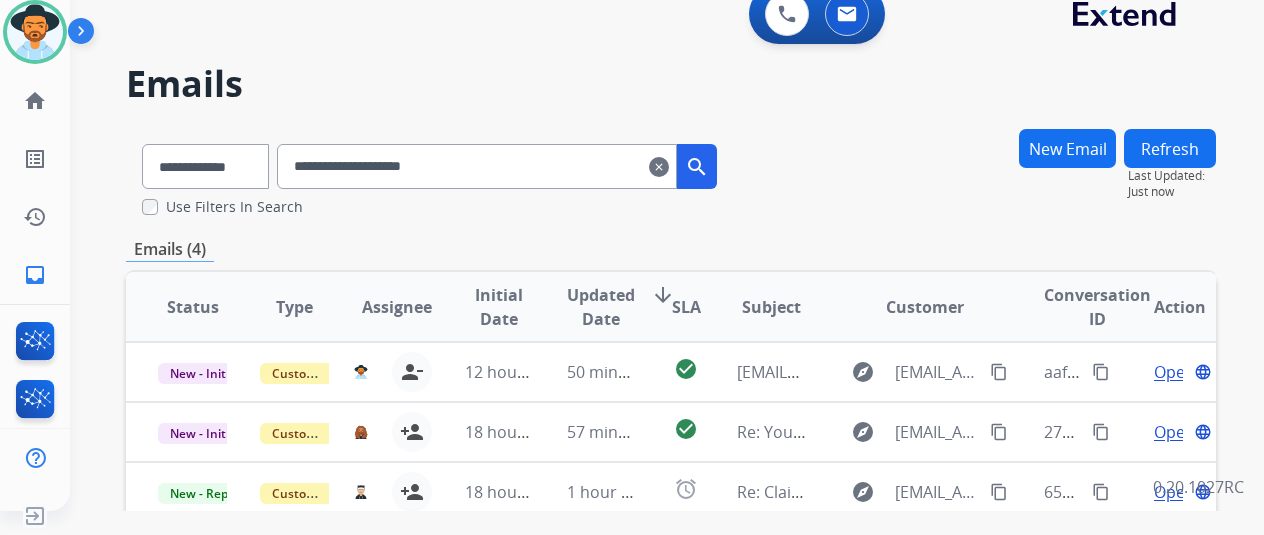 scroll, scrollTop: 0, scrollLeft: 0, axis: both 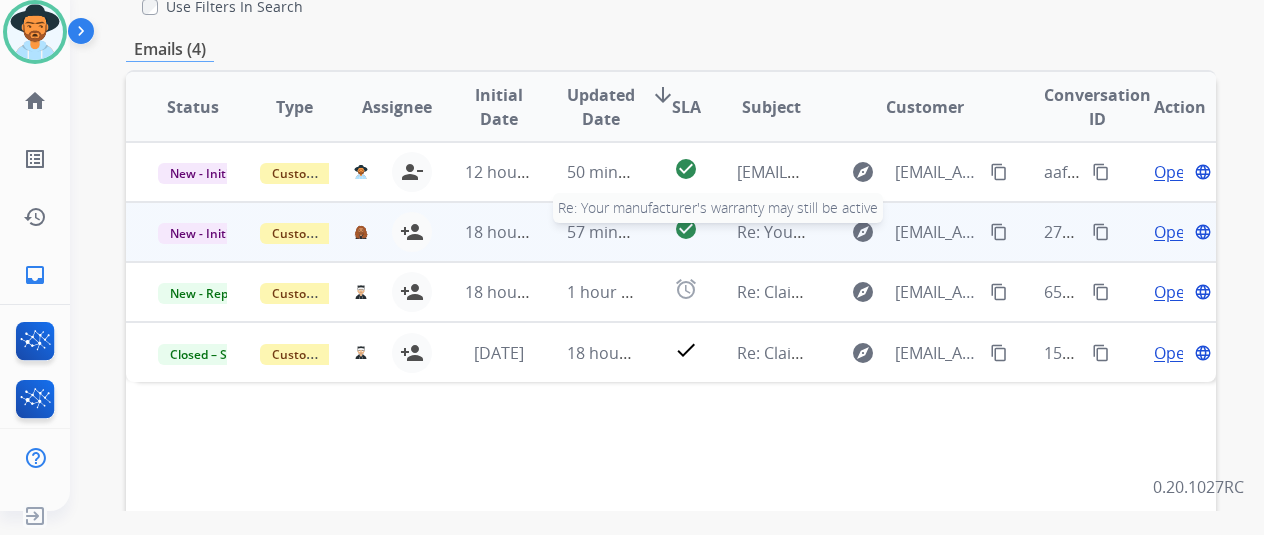 click on "Re: Your manufacturer's warranty may still be active" at bounding box center (933, 232) 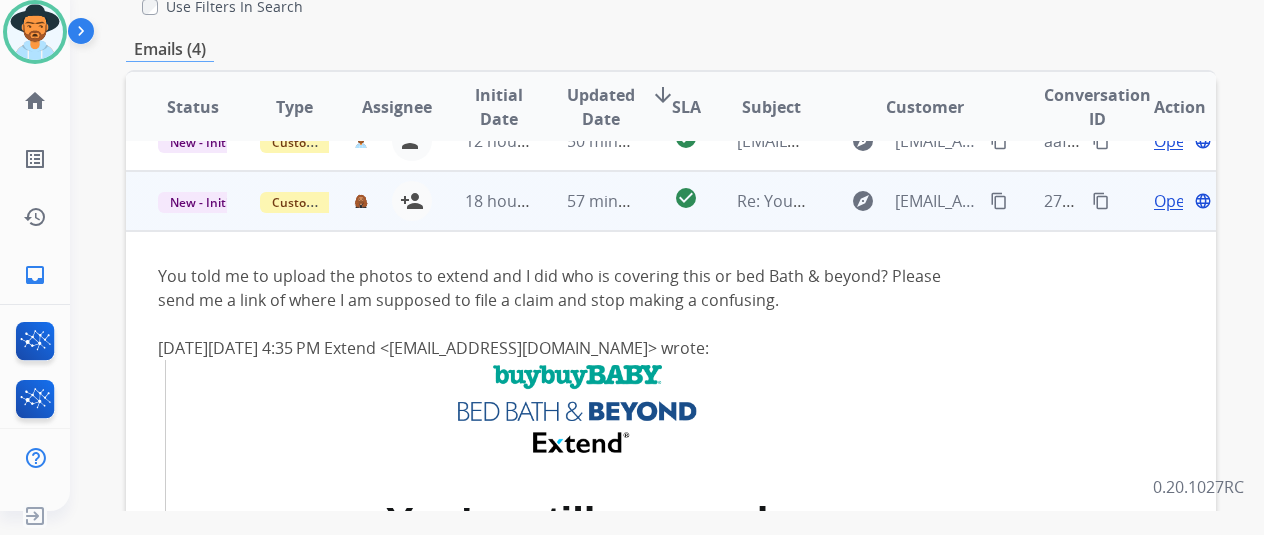 scroll, scrollTop: 0, scrollLeft: 0, axis: both 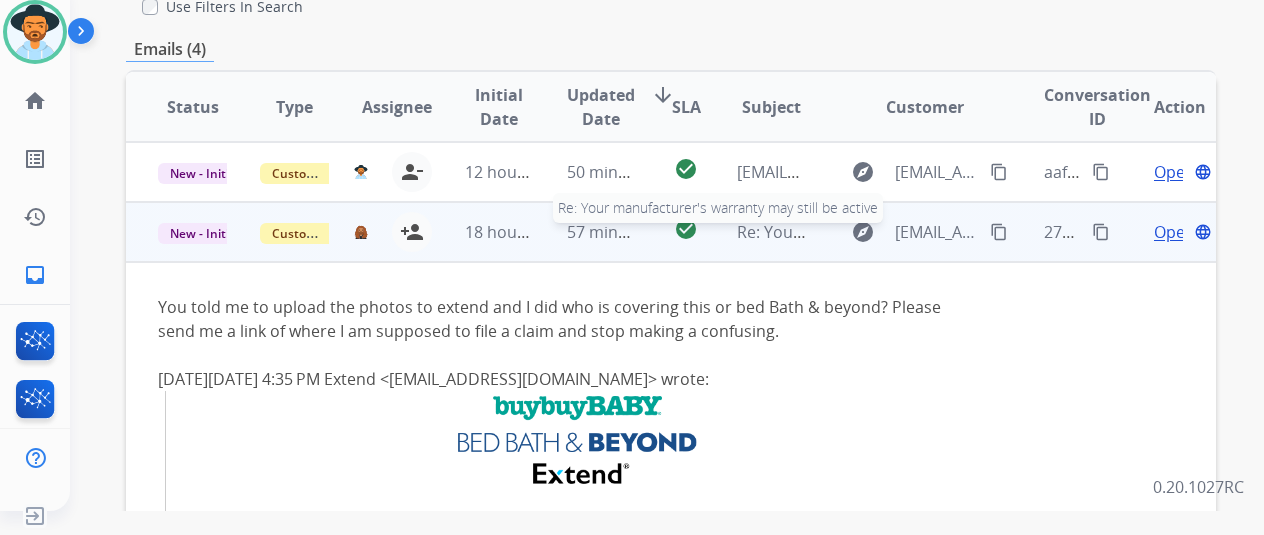 click on "Re: Your manufacturer's warranty may still be active" at bounding box center (933, 232) 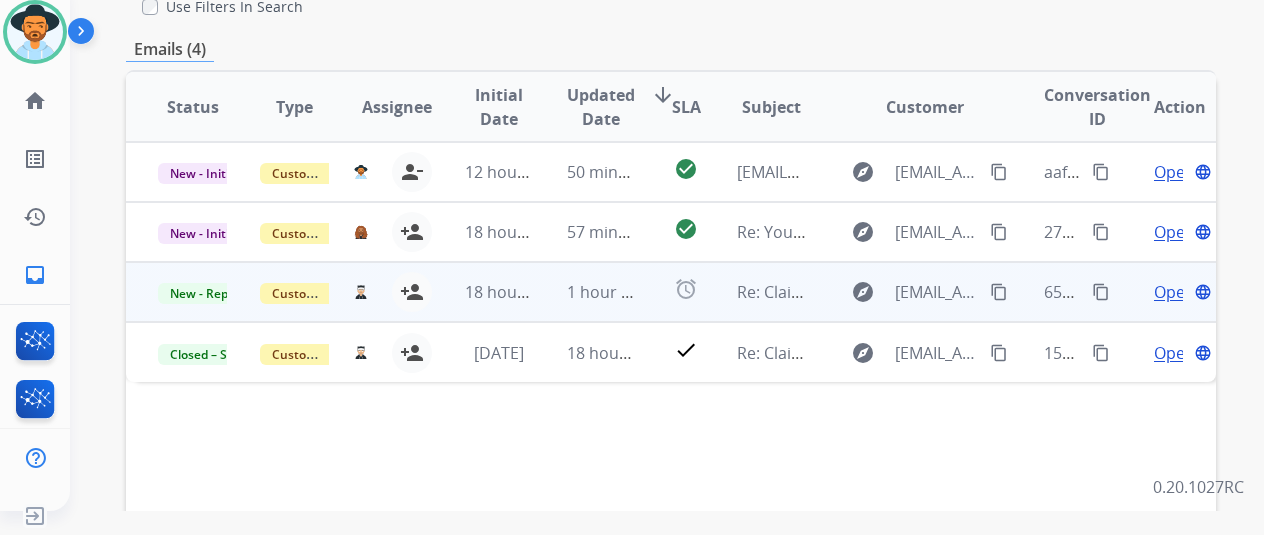 click on "explore [EMAIL_ADDRESS][DOMAIN_NAME] content_copy" at bounding box center (909, 292) 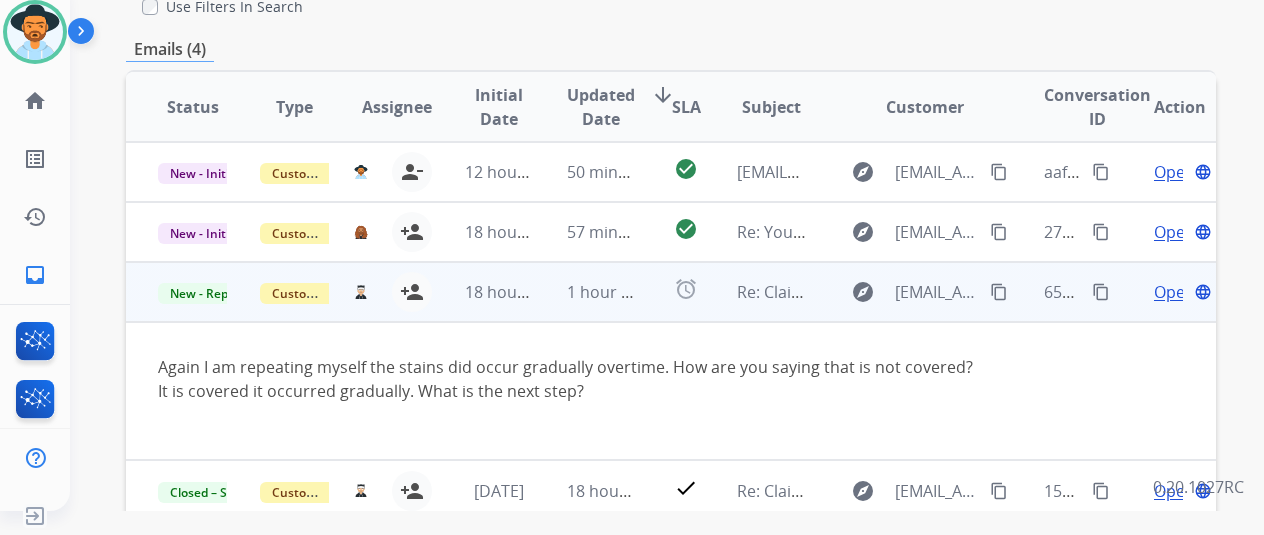 click on "explore [EMAIL_ADDRESS][DOMAIN_NAME] content_copy" at bounding box center (909, 292) 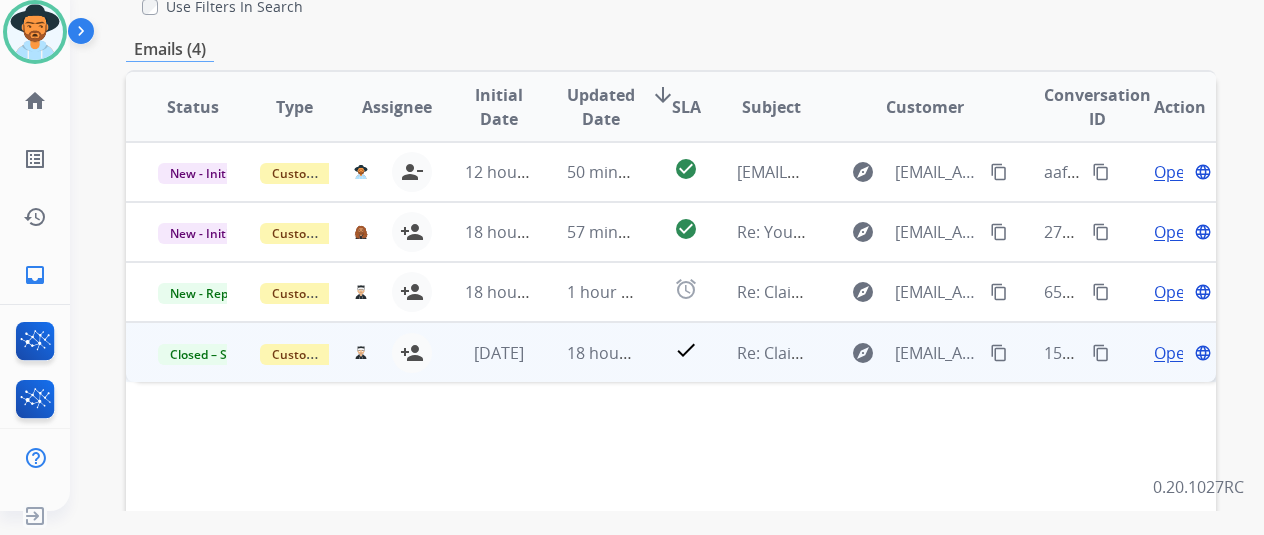 click on "katherine.godley@mcibpo.com person_add Assign to Me" at bounding box center [380, 352] 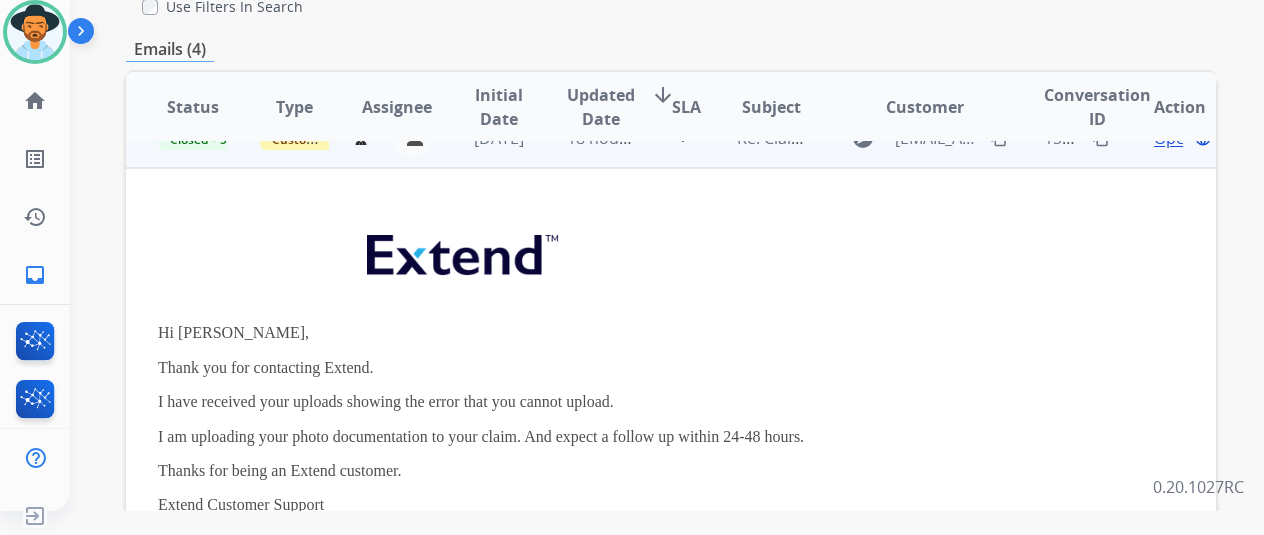 scroll, scrollTop: 259, scrollLeft: 0, axis: vertical 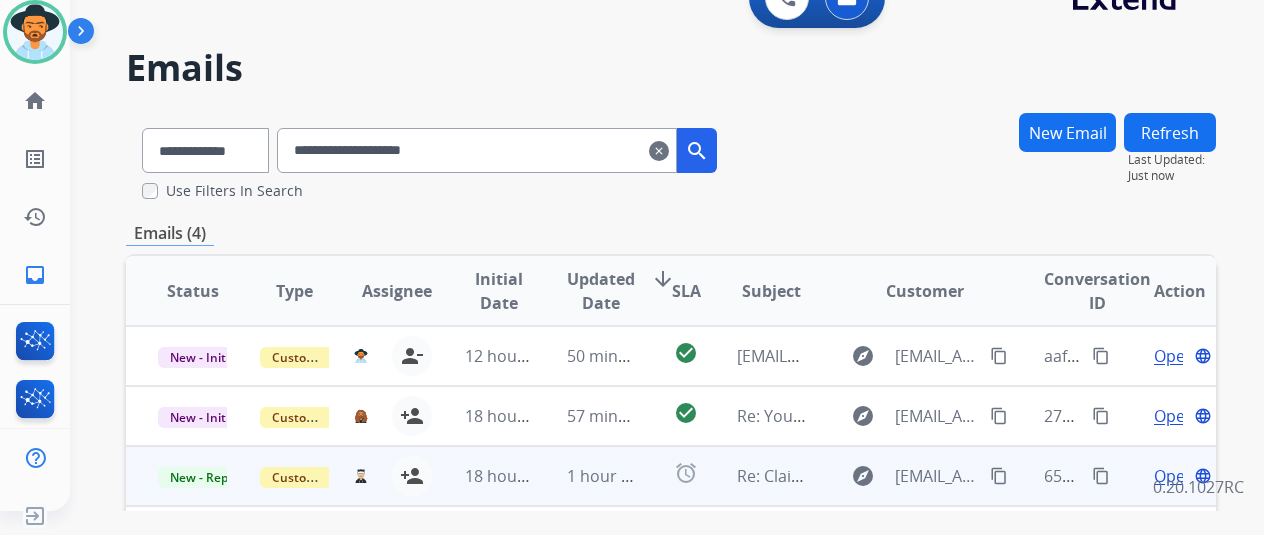 click on "18 hours ago" at bounding box center (484, 476) 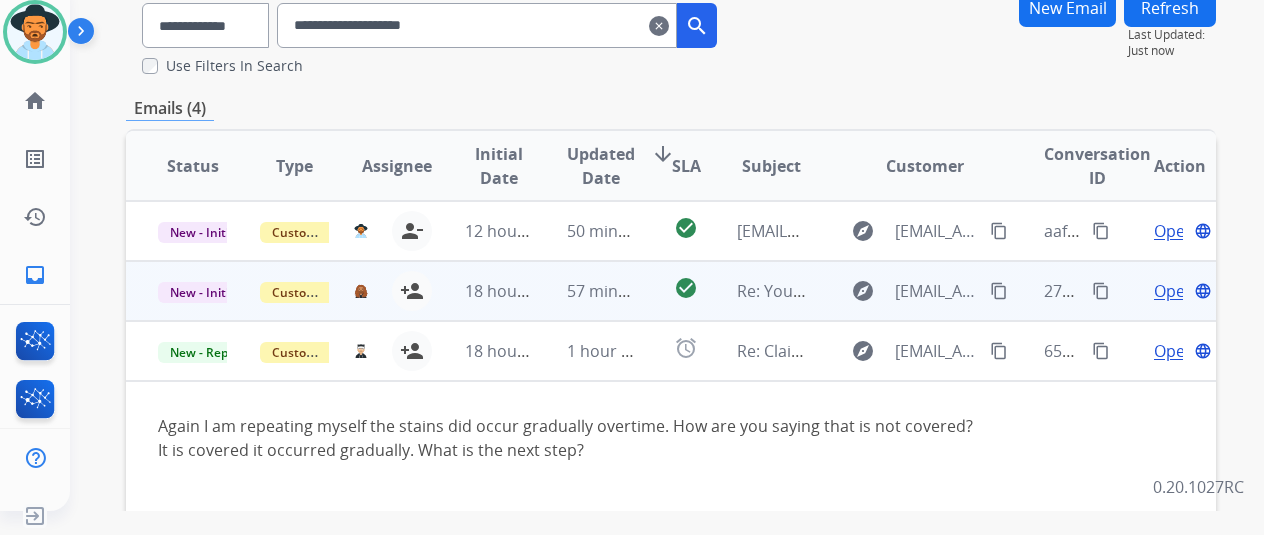 scroll, scrollTop: 316, scrollLeft: 0, axis: vertical 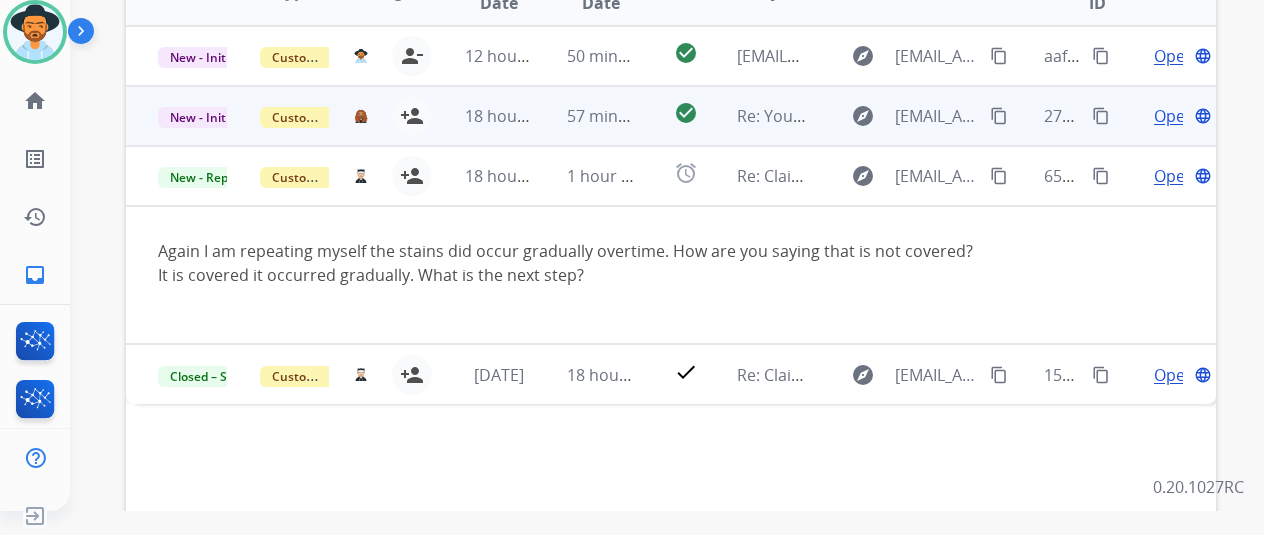 click on "18 hours ago" at bounding box center (484, 116) 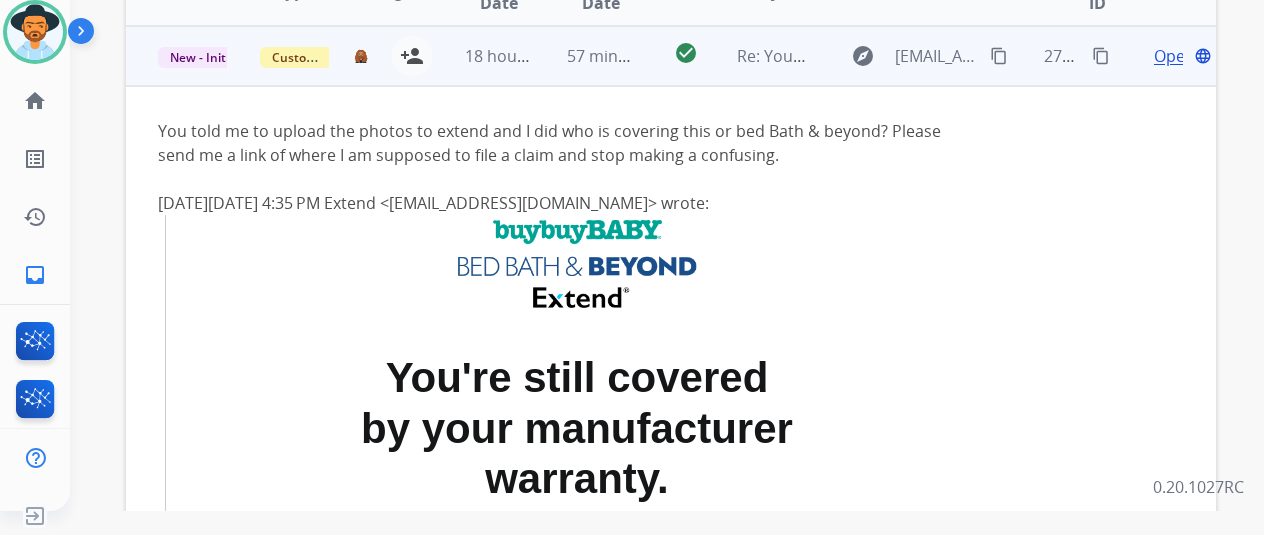 scroll, scrollTop: 0, scrollLeft: 0, axis: both 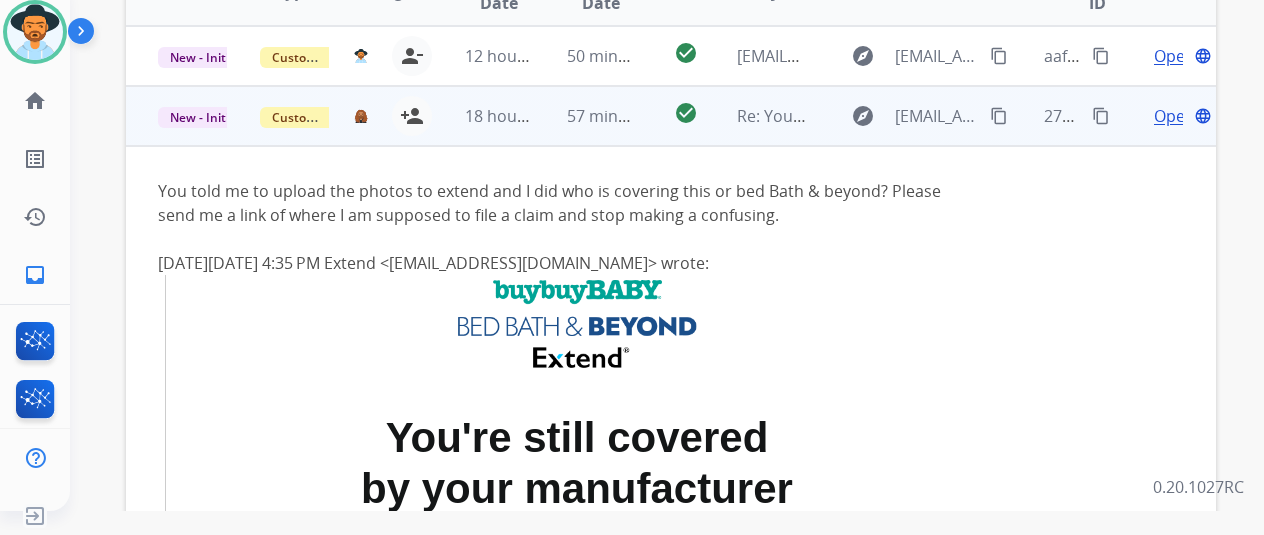 click on "18 hours ago" at bounding box center (484, 116) 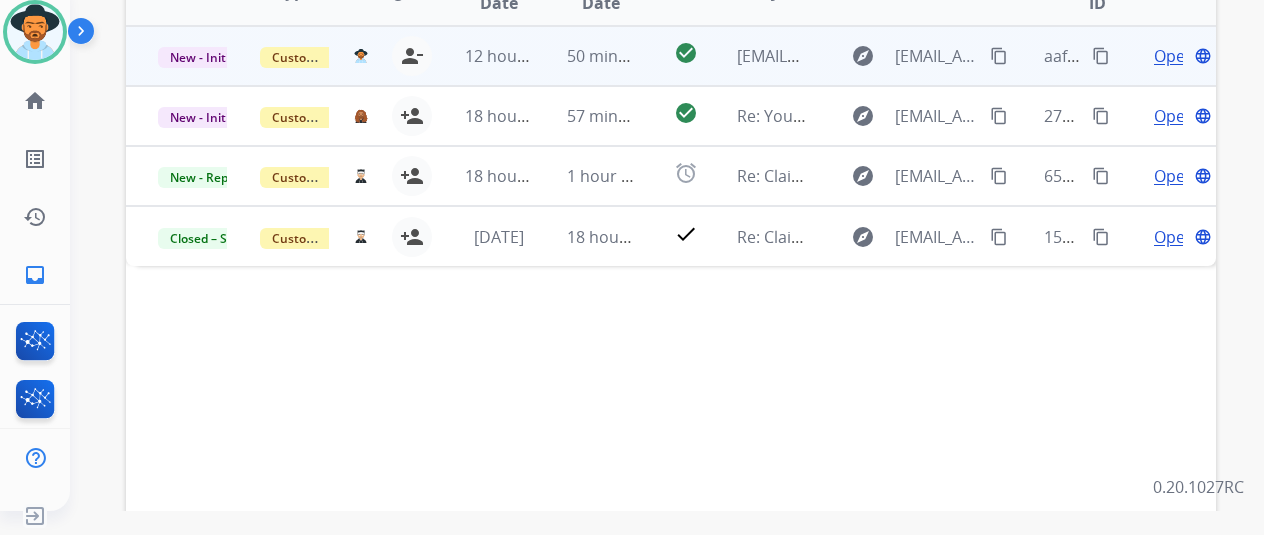 click on "12 hours ago" at bounding box center [484, 56] 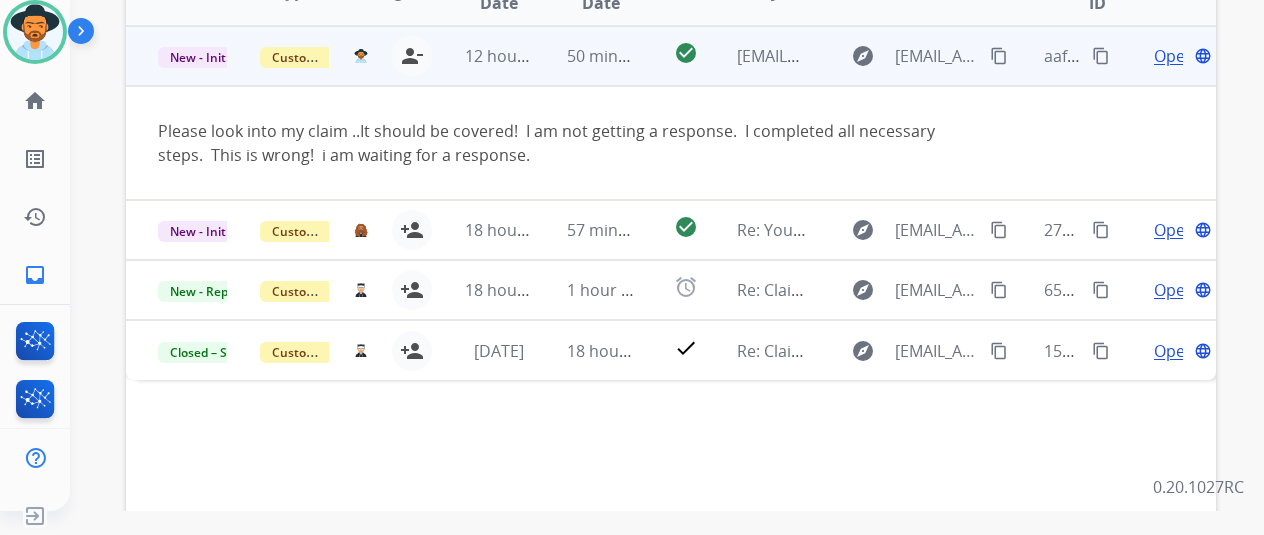 click on "Open" at bounding box center (1174, 56) 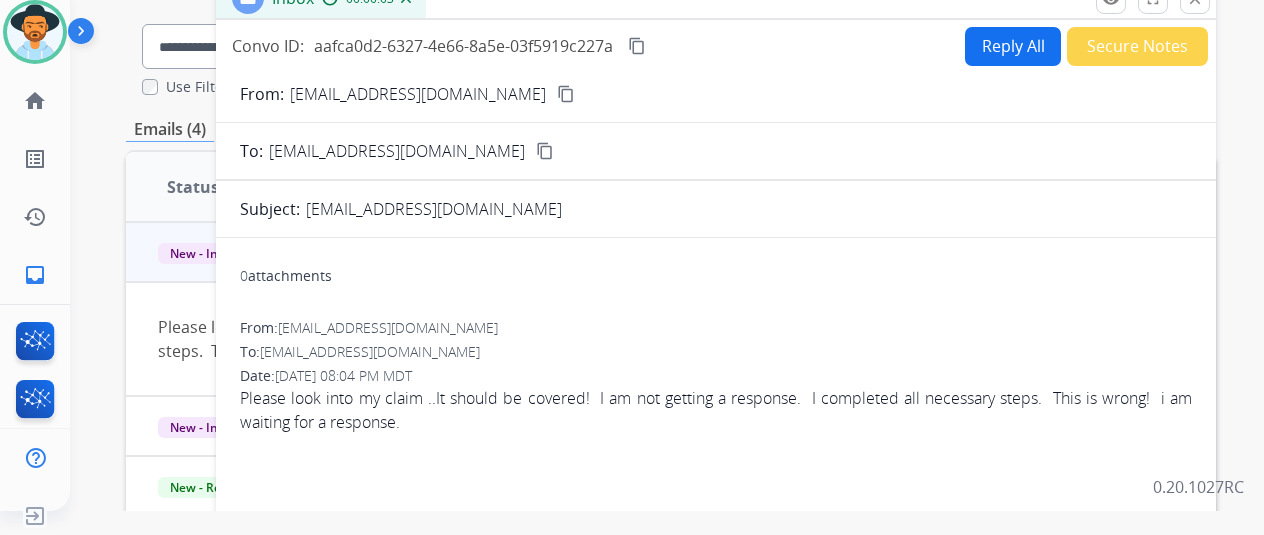 scroll, scrollTop: 16, scrollLeft: 0, axis: vertical 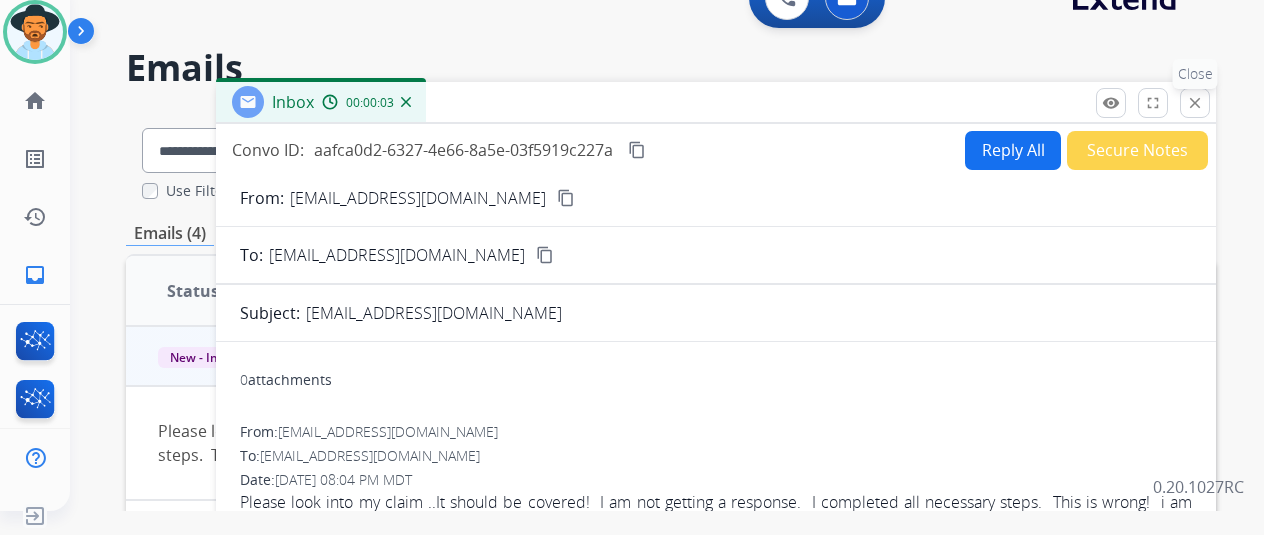 click on "close" at bounding box center (1195, 103) 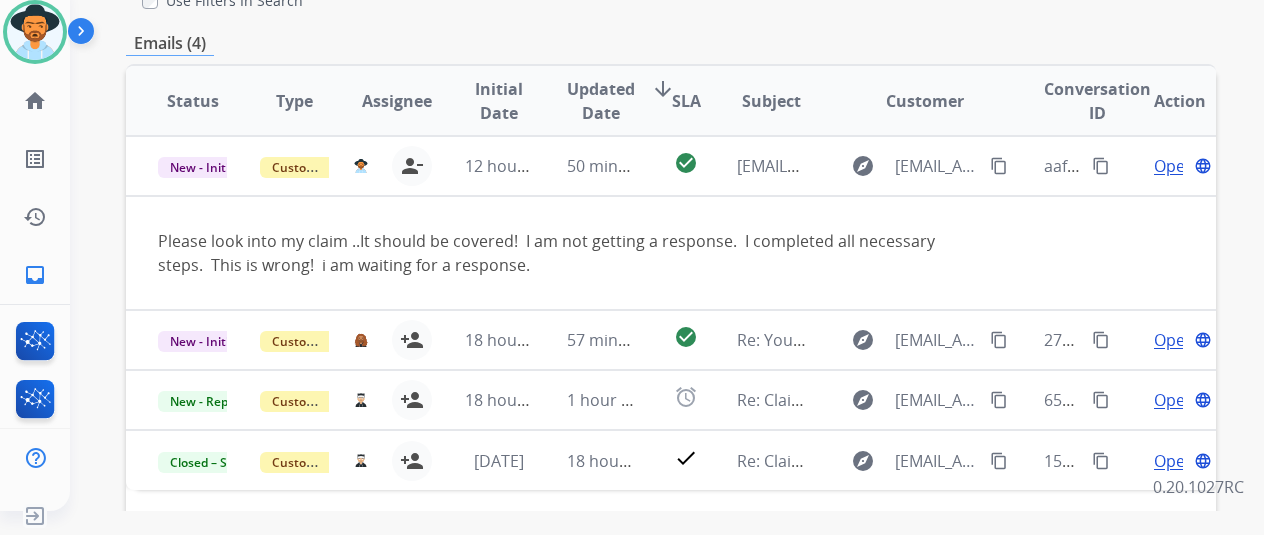 scroll, scrollTop: 316, scrollLeft: 0, axis: vertical 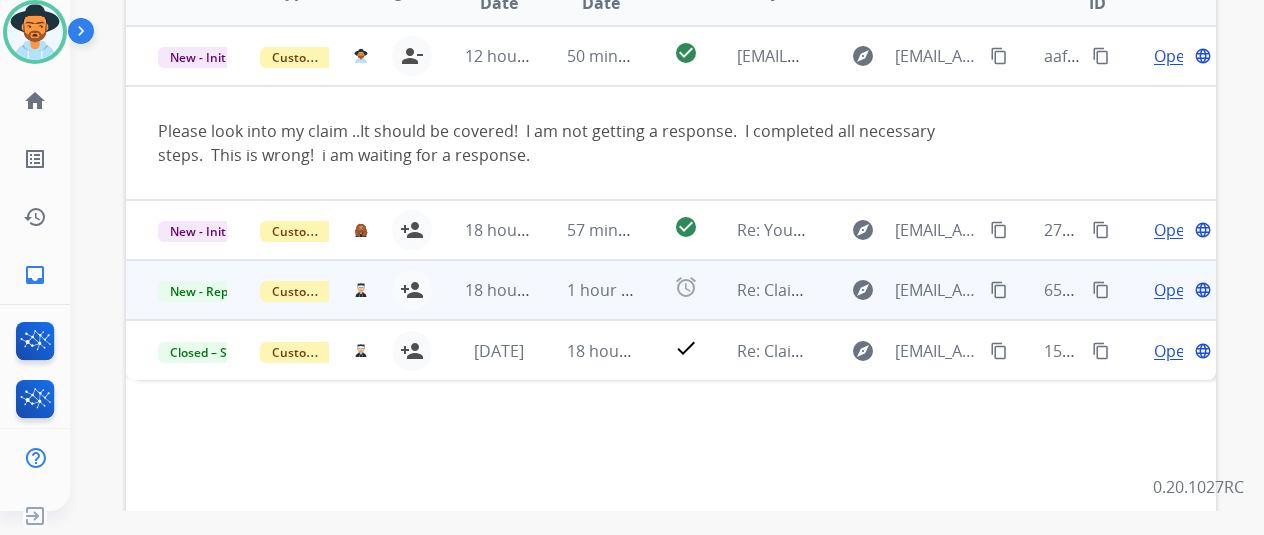 click on "Open" at bounding box center [1174, 290] 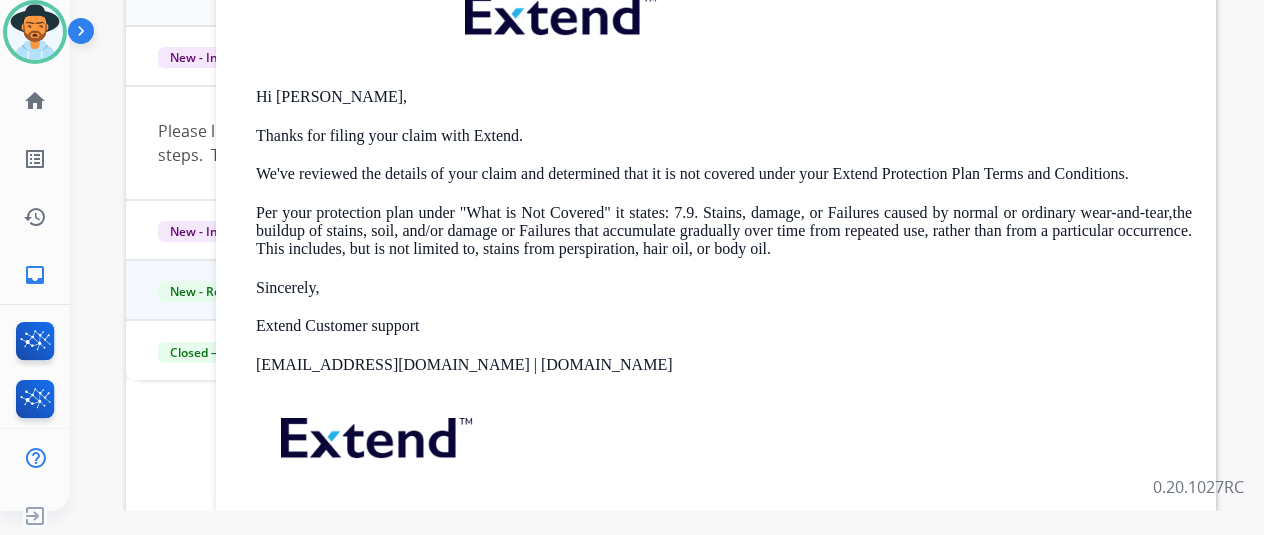 scroll, scrollTop: 400, scrollLeft: 0, axis: vertical 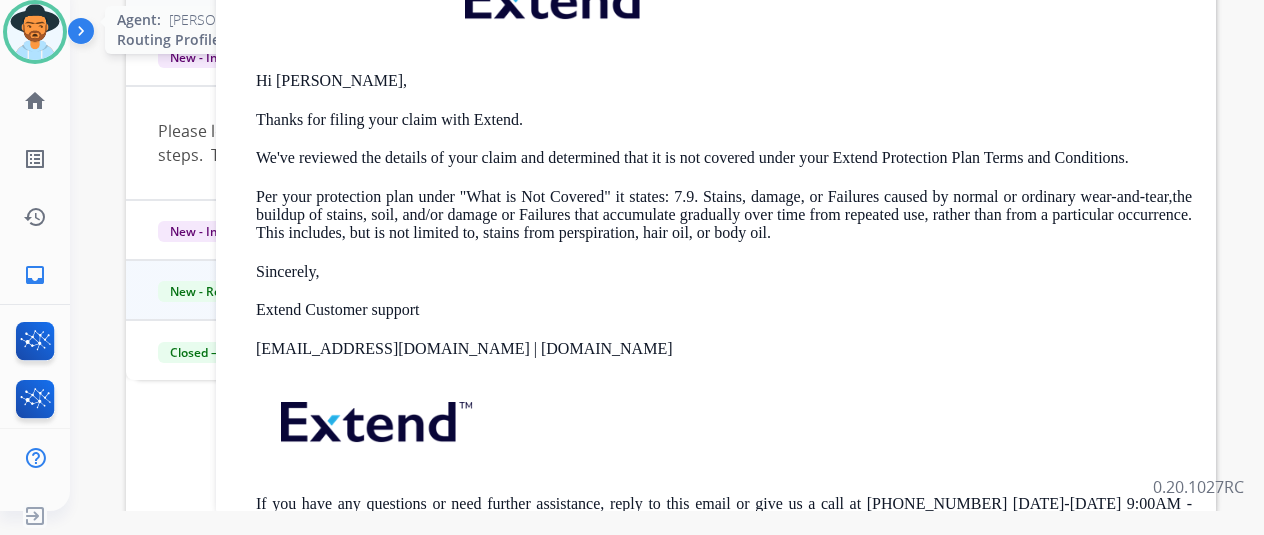 click at bounding box center [35, 32] 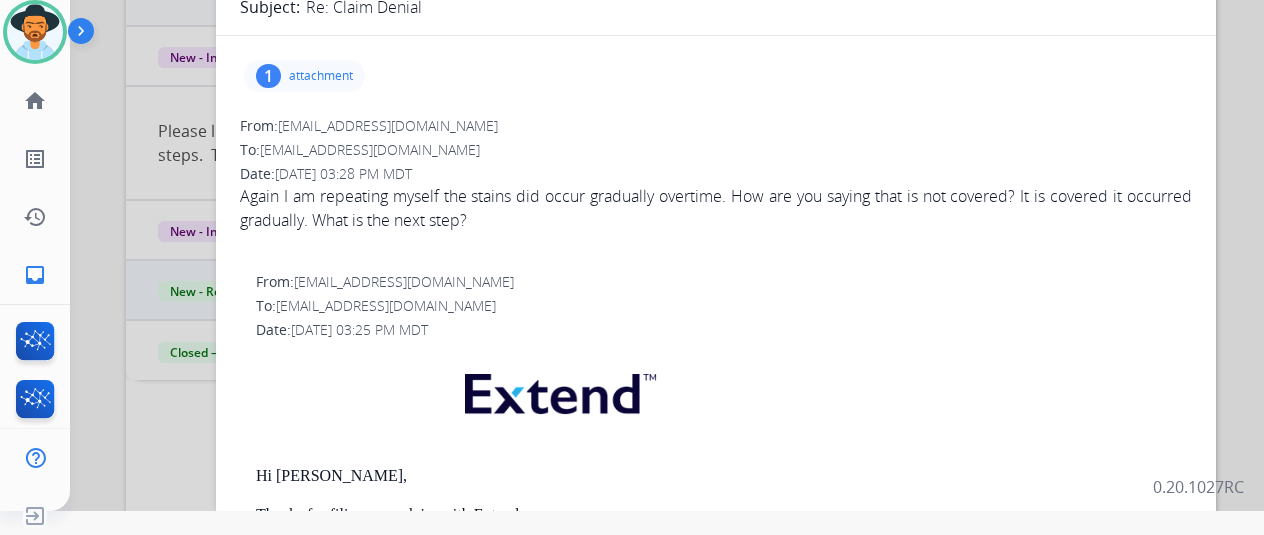 scroll, scrollTop: 0, scrollLeft: 0, axis: both 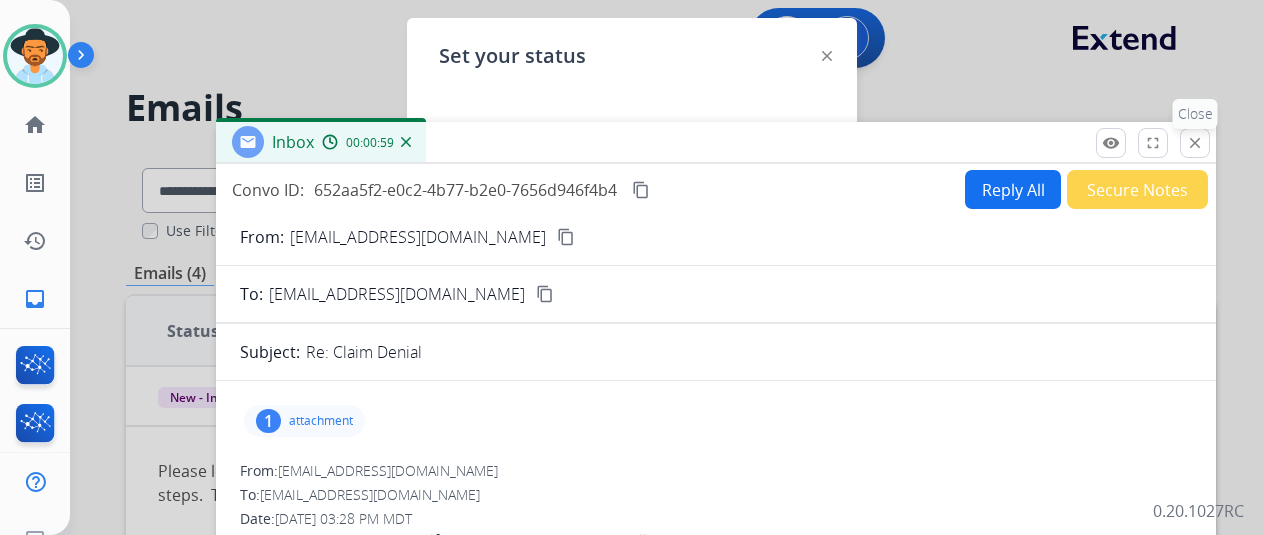 click on "close Close" at bounding box center [1195, 143] 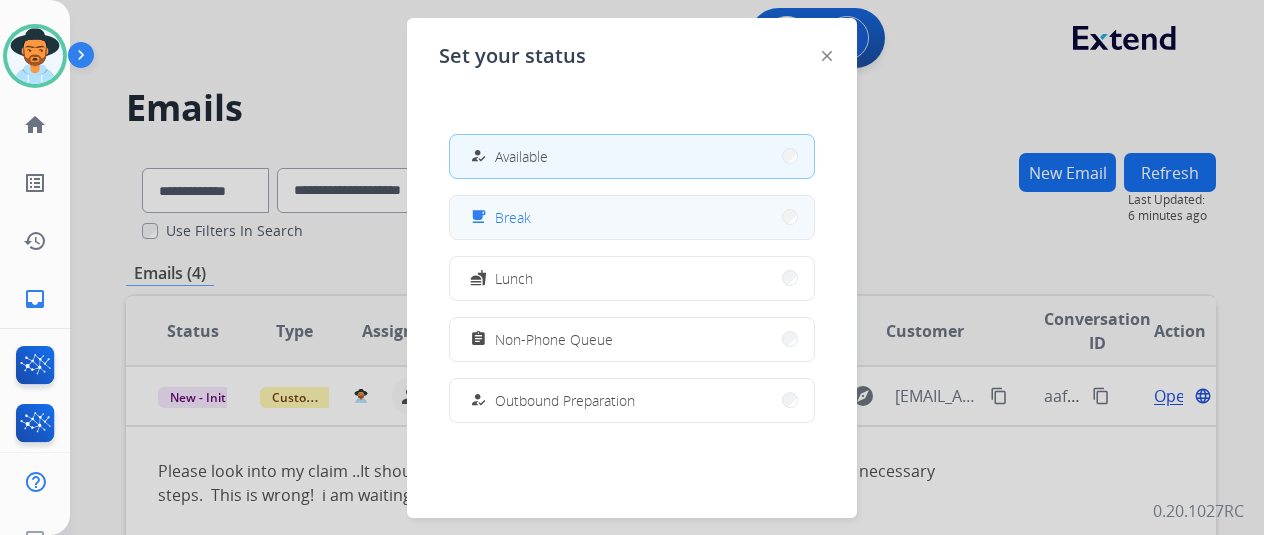 click on "free_breakfast Break" at bounding box center (632, 217) 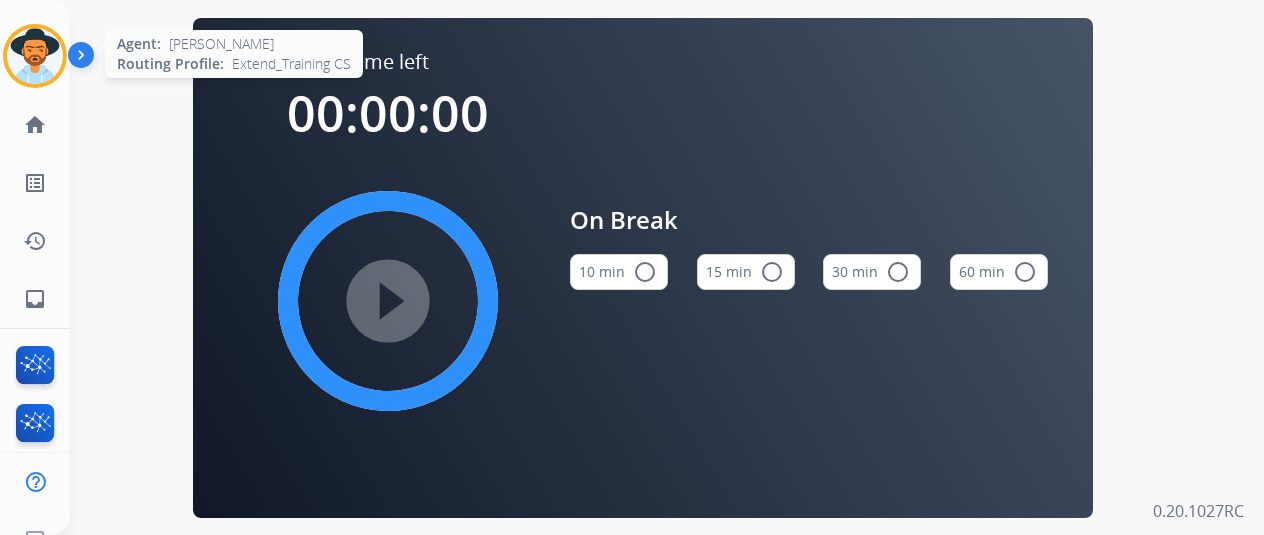 click at bounding box center [35, 56] 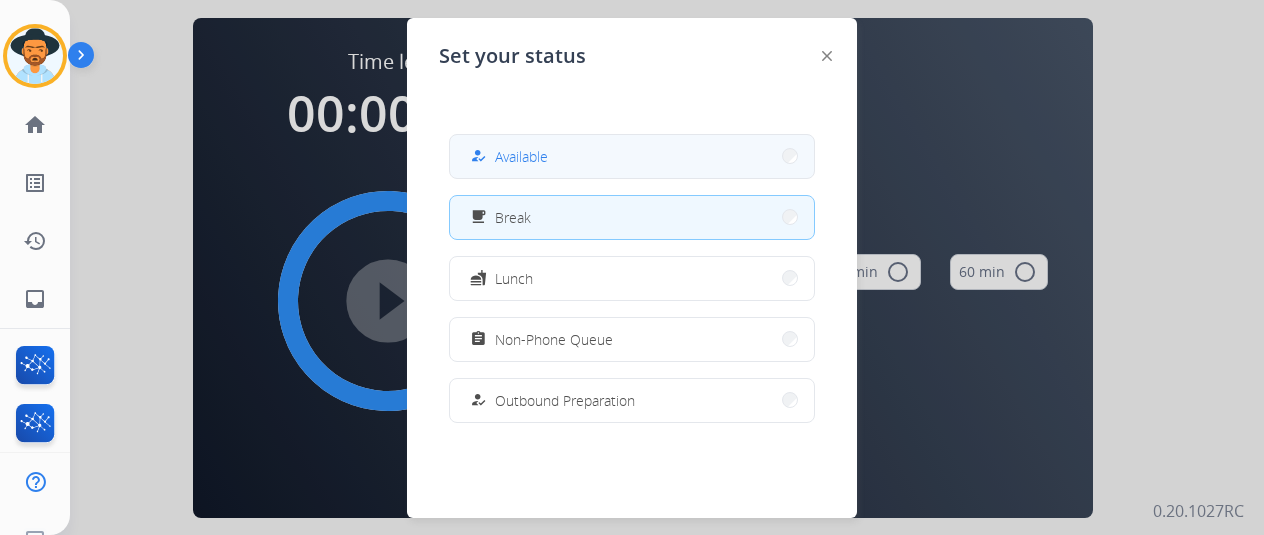click on "how_to_reg Available" at bounding box center (507, 156) 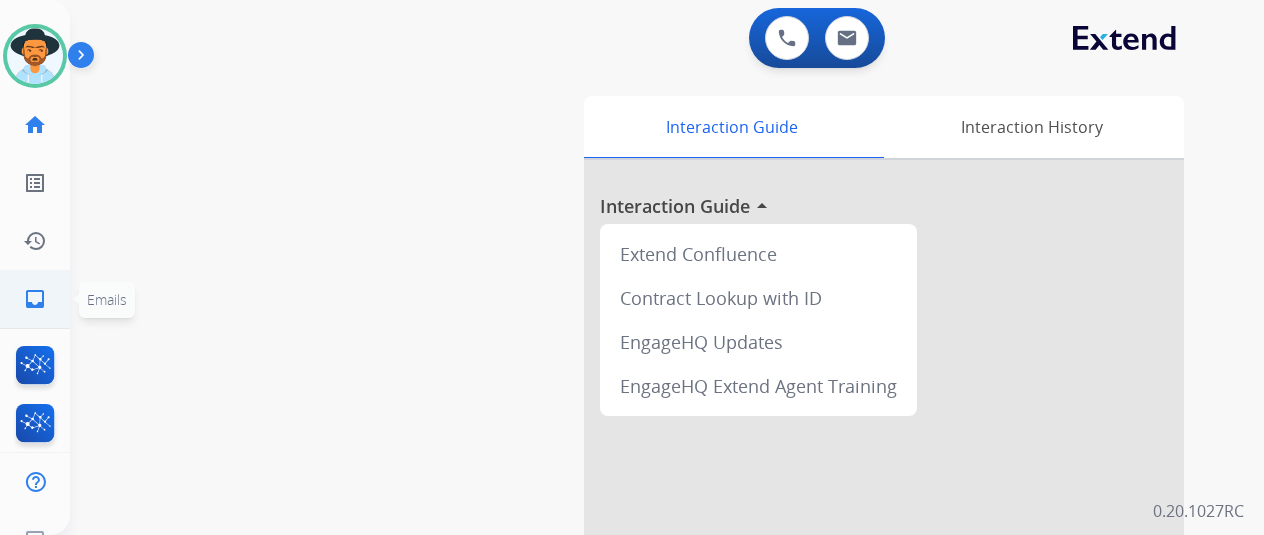 click on "inbox  Emails" 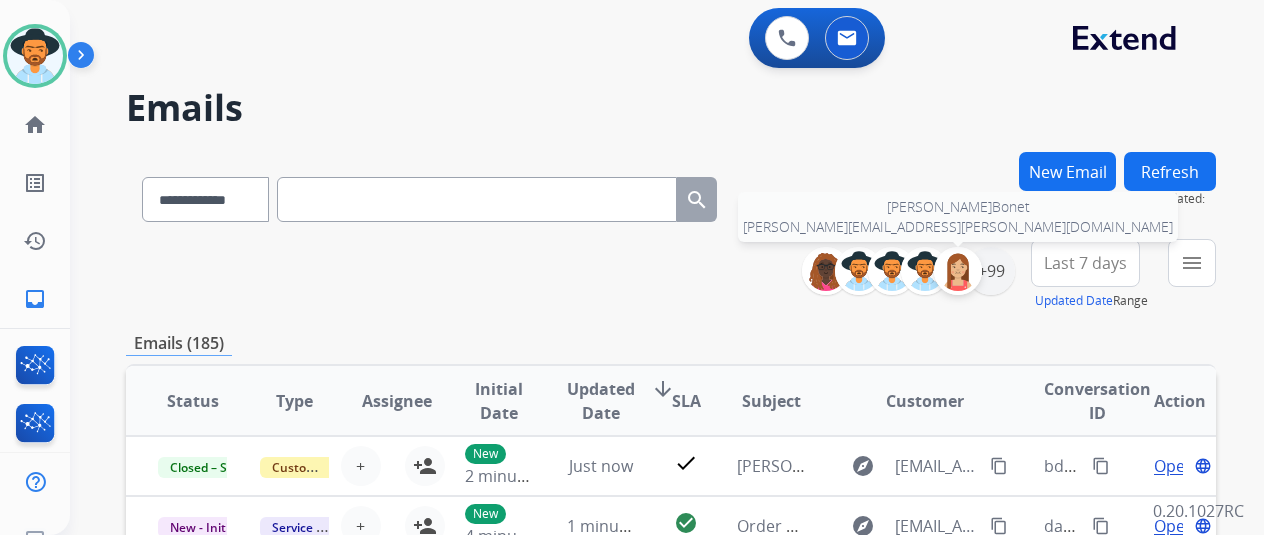 click at bounding box center (958, 271) 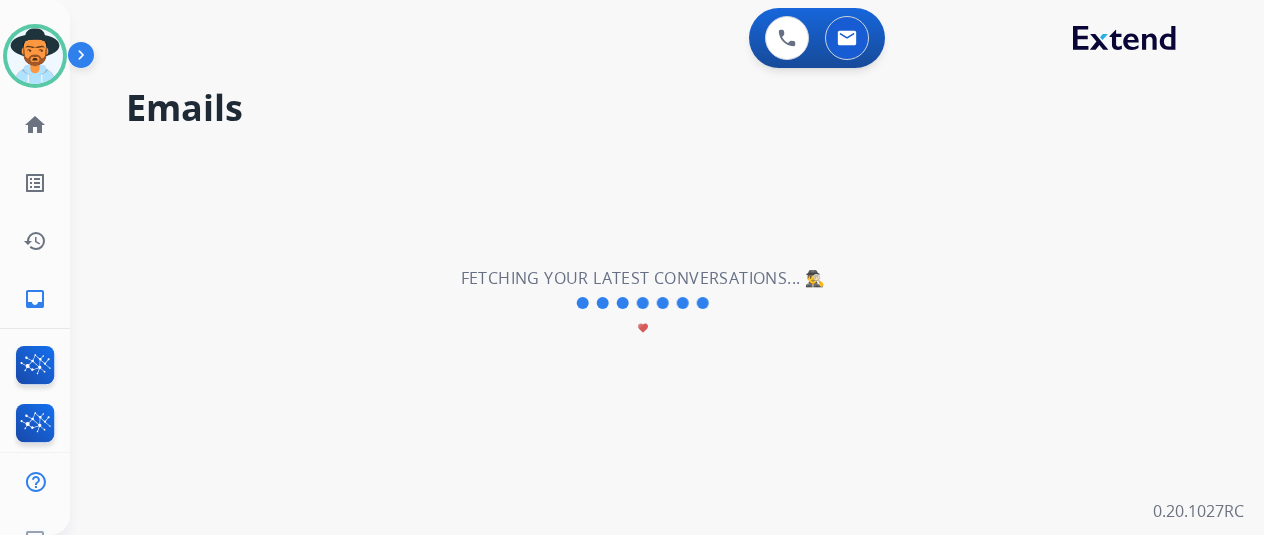 click on "**********" at bounding box center (643, 303) 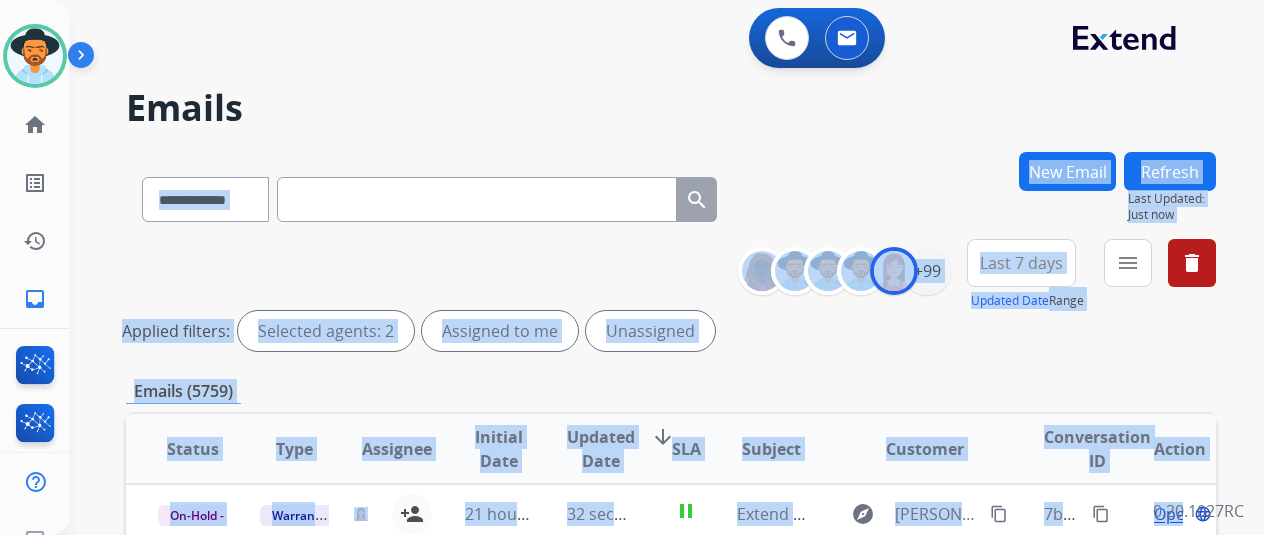 click on "**********" at bounding box center (671, 299) 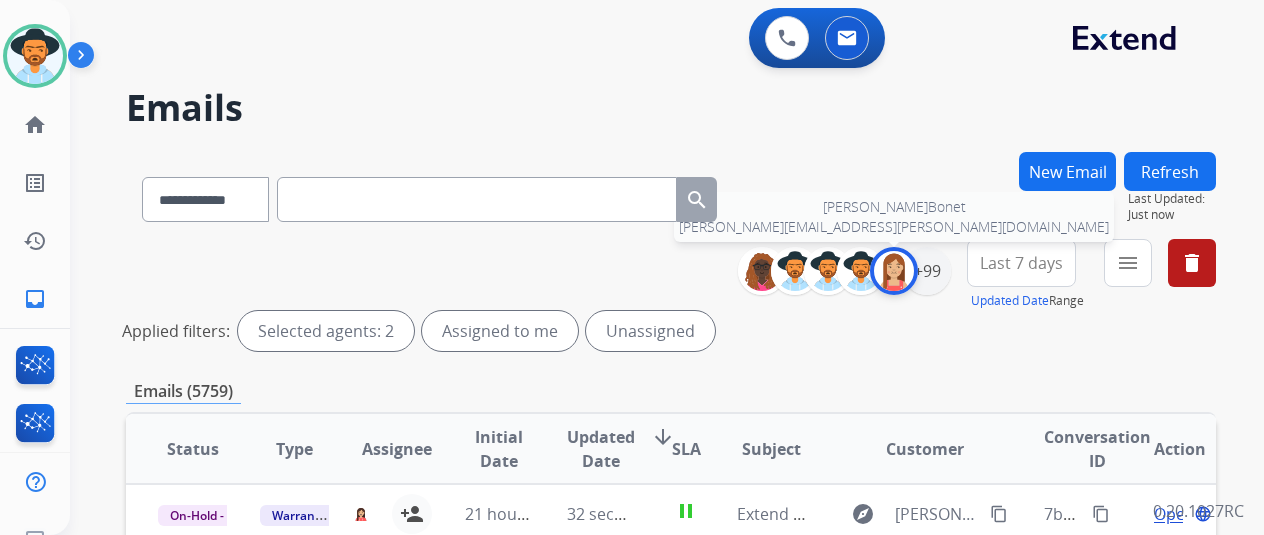 click at bounding box center (894, 271) 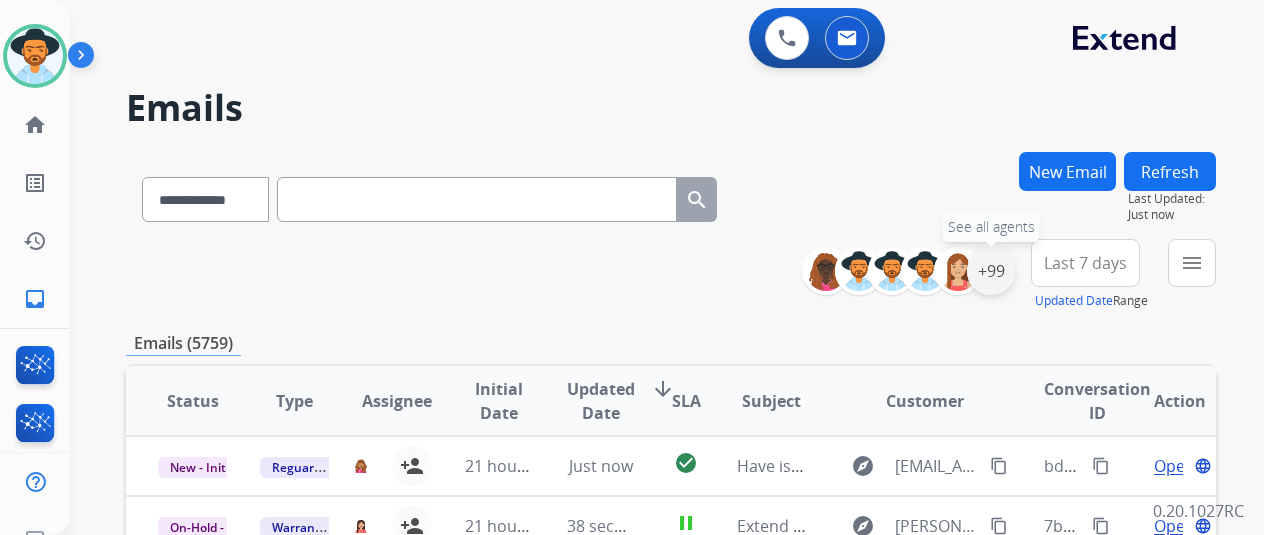 click on "+99" at bounding box center [991, 271] 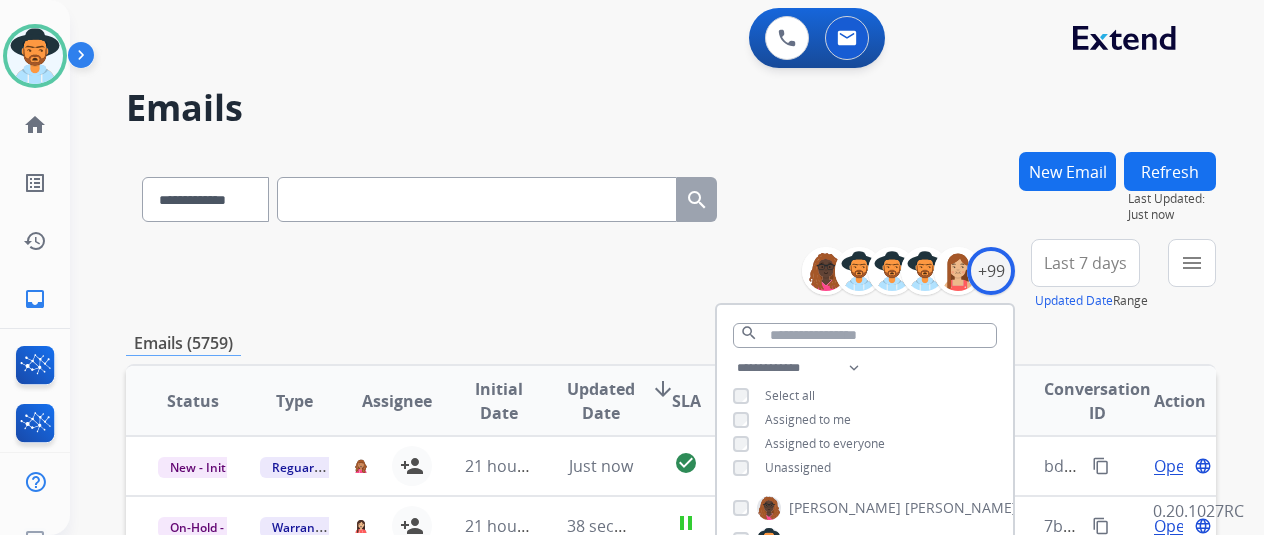click on "Assigned to me" at bounding box center (808, 419) 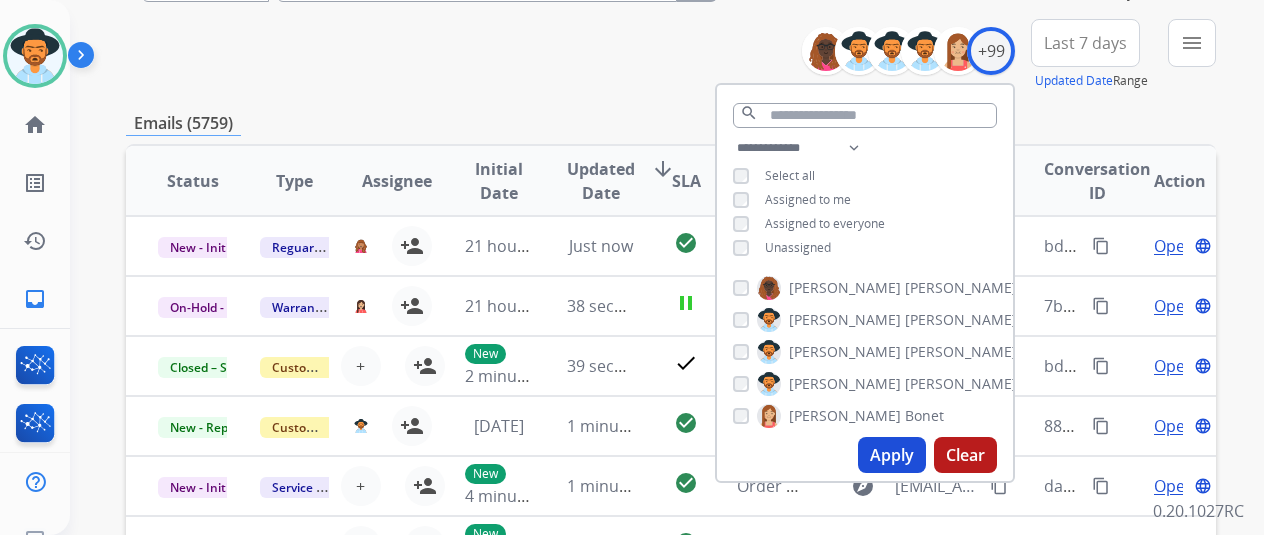 scroll, scrollTop: 400, scrollLeft: 0, axis: vertical 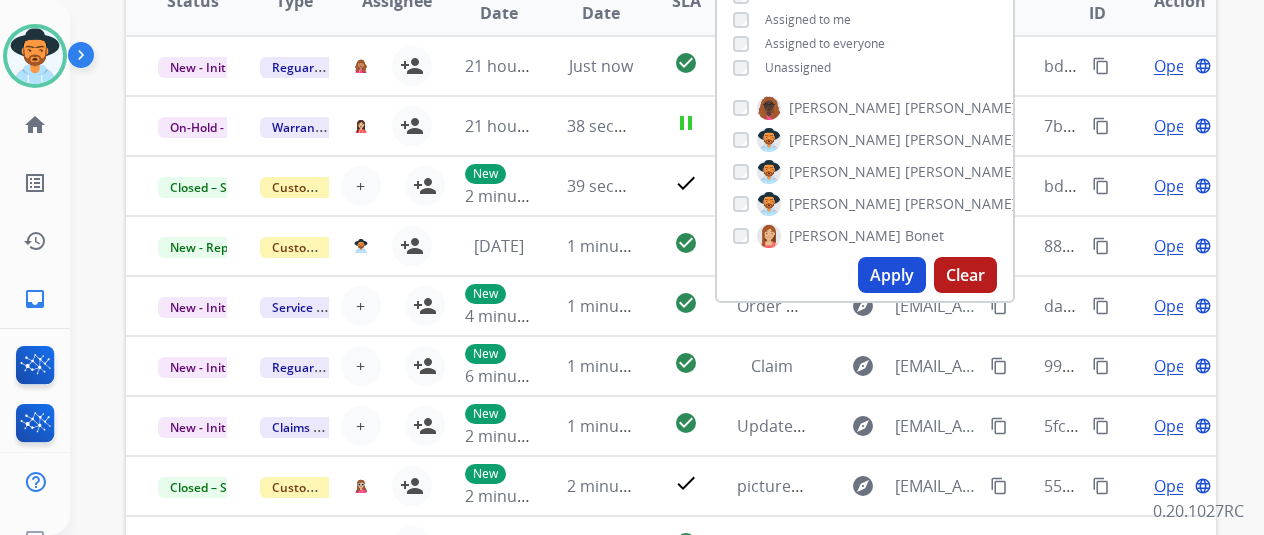 click on "Apply" at bounding box center [892, 275] 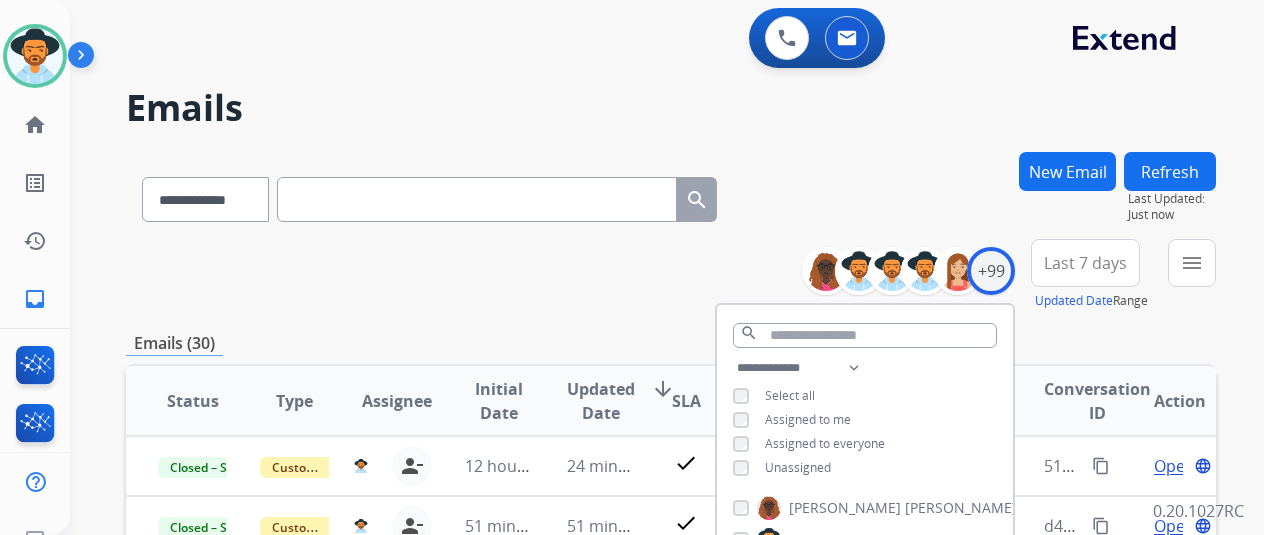 click on "**********" at bounding box center (671, 275) 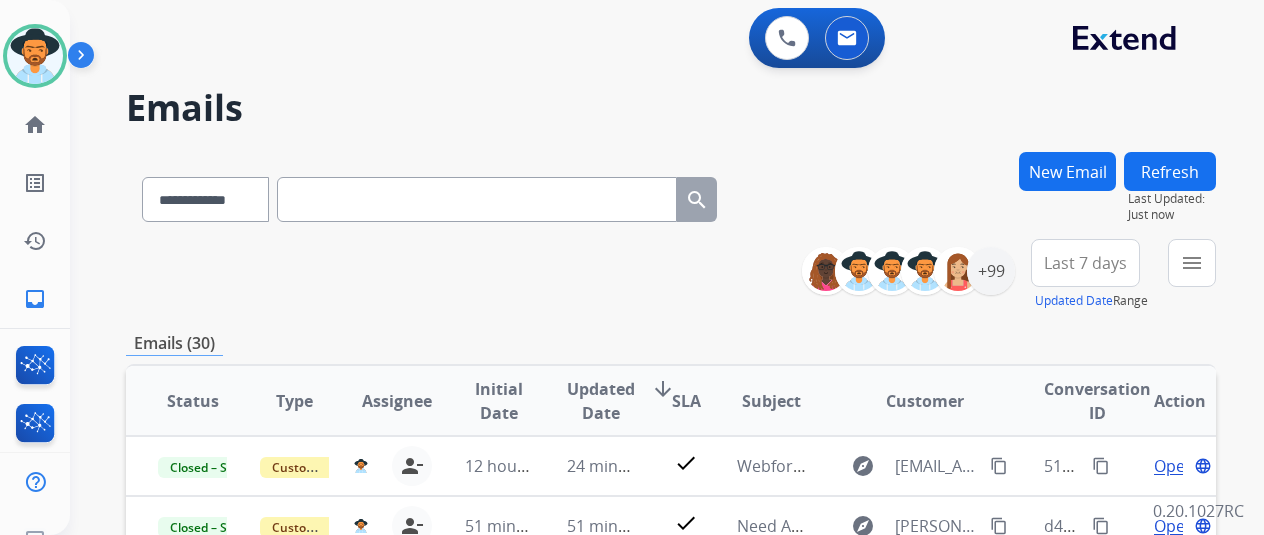 scroll, scrollTop: 300, scrollLeft: 0, axis: vertical 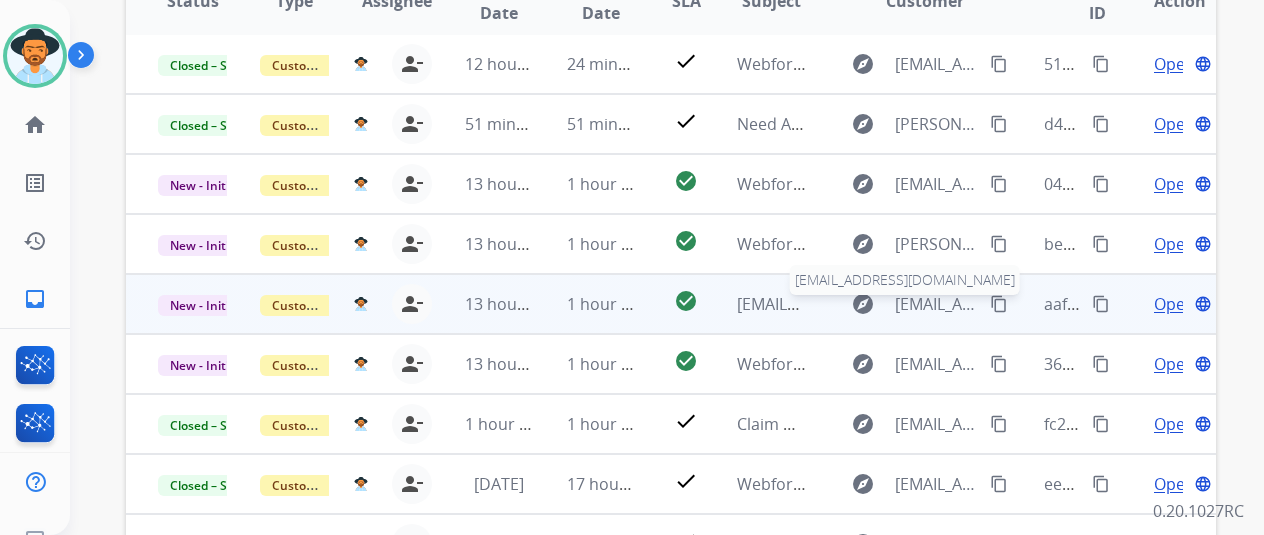 click on "[EMAIL_ADDRESS][DOMAIN_NAME]" at bounding box center [936, 304] 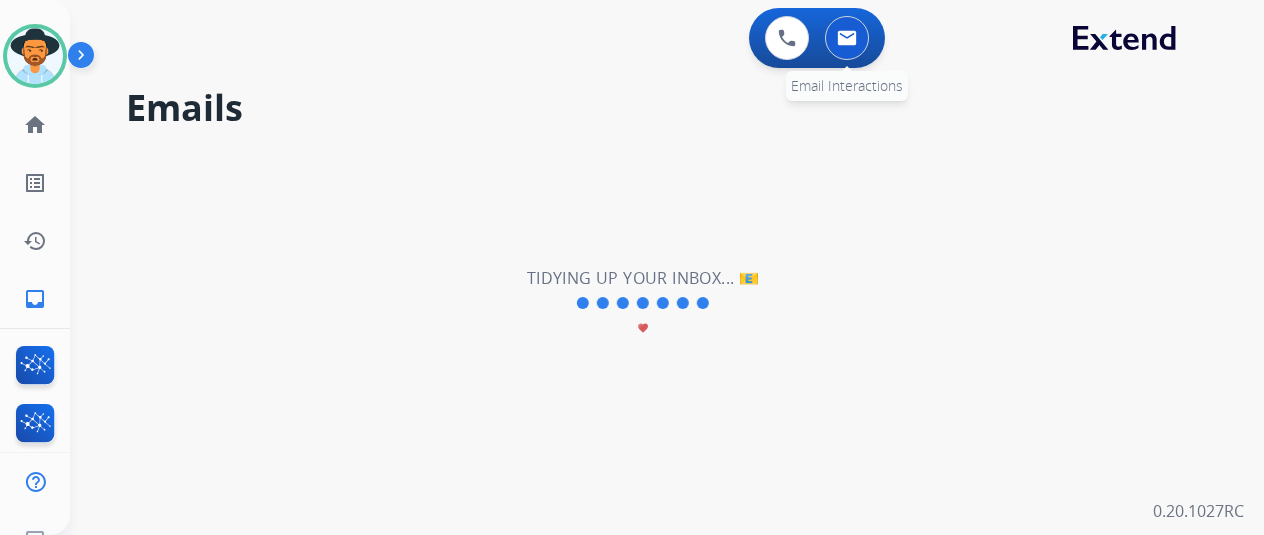 scroll, scrollTop: 0, scrollLeft: 0, axis: both 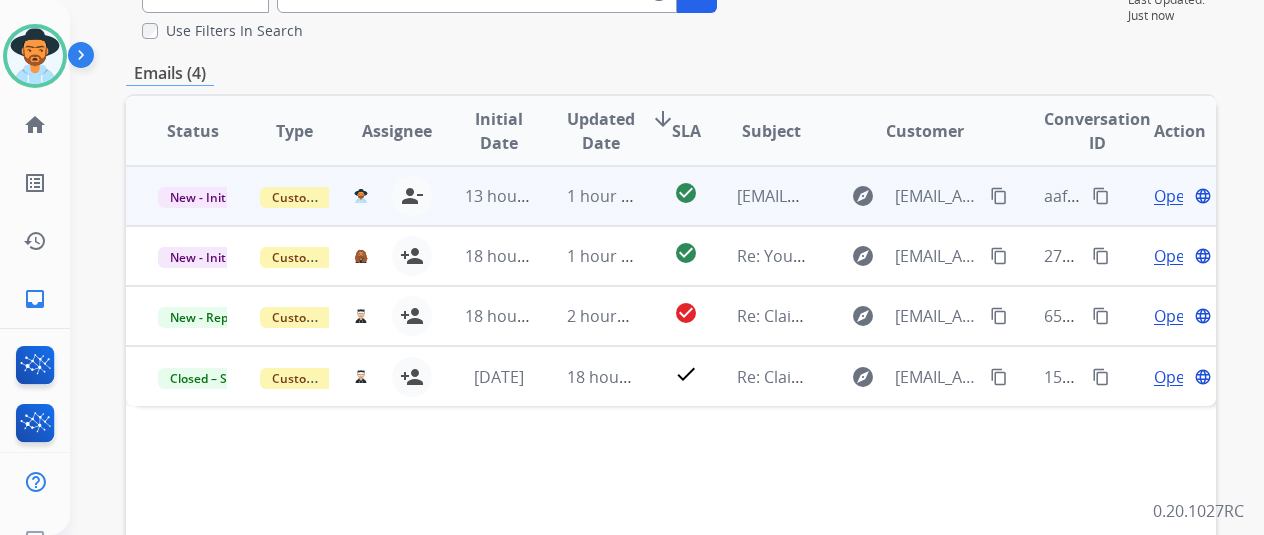 click on "Open" at bounding box center (1174, 196) 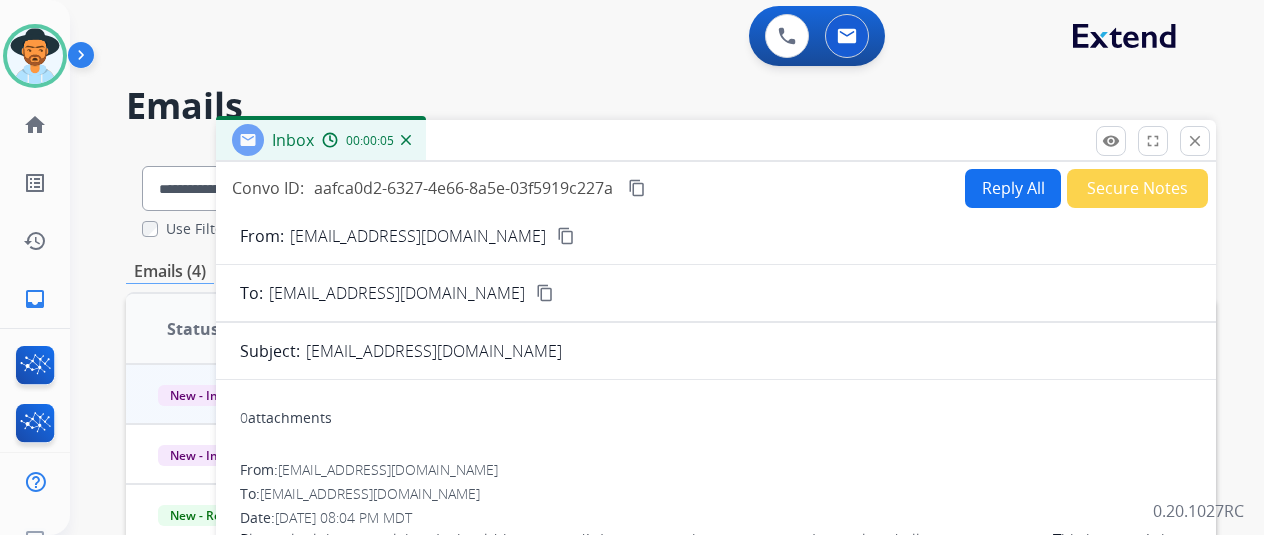 scroll, scrollTop: 0, scrollLeft: 0, axis: both 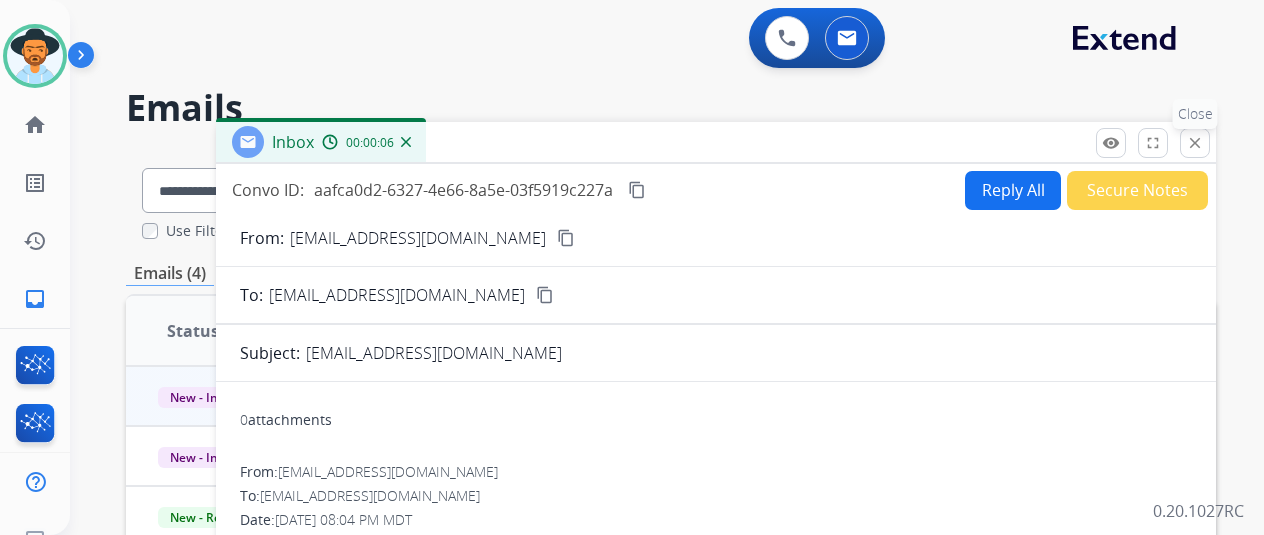 click on "close" at bounding box center [1195, 143] 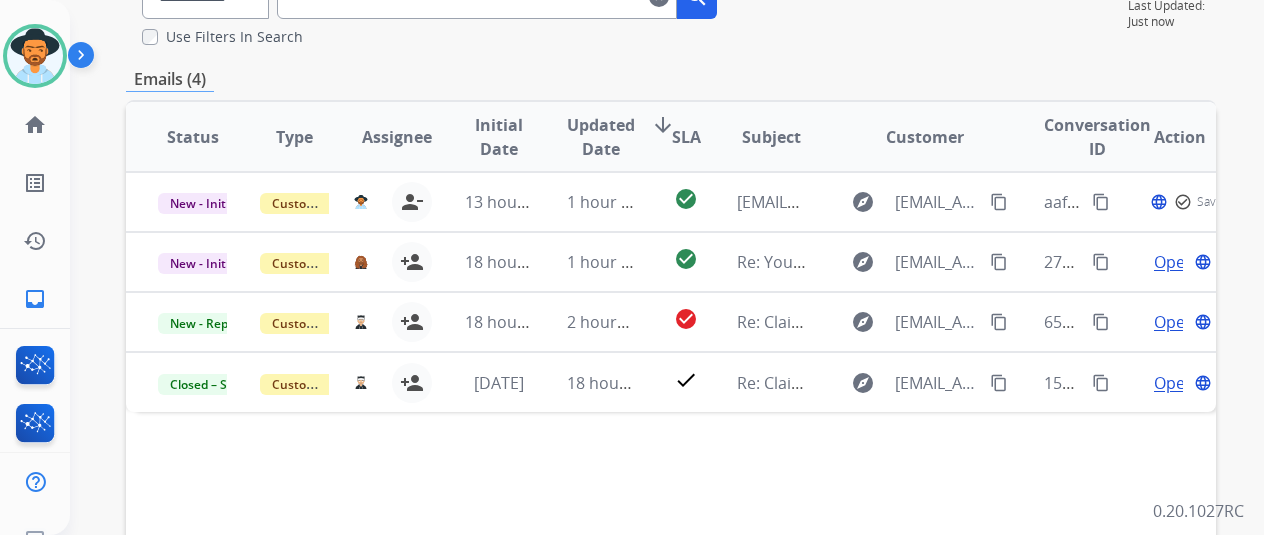 scroll, scrollTop: 200, scrollLeft: 0, axis: vertical 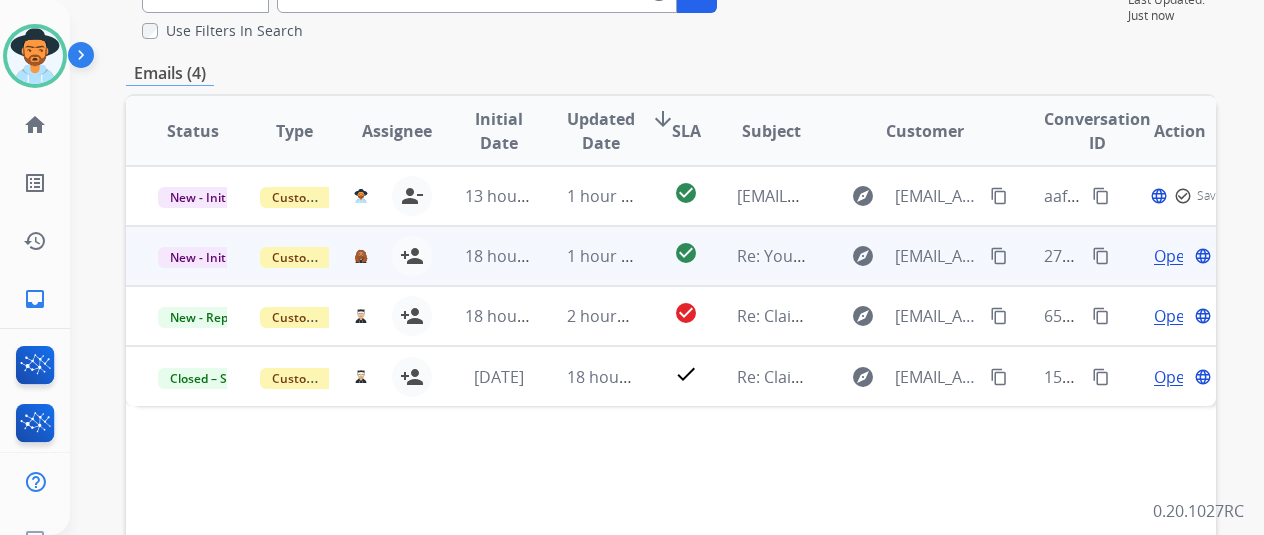 click on "Open" at bounding box center (1174, 256) 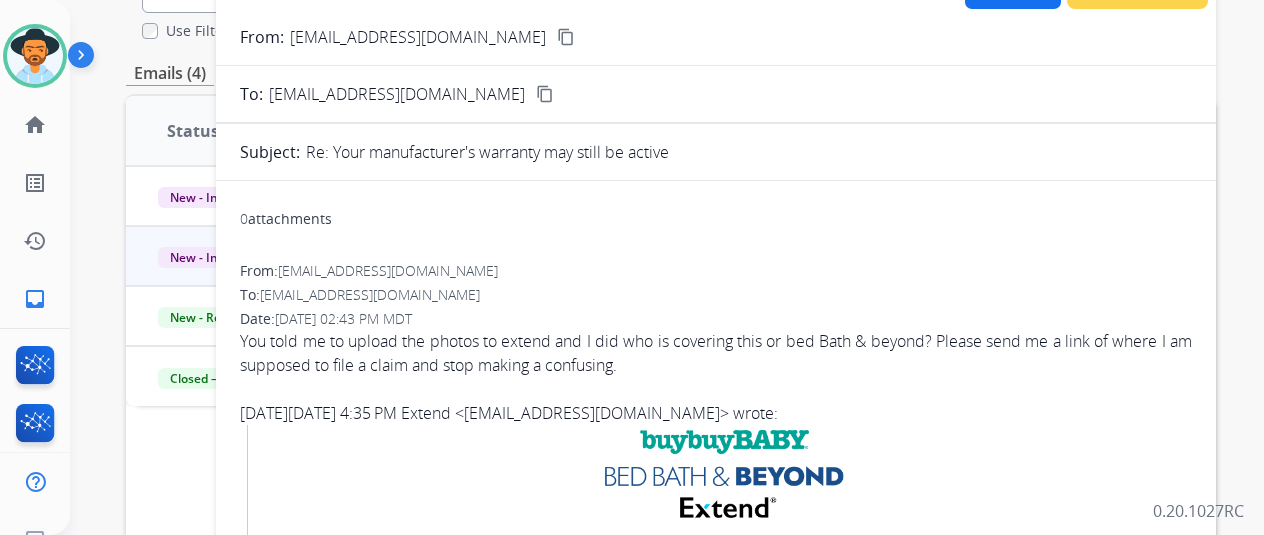 scroll, scrollTop: 0, scrollLeft: 0, axis: both 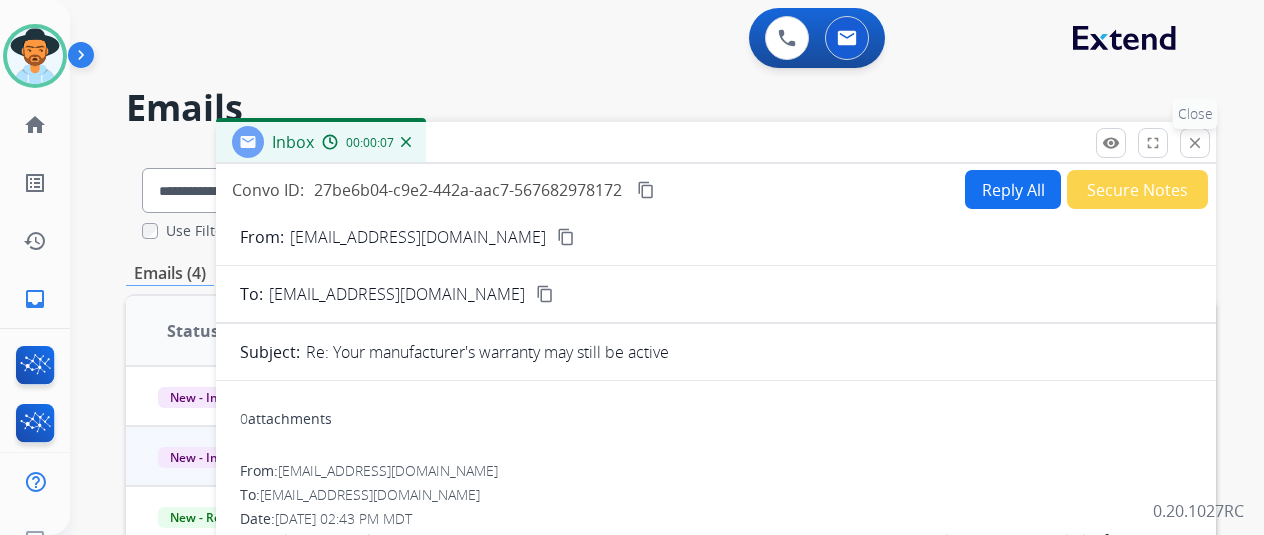 click on "close" at bounding box center (1195, 143) 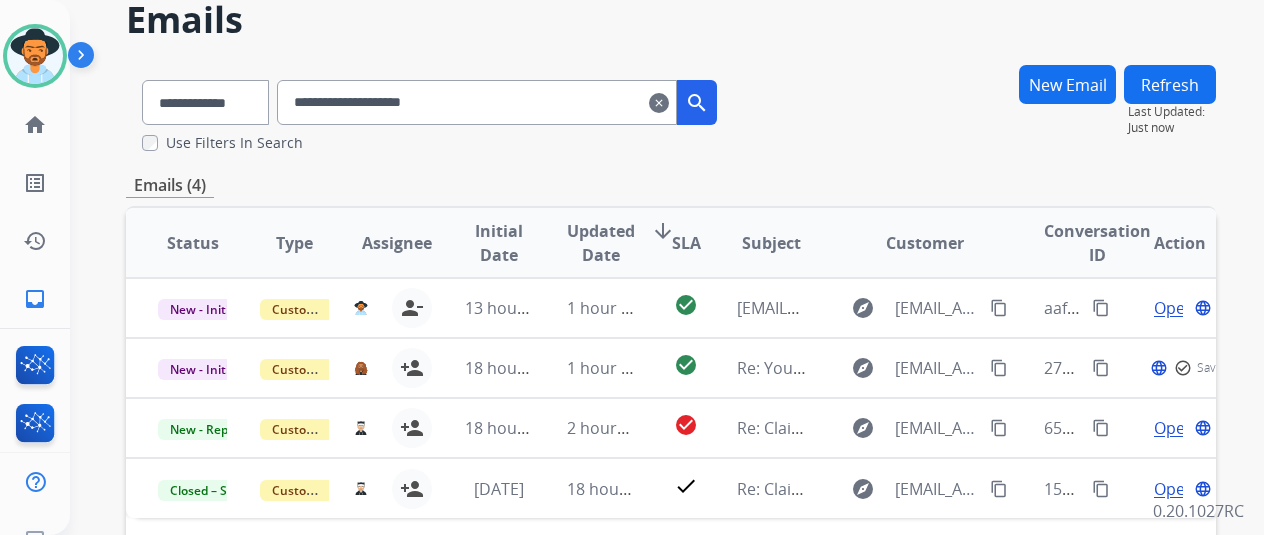 scroll, scrollTop: 200, scrollLeft: 0, axis: vertical 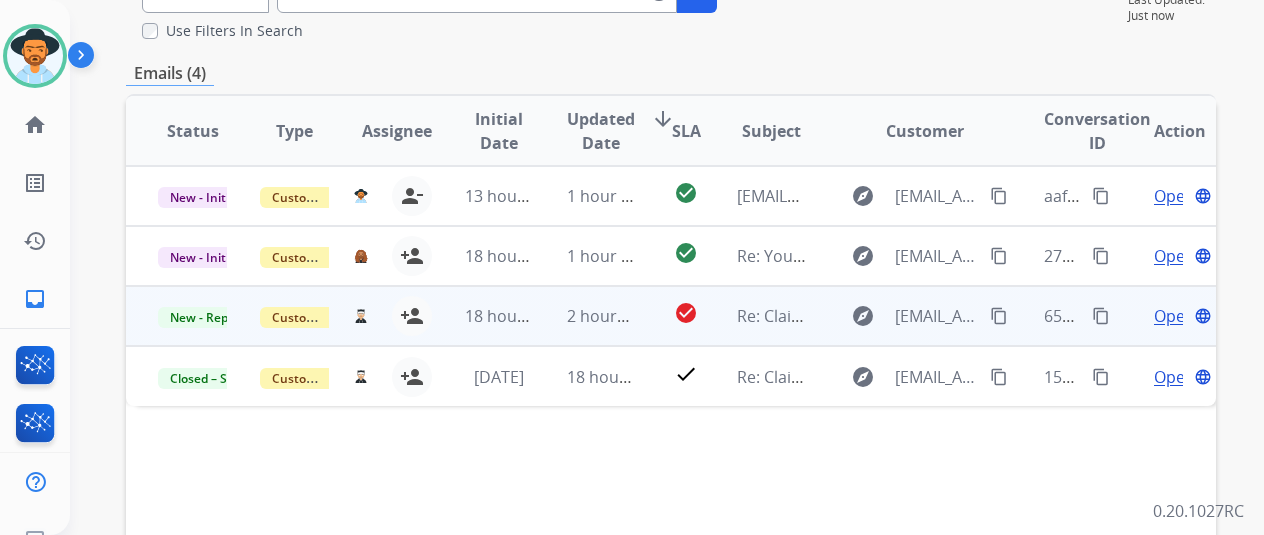 click on "Open" at bounding box center (1174, 316) 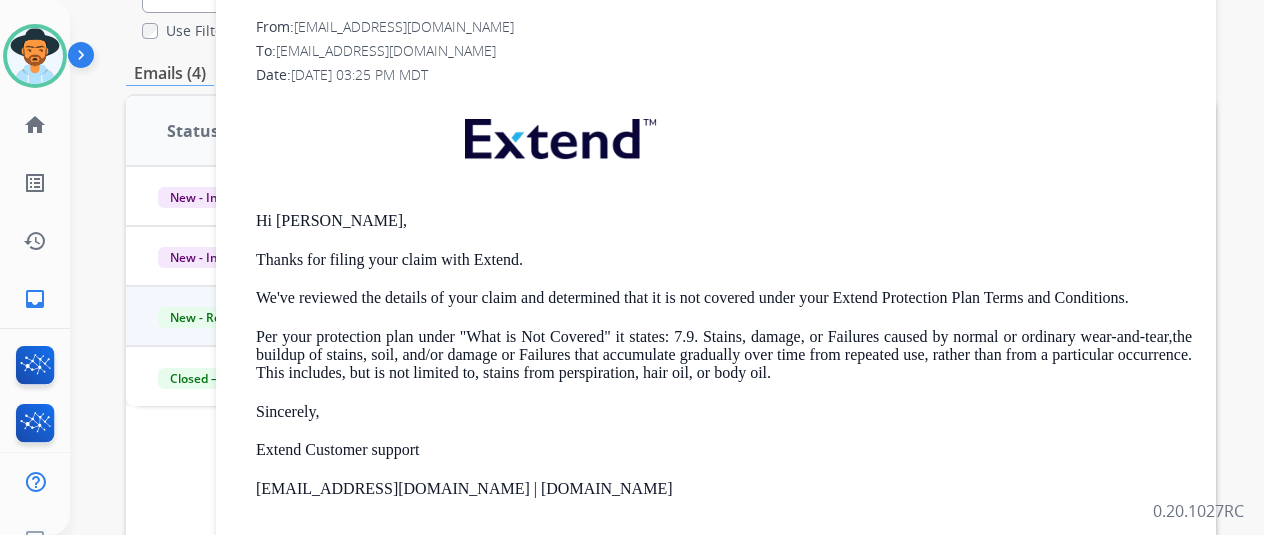 scroll, scrollTop: 0, scrollLeft: 0, axis: both 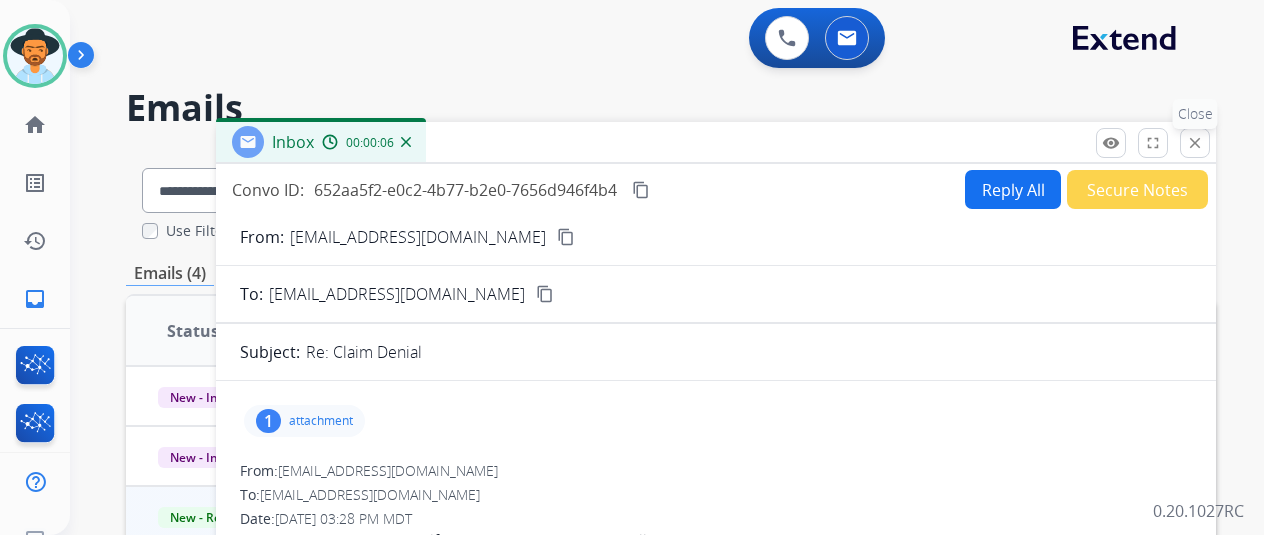 click on "close Close" at bounding box center (1195, 143) 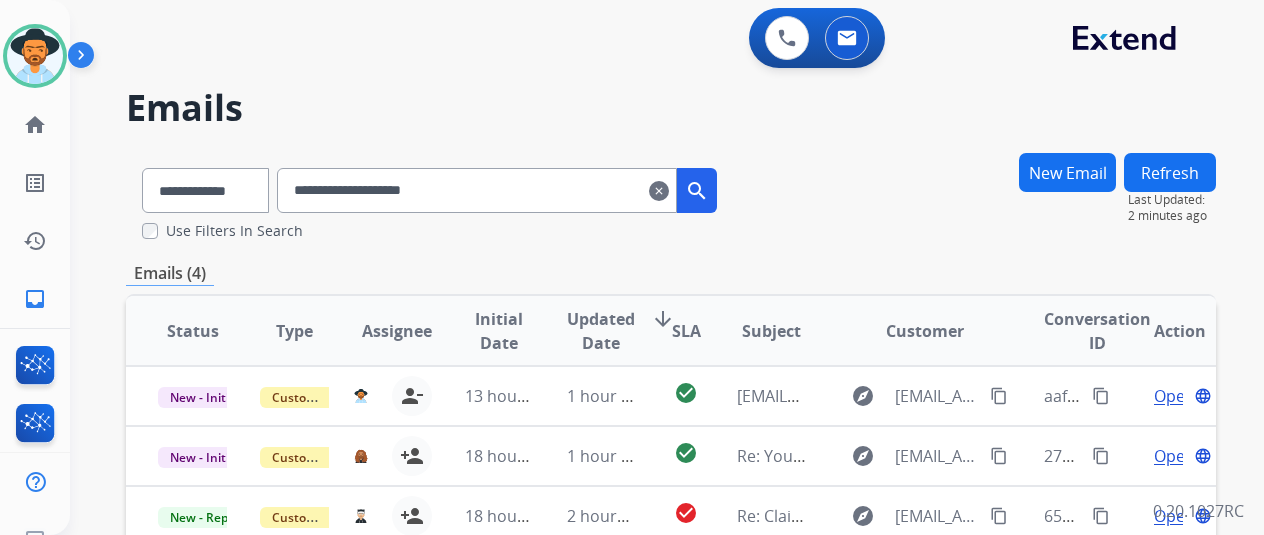 click on "**********" at bounding box center [477, 190] 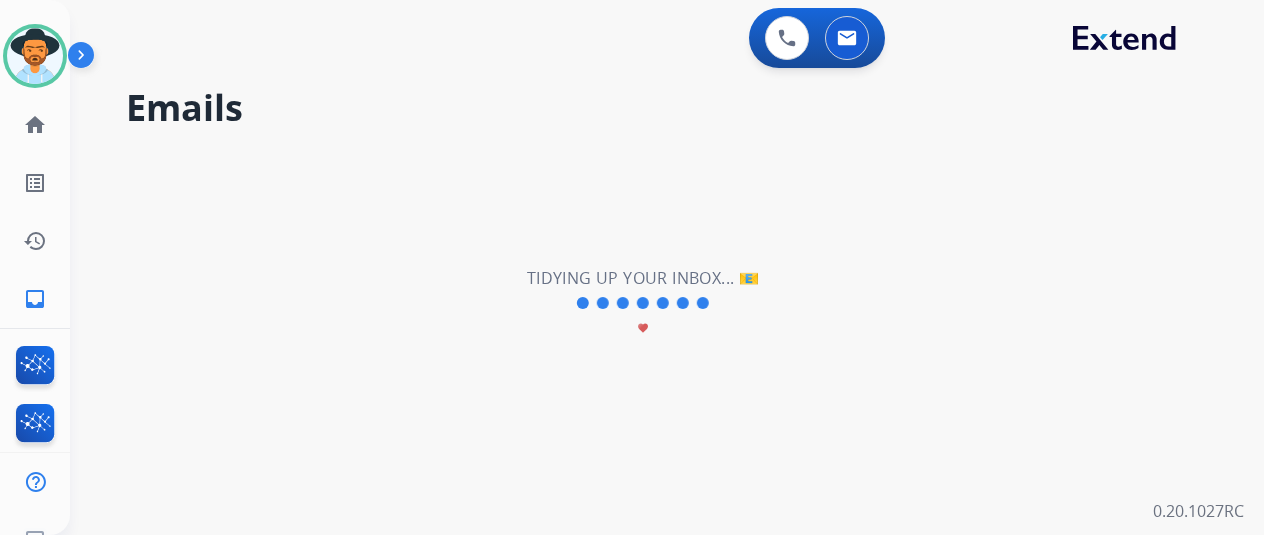 type 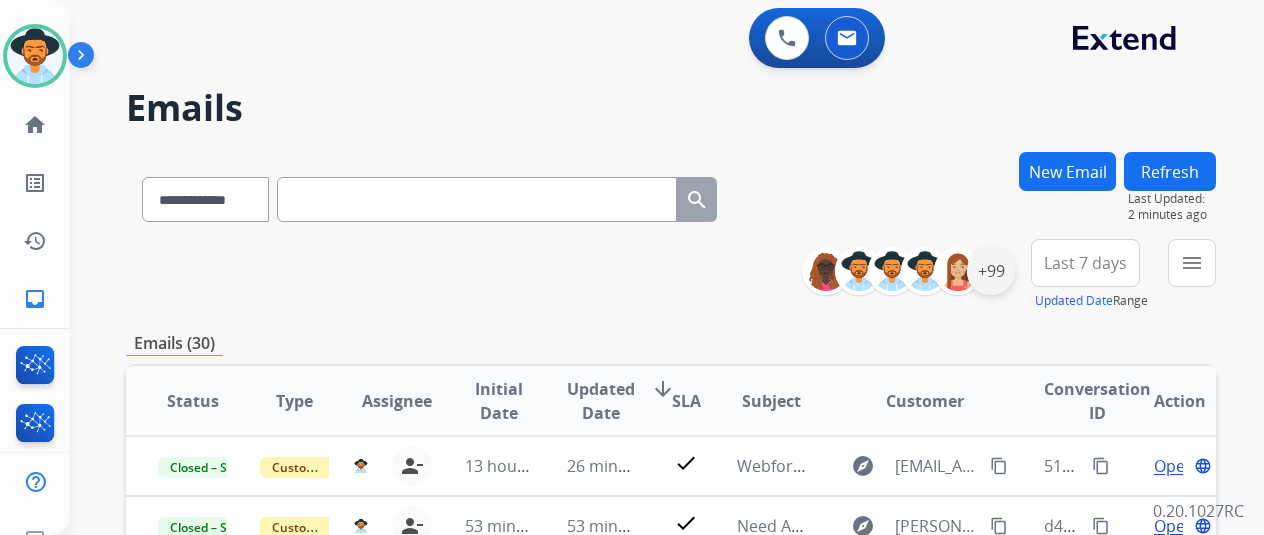 click on "+99" at bounding box center (991, 271) 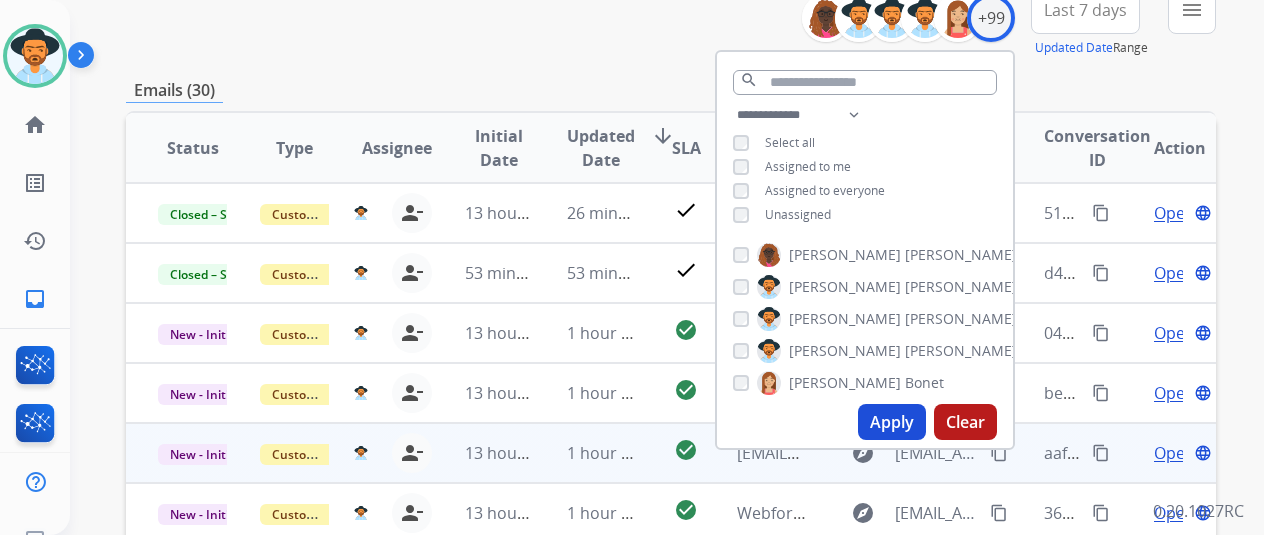 scroll, scrollTop: 400, scrollLeft: 0, axis: vertical 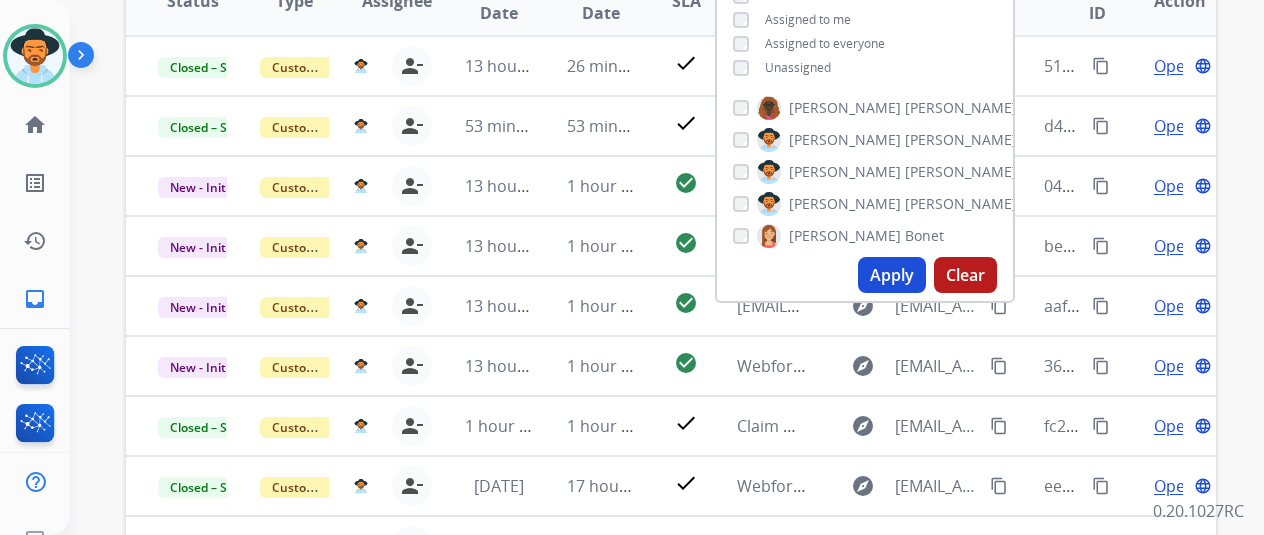 click on "Apply" at bounding box center (892, 275) 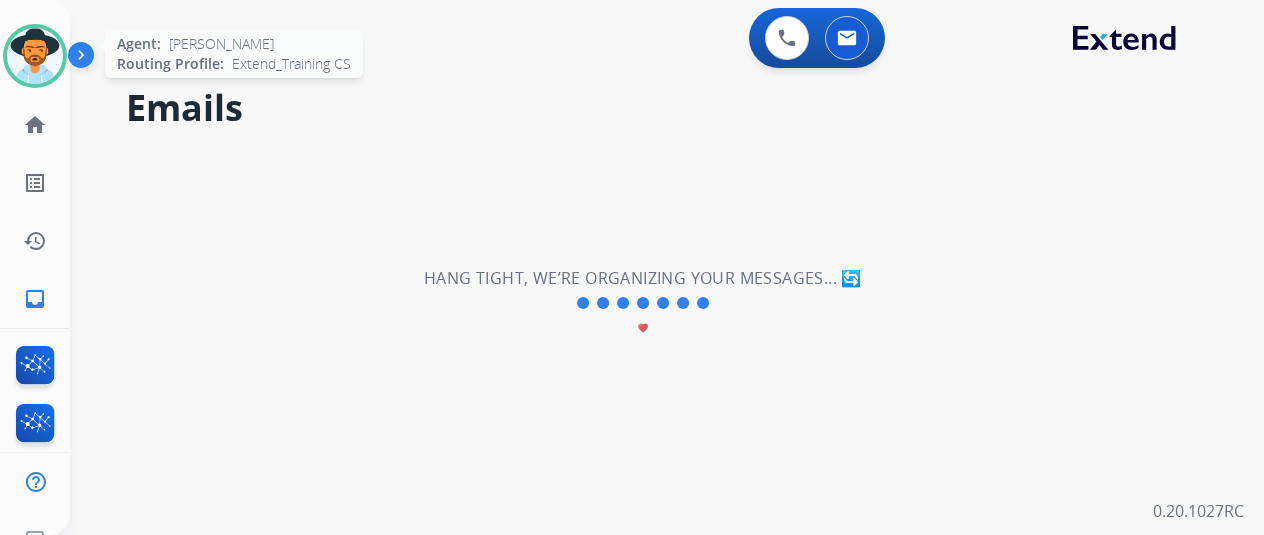 click at bounding box center (35, 56) 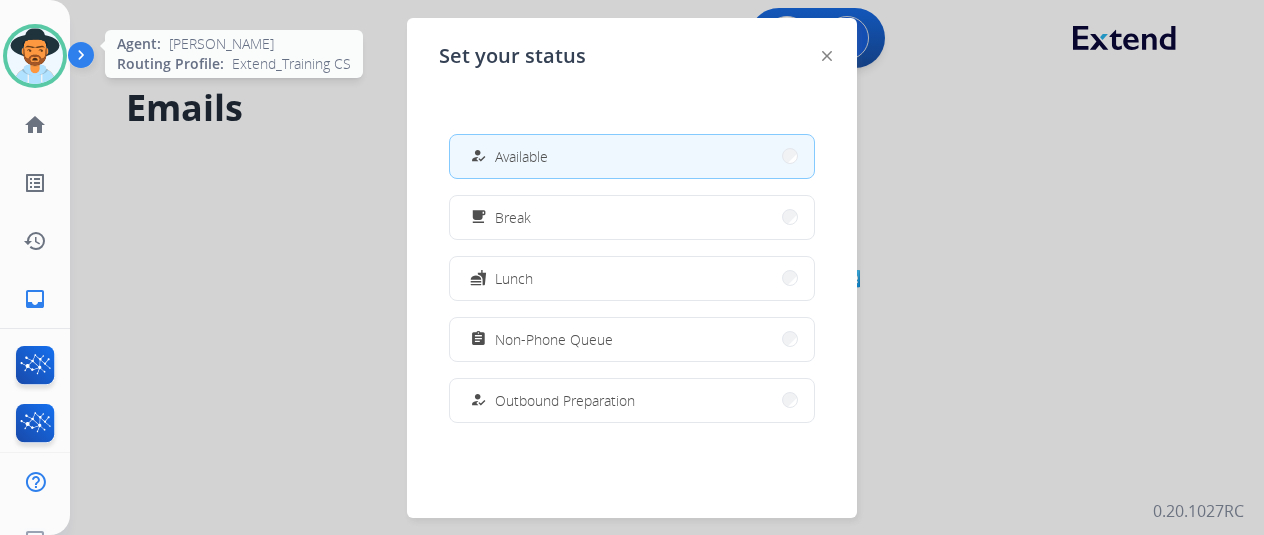click at bounding box center [35, 56] 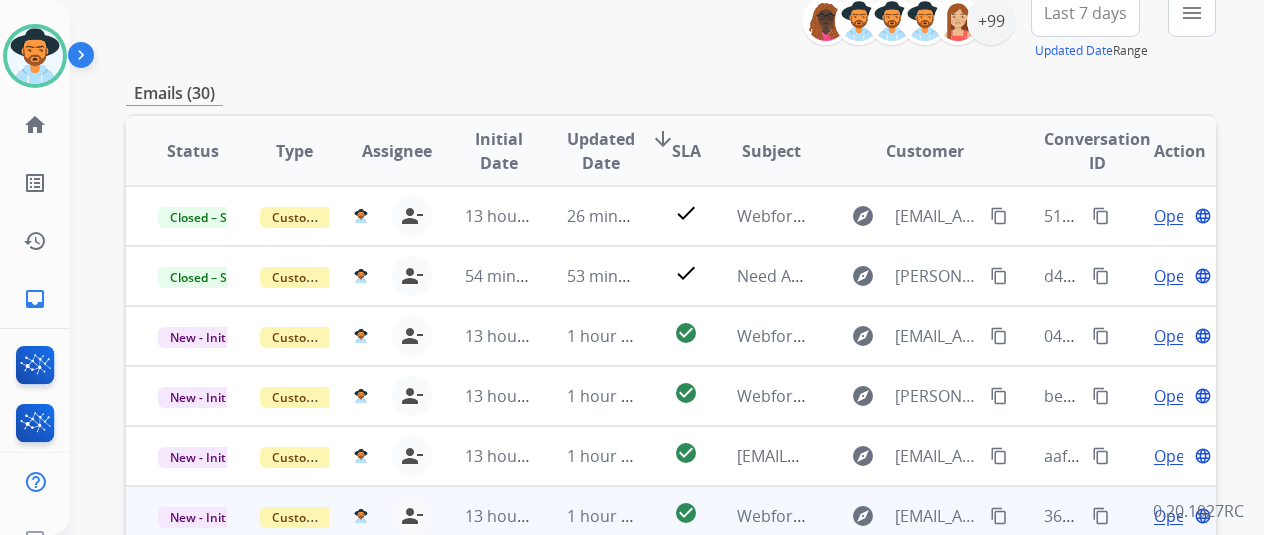 scroll, scrollTop: 400, scrollLeft: 0, axis: vertical 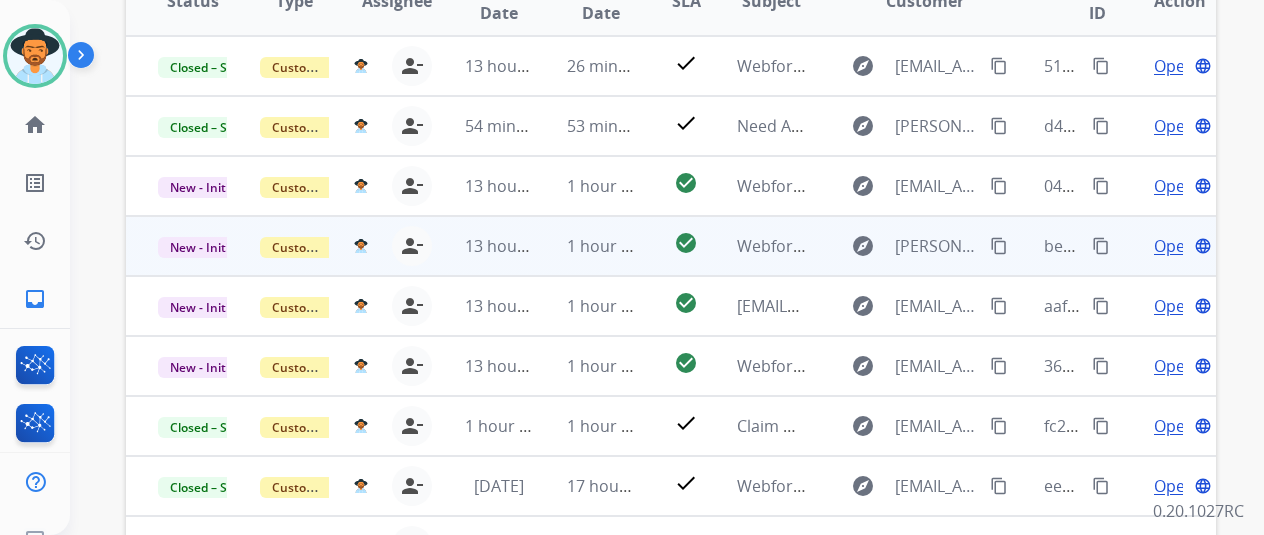 click on "Customer Support" at bounding box center [279, 246] 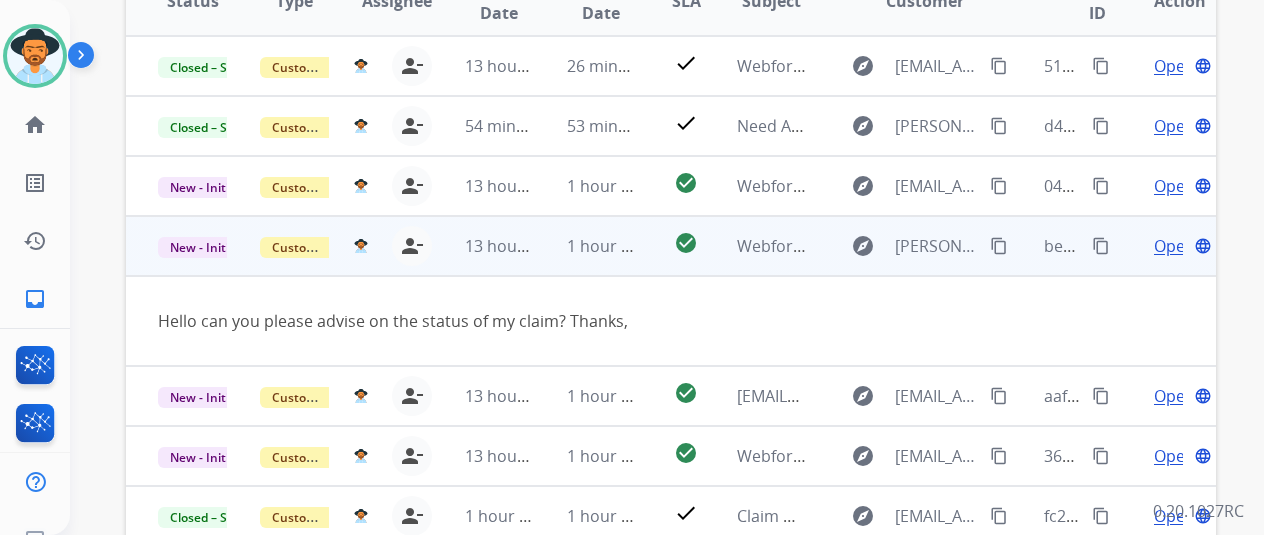 scroll, scrollTop: 92, scrollLeft: 0, axis: vertical 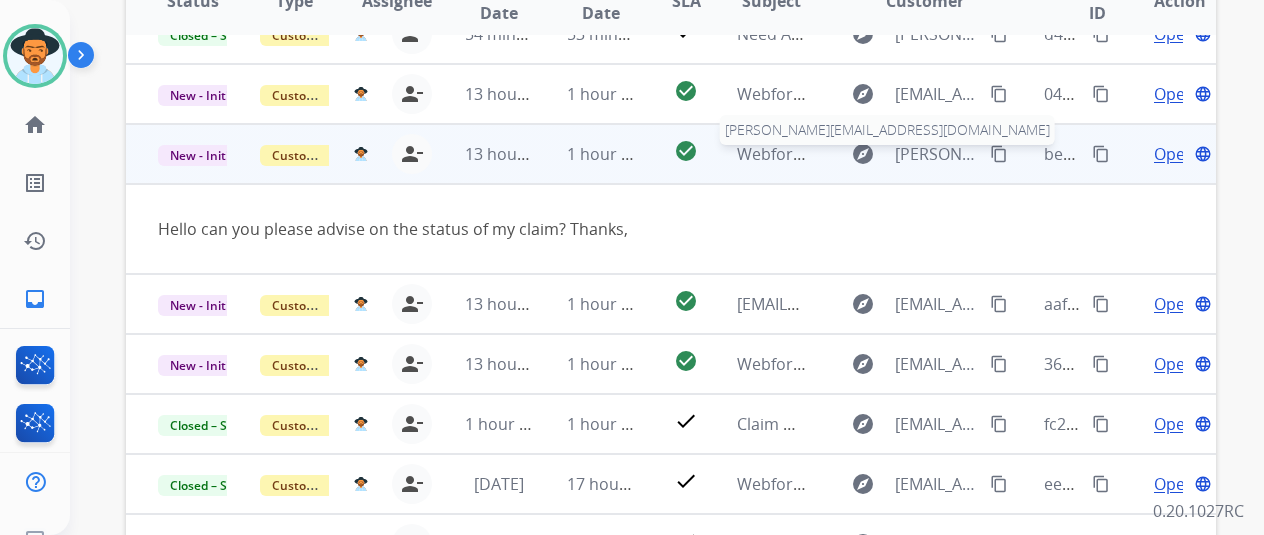 click on "[PERSON_NAME][EMAIL_ADDRESS][DOMAIN_NAME]" at bounding box center [936, 154] 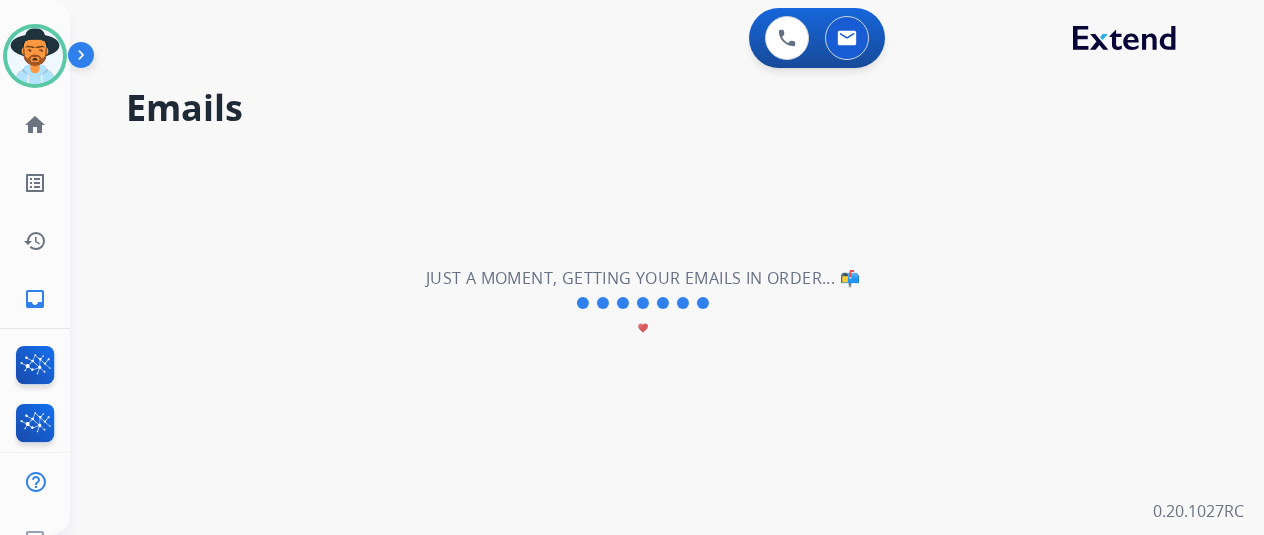 scroll, scrollTop: 0, scrollLeft: 0, axis: both 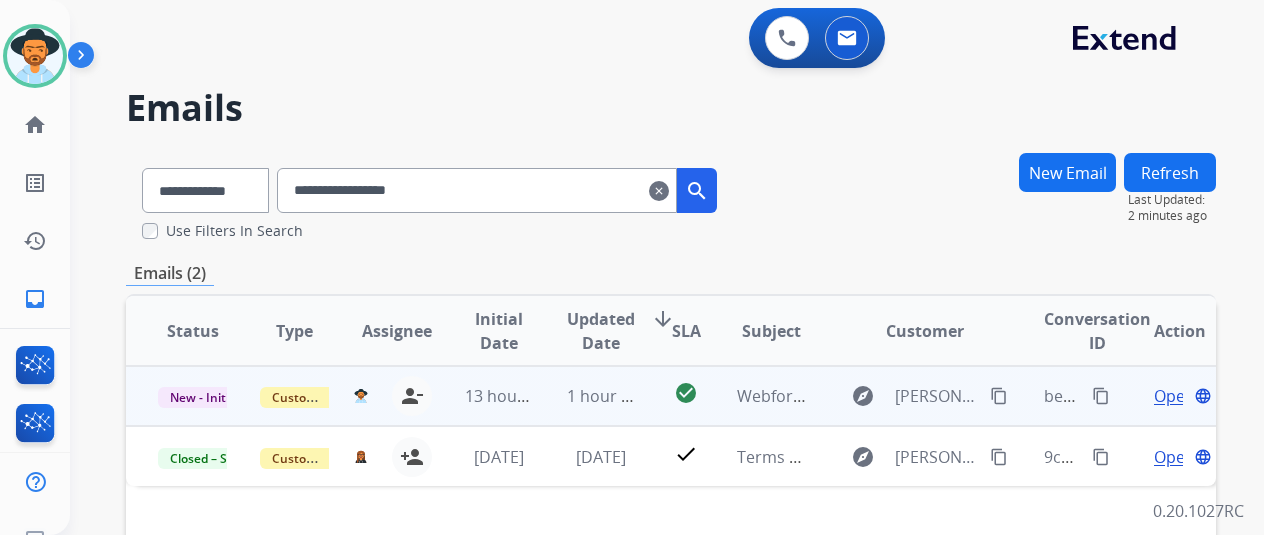 click on "content_copy" at bounding box center [999, 396] 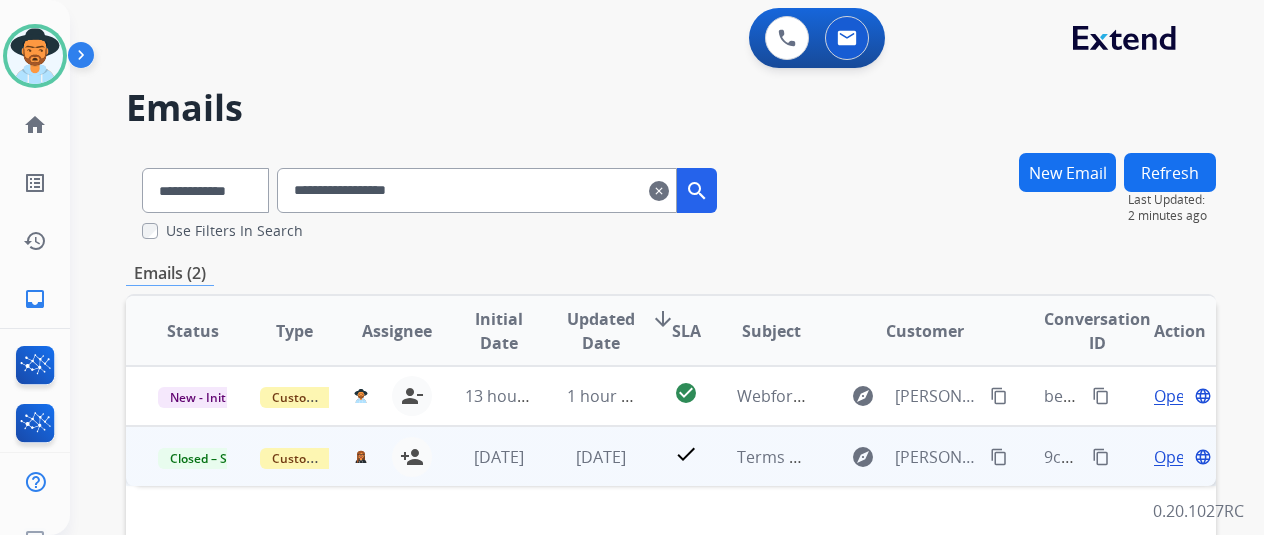 click on "Open" at bounding box center (1174, 457) 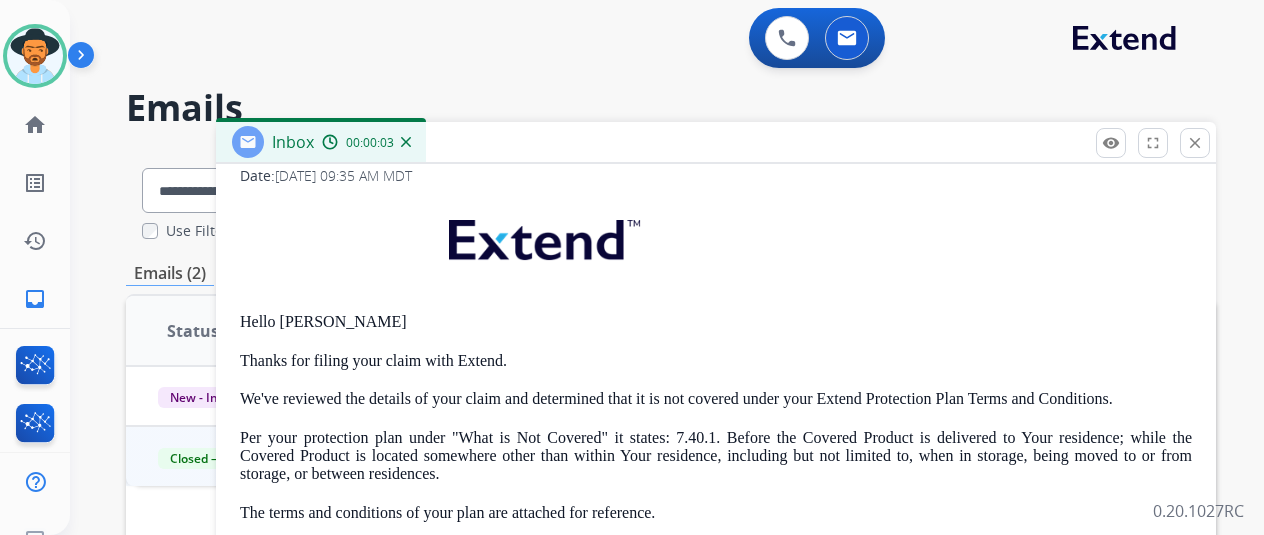 scroll, scrollTop: 362, scrollLeft: 0, axis: vertical 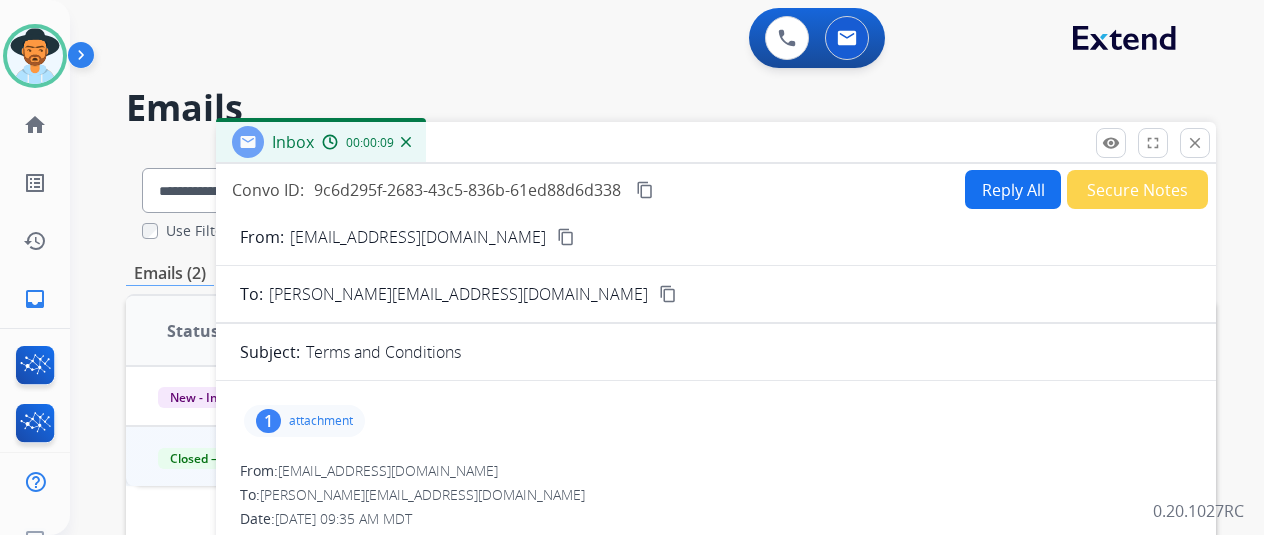click on "attachment" at bounding box center (321, 421) 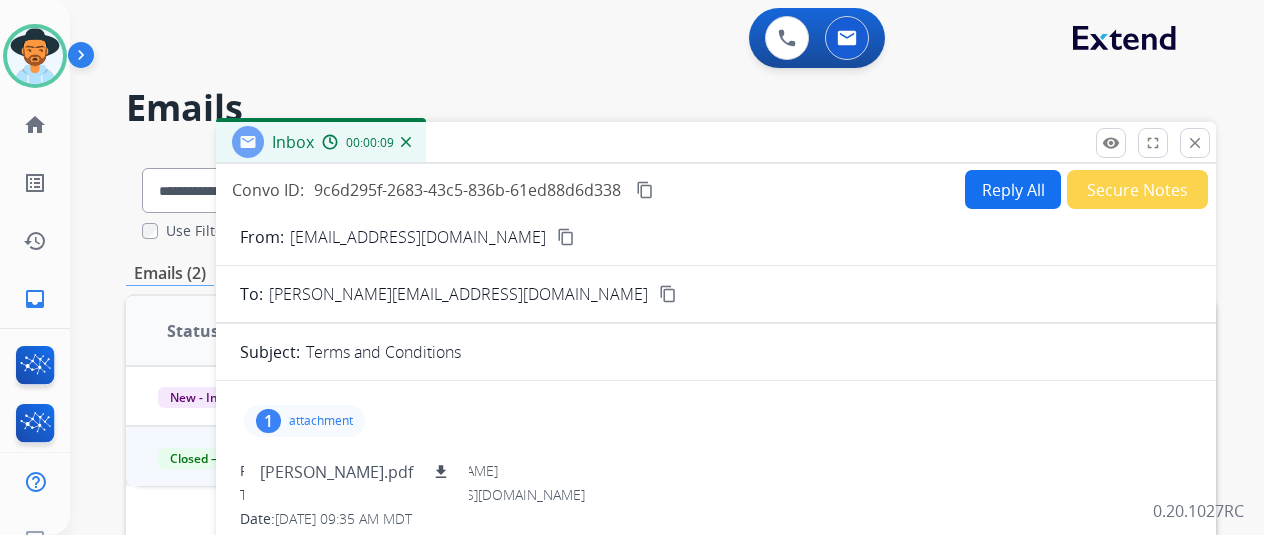 click on "attachment" at bounding box center (321, 421) 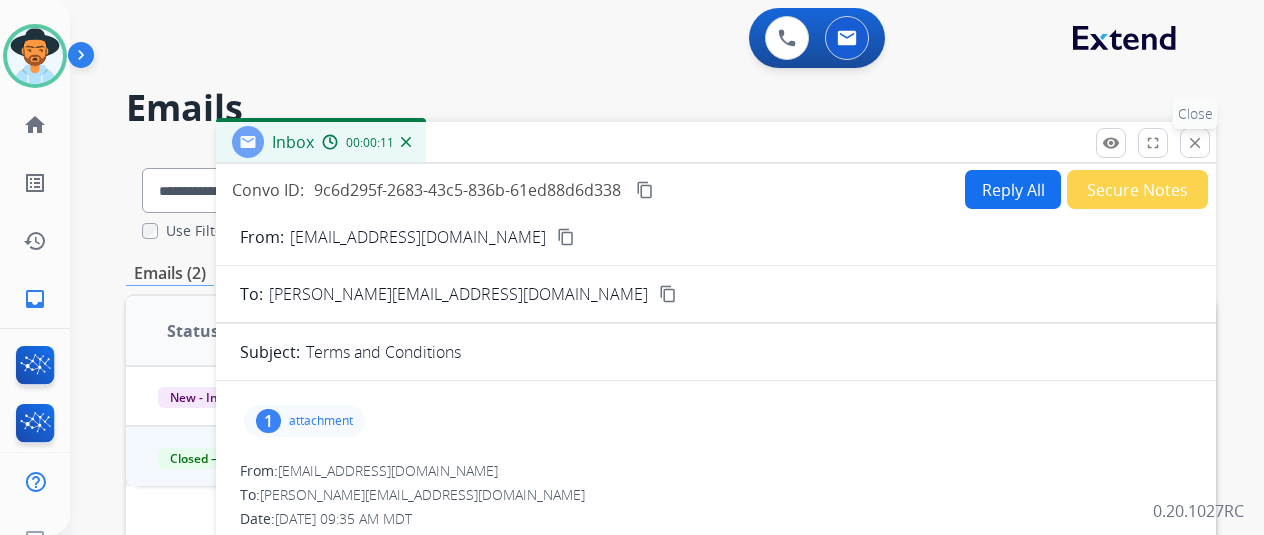 click on "close" at bounding box center [1195, 143] 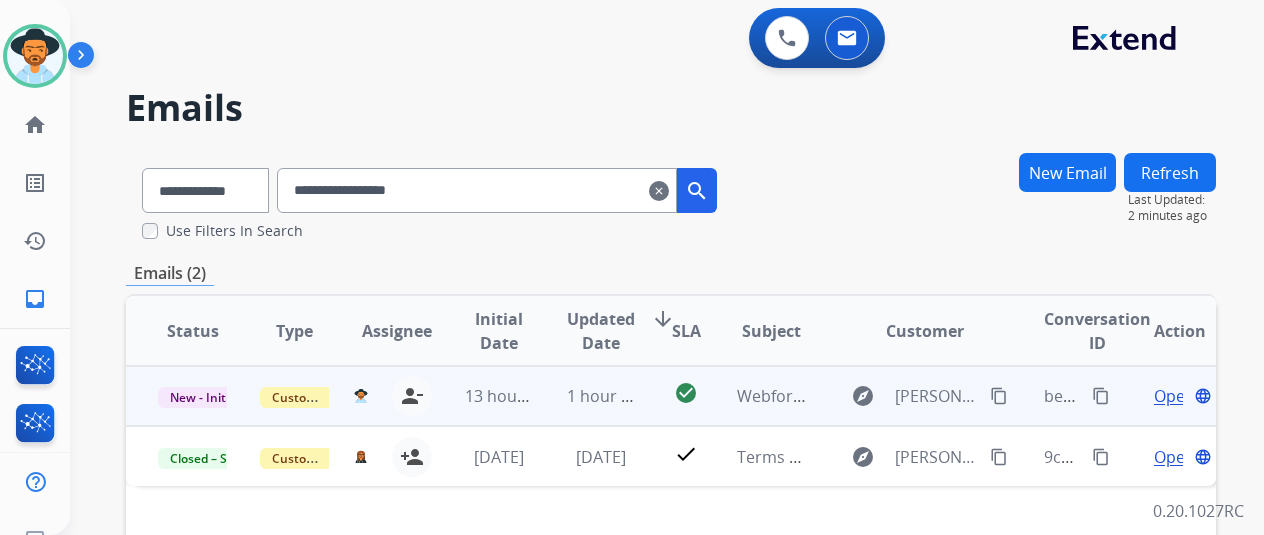 click on "Open" at bounding box center [1174, 396] 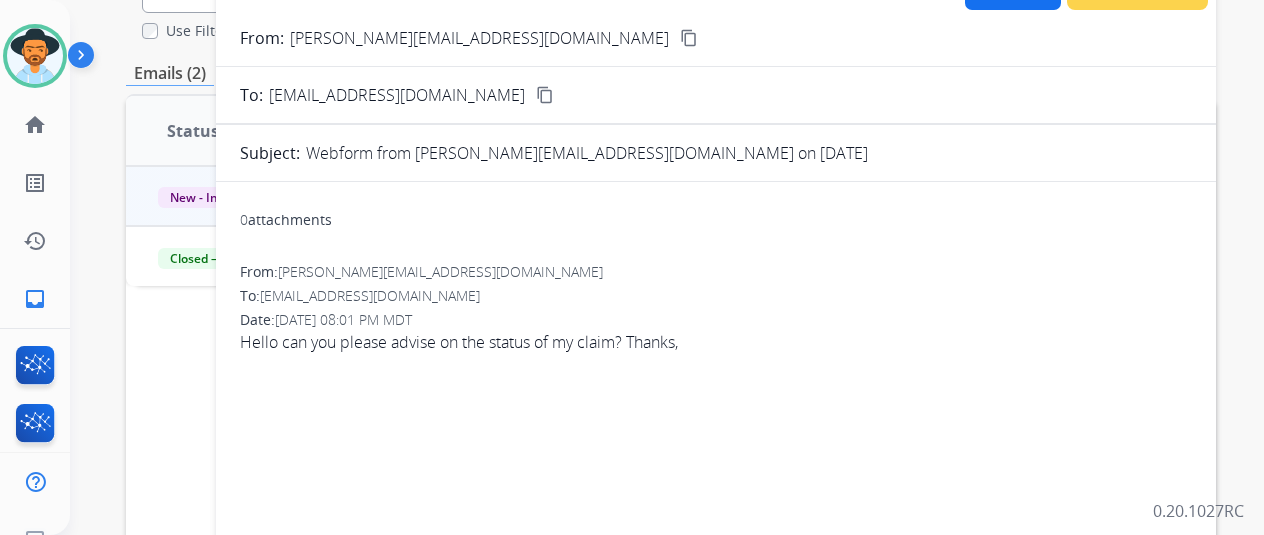 scroll, scrollTop: 0, scrollLeft: 0, axis: both 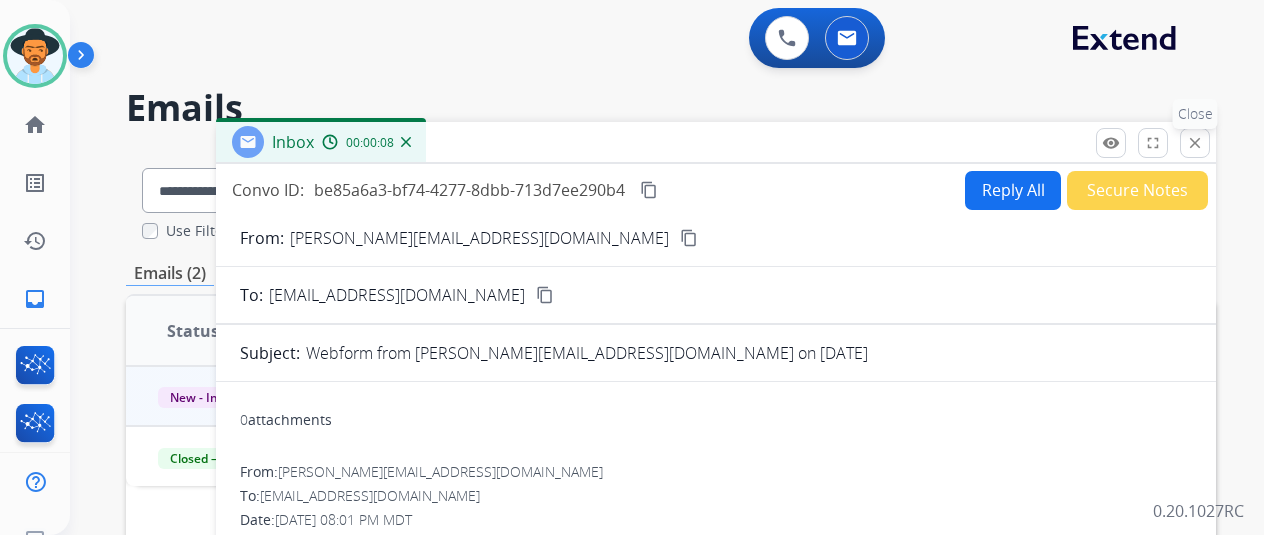 click on "close" at bounding box center [1195, 143] 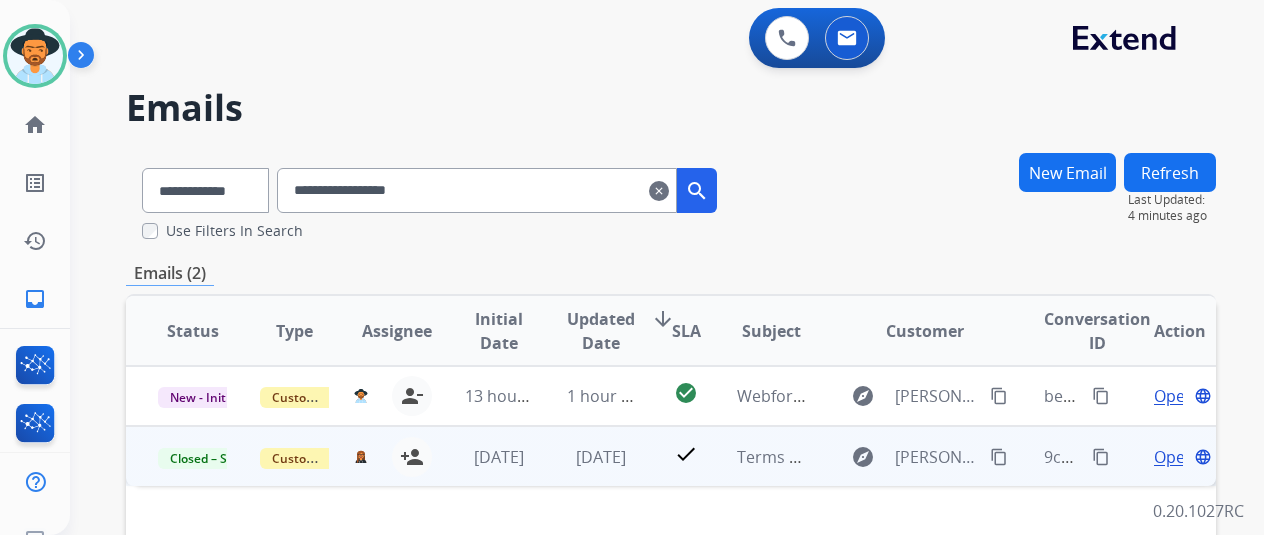 click on "Open" at bounding box center [1174, 457] 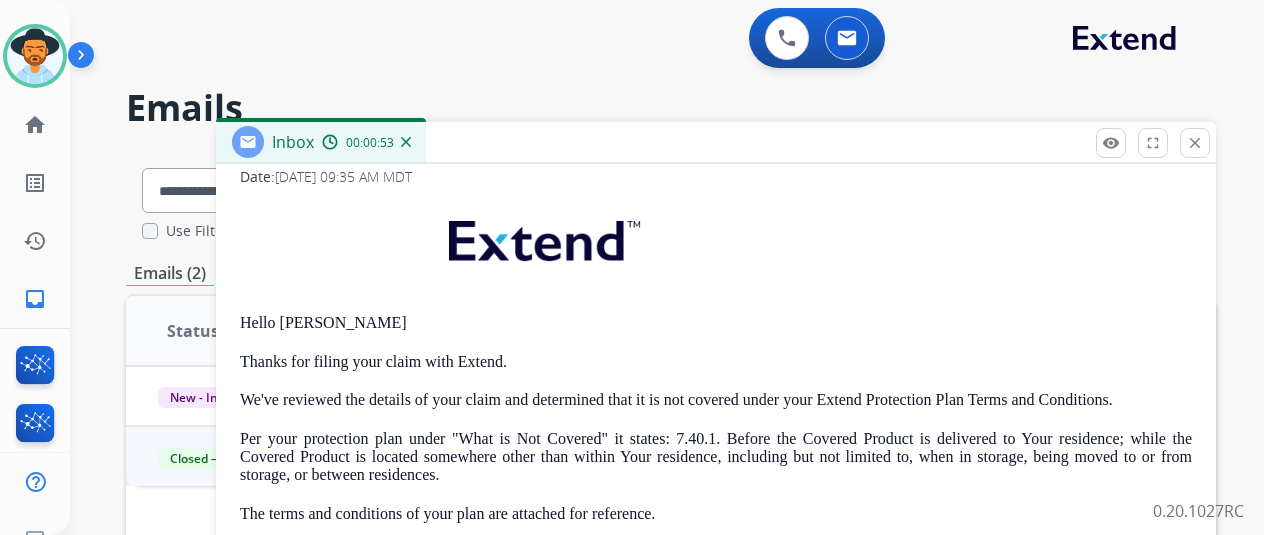 scroll, scrollTop: 362, scrollLeft: 0, axis: vertical 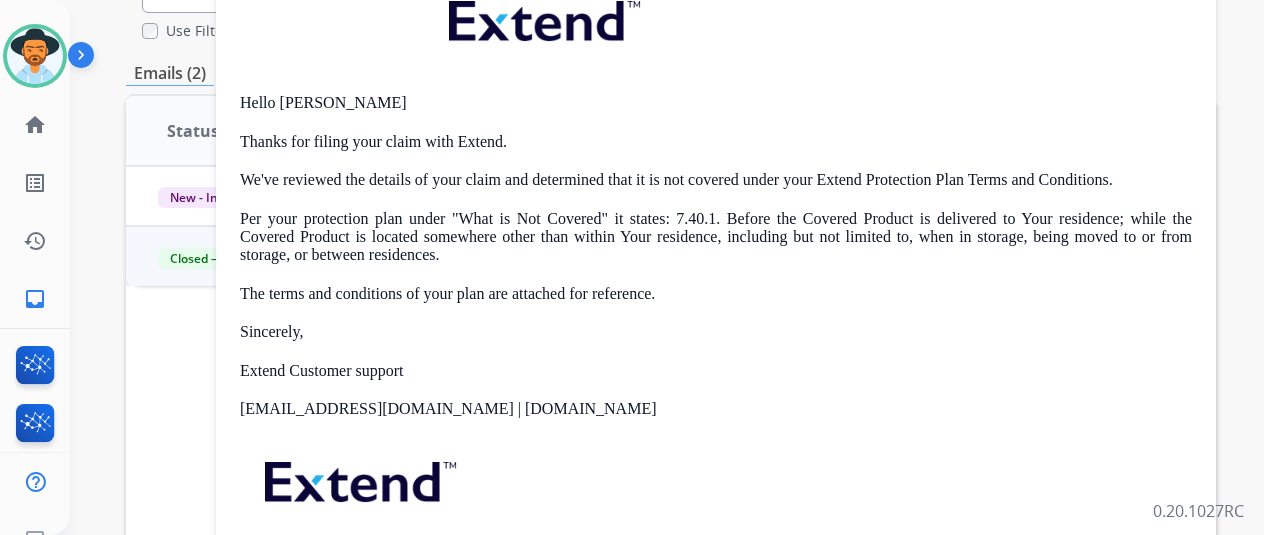 click on "Extend Customer support" at bounding box center (716, 371) 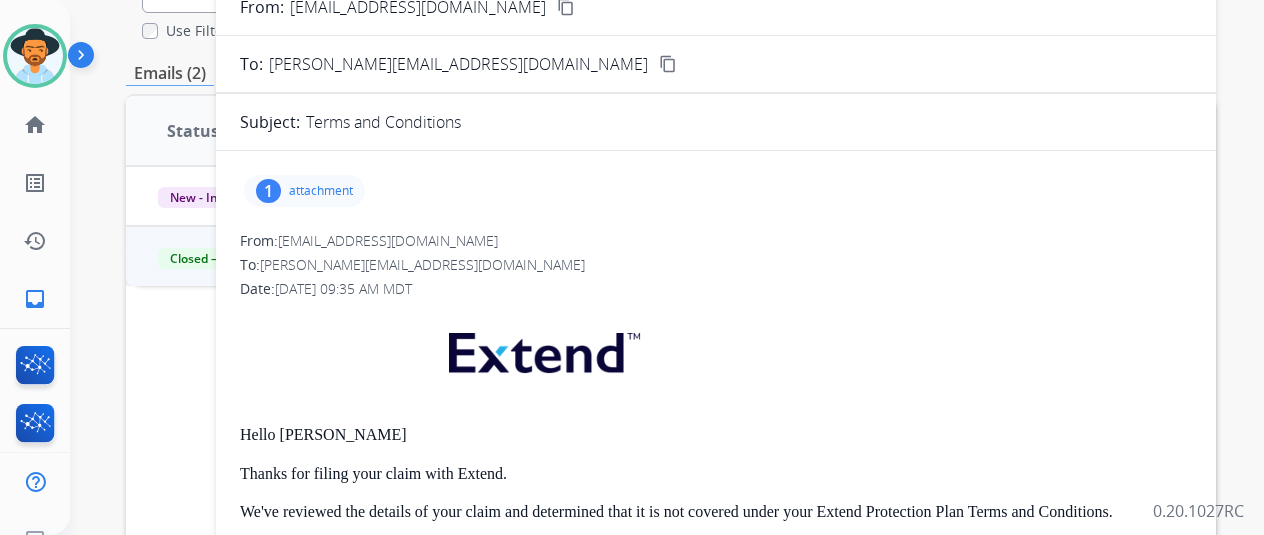 scroll, scrollTop: 0, scrollLeft: 0, axis: both 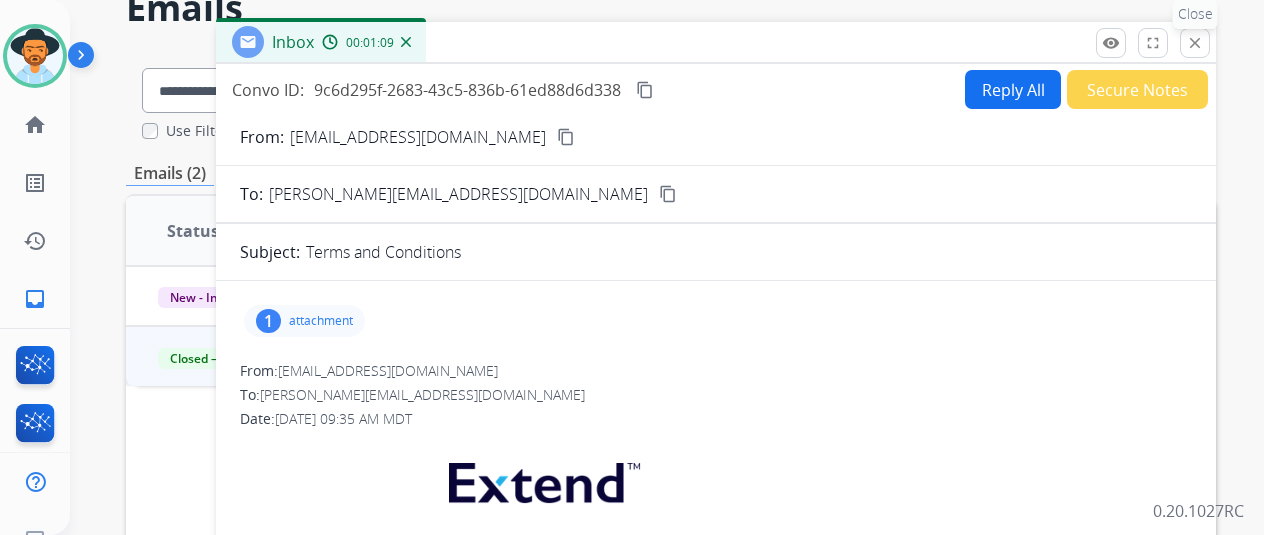 click on "close" at bounding box center [1195, 43] 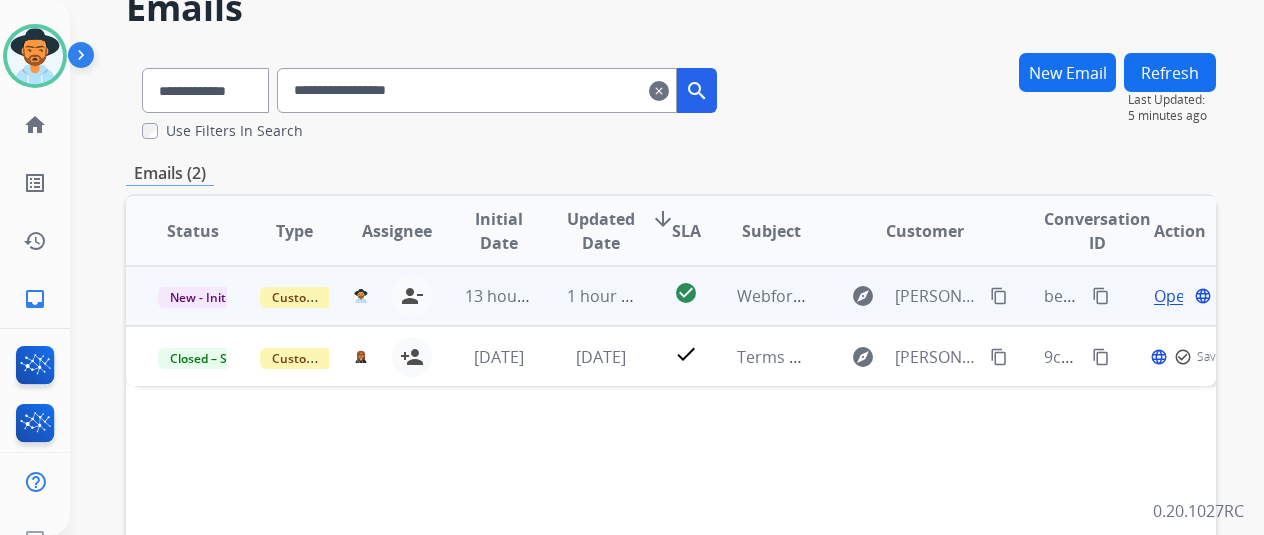 click on "Open" at bounding box center [1174, 296] 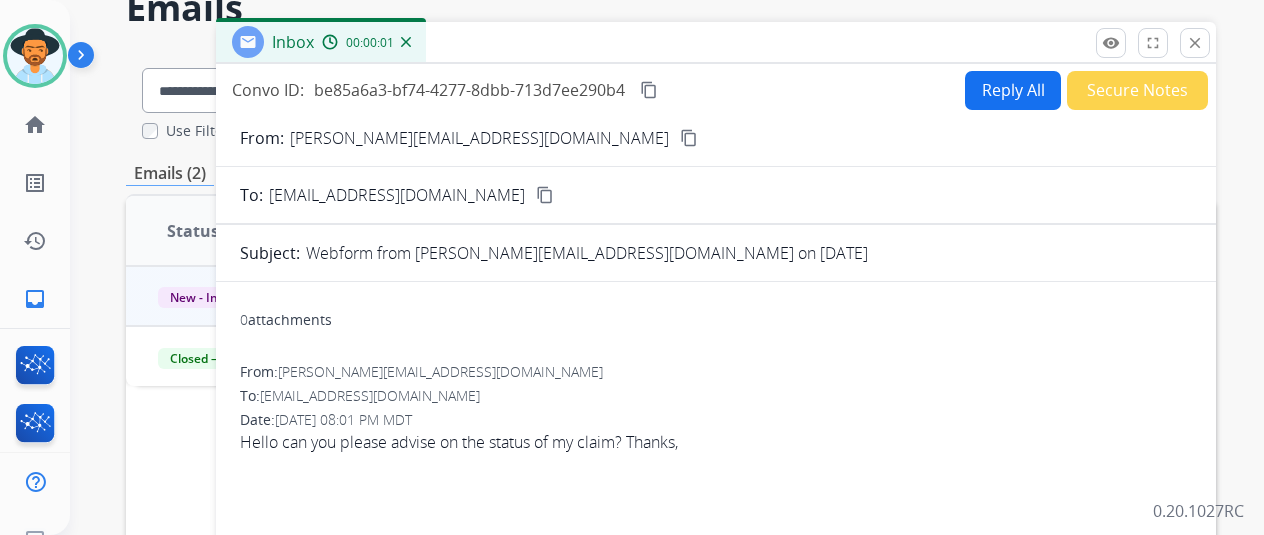 click on "Reply All" at bounding box center (1013, 90) 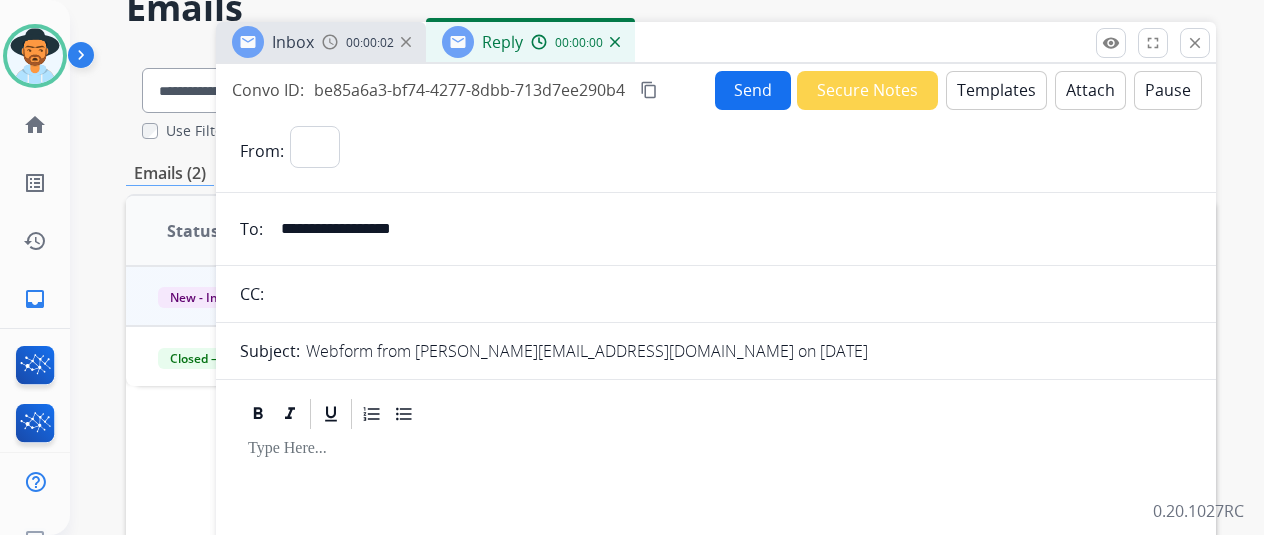 select on "**********" 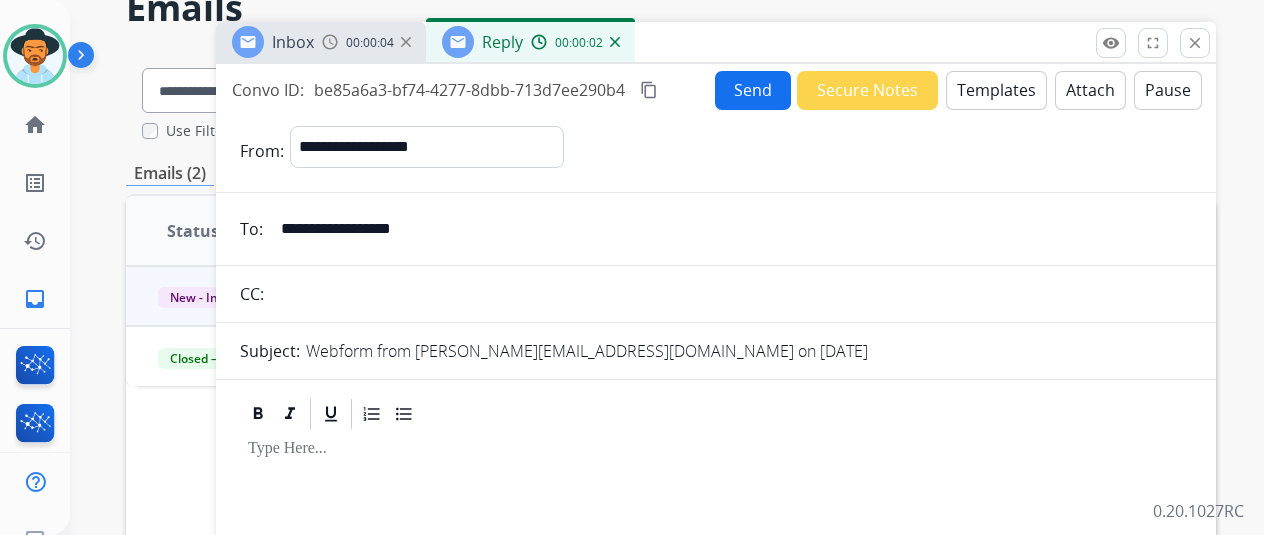 click on "Webform from [PERSON_NAME][EMAIL_ADDRESS][DOMAIN_NAME] on [DATE]" at bounding box center [749, 351] 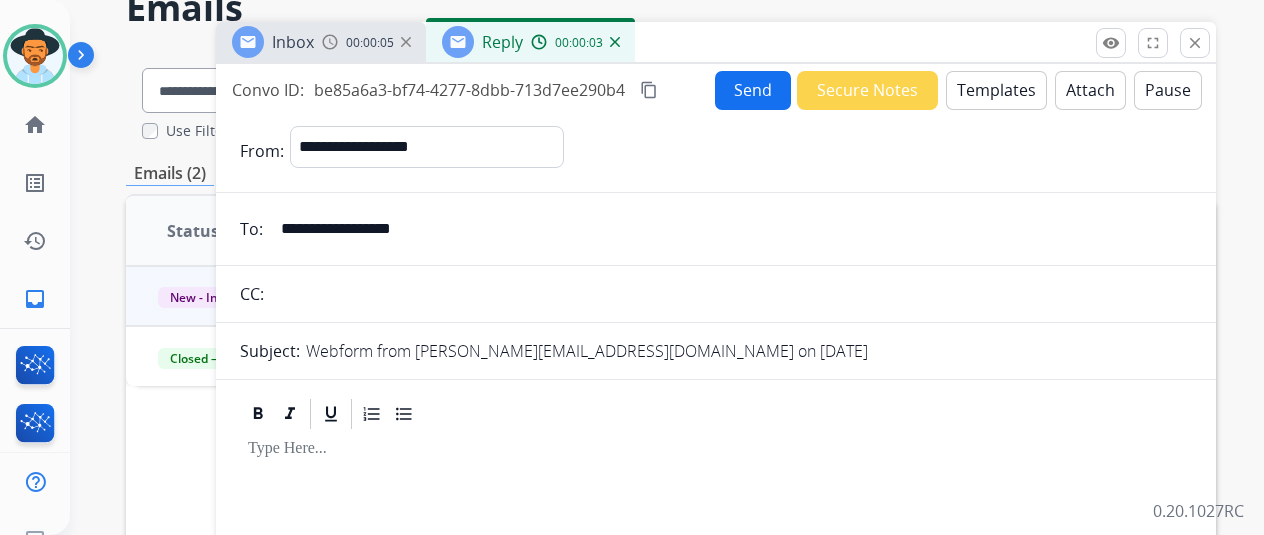 click at bounding box center [731, 294] 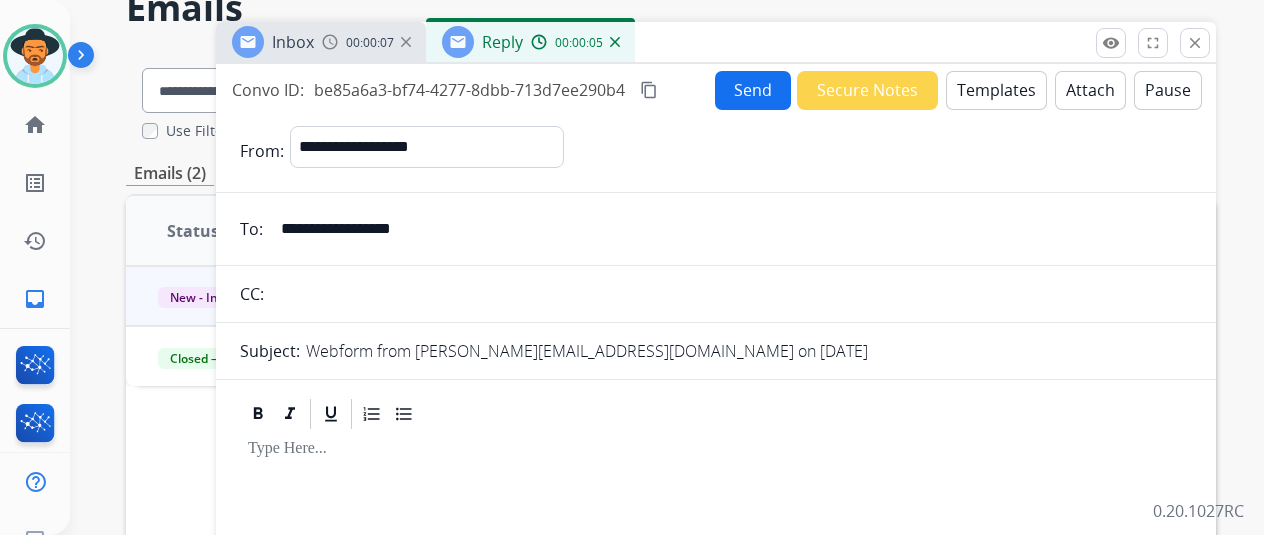 click on "Webform from [PERSON_NAME][EMAIL_ADDRESS][DOMAIN_NAME] on [DATE]" at bounding box center [587, 351] 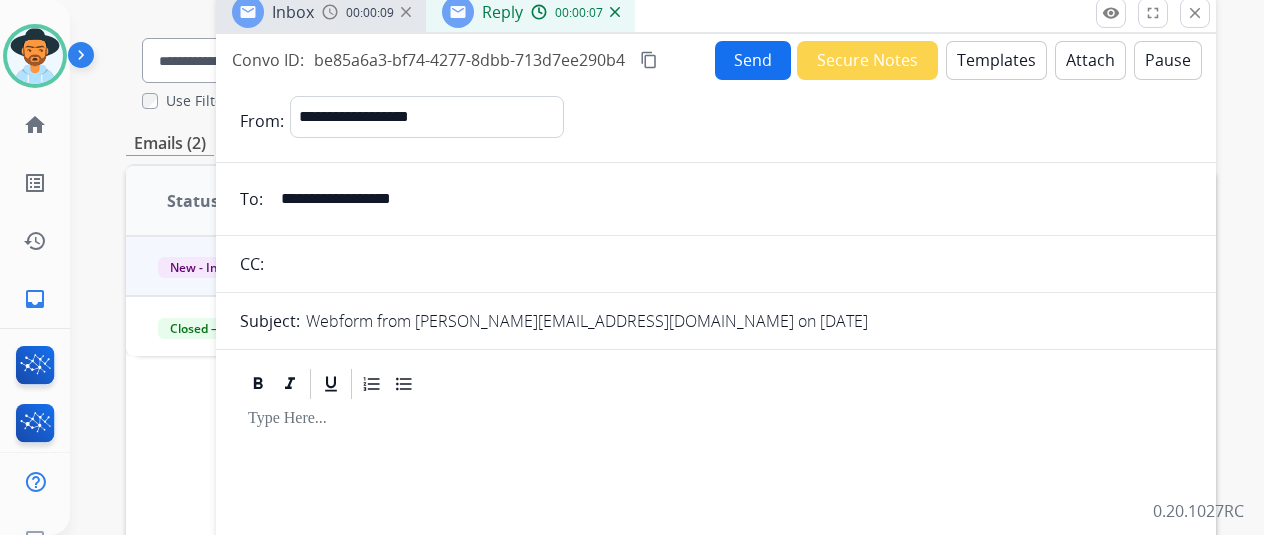 scroll, scrollTop: 100, scrollLeft: 0, axis: vertical 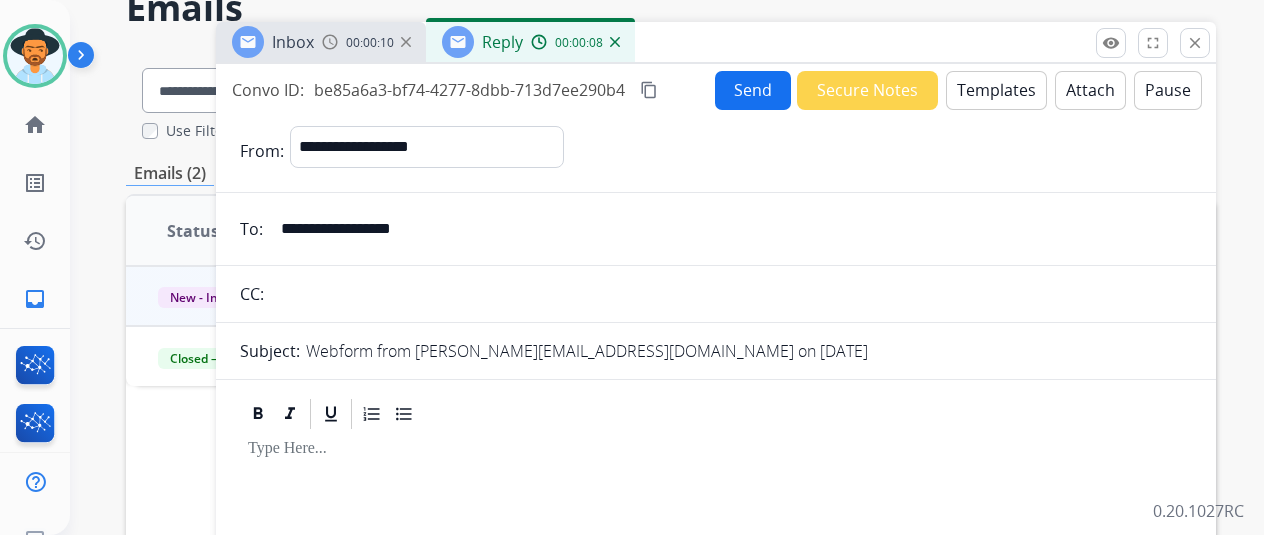 click on "Templates" at bounding box center (996, 90) 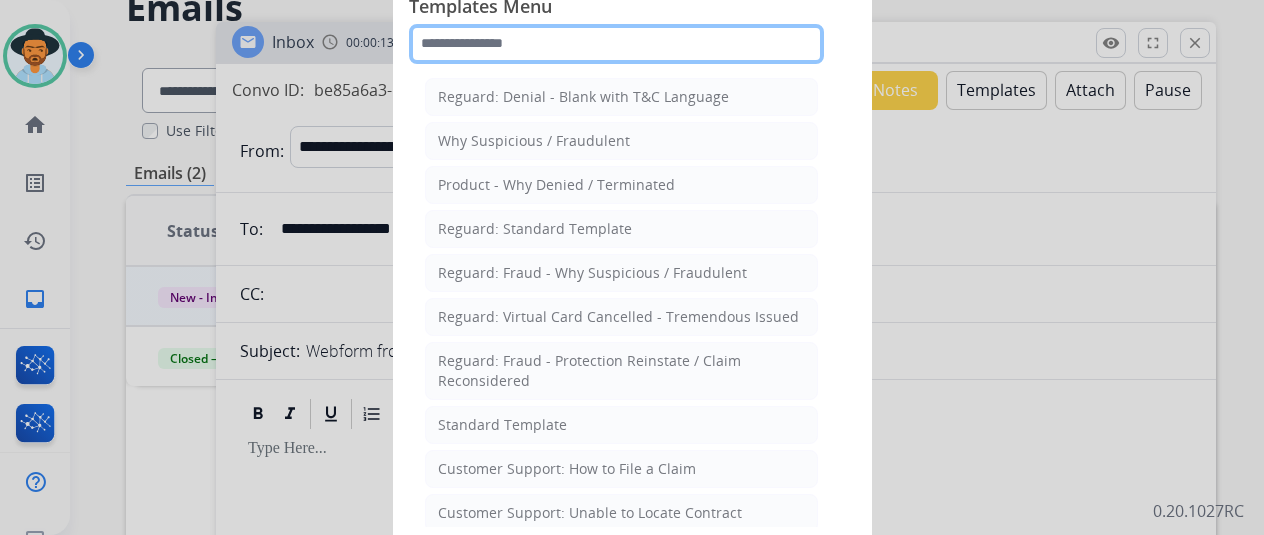 click 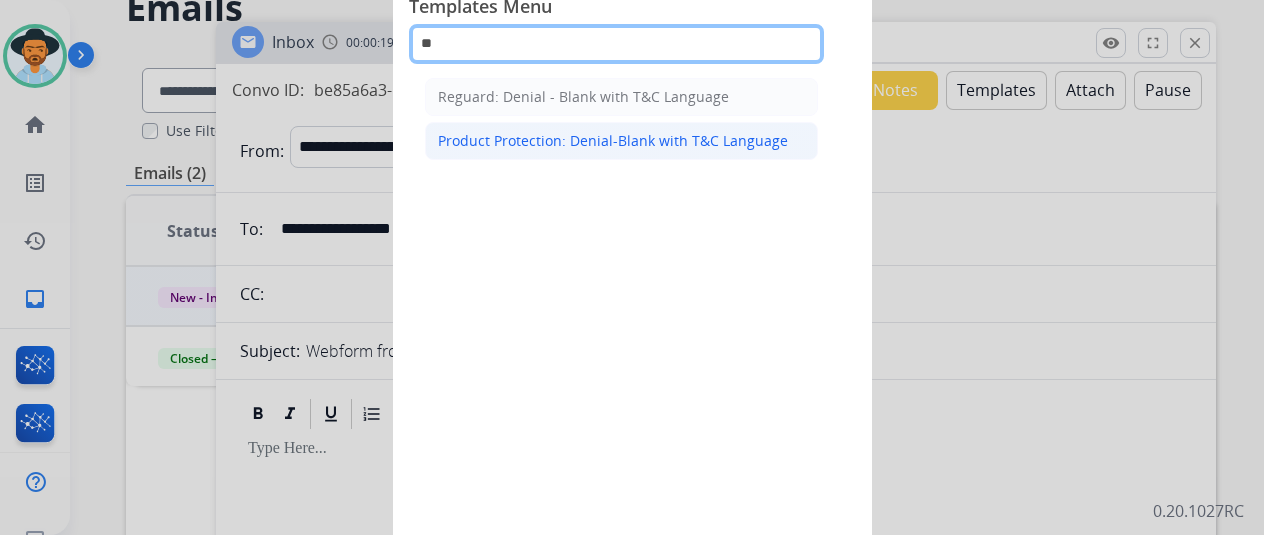 type on "**" 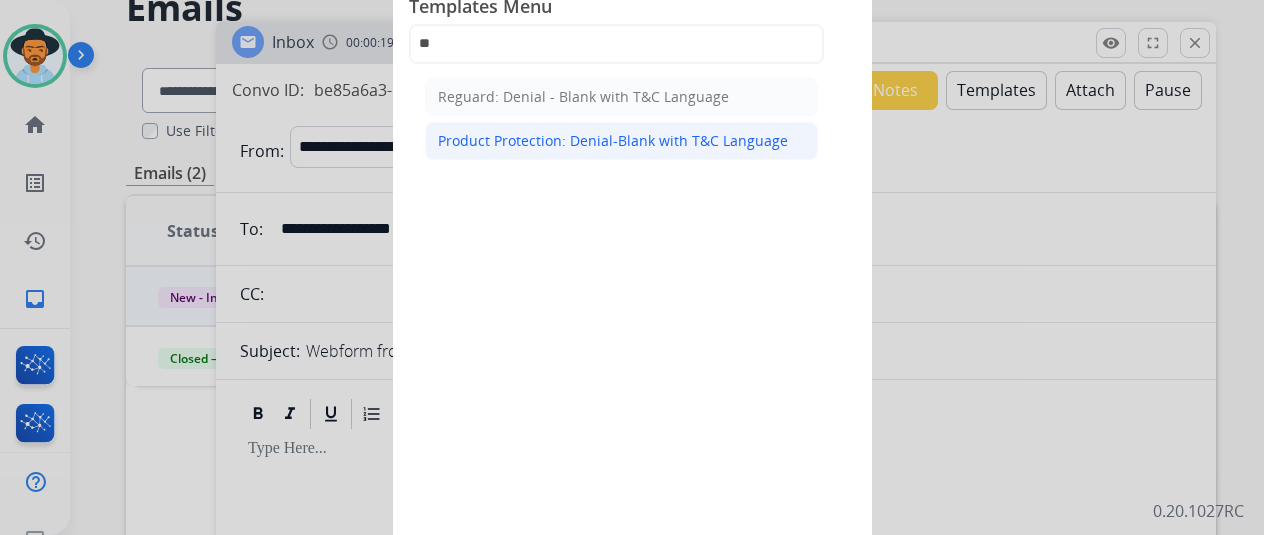 click on "Product Protection: Denial-Blank with T&C Language" 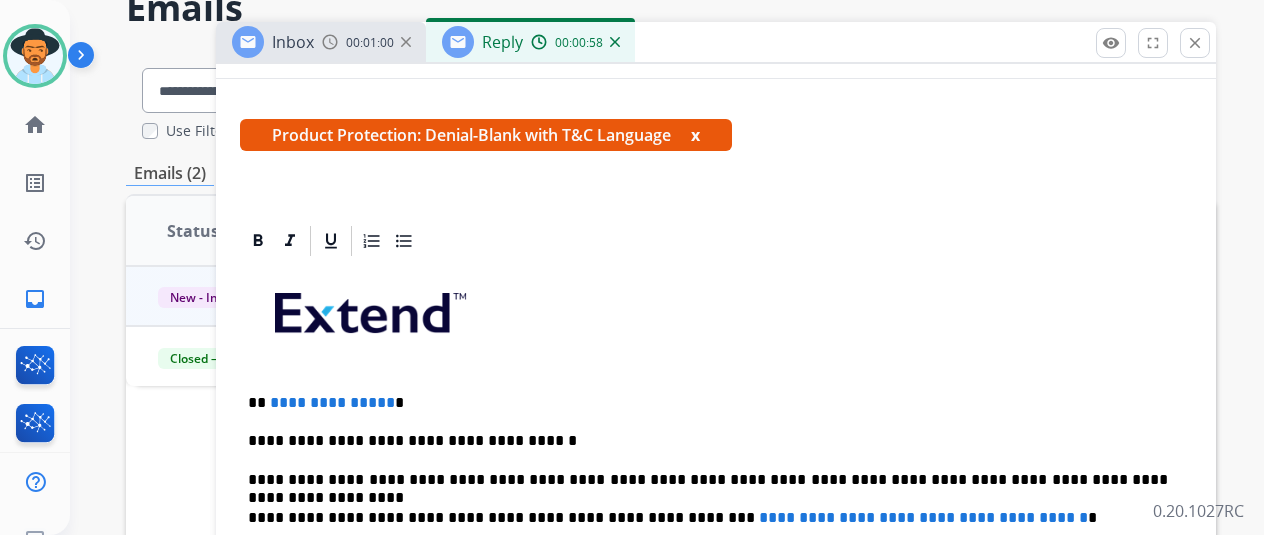scroll, scrollTop: 0, scrollLeft: 0, axis: both 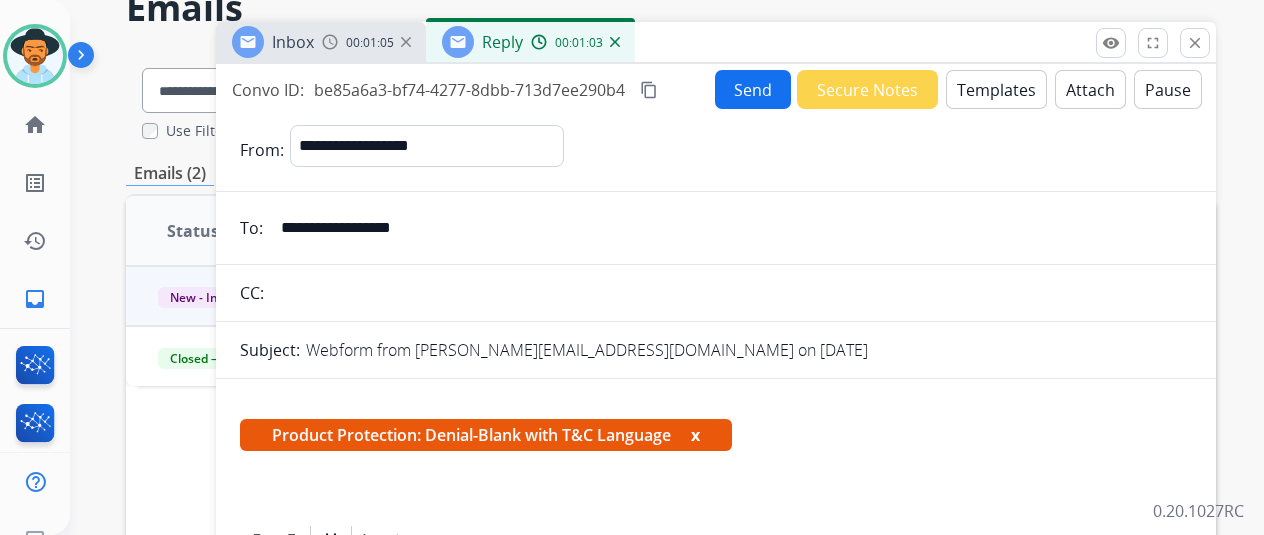 click at bounding box center [615, 42] 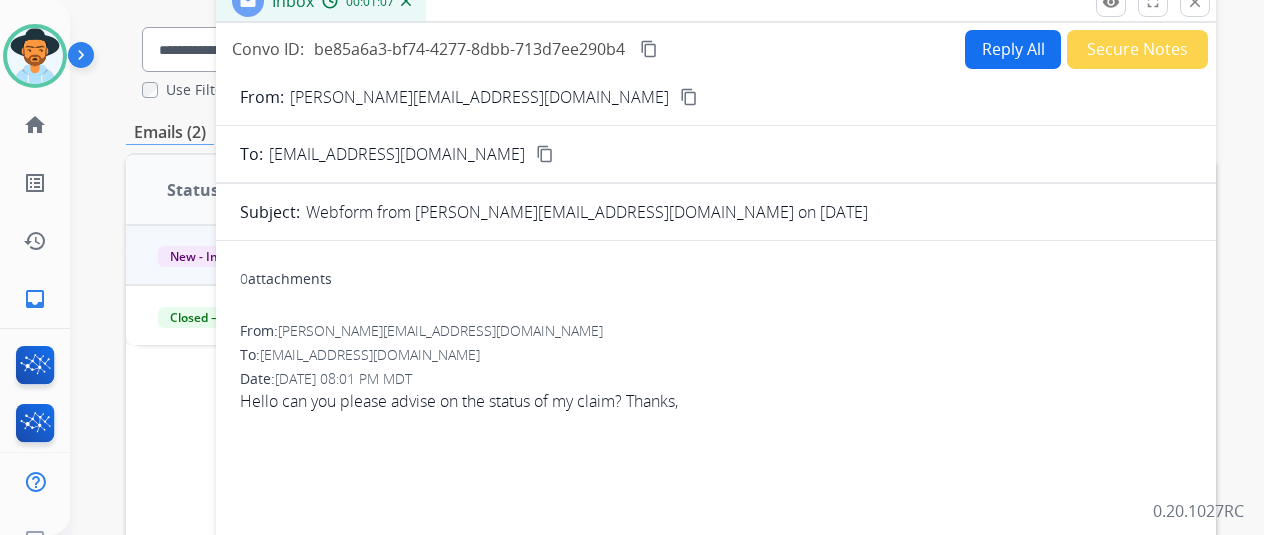 scroll, scrollTop: 0, scrollLeft: 0, axis: both 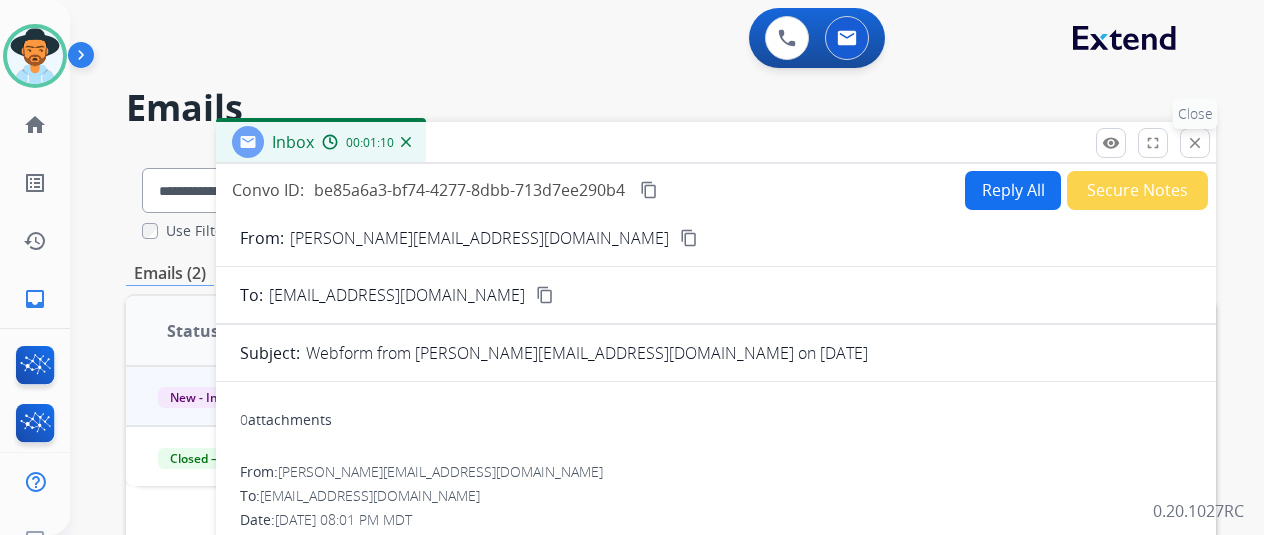 click on "close" at bounding box center [1195, 143] 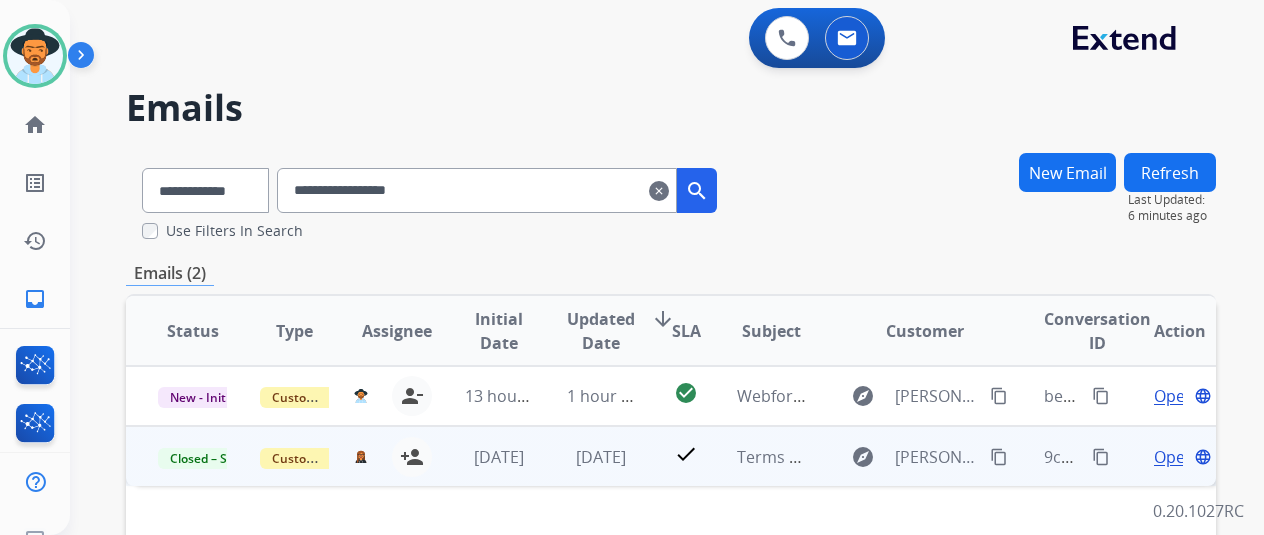 click on "Open" at bounding box center (1174, 457) 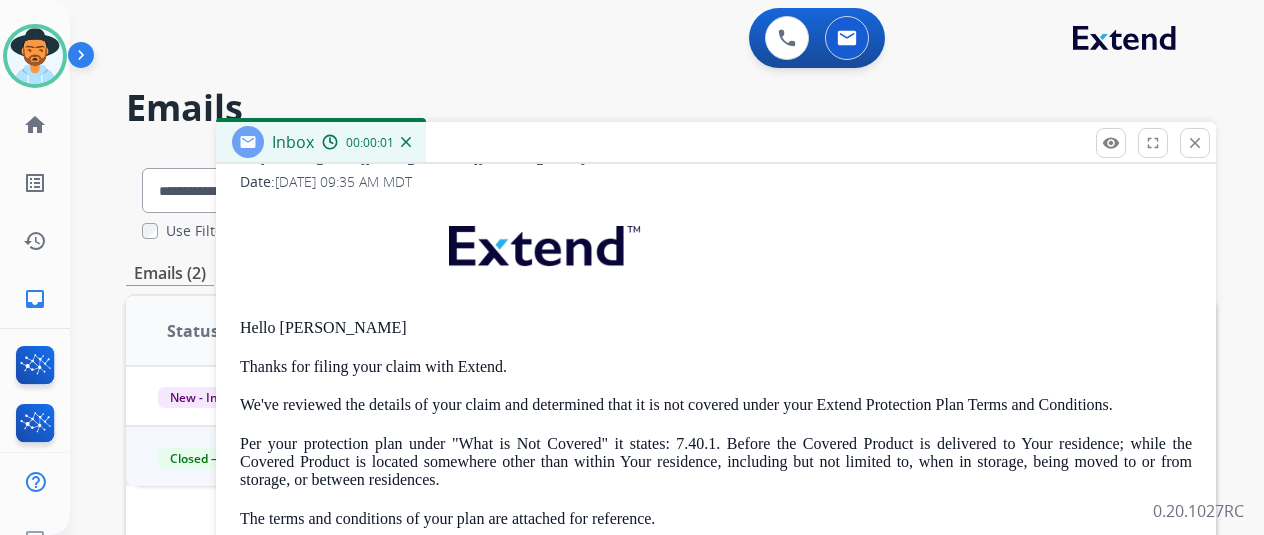 scroll, scrollTop: 362, scrollLeft: 0, axis: vertical 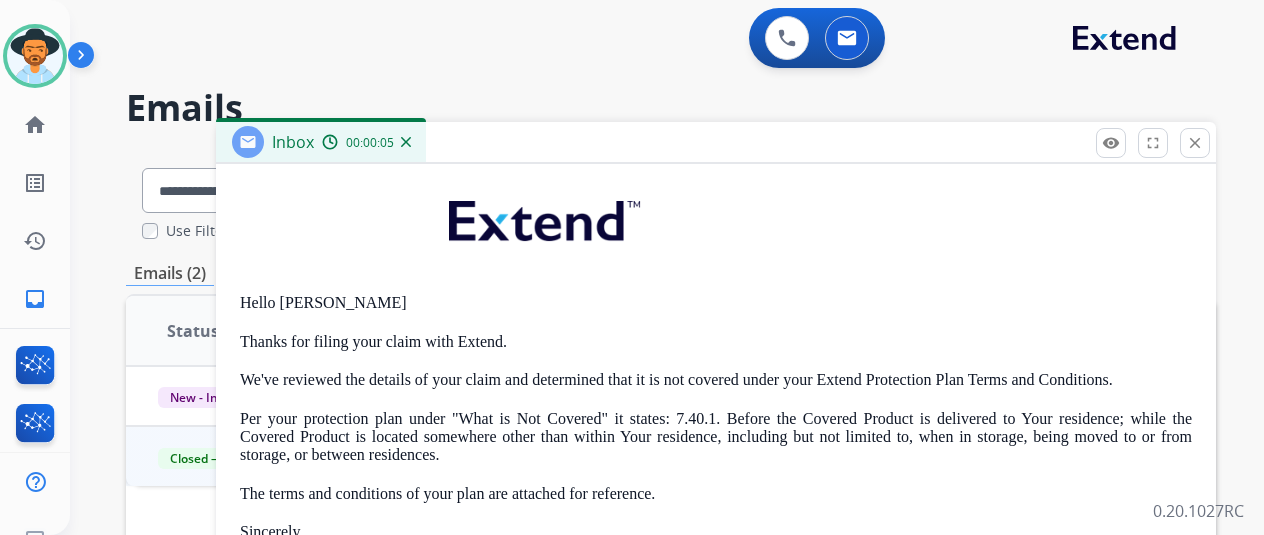 drag, startPoint x: 626, startPoint y: 456, endPoint x: 610, endPoint y: 455, distance: 16.03122 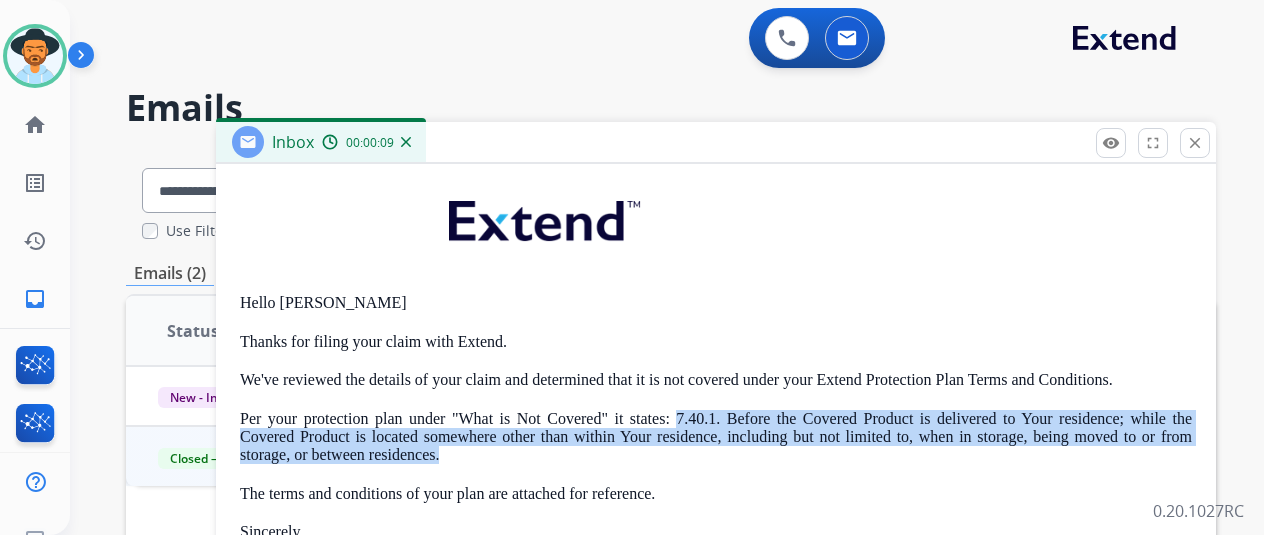 drag, startPoint x: 479, startPoint y: 461, endPoint x: 684, endPoint y: 416, distance: 209.88092 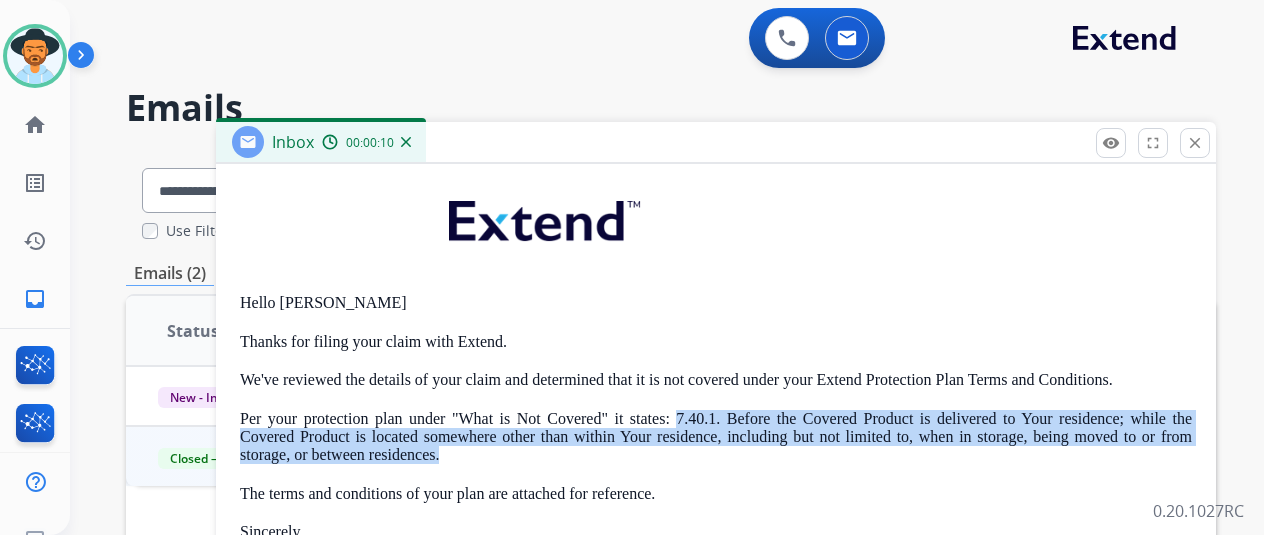 copy on "7.40.1. Before the Covered Product is delivered to Your residence; while the Covered Product is located somewhere other than within Your residence, including but not limited to, when in storage, being moved to or from storage, or between residences." 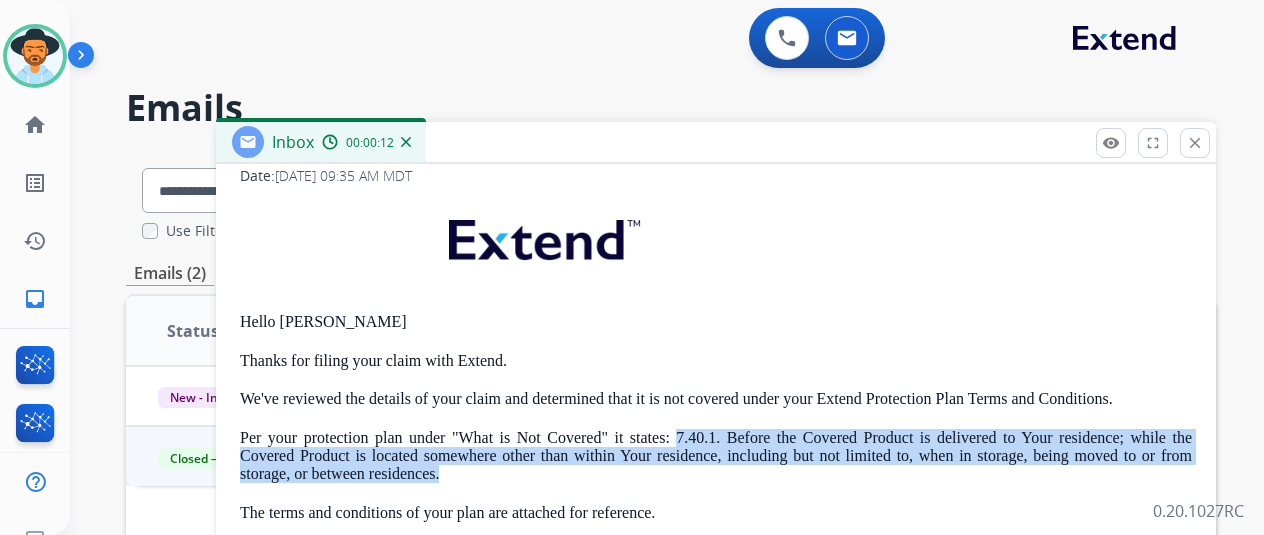 scroll, scrollTop: 362, scrollLeft: 0, axis: vertical 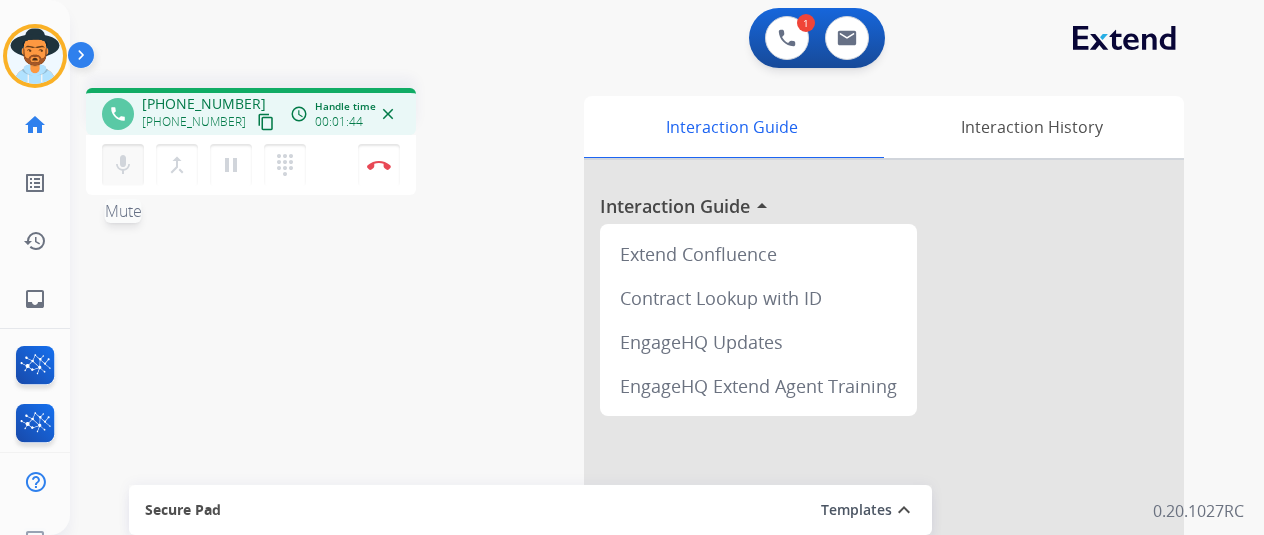 click on "mic" at bounding box center (123, 165) 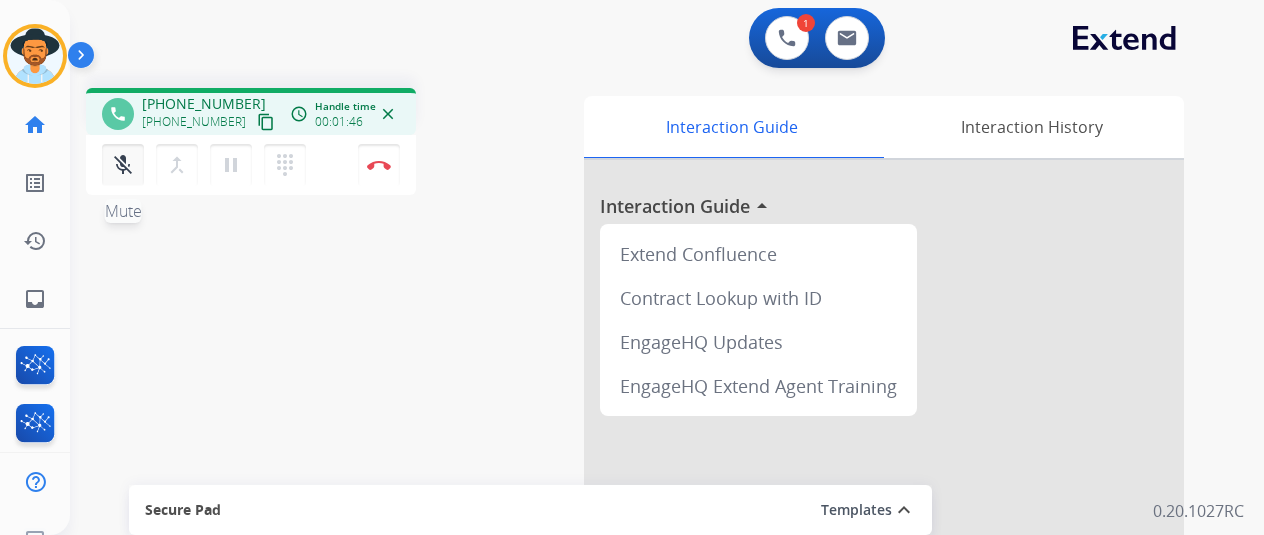 click on "mic_off" at bounding box center (123, 165) 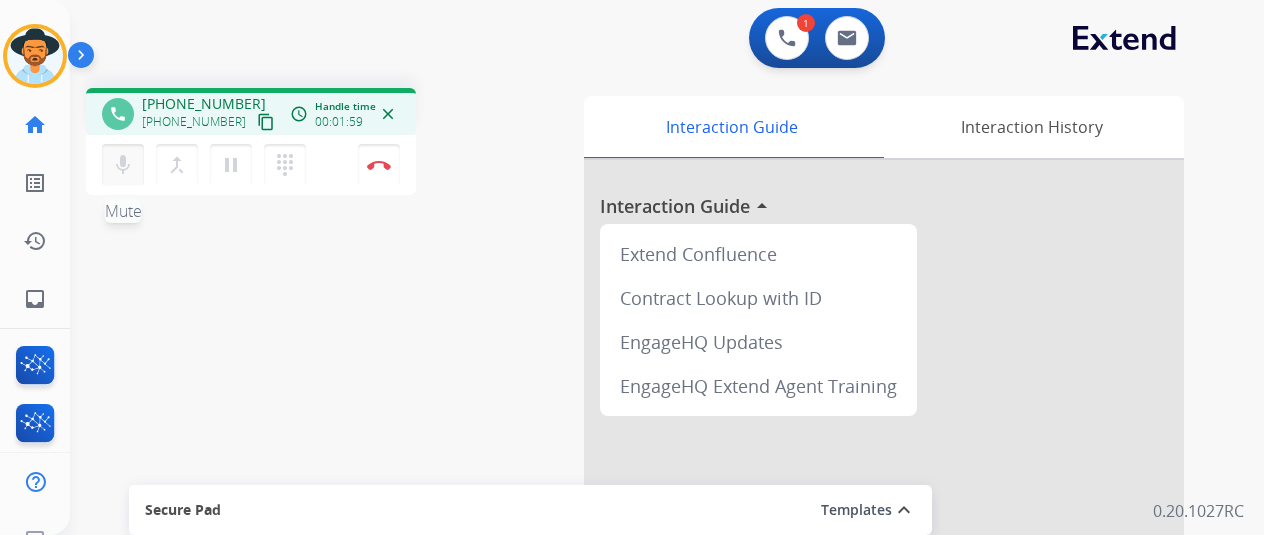 click on "mic" at bounding box center (123, 165) 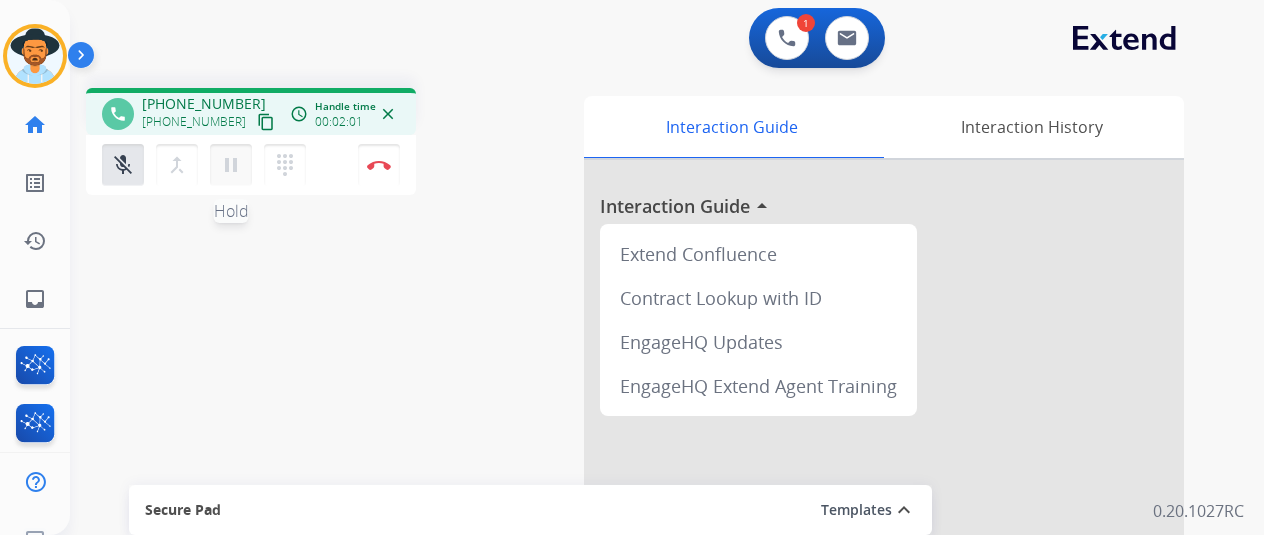 click on "pause" at bounding box center [231, 165] 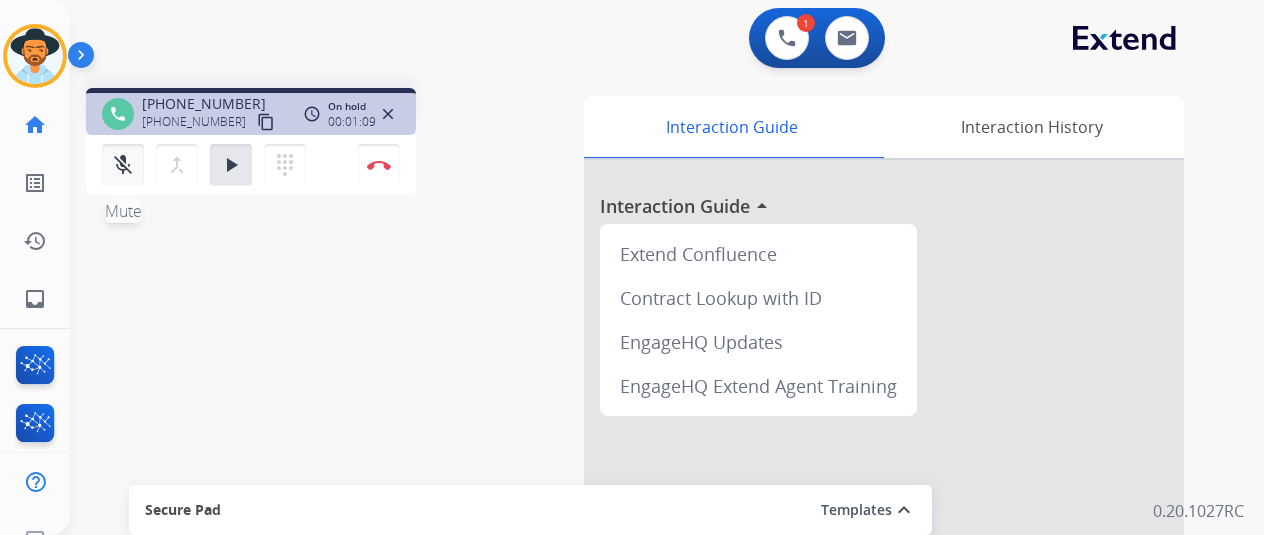click on "mic_off" at bounding box center (123, 165) 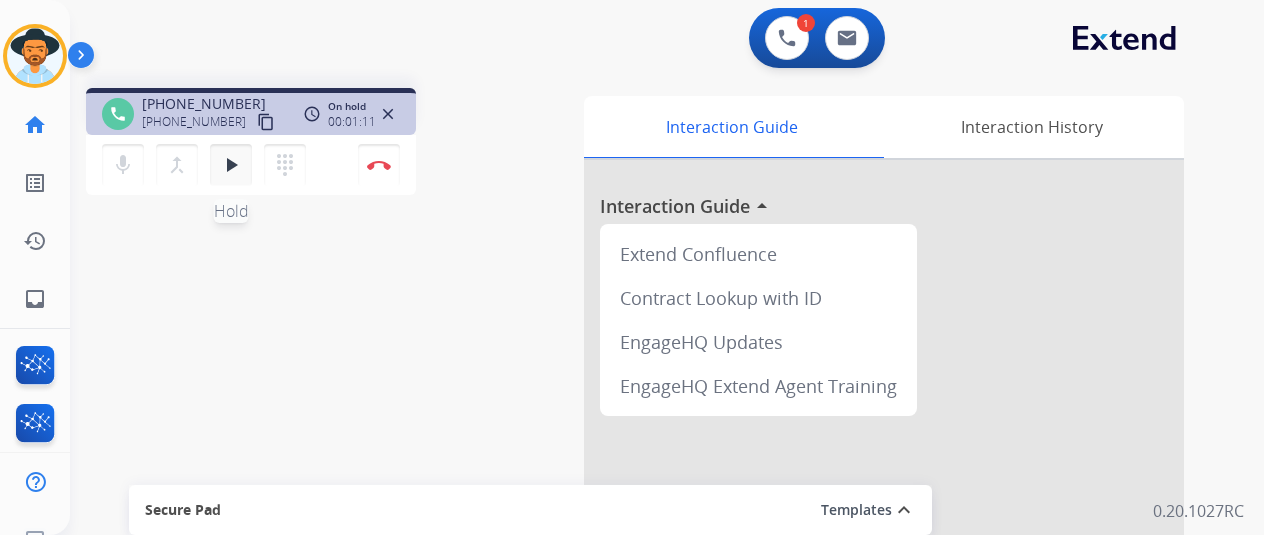 click on "play_arrow" at bounding box center (231, 165) 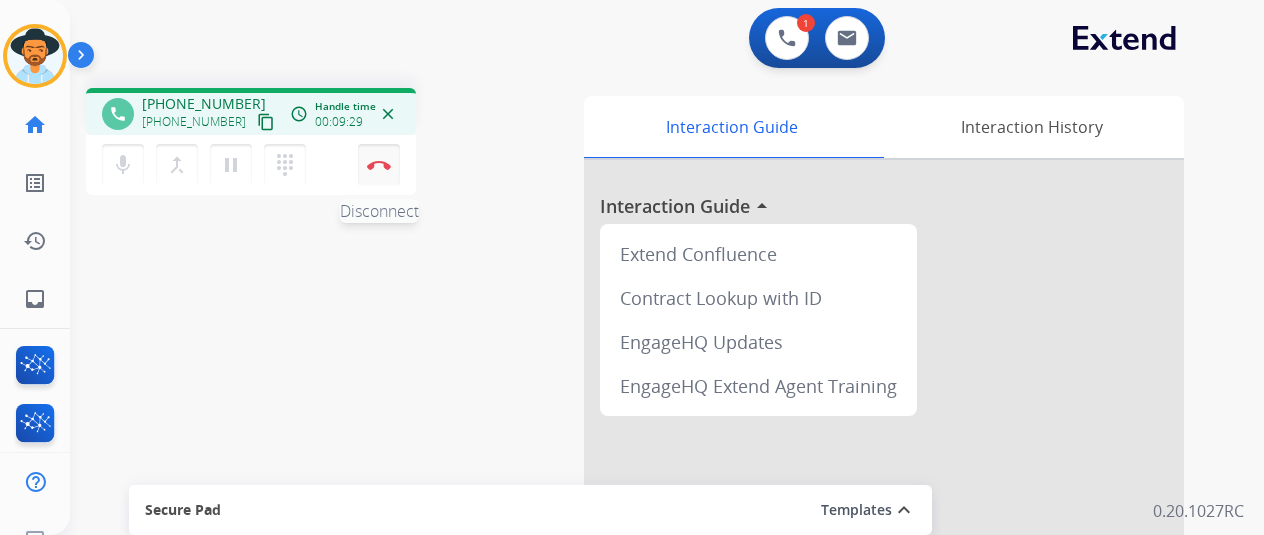 click on "Disconnect" at bounding box center [379, 165] 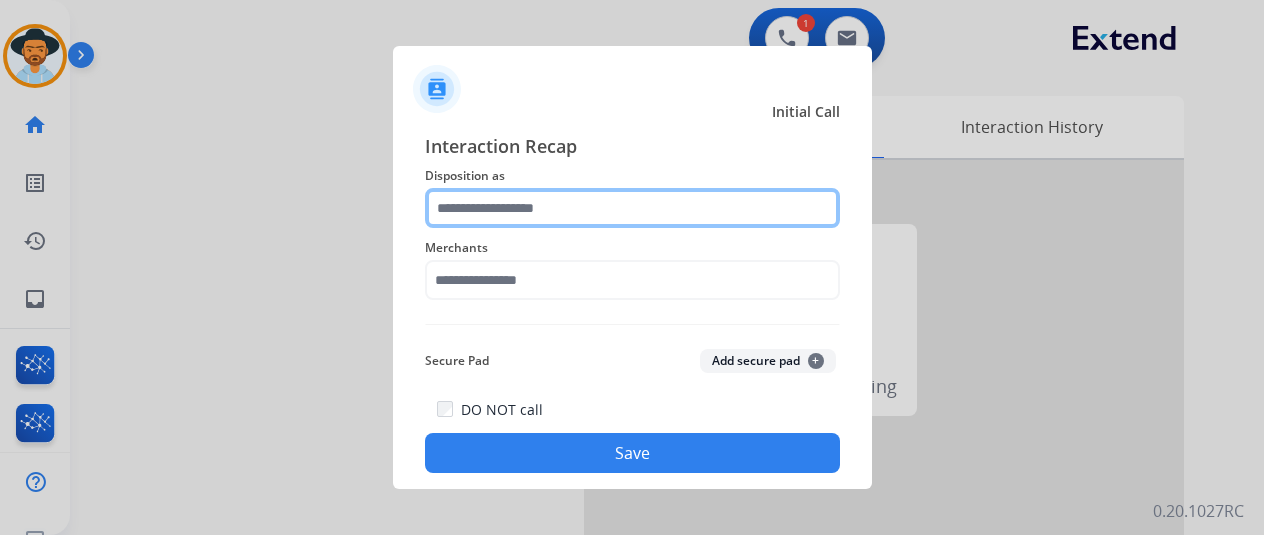 click 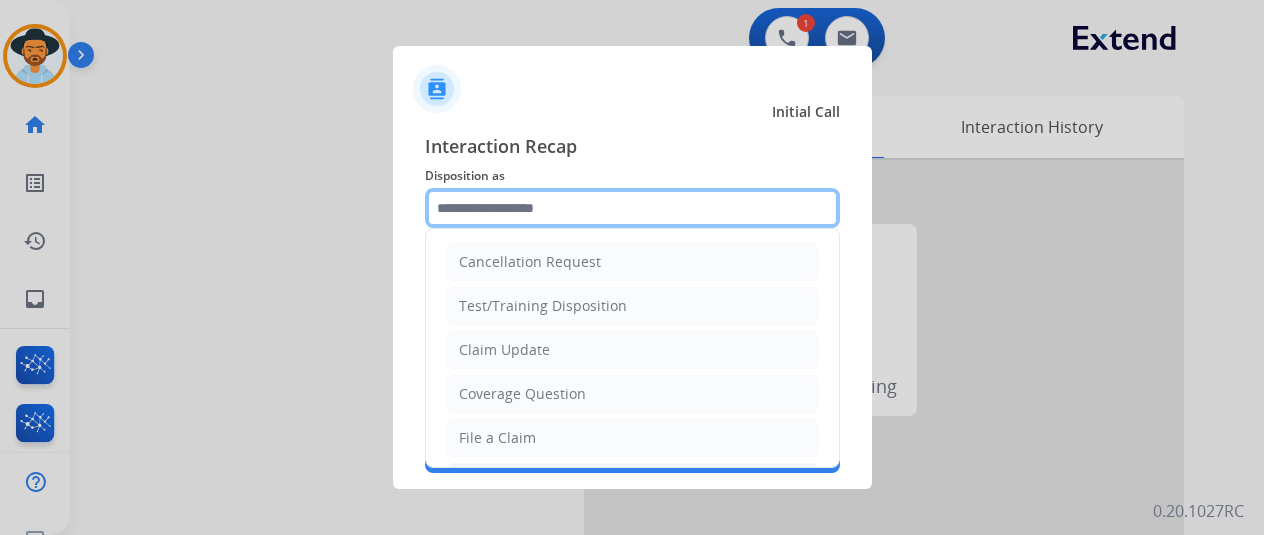 scroll, scrollTop: 100, scrollLeft: 0, axis: vertical 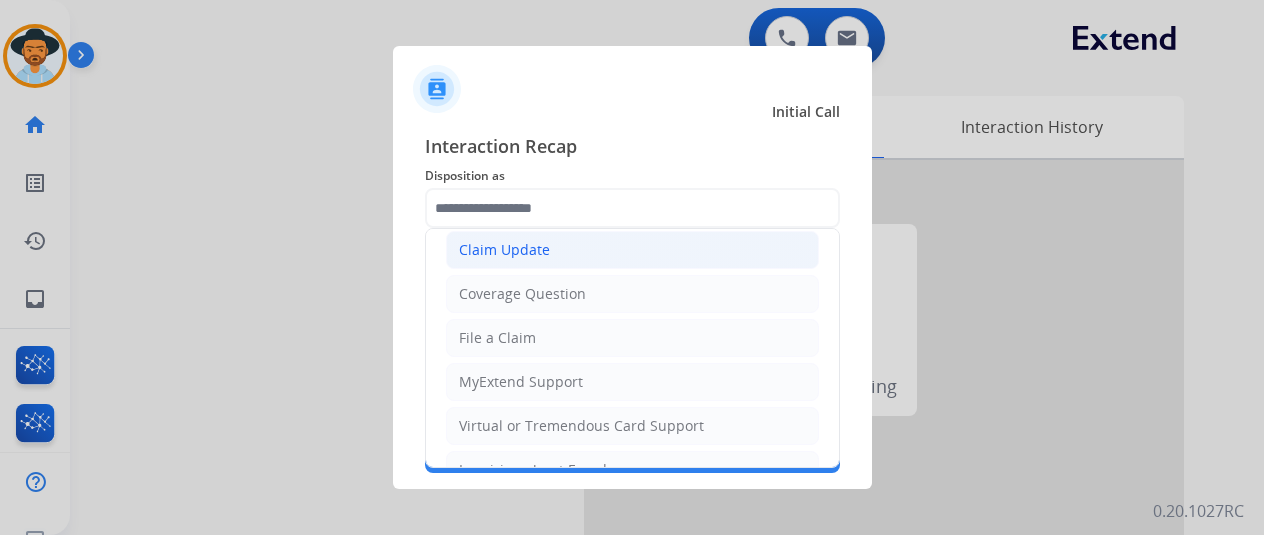click on "Claim Update" 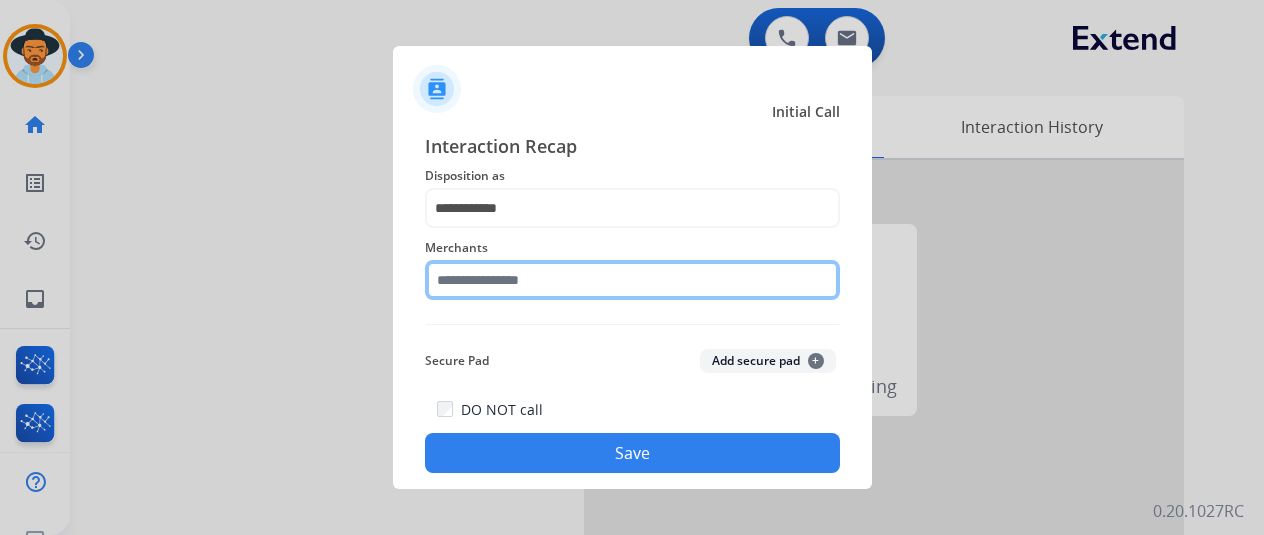 click 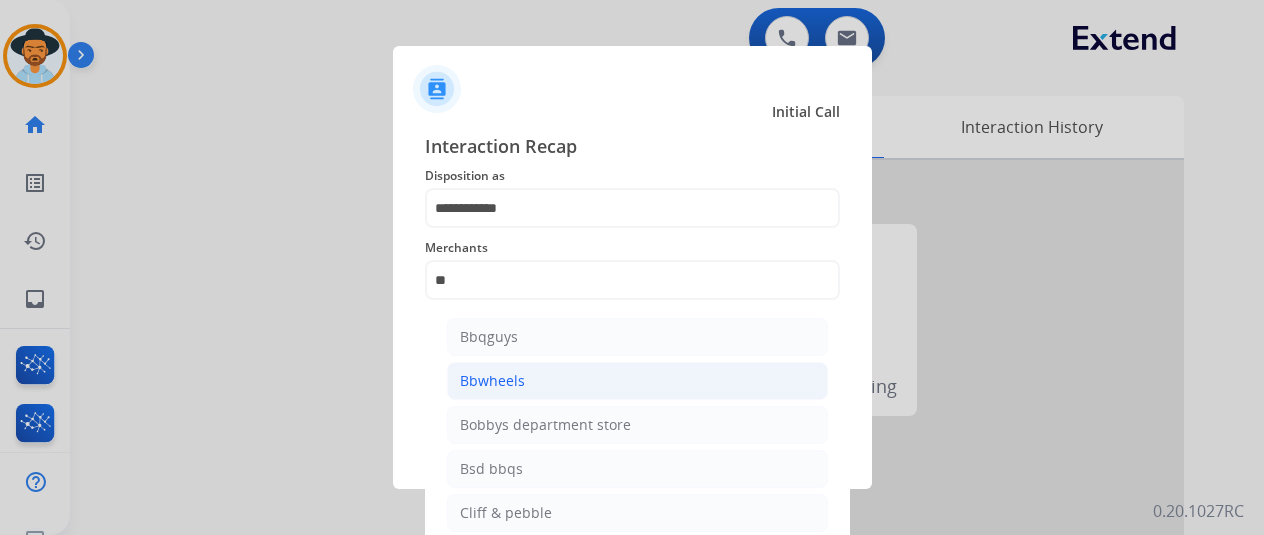 click on "Bbwheels" 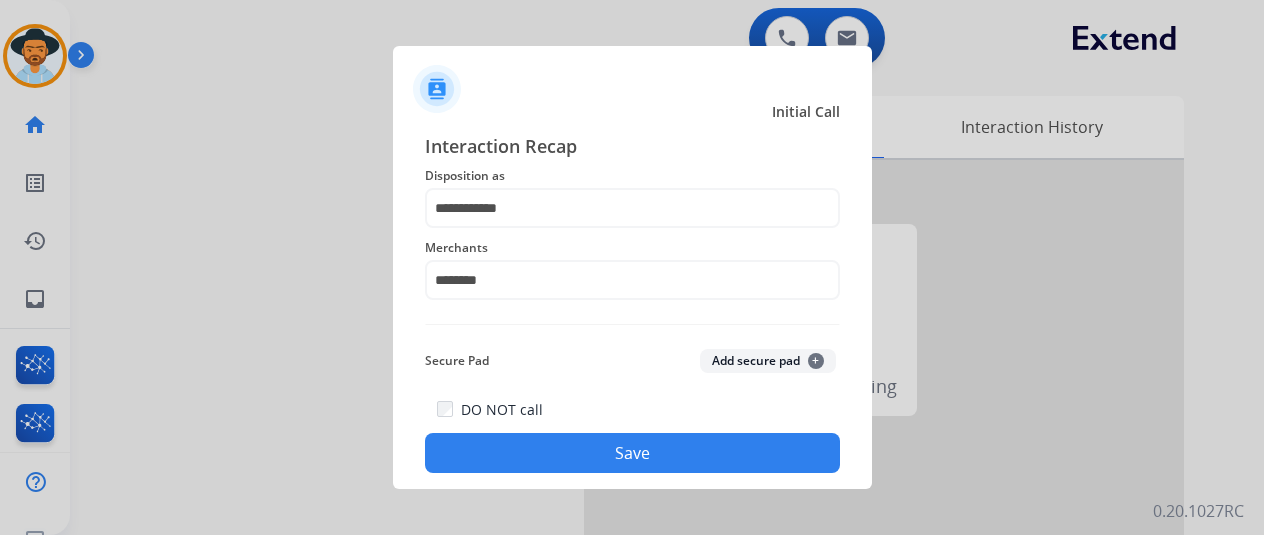 click on "**********" 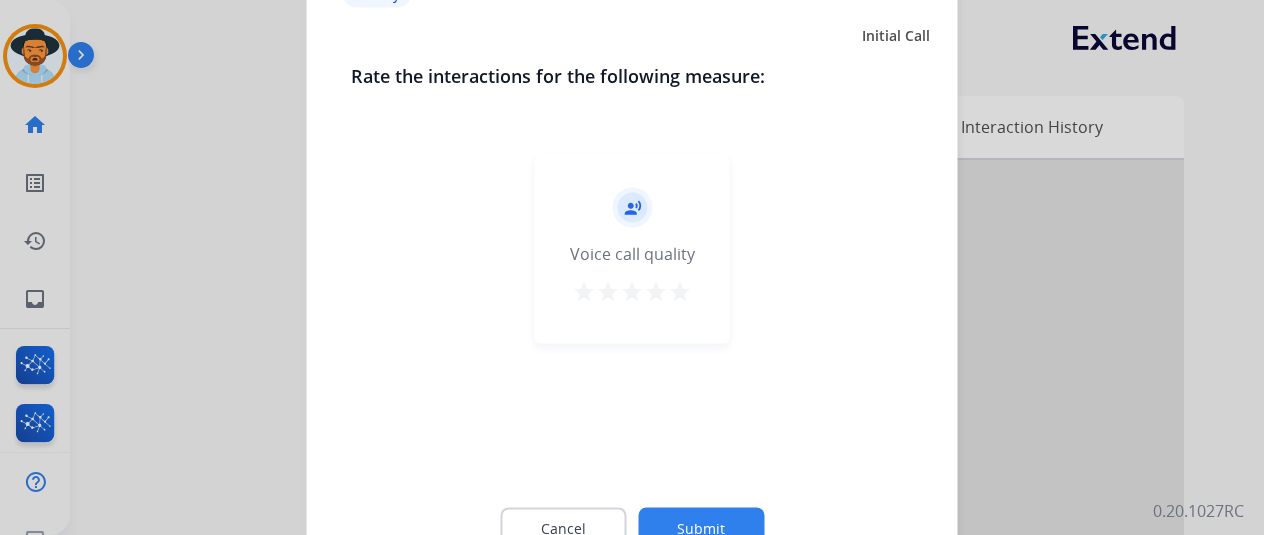 click on "star" at bounding box center [680, 291] 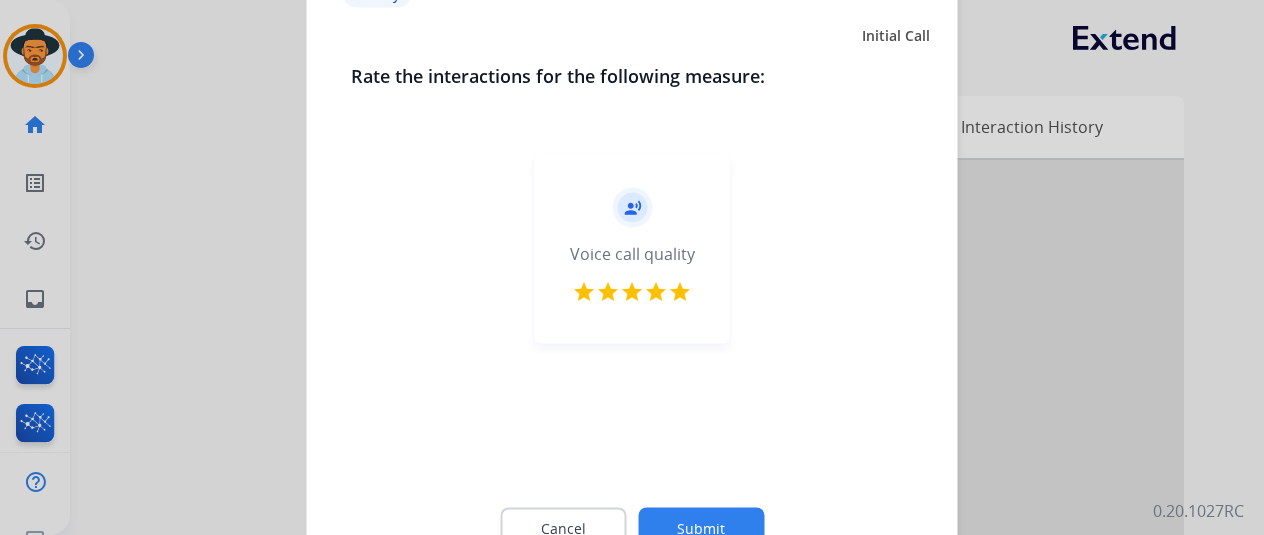 click on "Submit" 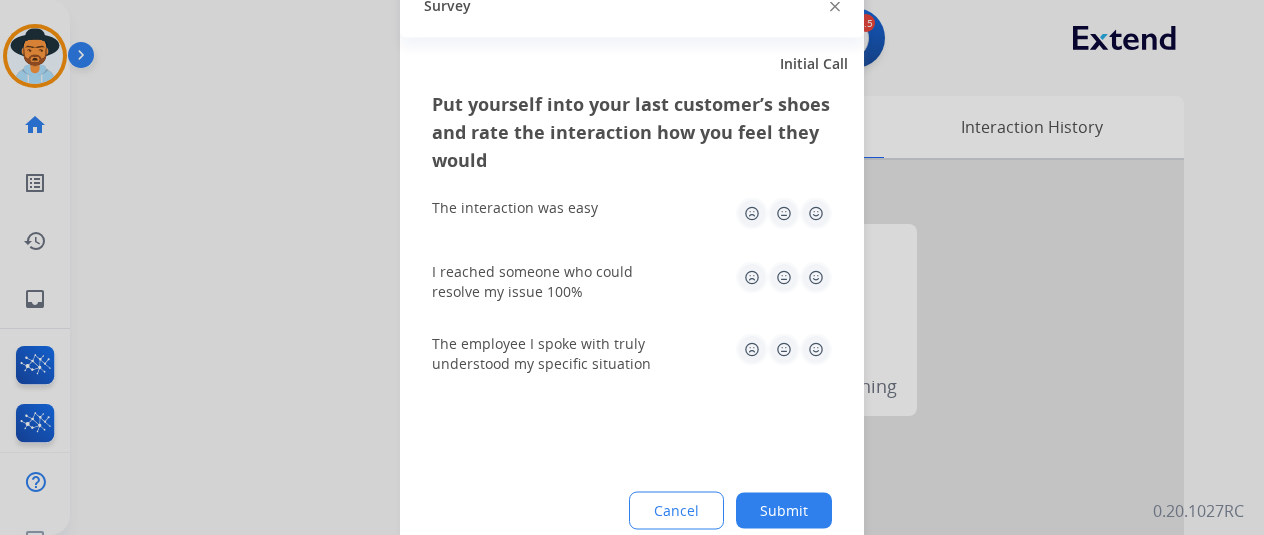click 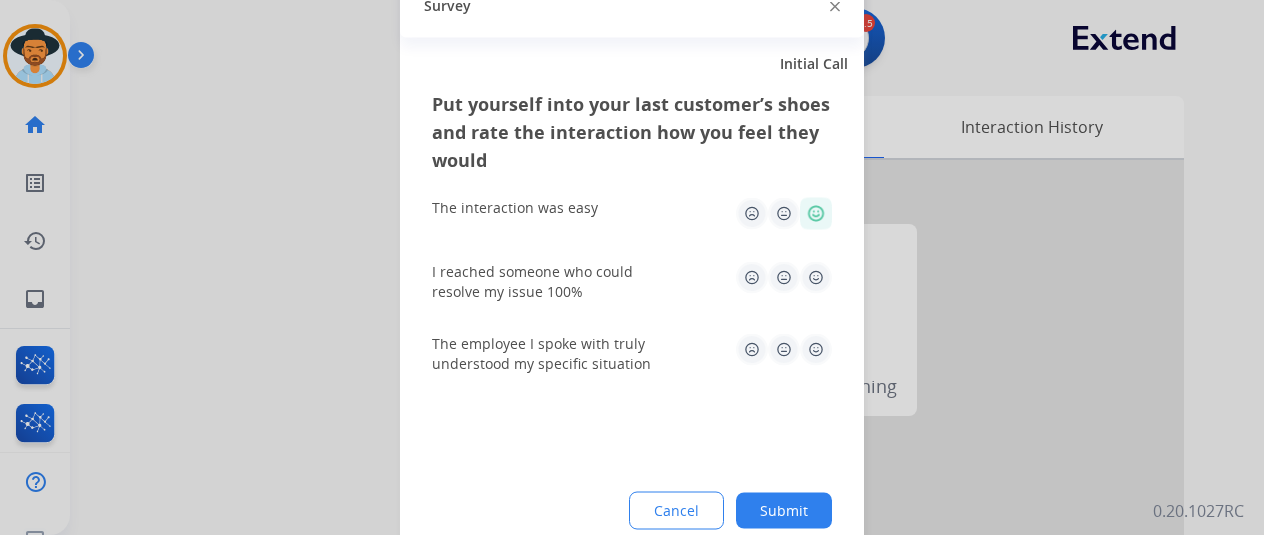 click 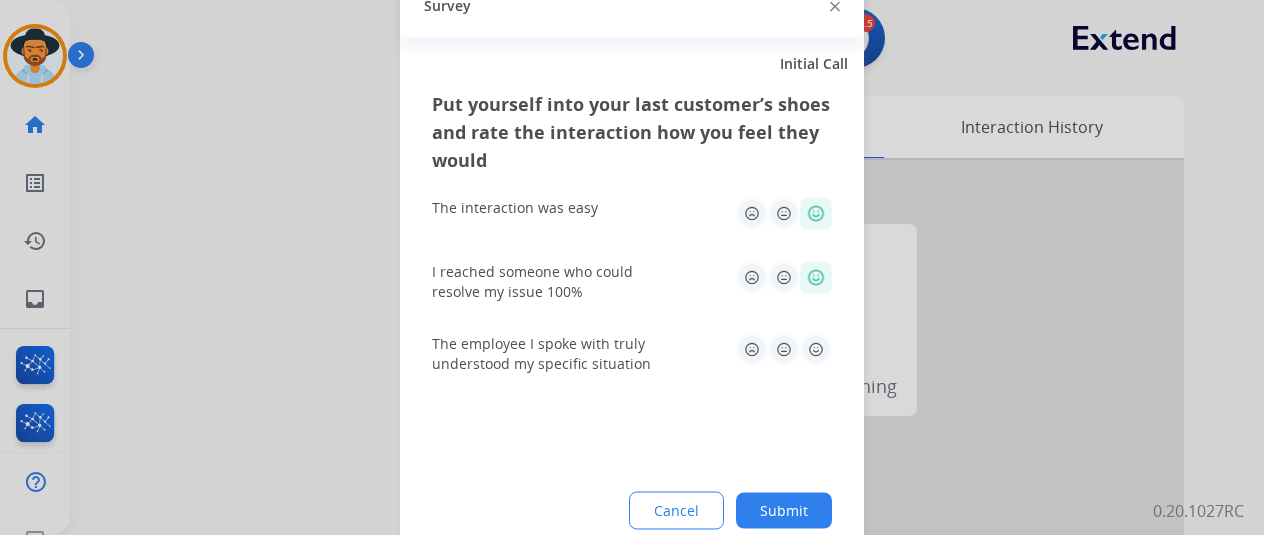 click 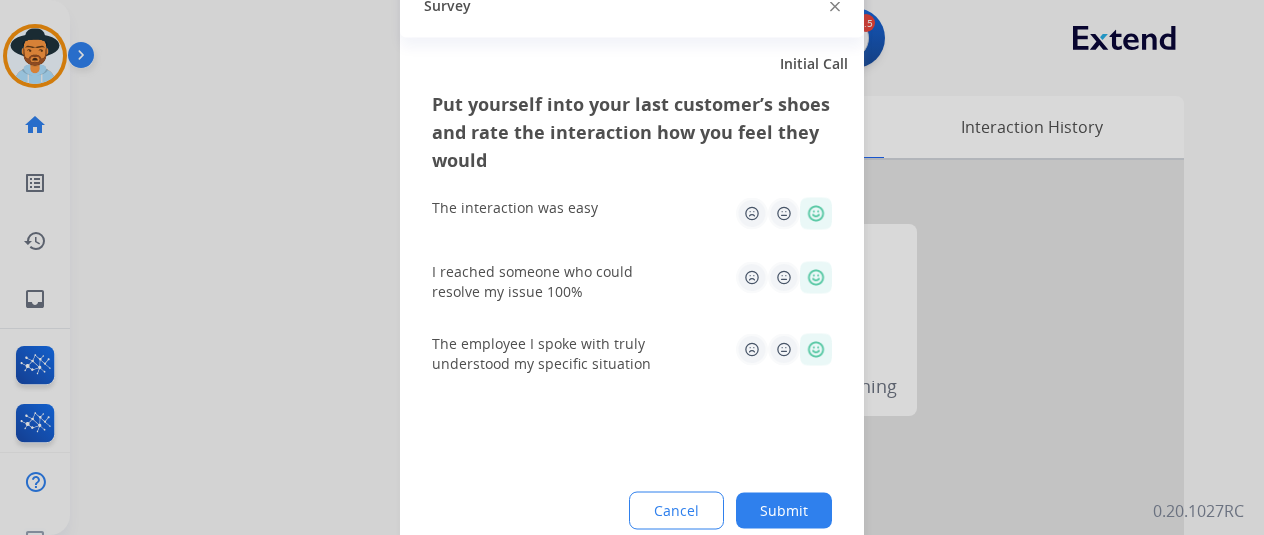 click on "Submit" 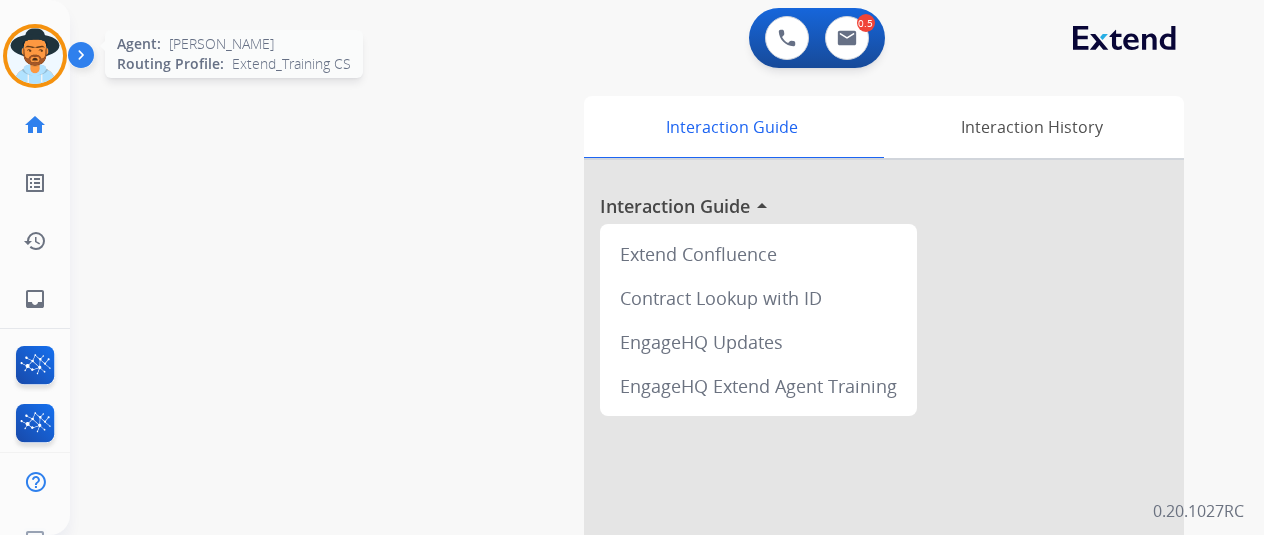 click at bounding box center [35, 56] 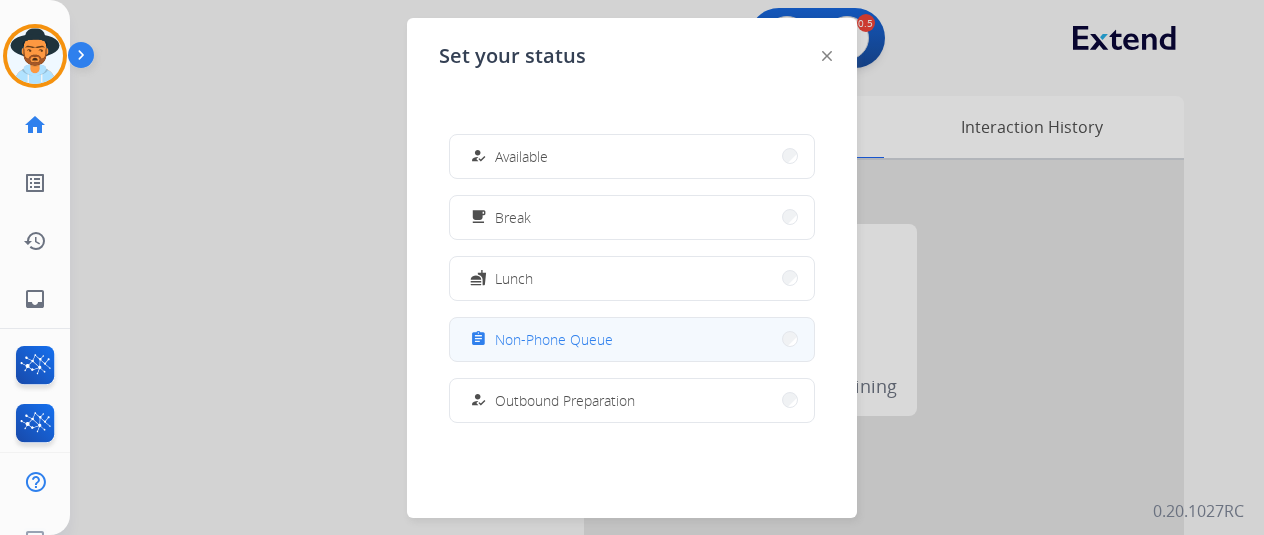 drag, startPoint x: 716, startPoint y: 352, endPoint x: 710, endPoint y: 341, distance: 12.529964 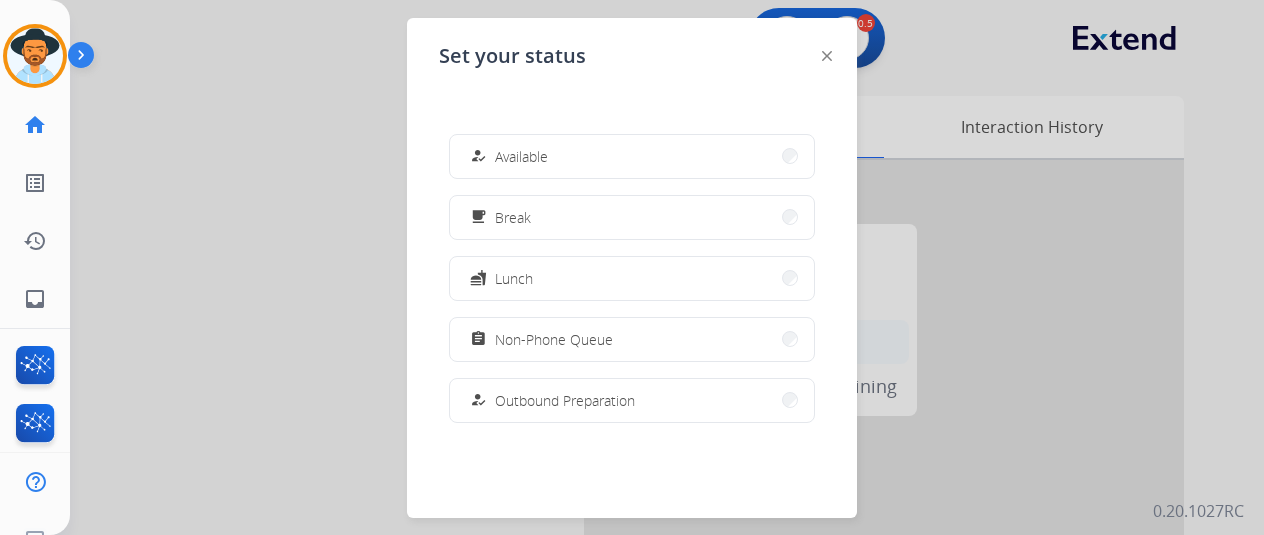 click on "assignment Non-Phone Queue" at bounding box center (632, 339) 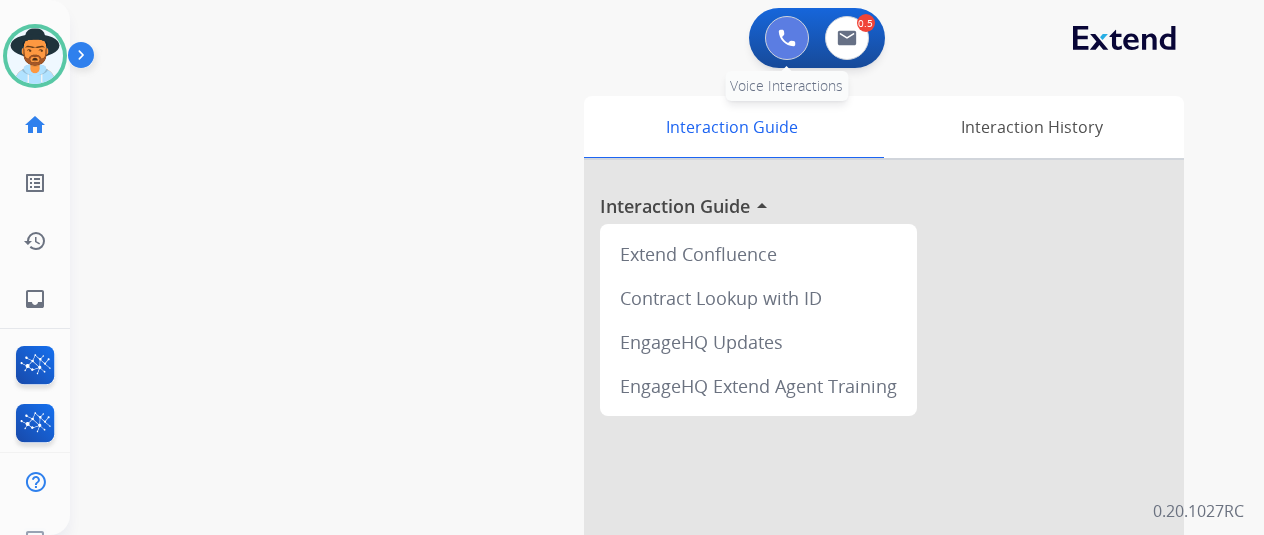 click at bounding box center [787, 38] 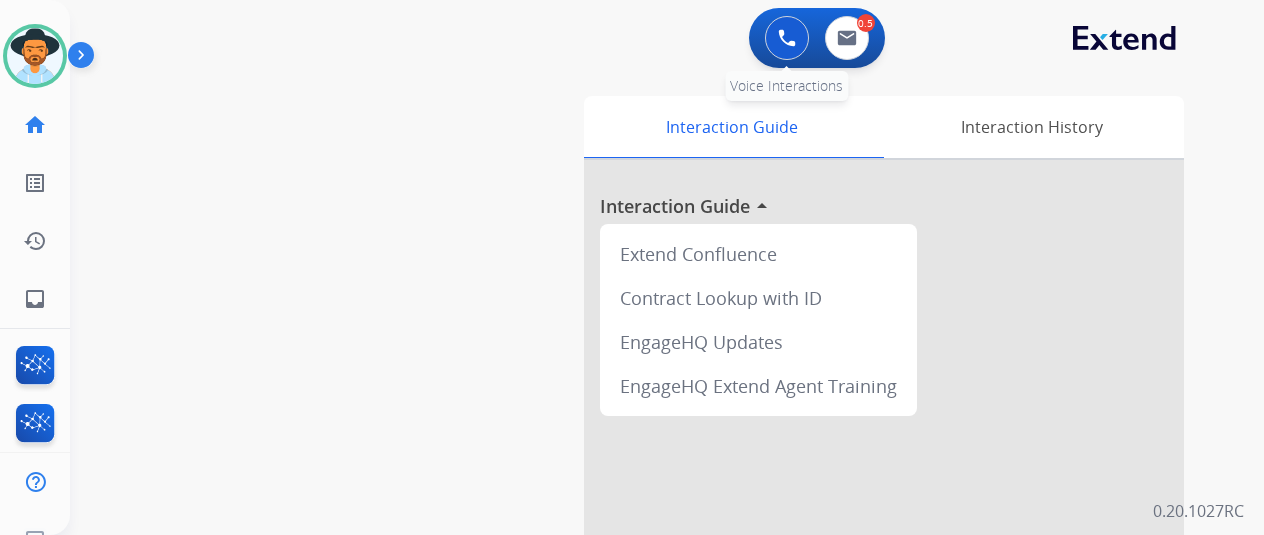 click at bounding box center (787, 38) 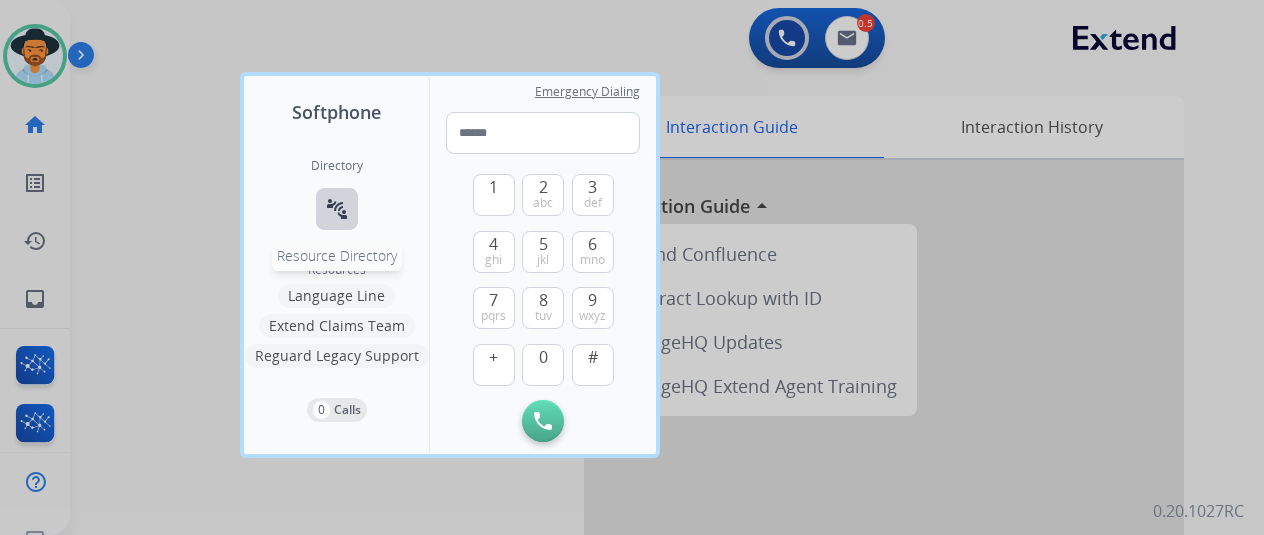 click on "connect_without_contact" at bounding box center (337, 209) 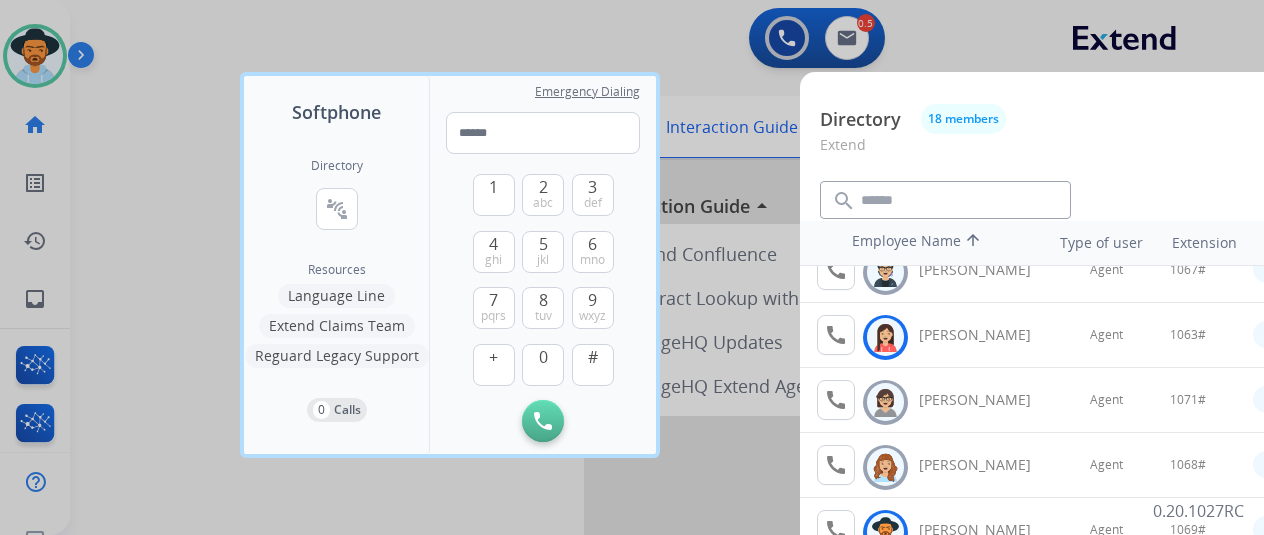 scroll, scrollTop: 756, scrollLeft: 0, axis: vertical 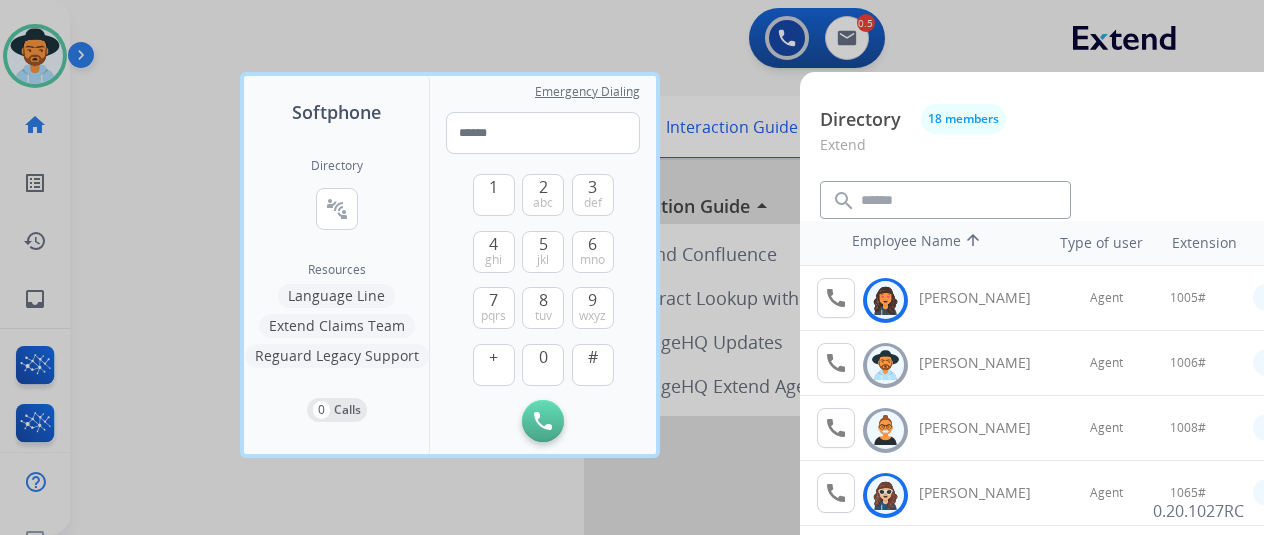 click at bounding box center (632, 267) 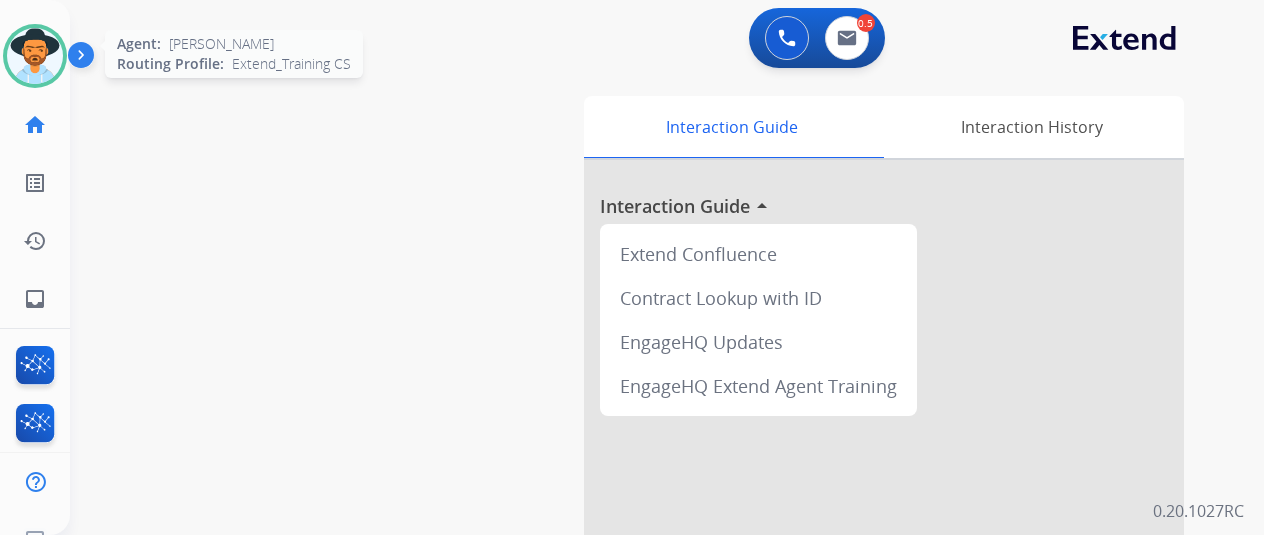 click at bounding box center (35, 56) 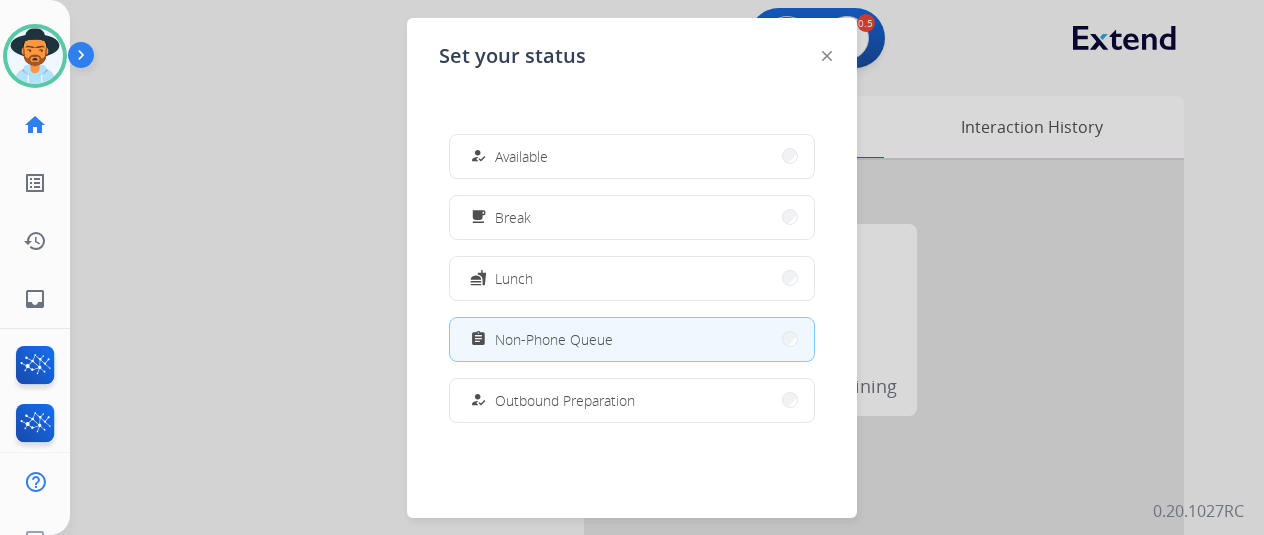 click 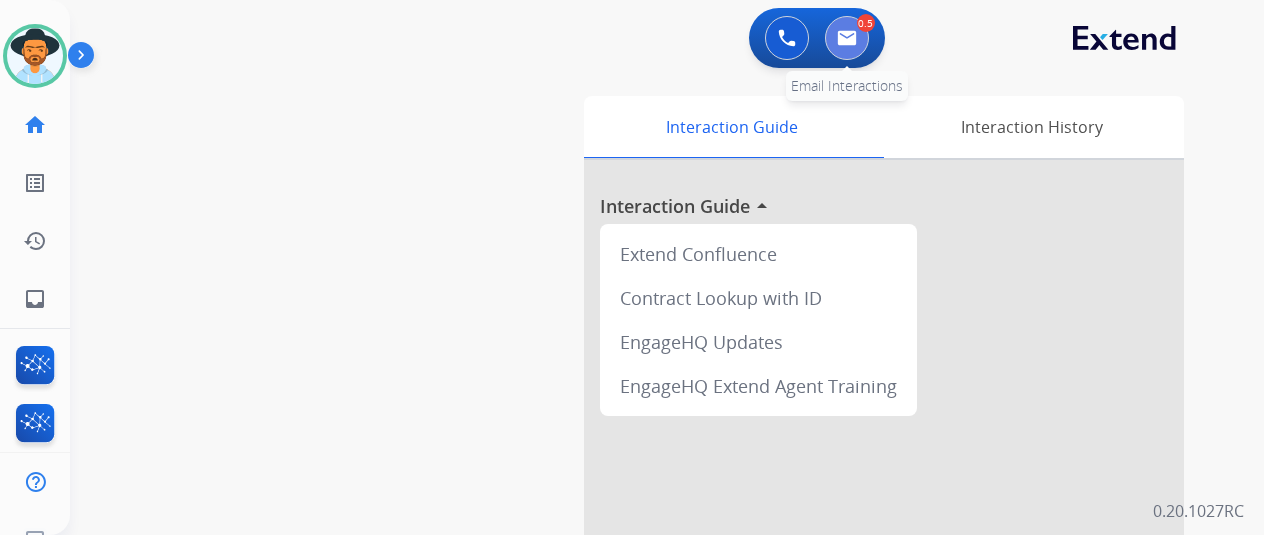 click at bounding box center (847, 38) 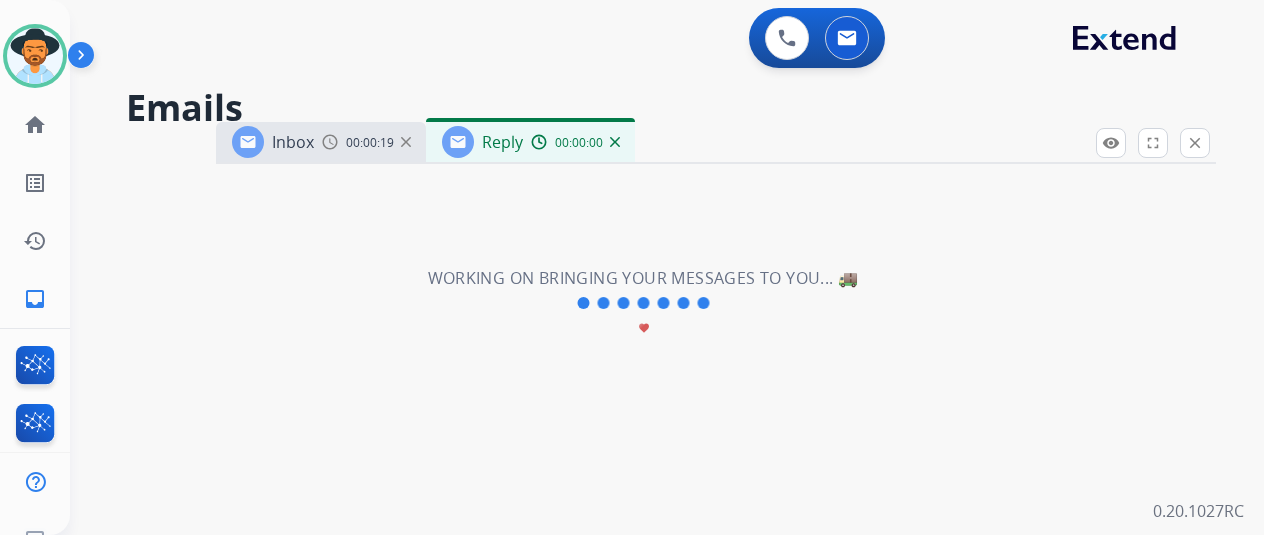 select on "**********" 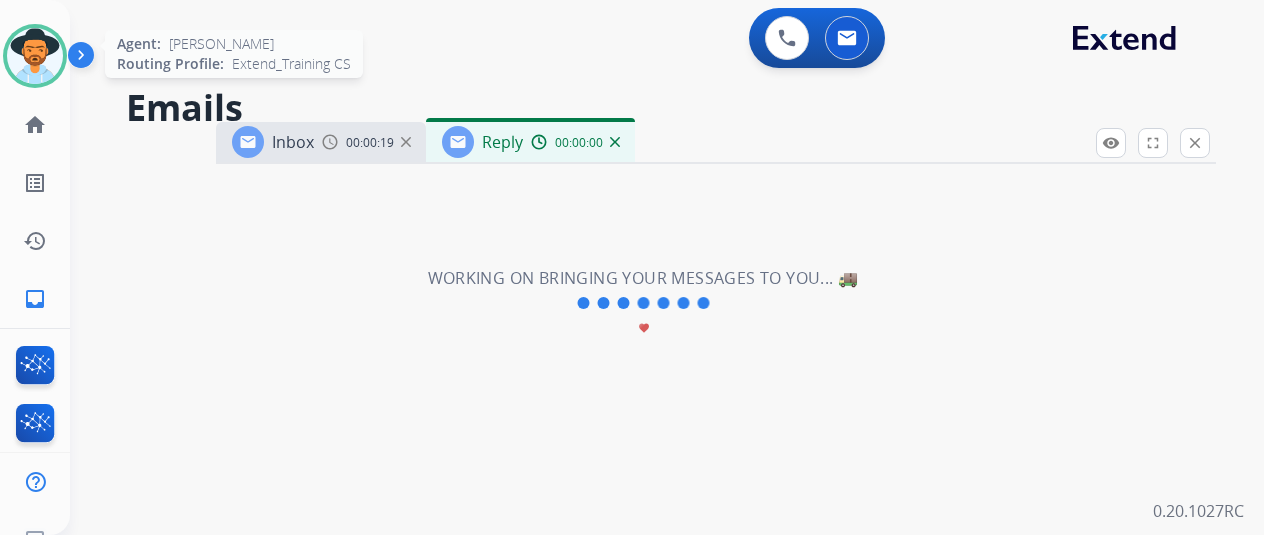 click at bounding box center [35, 56] 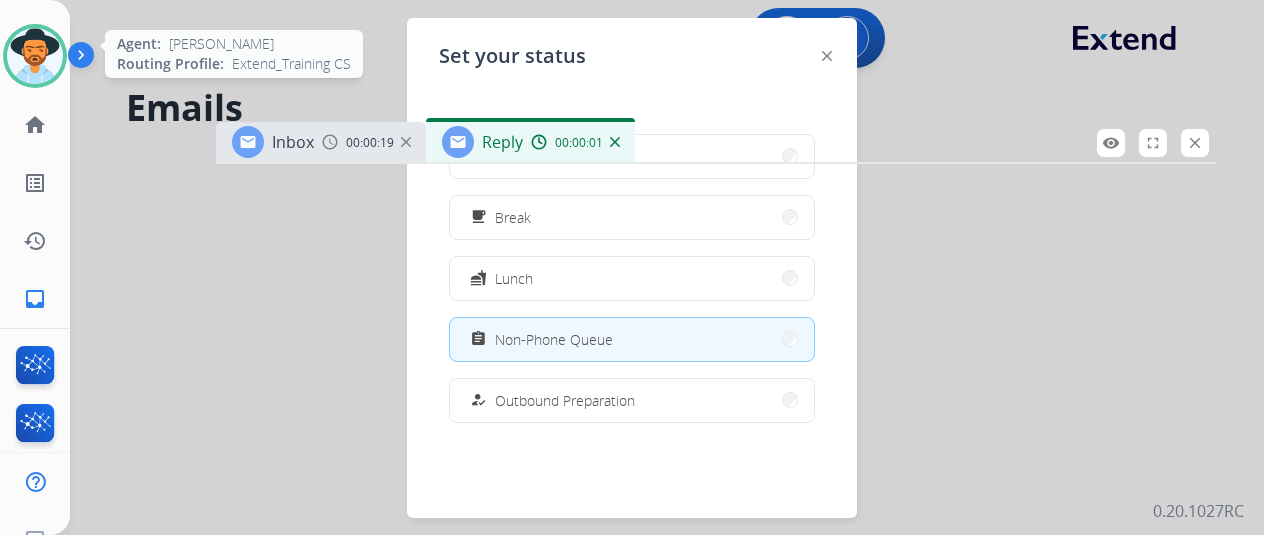 click at bounding box center (35, 56) 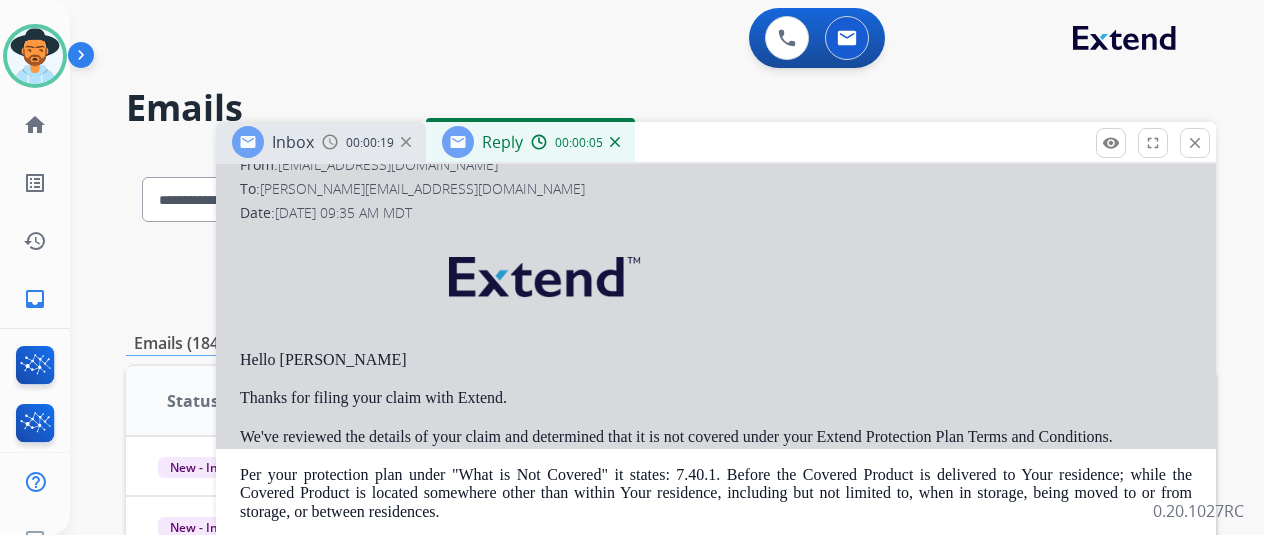scroll, scrollTop: 262, scrollLeft: 0, axis: vertical 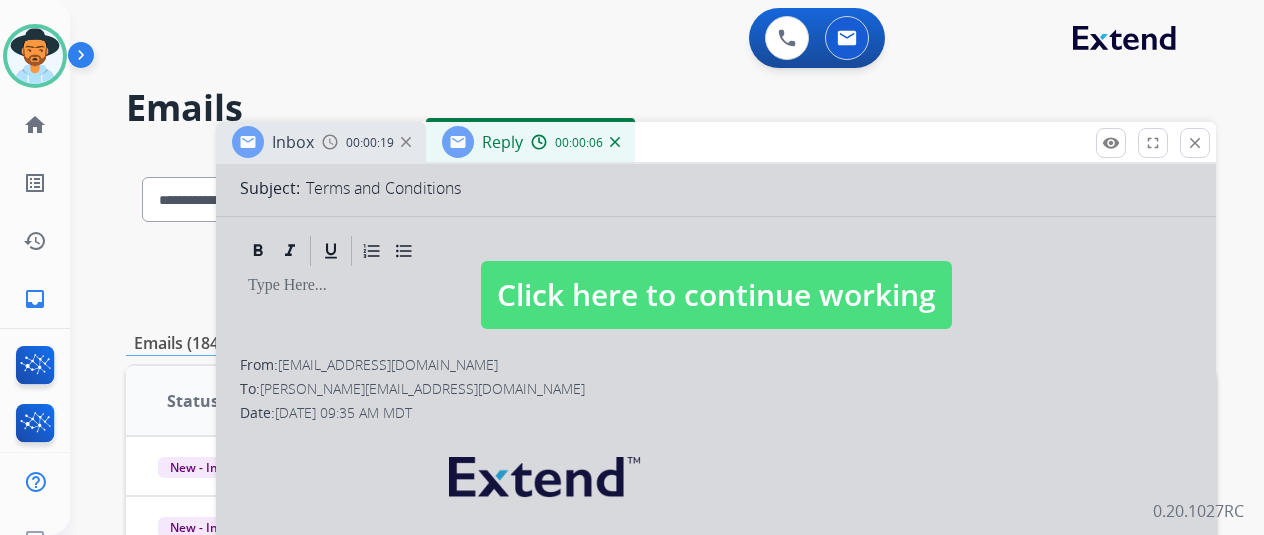 click on "Click here to continue working" at bounding box center (716, 295) 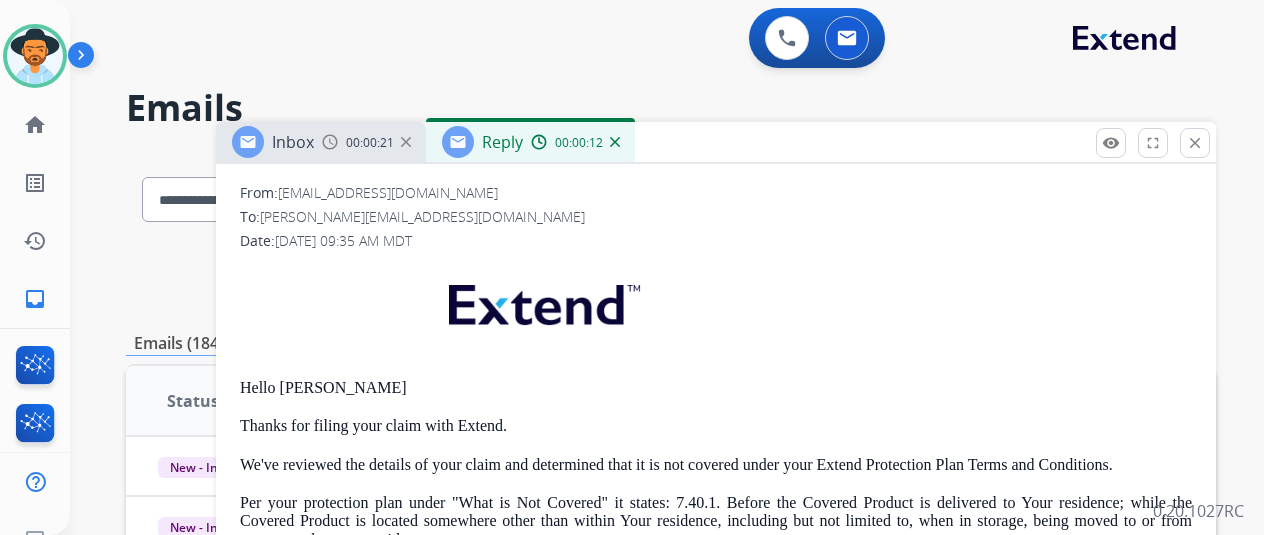 scroll, scrollTop: 462, scrollLeft: 0, axis: vertical 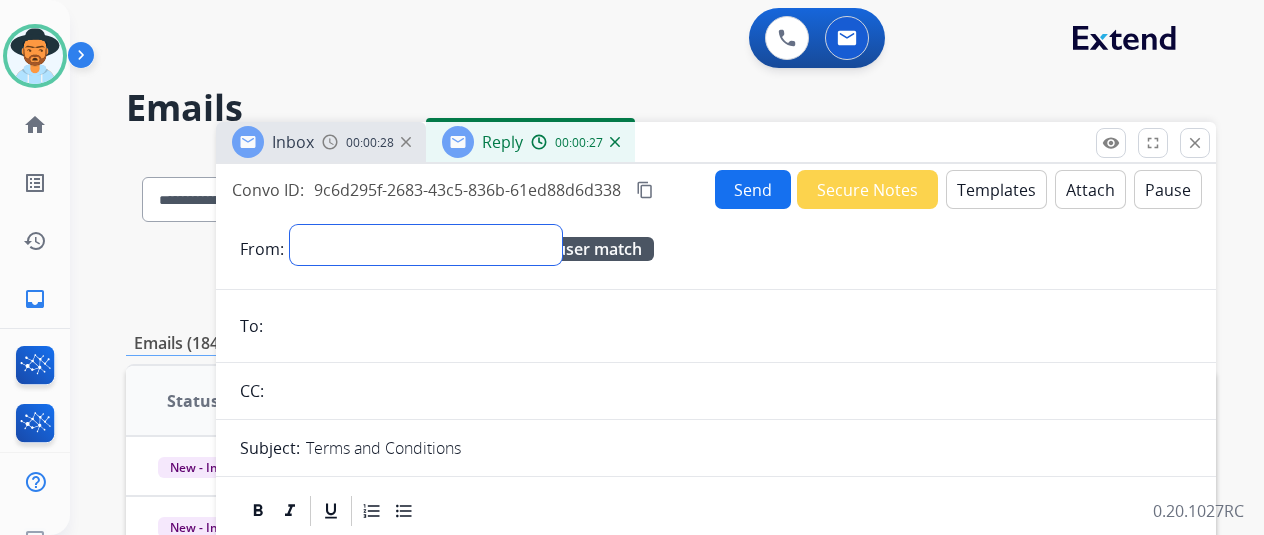 click on "**********" at bounding box center [426, 245] 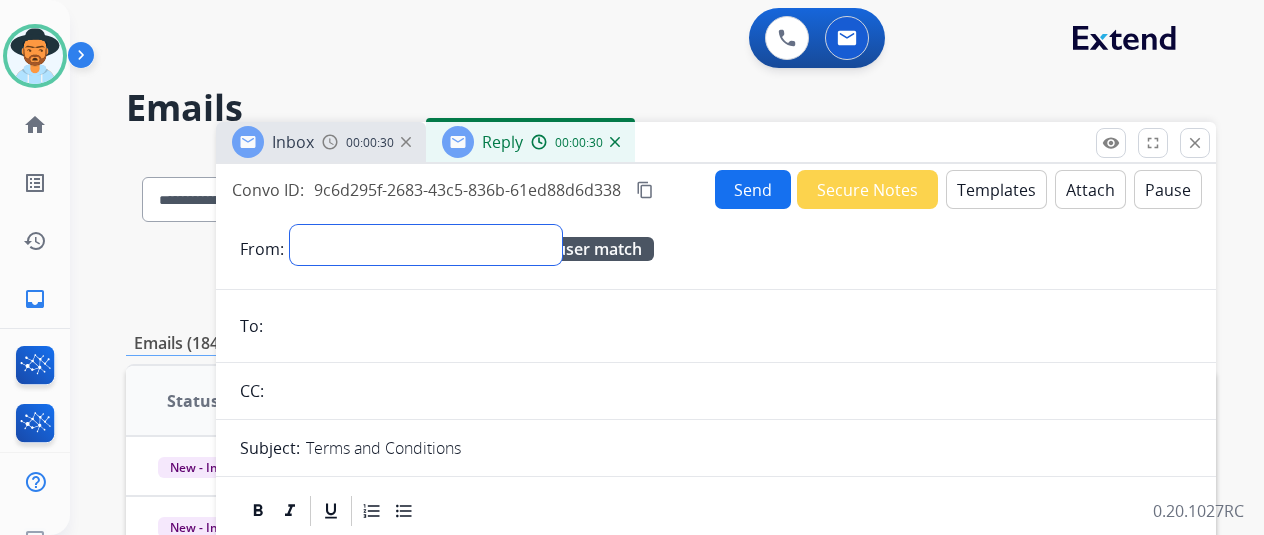 select on "**********" 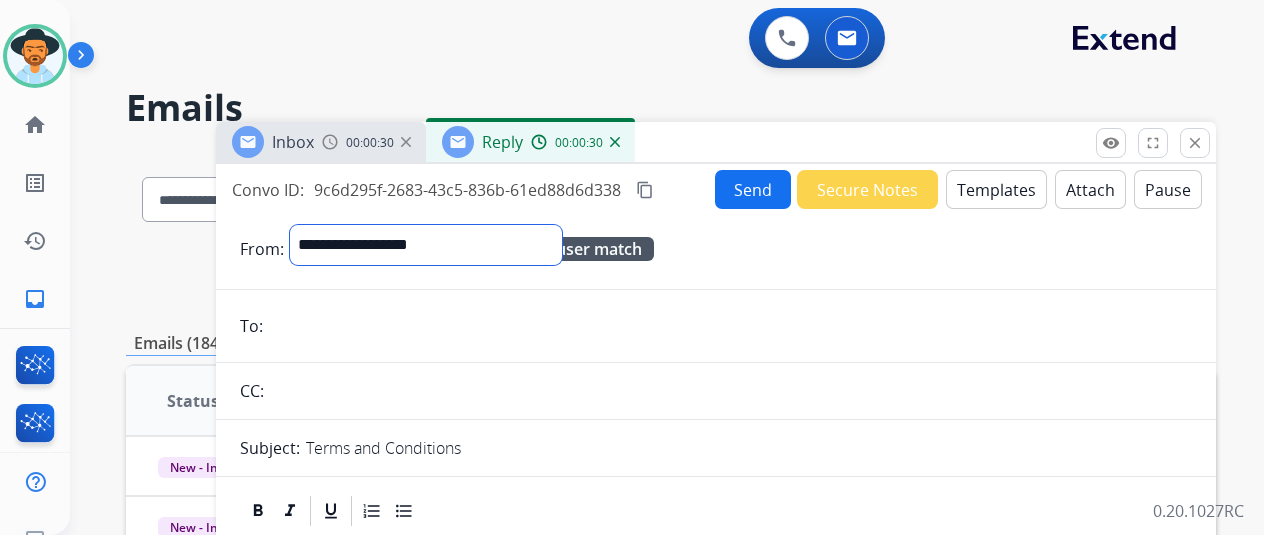 click on "**********" at bounding box center [426, 245] 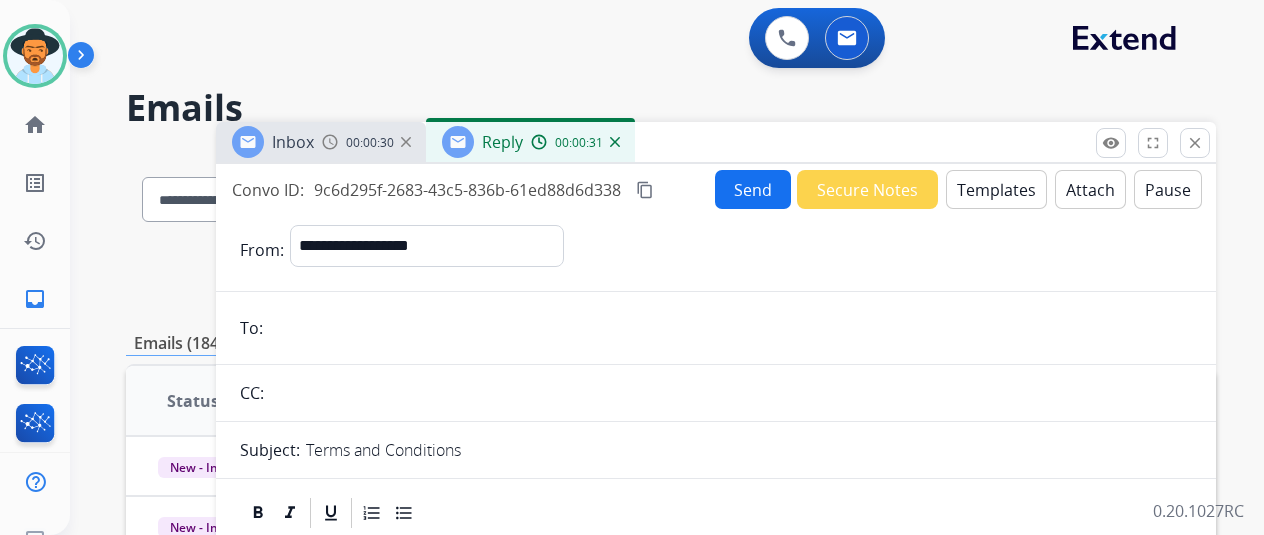 click on "**********" at bounding box center (716, 792) 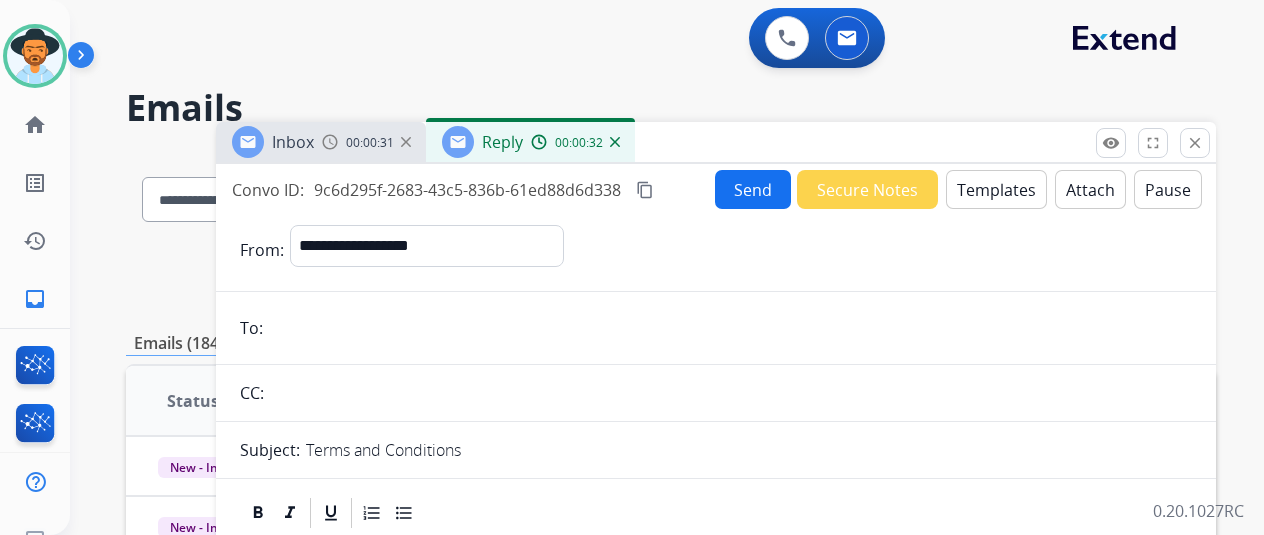 drag, startPoint x: 506, startPoint y: 451, endPoint x: 426, endPoint y: 439, distance: 80.895 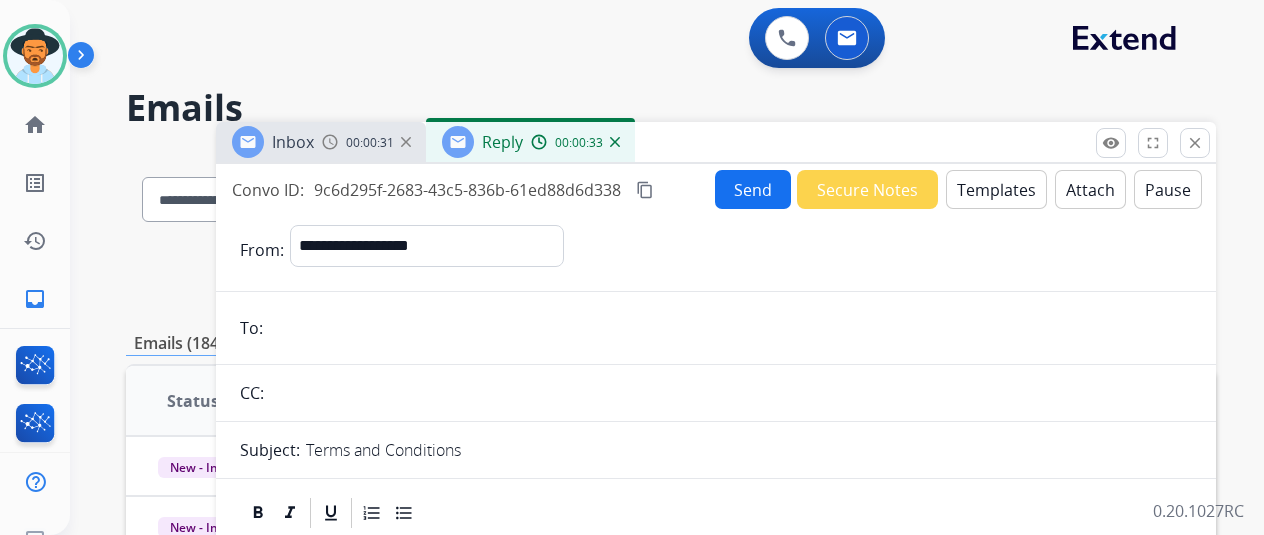 click at bounding box center (731, 393) 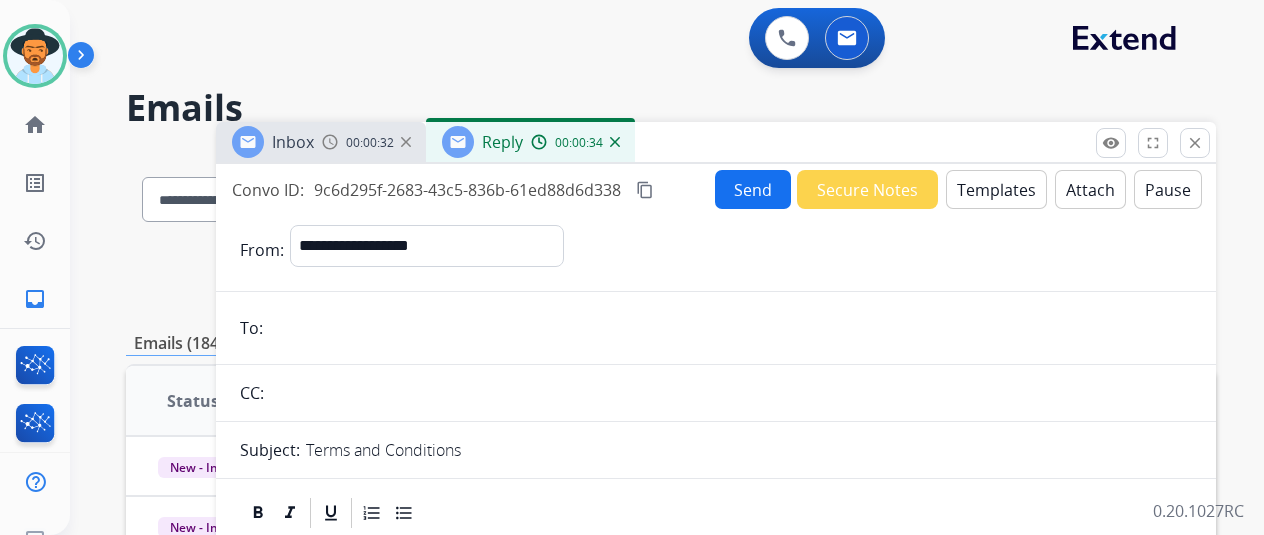 click on "**********" at bounding box center (716, 792) 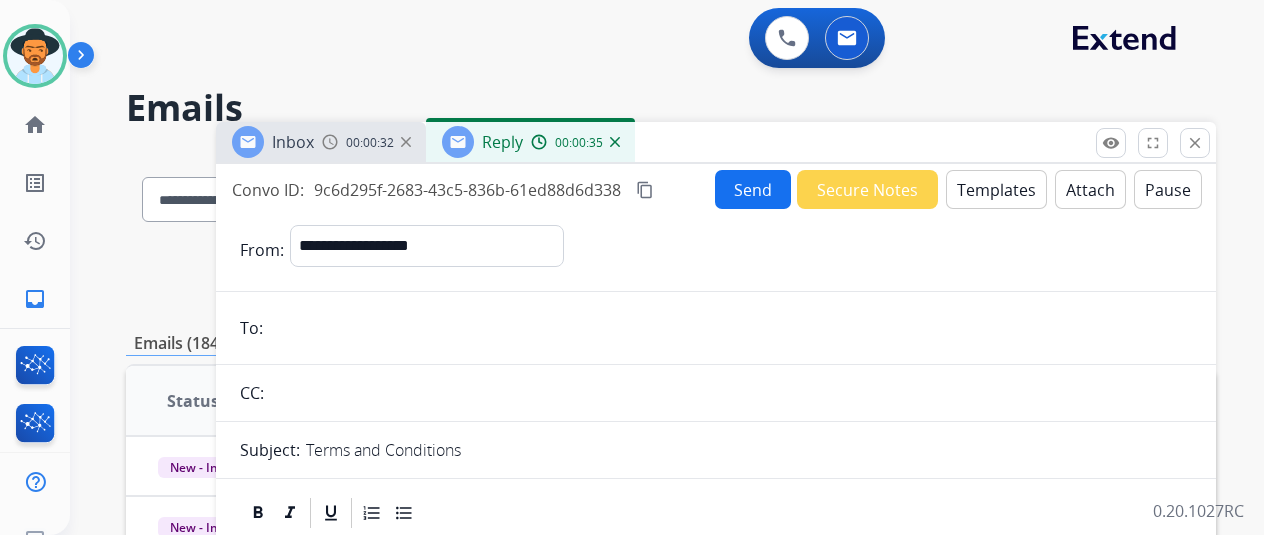 click at bounding box center [730, 328] 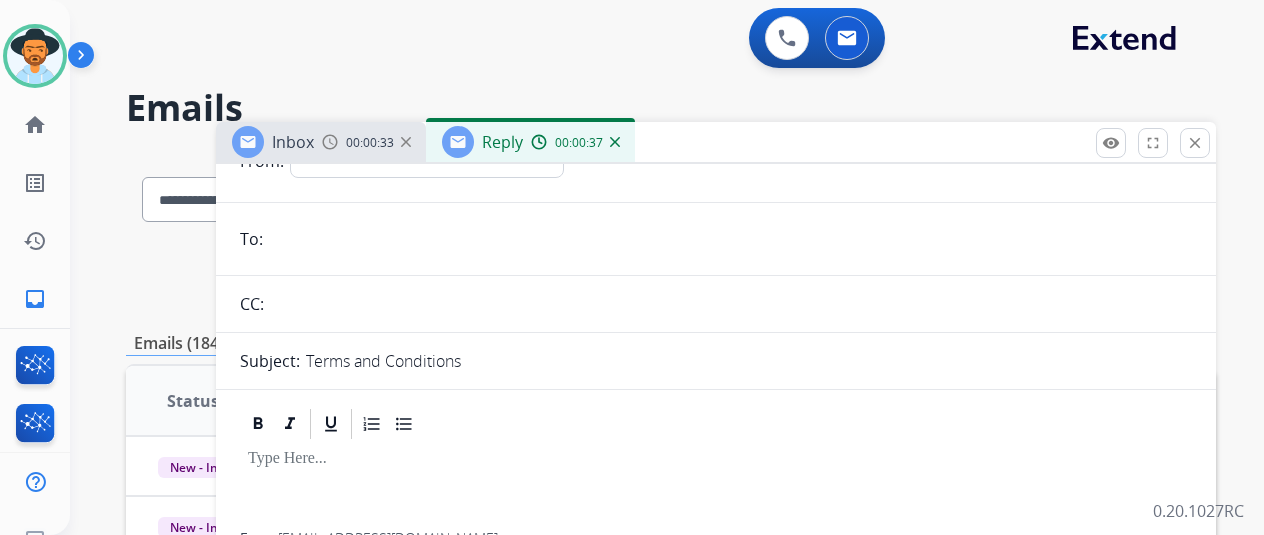 scroll, scrollTop: 0, scrollLeft: 0, axis: both 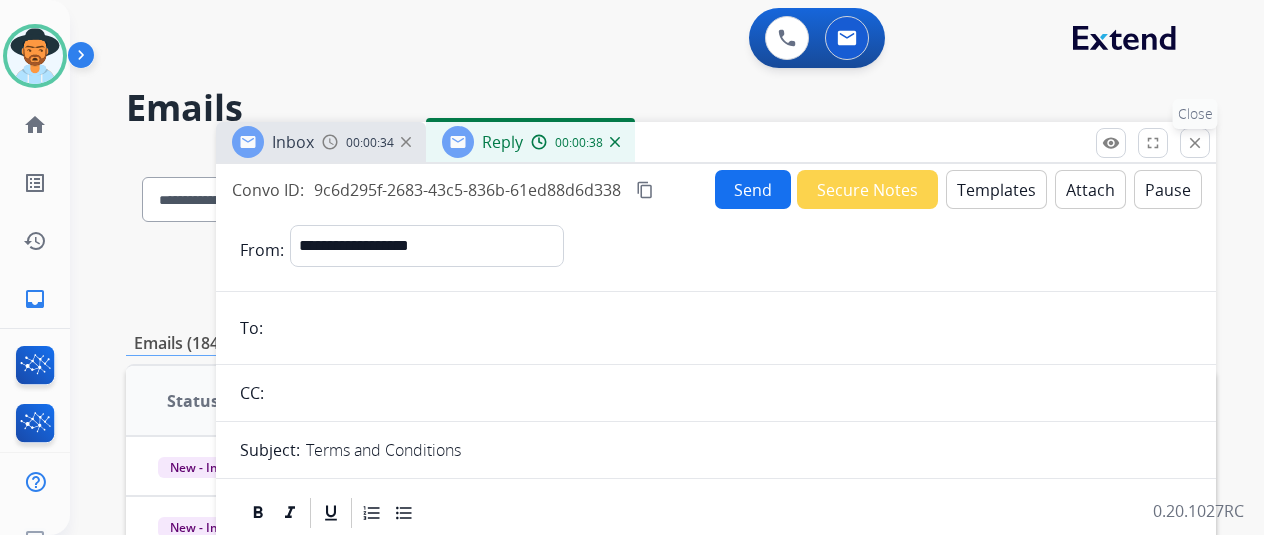 click on "close Close" at bounding box center [1195, 143] 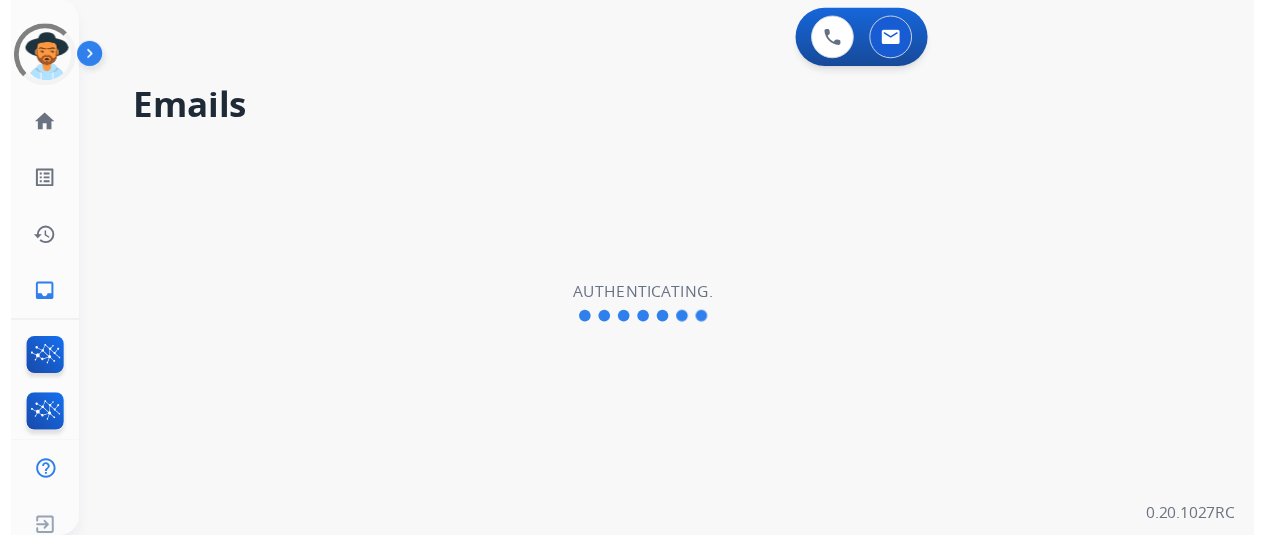 scroll, scrollTop: 0, scrollLeft: 0, axis: both 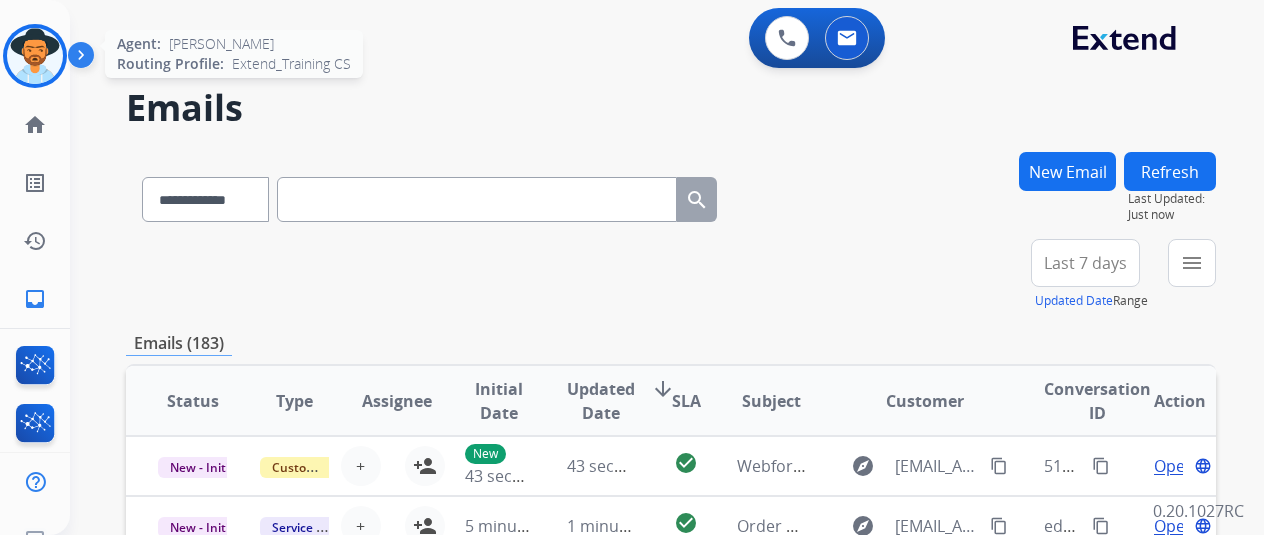 click at bounding box center [35, 56] 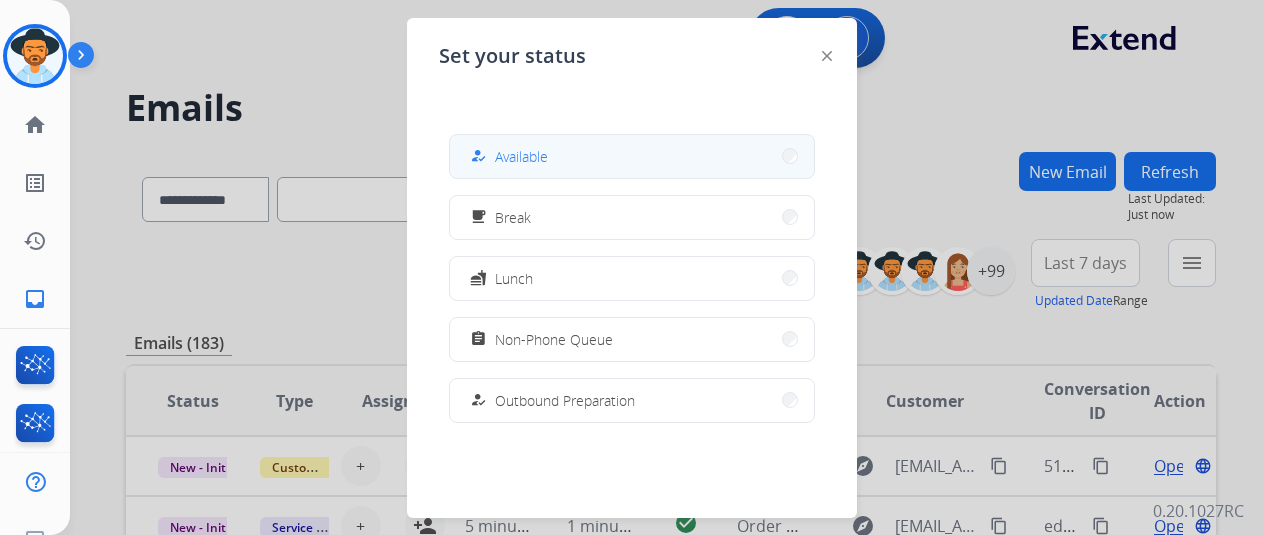 click on "how_to_reg Available" at bounding box center [632, 156] 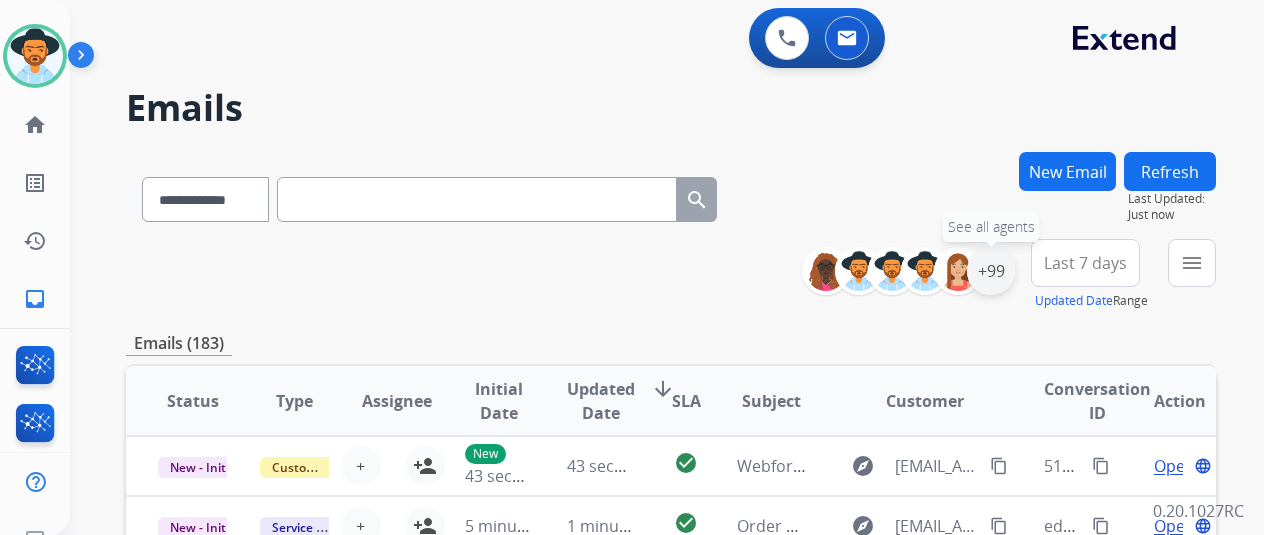 click on "+99" at bounding box center (991, 271) 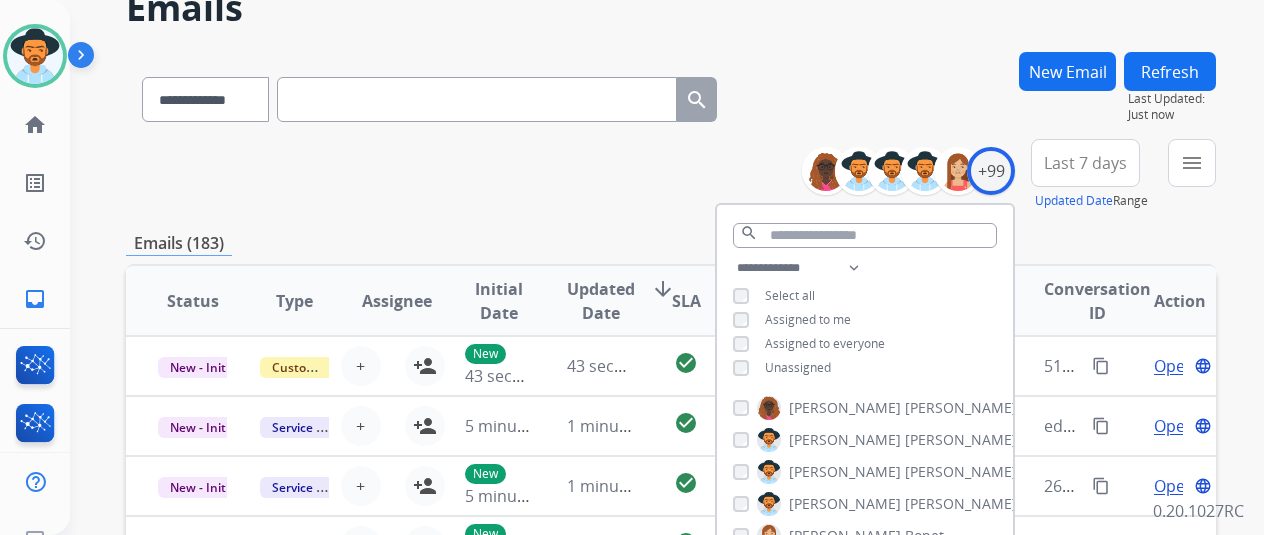 click on "Unassigned" at bounding box center [798, 367] 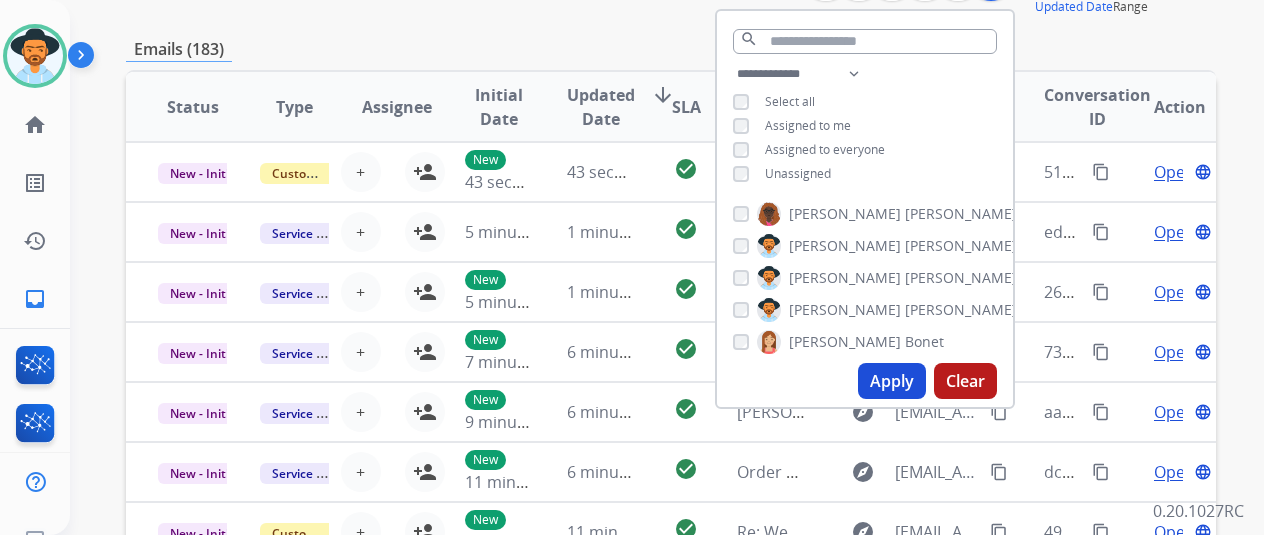 scroll, scrollTop: 300, scrollLeft: 0, axis: vertical 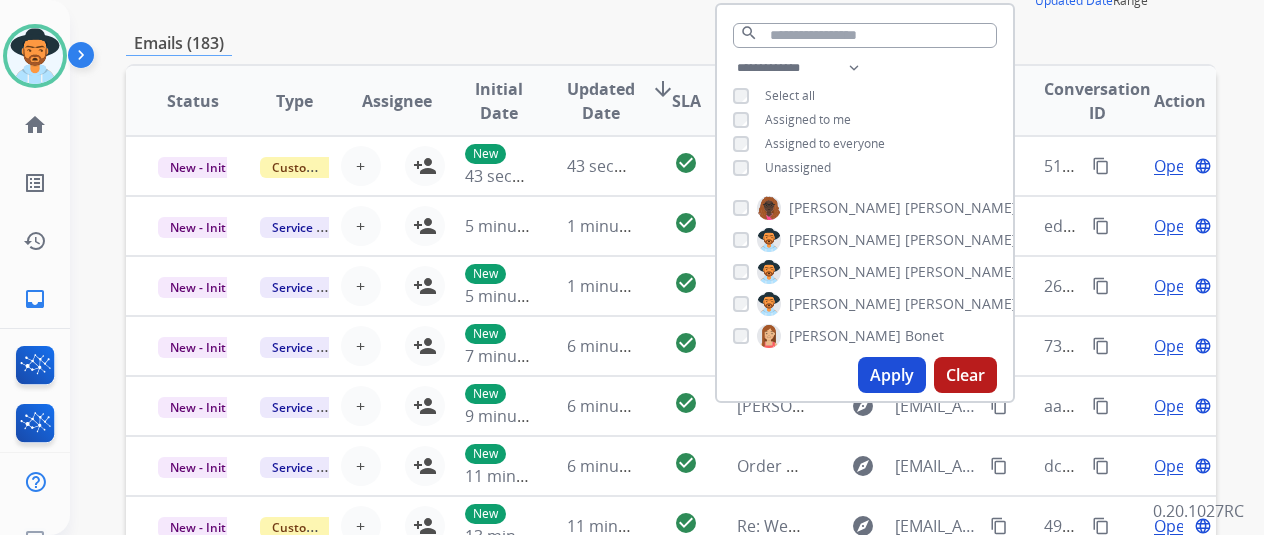 click on "Apply" at bounding box center [892, 375] 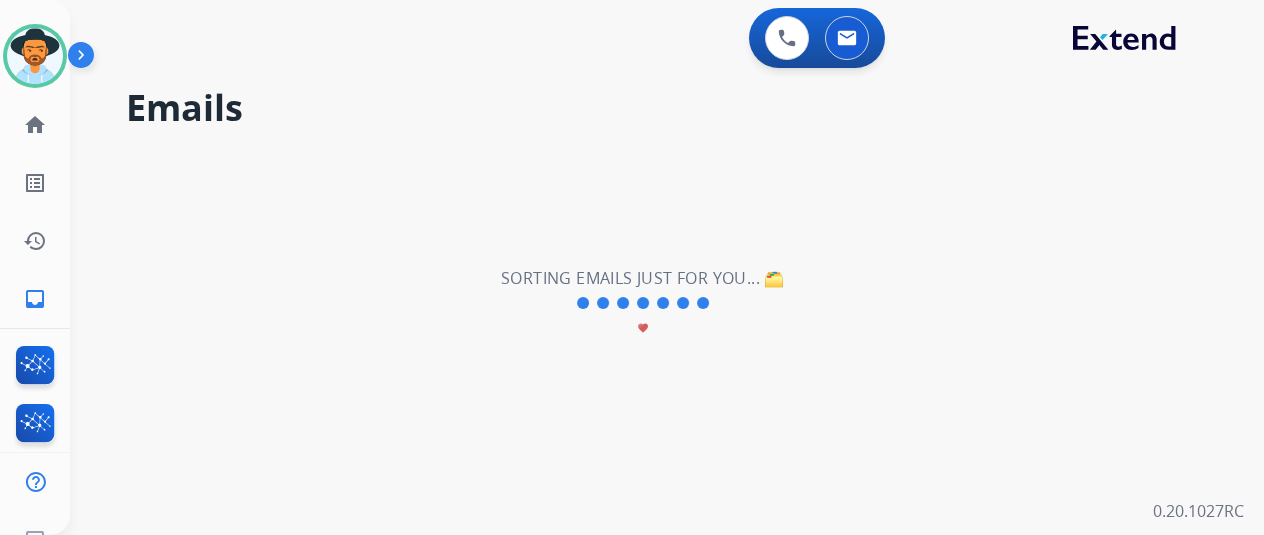 scroll, scrollTop: 0, scrollLeft: 0, axis: both 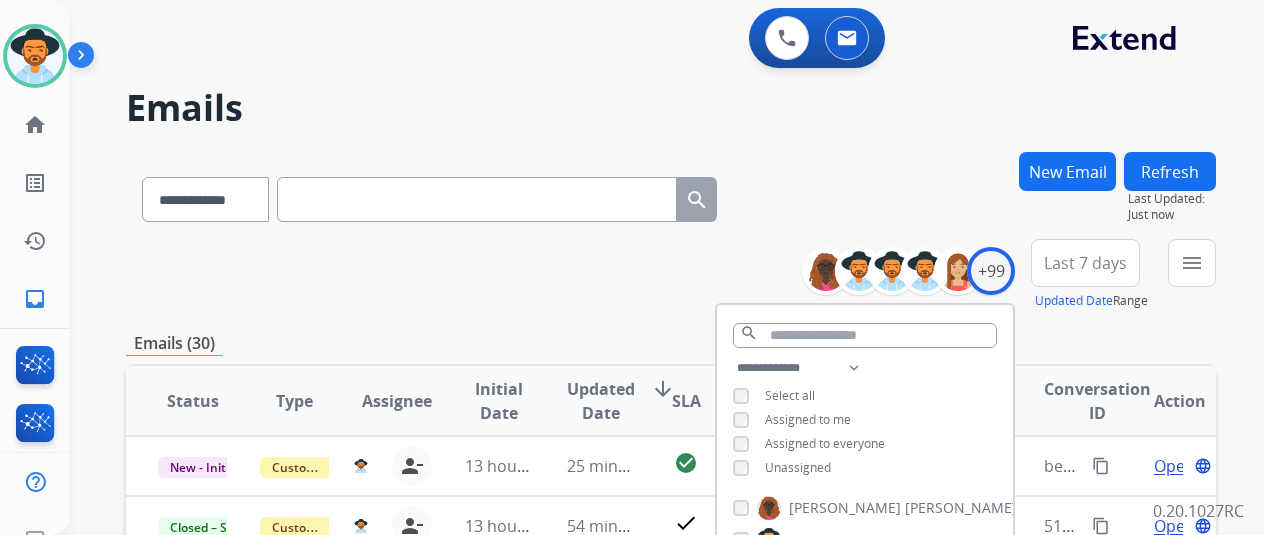 click on "**********" at bounding box center [671, 275] 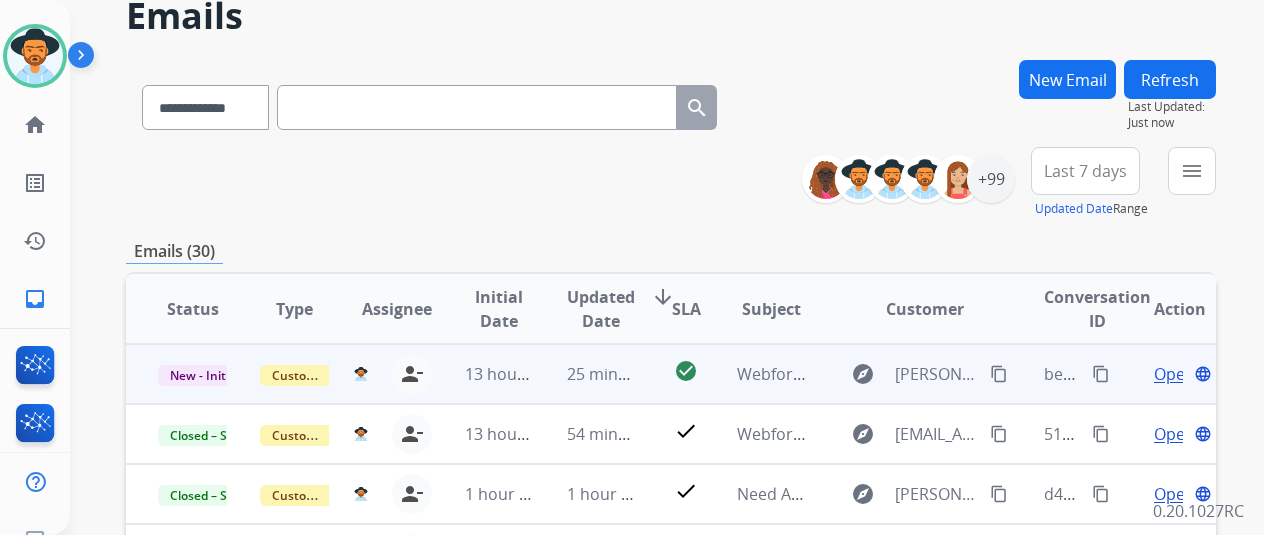 scroll, scrollTop: 200, scrollLeft: 0, axis: vertical 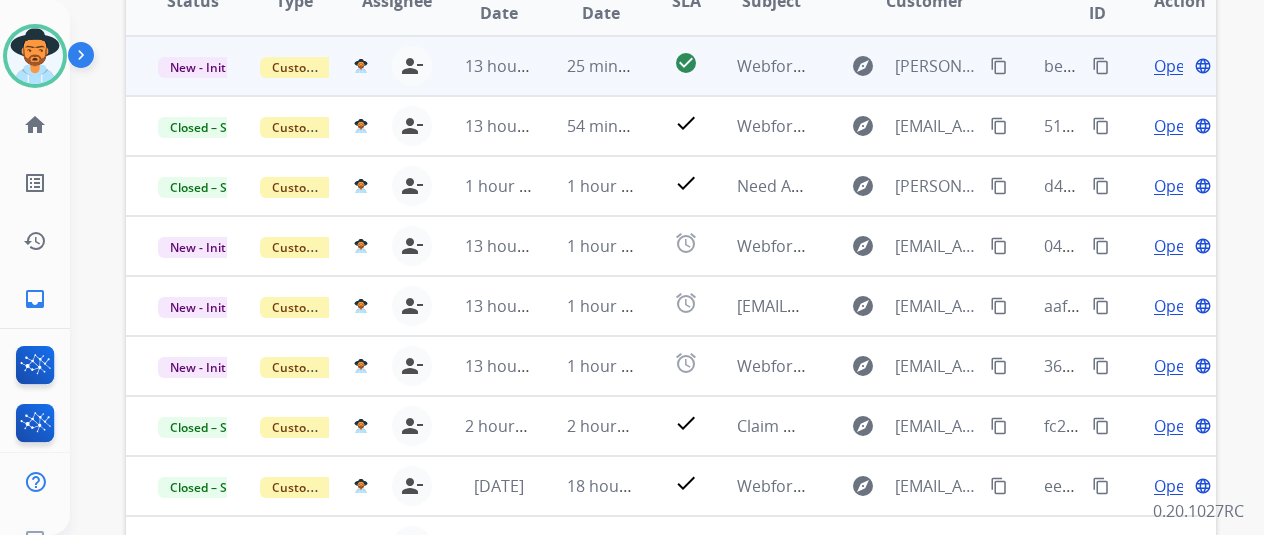 click on "Open" at bounding box center (1174, 66) 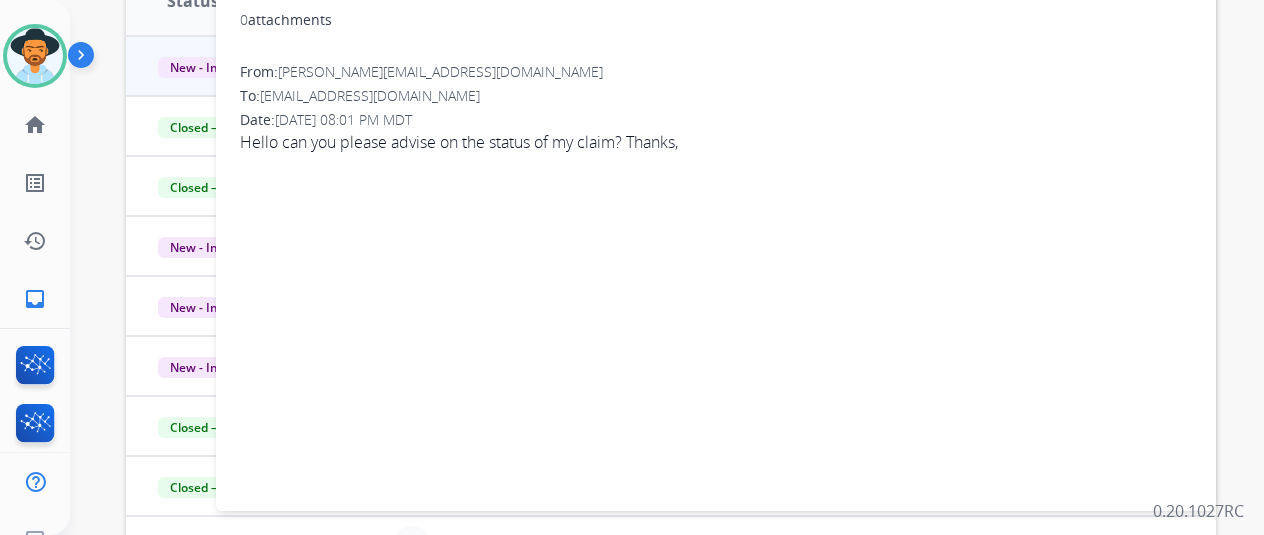 scroll, scrollTop: 100, scrollLeft: 0, axis: vertical 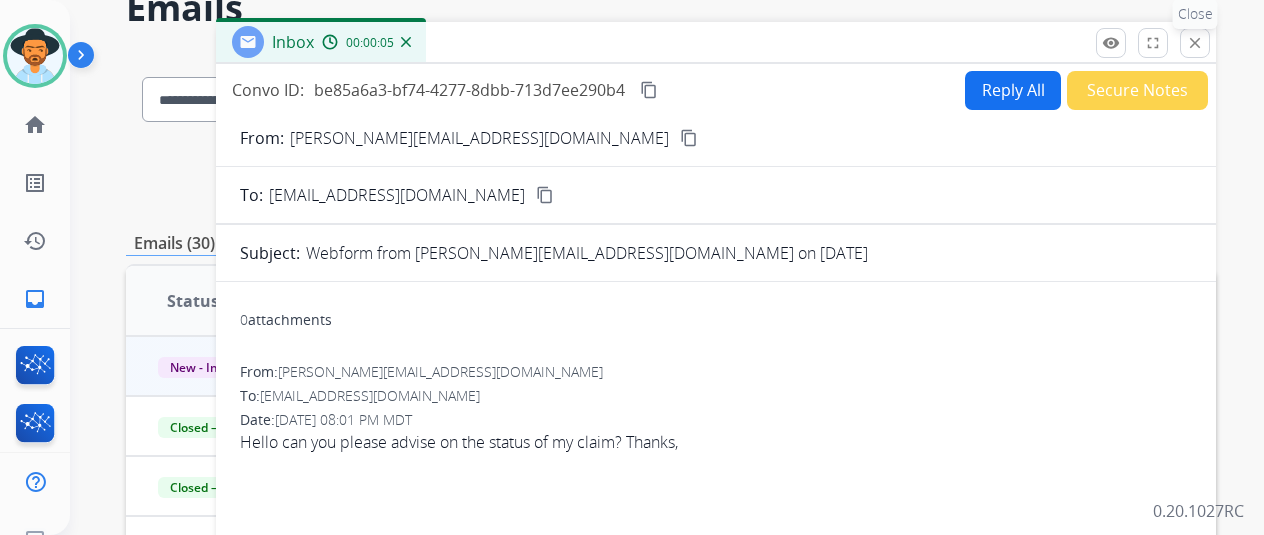 click on "close Close" at bounding box center [1195, 43] 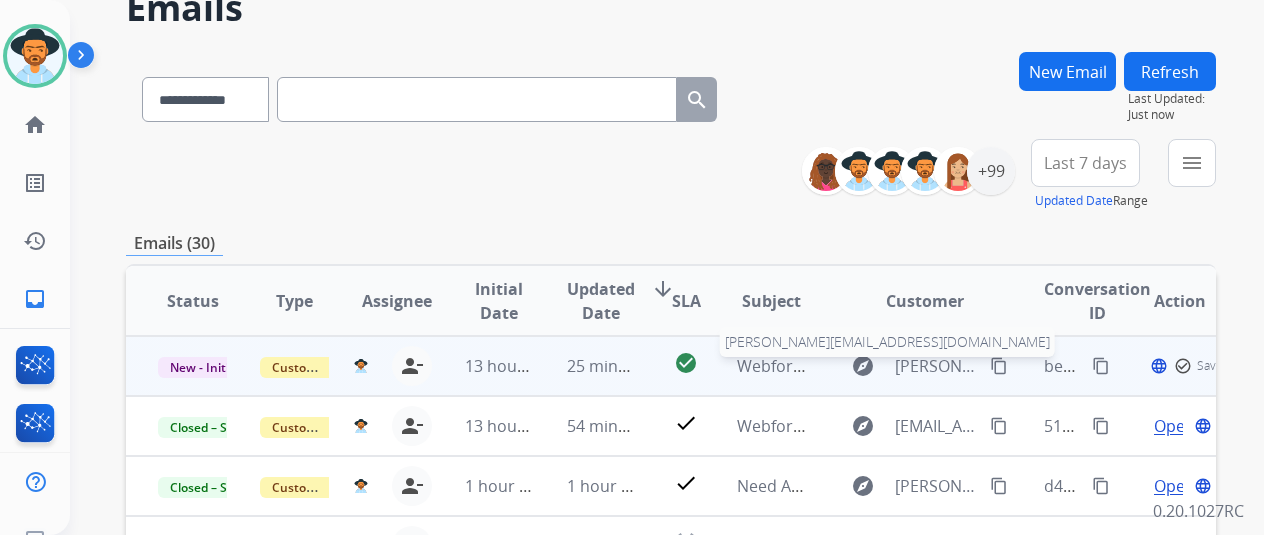 click on "[PERSON_NAME][EMAIL_ADDRESS][DOMAIN_NAME]" at bounding box center (936, 366) 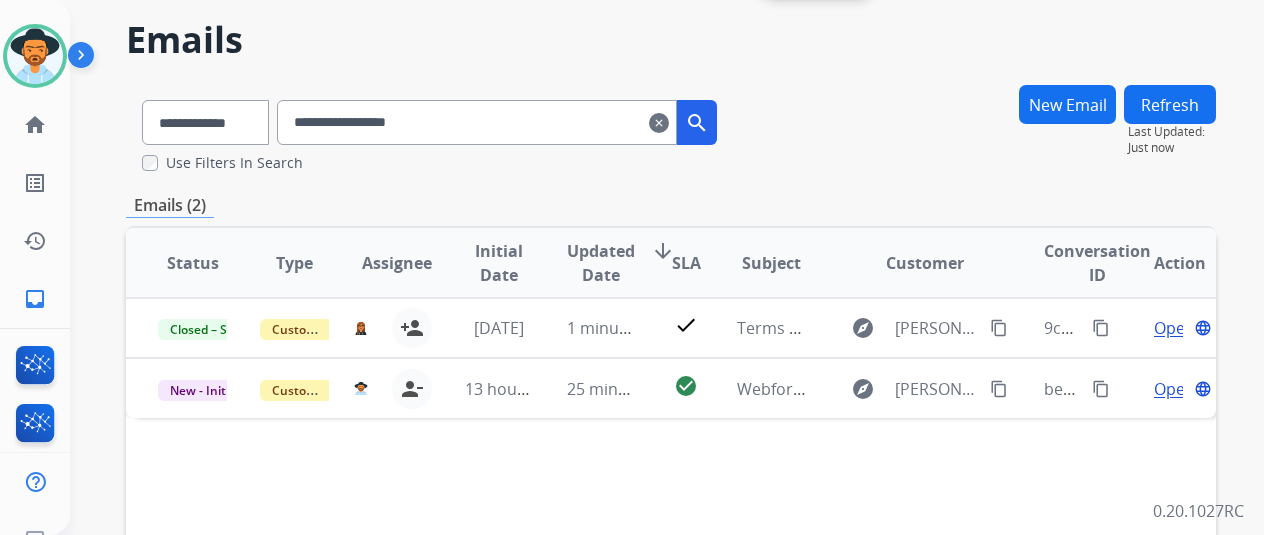 scroll, scrollTop: 100, scrollLeft: 0, axis: vertical 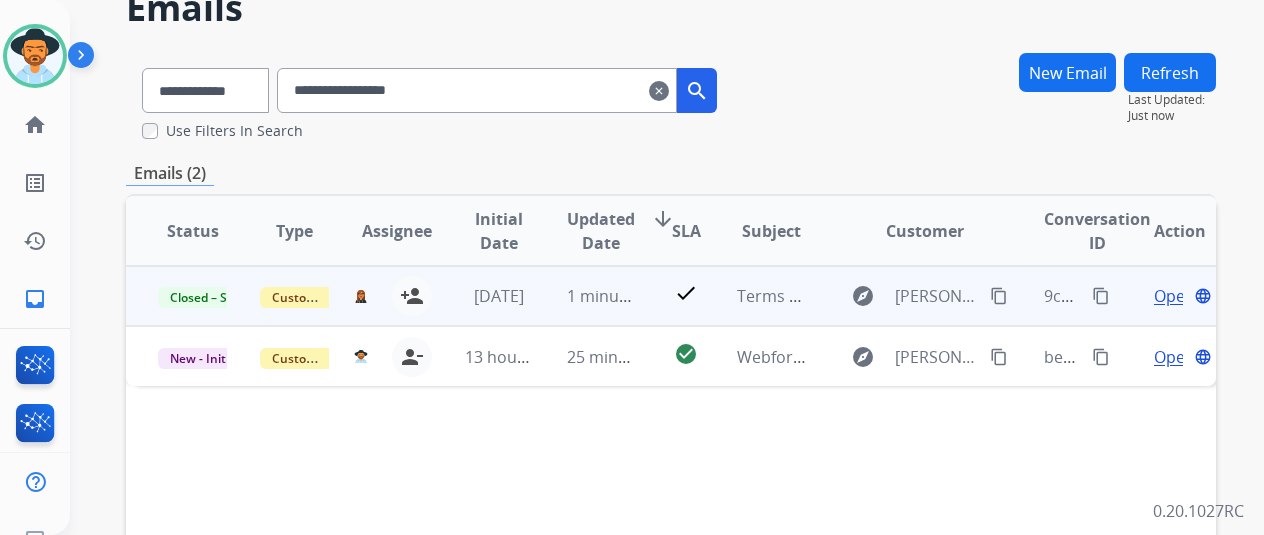 click on "Open" at bounding box center [1174, 296] 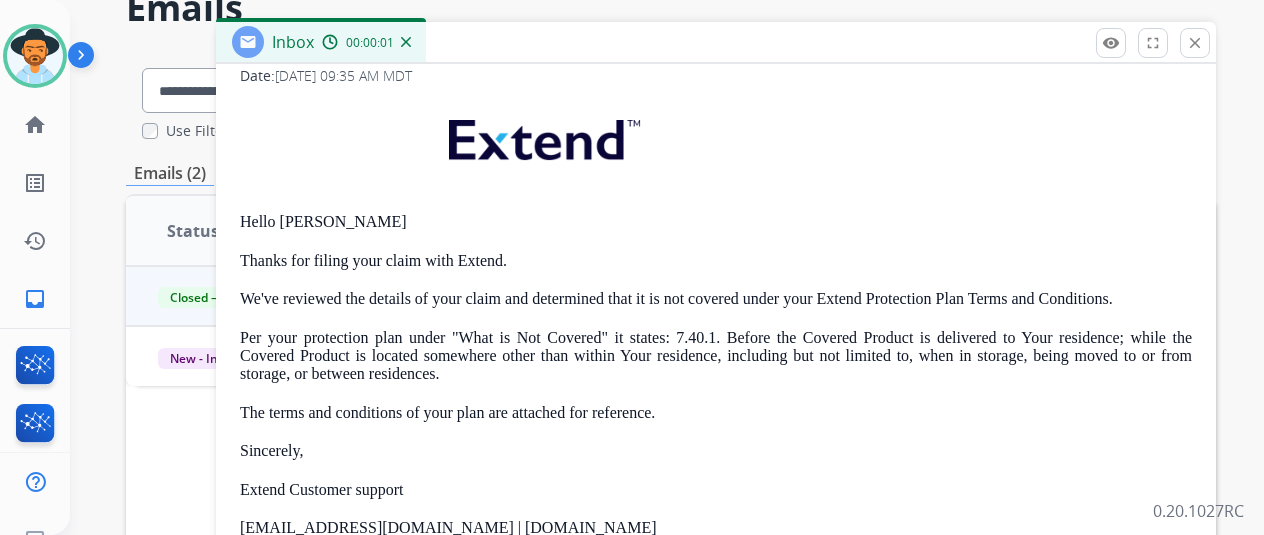 scroll, scrollTop: 362, scrollLeft: 0, axis: vertical 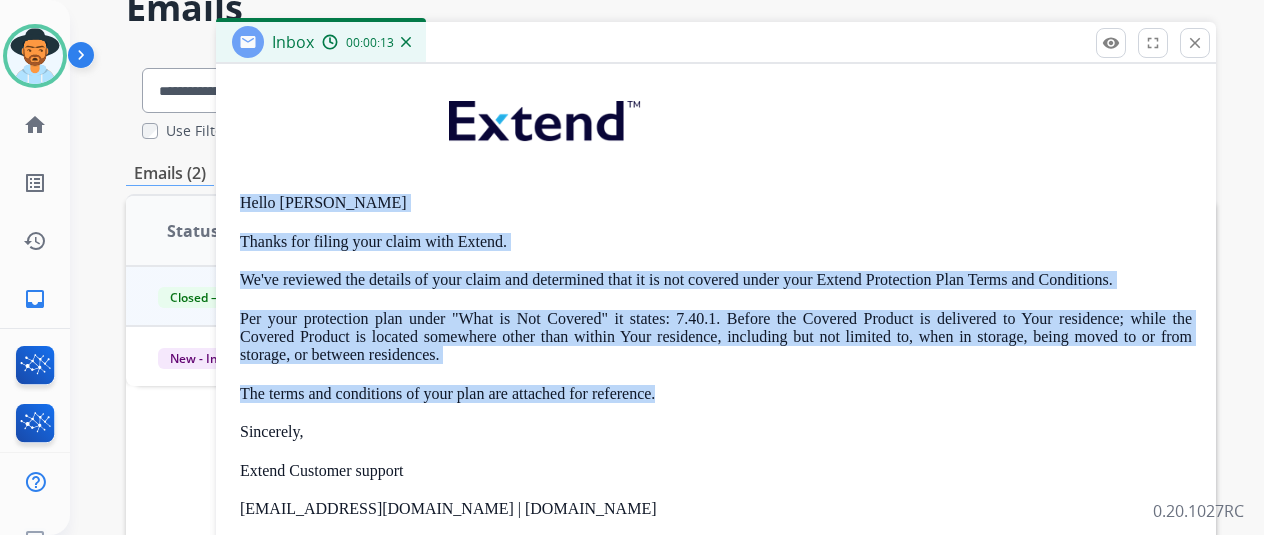 drag, startPoint x: 253, startPoint y: 200, endPoint x: 788, endPoint y: 384, distance: 565.757 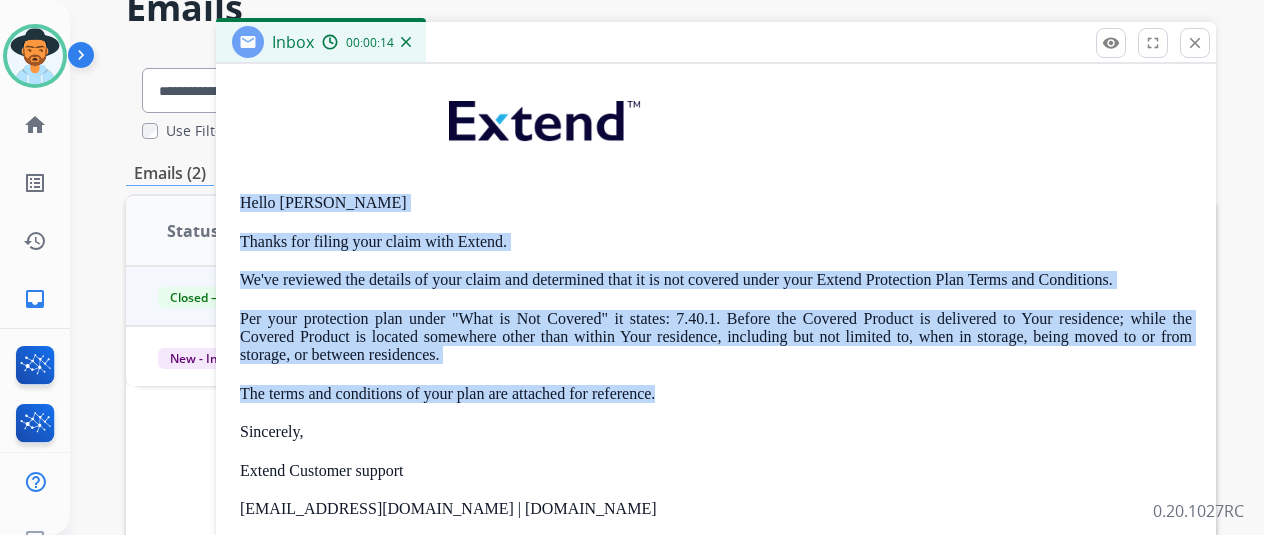 copy on "Hello [PERSON_NAME] Thanks for filing your claim with Extend. We've reviewed the details of your claim and determined that it is not covered under your Extend Protection Plan Terms and Conditions. Per your protection plan under "What is Not Covered" it states: 7.40.1. Before the Covered Product is delivered to Your residence; while the Covered Product is located somewhere other than within Your residence, including but not limited to, when in storage, being moved to or from storage, or between residences. The terms and conditions of your plan are attached for reference." 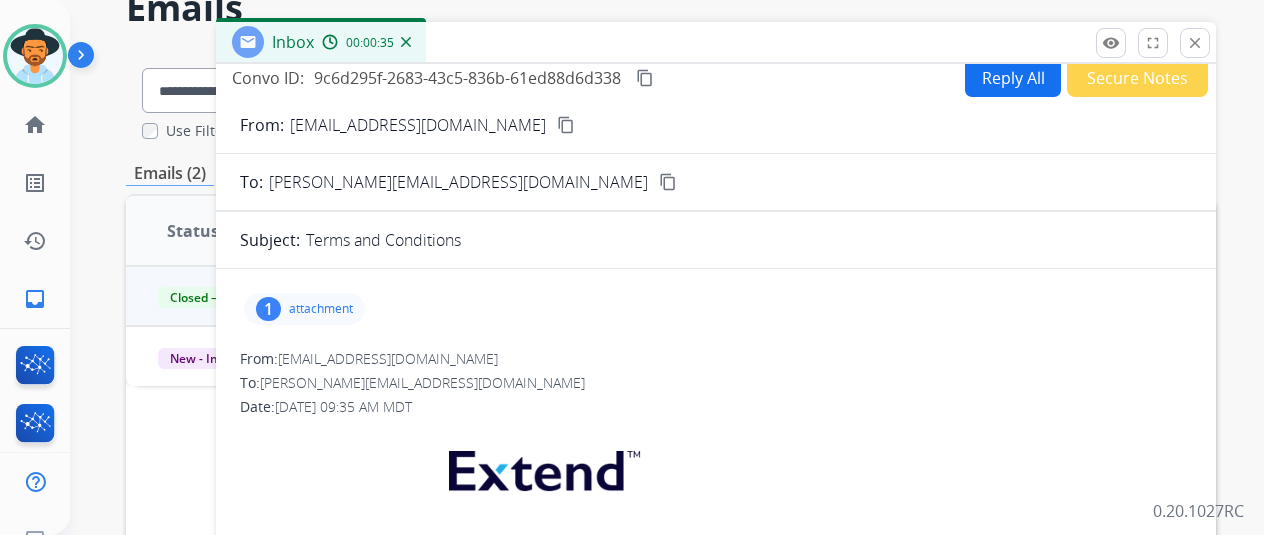 scroll, scrollTop: 0, scrollLeft: 0, axis: both 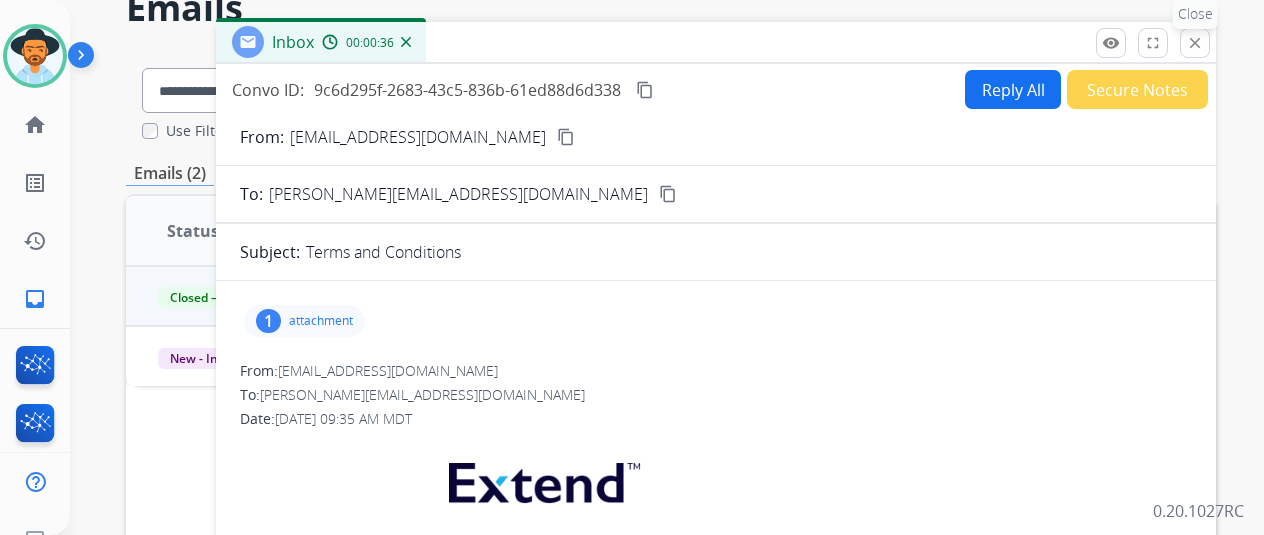 click on "close" at bounding box center (1195, 43) 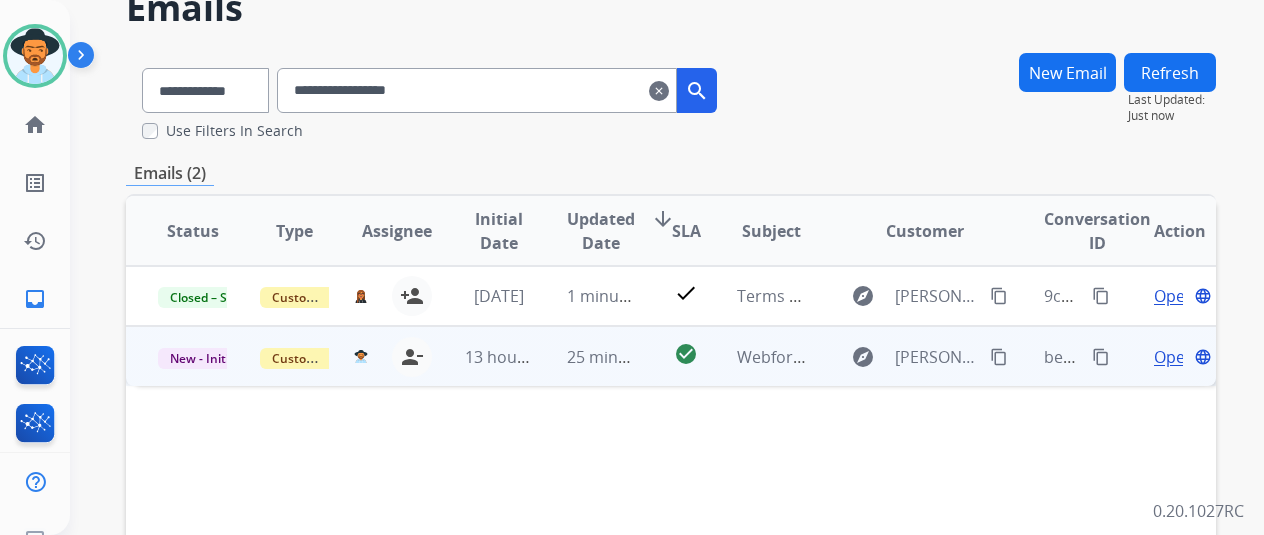 click on "Open" at bounding box center [1174, 357] 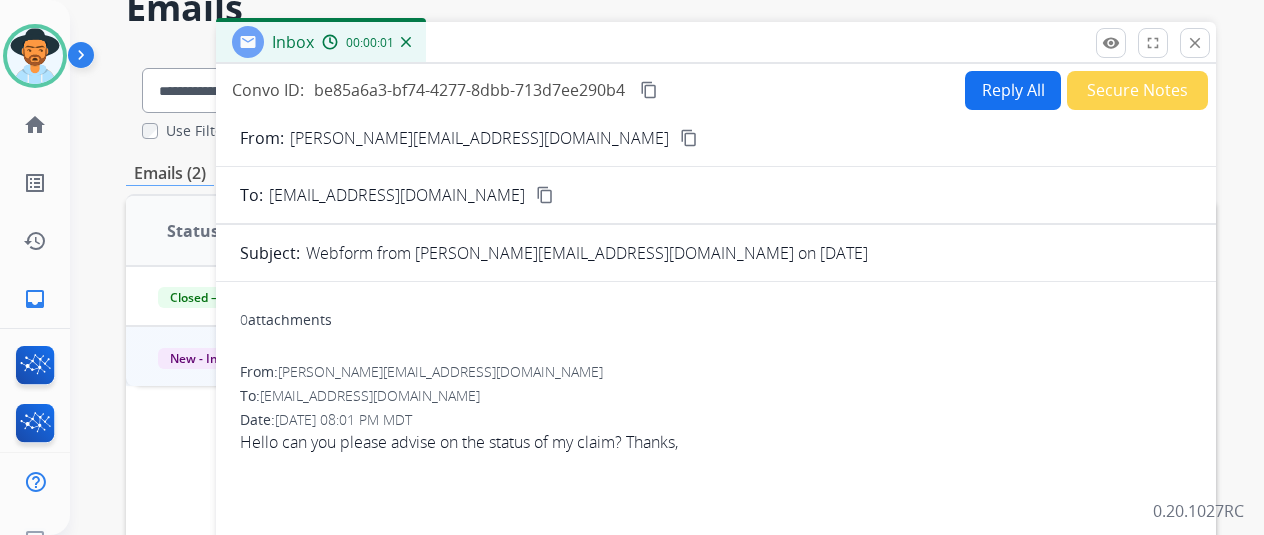 click on "Reply All" at bounding box center [1013, 90] 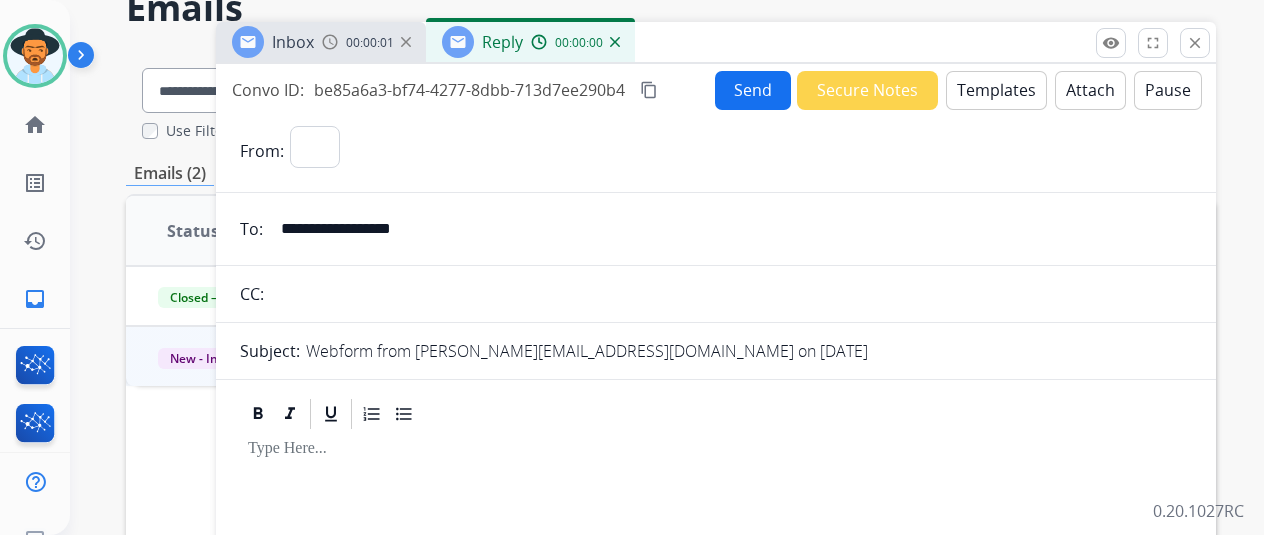 select on "**********" 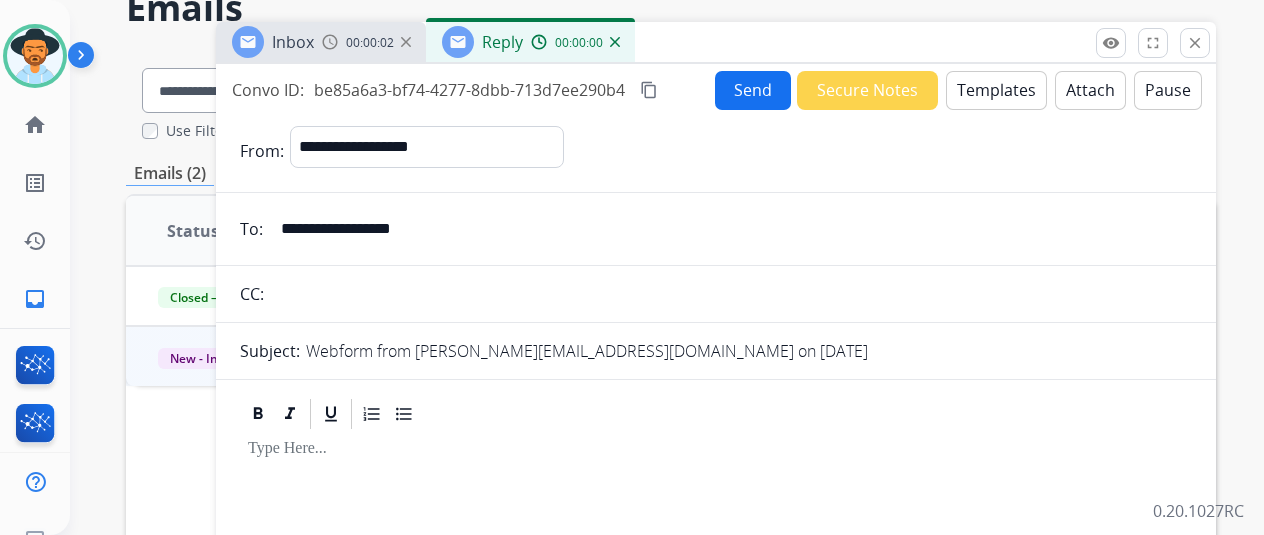 click on "Templates" at bounding box center [996, 90] 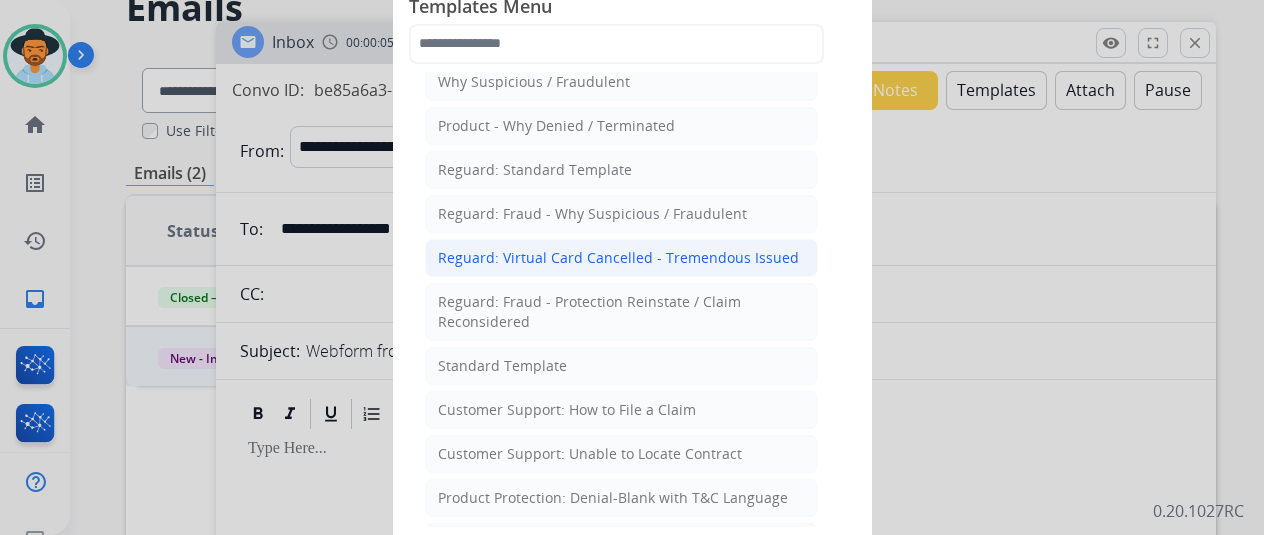 scroll, scrollTop: 100, scrollLeft: 0, axis: vertical 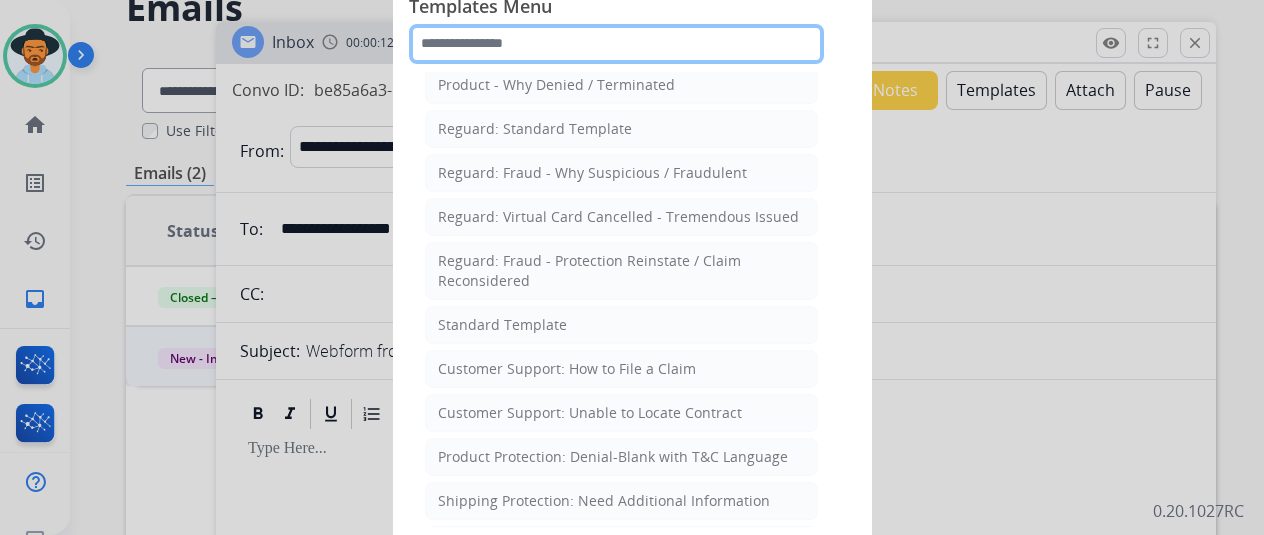 click 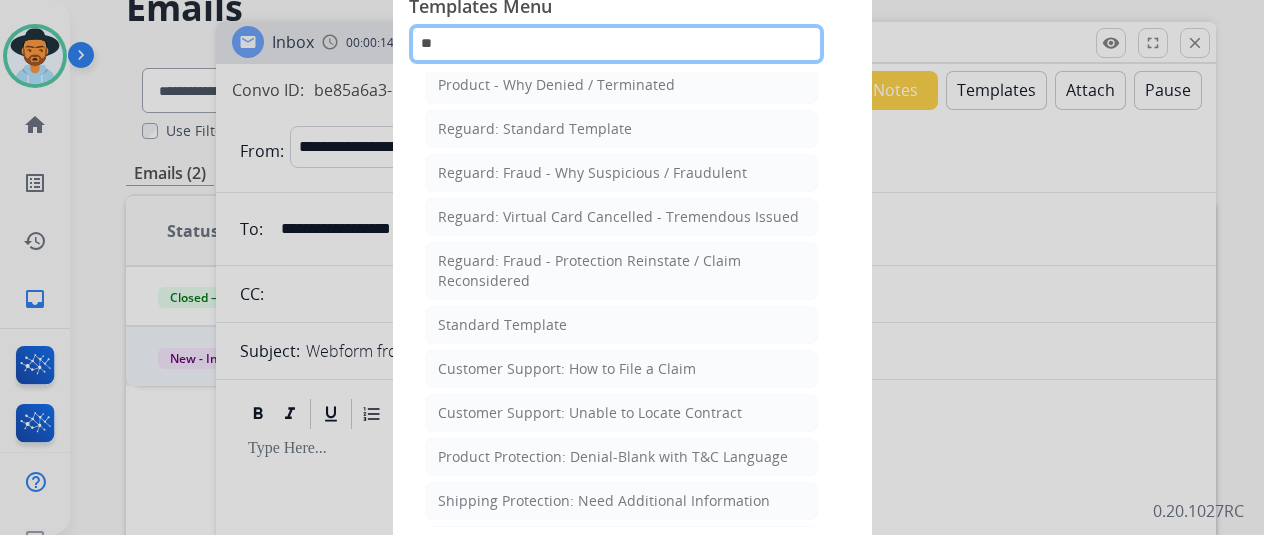 scroll, scrollTop: 0, scrollLeft: 0, axis: both 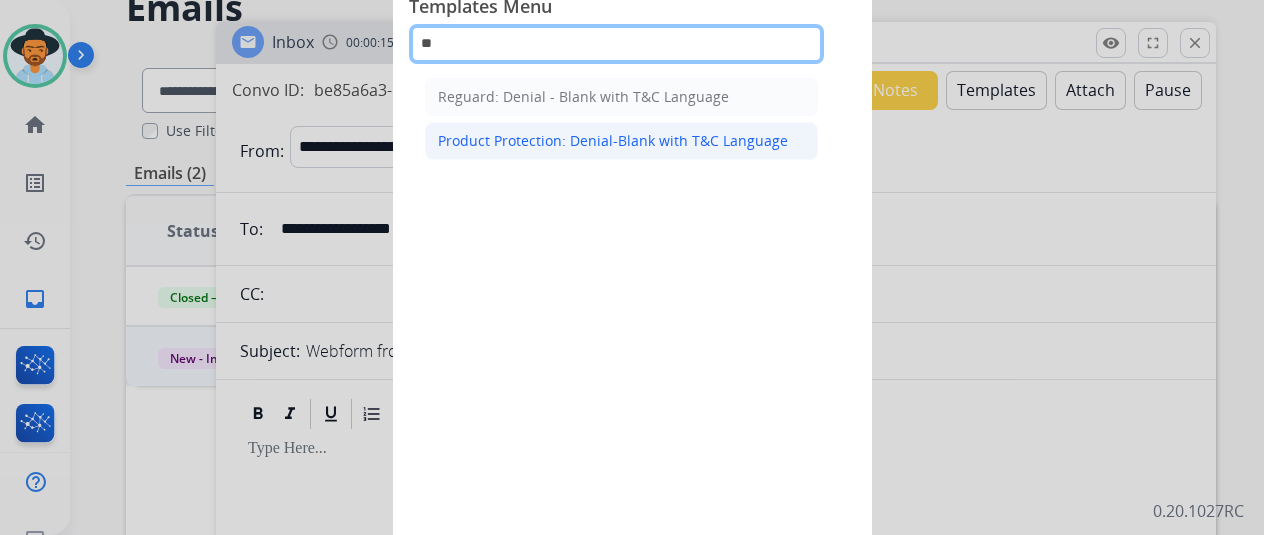 type on "**" 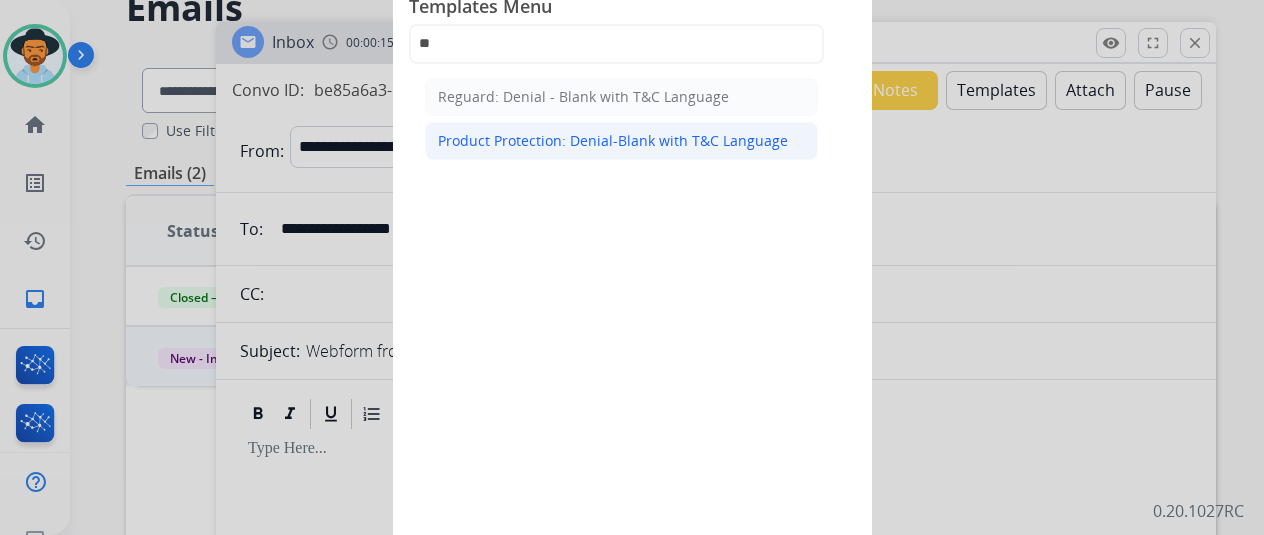 click on "Product Protection: Denial-Blank with T&C Language" 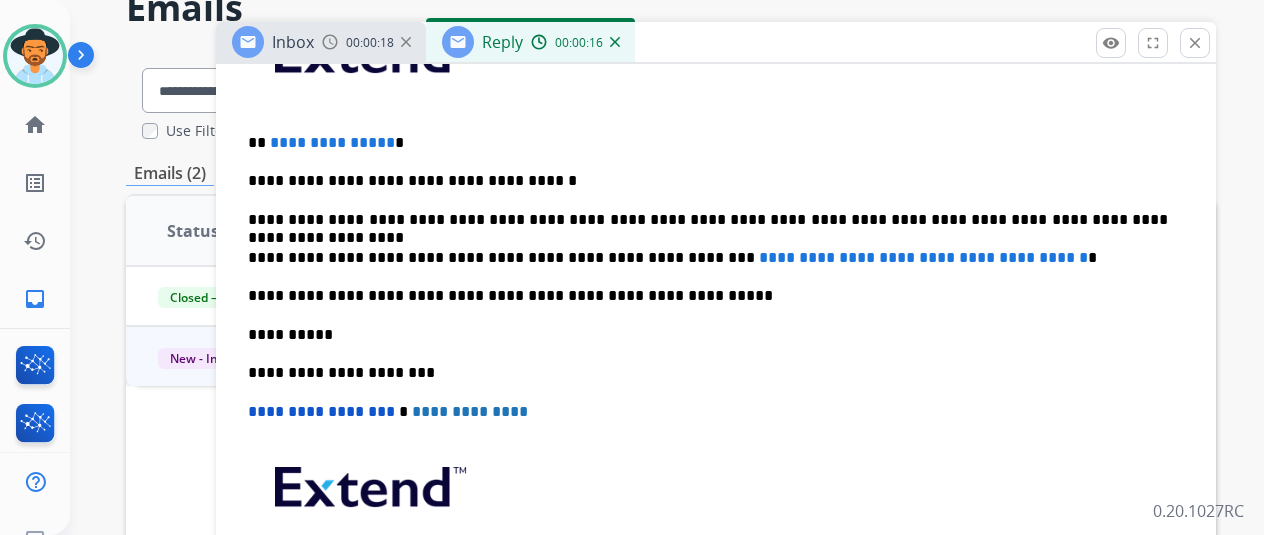 scroll, scrollTop: 590, scrollLeft: 0, axis: vertical 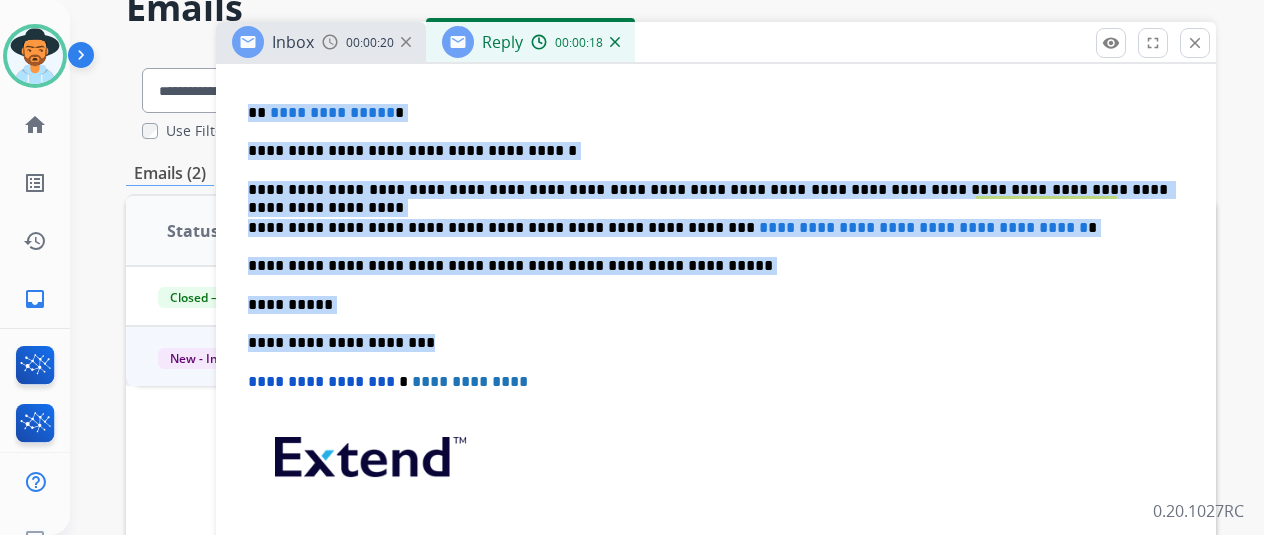 drag, startPoint x: 474, startPoint y: 345, endPoint x: 251, endPoint y: 114, distance: 321.07632 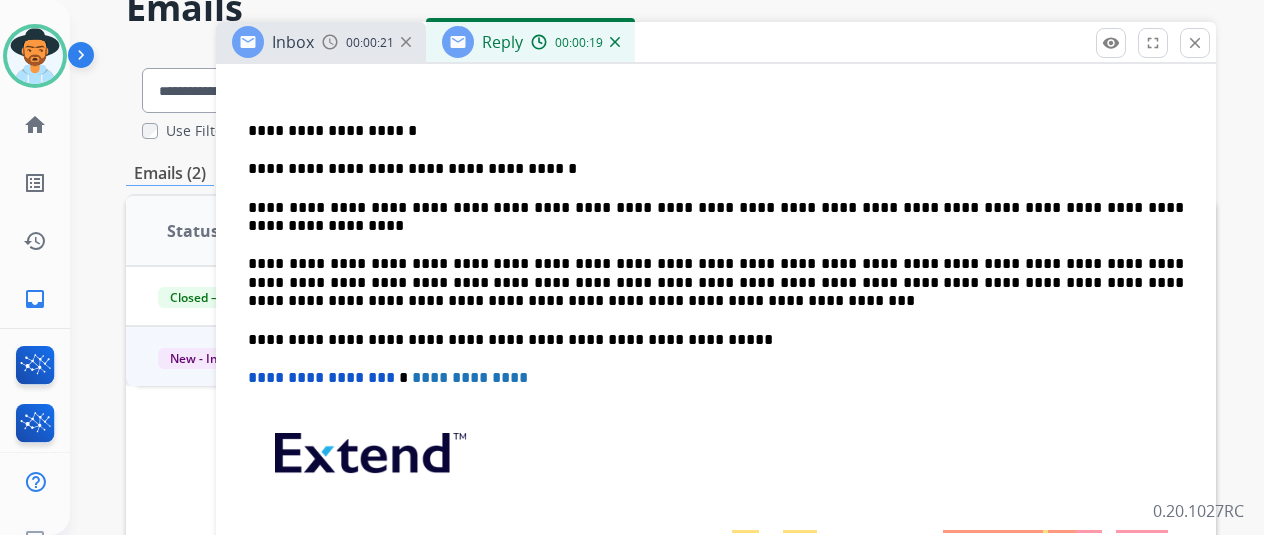 scroll, scrollTop: 550, scrollLeft: 0, axis: vertical 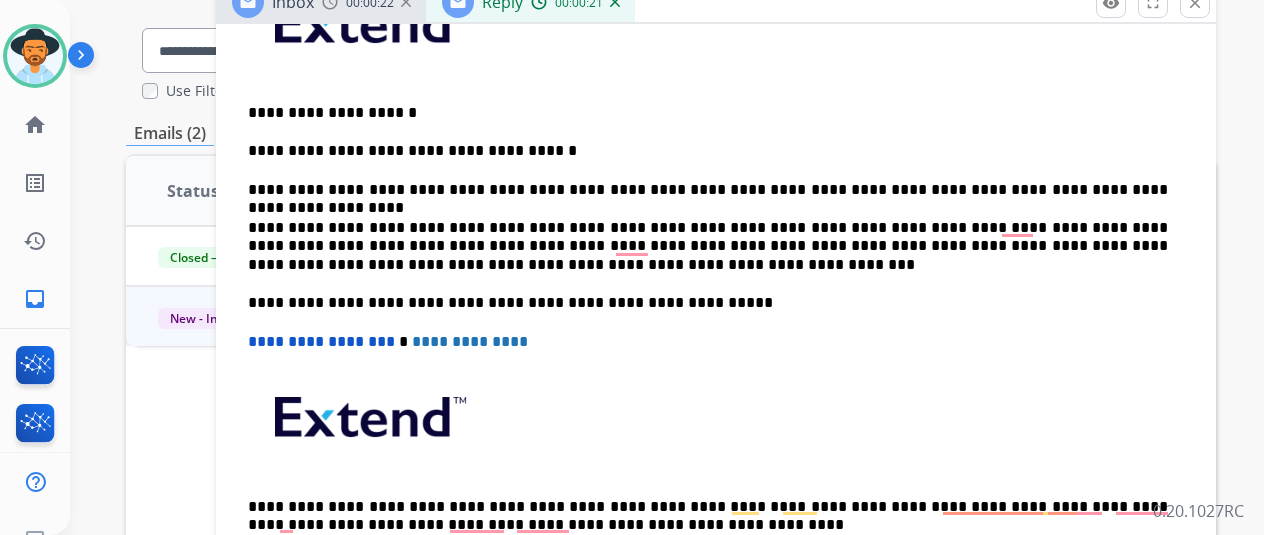click on "**********" at bounding box center [708, 303] 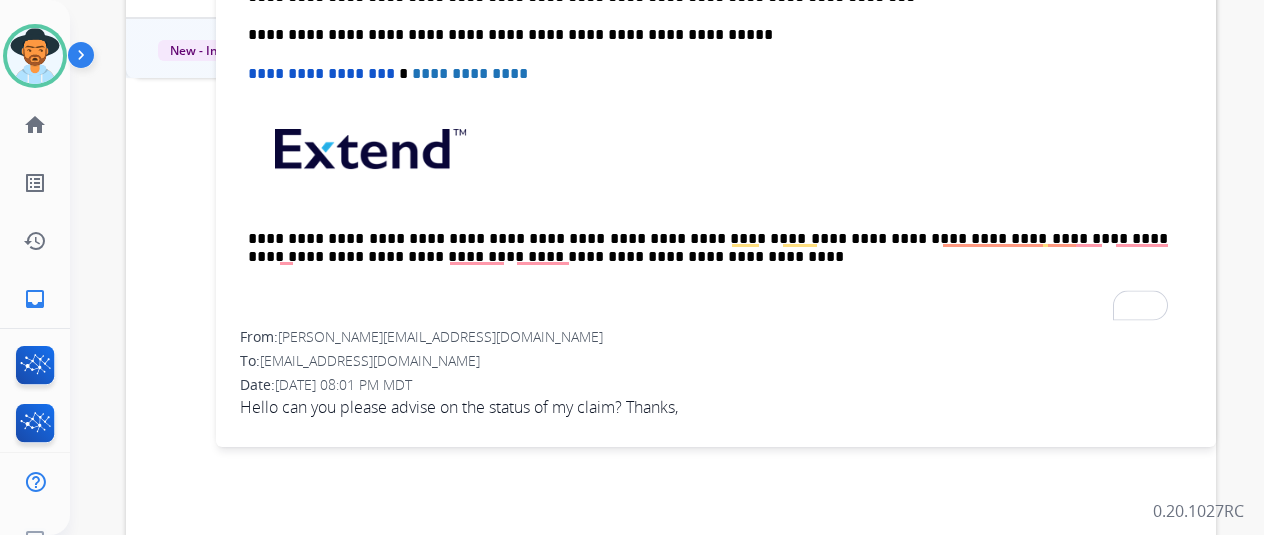 scroll, scrollTop: 440, scrollLeft: 0, axis: vertical 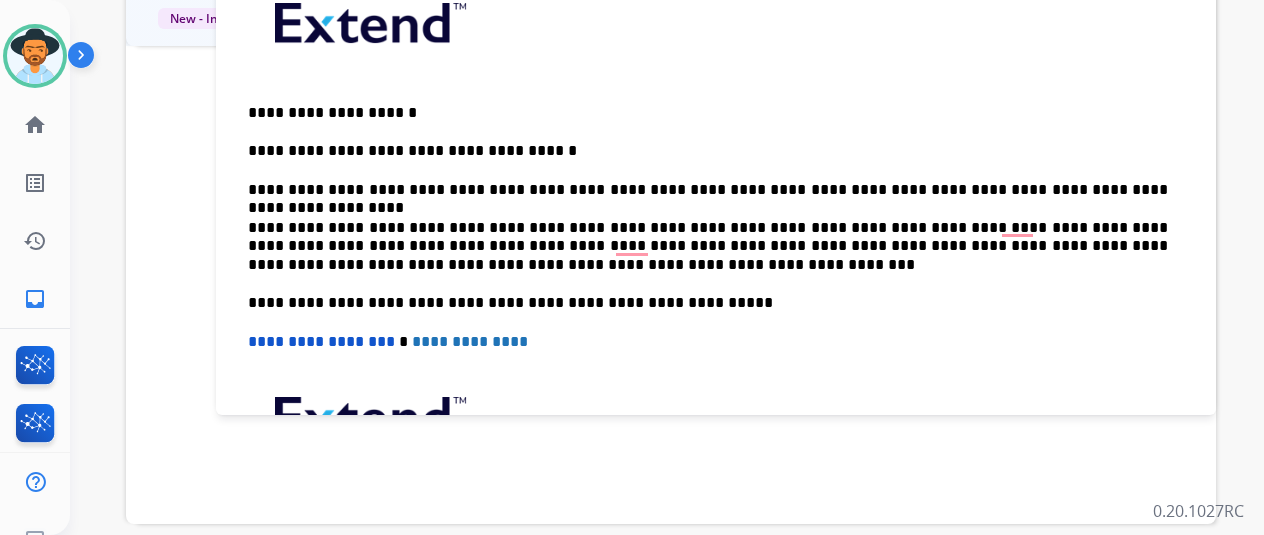 click on "**********" at bounding box center [708, 303] 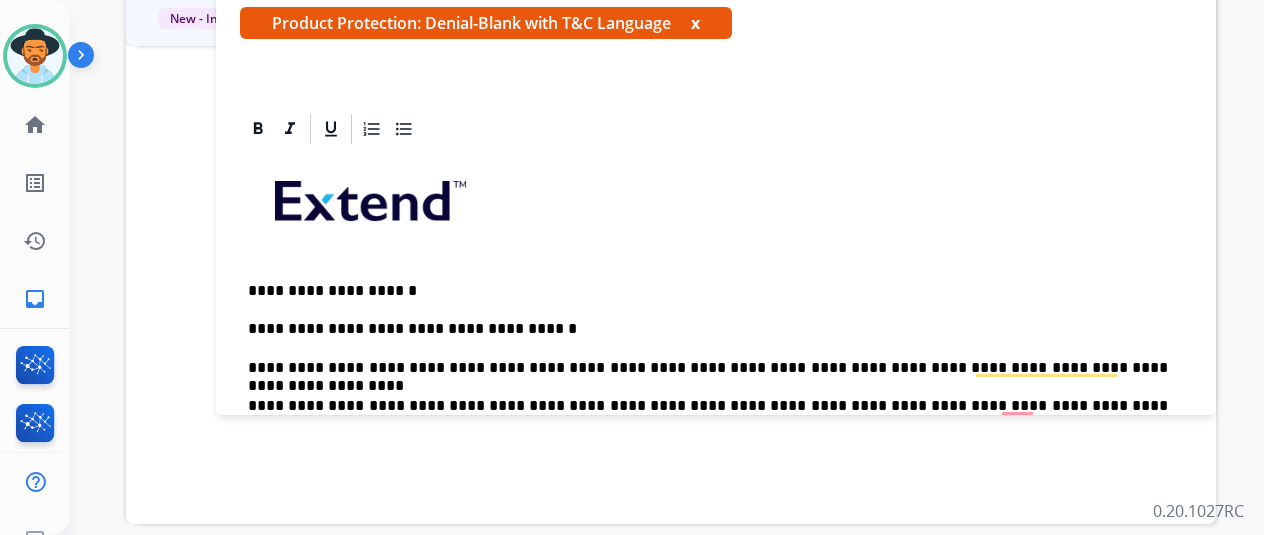 scroll, scrollTop: 0, scrollLeft: 0, axis: both 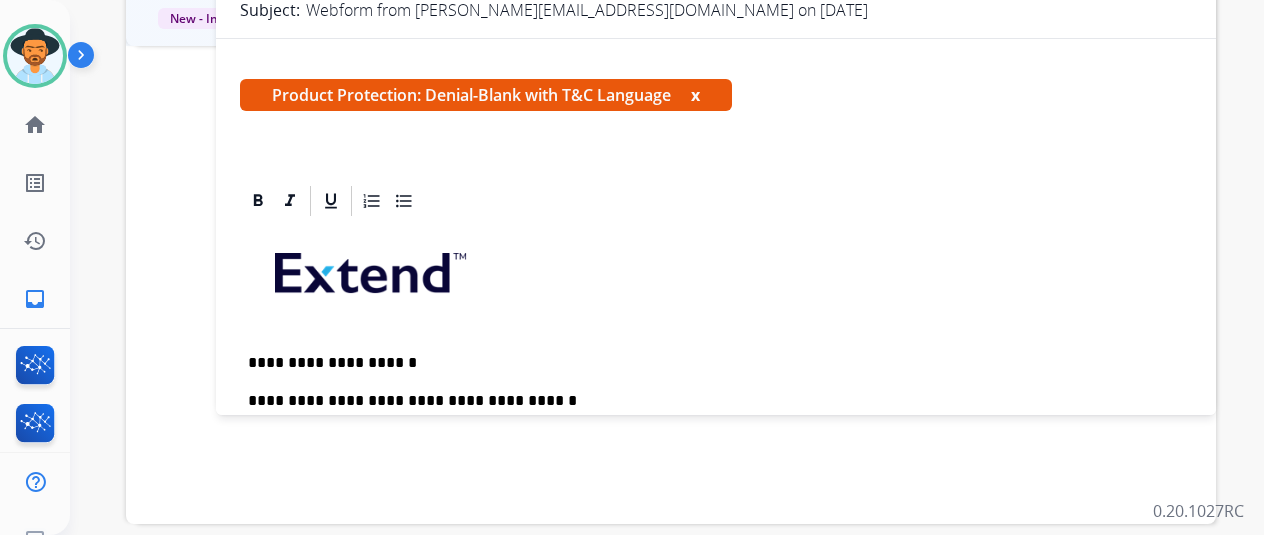 click on "**********" at bounding box center (708, 363) 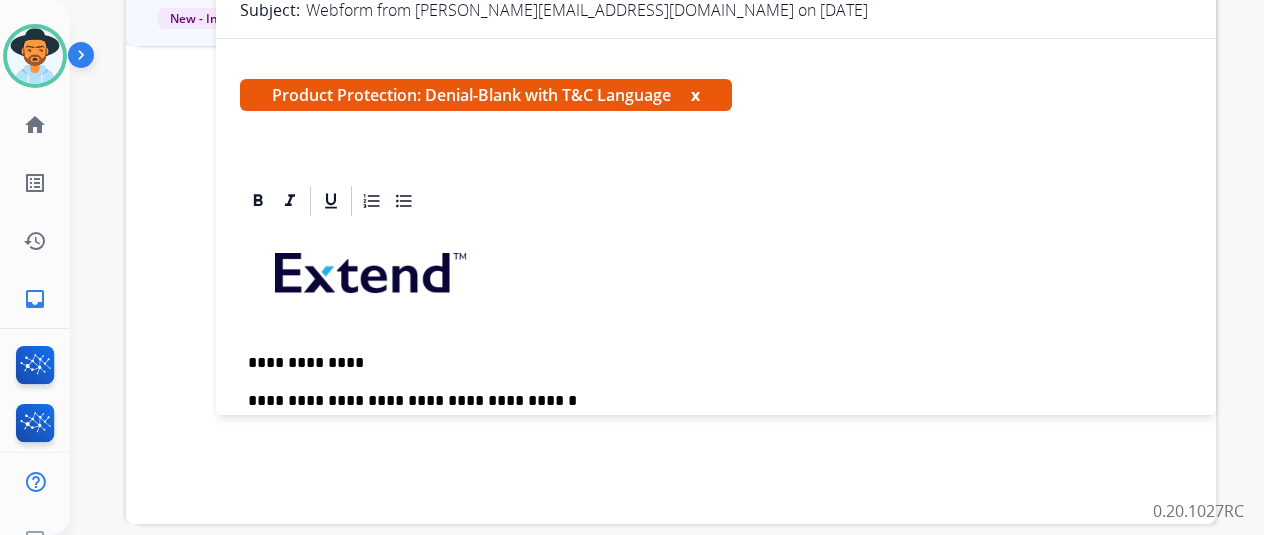 scroll, scrollTop: 300, scrollLeft: 0, axis: vertical 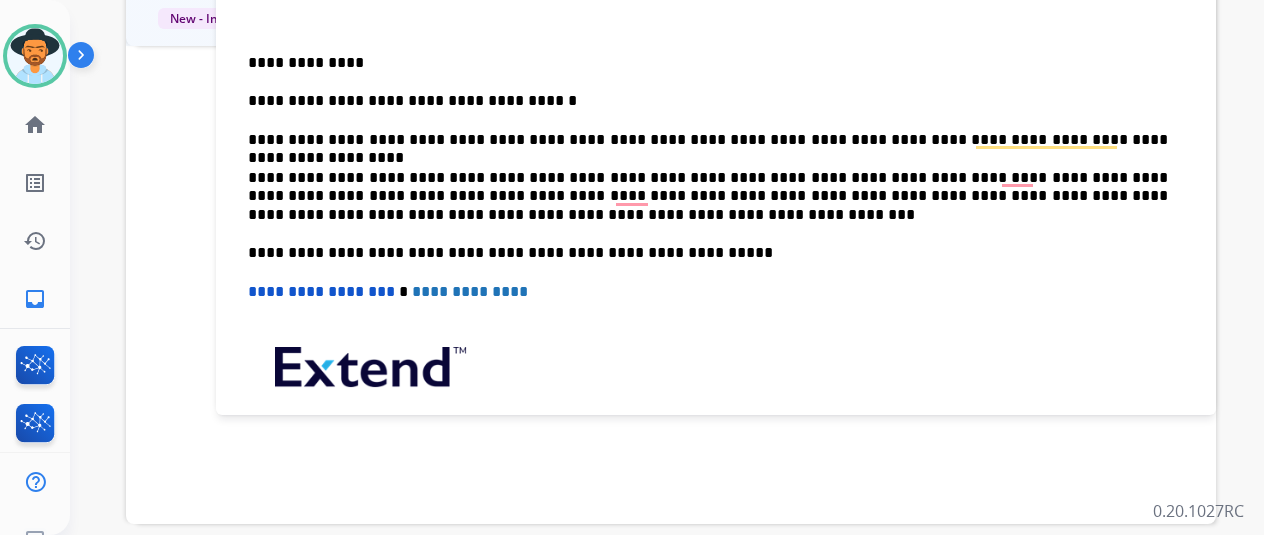 click on "**********" at bounding box center (716, 234) 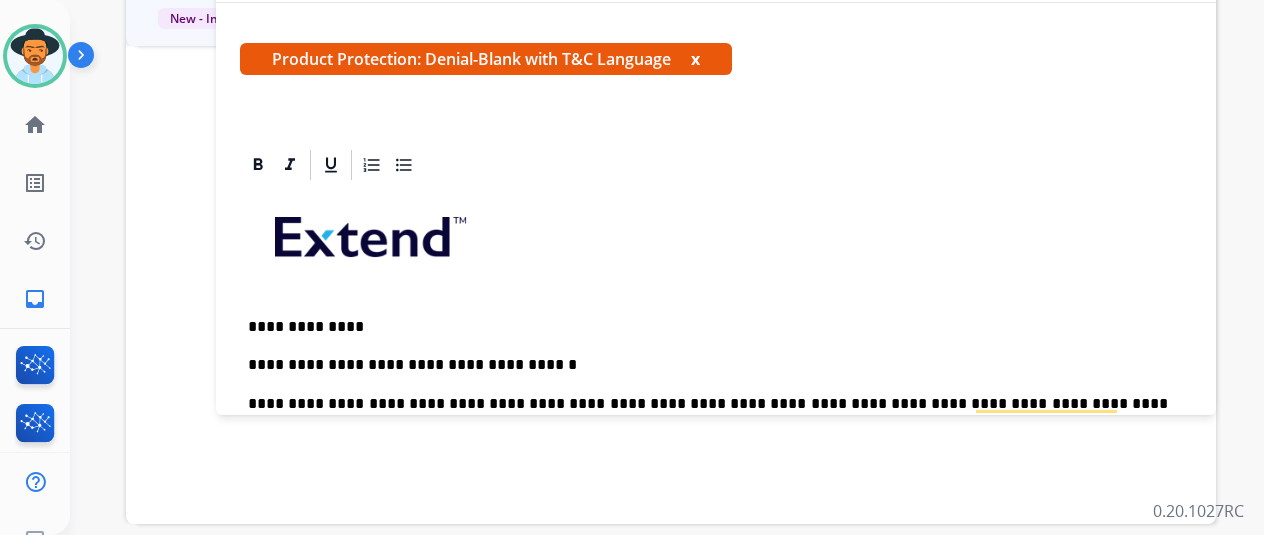 scroll, scrollTop: 0, scrollLeft: 0, axis: both 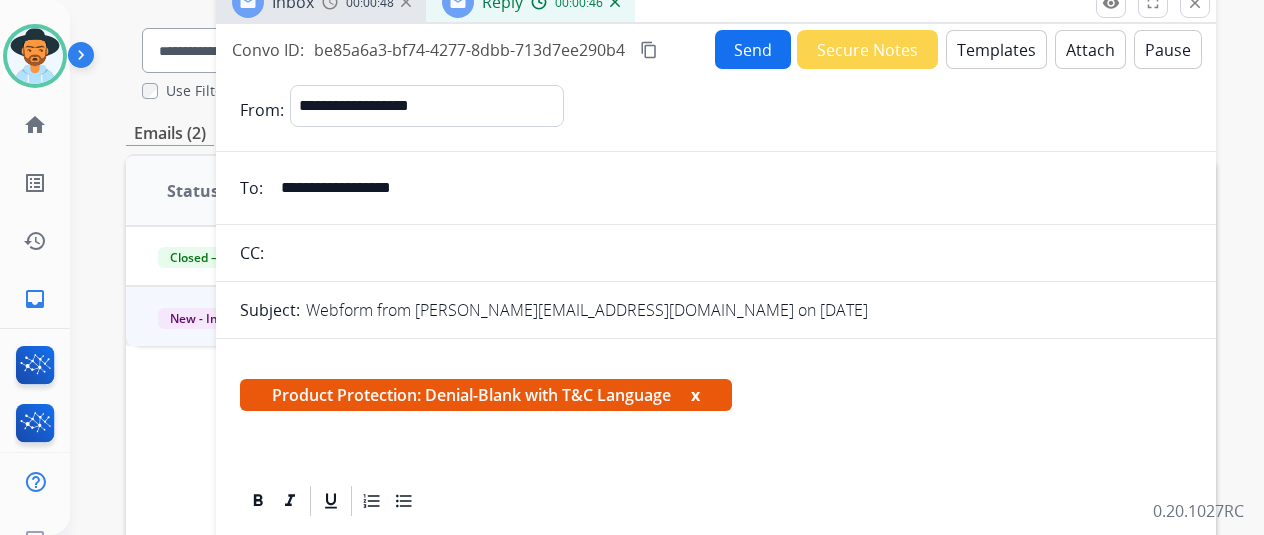 click on "Attach" at bounding box center [1090, 49] 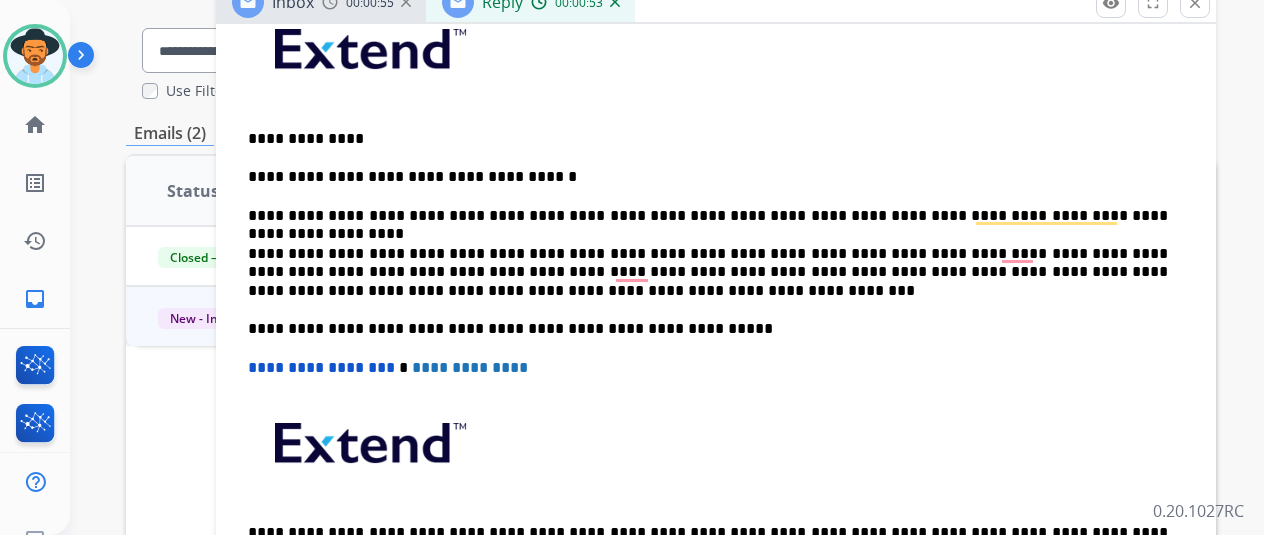 scroll, scrollTop: 598, scrollLeft: 0, axis: vertical 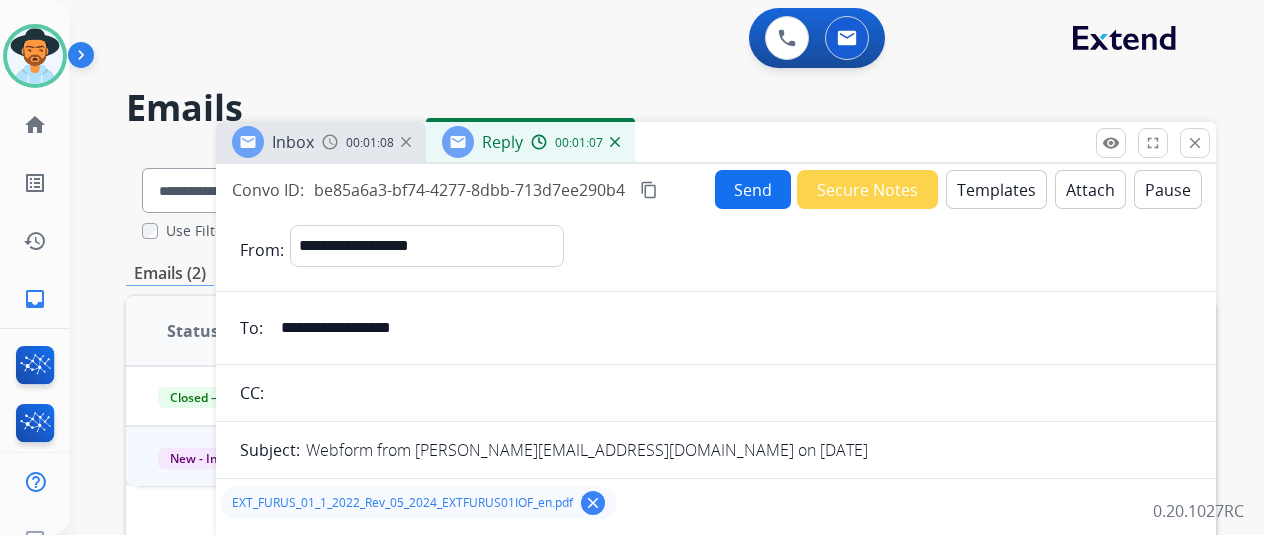 click on "Send" at bounding box center [753, 189] 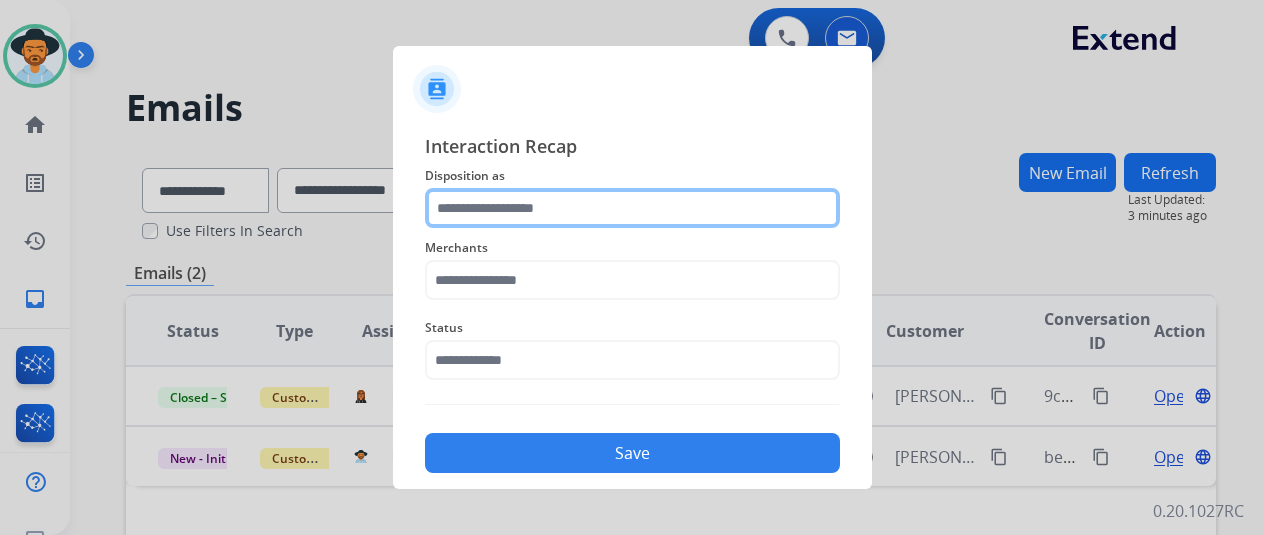 click 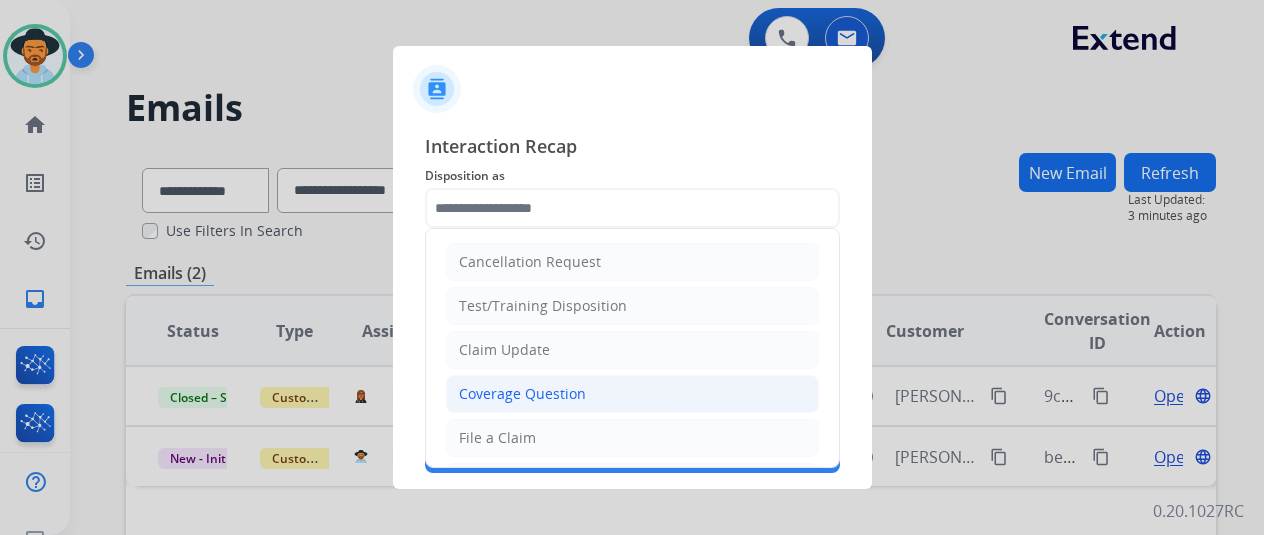 click on "Coverage Question" 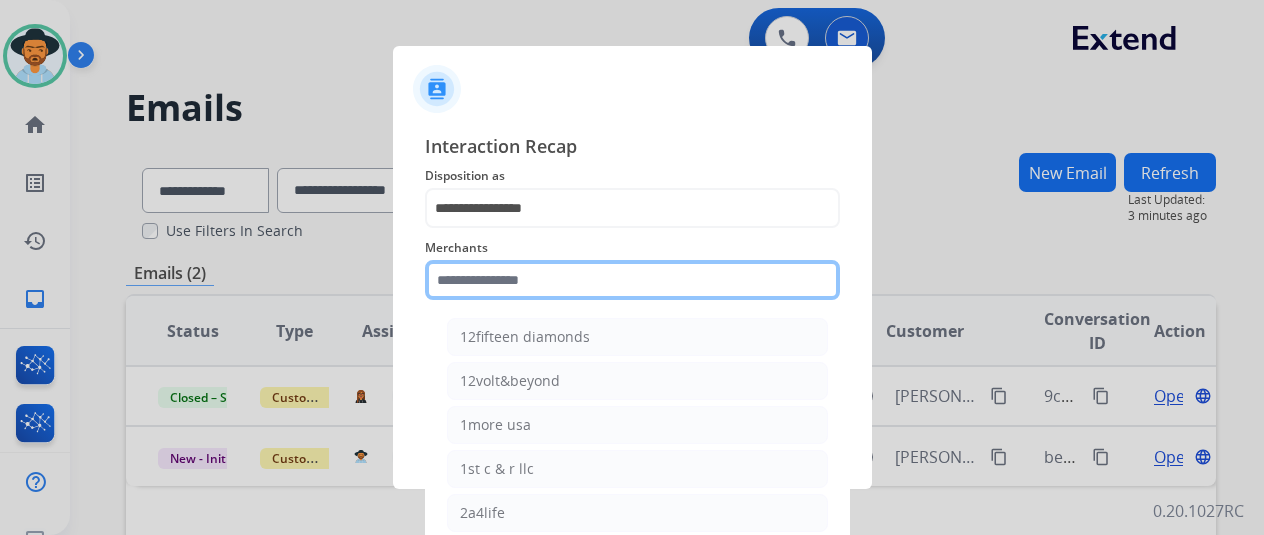 click 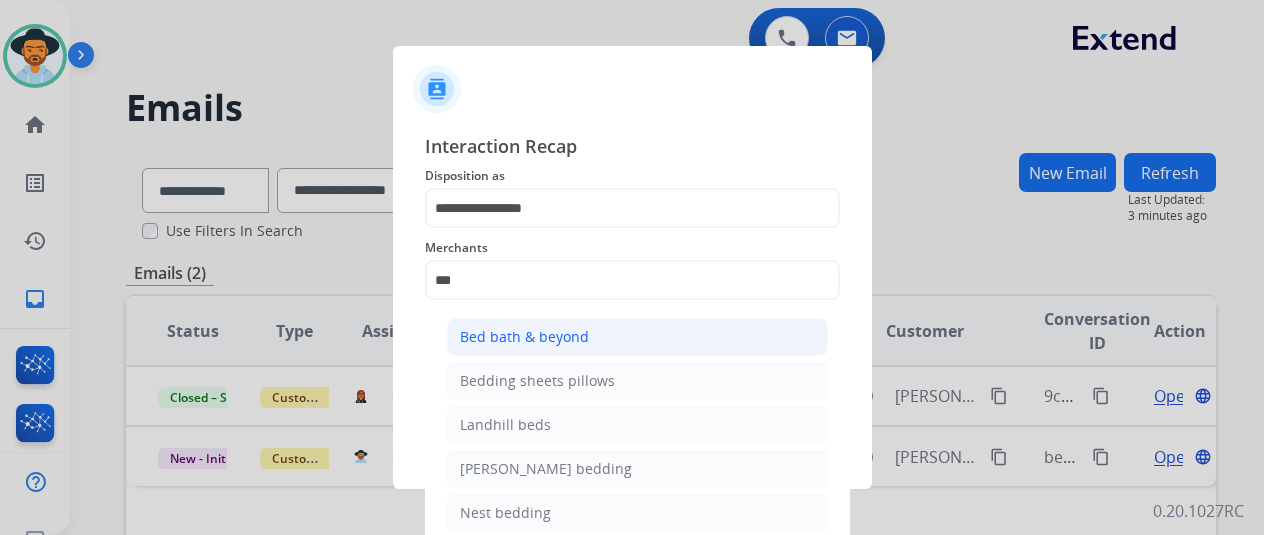 click on "Bed bath & beyond" 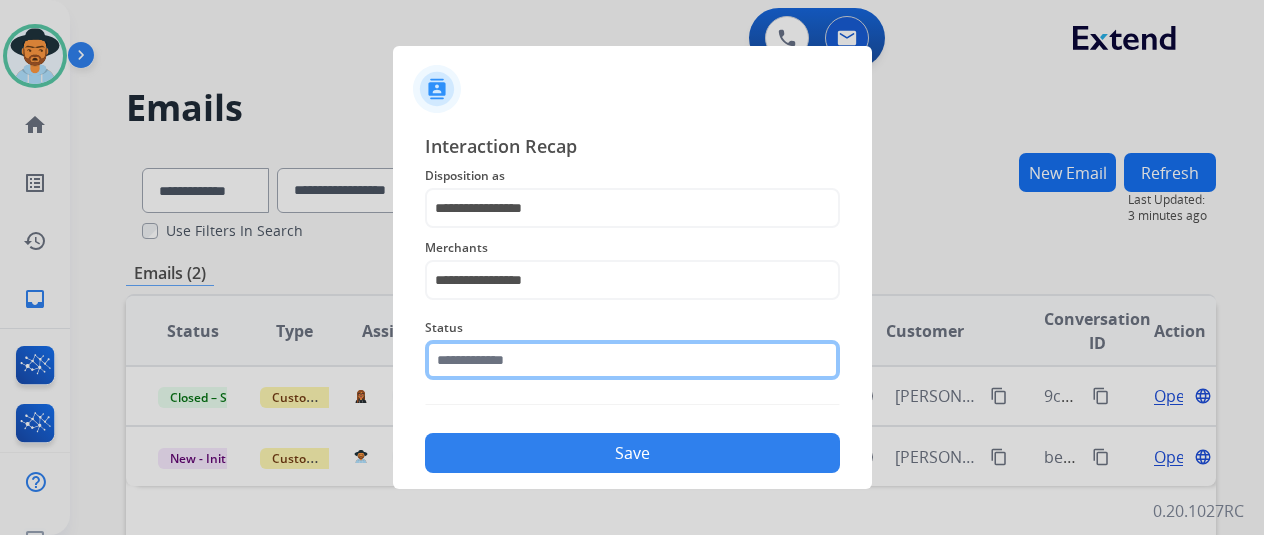click 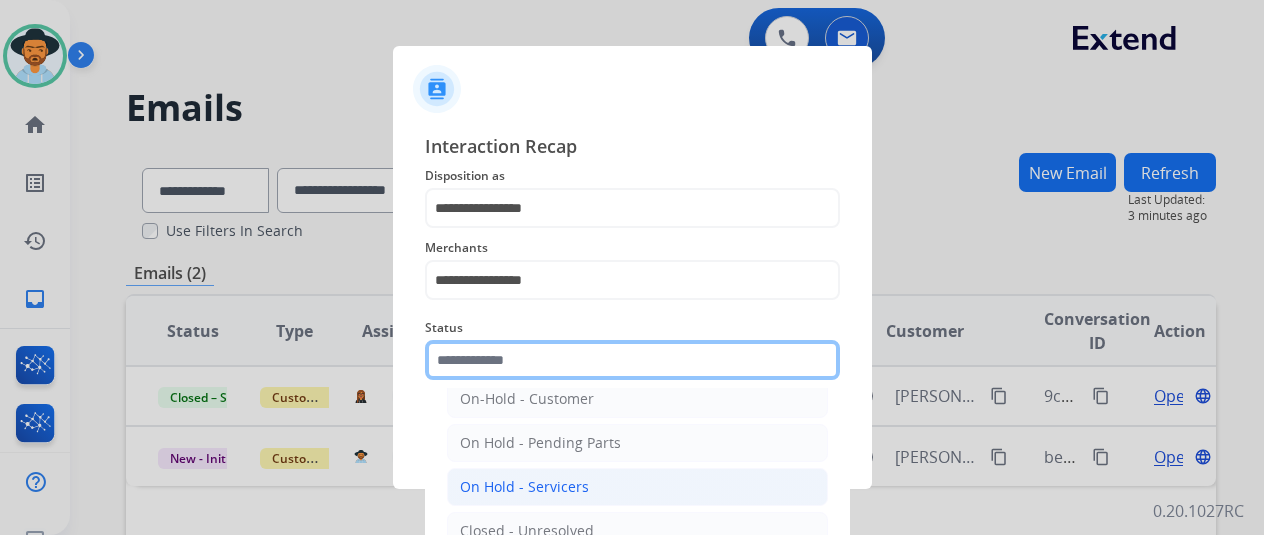 scroll, scrollTop: 114, scrollLeft: 0, axis: vertical 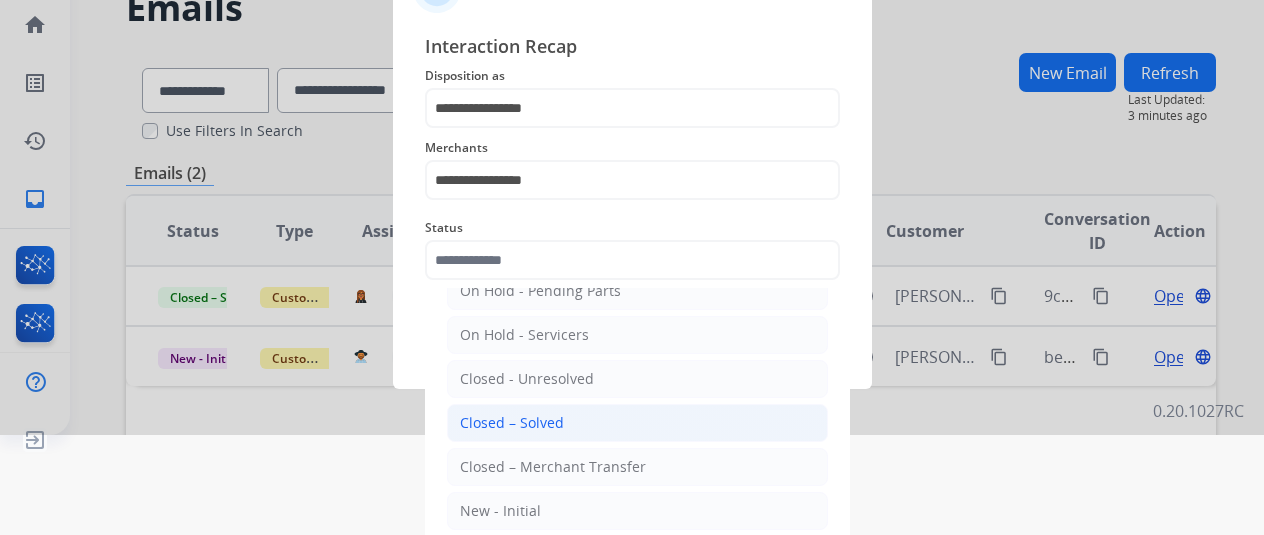 click on "Closed – Solved" 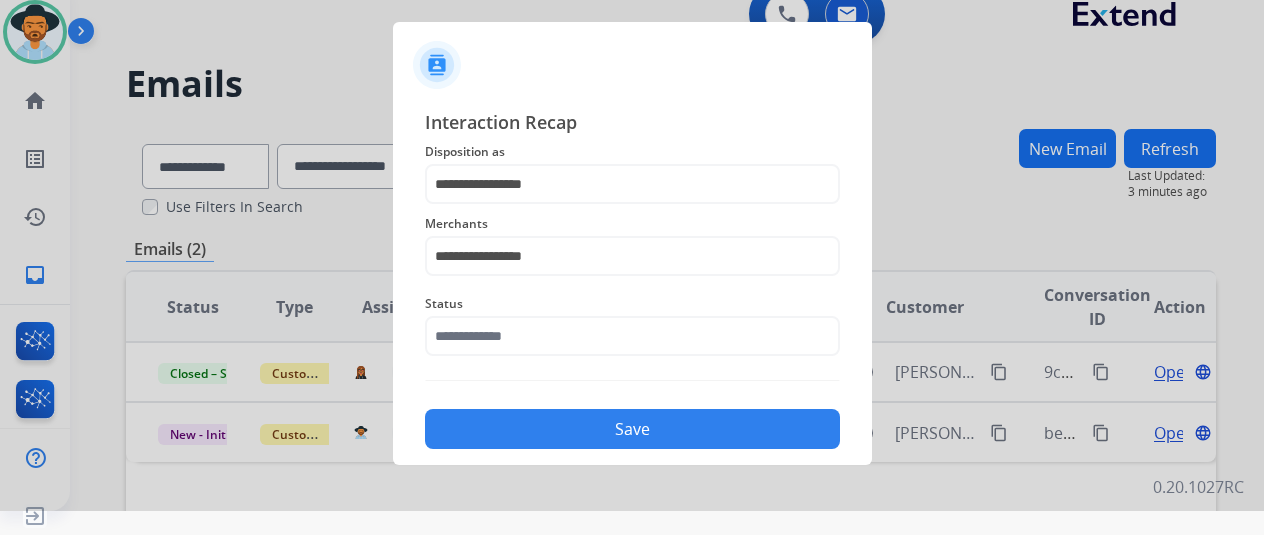type on "**********" 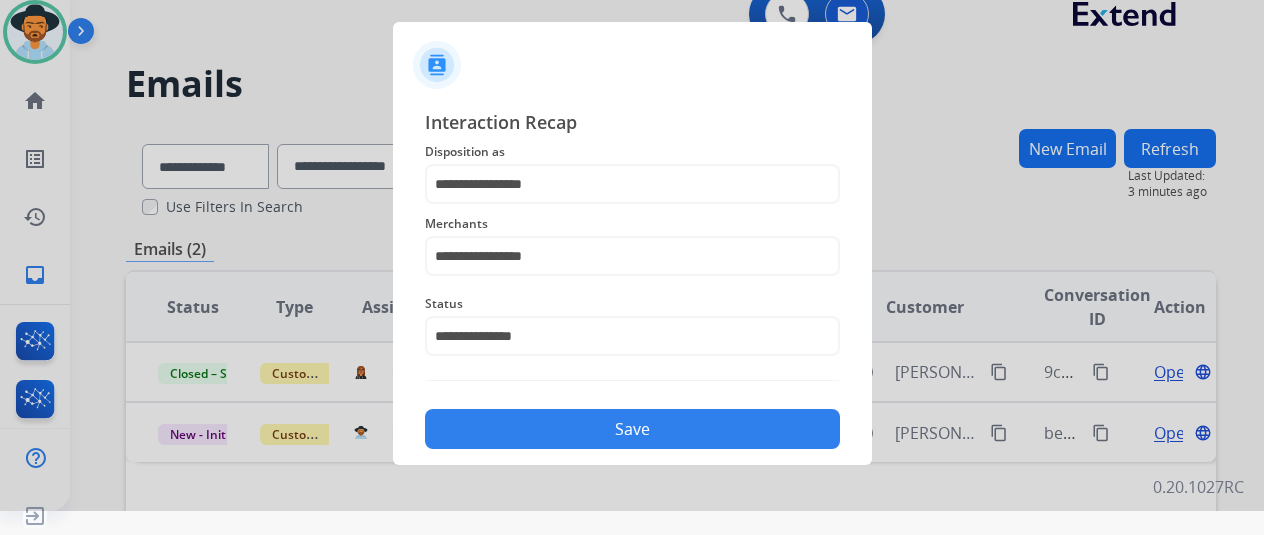 scroll, scrollTop: 24, scrollLeft: 0, axis: vertical 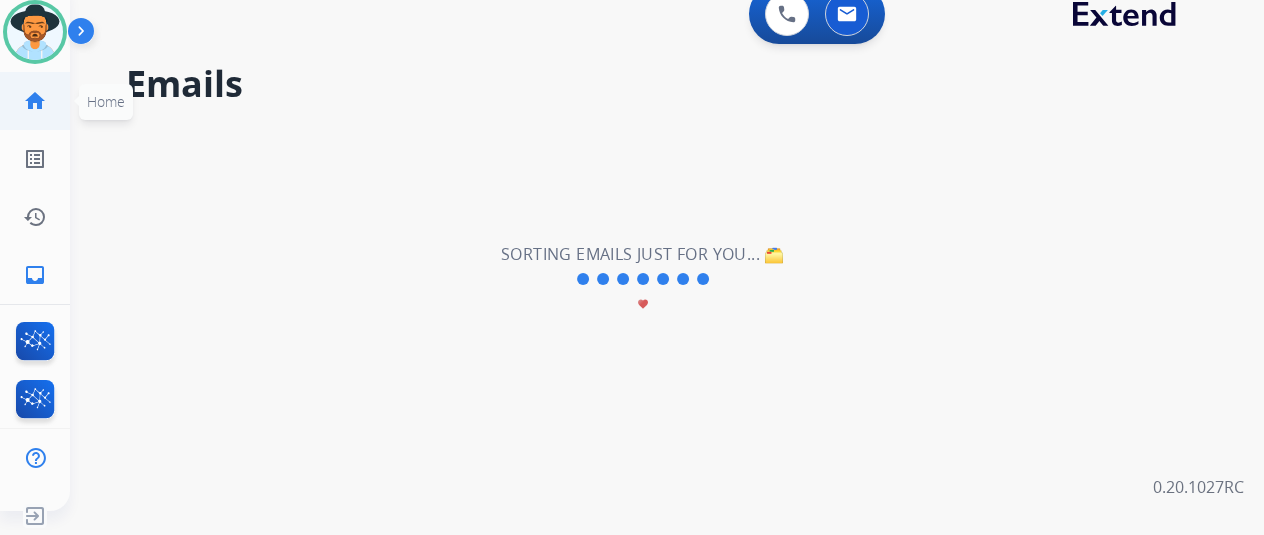 click on "home" 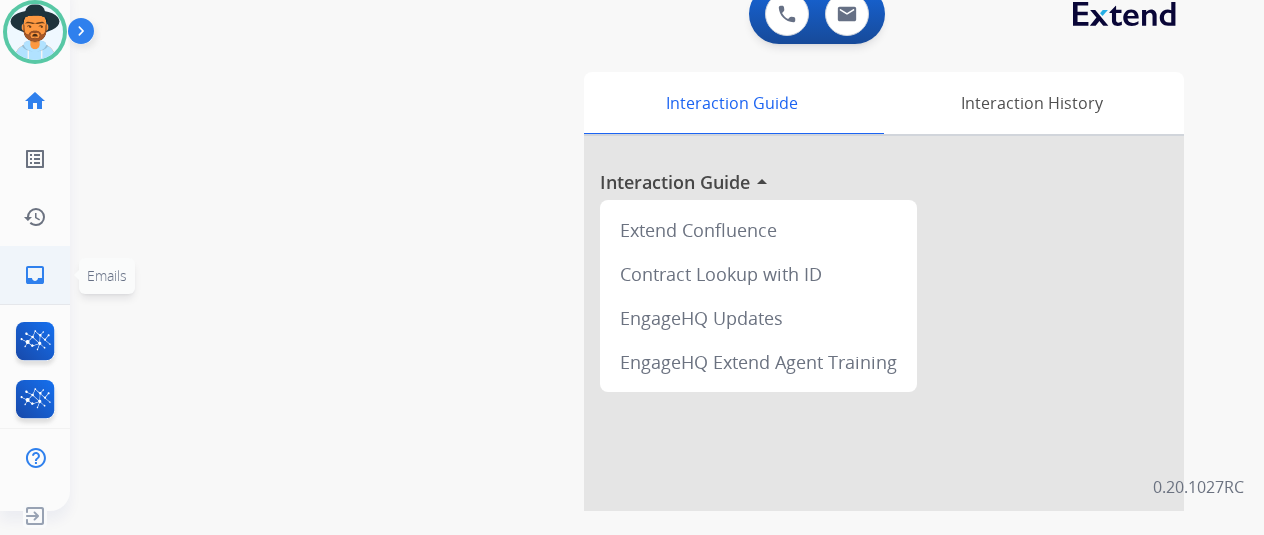 click on "inbox  Emails" 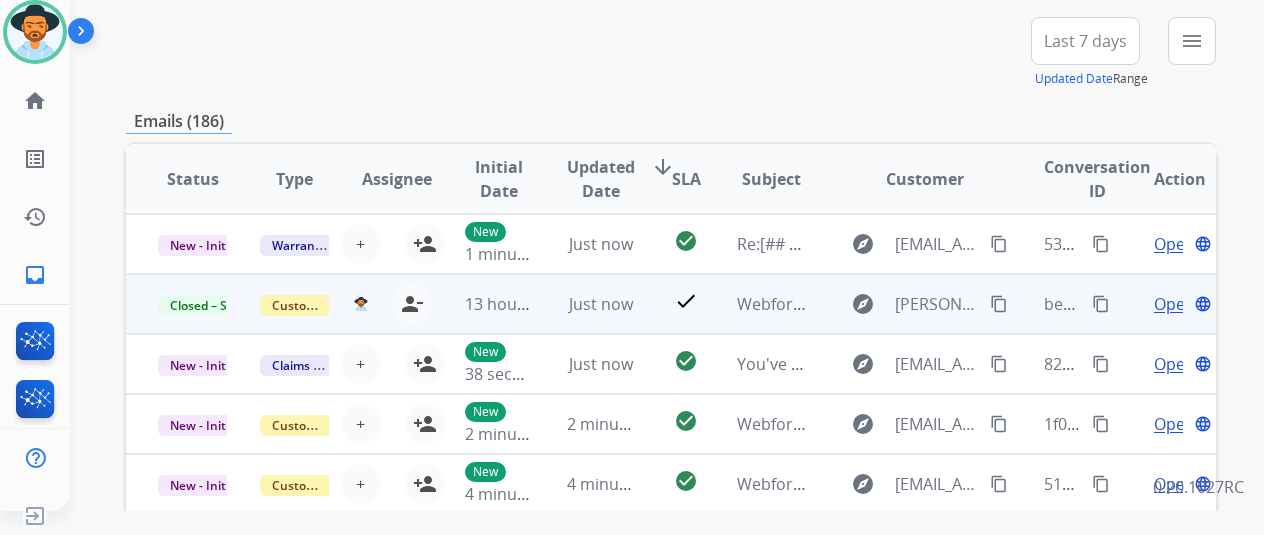 scroll, scrollTop: 200, scrollLeft: 0, axis: vertical 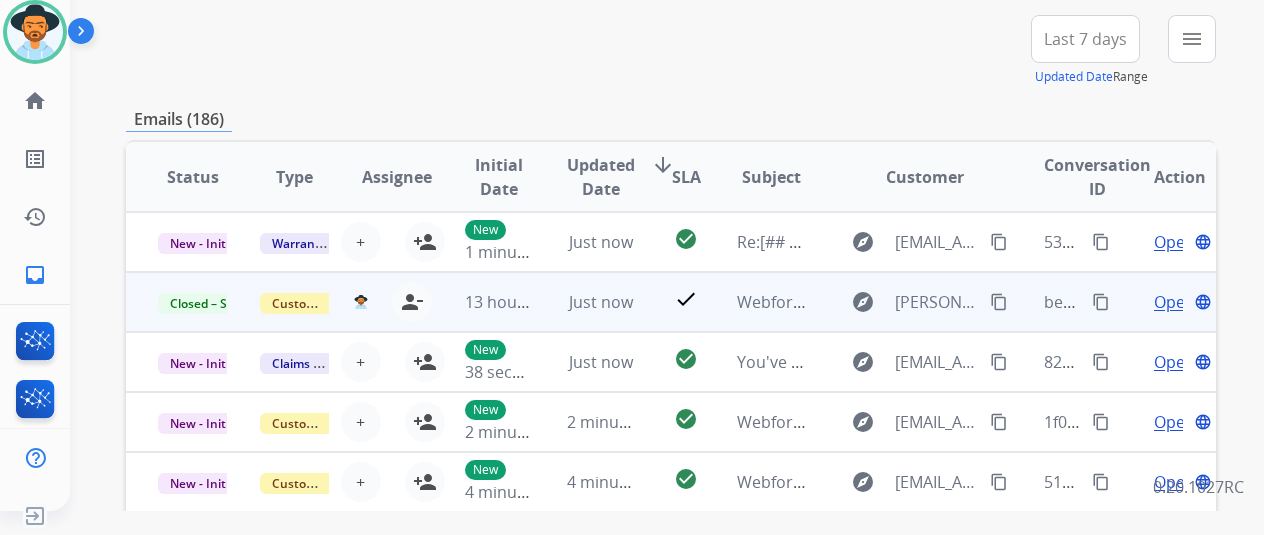 click on "Open" at bounding box center (1174, 302) 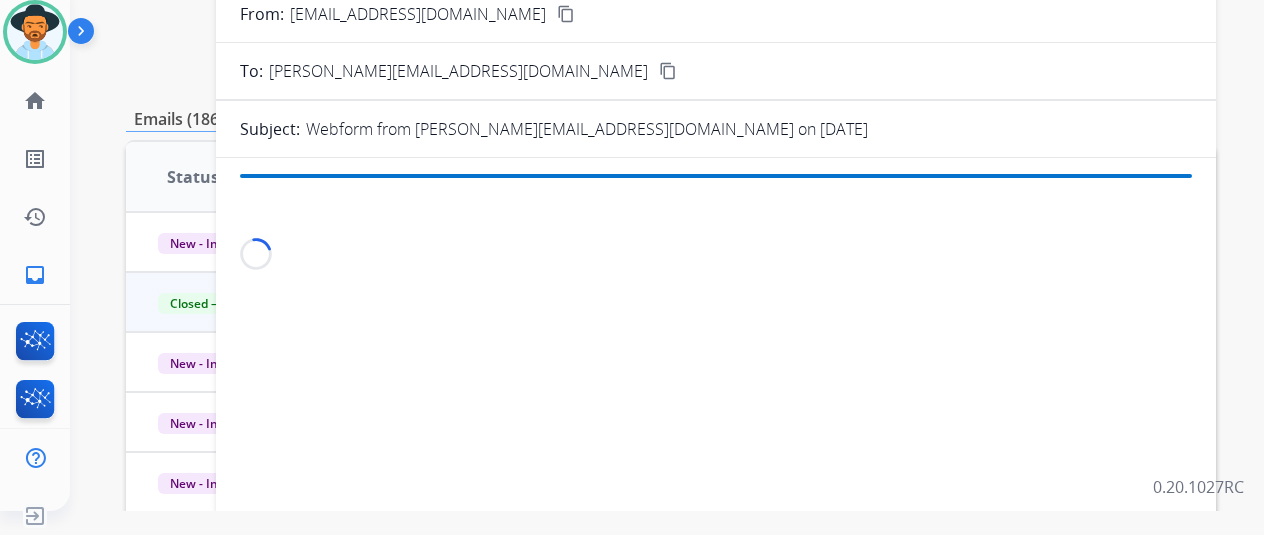 scroll, scrollTop: 0, scrollLeft: 0, axis: both 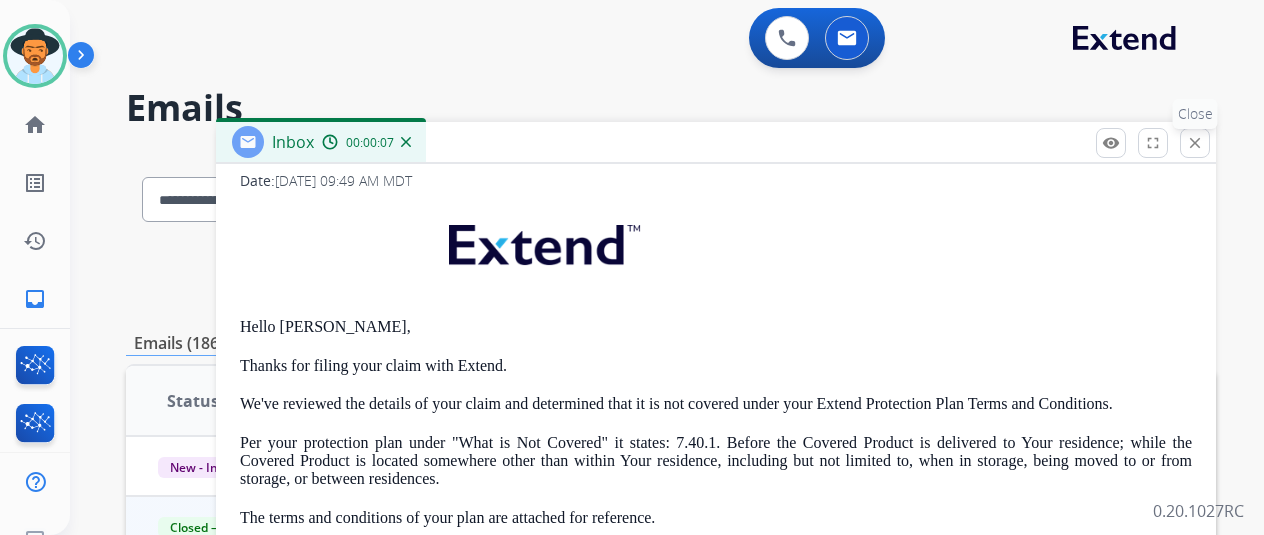 click on "close" at bounding box center [1195, 143] 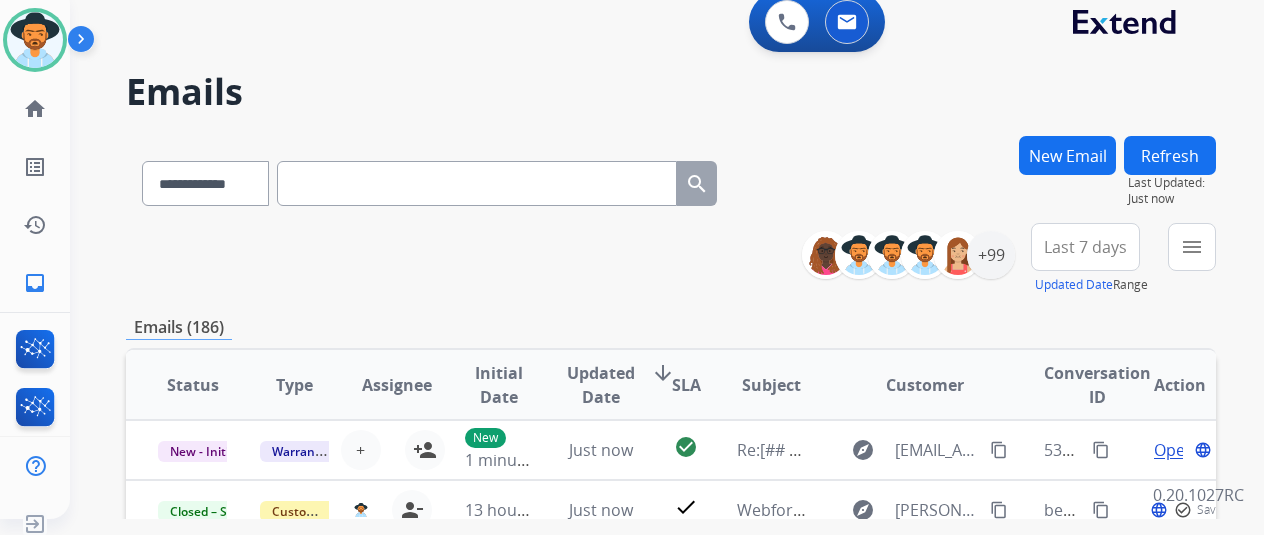 scroll, scrollTop: 24, scrollLeft: 0, axis: vertical 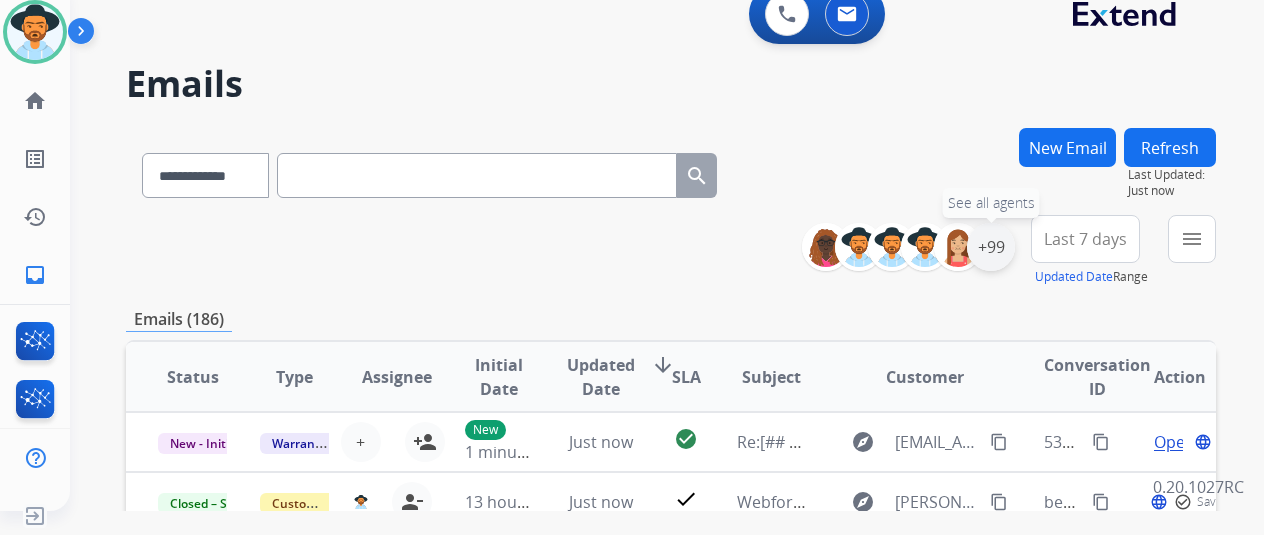click on "+99" at bounding box center (991, 247) 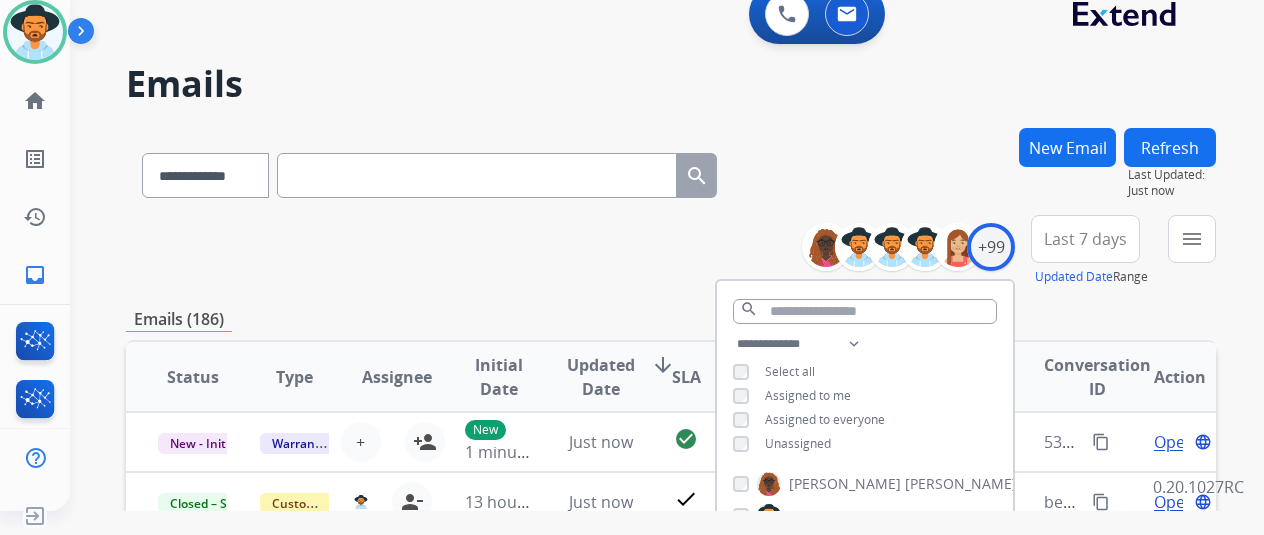 click on "Unassigned" at bounding box center [798, 443] 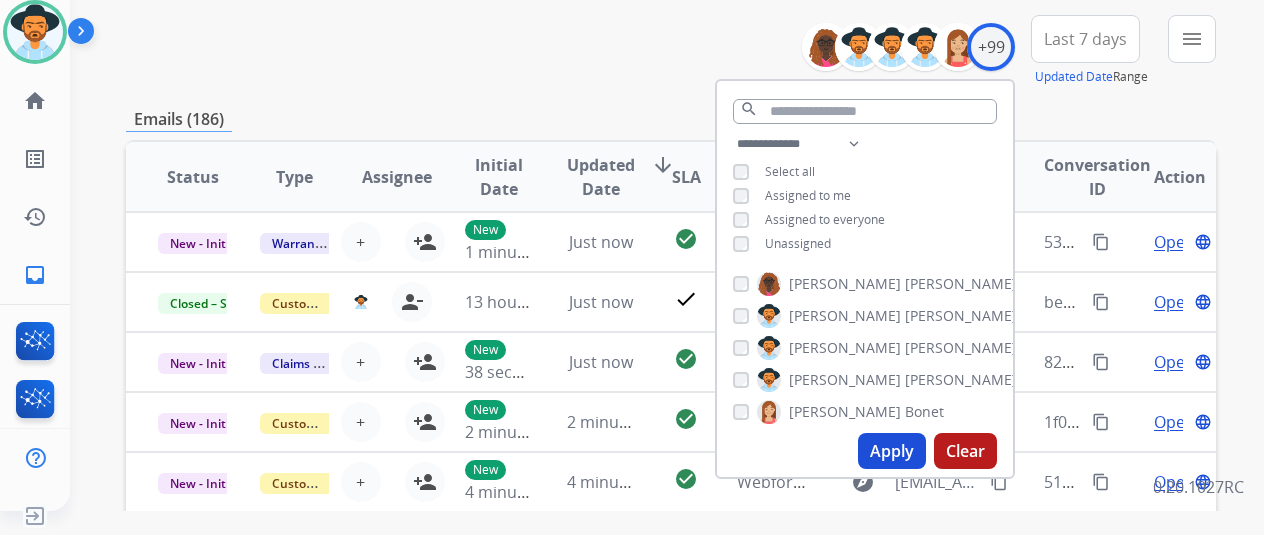 click on "Apply" at bounding box center [892, 451] 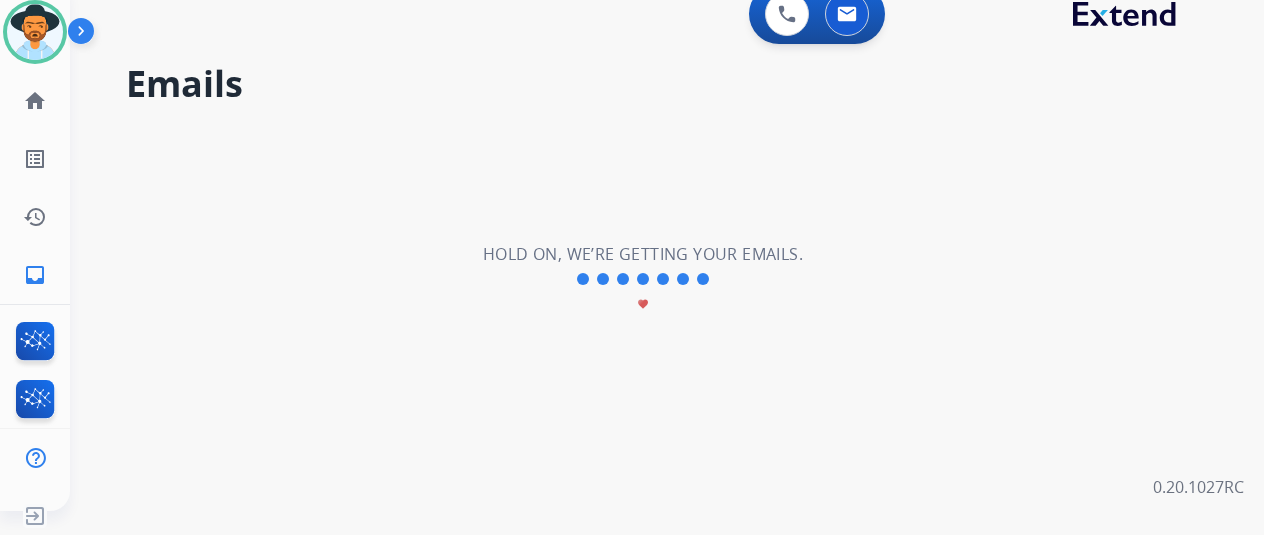 scroll, scrollTop: 0, scrollLeft: 0, axis: both 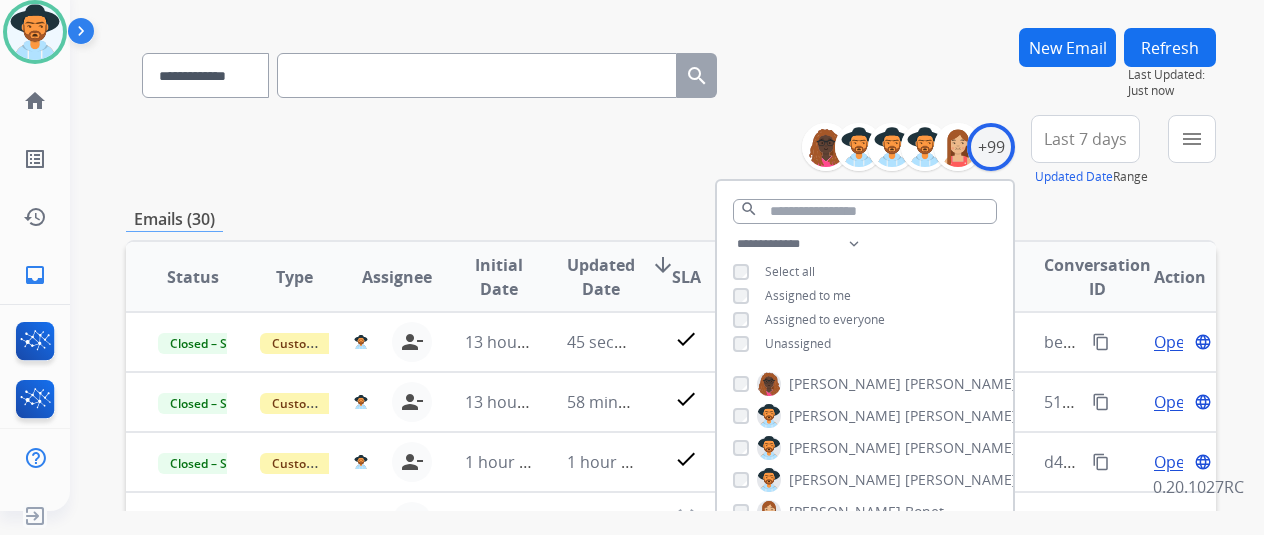 click on "**********" at bounding box center (671, 151) 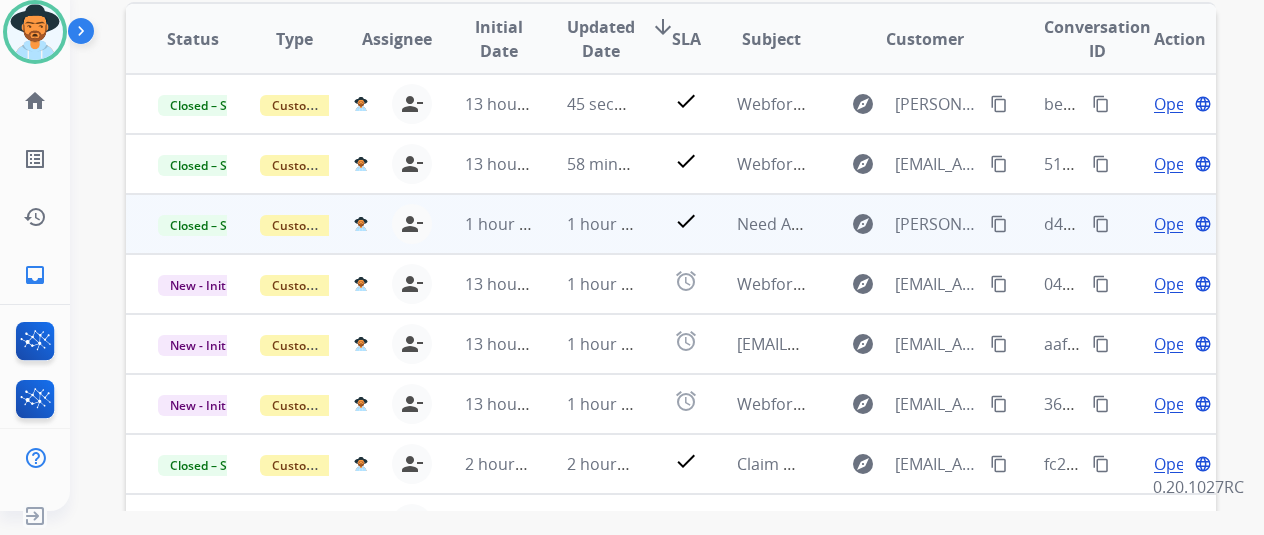 scroll, scrollTop: 400, scrollLeft: 0, axis: vertical 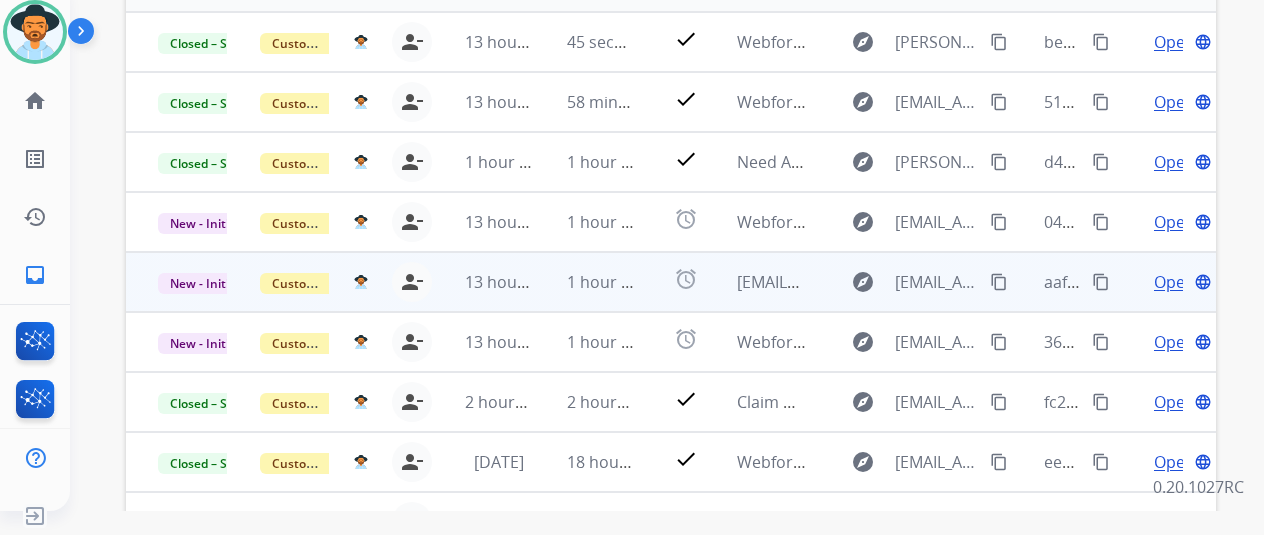 click on "explore [EMAIL_ADDRESS][DOMAIN_NAME] content_copy" at bounding box center [909, 282] 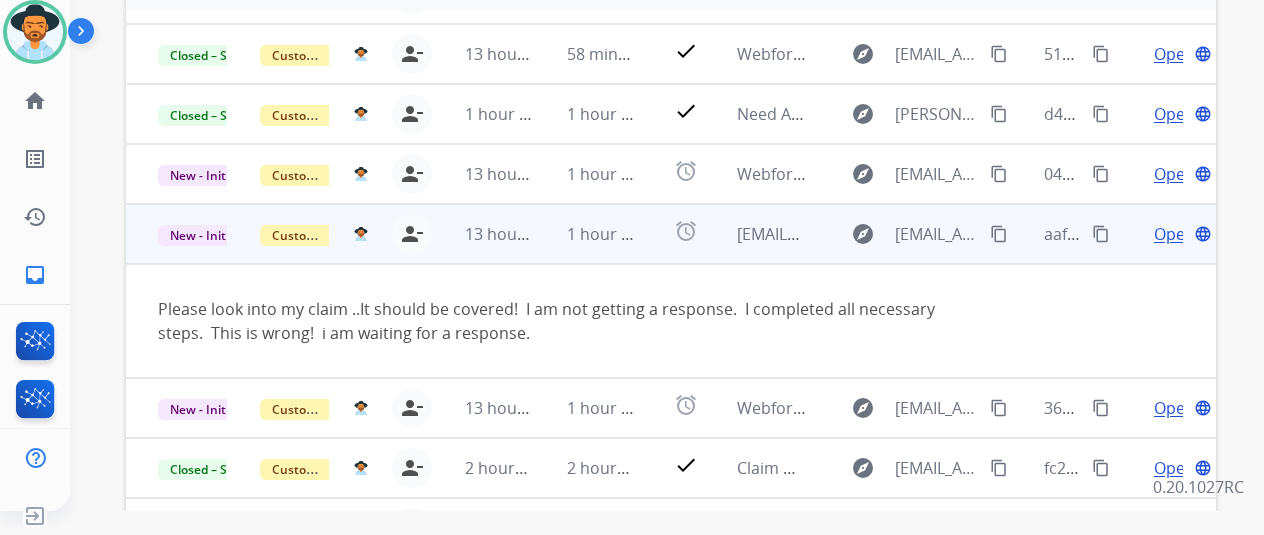scroll, scrollTop: 116, scrollLeft: 0, axis: vertical 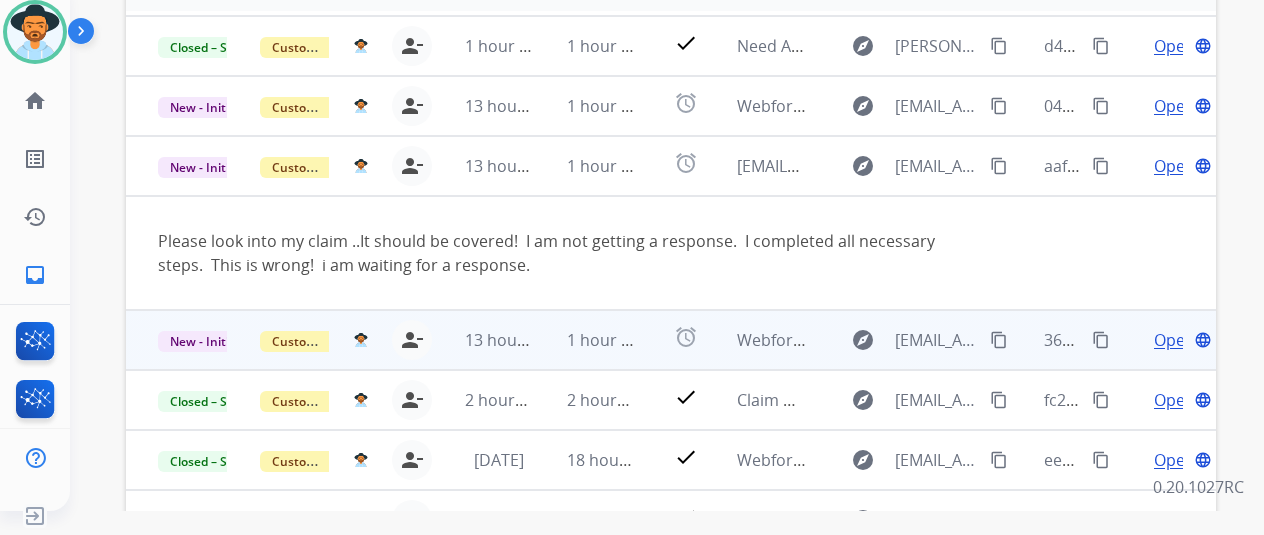 click on "explore [EMAIL_ADDRESS][DOMAIN_NAME] content_copy" at bounding box center (909, 340) 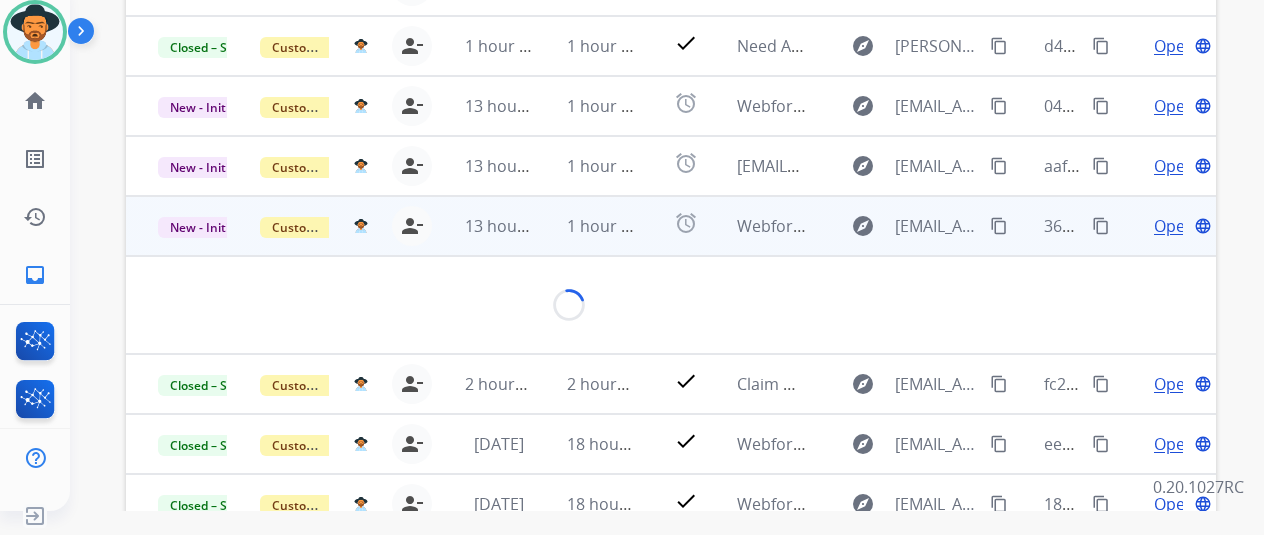 scroll, scrollTop: 92, scrollLeft: 0, axis: vertical 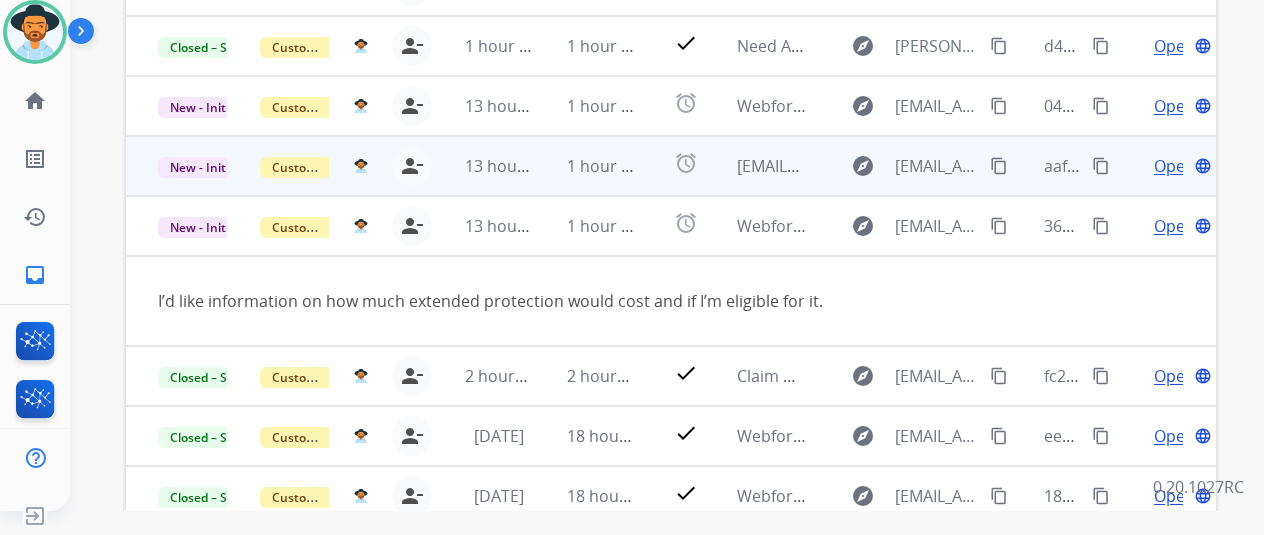click on "explore [EMAIL_ADDRESS][DOMAIN_NAME] content_copy" at bounding box center [909, 166] 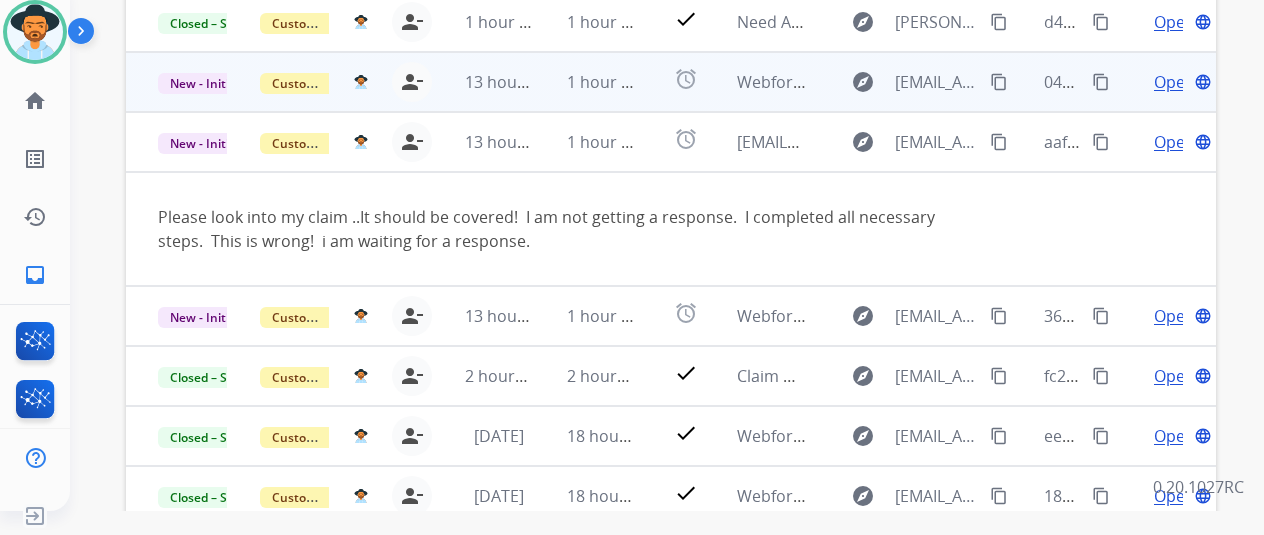 click on "explore [EMAIL_ADDRESS][DOMAIN_NAME] content_copy" at bounding box center (909, 82) 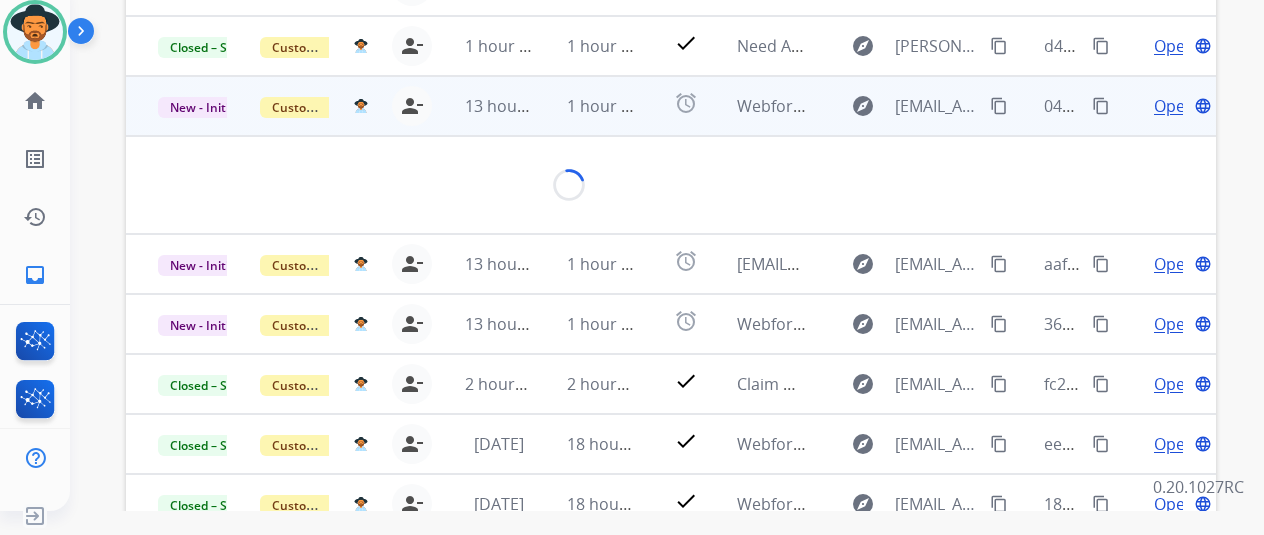 scroll, scrollTop: 92, scrollLeft: 0, axis: vertical 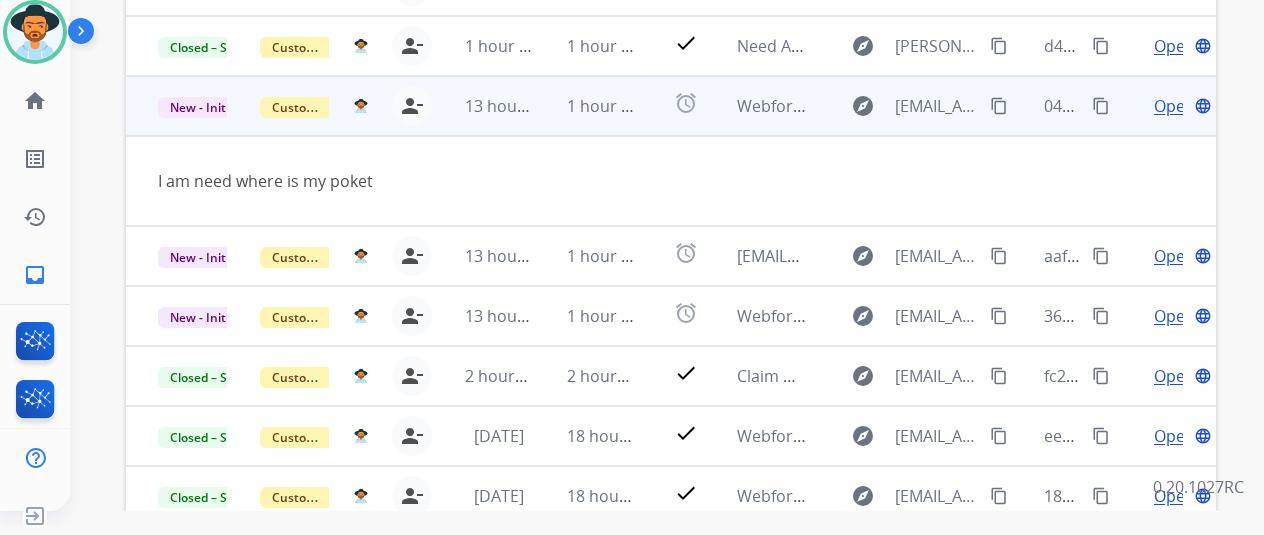 click on "content_copy" at bounding box center [999, 106] 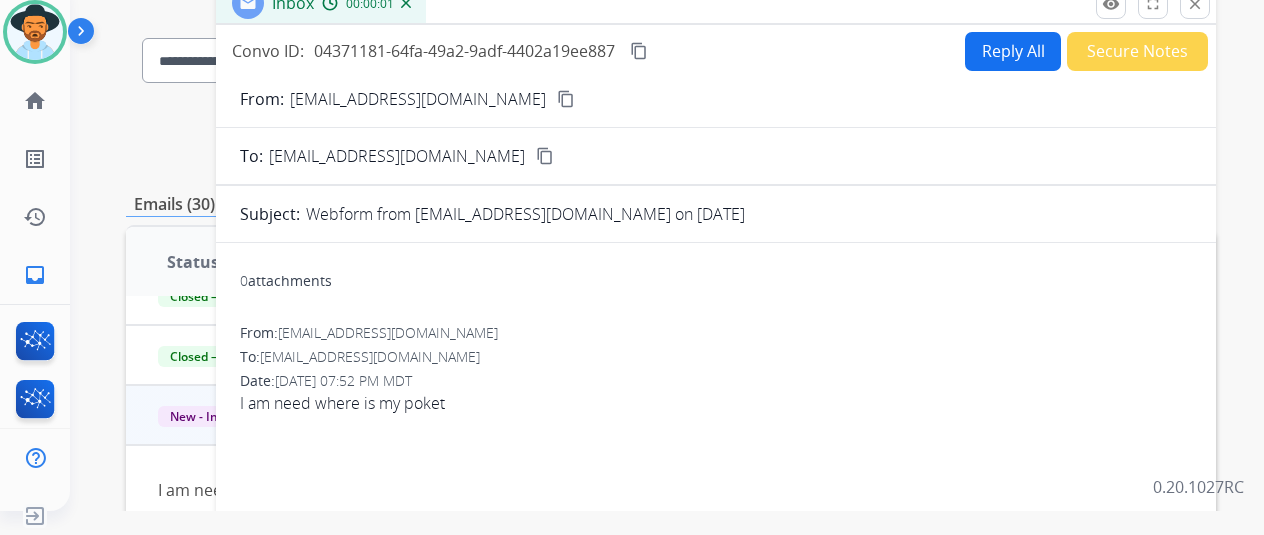 scroll, scrollTop: 0, scrollLeft: 0, axis: both 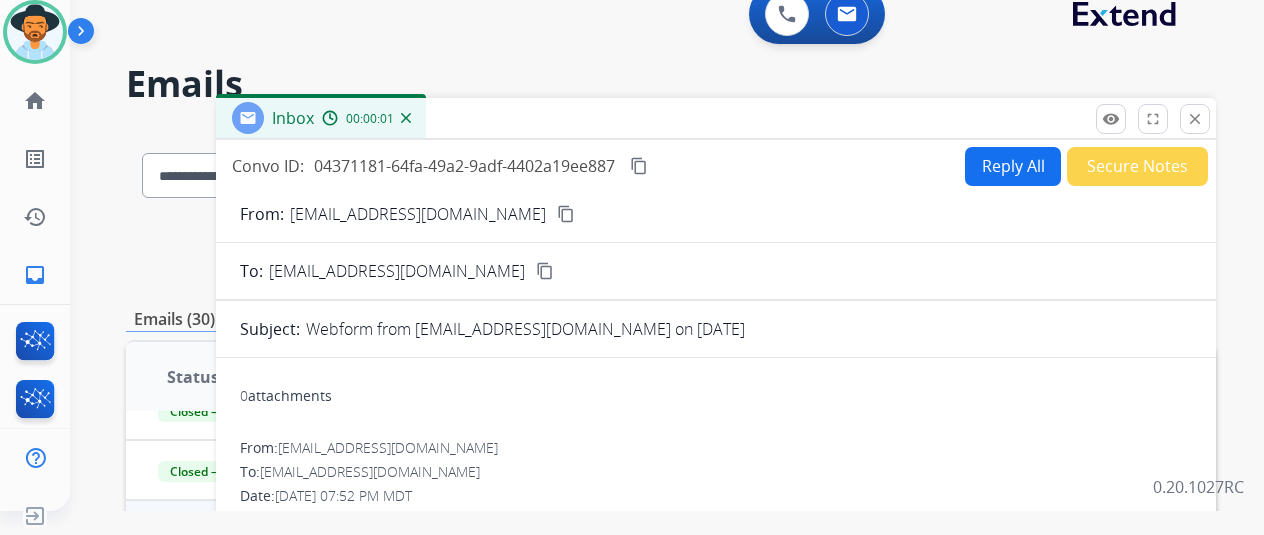 click on "Reply All" at bounding box center [1013, 166] 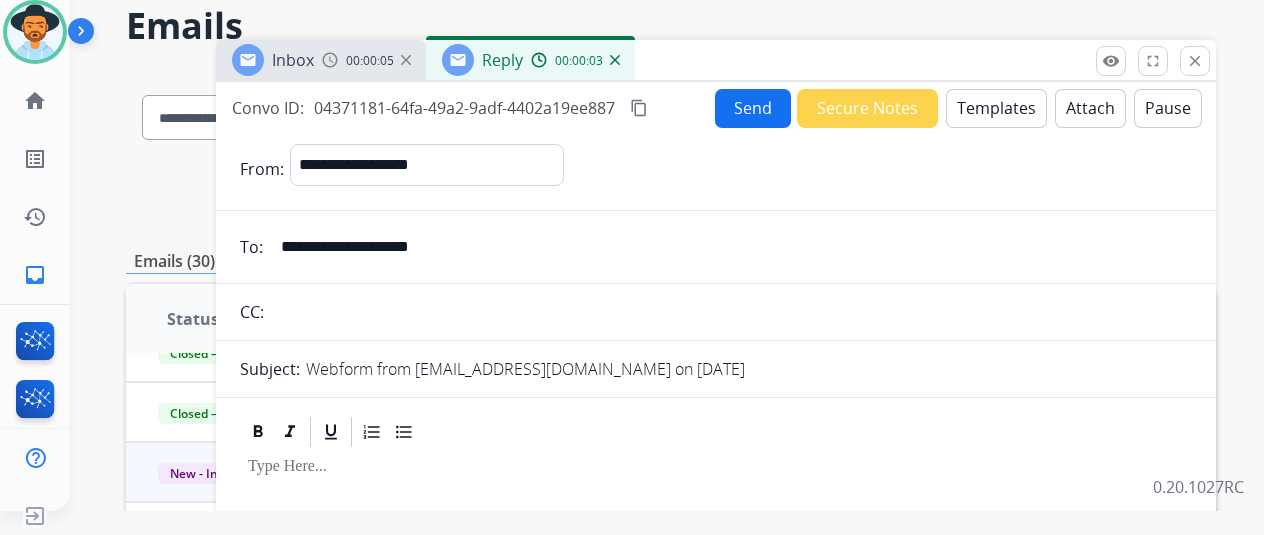 scroll, scrollTop: 0, scrollLeft: 0, axis: both 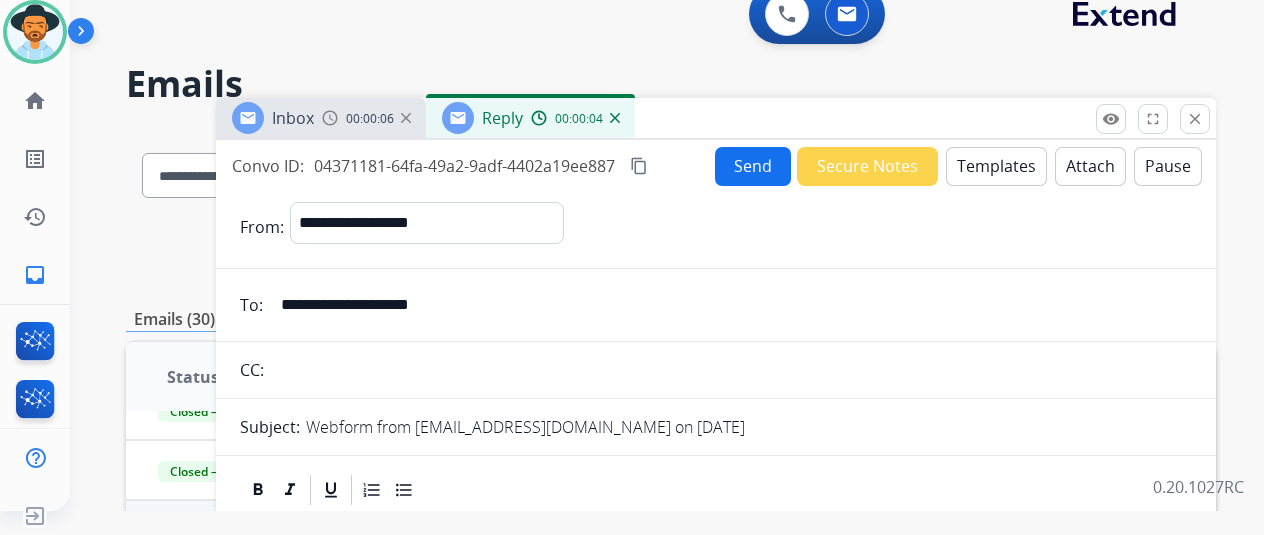 click on "Templates" at bounding box center [996, 166] 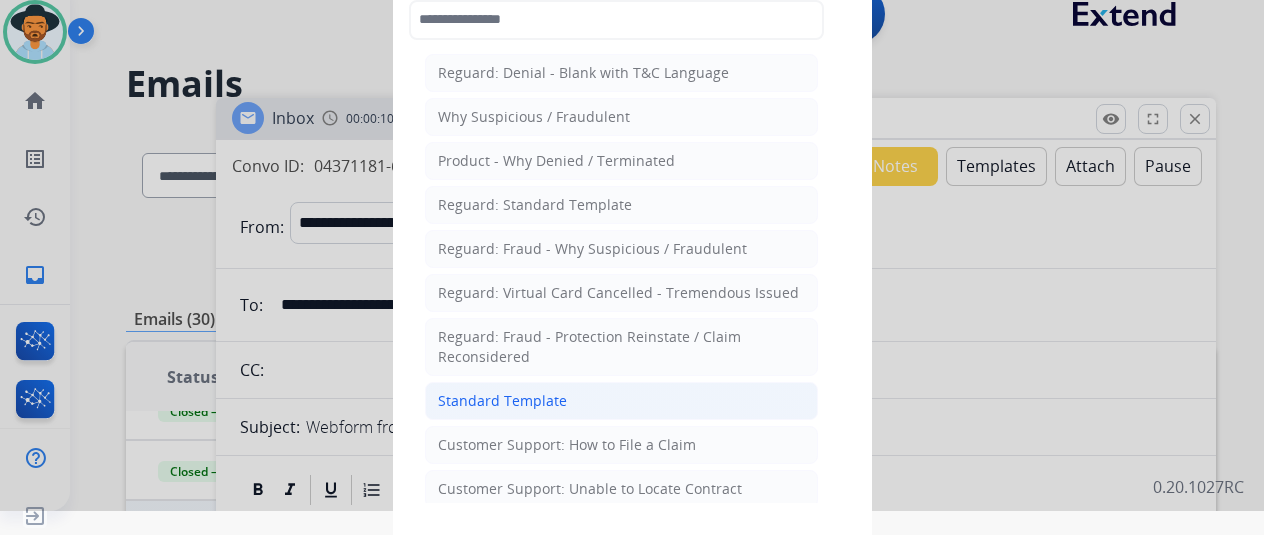 click on "Standard Template" 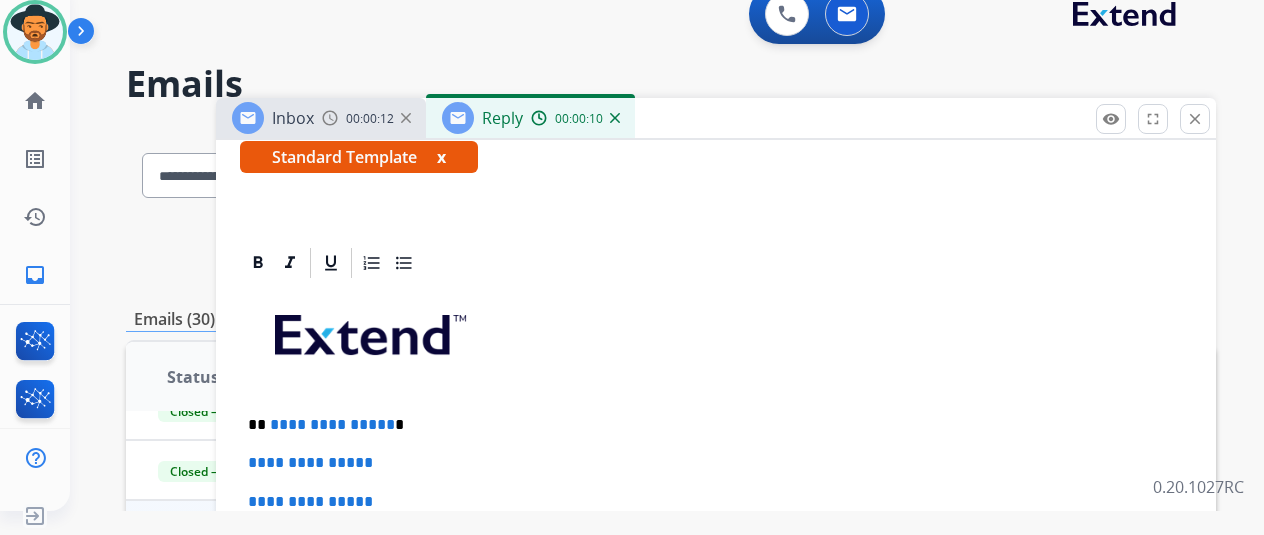 scroll, scrollTop: 400, scrollLeft: 0, axis: vertical 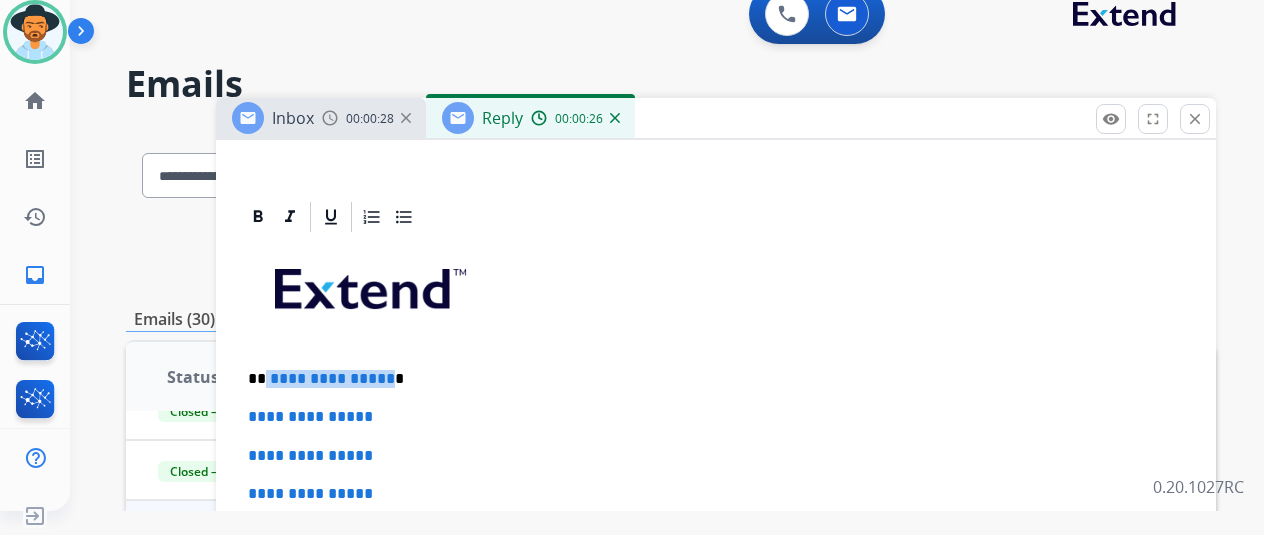 drag, startPoint x: 400, startPoint y: 379, endPoint x: 283, endPoint y: 377, distance: 117.01709 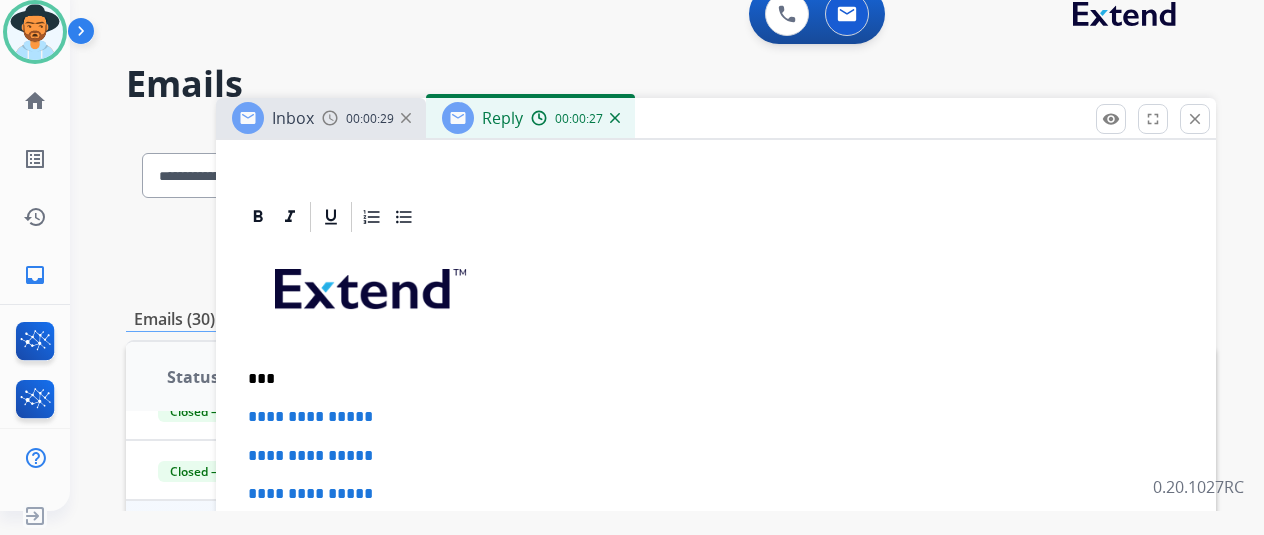 type 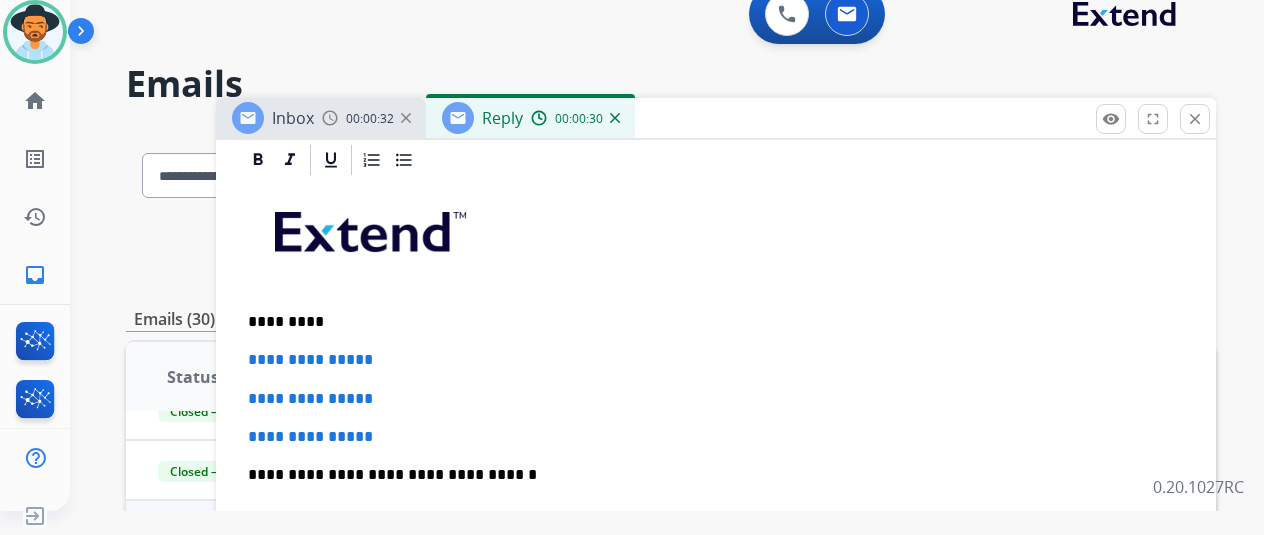 scroll, scrollTop: 552, scrollLeft: 0, axis: vertical 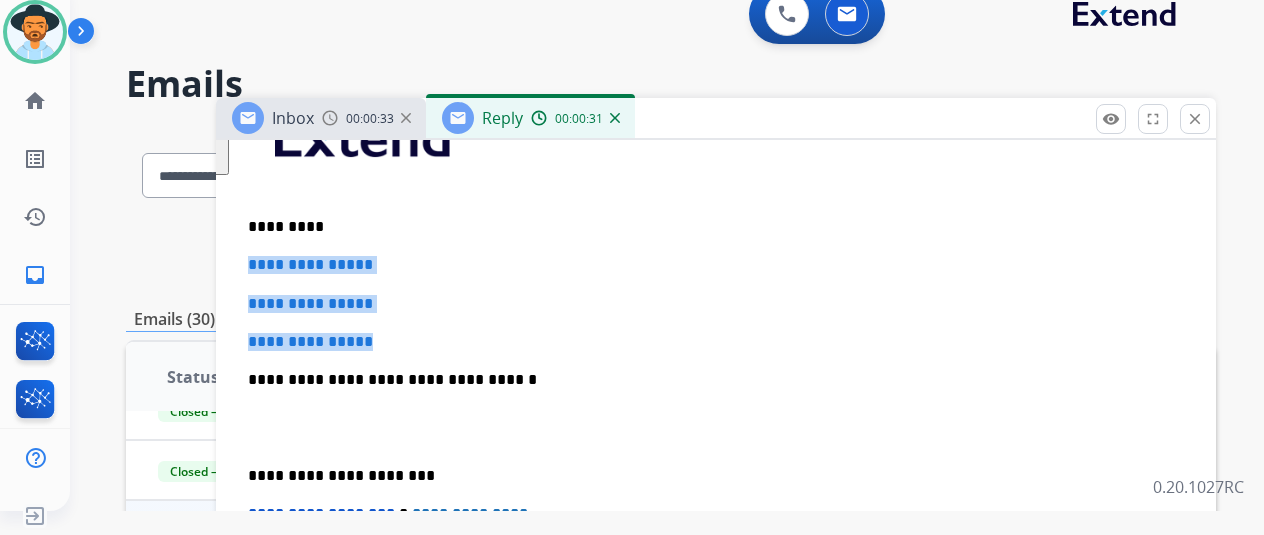 drag, startPoint x: 512, startPoint y: 335, endPoint x: 264, endPoint y: 266, distance: 257.4199 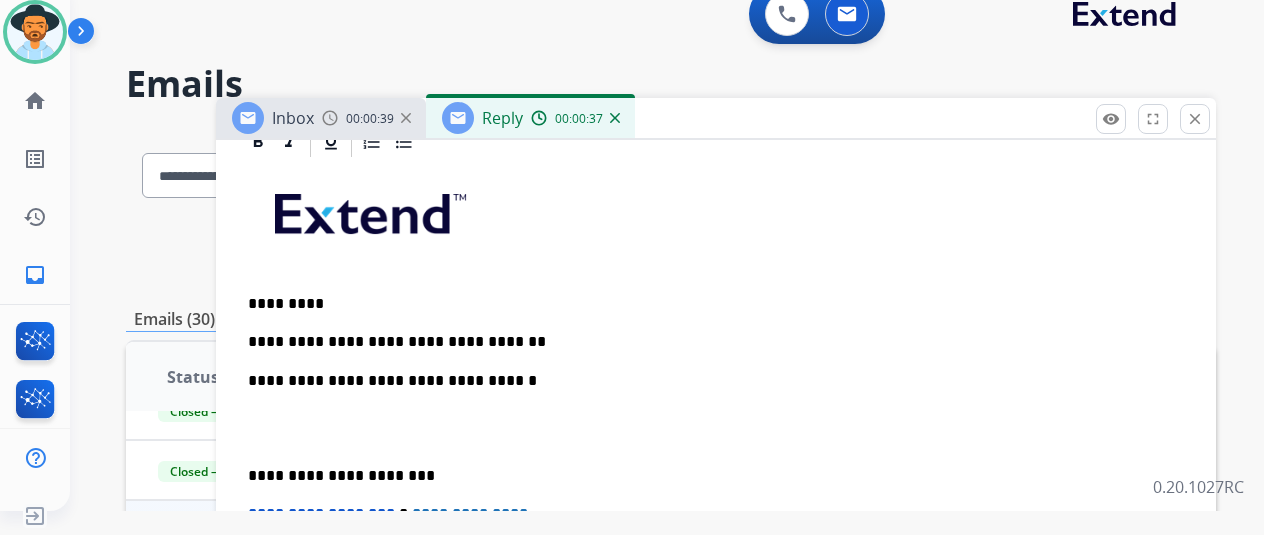 scroll, scrollTop: 514, scrollLeft: 0, axis: vertical 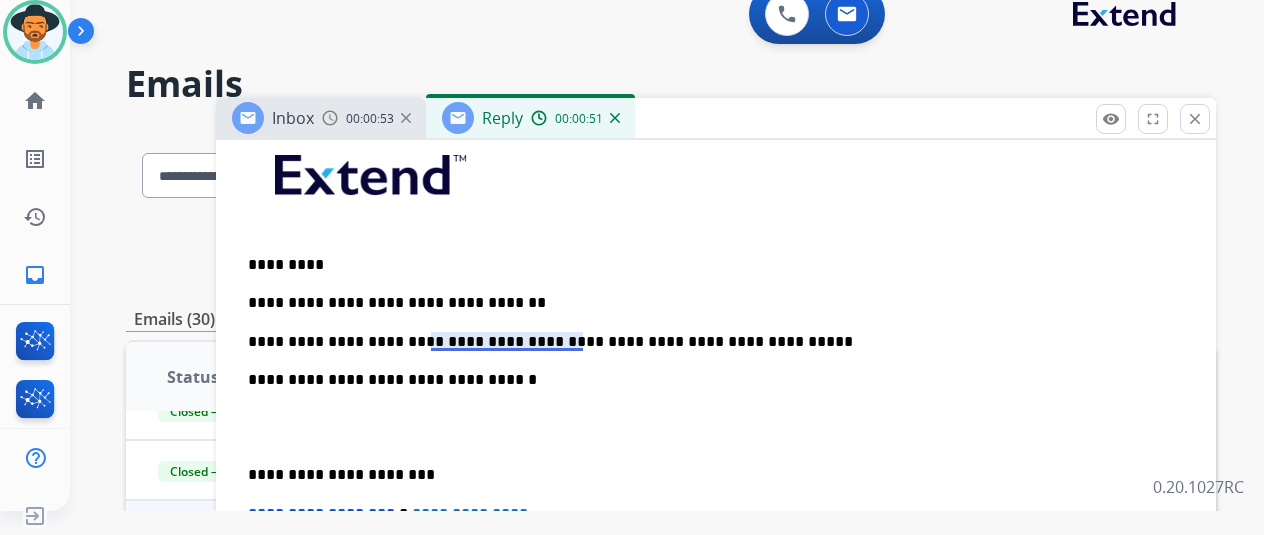 click on "**********" at bounding box center [708, 342] 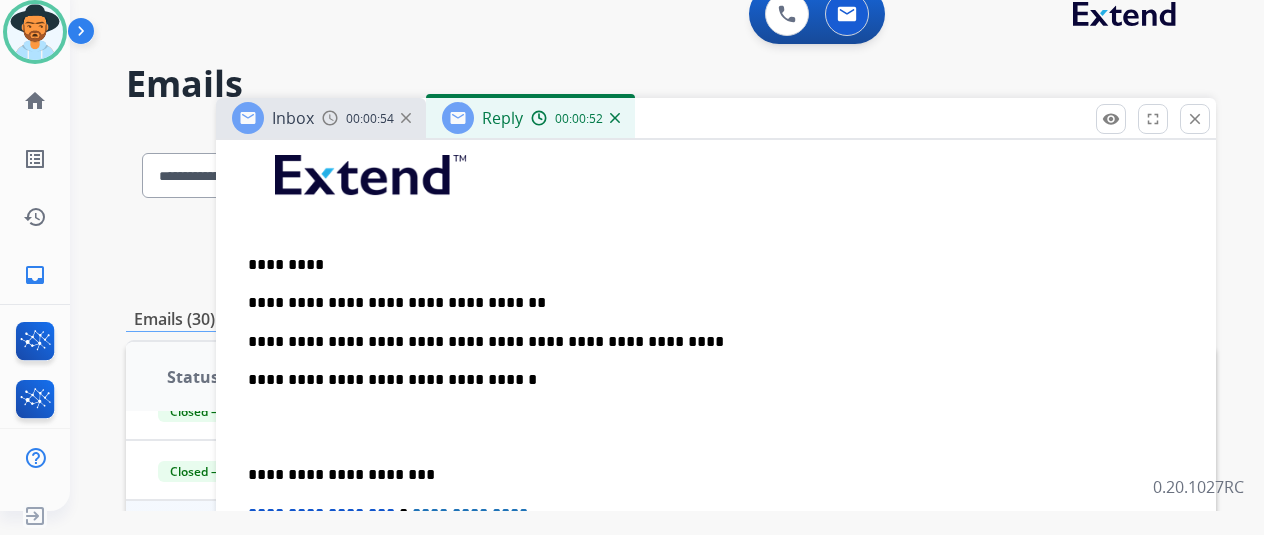 click on "**********" at bounding box center (716, 446) 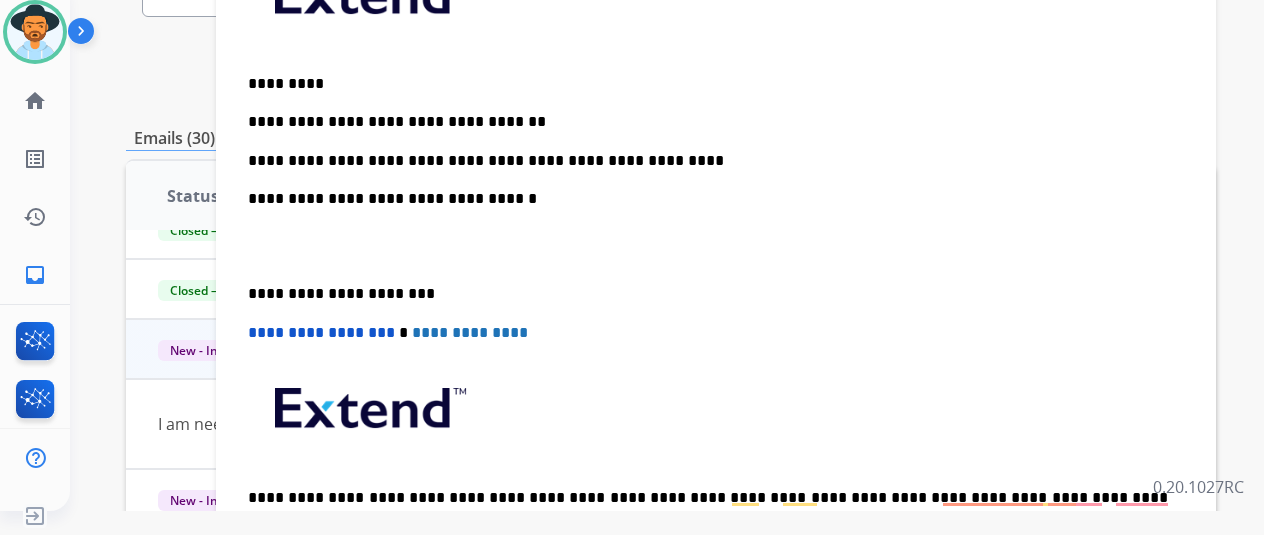 scroll, scrollTop: 300, scrollLeft: 0, axis: vertical 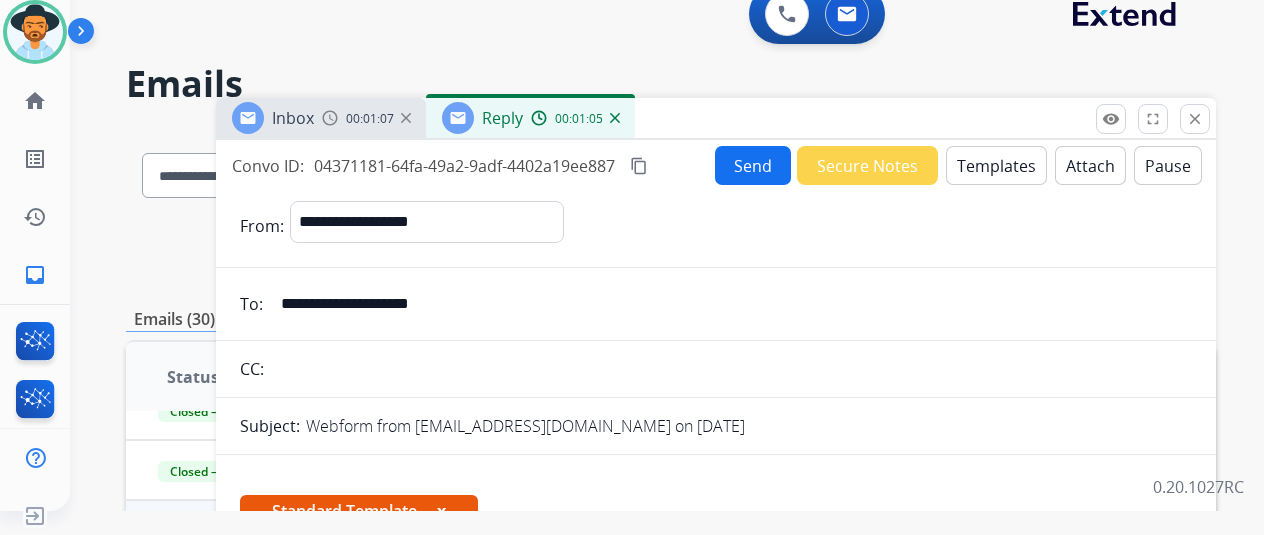click on "Send" at bounding box center (753, 165) 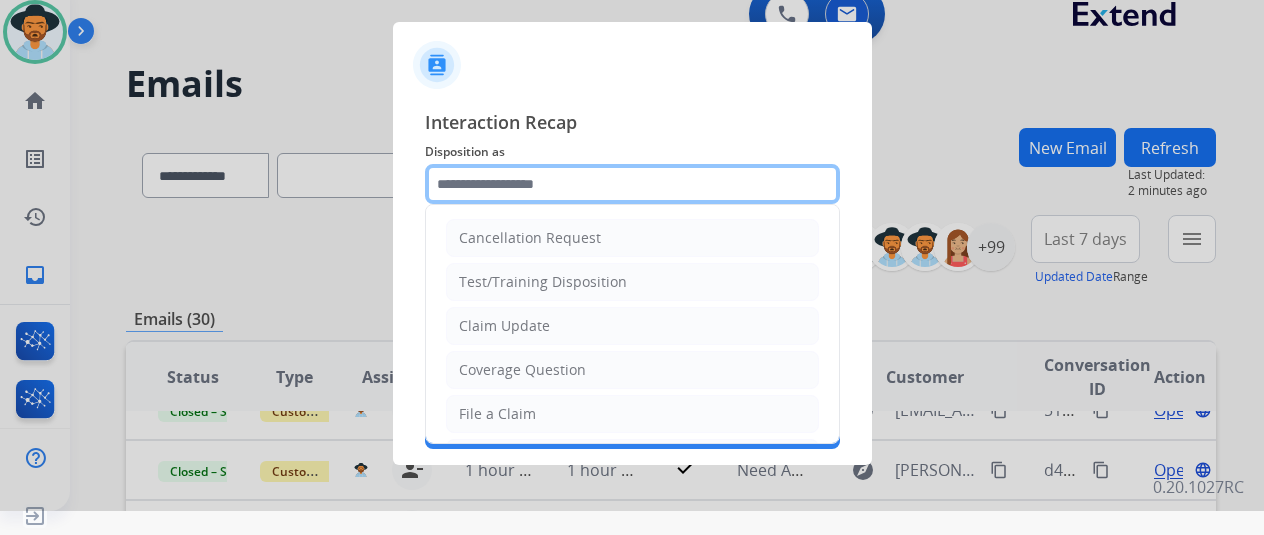 click 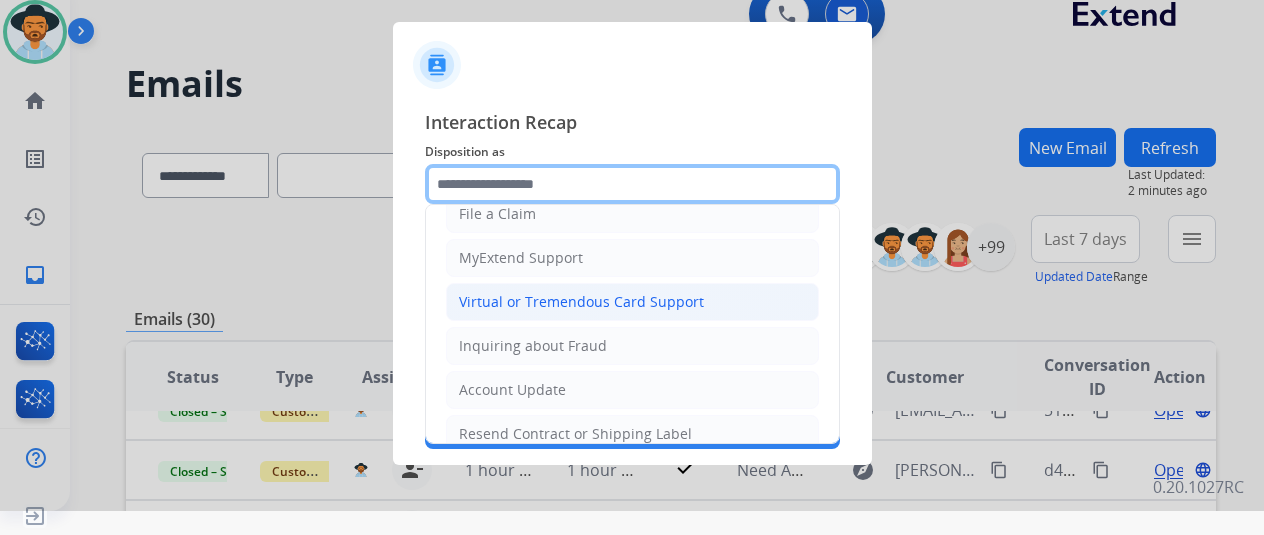 scroll, scrollTop: 100, scrollLeft: 0, axis: vertical 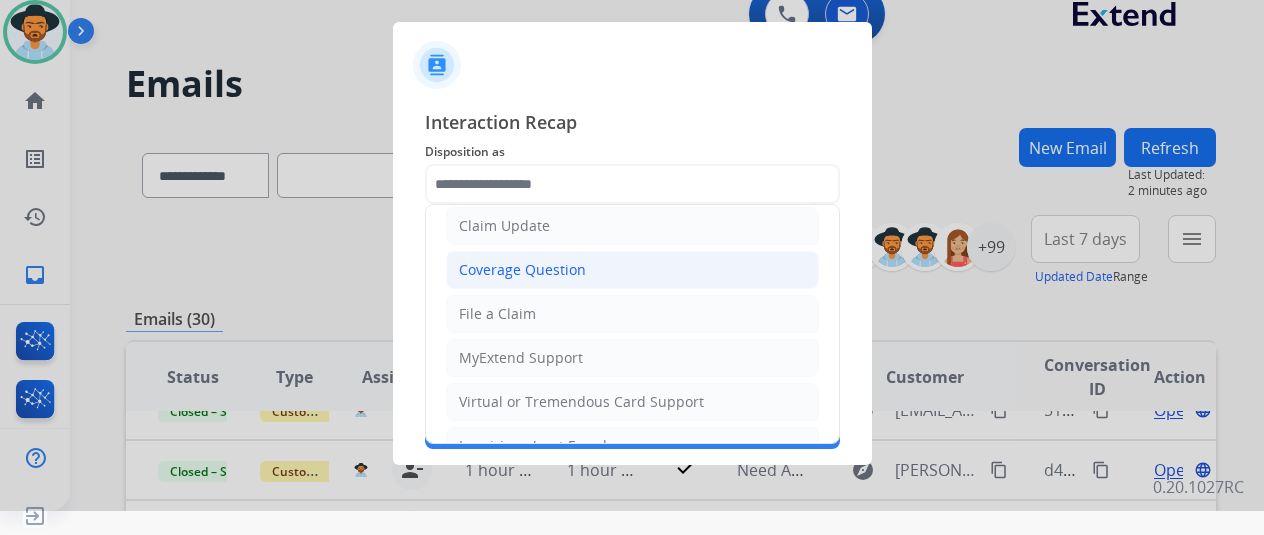 click on "Coverage Question" 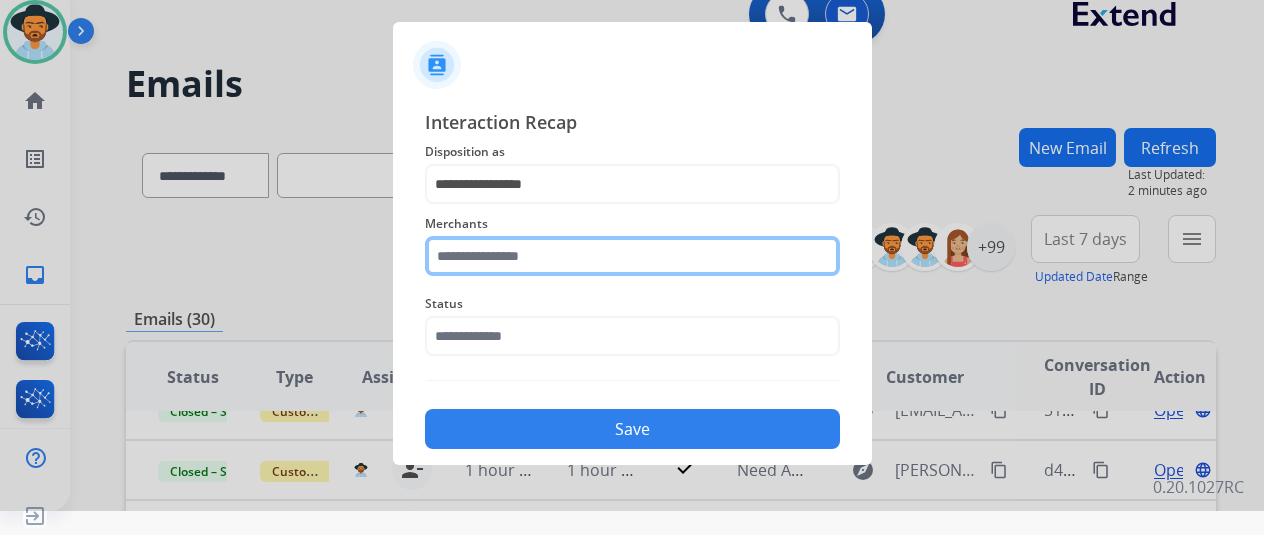click 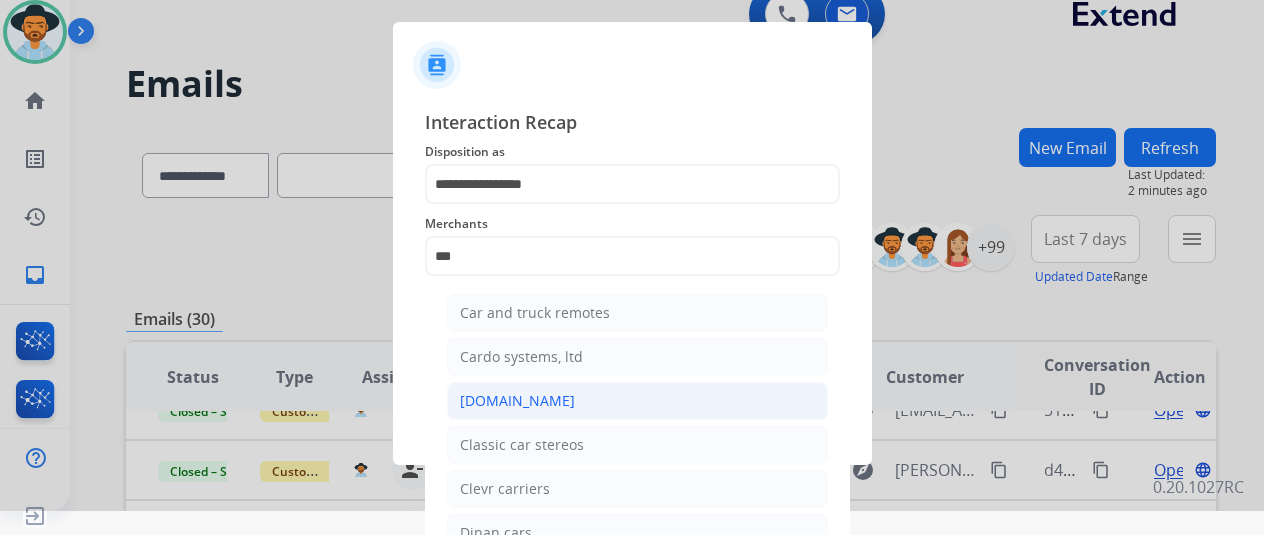 click on "[DOMAIN_NAME]" 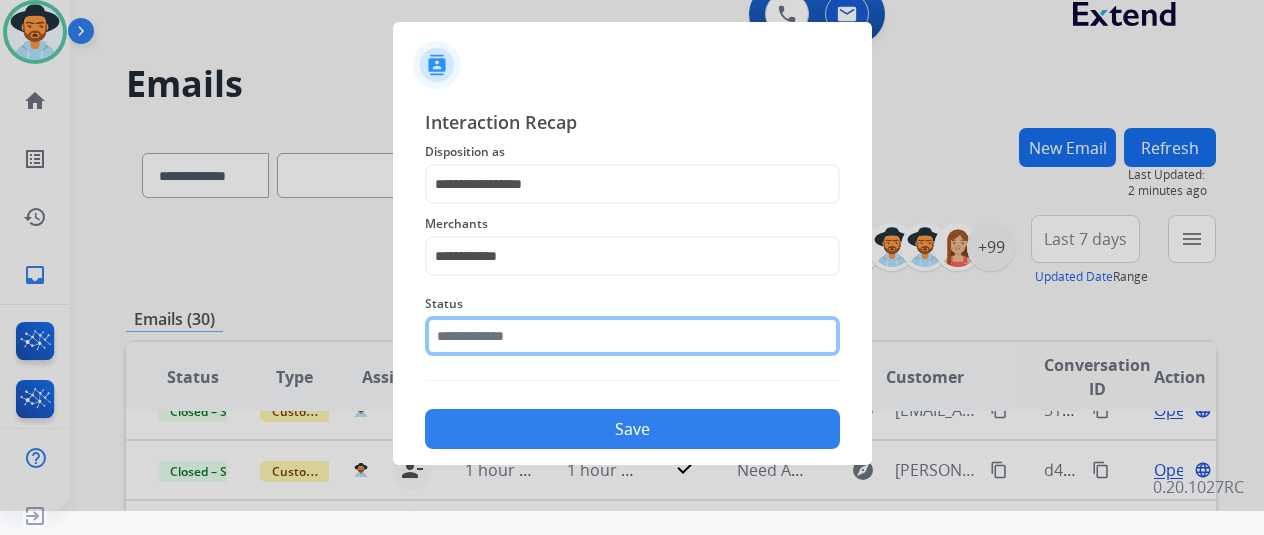 click 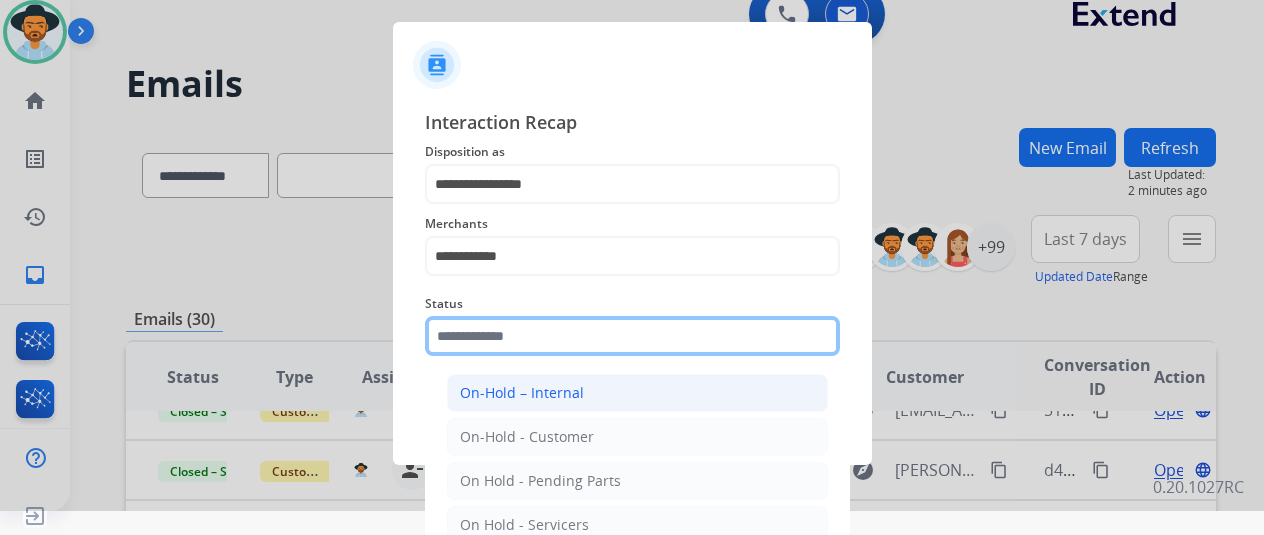 scroll, scrollTop: 114, scrollLeft: 0, axis: vertical 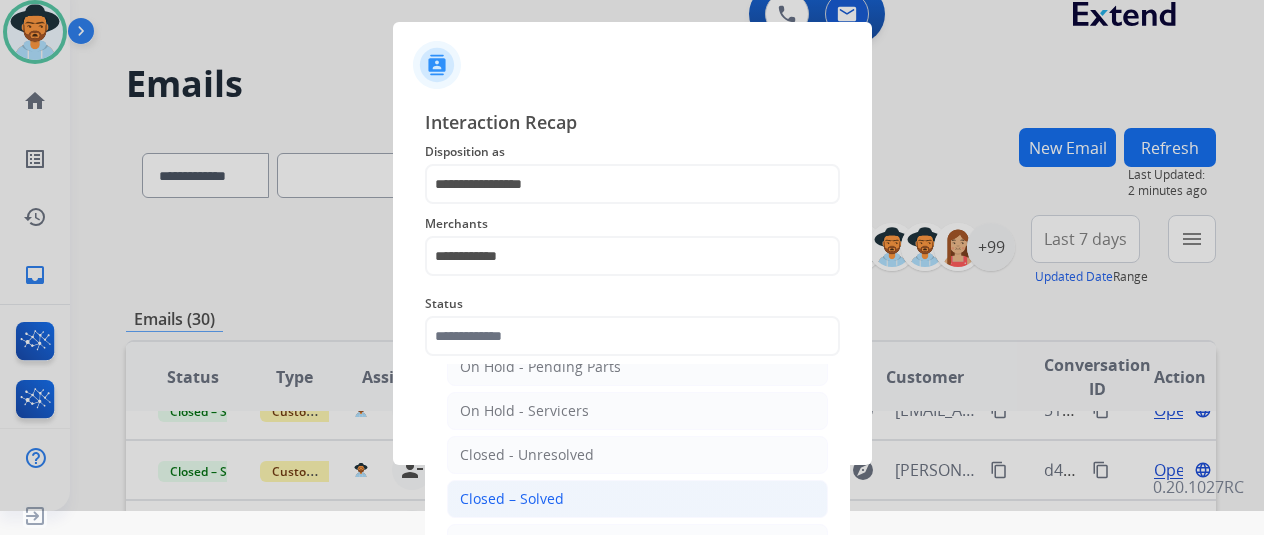click on "Closed – Solved" 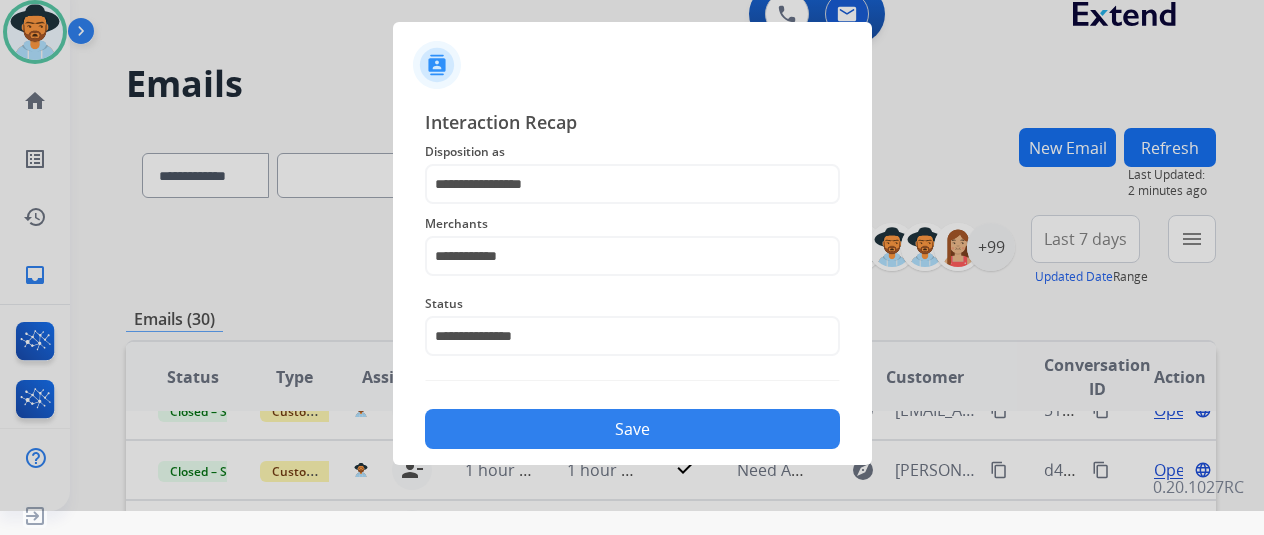 click on "Save" 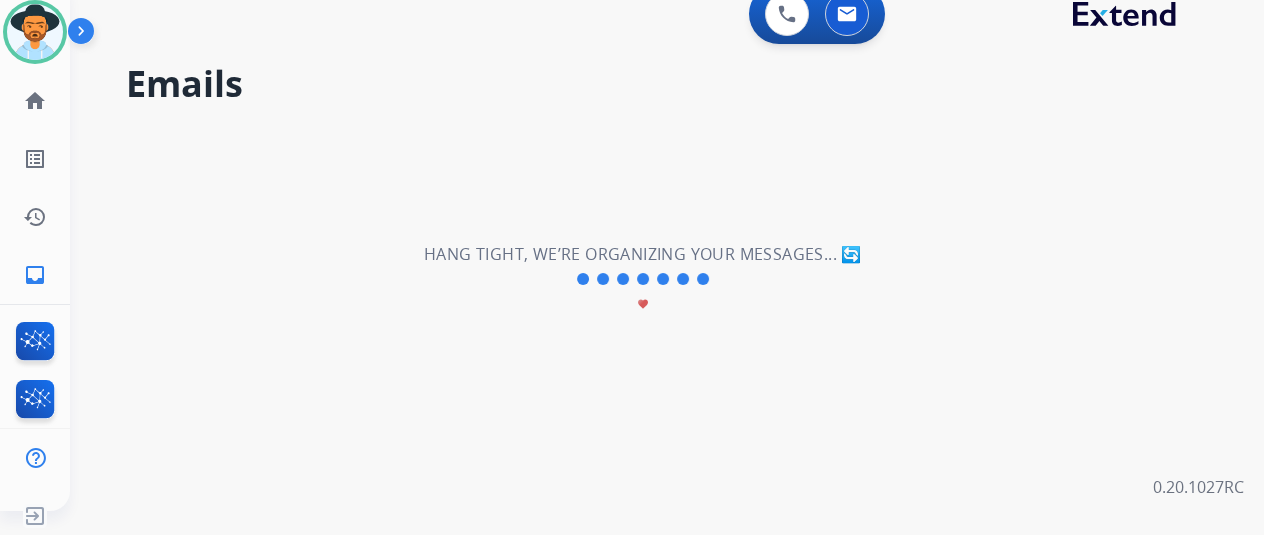scroll, scrollTop: 68, scrollLeft: 0, axis: vertical 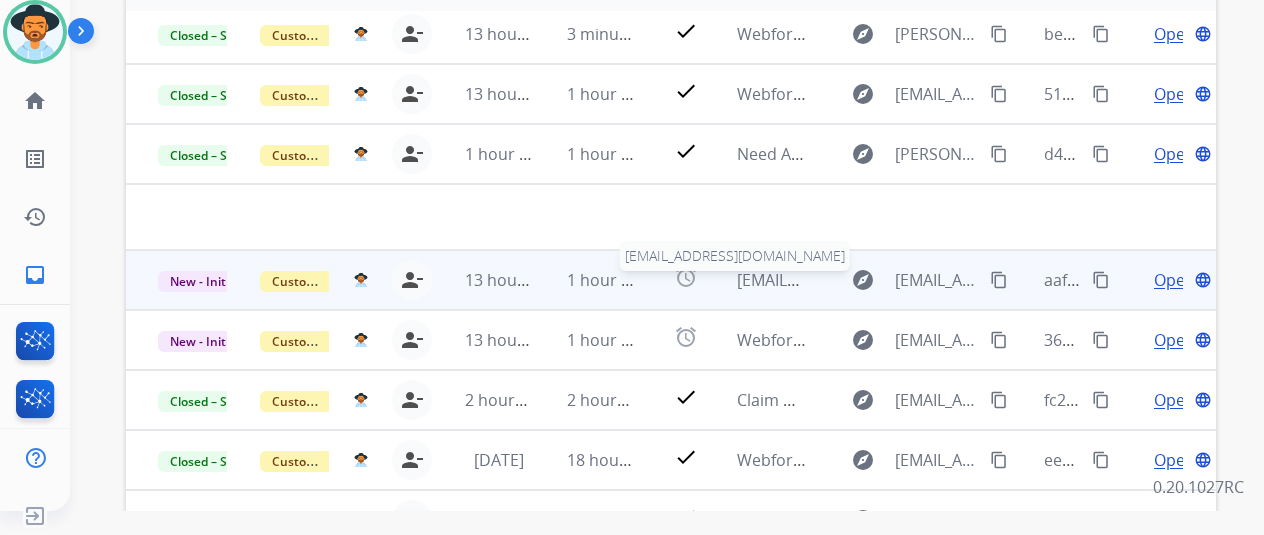 click on "[EMAIL_ADDRESS][DOMAIN_NAME]" at bounding box center [866, 280] 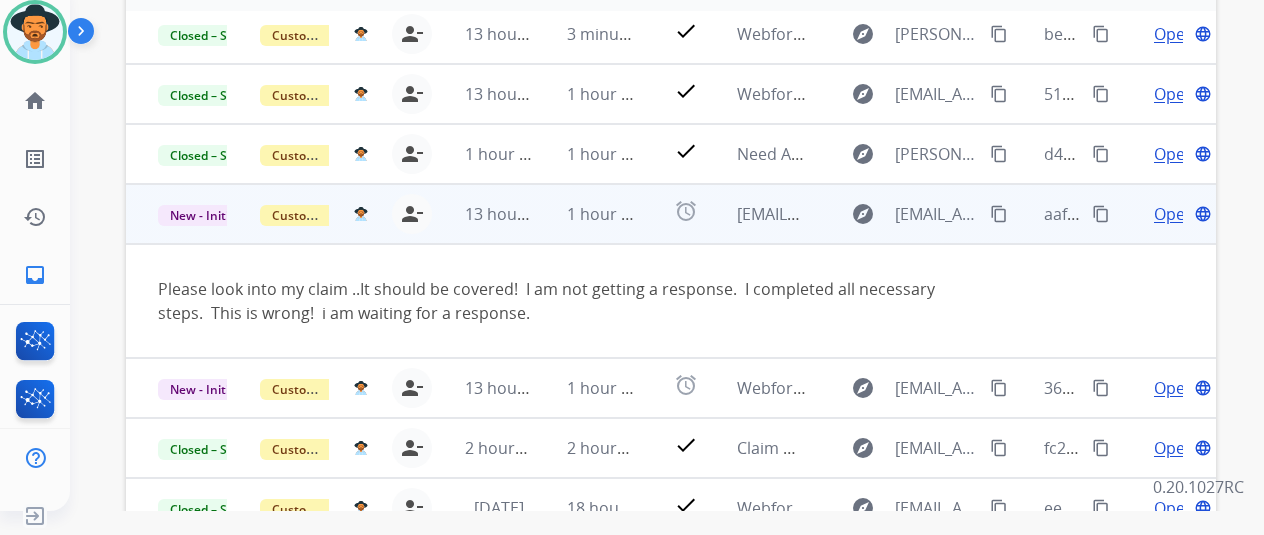 scroll, scrollTop: 116, scrollLeft: 0, axis: vertical 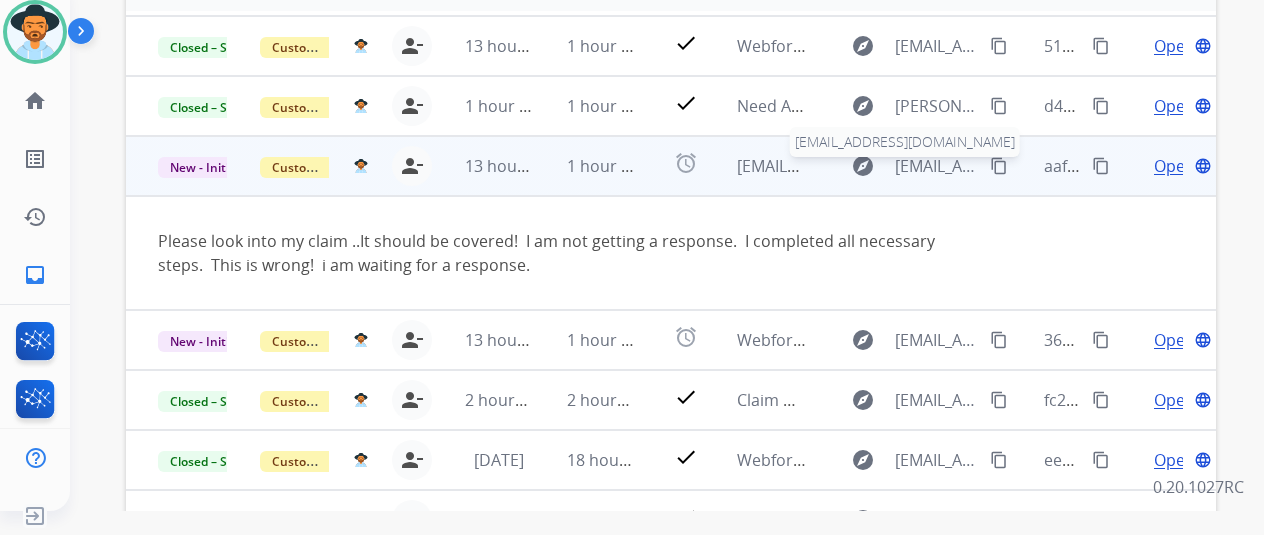 click on "[EMAIL_ADDRESS][DOMAIN_NAME]" at bounding box center (936, 166) 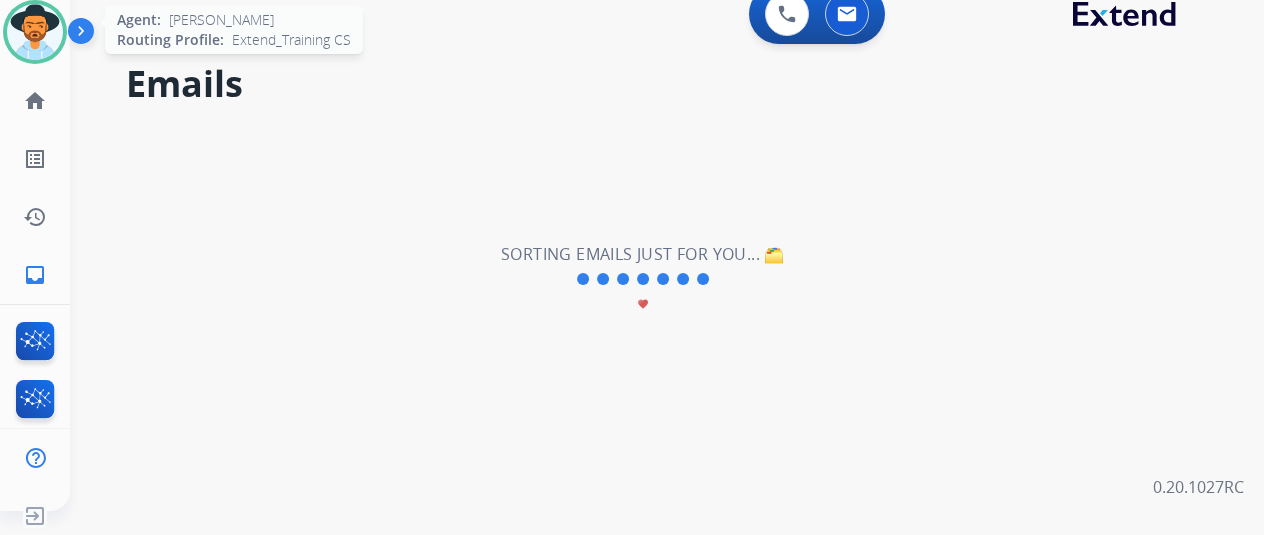 click at bounding box center [35, 32] 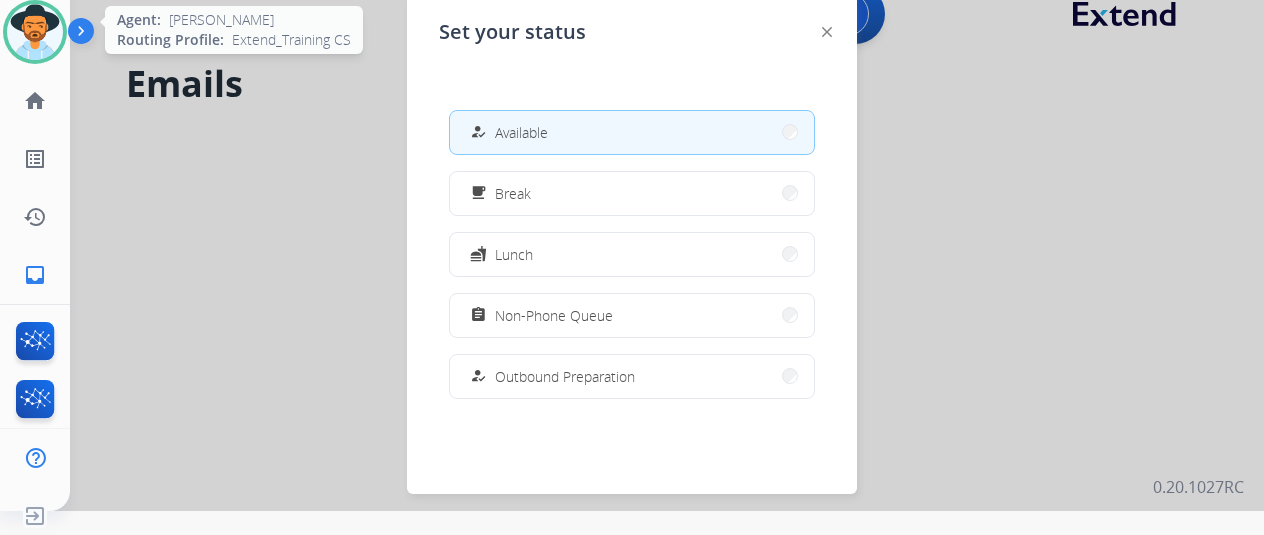 click at bounding box center [35, 32] 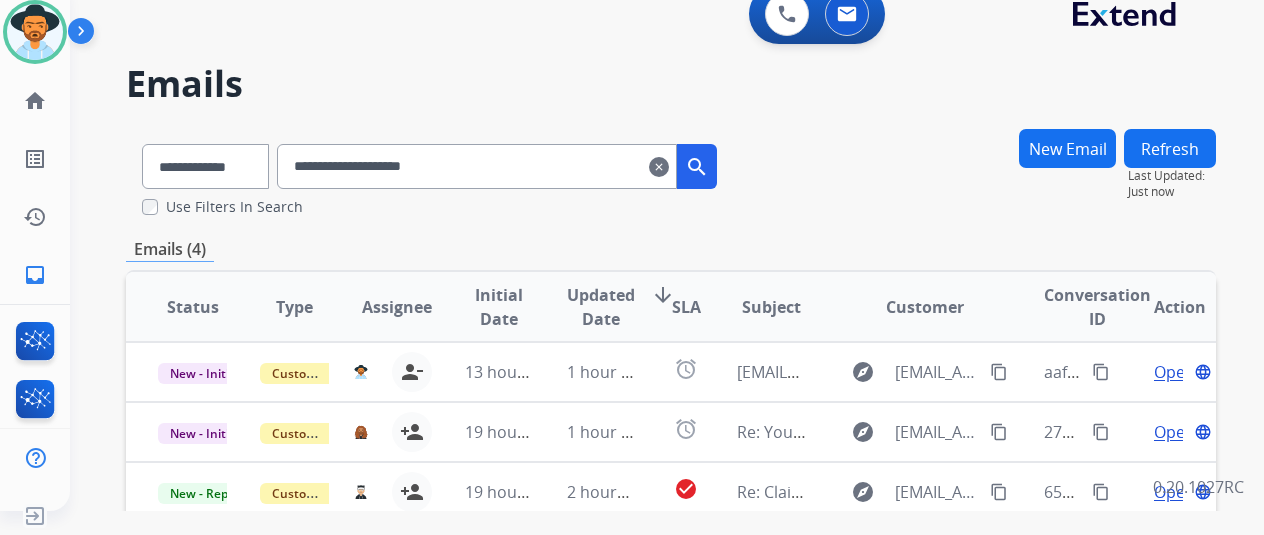 scroll, scrollTop: 0, scrollLeft: 0, axis: both 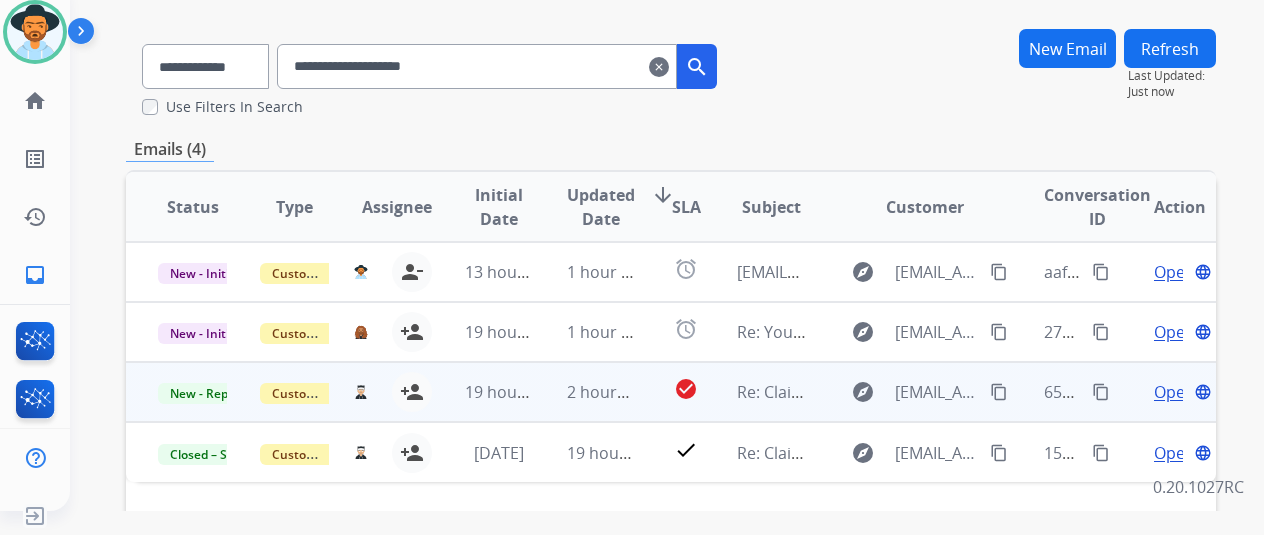 click on "Open" at bounding box center [1174, 392] 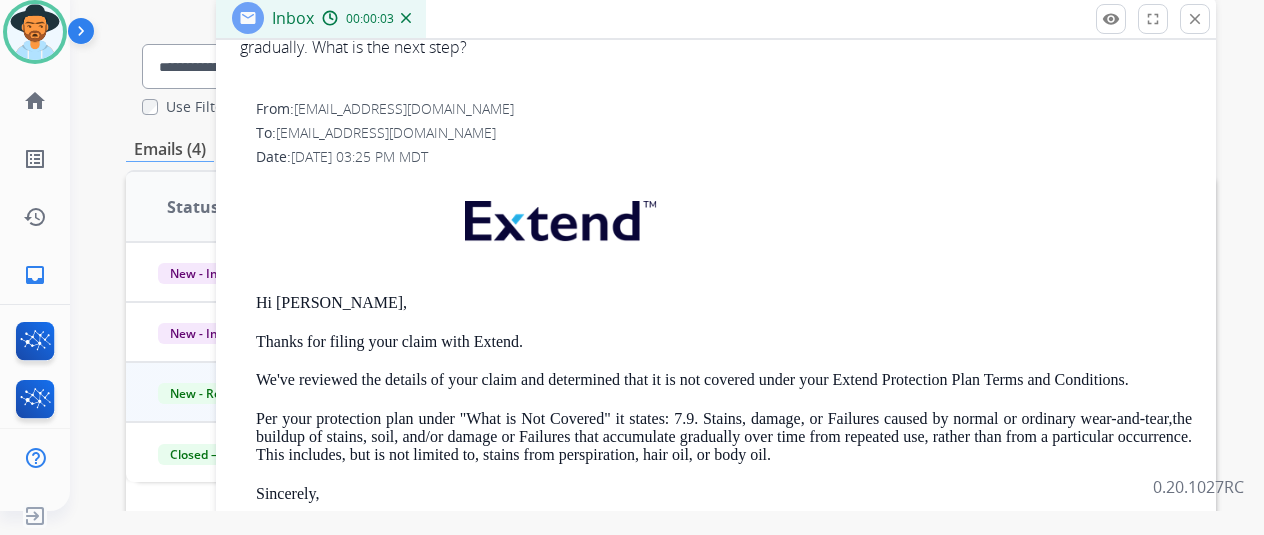 scroll, scrollTop: 500, scrollLeft: 0, axis: vertical 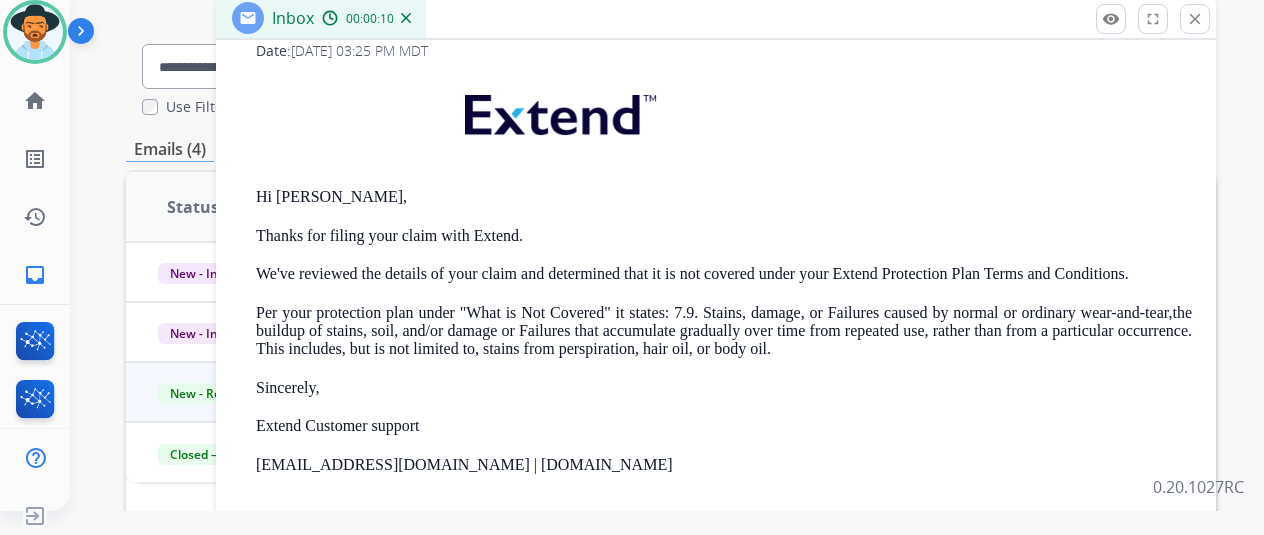 click on "Hi [PERSON_NAME]," at bounding box center (724, 197) 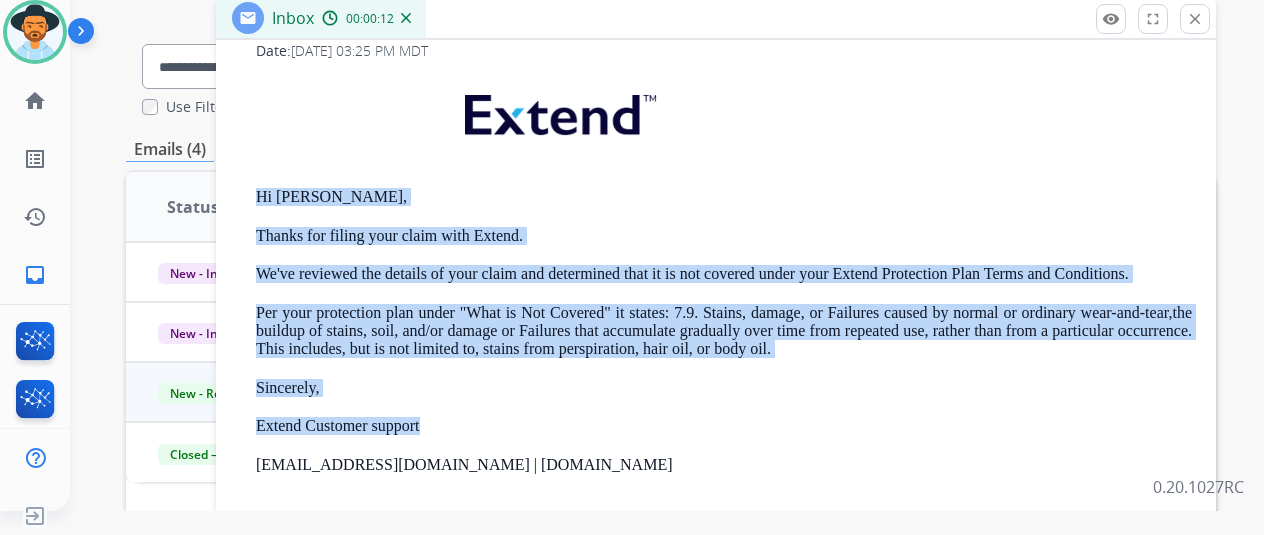 drag, startPoint x: 276, startPoint y: 187, endPoint x: 524, endPoint y: 429, distance: 346.5083 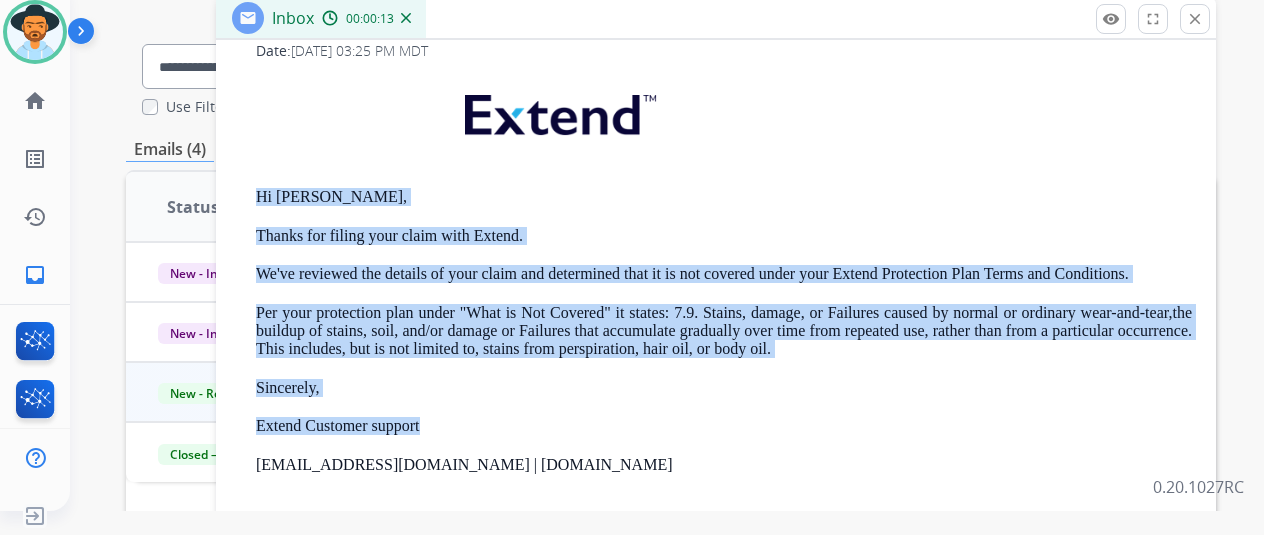 copy on "Hi [PERSON_NAME], Thanks for filing your claim with Extend. We've reviewed the details of your claim and determined that it is not covered under your Extend Protection Plan Terms and Conditions. Per your protection plan under "What is Not Covered" it states: 7.9. Stains, damage, or Failures caused by normal or ordinary wear-and-tear,the buildup of stains, soil, and/or damage or Failures that accumulate gradually over time from repeated use, rather than from a particular occurrence. This includes, but is not limited to, stains from perspiration, hair oil, or body oil. Sincerely, Extend Customer support" 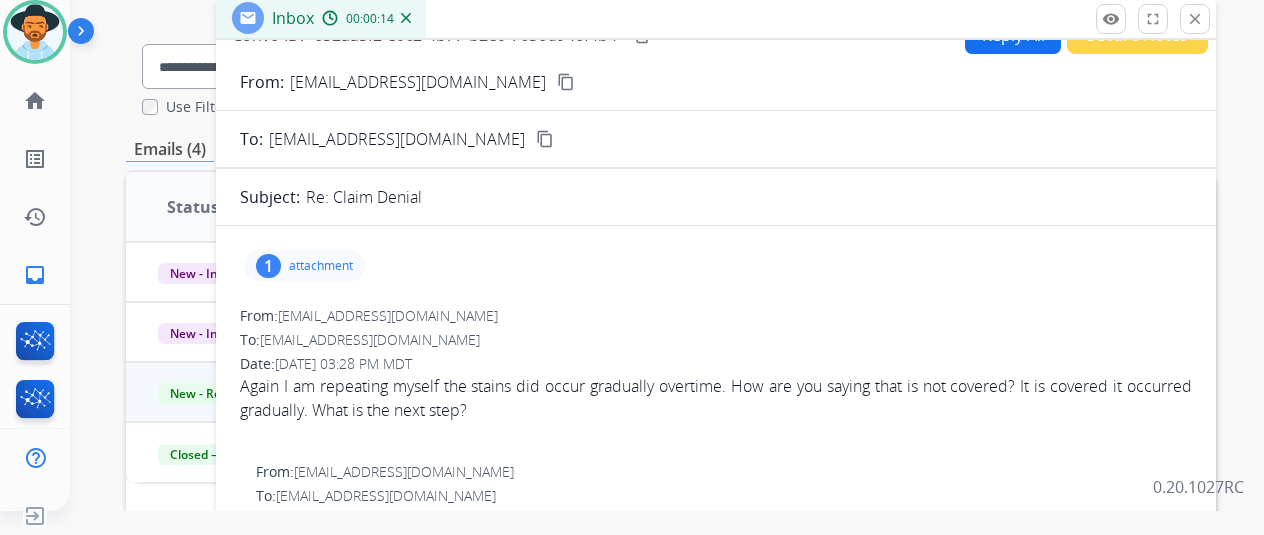 scroll, scrollTop: 0, scrollLeft: 0, axis: both 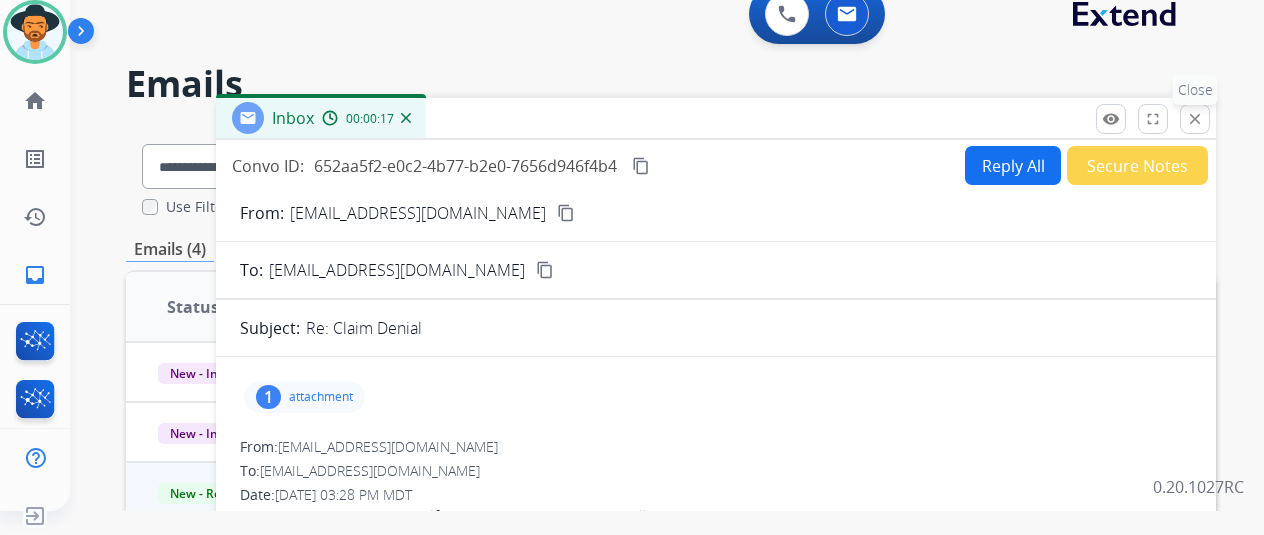 click on "close Close" at bounding box center [1195, 119] 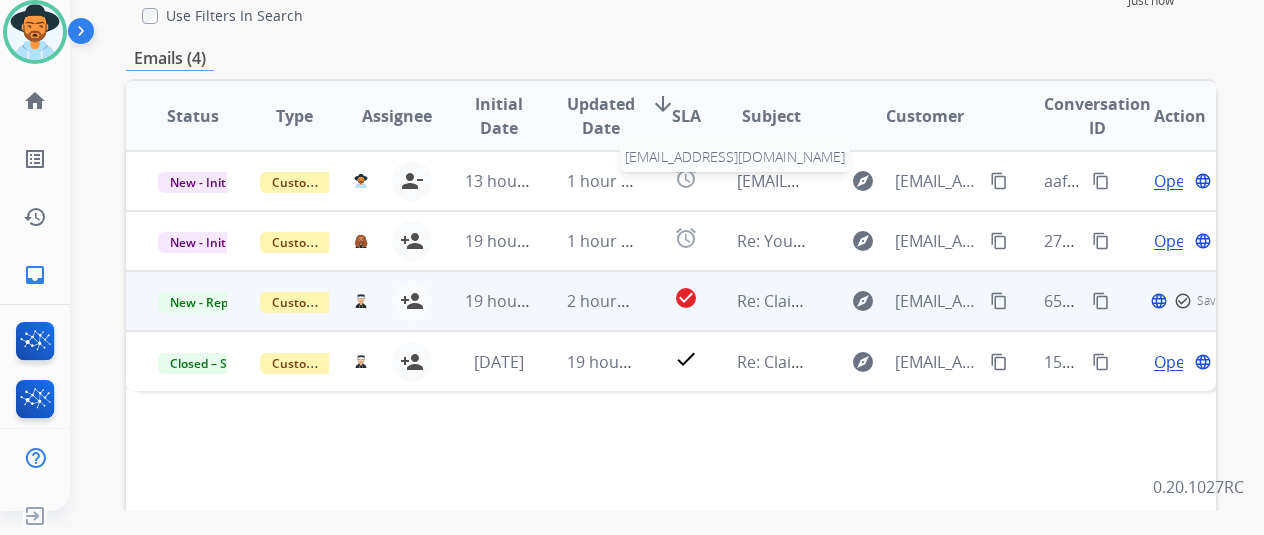 scroll, scrollTop: 200, scrollLeft: 0, axis: vertical 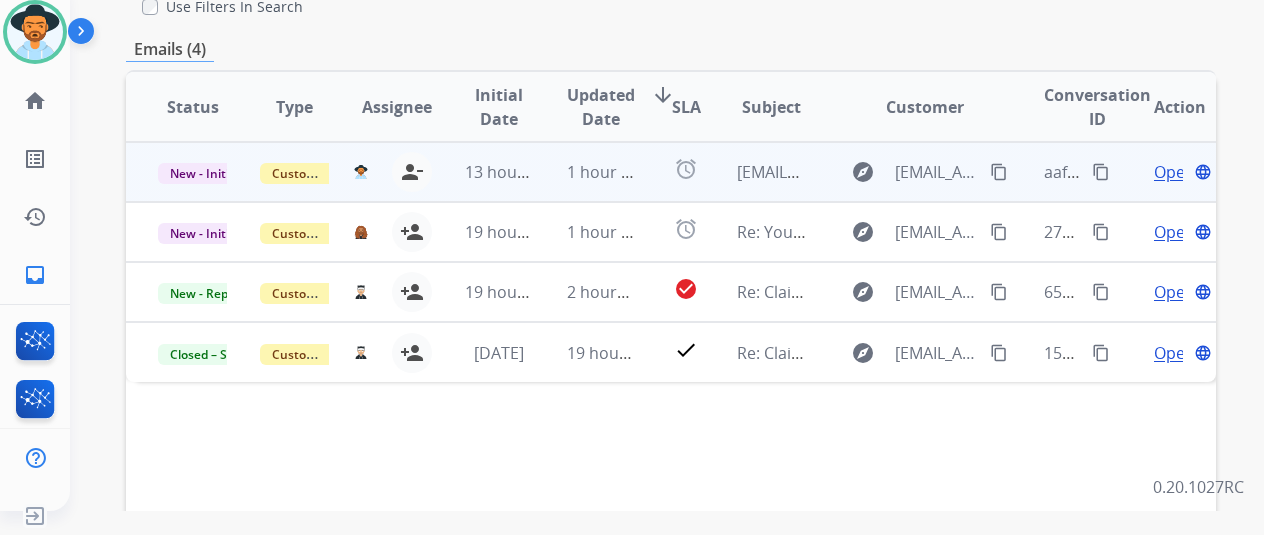 click on "Open" at bounding box center (1174, 172) 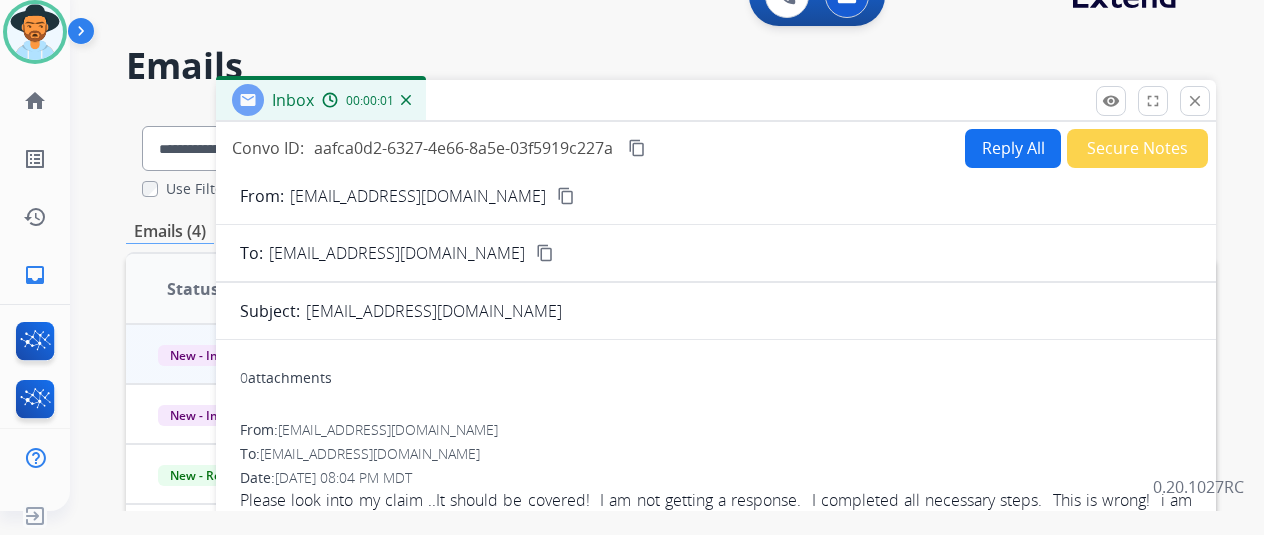 scroll, scrollTop: 0, scrollLeft: 0, axis: both 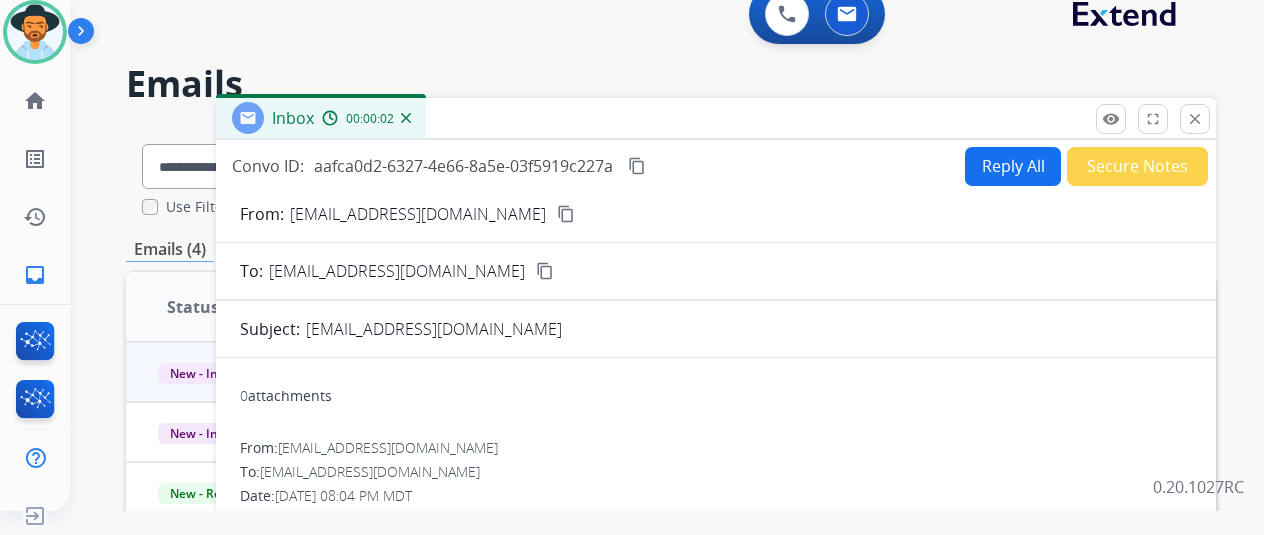click on "Reply All" at bounding box center [1013, 166] 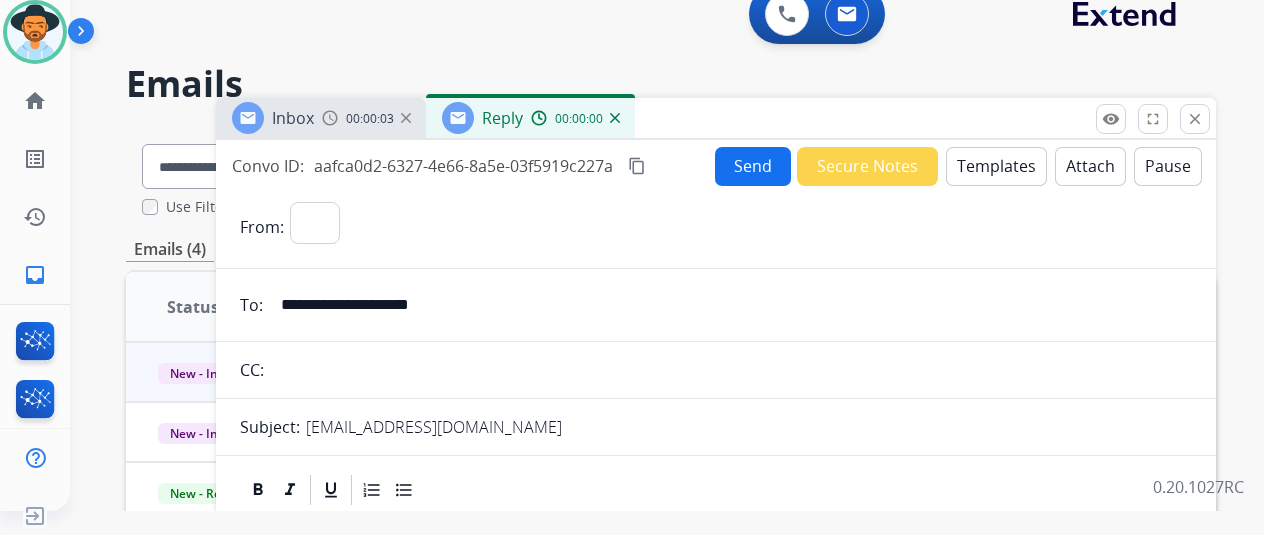 select on "**********" 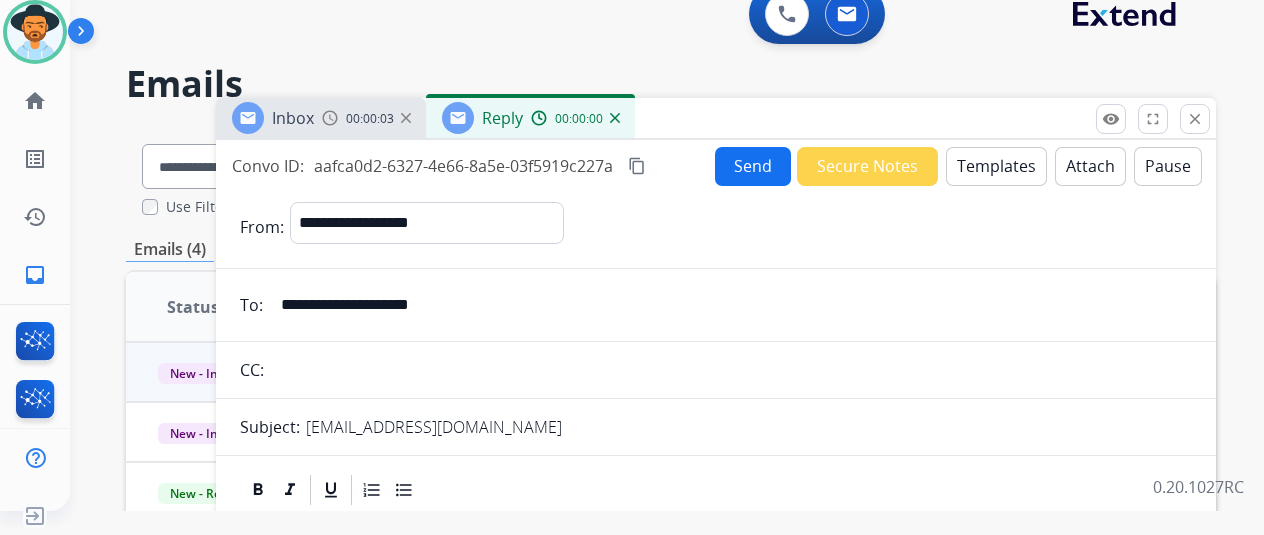 scroll, scrollTop: 100, scrollLeft: 0, axis: vertical 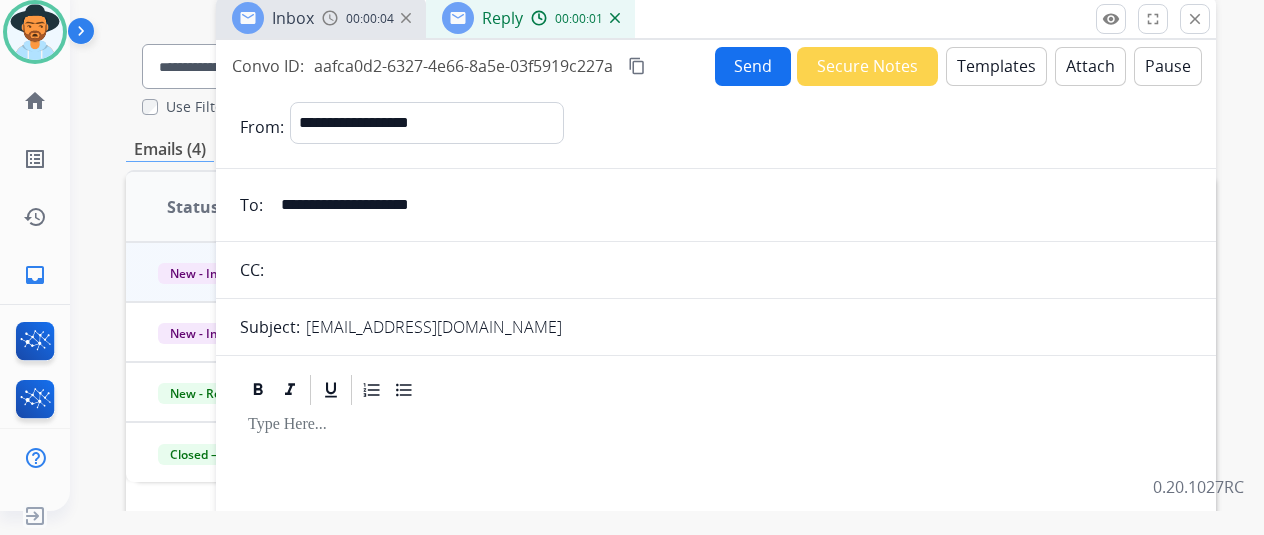 click on "Templates" at bounding box center (996, 66) 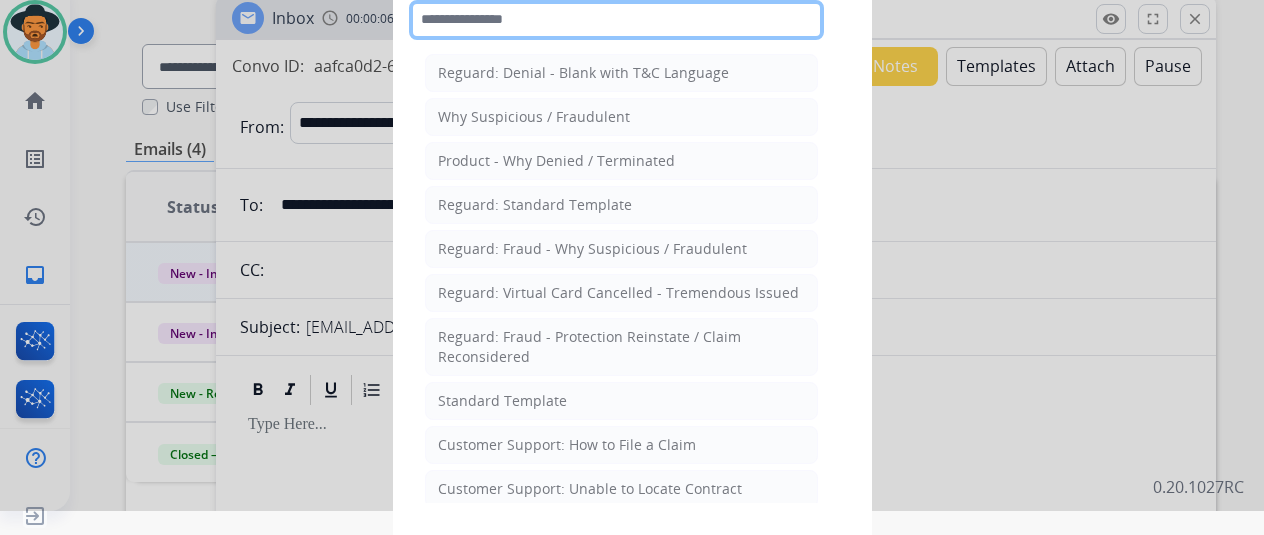click 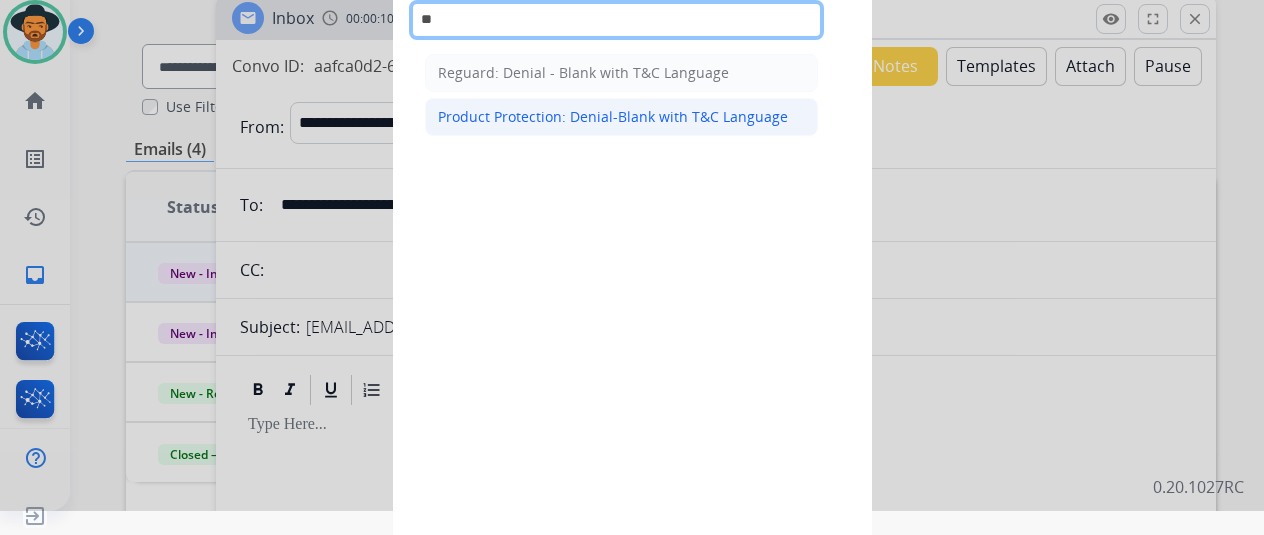 type on "**" 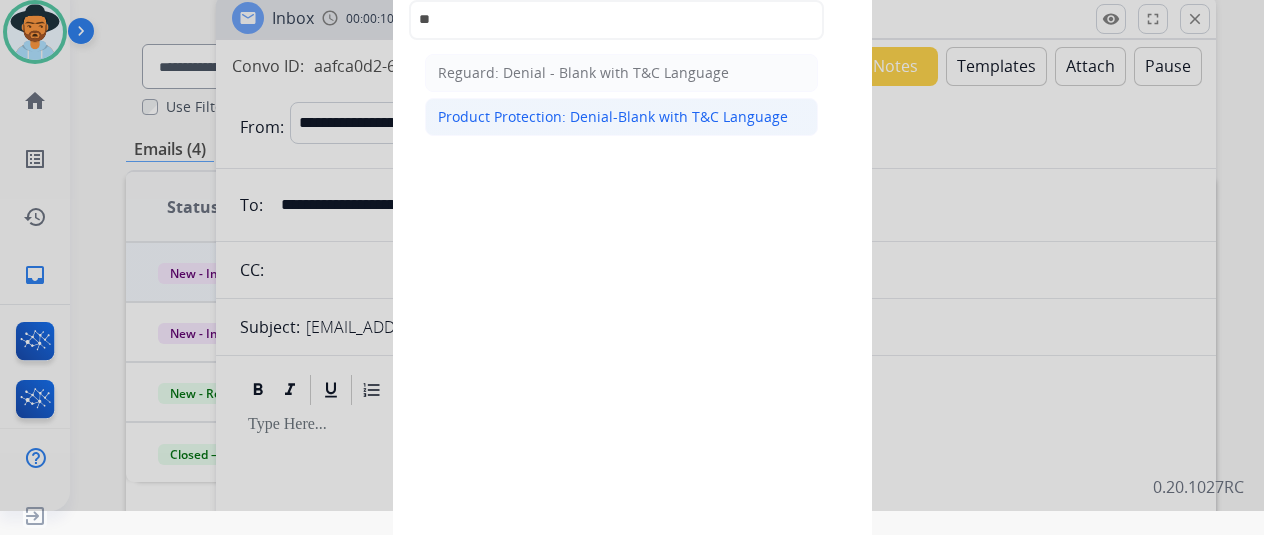 click on "Product Protection: Denial-Blank with T&C Language" 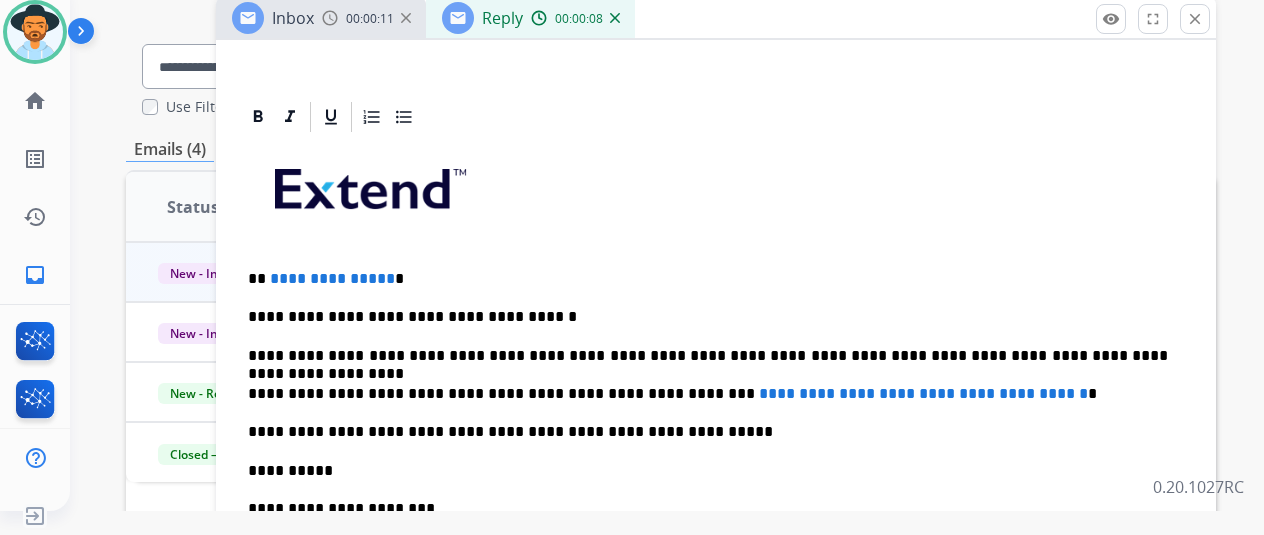 scroll, scrollTop: 500, scrollLeft: 0, axis: vertical 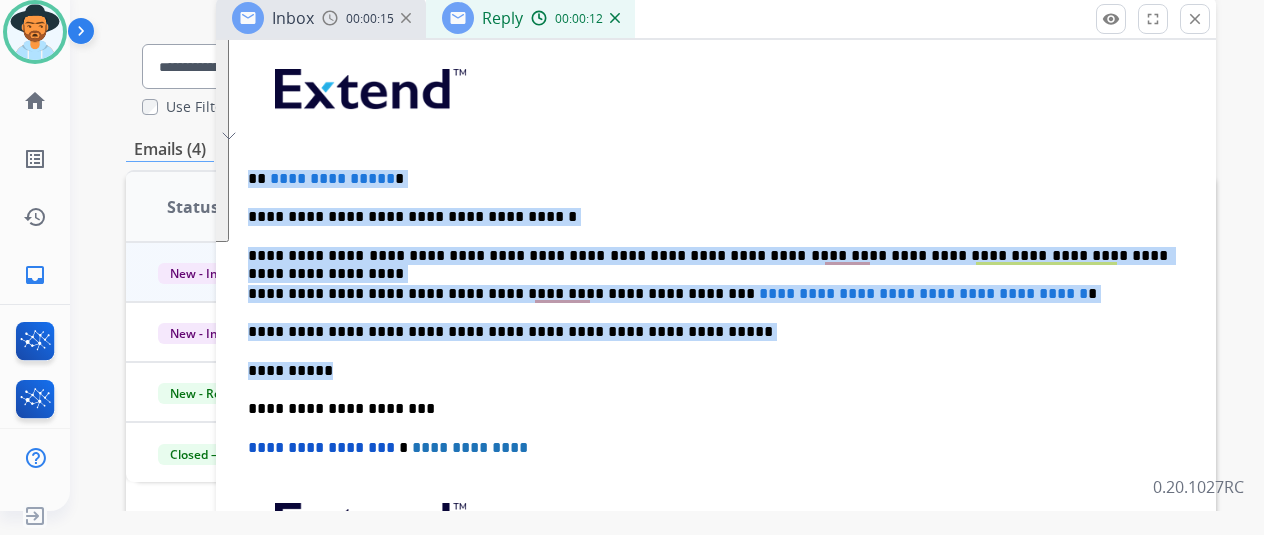 drag, startPoint x: 416, startPoint y: 371, endPoint x: 266, endPoint y: 177, distance: 245.22643 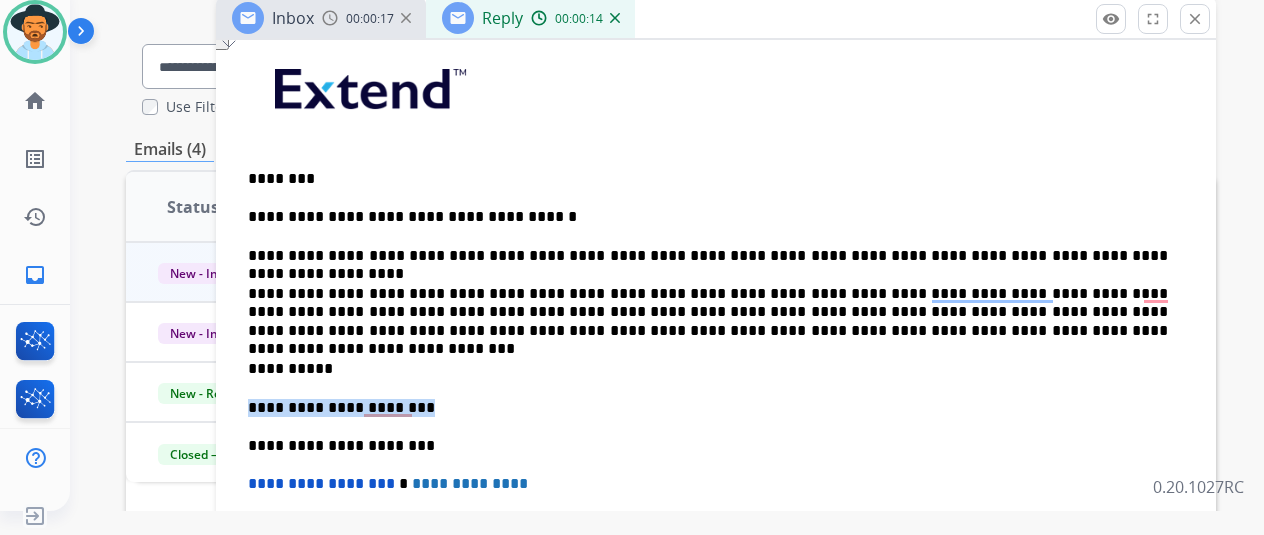 drag, startPoint x: 444, startPoint y: 399, endPoint x: 264, endPoint y: 394, distance: 180.06943 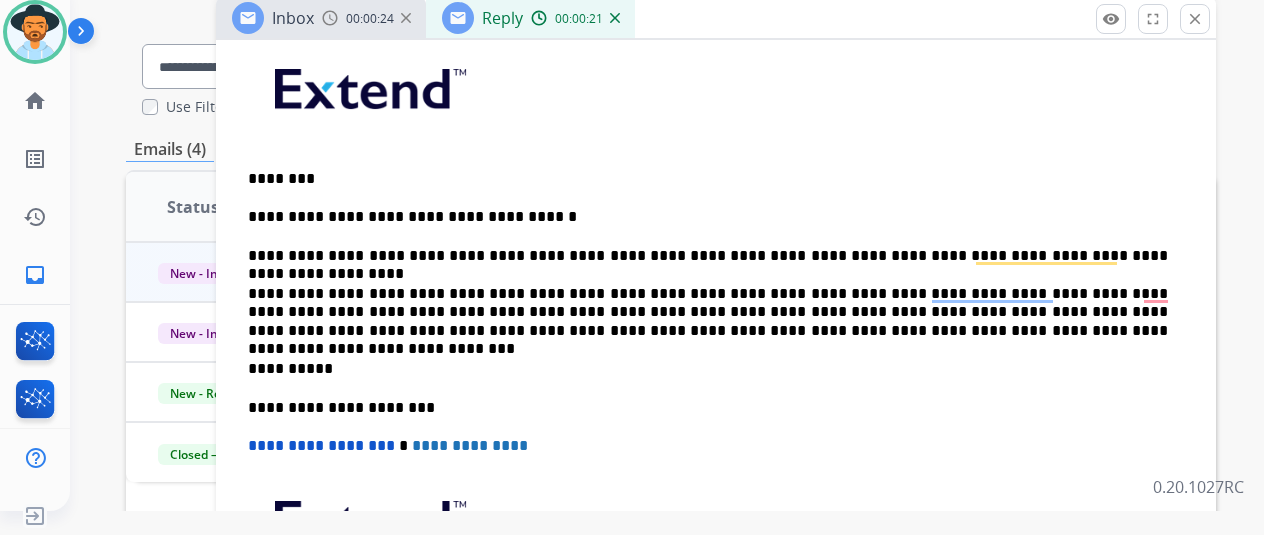 click on "**********" at bounding box center (716, 369) 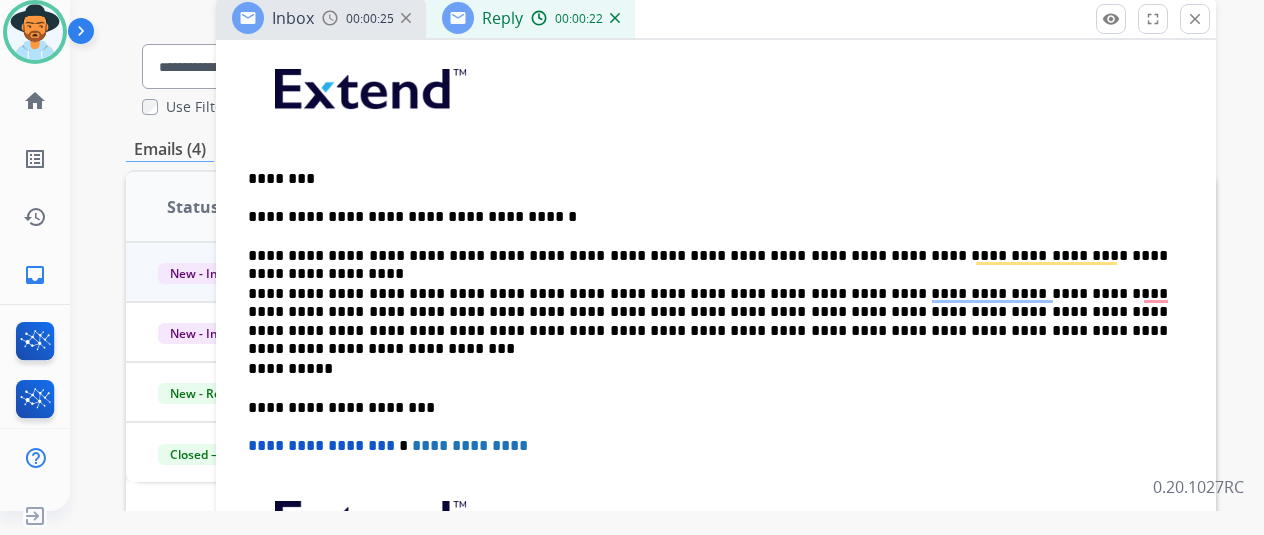 click on "**********" at bounding box center (708, 312) 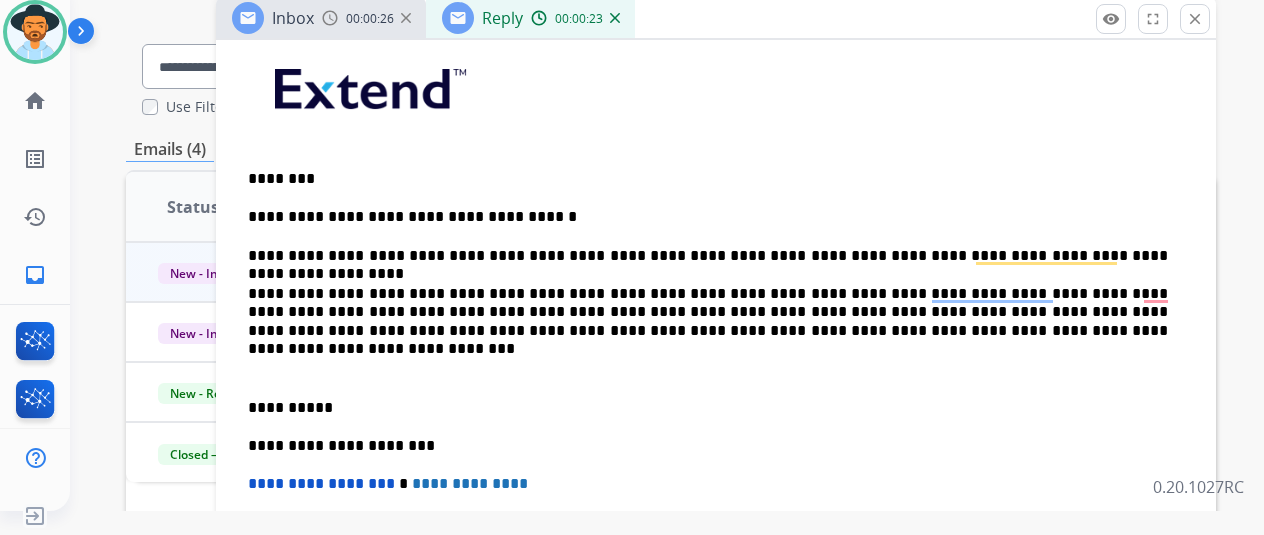 type 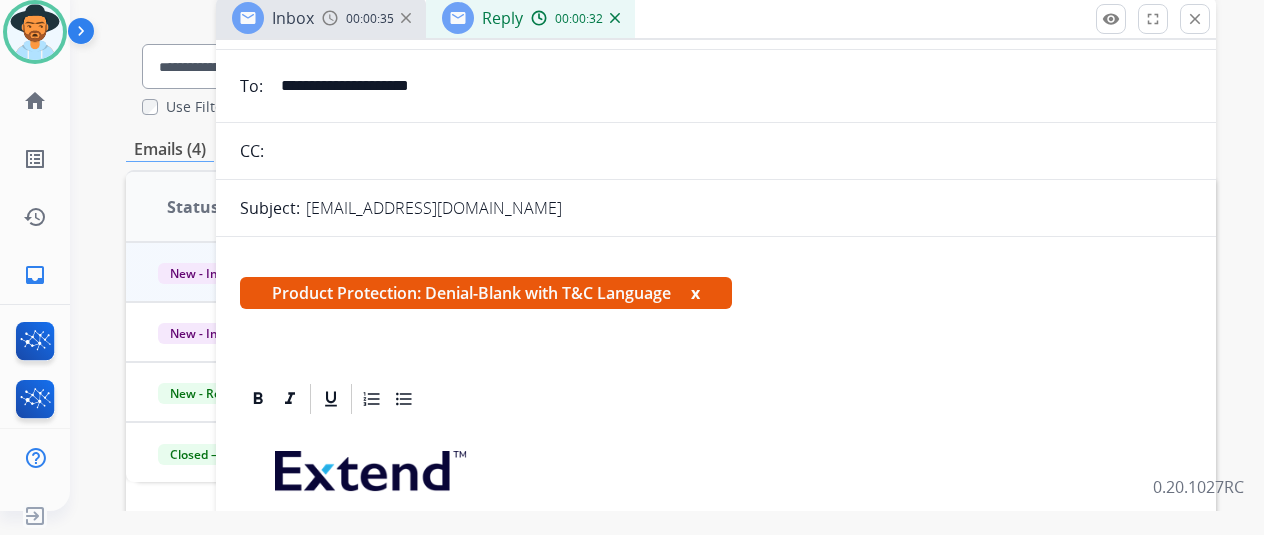 scroll, scrollTop: 0, scrollLeft: 0, axis: both 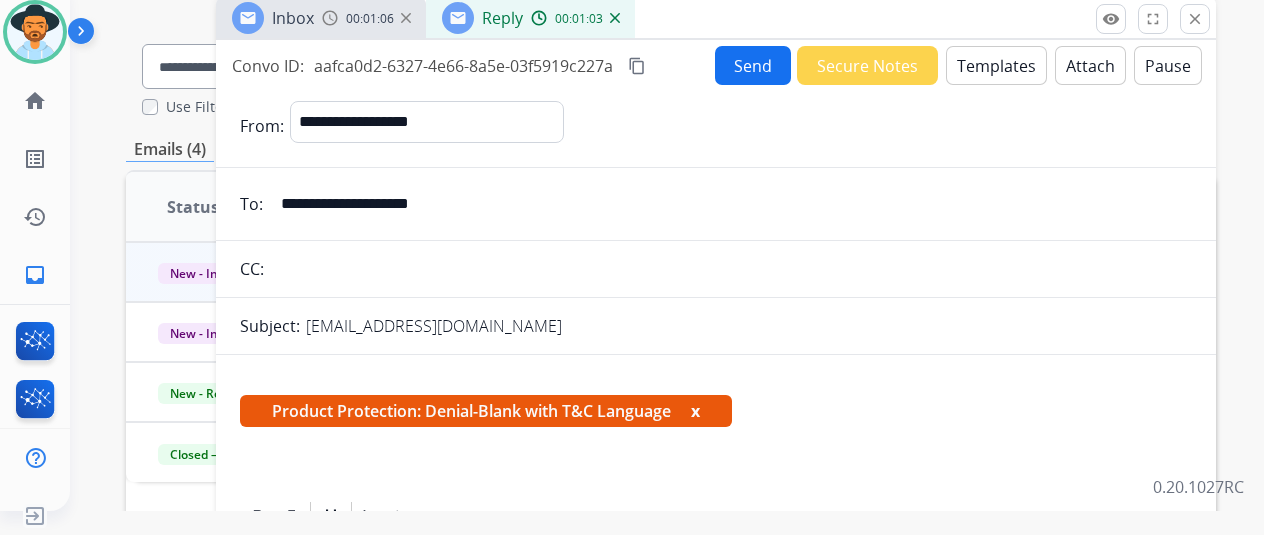 click on "Attach" at bounding box center [1090, 65] 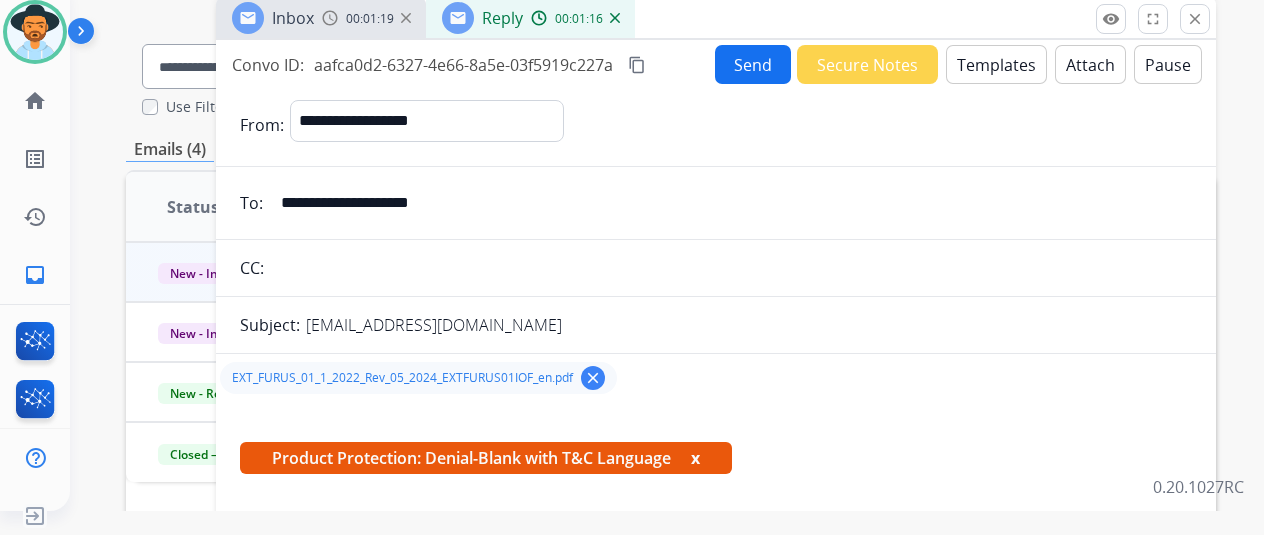 scroll, scrollTop: 0, scrollLeft: 0, axis: both 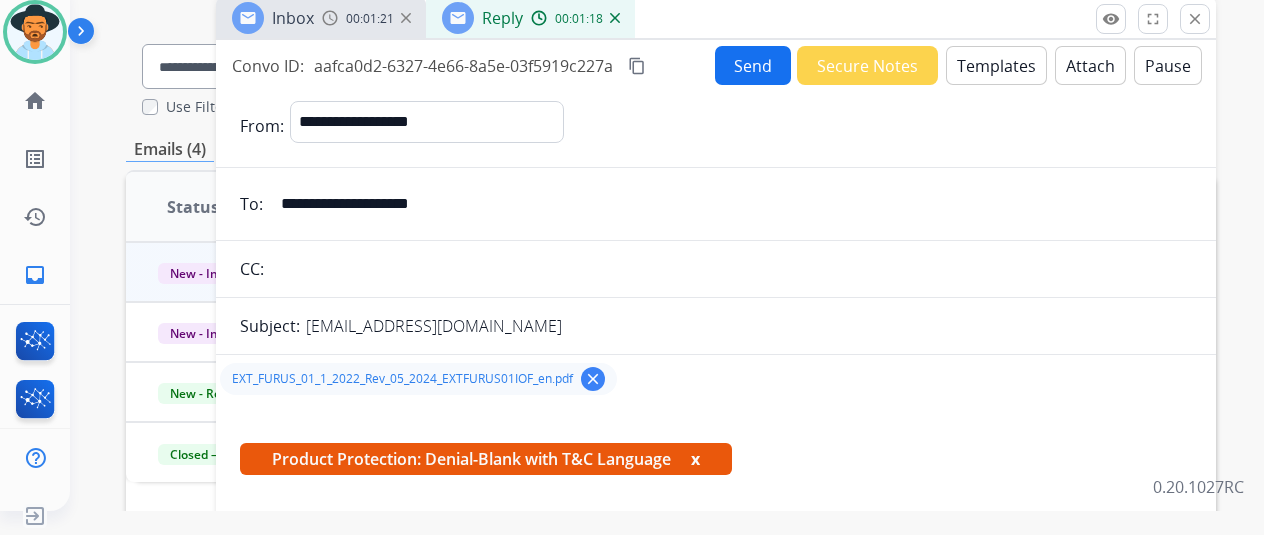 click on "Send" at bounding box center [753, 65] 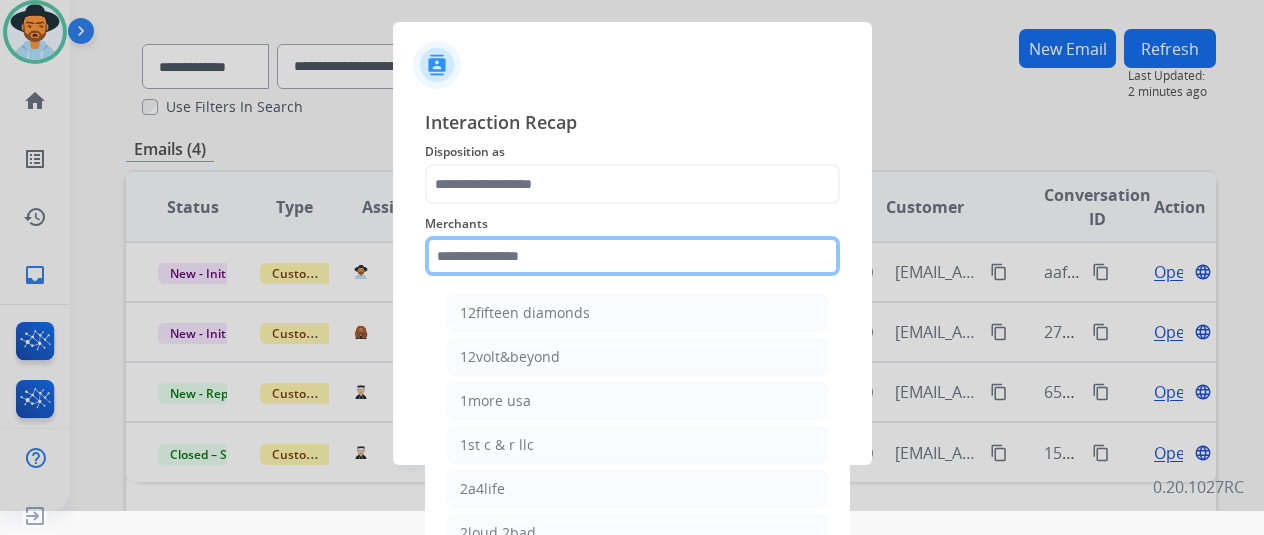 click 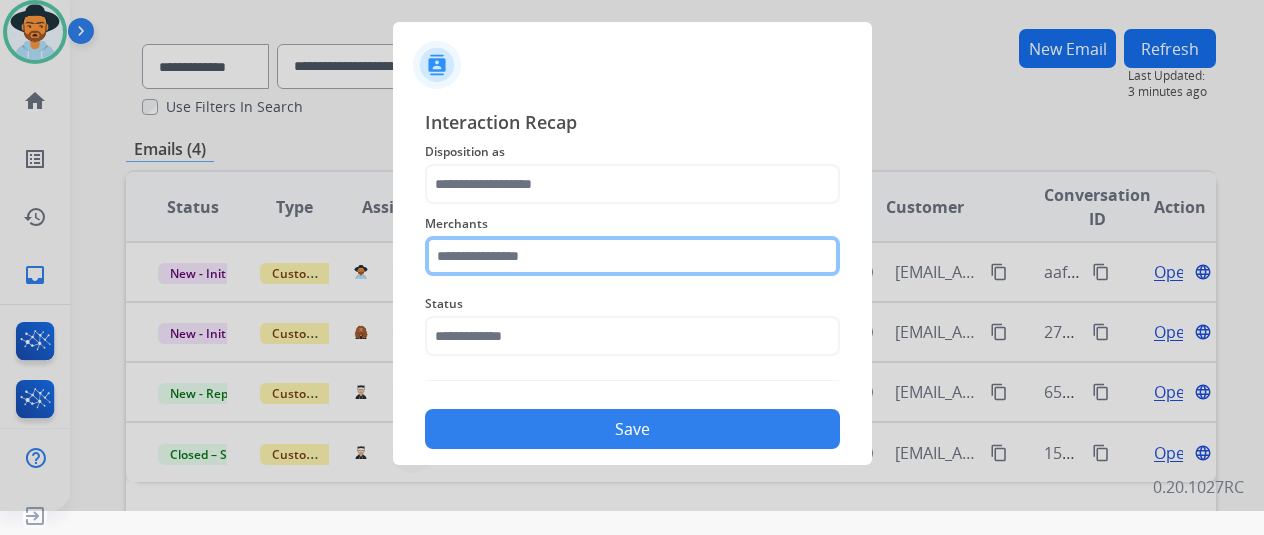 click 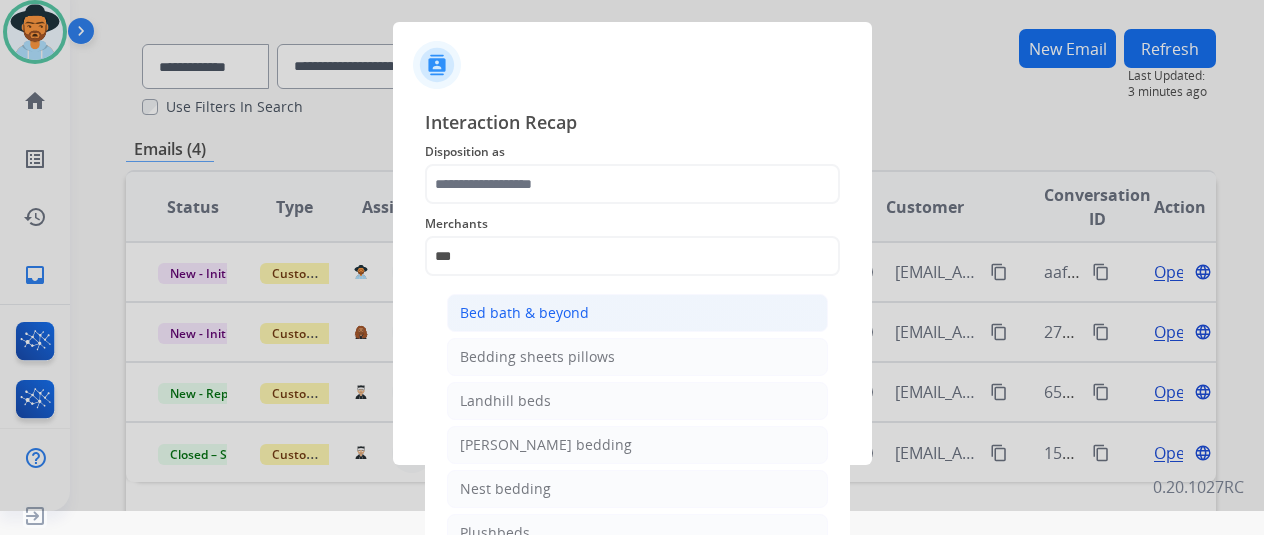 click on "Bed bath & beyond" 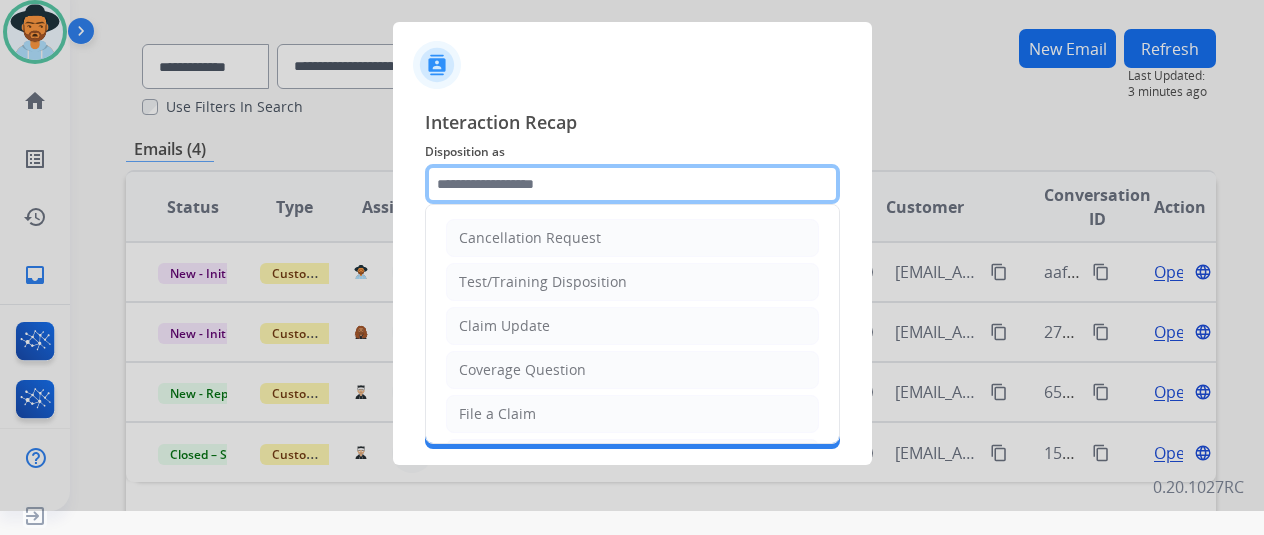 click 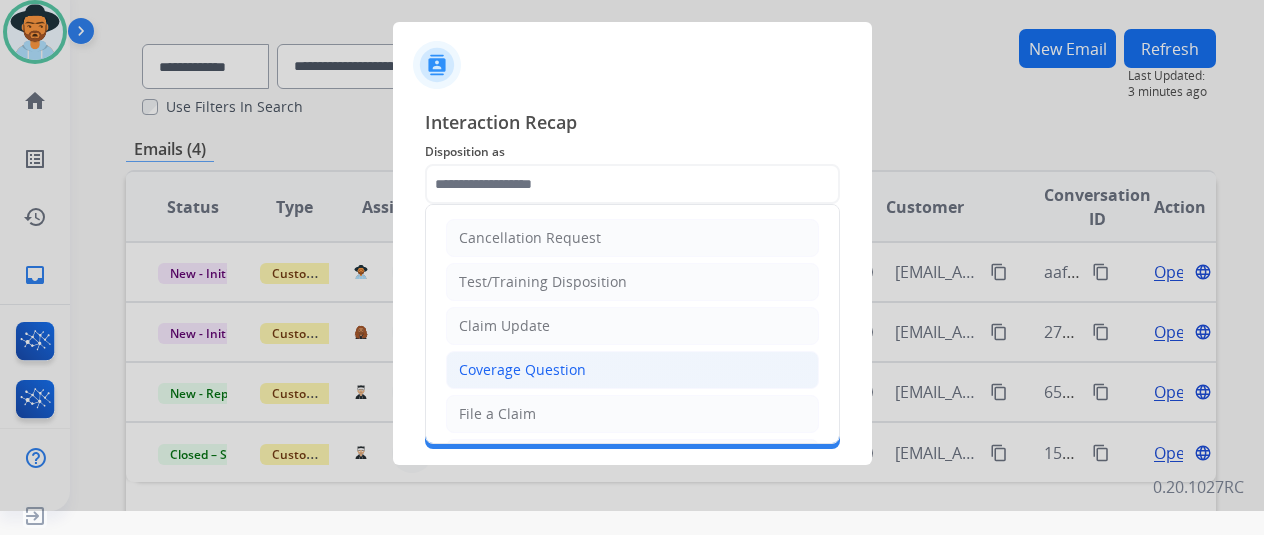 click on "Coverage Question" 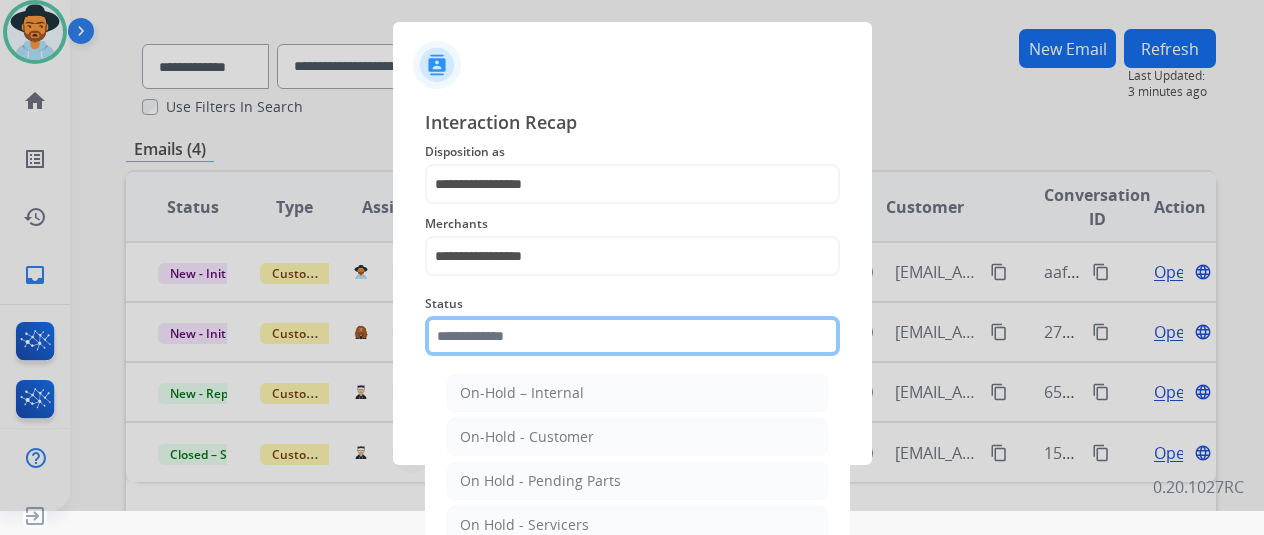 click 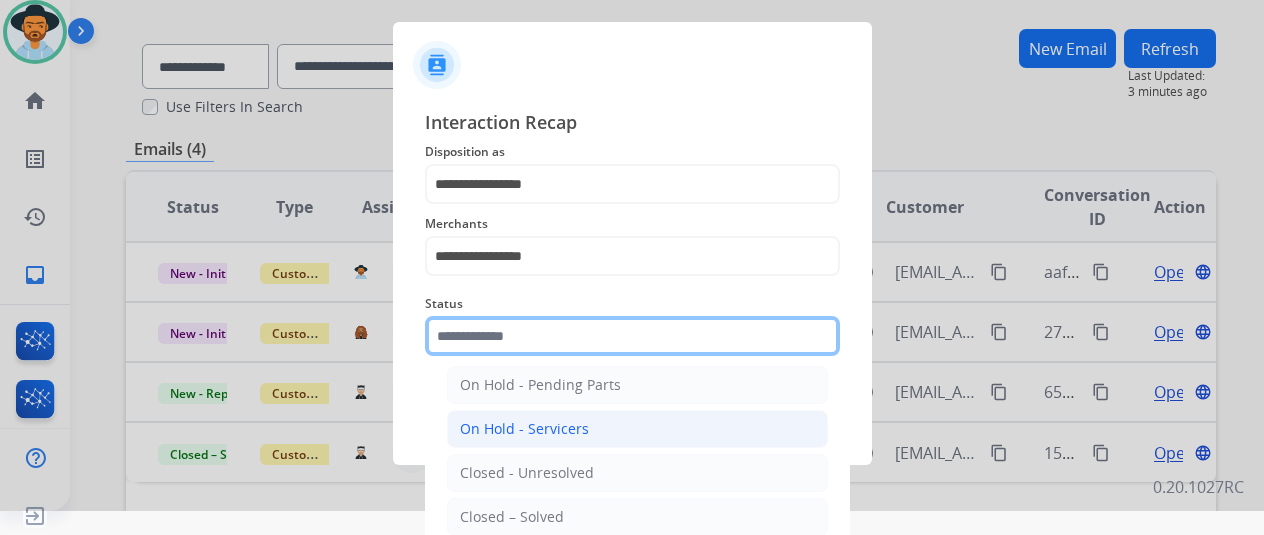 scroll, scrollTop: 114, scrollLeft: 0, axis: vertical 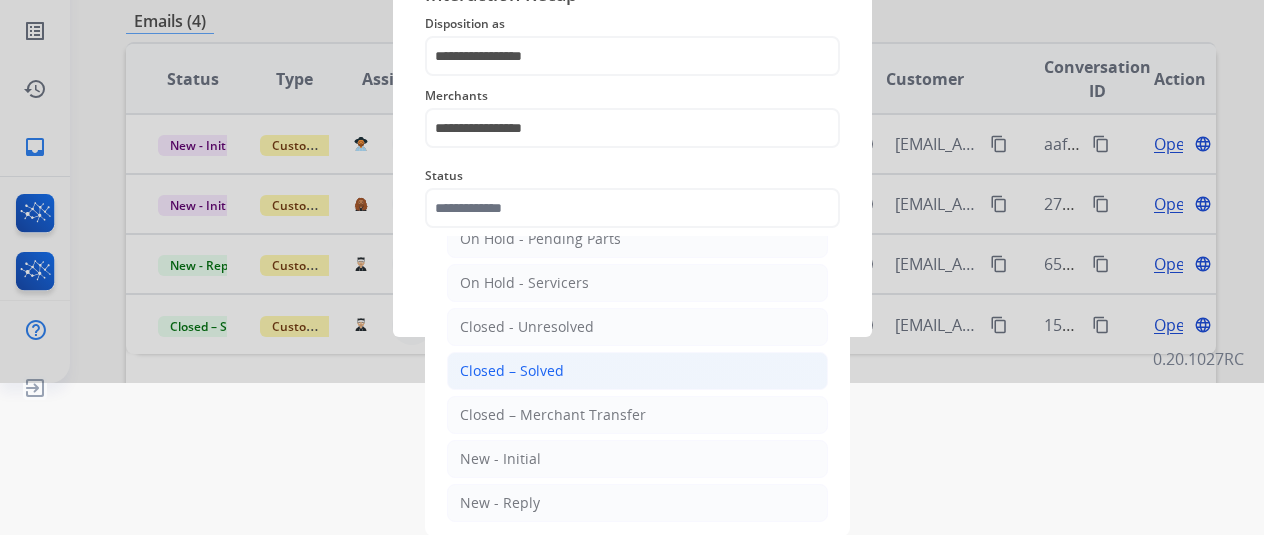 click on "Closed – Solved" 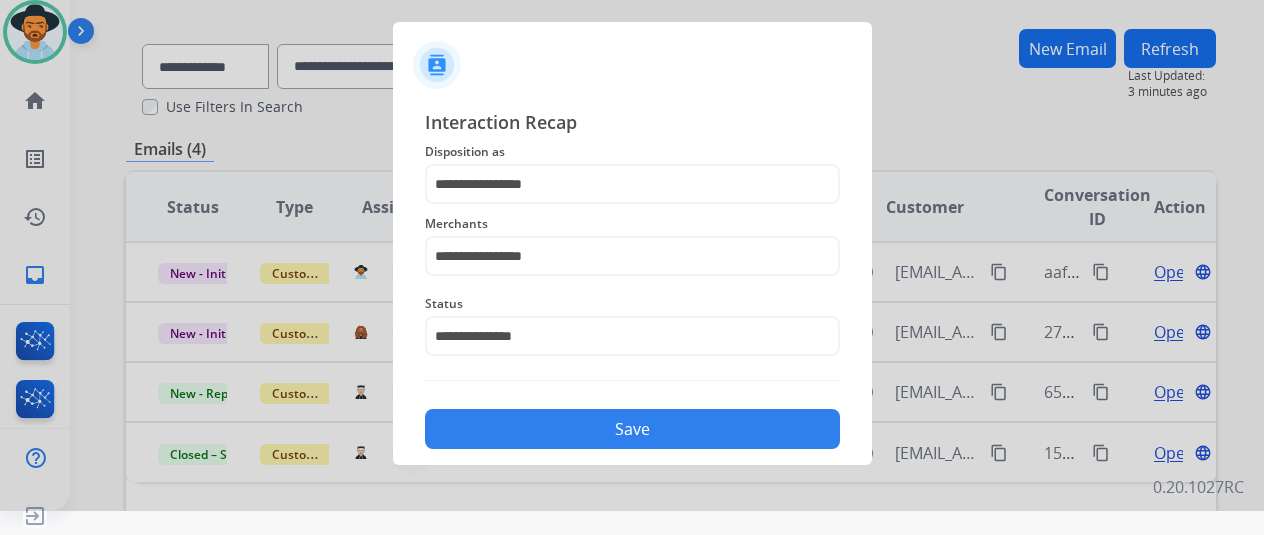 scroll, scrollTop: 24, scrollLeft: 0, axis: vertical 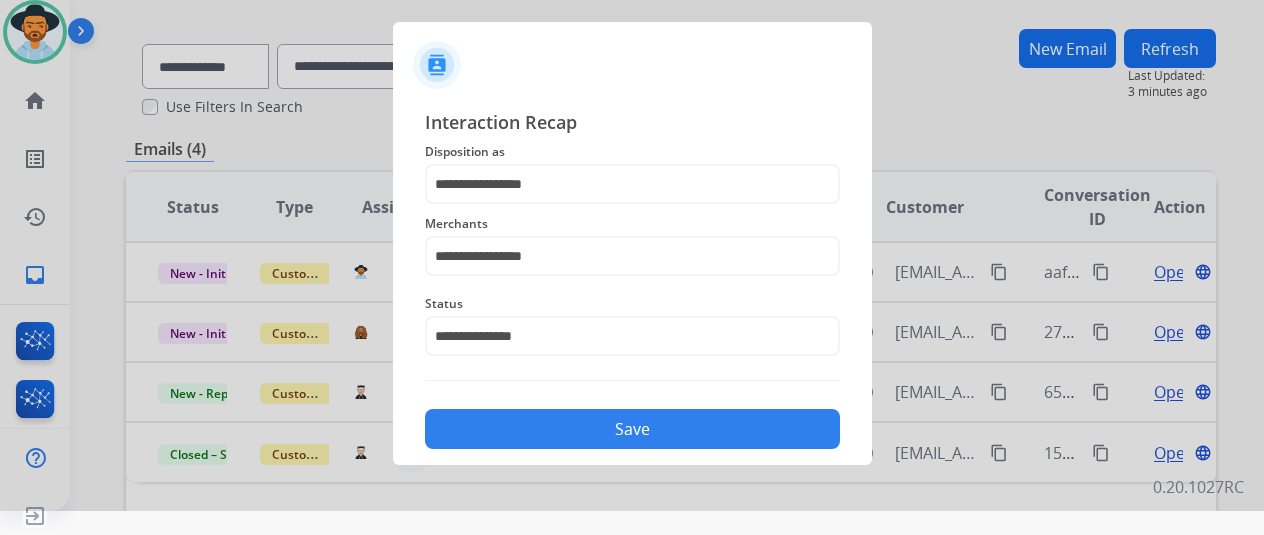 click on "Save" 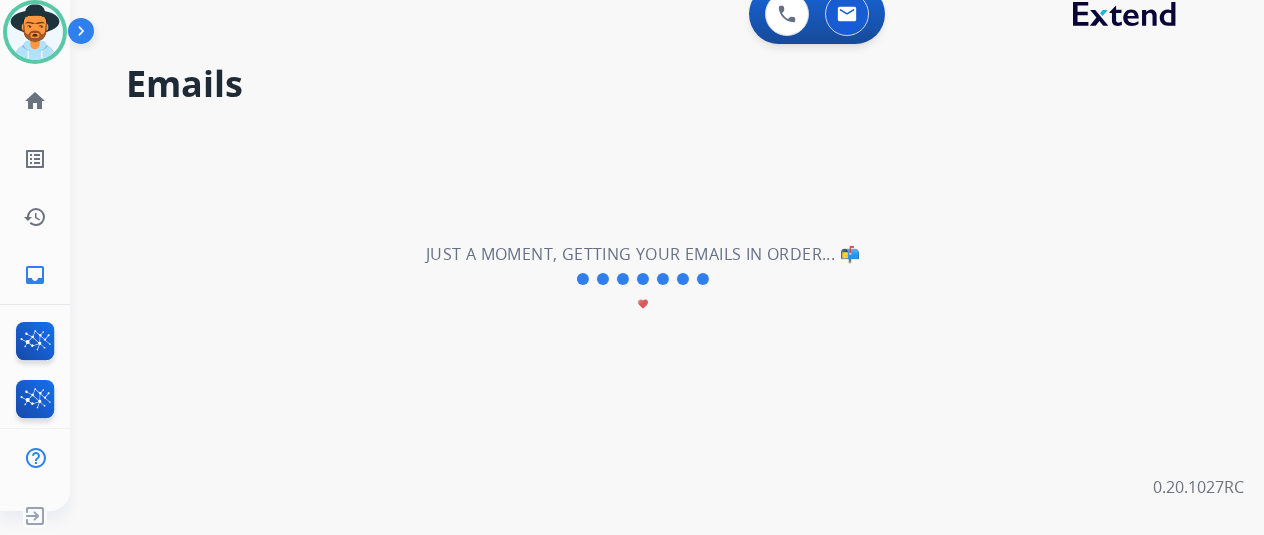 scroll, scrollTop: 0, scrollLeft: 0, axis: both 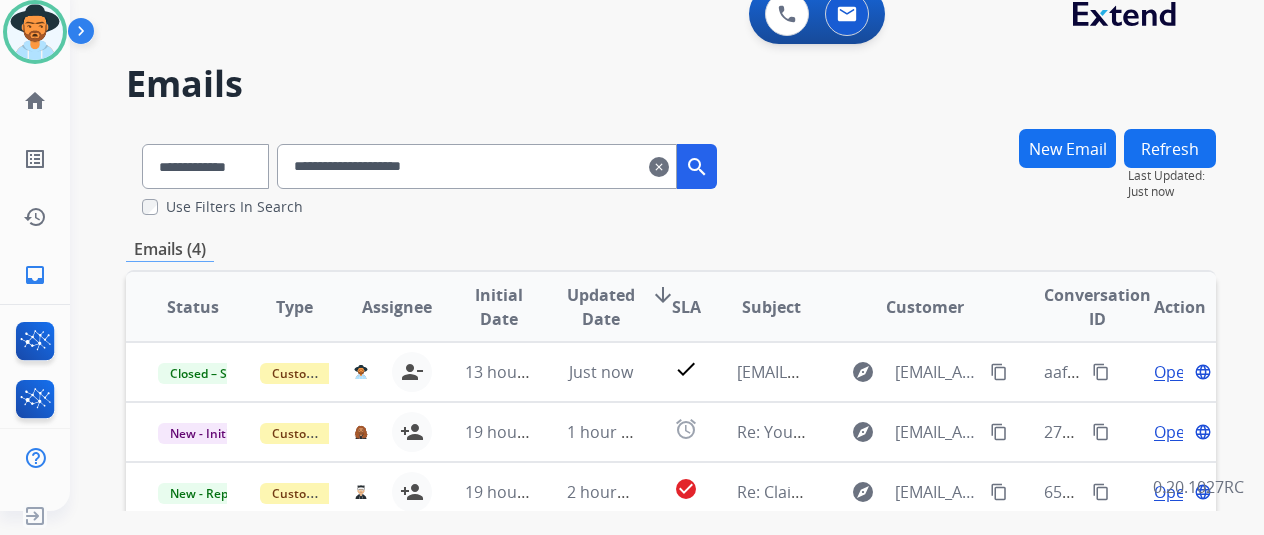 click on "**********" at bounding box center [477, 166] 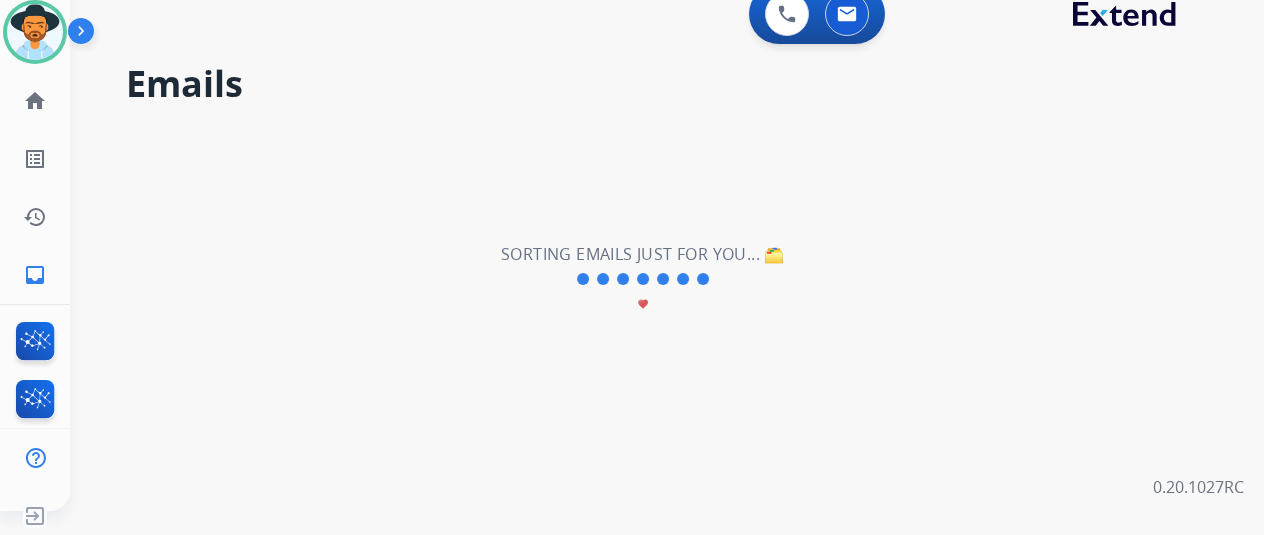 type 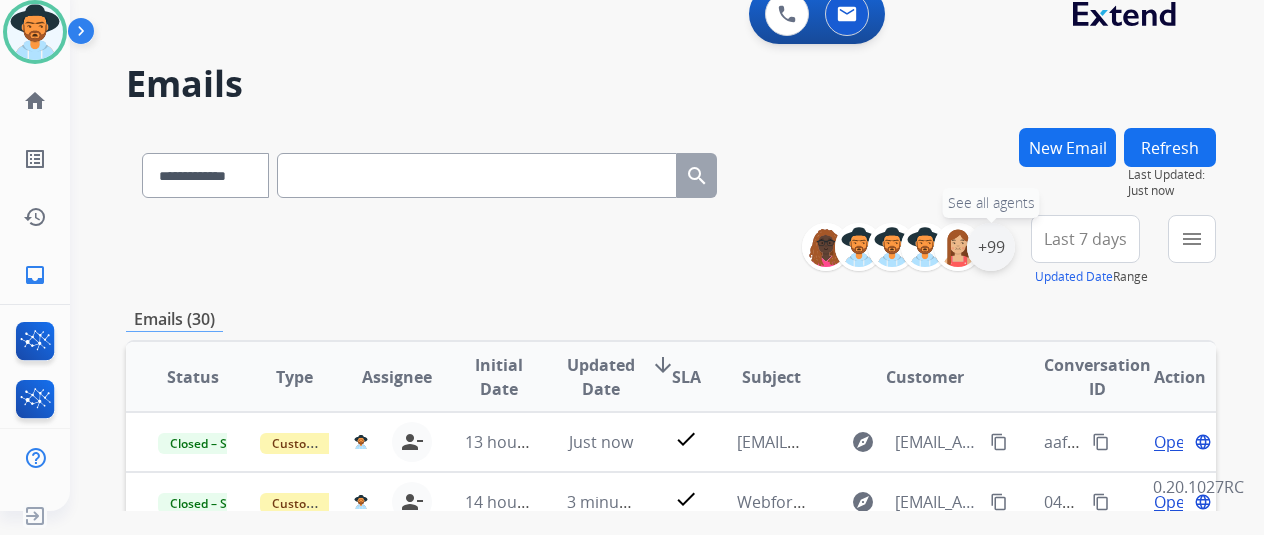 click on "+99" at bounding box center (991, 247) 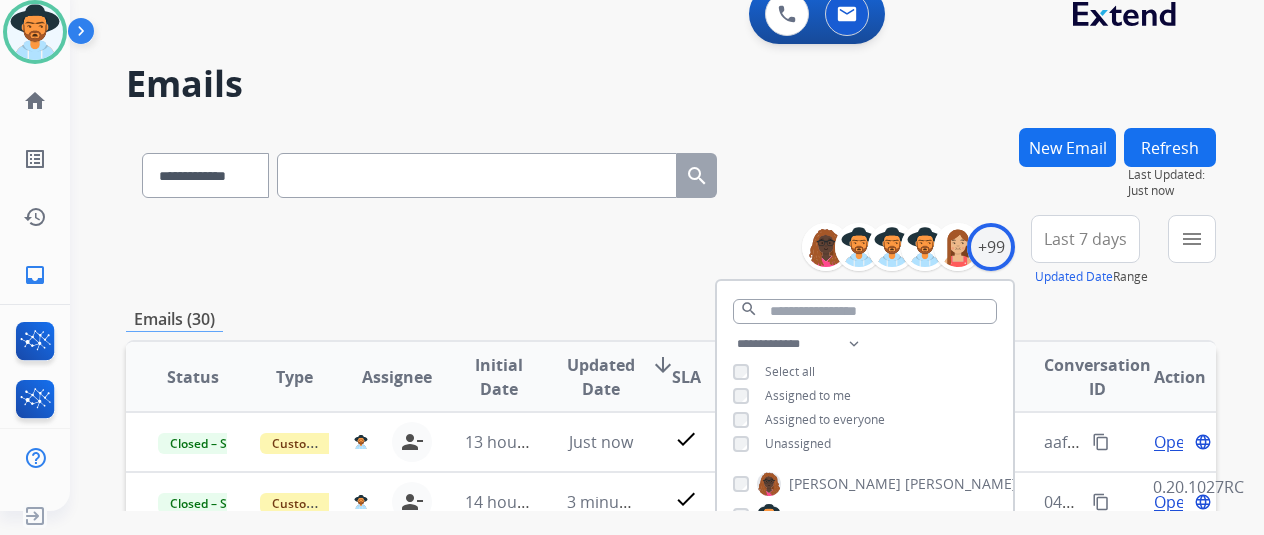 scroll, scrollTop: 300, scrollLeft: 0, axis: vertical 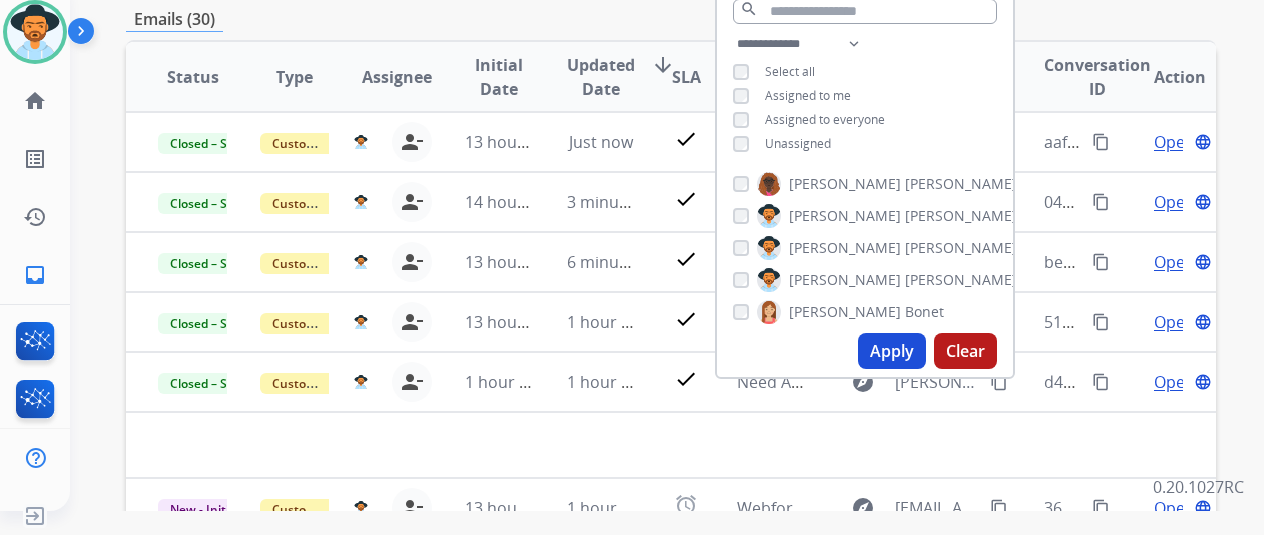 click on "Apply" at bounding box center (892, 351) 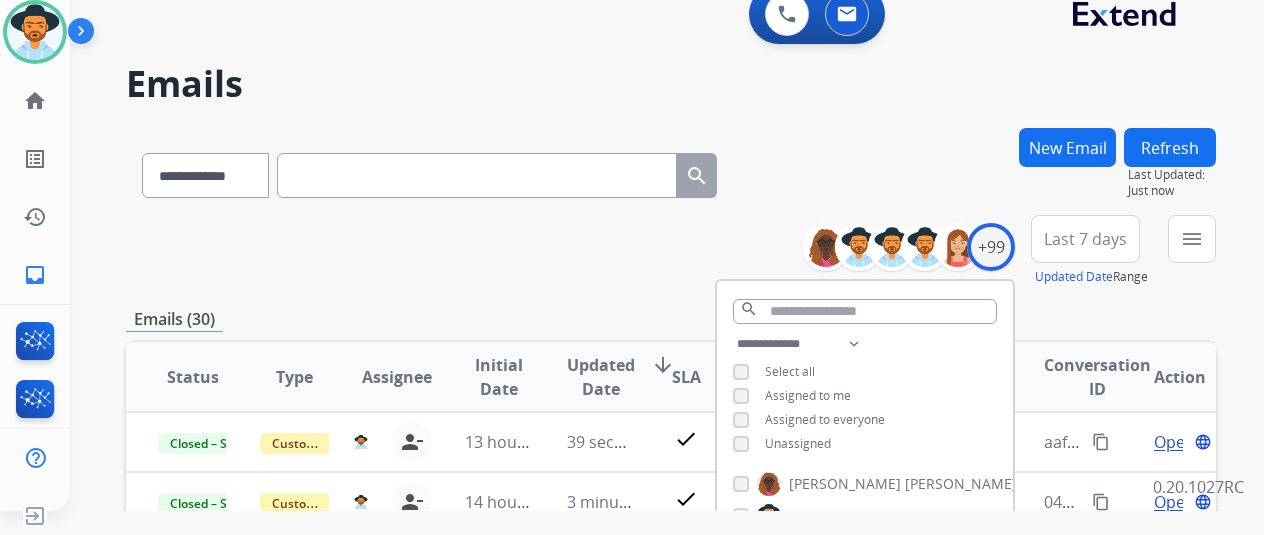 click on "**********" at bounding box center (671, 621) 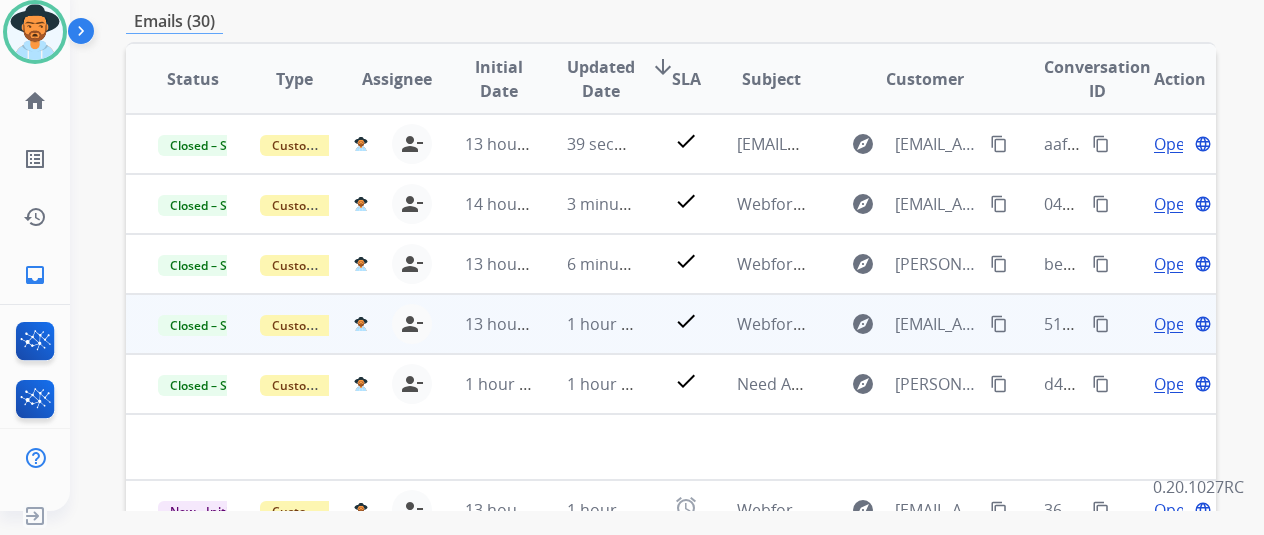 scroll, scrollTop: 300, scrollLeft: 0, axis: vertical 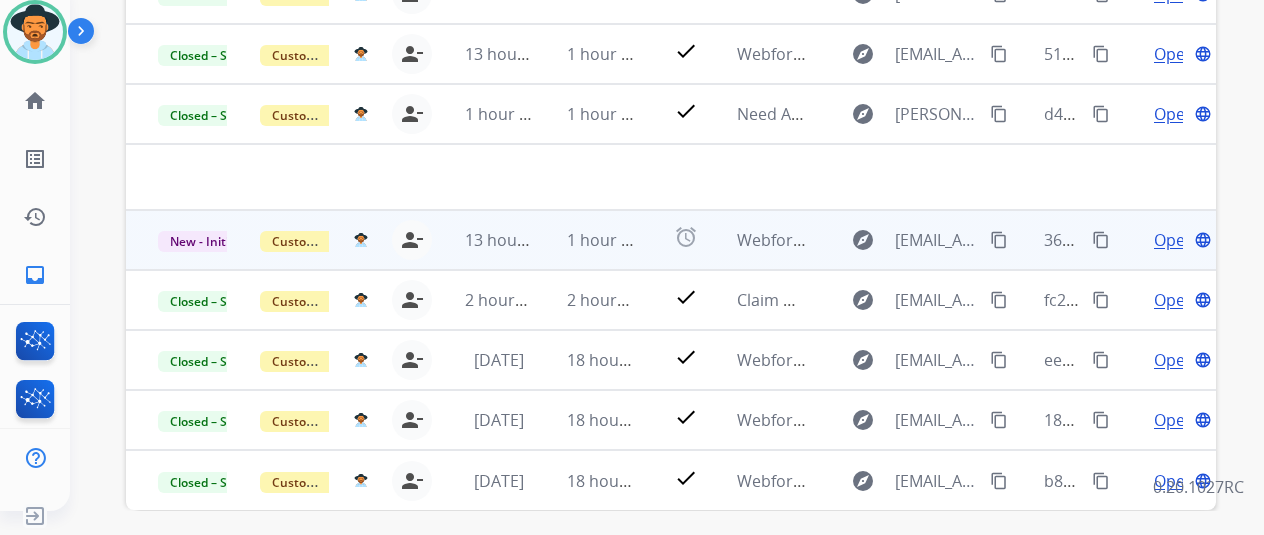 click on "explore [EMAIL_ADDRESS][DOMAIN_NAME] content_copy" at bounding box center [909, 240] 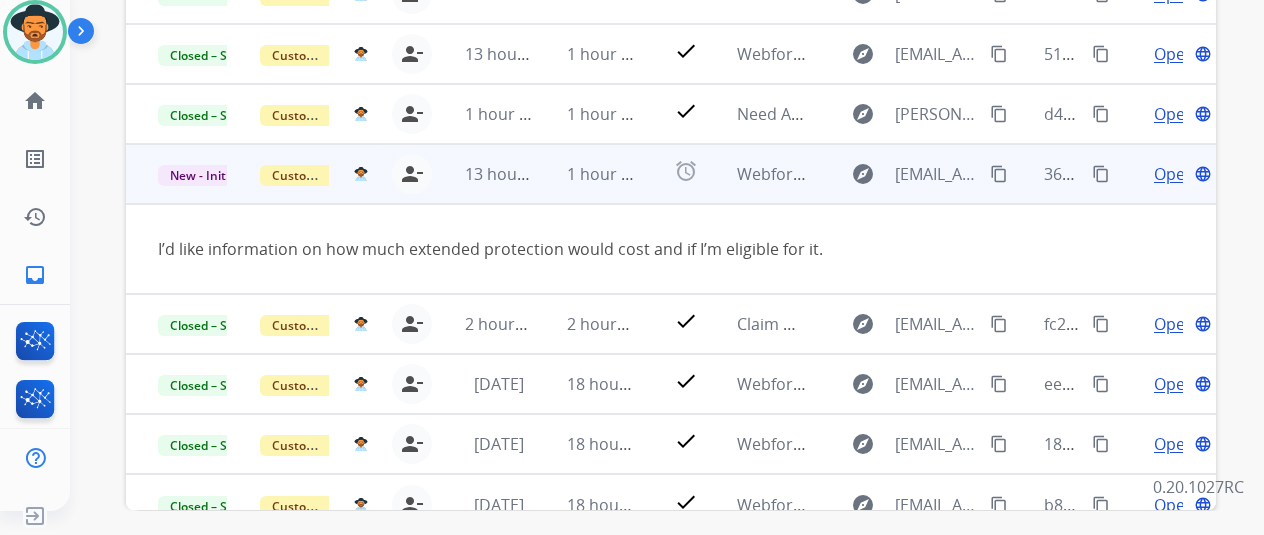 scroll, scrollTop: 92, scrollLeft: 0, axis: vertical 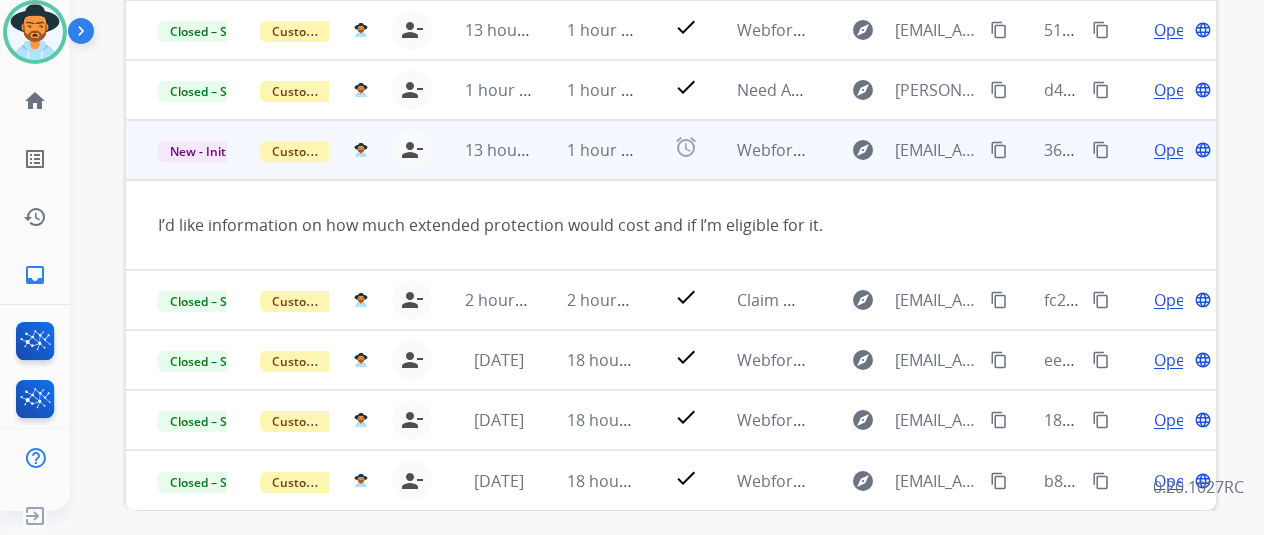 click on "Open" at bounding box center [1174, 150] 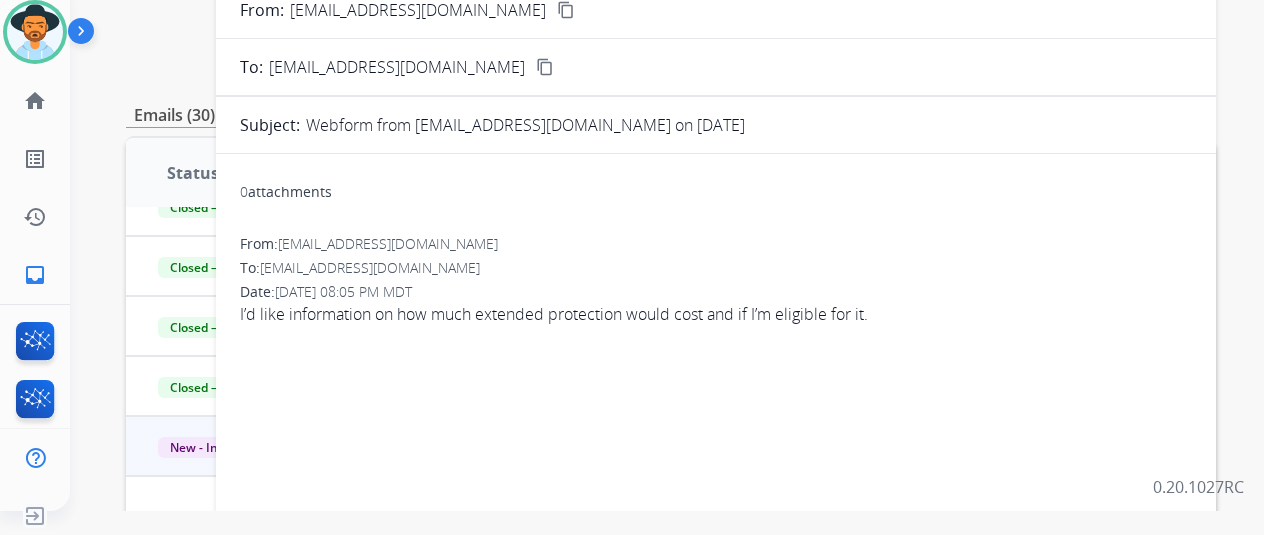 scroll, scrollTop: 200, scrollLeft: 0, axis: vertical 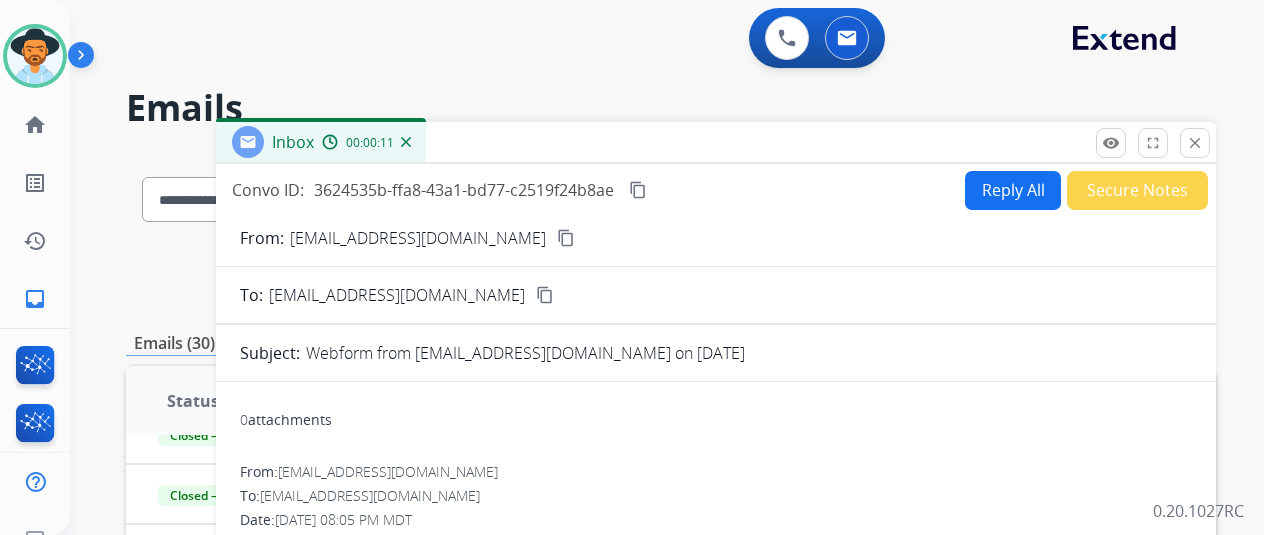 click on "Reply All" at bounding box center [1013, 190] 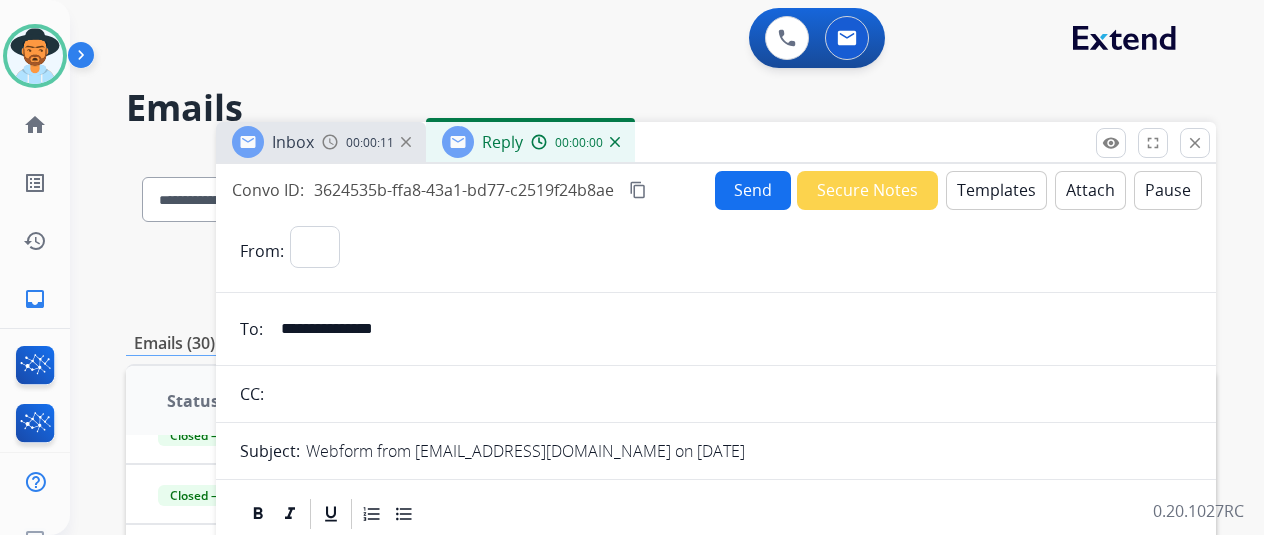select on "**********" 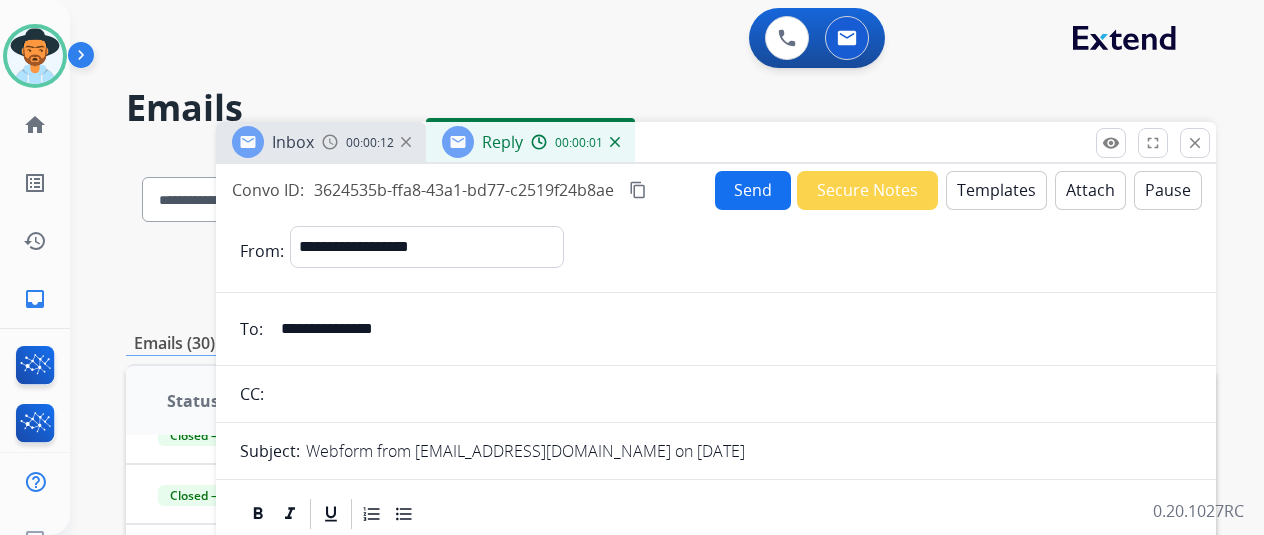 click on "Templates" at bounding box center (996, 190) 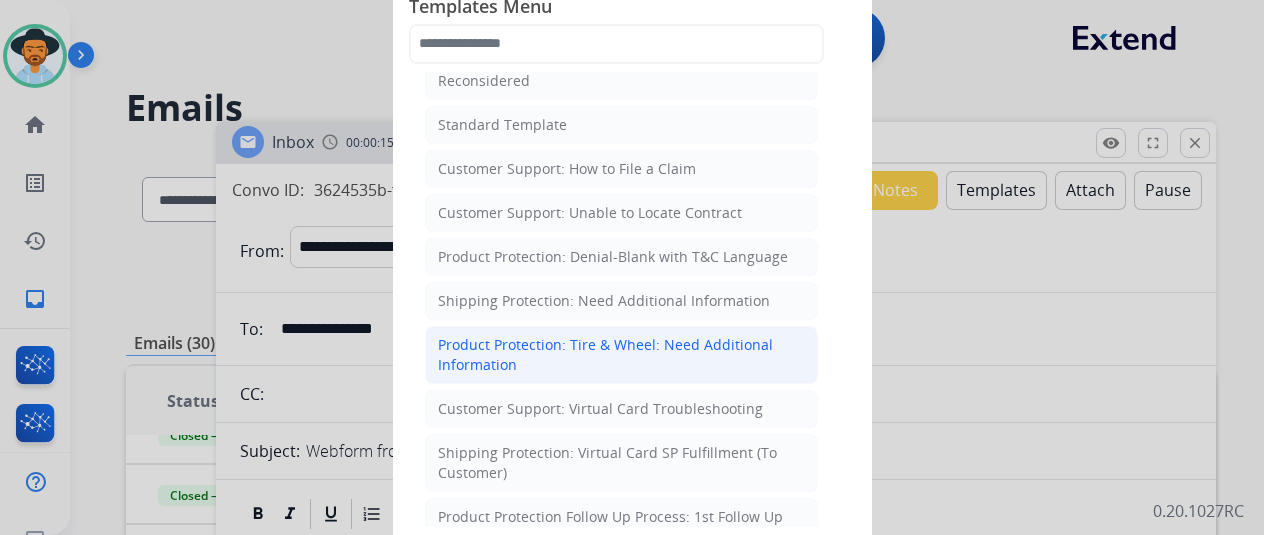 scroll, scrollTop: 400, scrollLeft: 0, axis: vertical 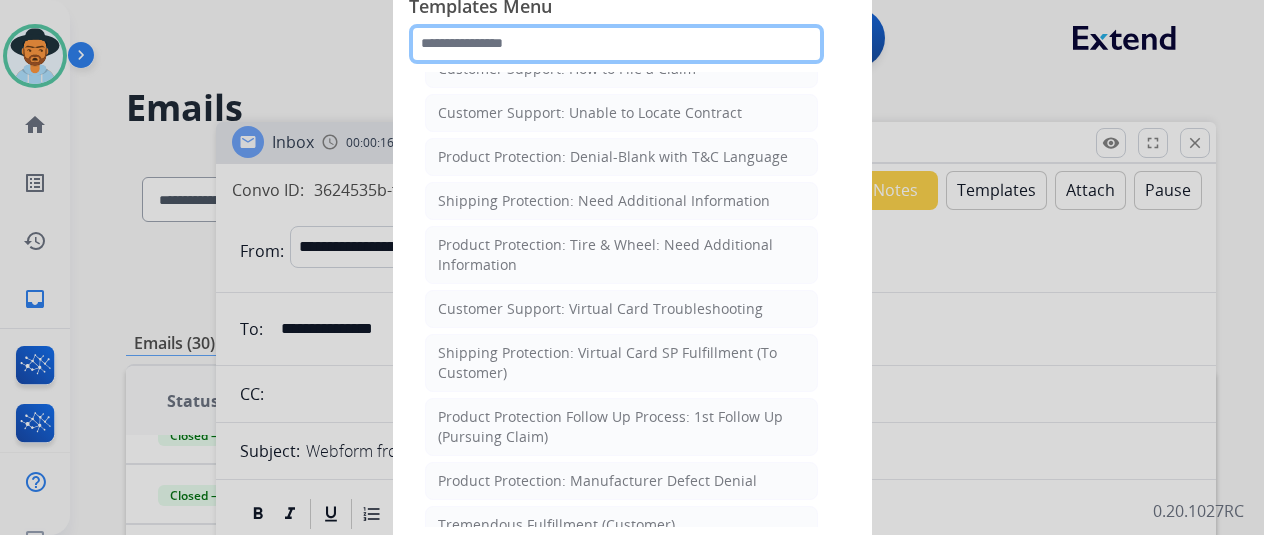click 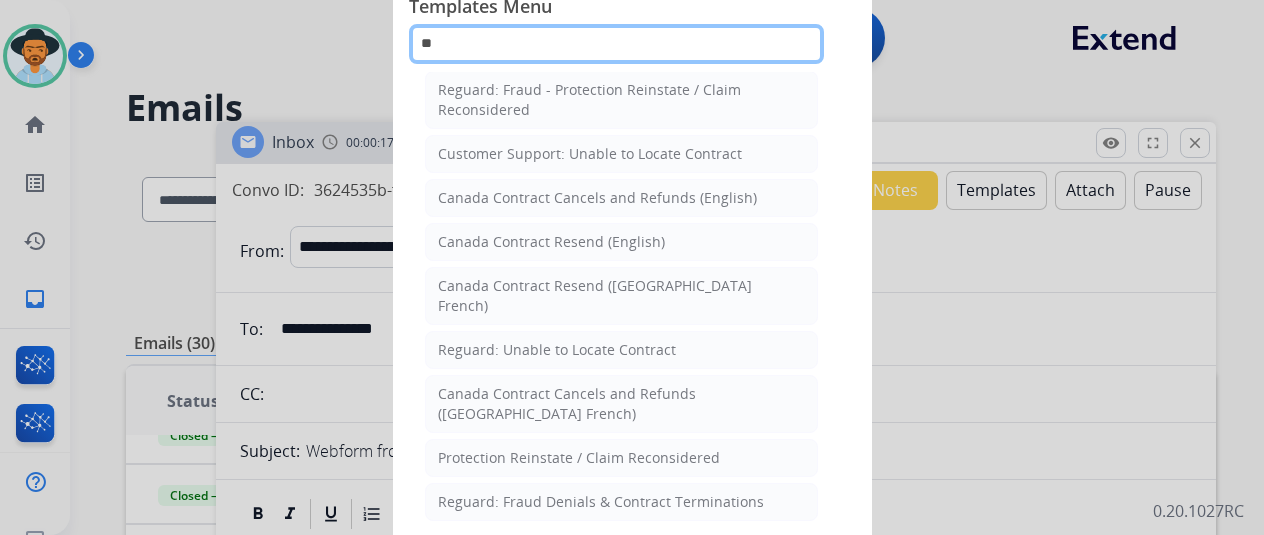 scroll, scrollTop: 0, scrollLeft: 0, axis: both 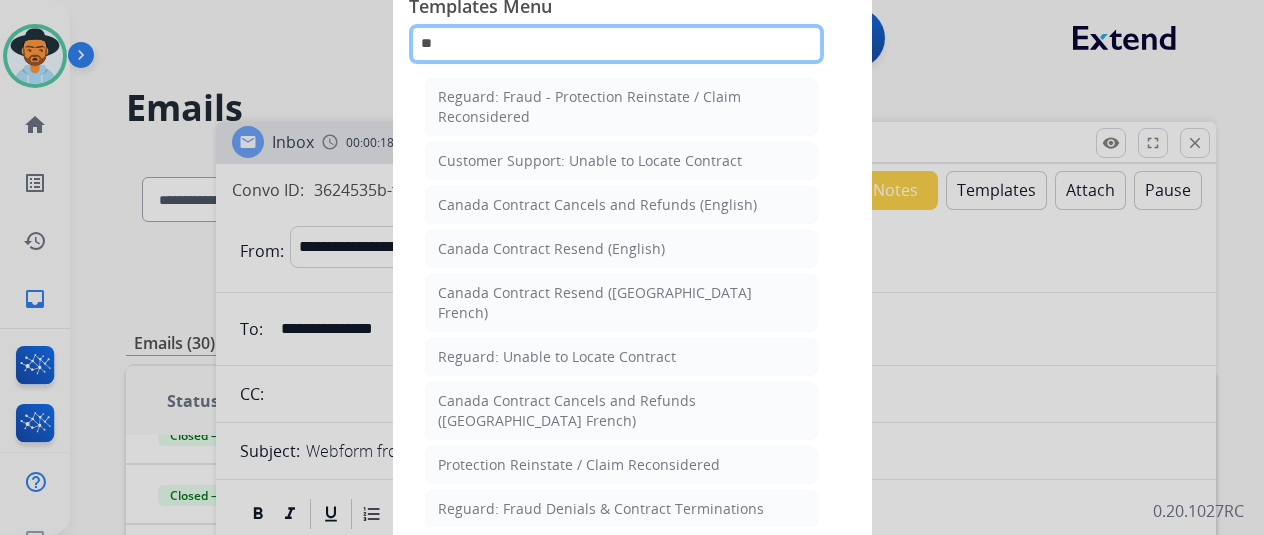 type on "*" 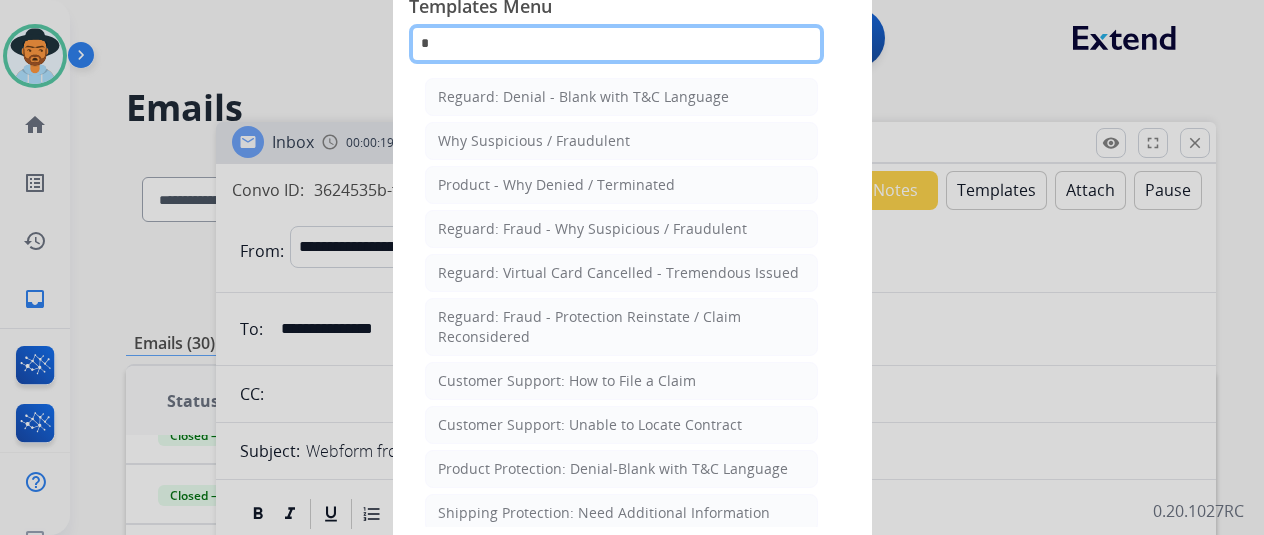 type 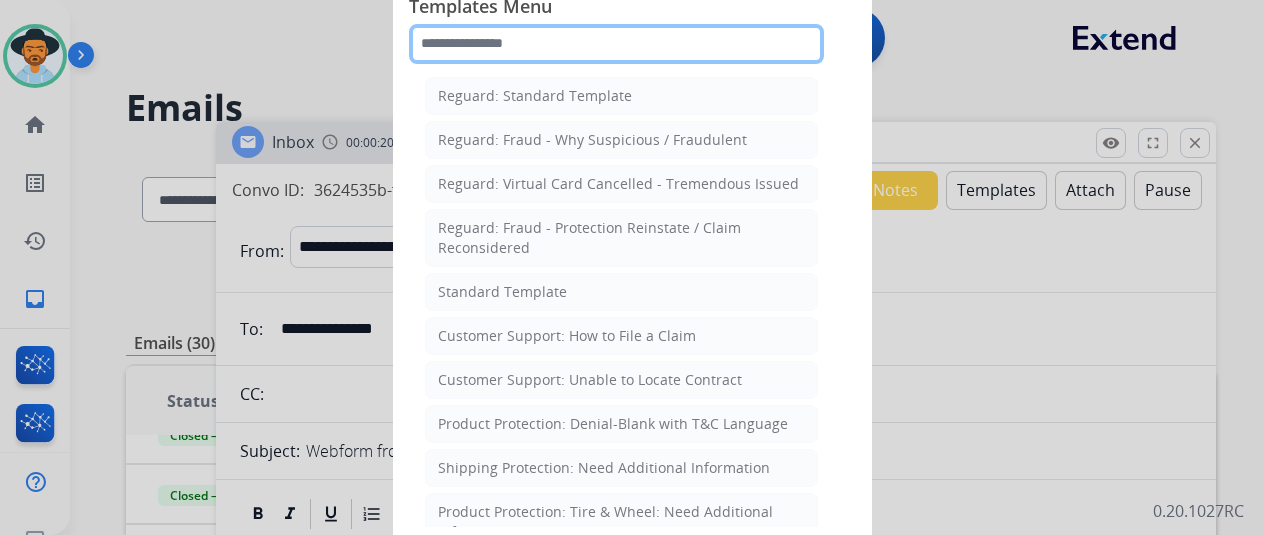 scroll, scrollTop: 400, scrollLeft: 0, axis: vertical 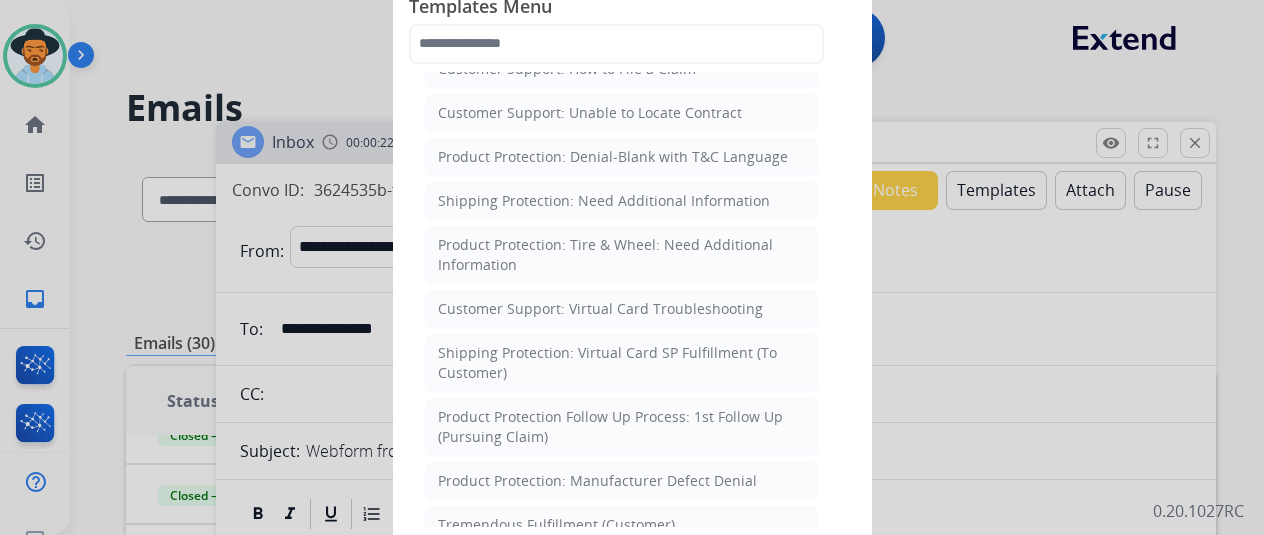click 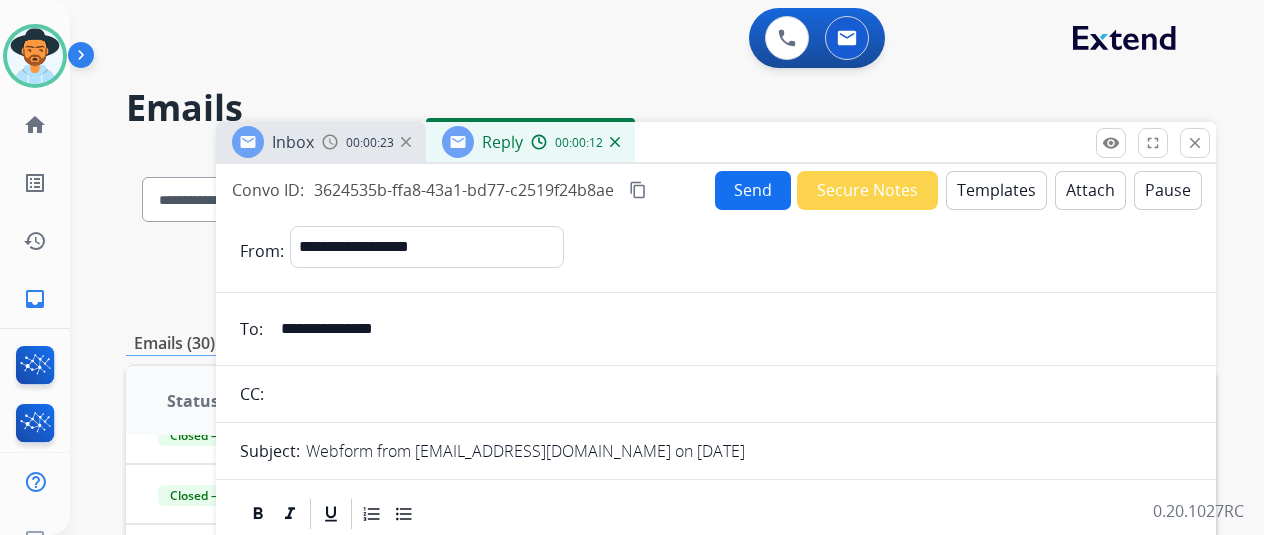 drag, startPoint x: 434, startPoint y: 323, endPoint x: 293, endPoint y: 333, distance: 141.35417 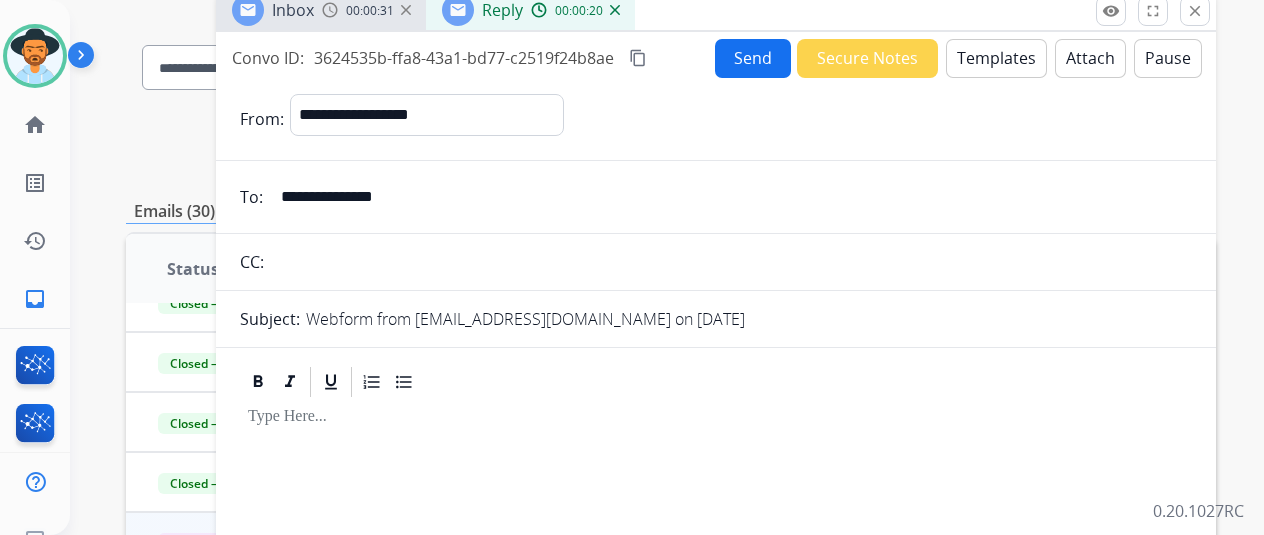 scroll, scrollTop: 200, scrollLeft: 0, axis: vertical 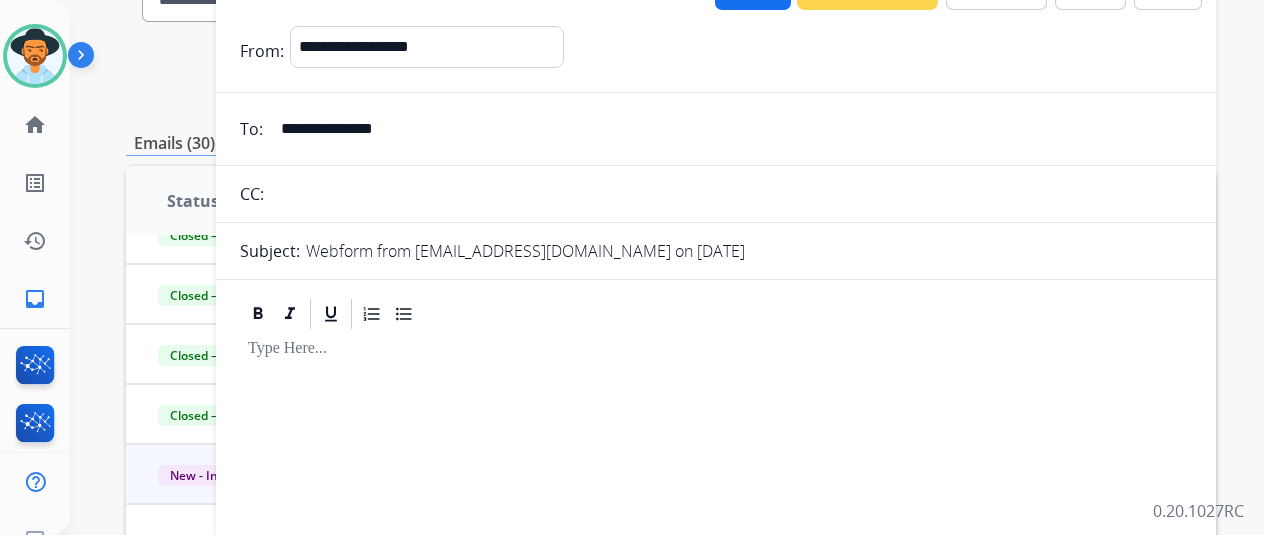 click at bounding box center (716, 457) 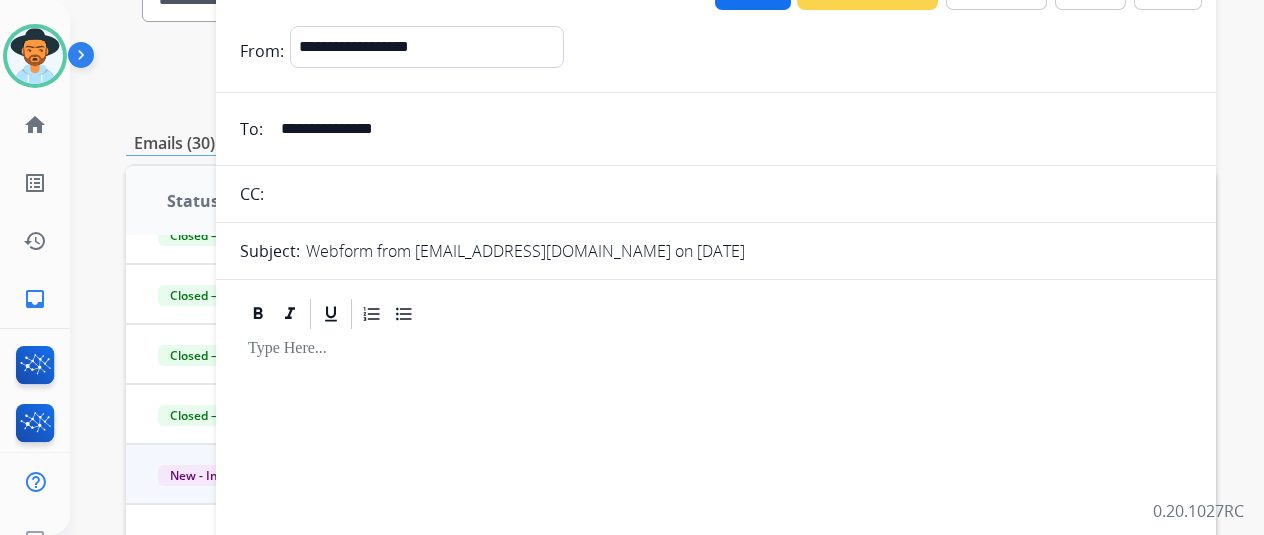 scroll, scrollTop: 0, scrollLeft: 0, axis: both 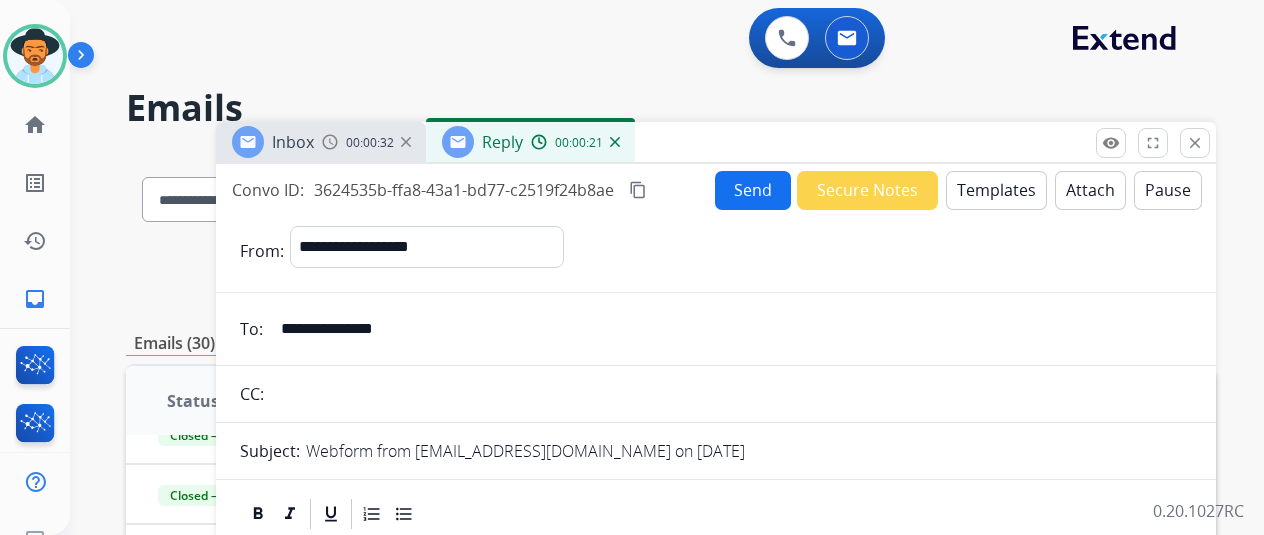 click on "Templates" at bounding box center [996, 190] 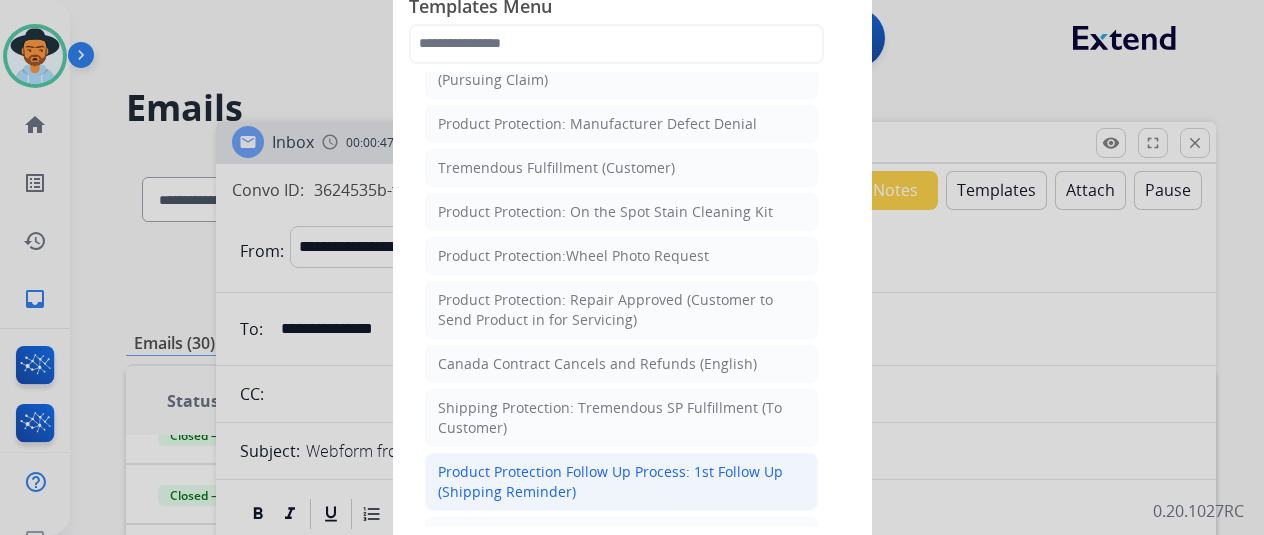 scroll, scrollTop: 800, scrollLeft: 0, axis: vertical 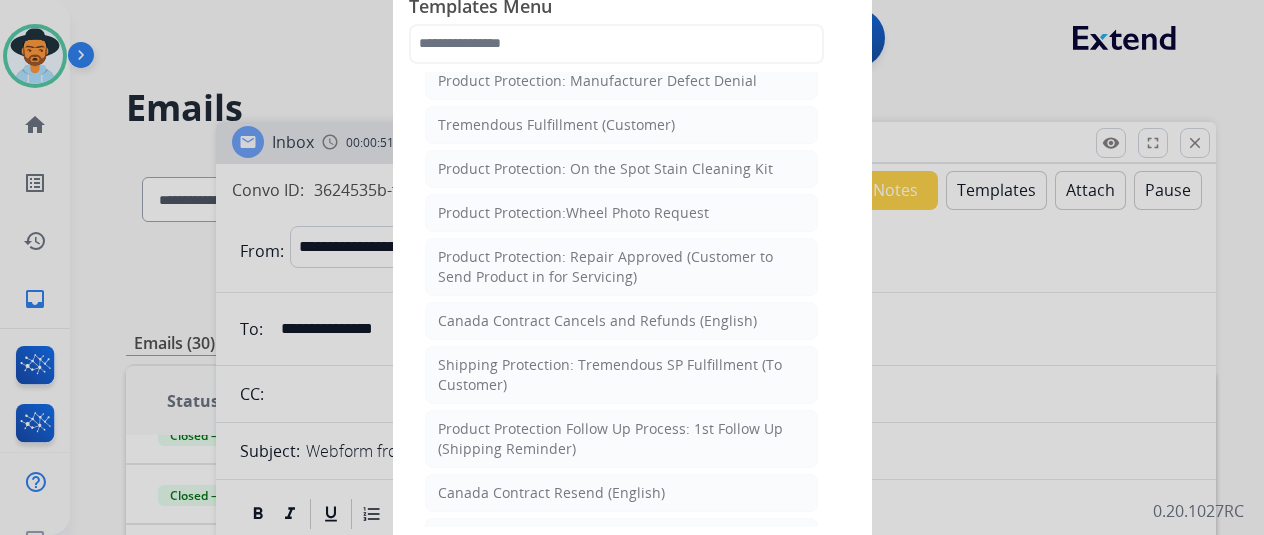 click 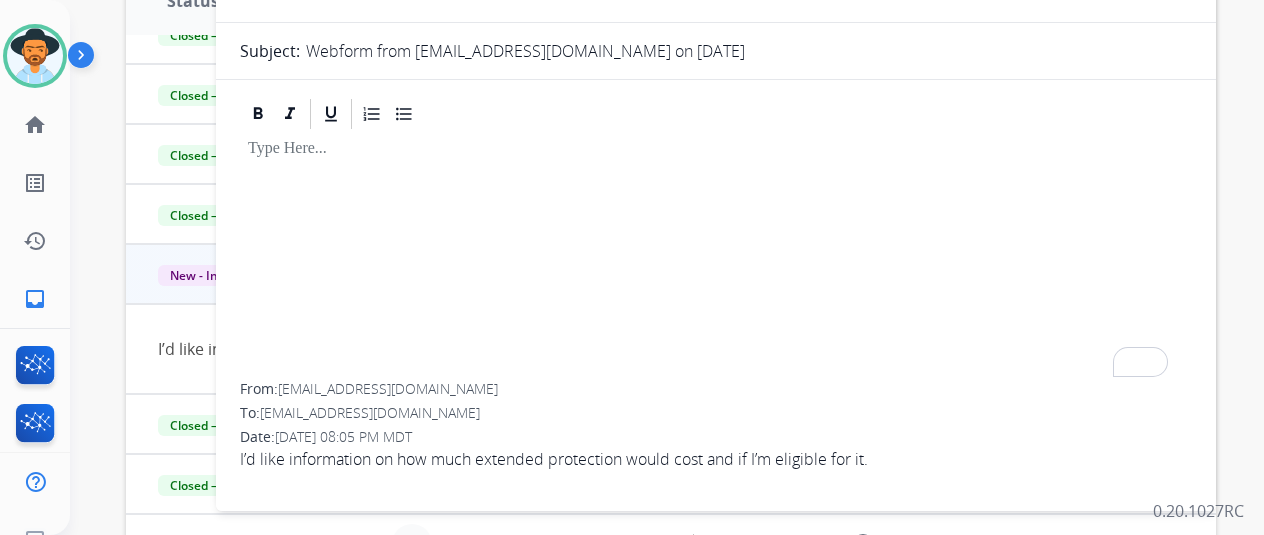 scroll, scrollTop: 100, scrollLeft: 0, axis: vertical 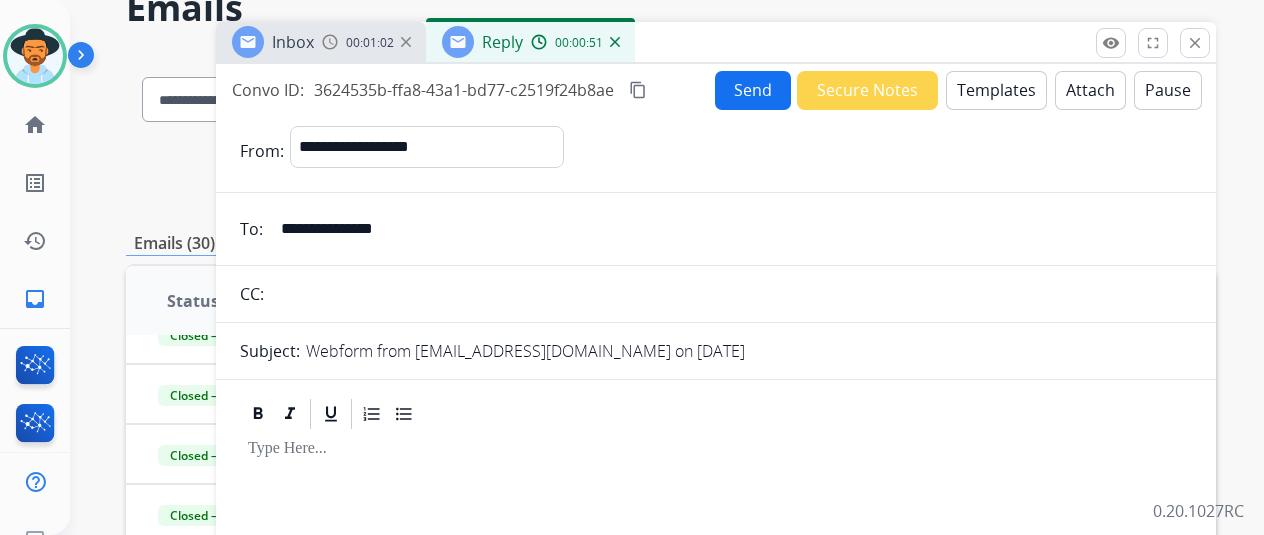 click on "Templates" at bounding box center [996, 90] 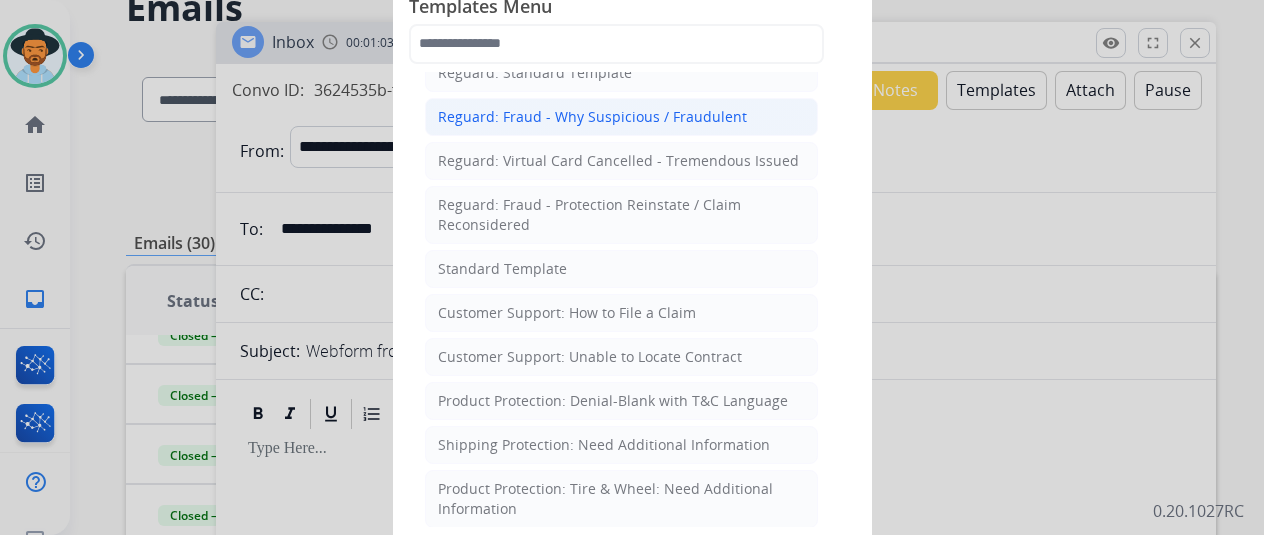 scroll, scrollTop: 300, scrollLeft: 0, axis: vertical 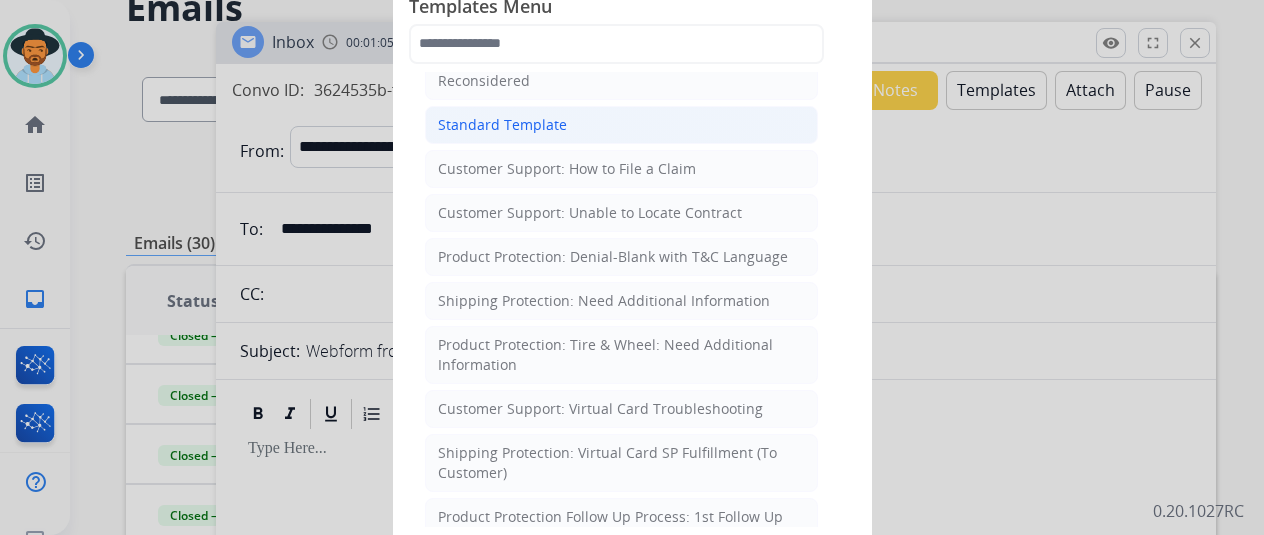 click on "Standard Template" 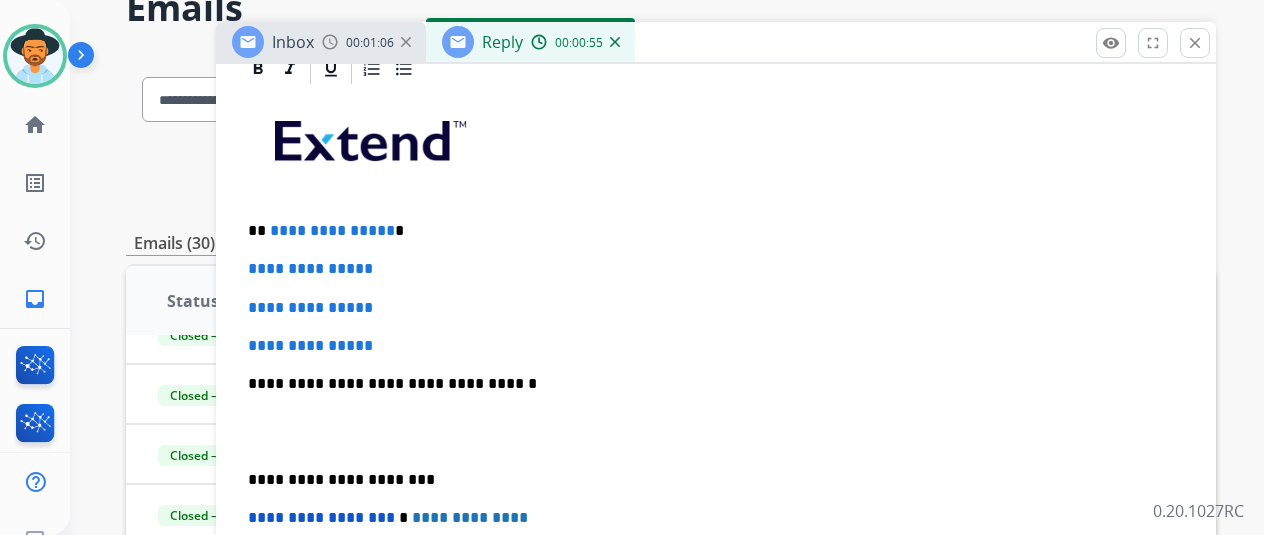 scroll, scrollTop: 500, scrollLeft: 0, axis: vertical 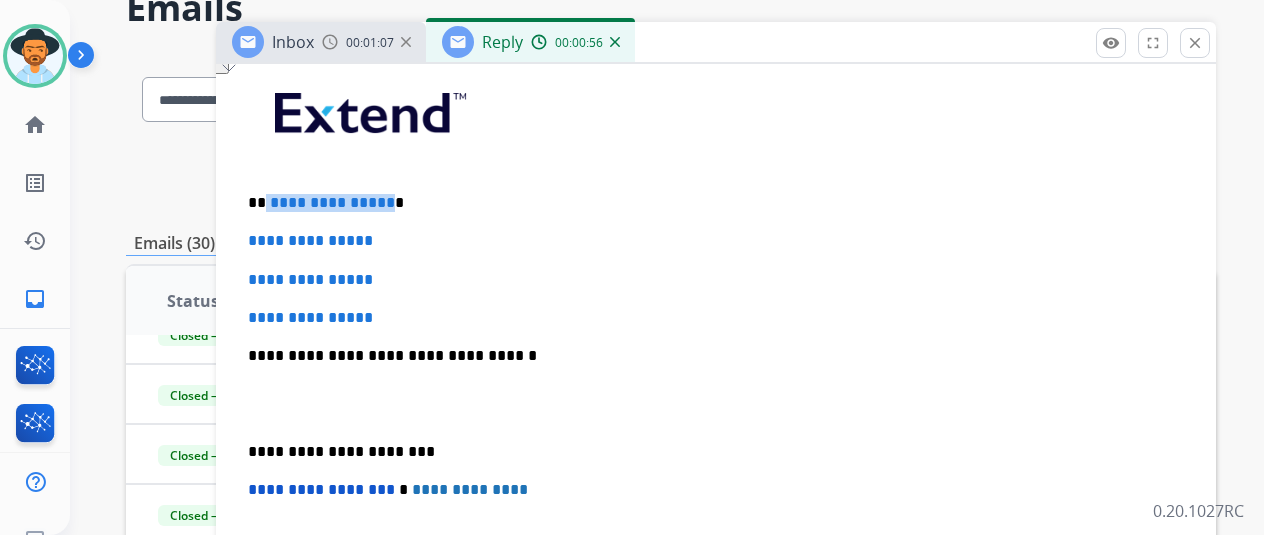 drag, startPoint x: 398, startPoint y: 205, endPoint x: 279, endPoint y: 203, distance: 119.01681 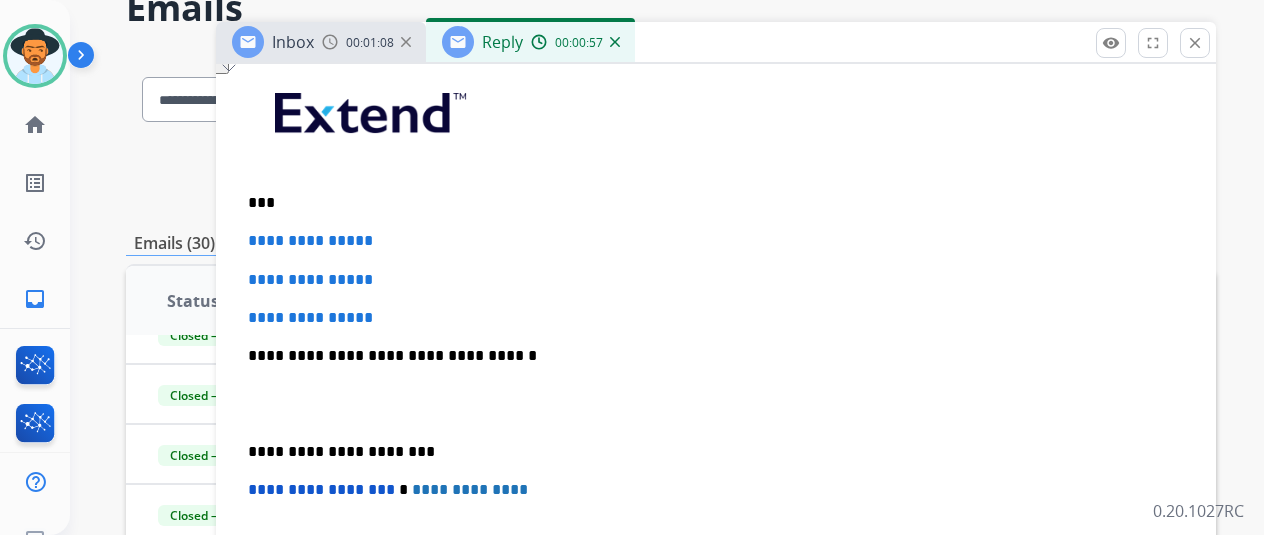 type 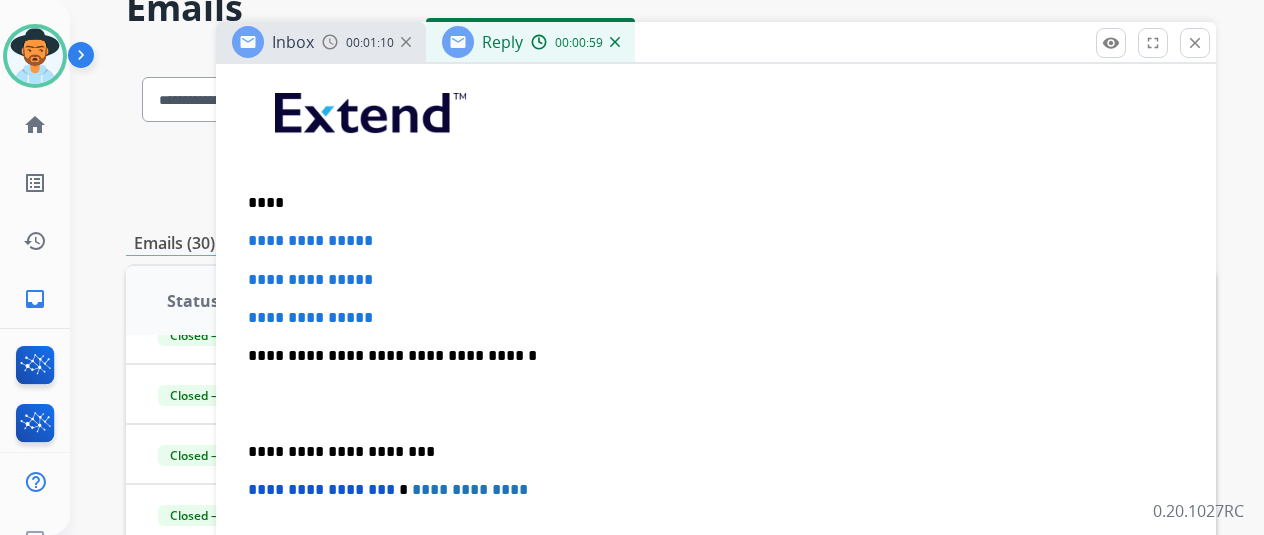 scroll, scrollTop: 552, scrollLeft: 0, axis: vertical 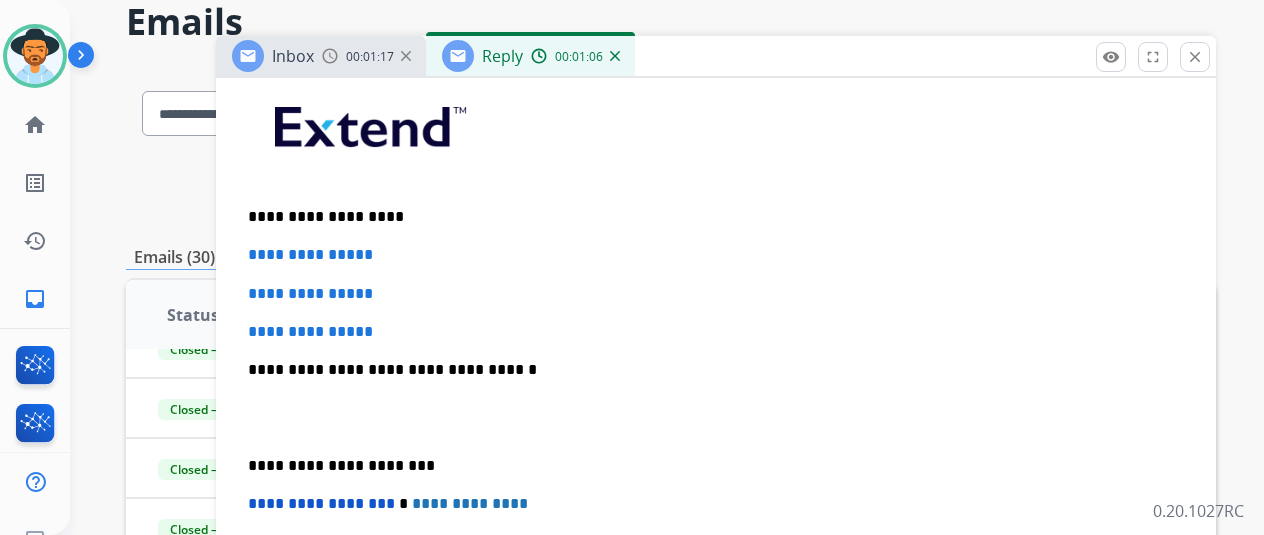 click on "**********" at bounding box center [716, 255] 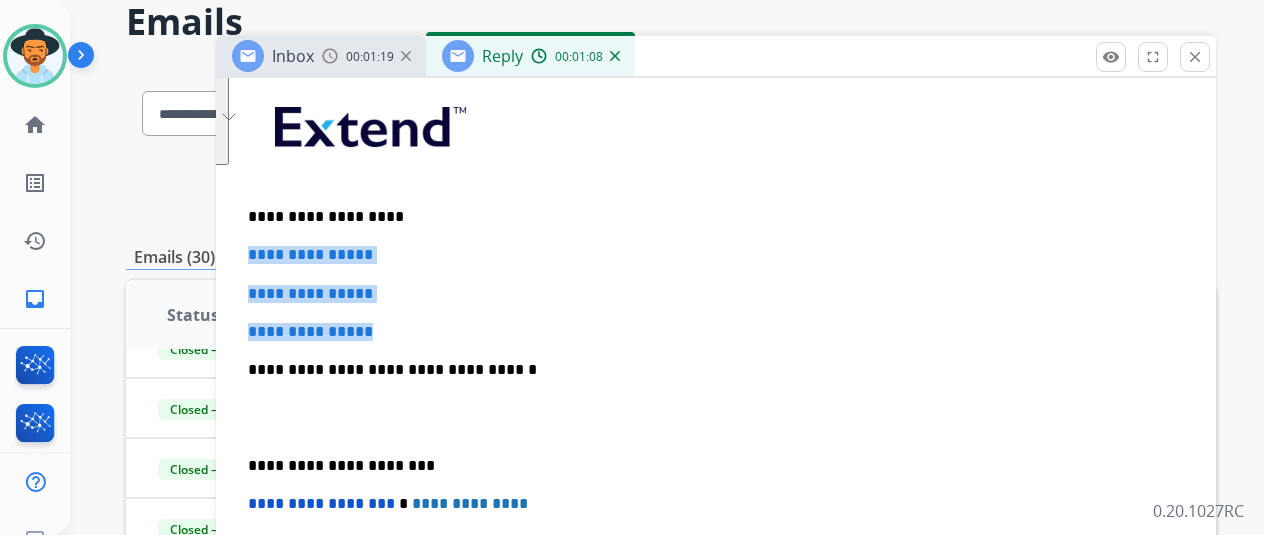 drag, startPoint x: 446, startPoint y: 321, endPoint x: 264, endPoint y: 248, distance: 196.09436 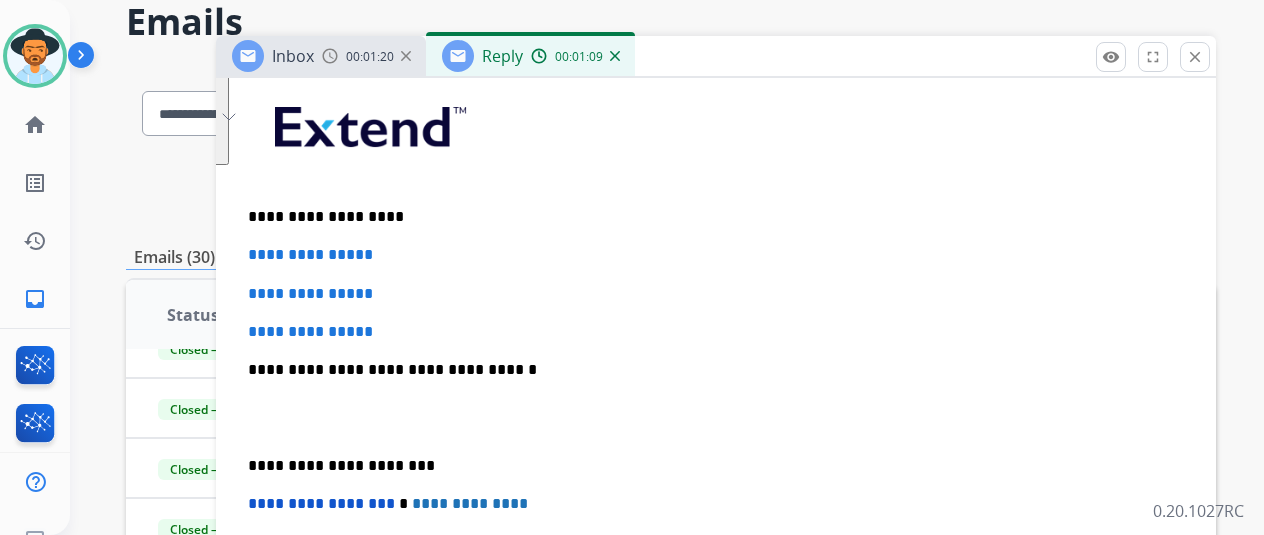 scroll, scrollTop: 475, scrollLeft: 0, axis: vertical 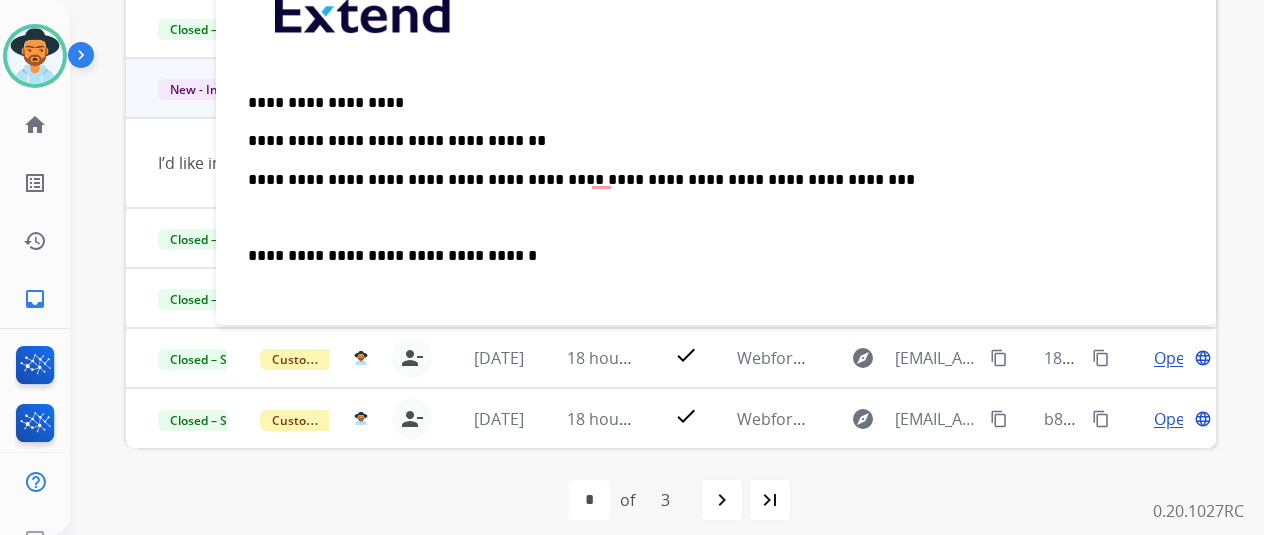 click on "**********" at bounding box center (708, 180) 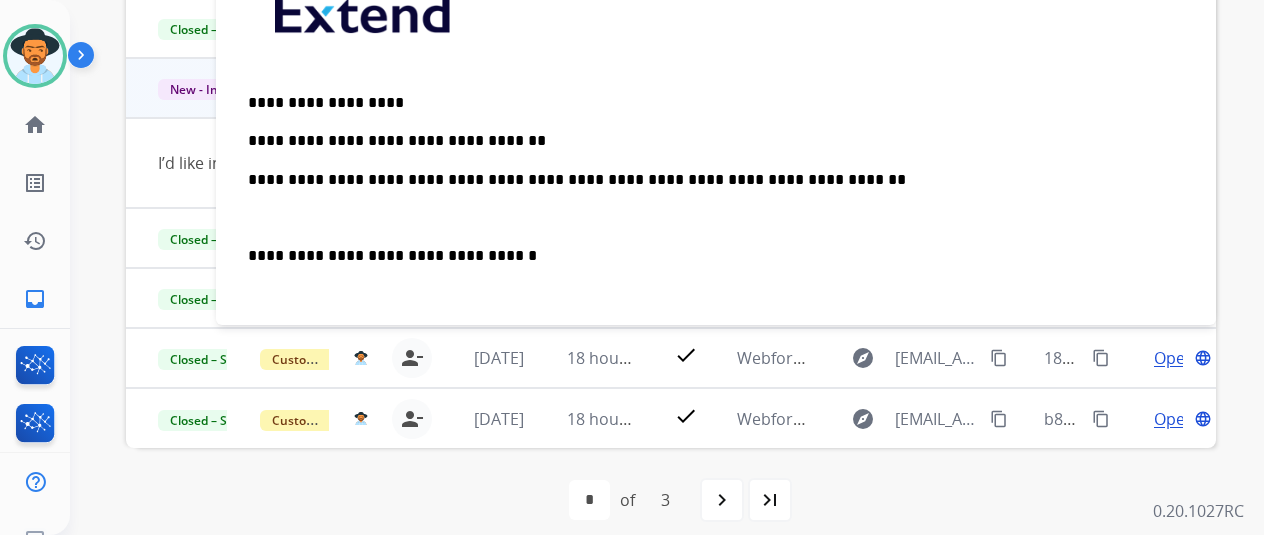 click at bounding box center [716, 218] 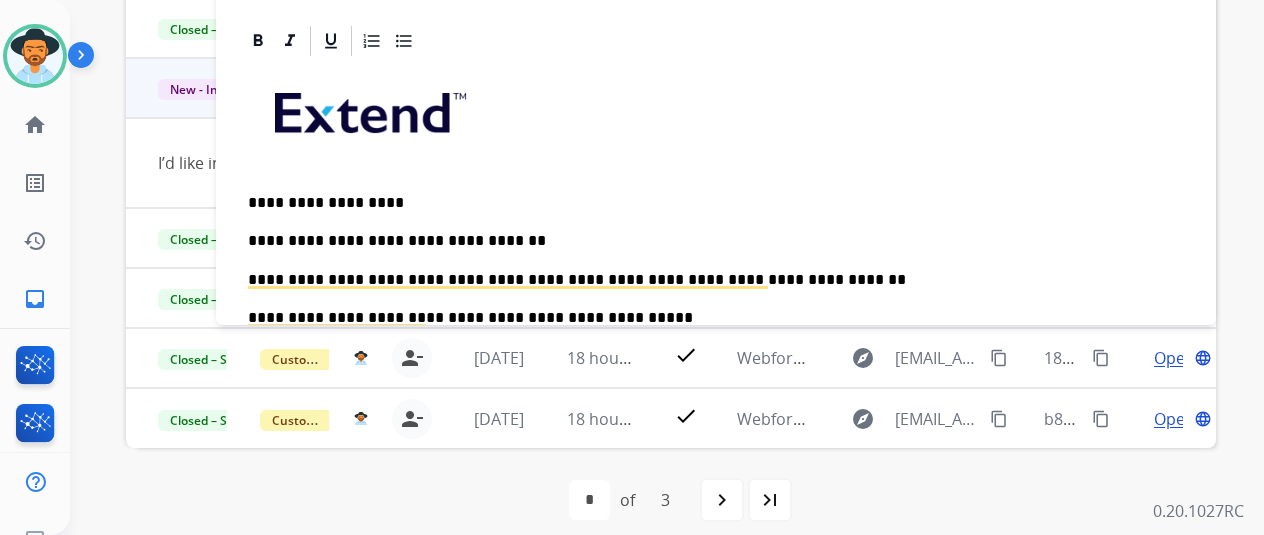 scroll, scrollTop: 0, scrollLeft: 0, axis: both 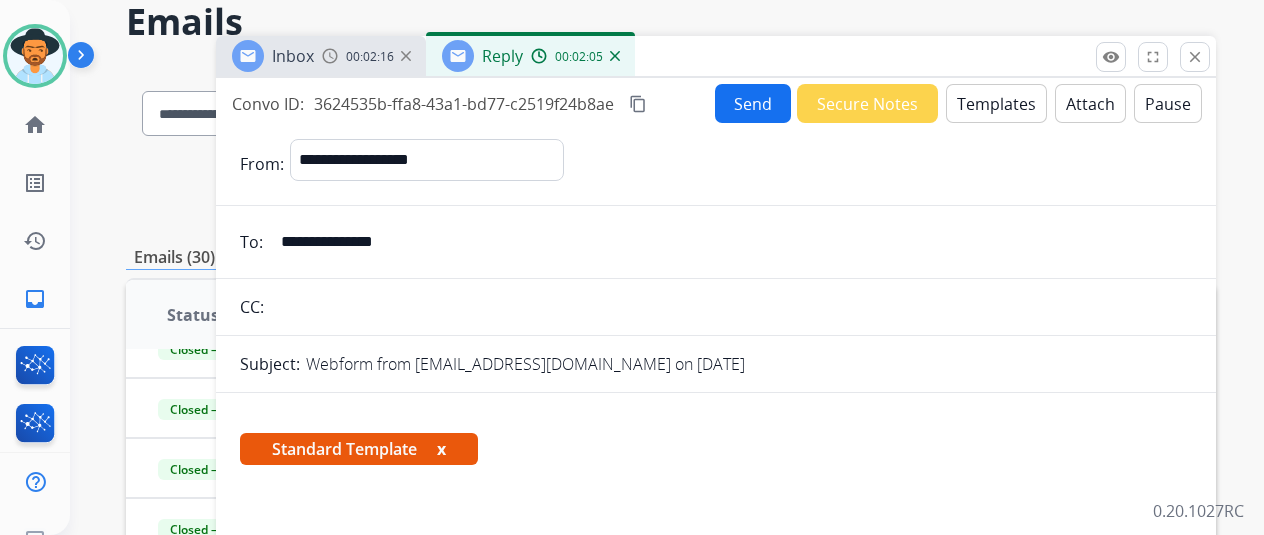 click on "Send" at bounding box center (753, 103) 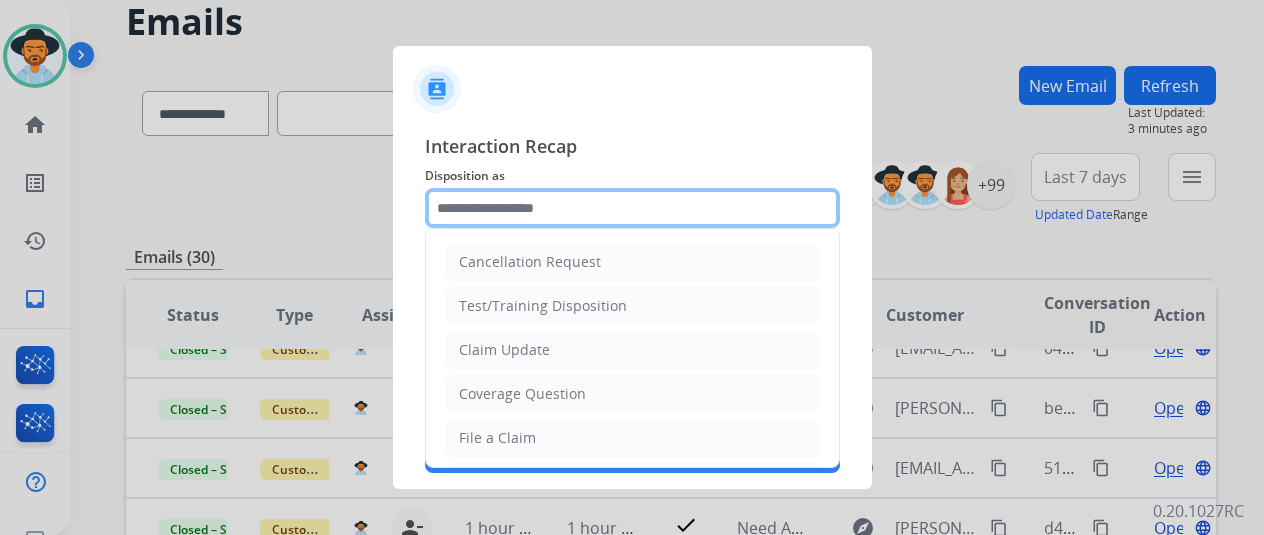 click 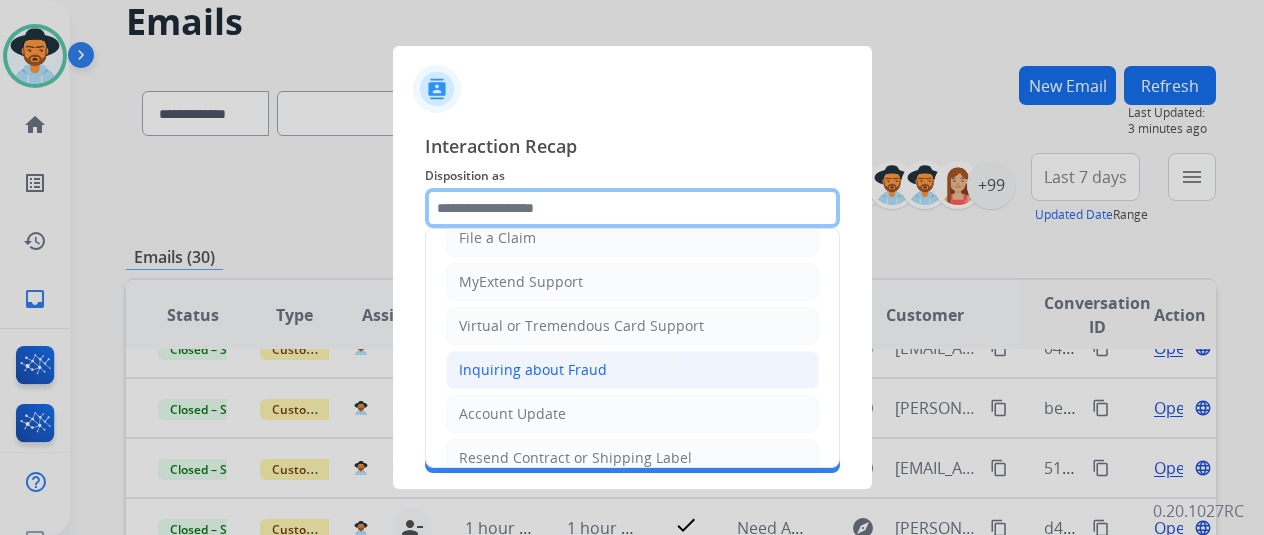 scroll, scrollTop: 303, scrollLeft: 0, axis: vertical 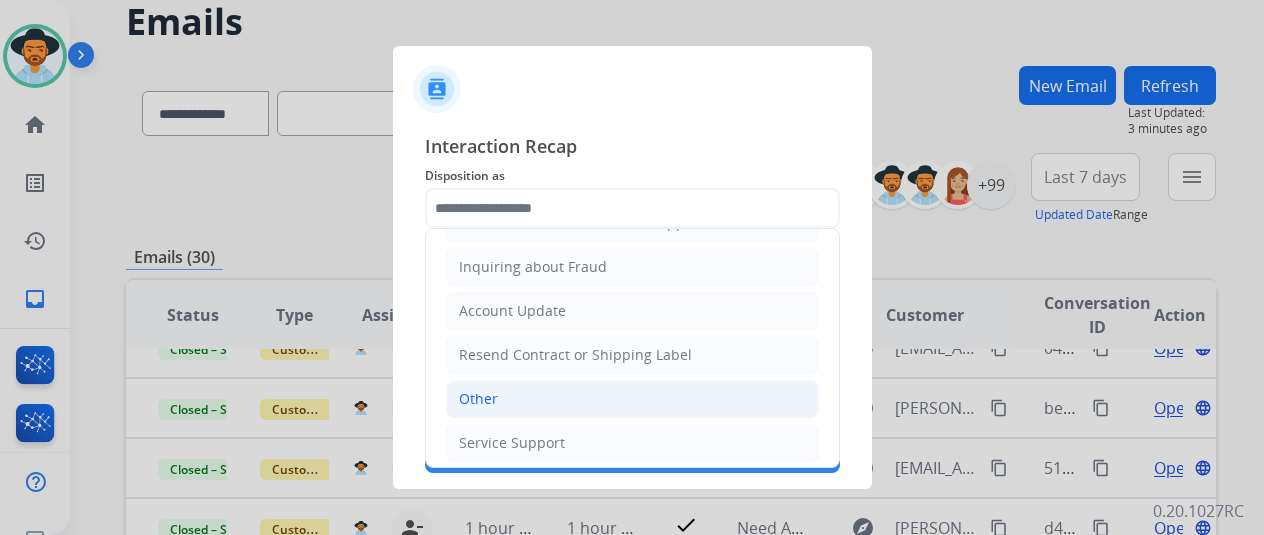 click on "Other" 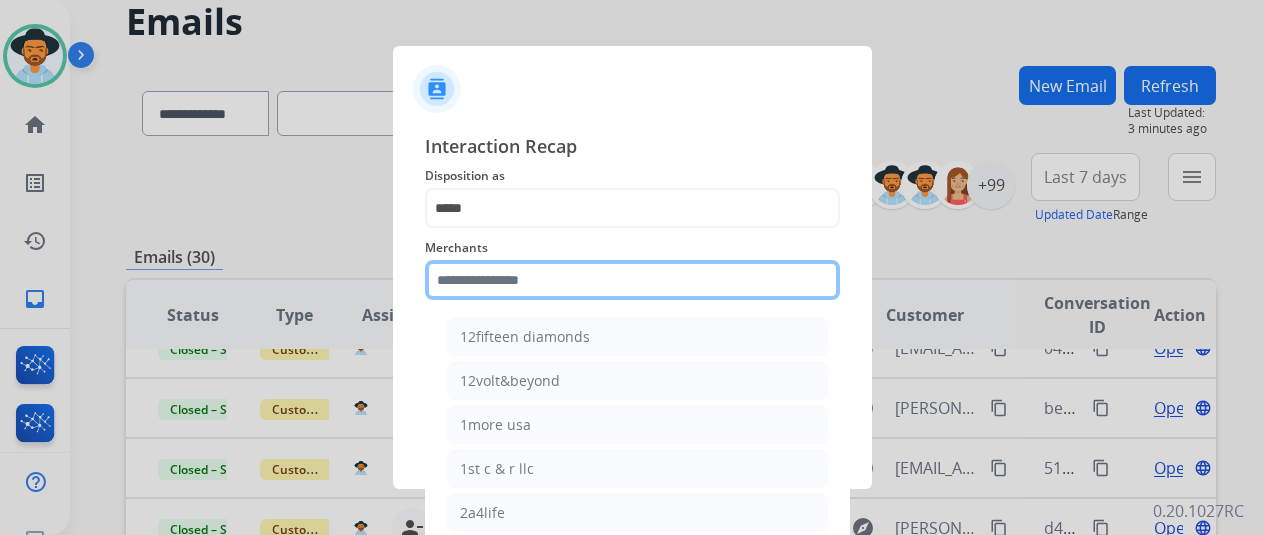 click 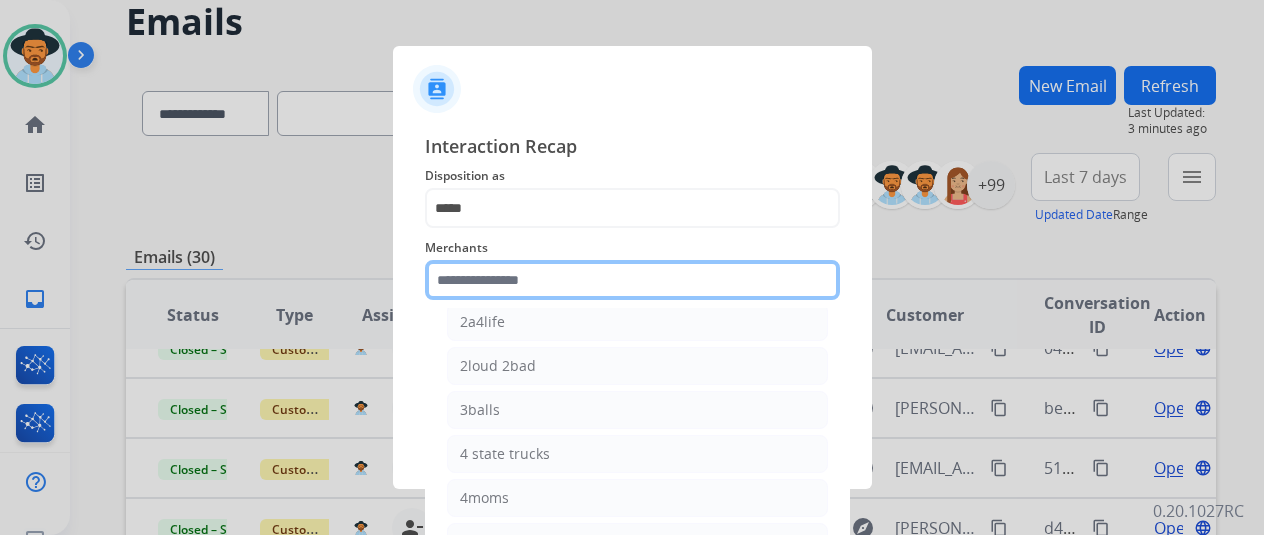scroll, scrollTop: 200, scrollLeft: 0, axis: vertical 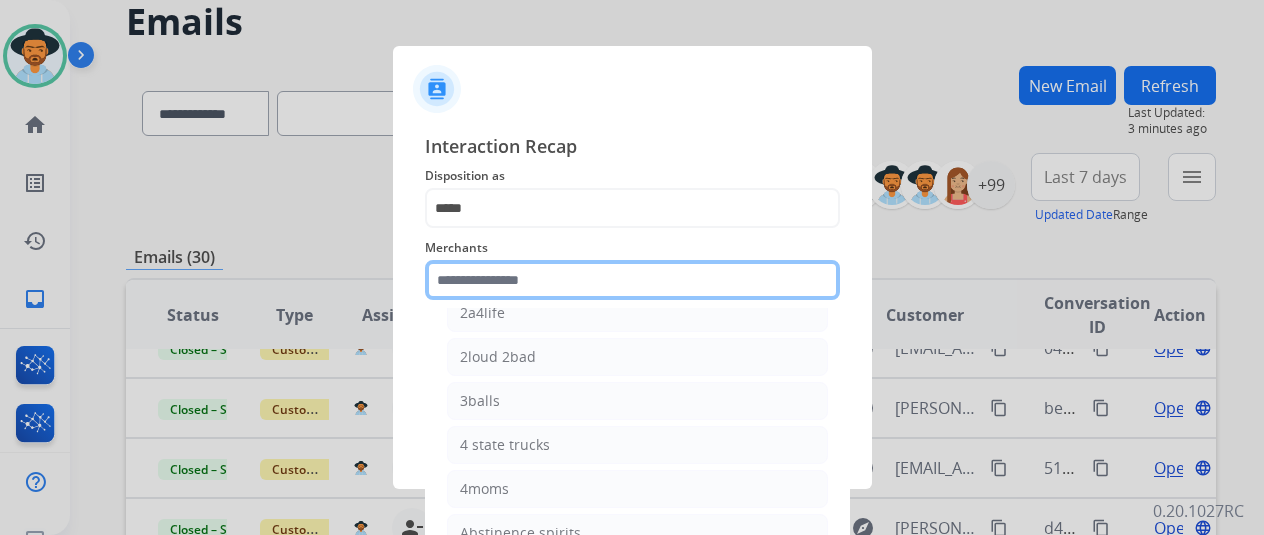 click 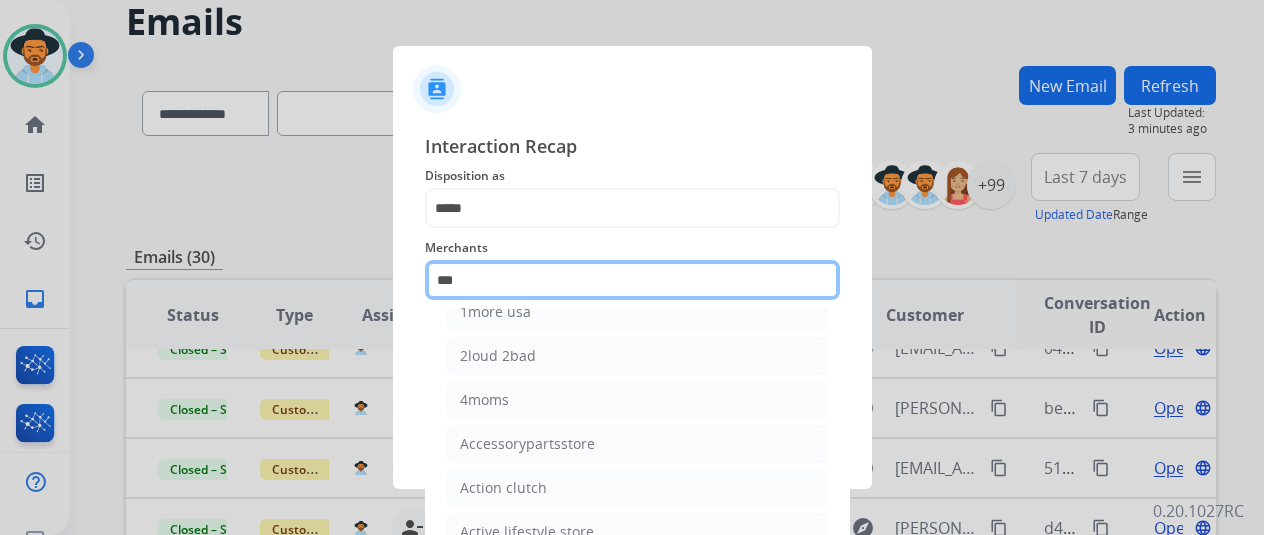 scroll, scrollTop: 0, scrollLeft: 0, axis: both 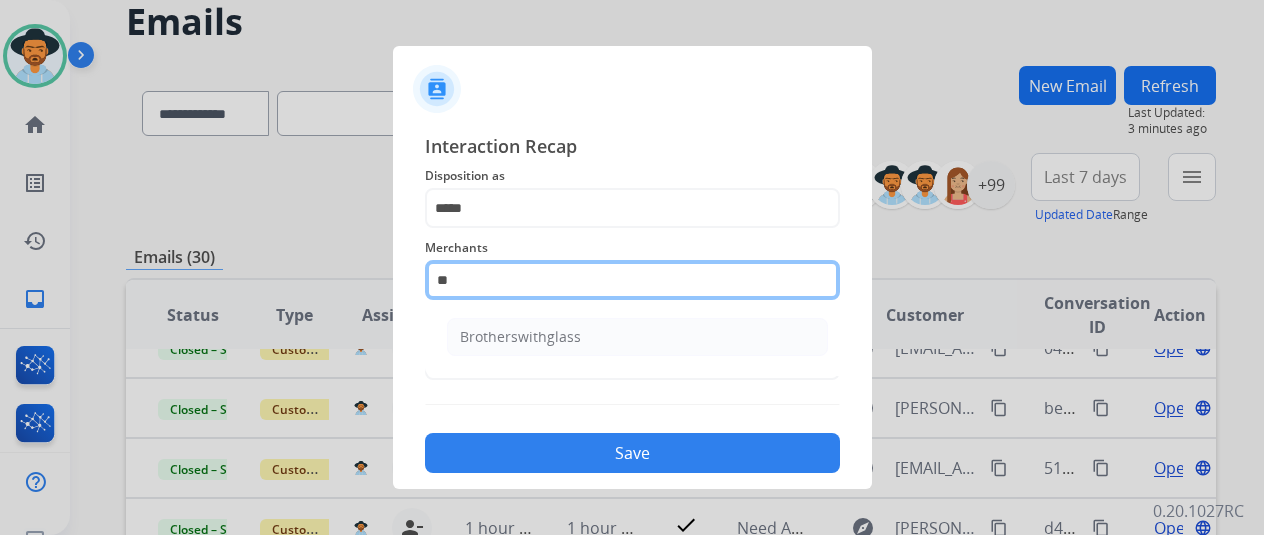 type on "*" 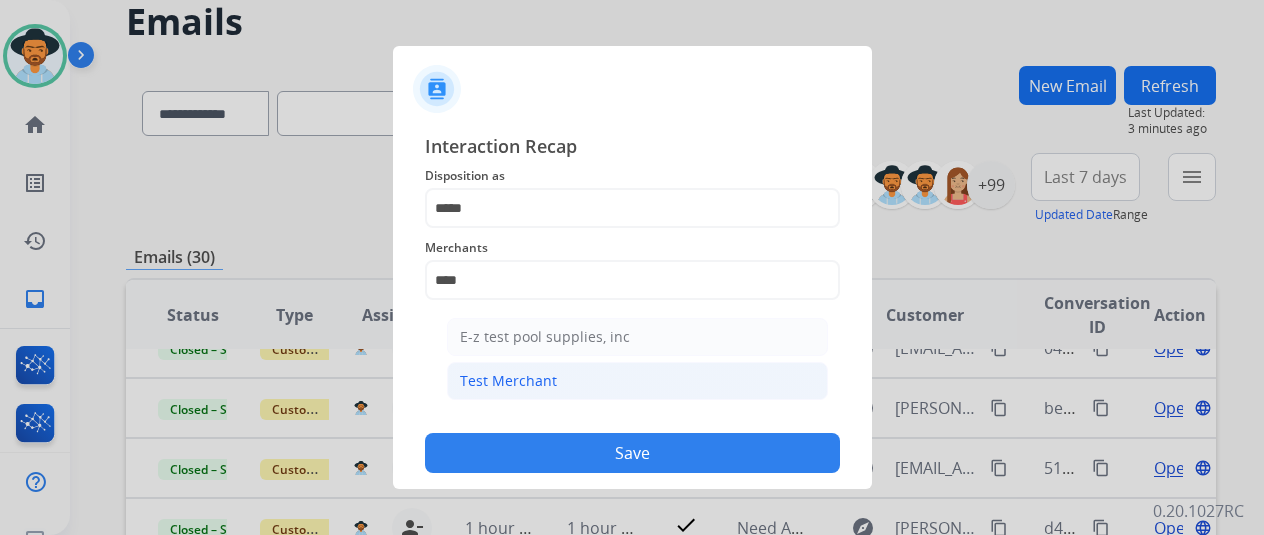 click on "Test Merchant" 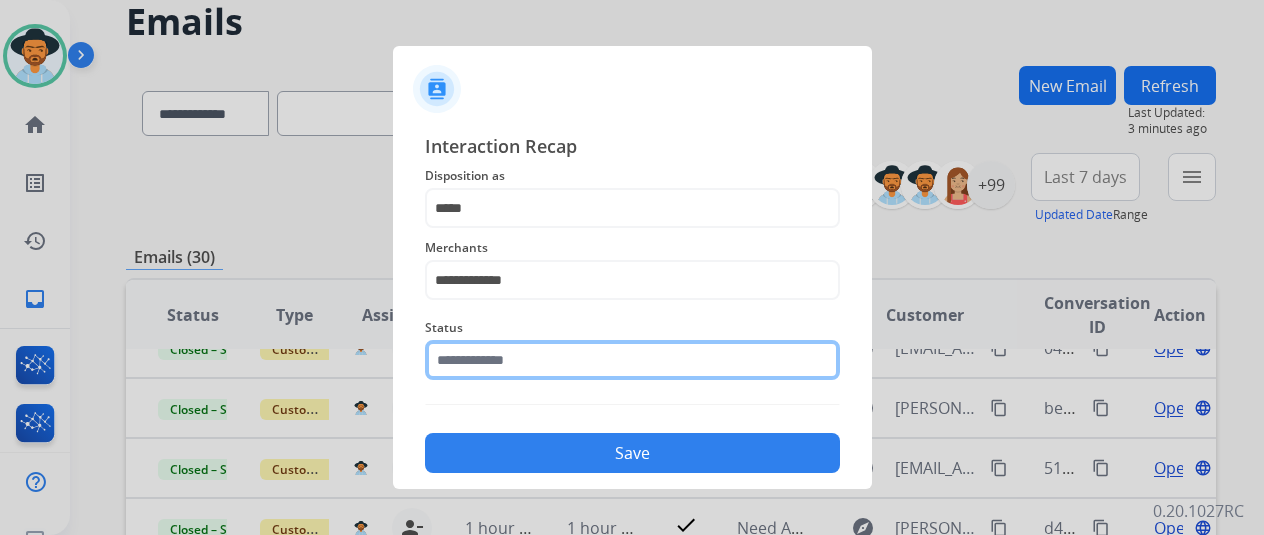 click 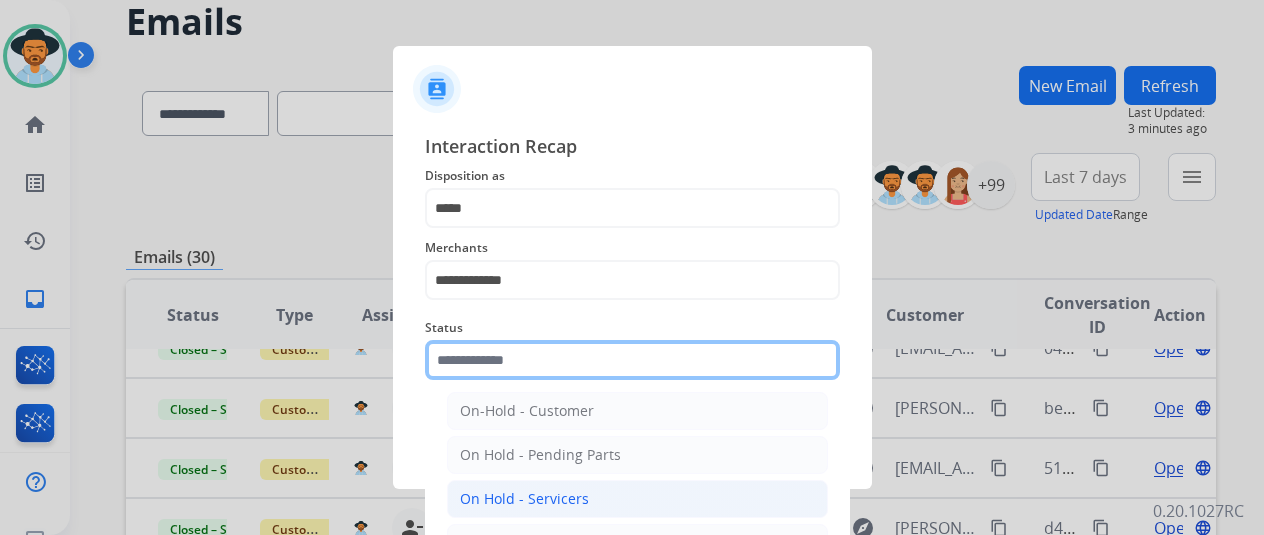 scroll, scrollTop: 114, scrollLeft: 0, axis: vertical 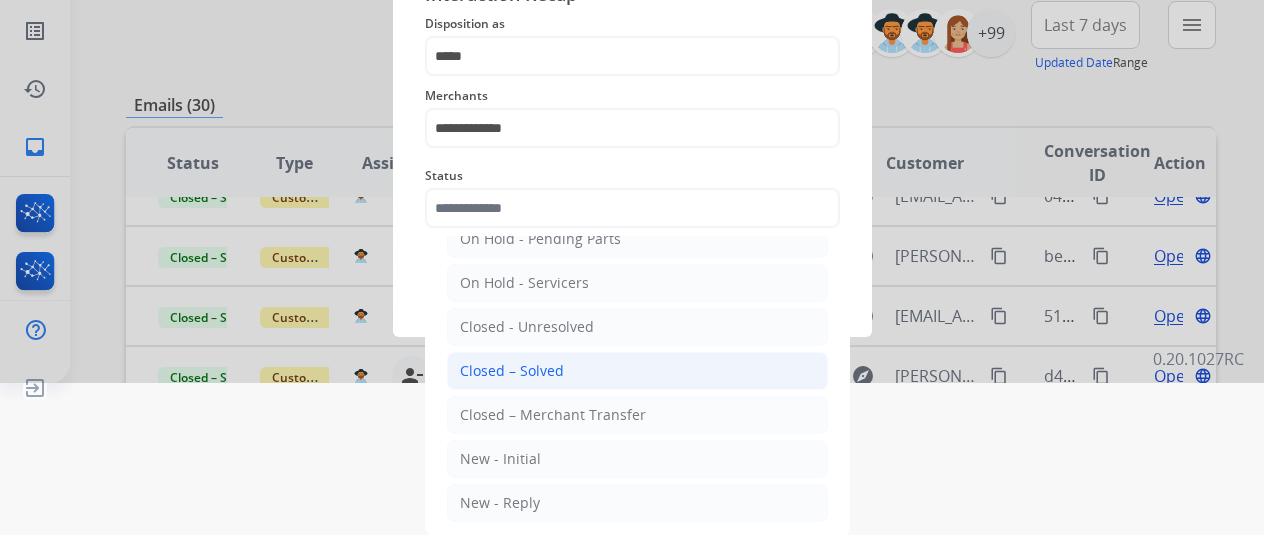 click on "Closed – Solved" 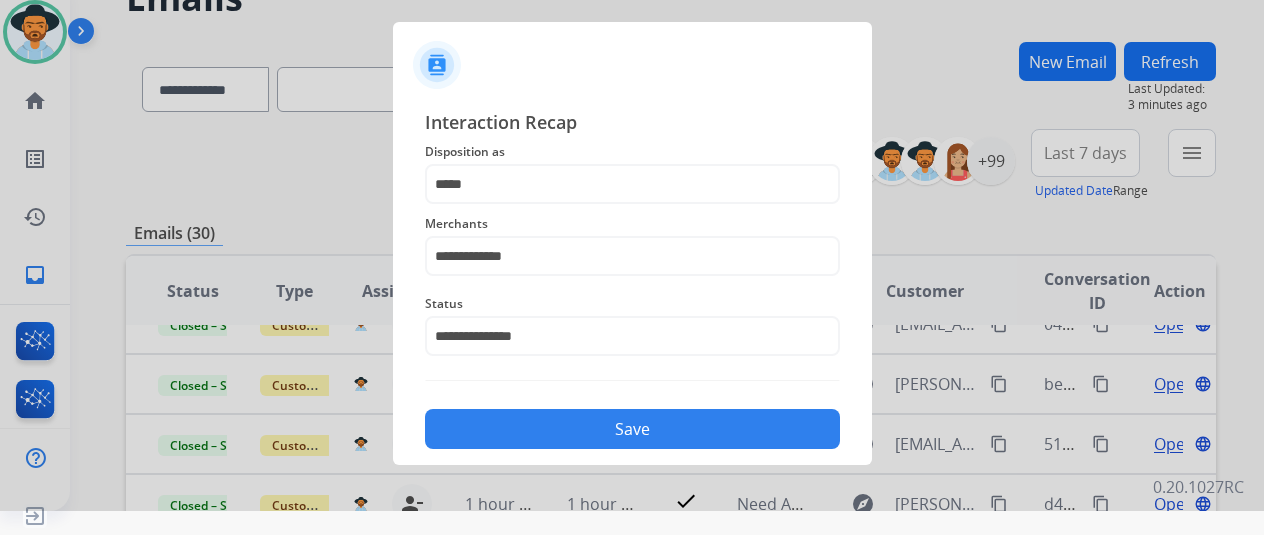 scroll, scrollTop: 24, scrollLeft: 0, axis: vertical 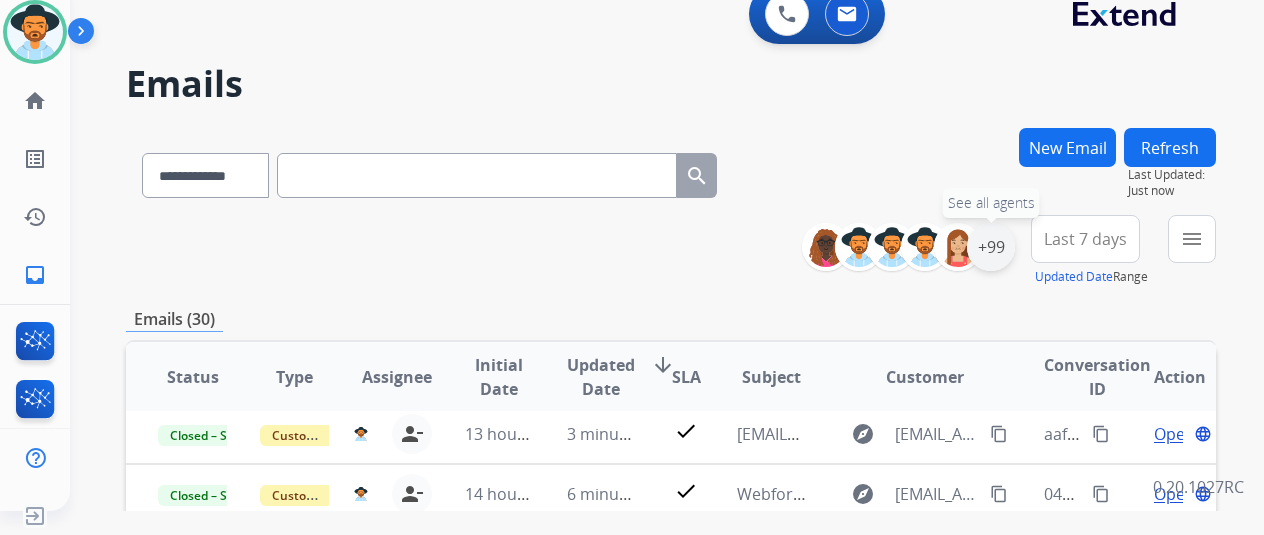 click on "+99" at bounding box center (991, 247) 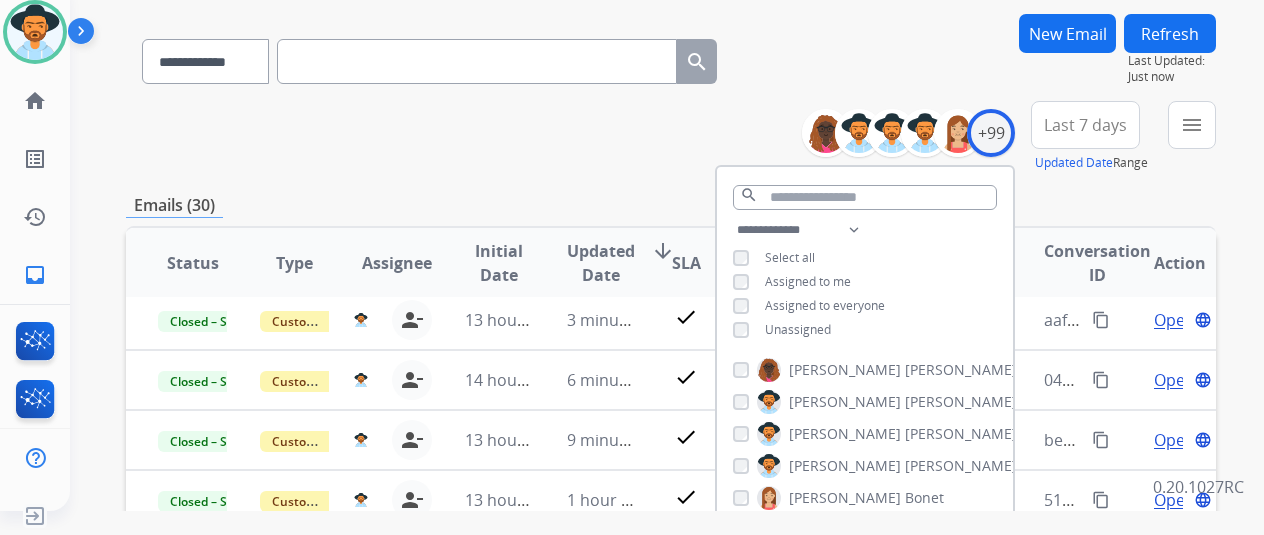 scroll, scrollTop: 300, scrollLeft: 0, axis: vertical 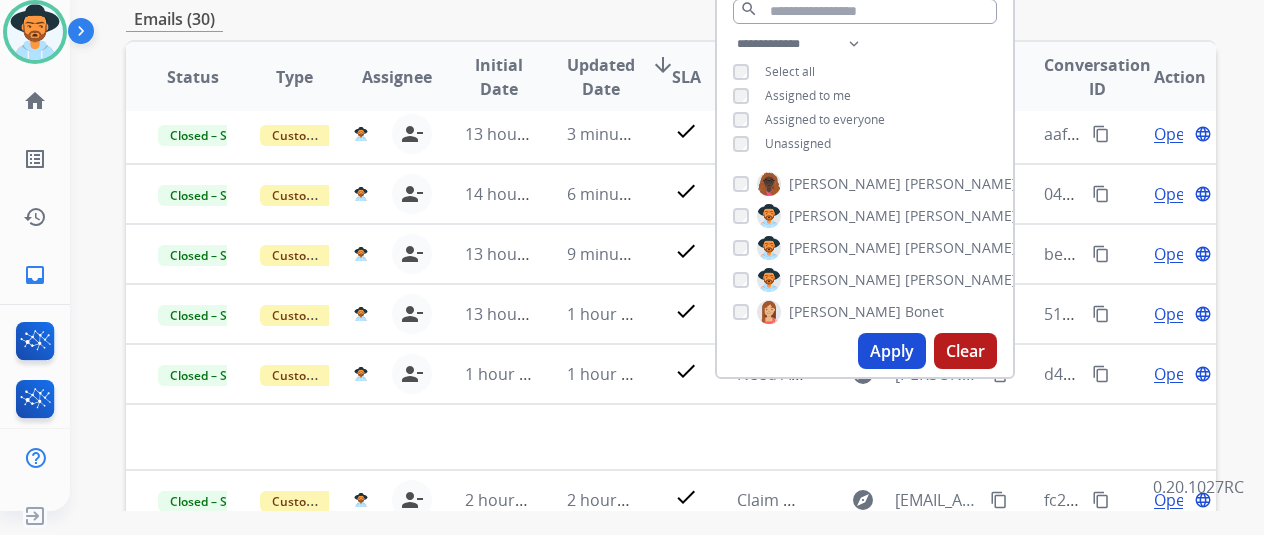 click on "Apply" at bounding box center [892, 351] 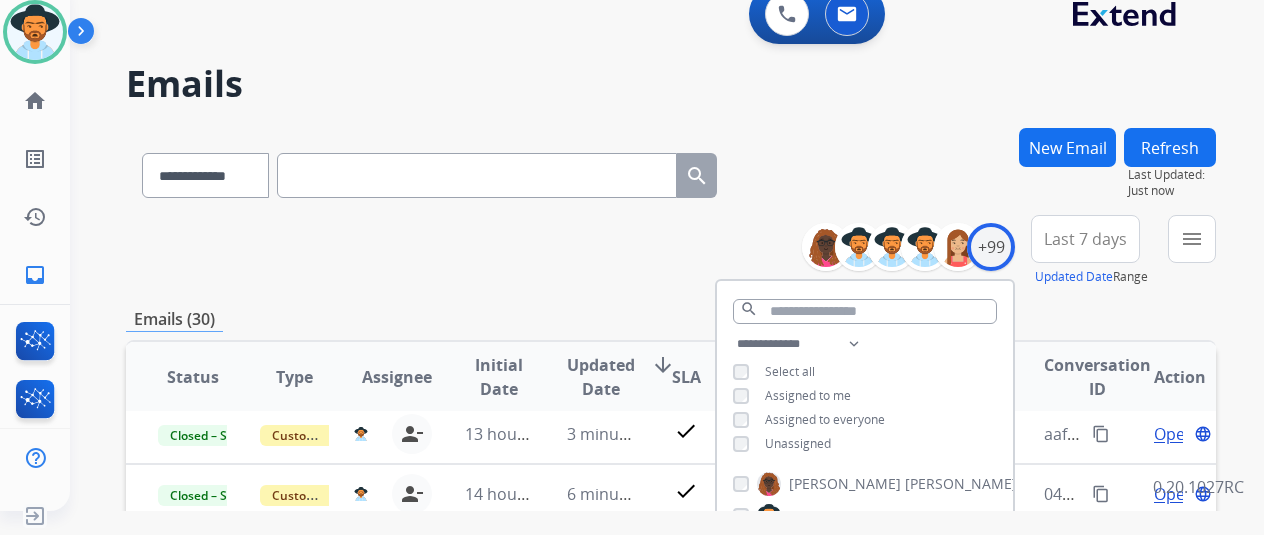 click on "**********" at bounding box center (671, 251) 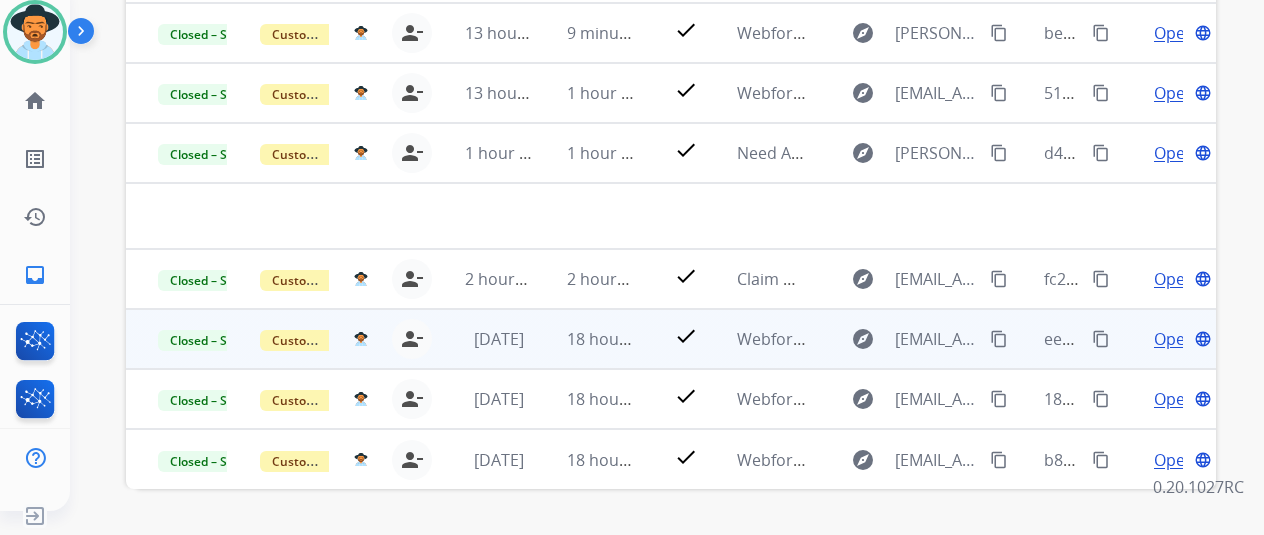 scroll, scrollTop: 586, scrollLeft: 0, axis: vertical 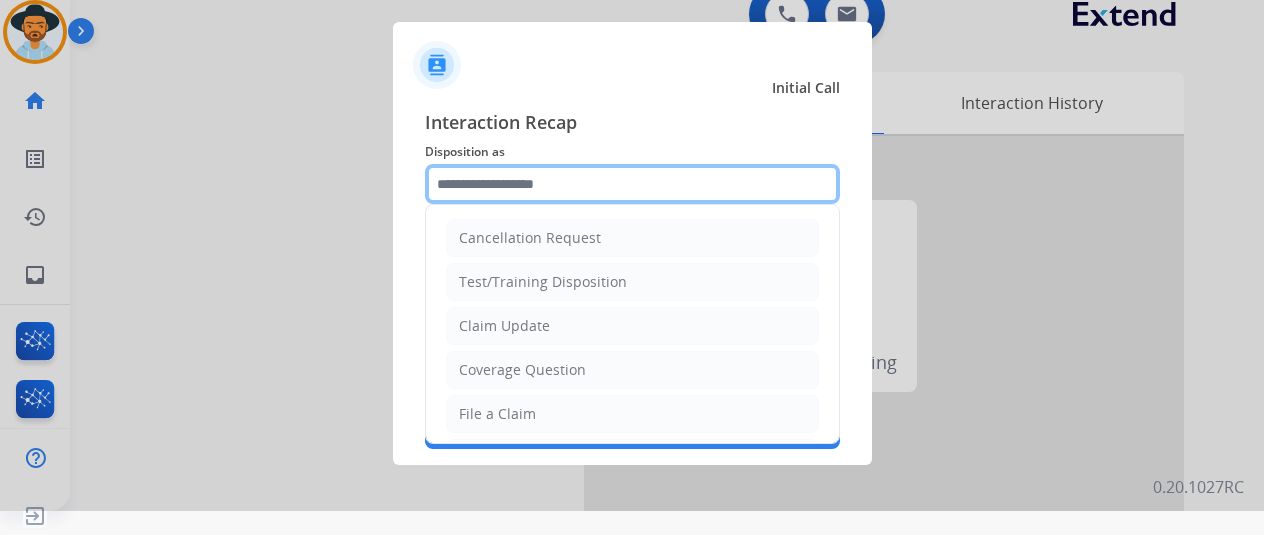 click 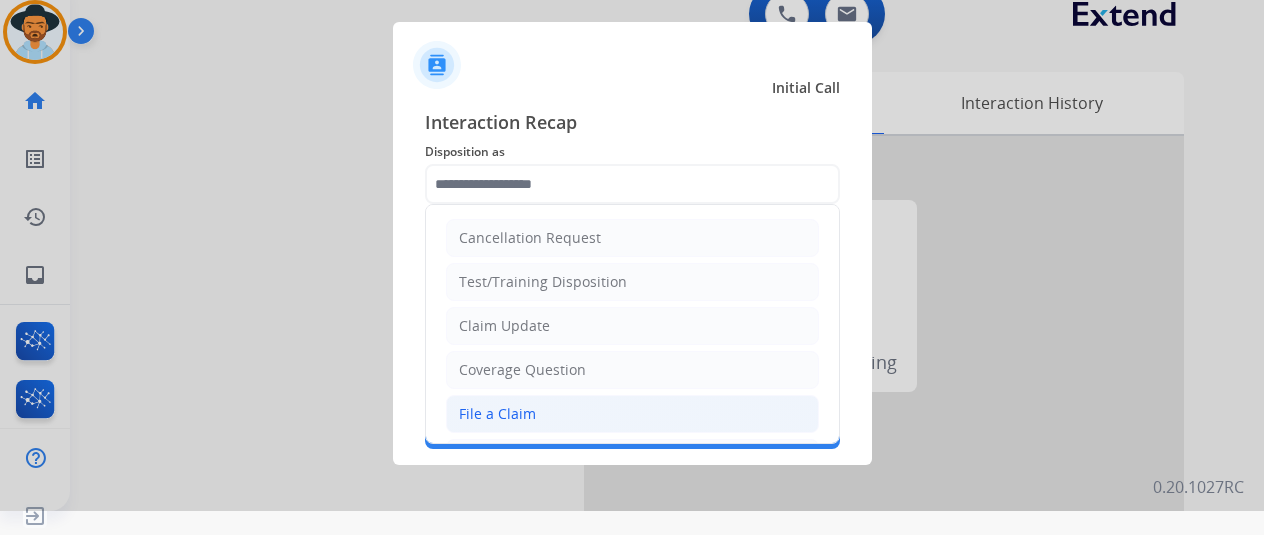 click on "File a Claim" 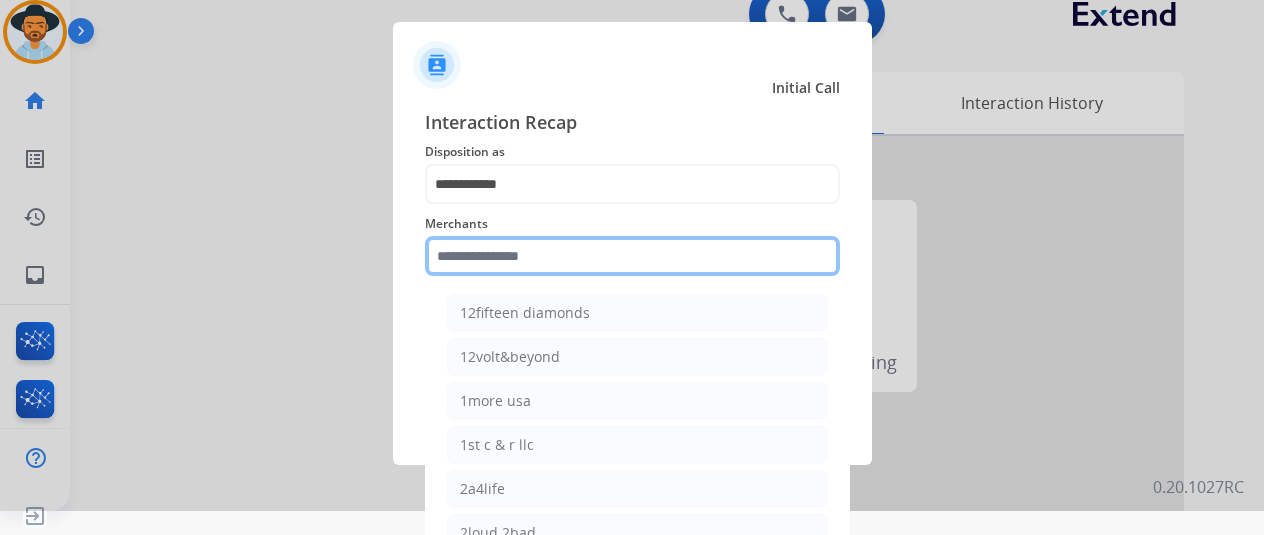 click 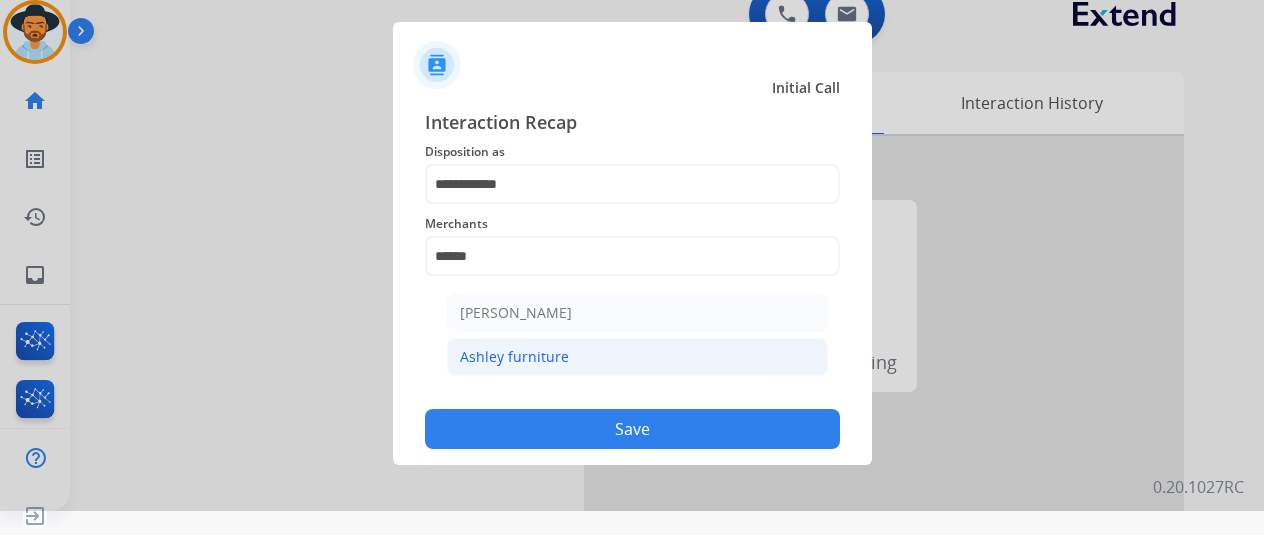 click on "Ashley furniture" 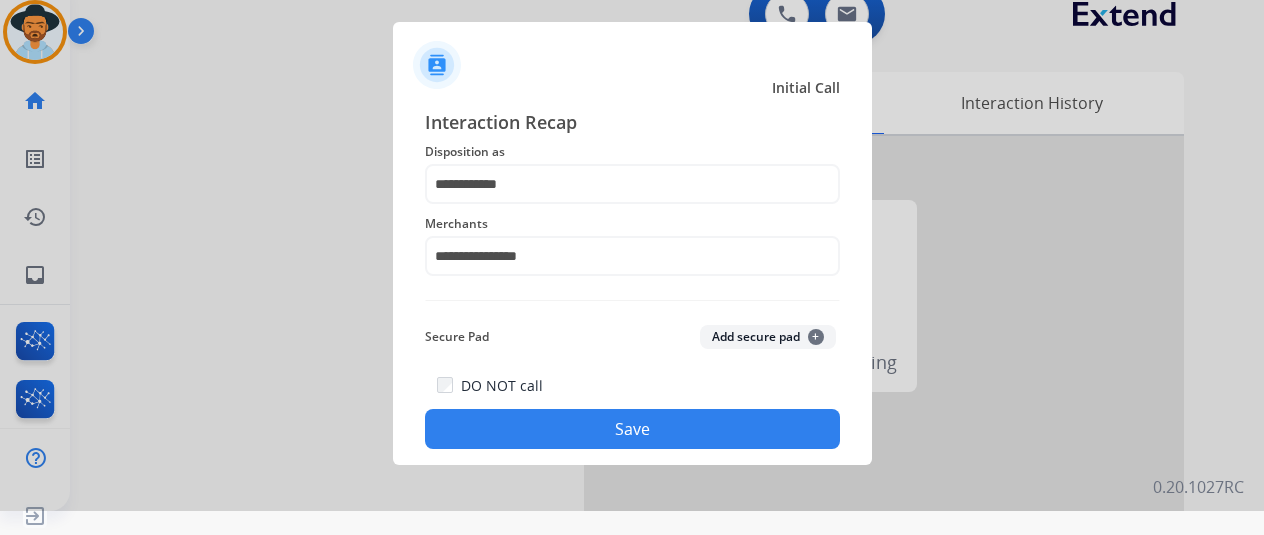 click on "Save" 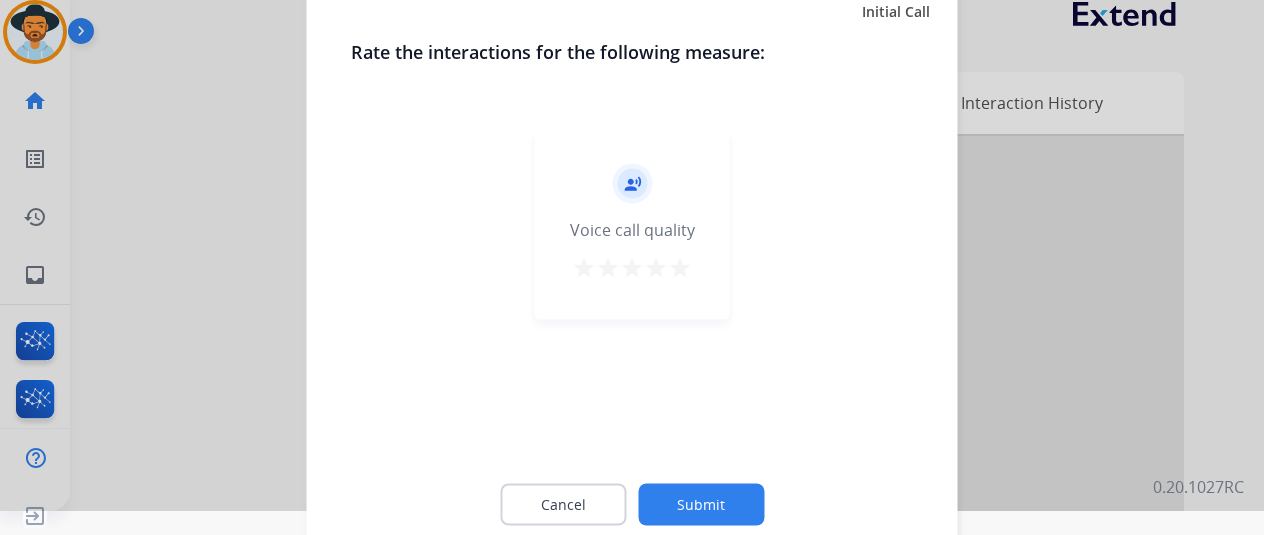click on "star   star   star   star   star" 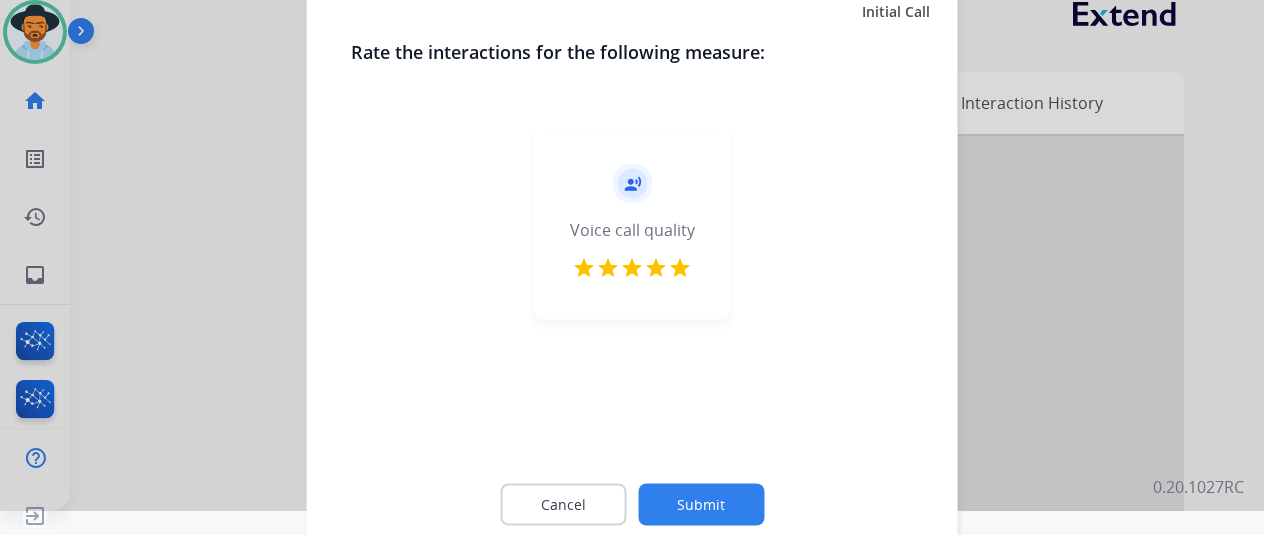 click on "Submit" 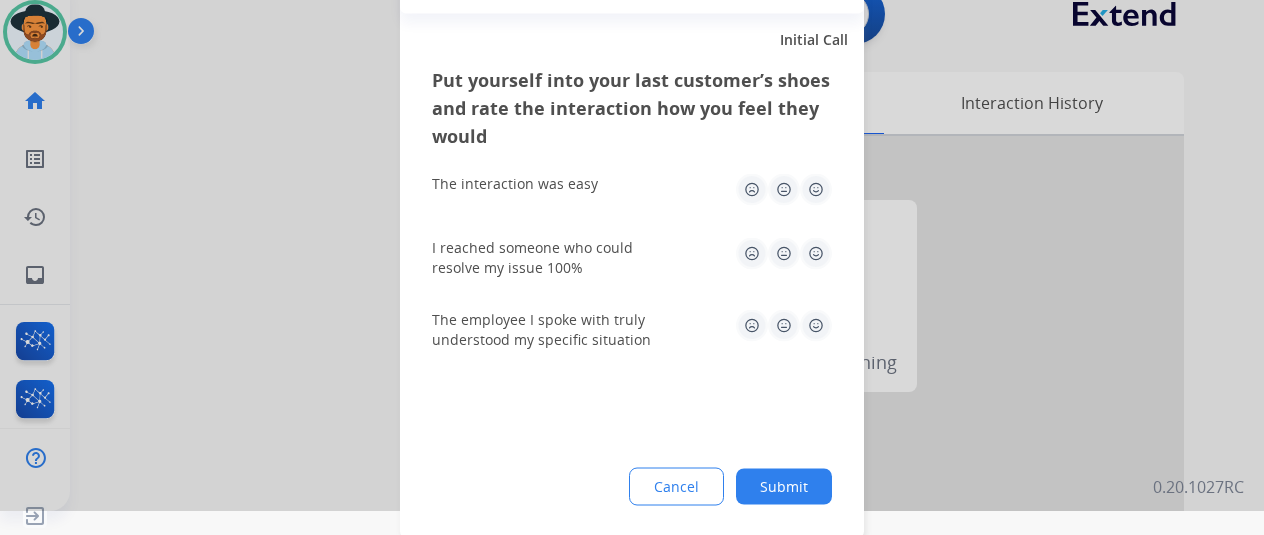 click 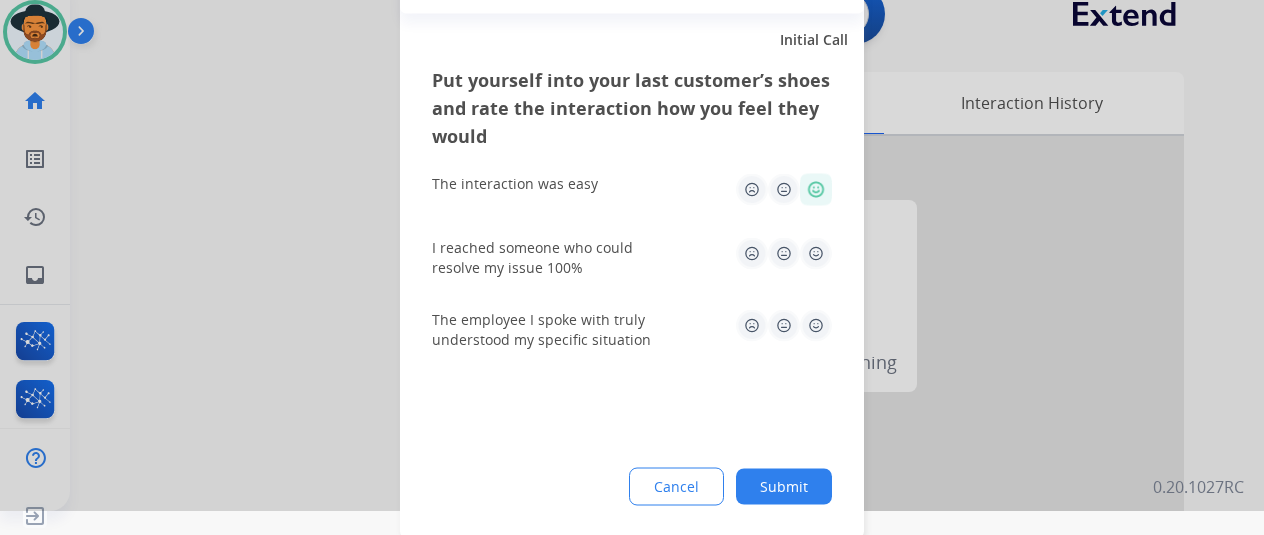 click 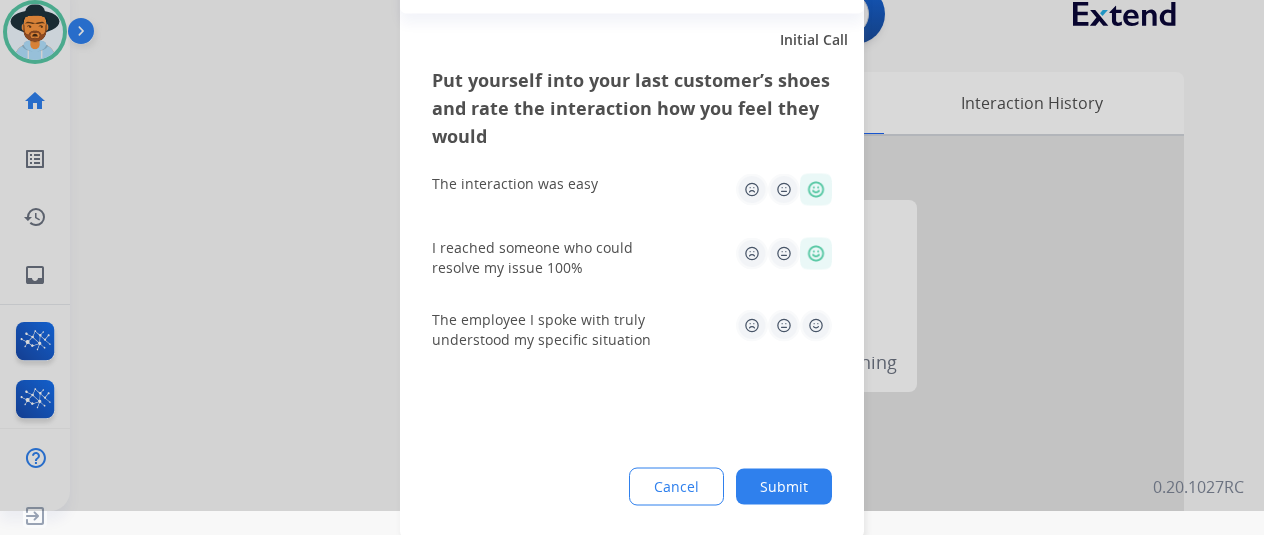 click 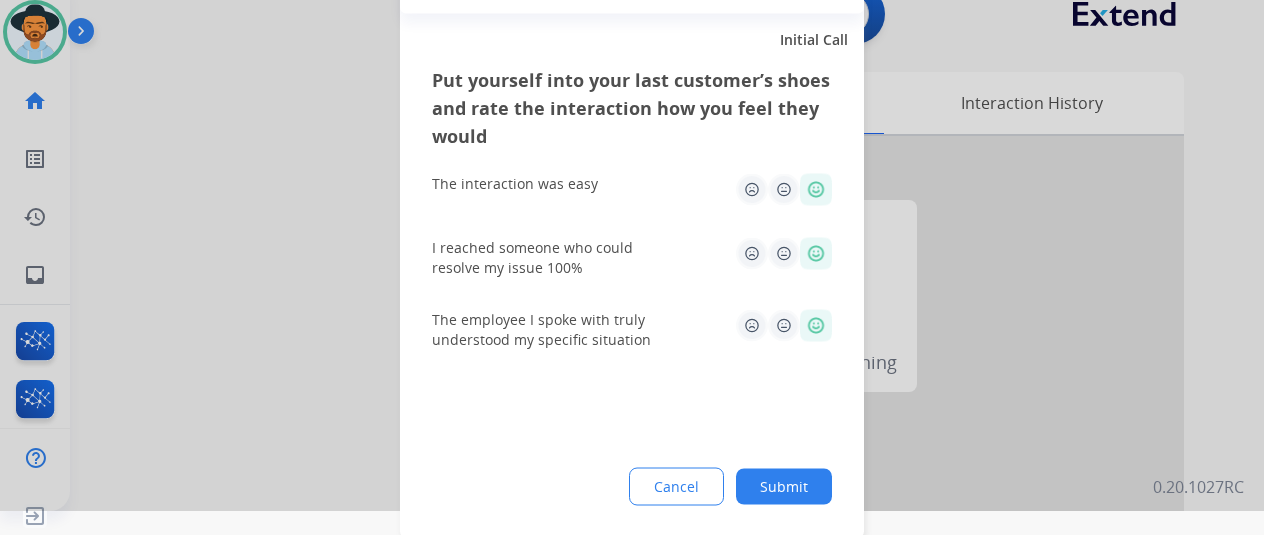 click on "Submit" 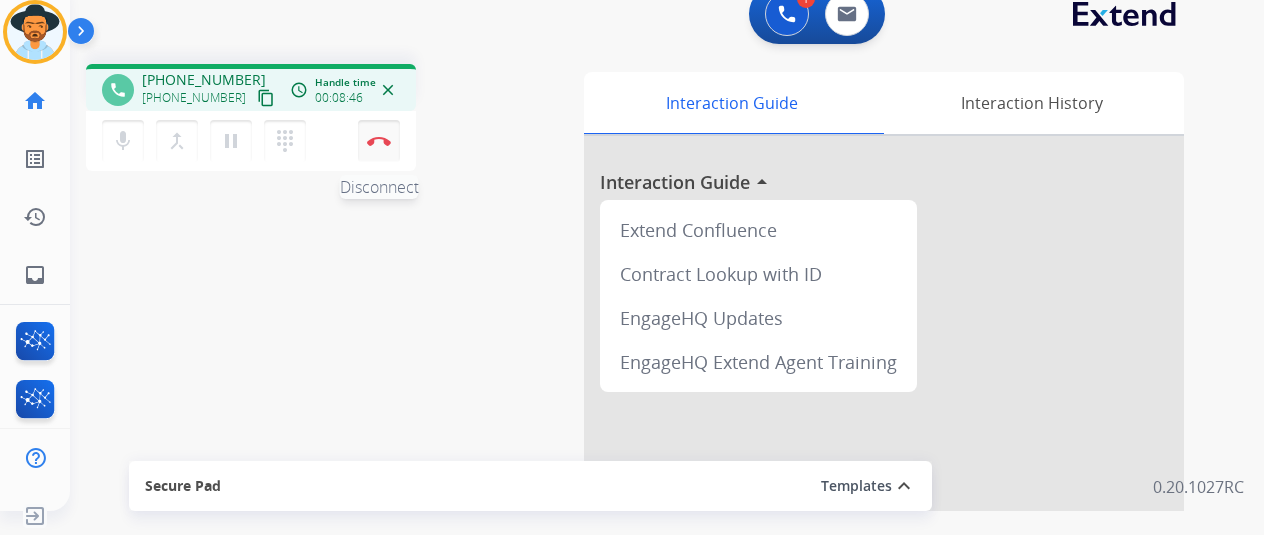 click on "Disconnect" at bounding box center [379, 141] 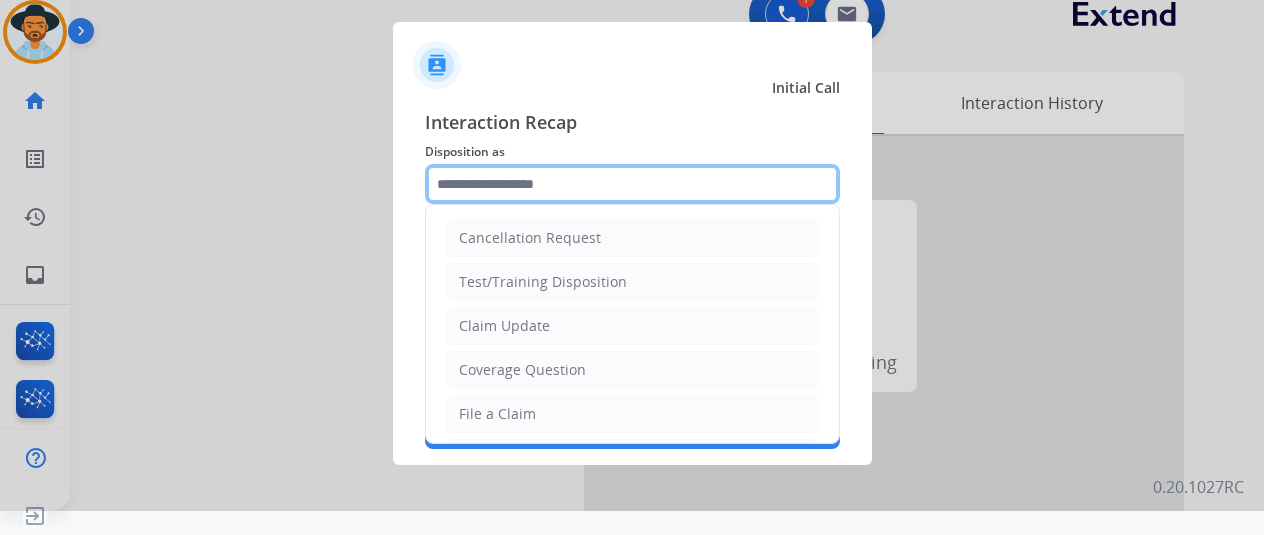 click 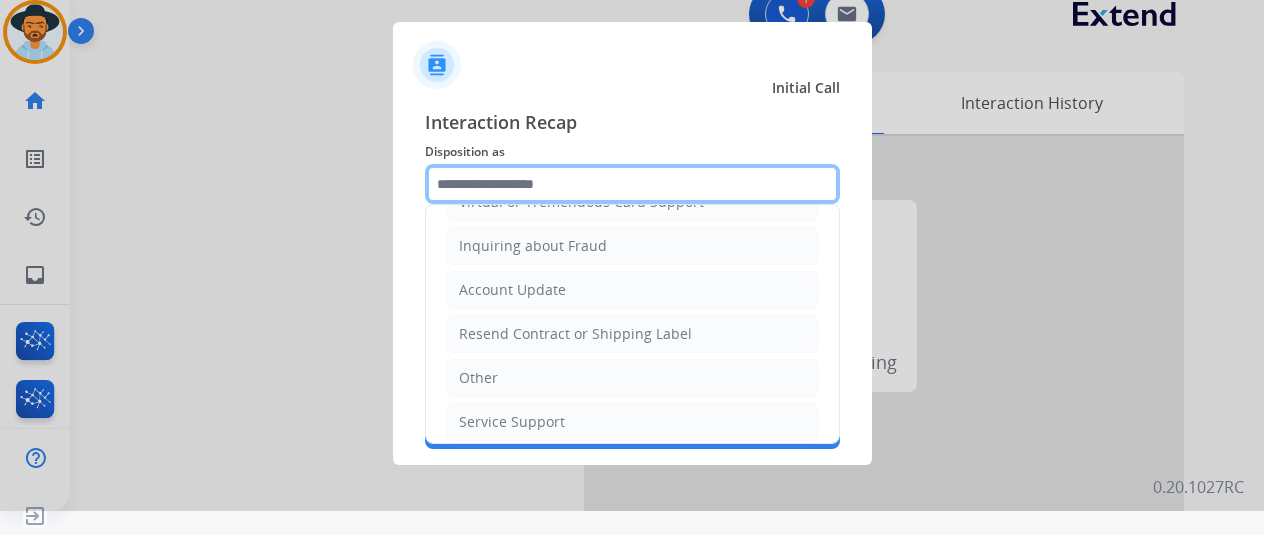 scroll, scrollTop: 0, scrollLeft: 0, axis: both 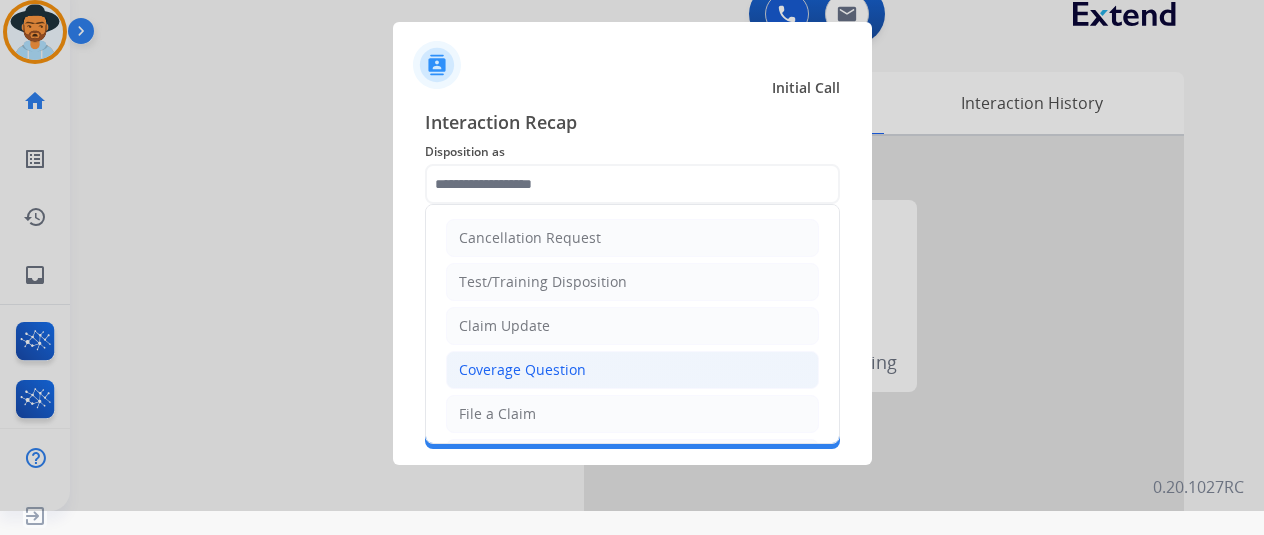 click on "Coverage Question" 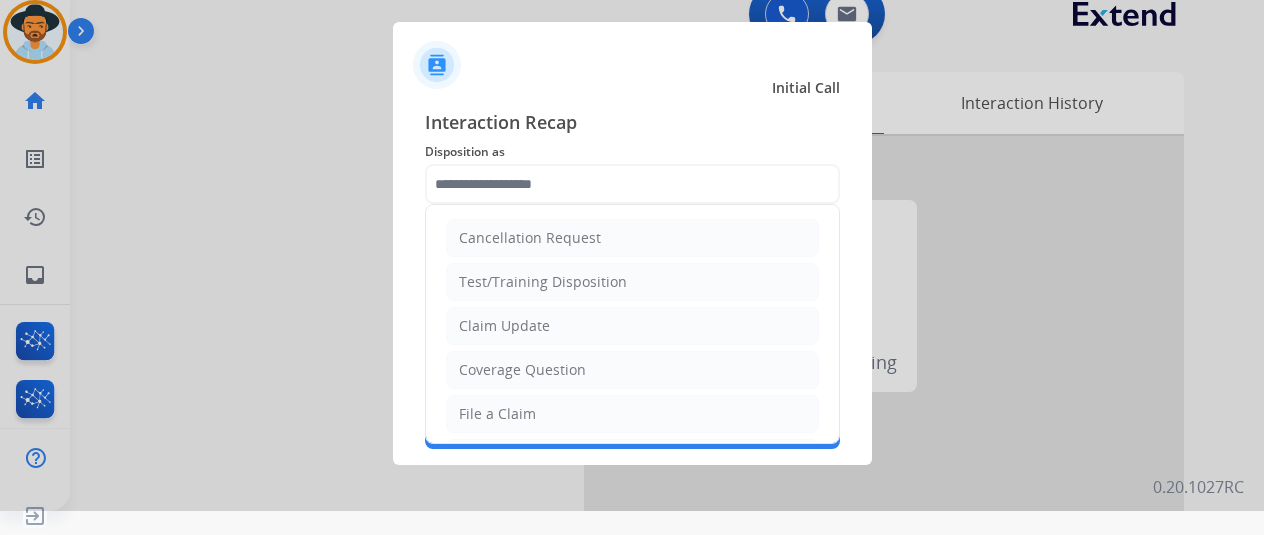type on "**********" 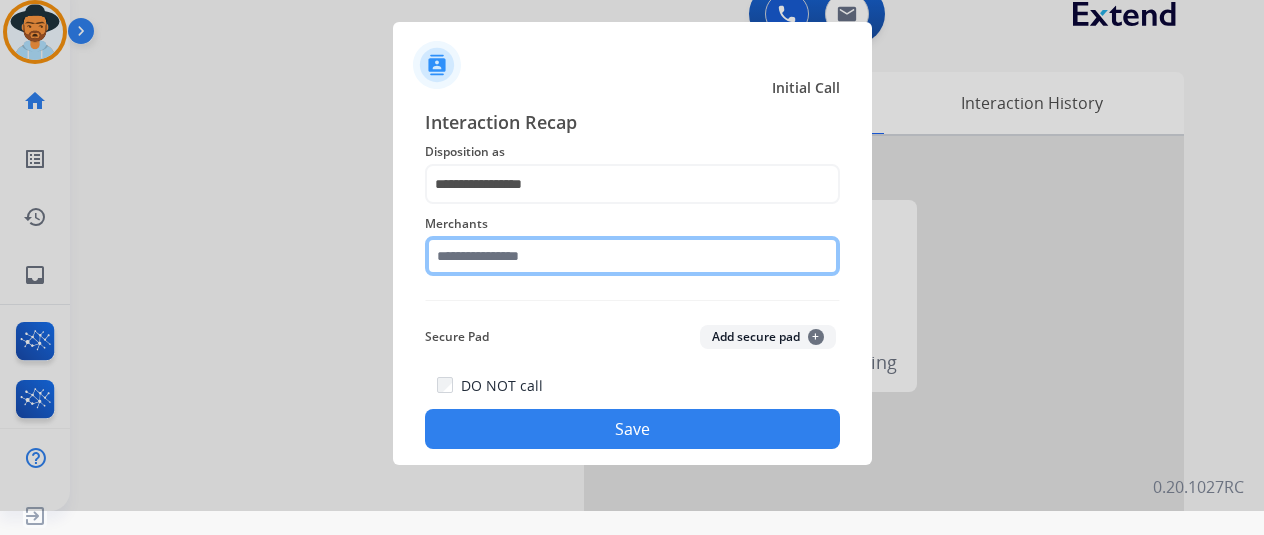 click 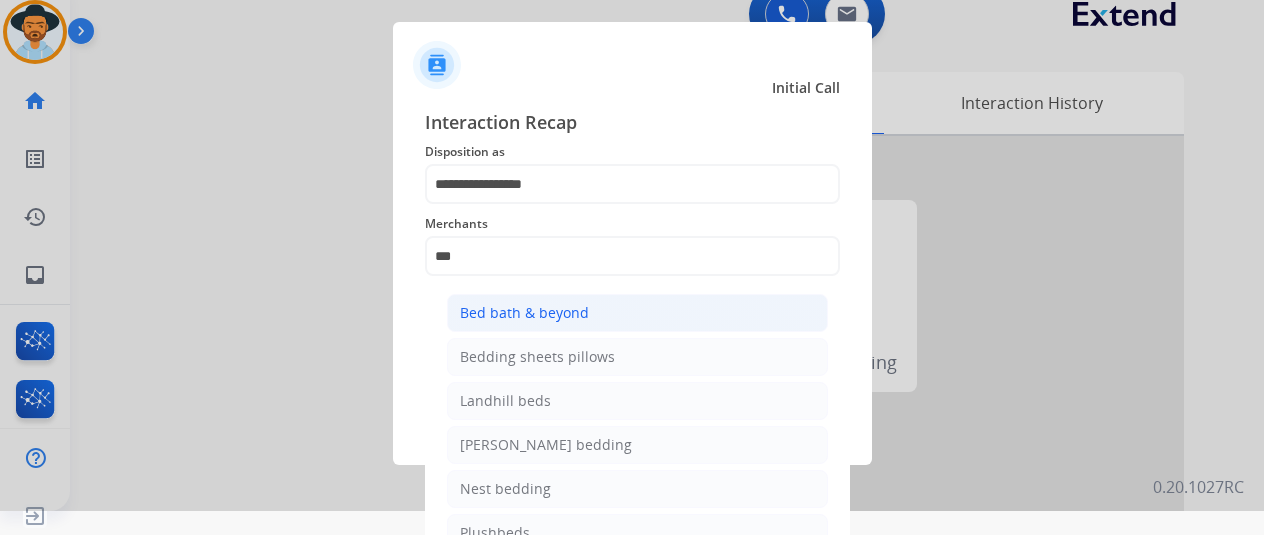 click on "Bed bath & beyond" 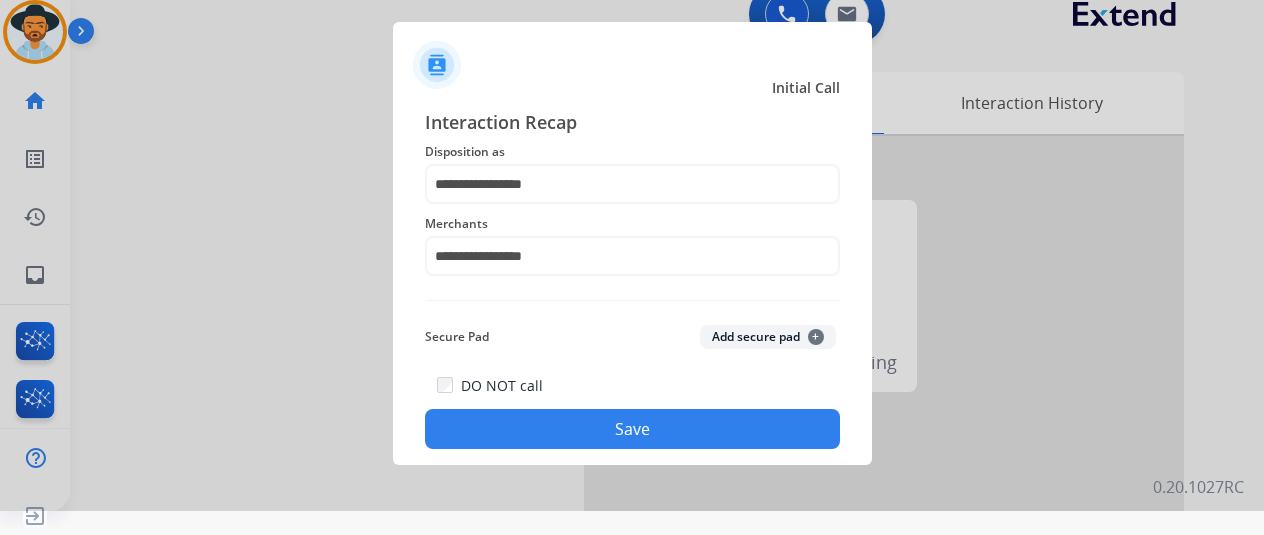 click on "Save" 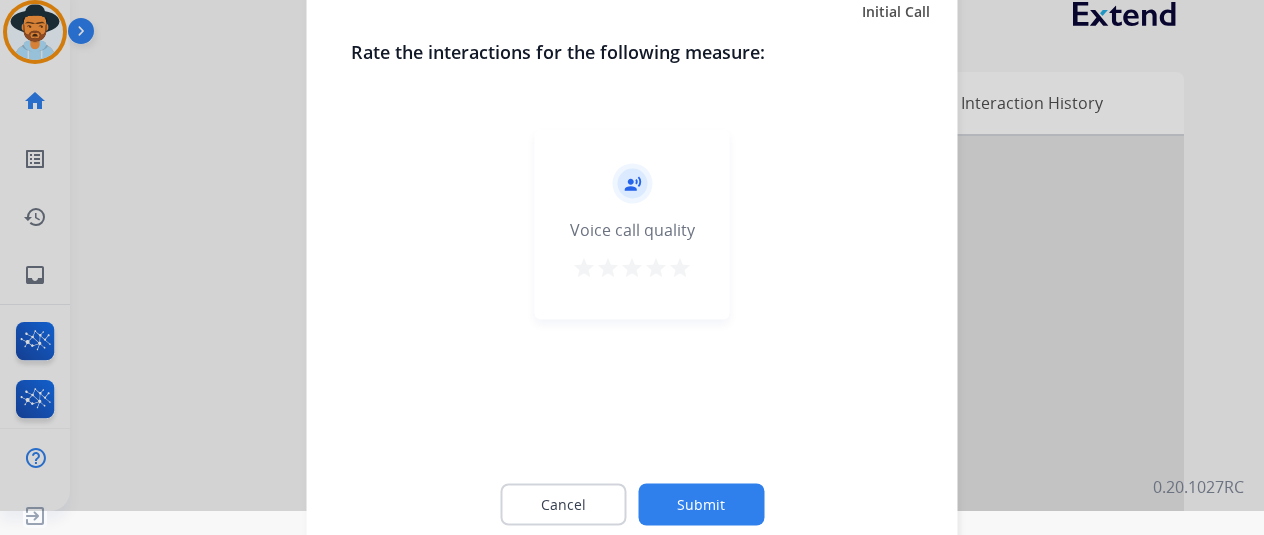 click on "star" at bounding box center [680, 267] 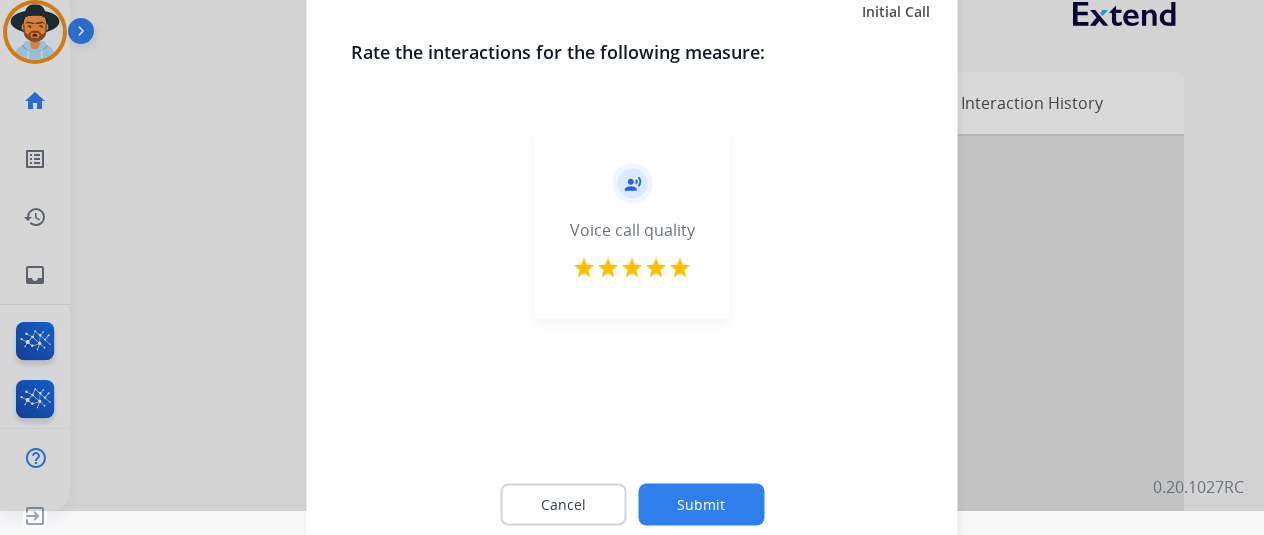 click on "Submit" 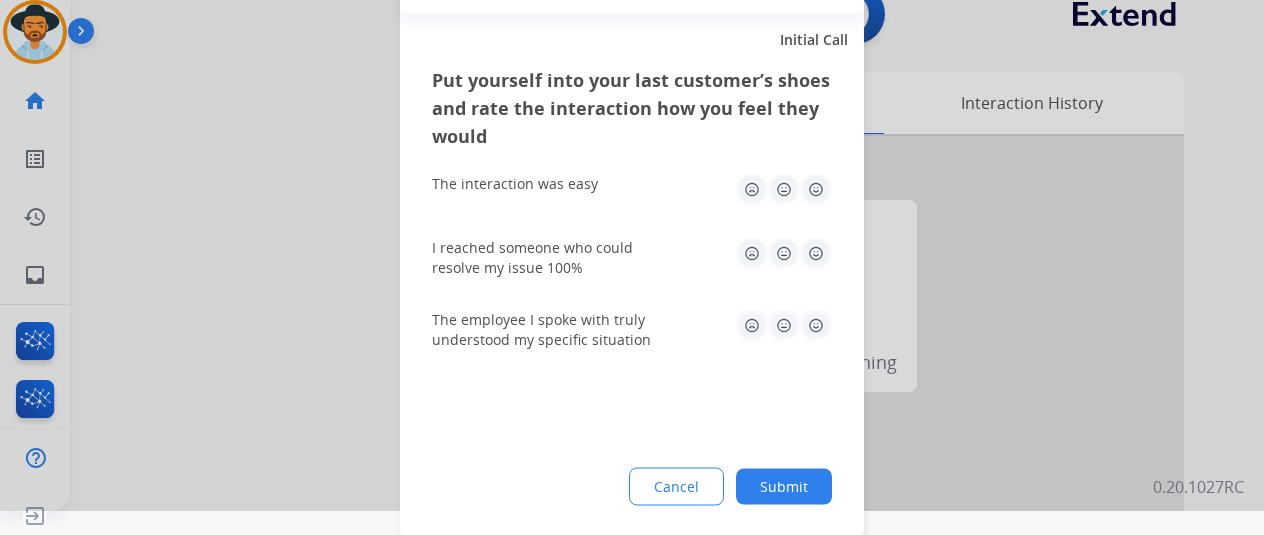 click 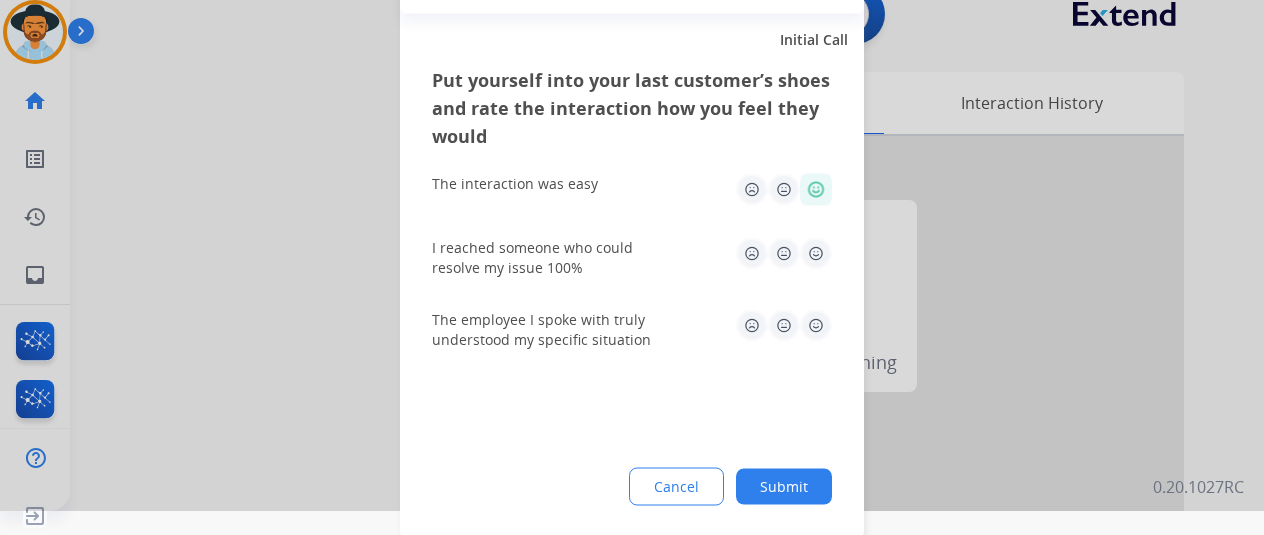 click 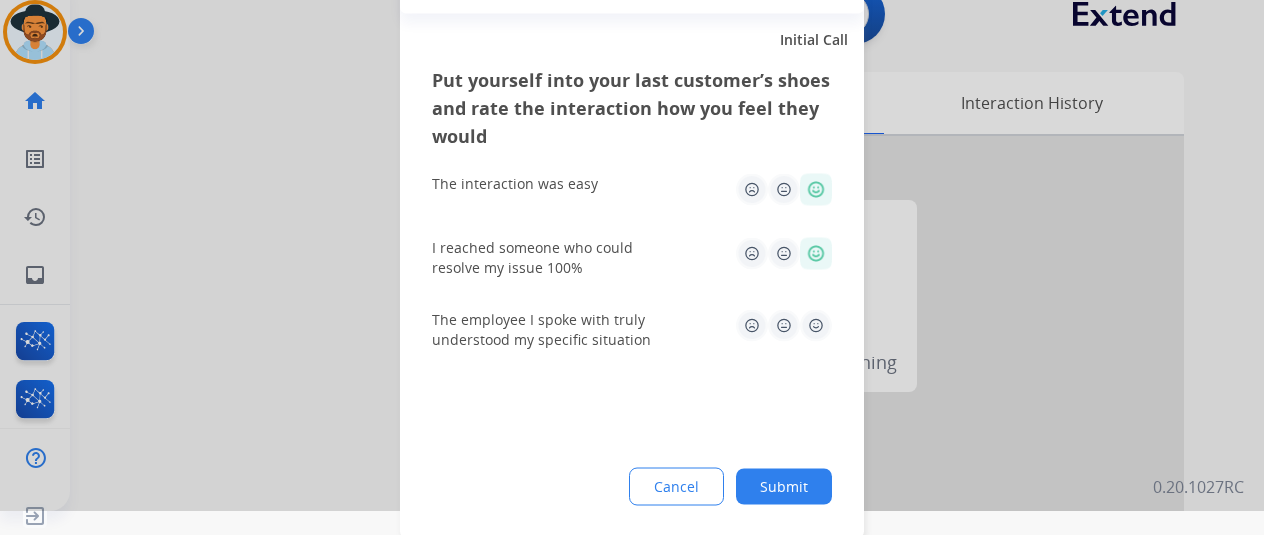 click 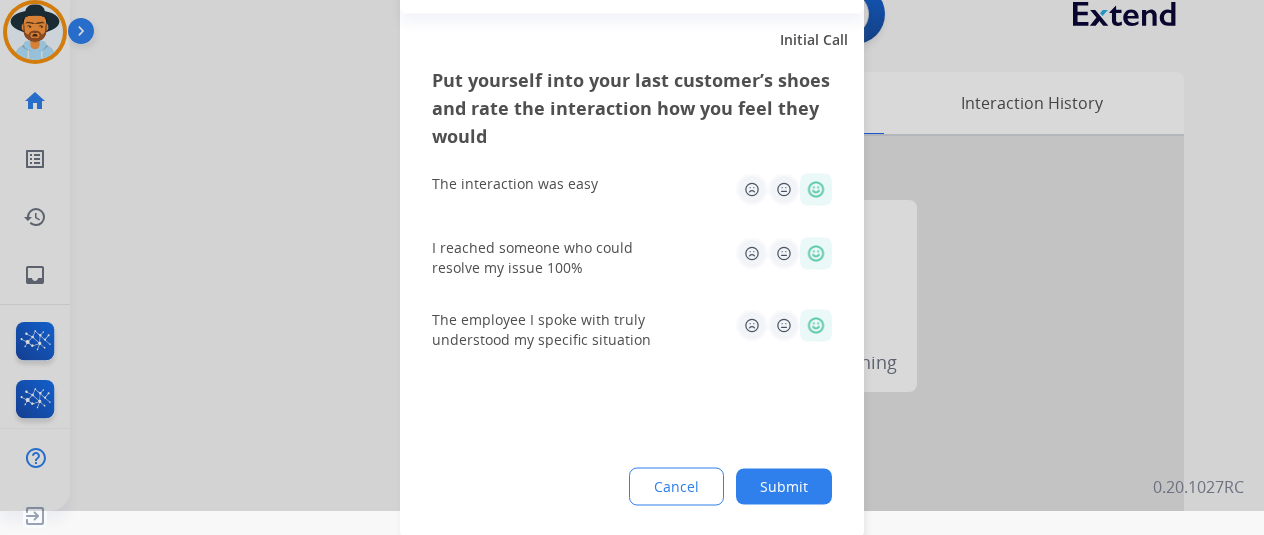 click on "Submit" 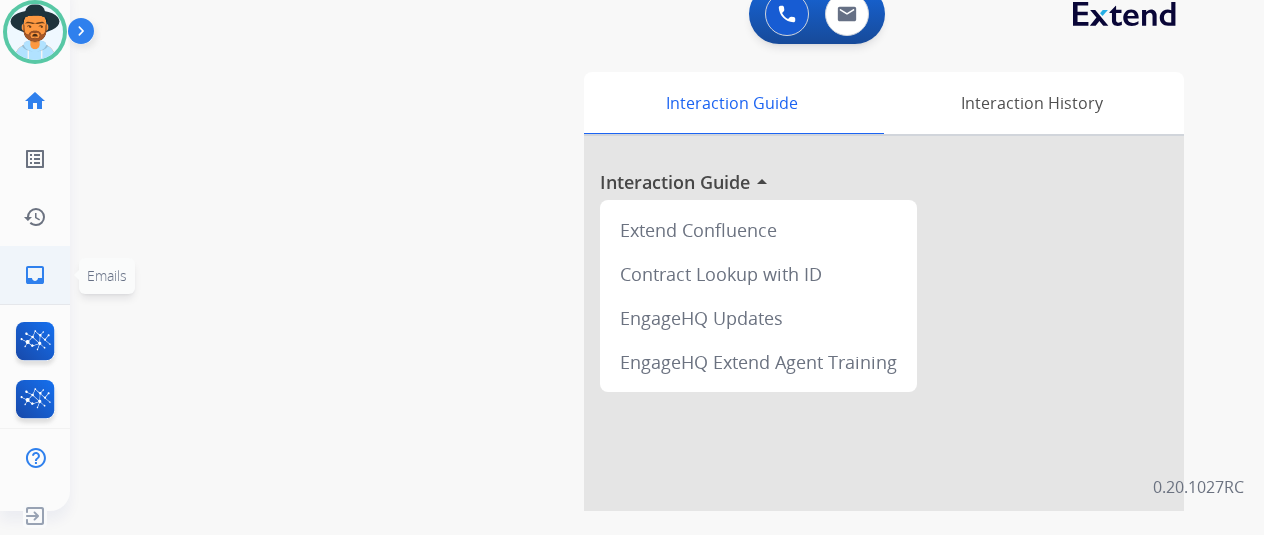 click on "inbox  Emails" 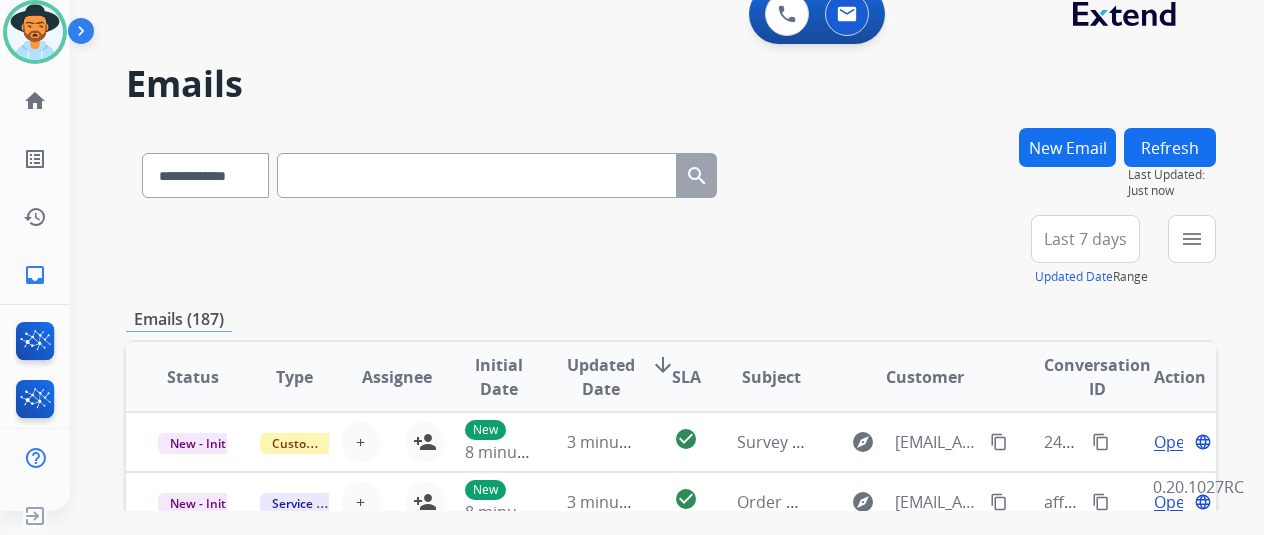 click on "New Email" at bounding box center [1067, 147] 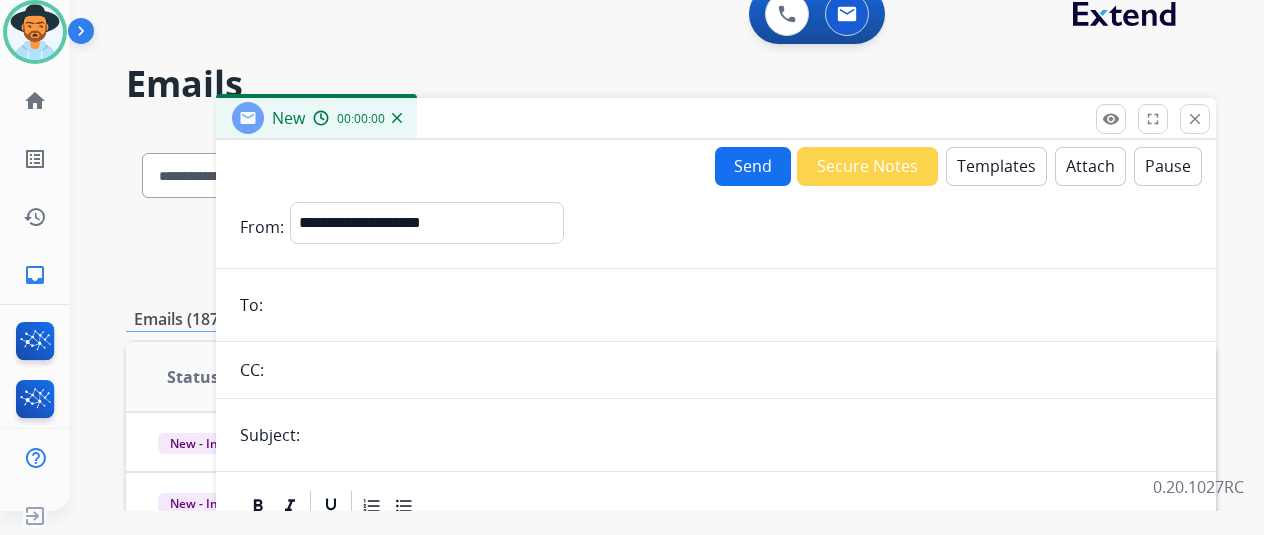 click at bounding box center [730, 305] 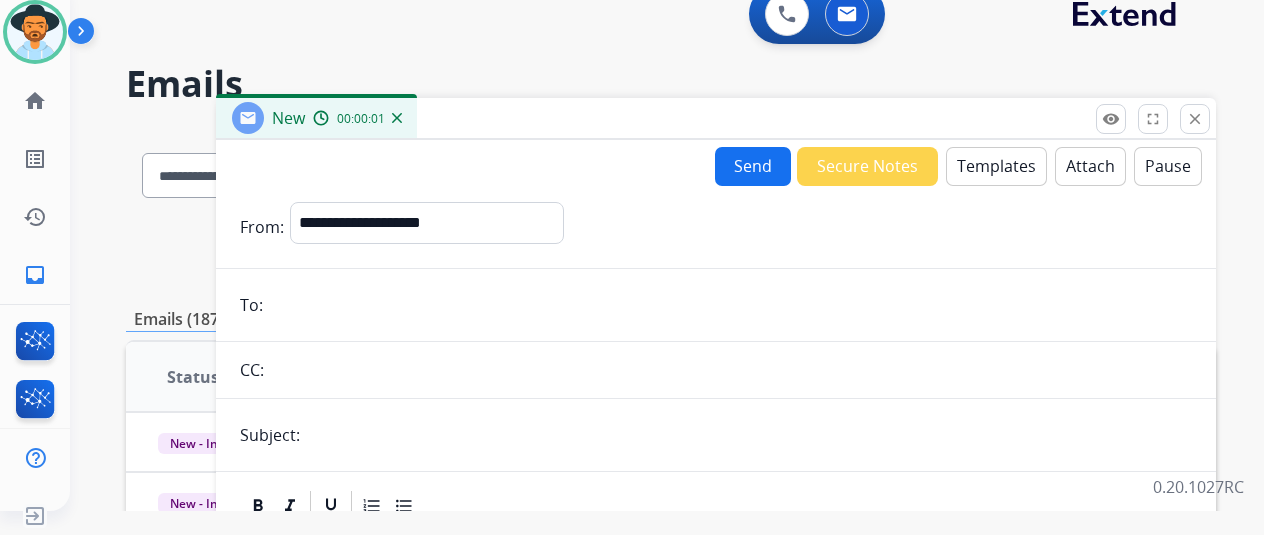 paste on "**********" 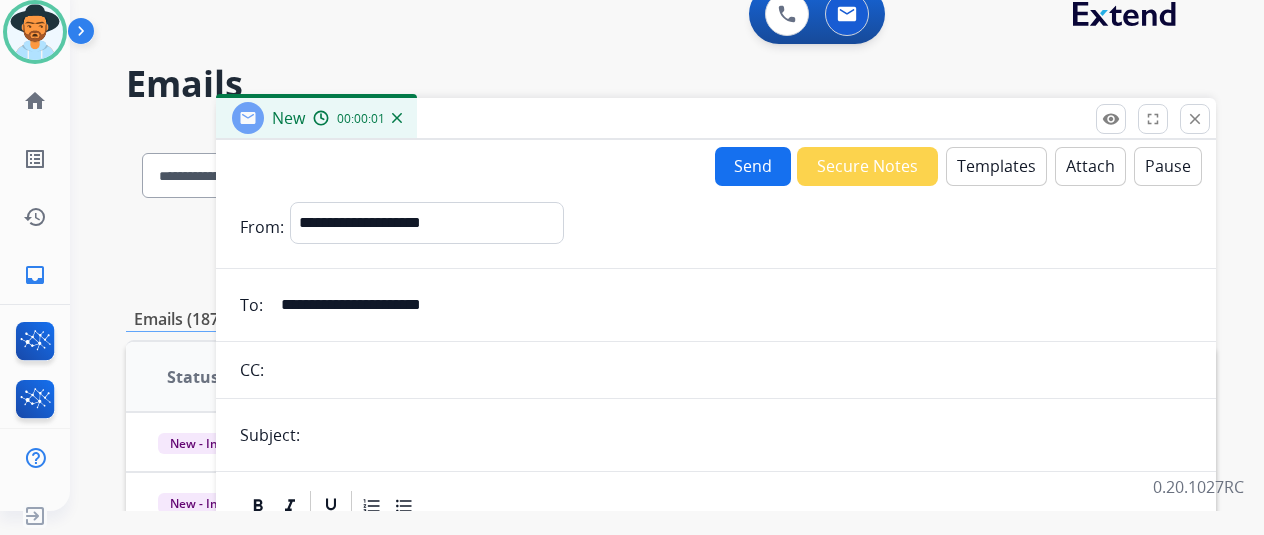 type on "**********" 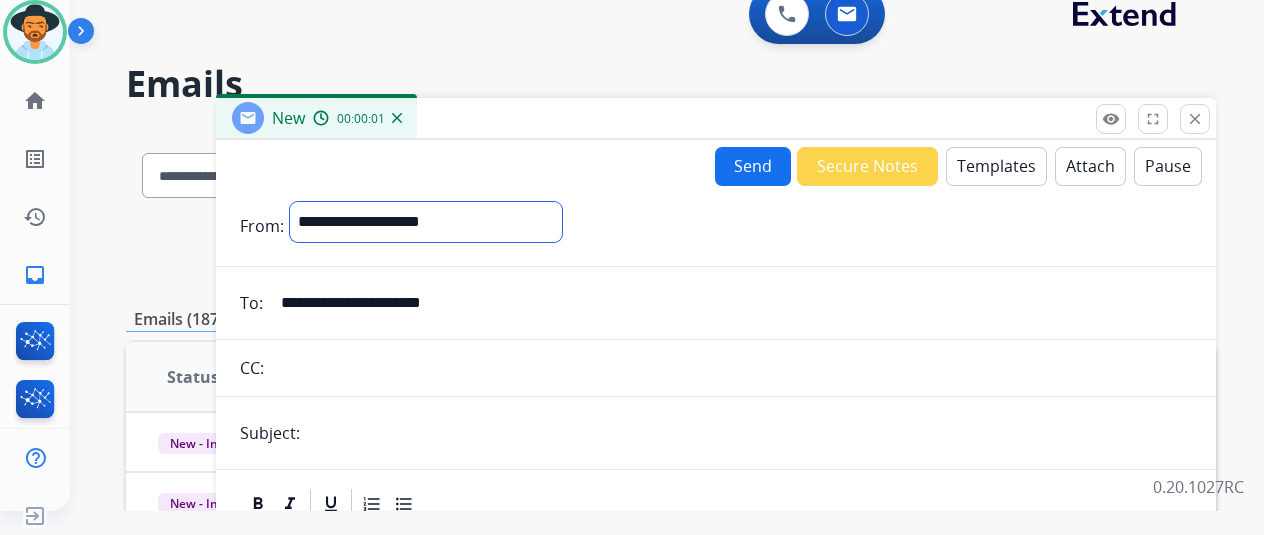 click on "**********" at bounding box center [426, 222] 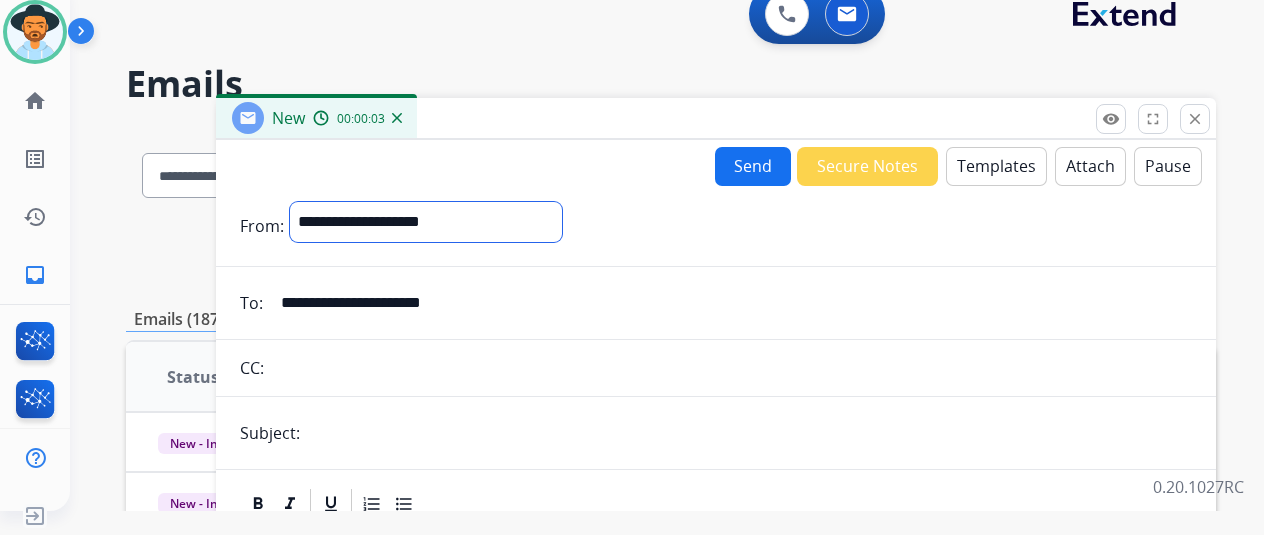 select on "**********" 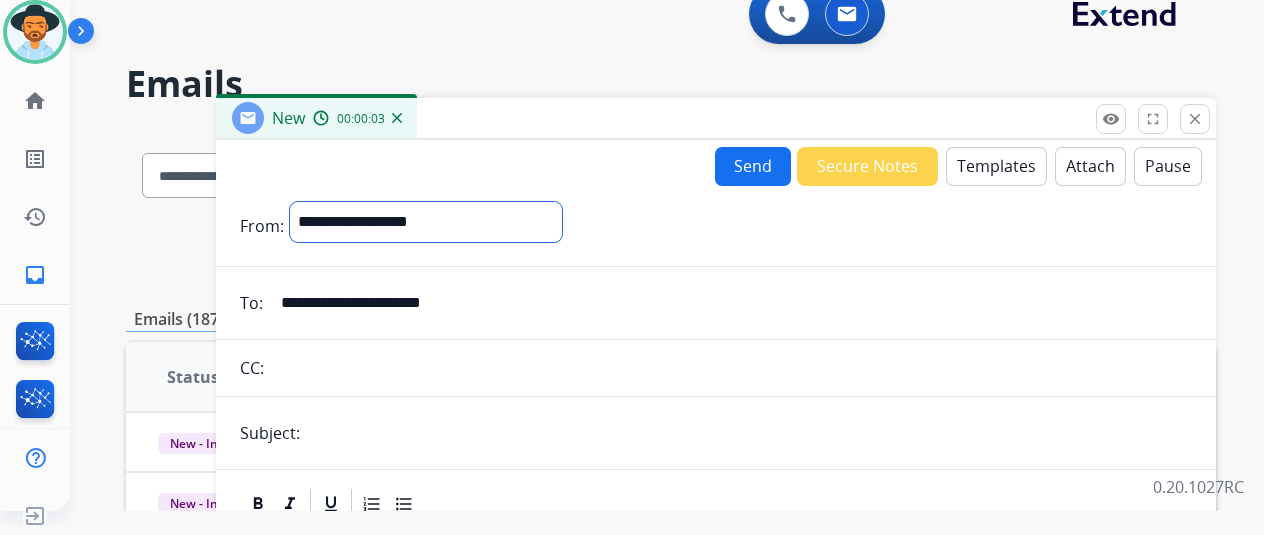 click on "**********" at bounding box center [426, 222] 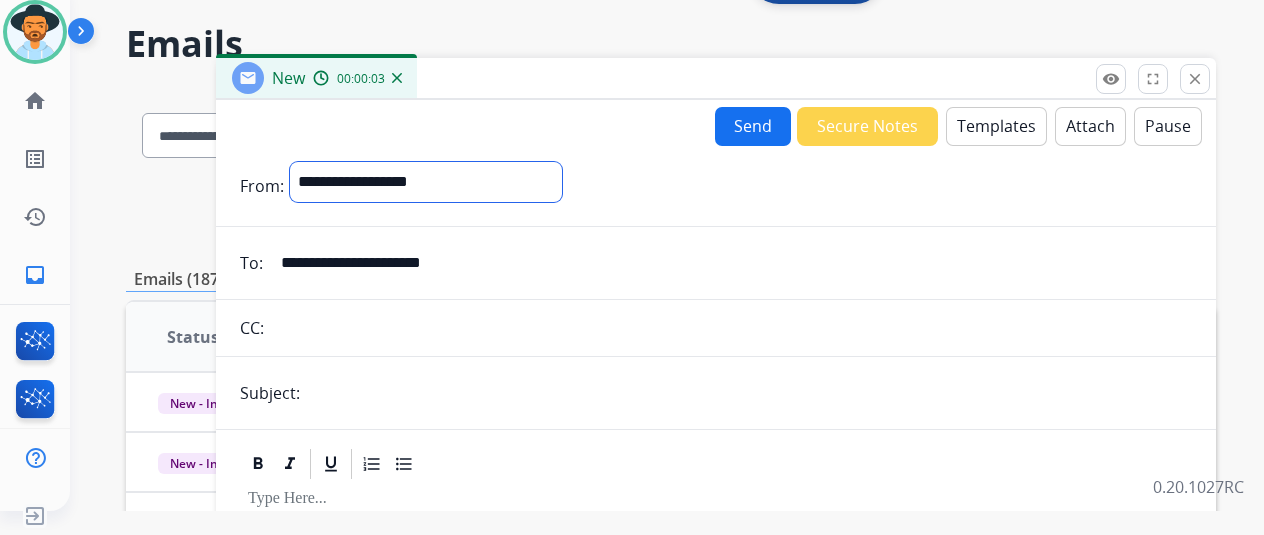 scroll, scrollTop: 100, scrollLeft: 0, axis: vertical 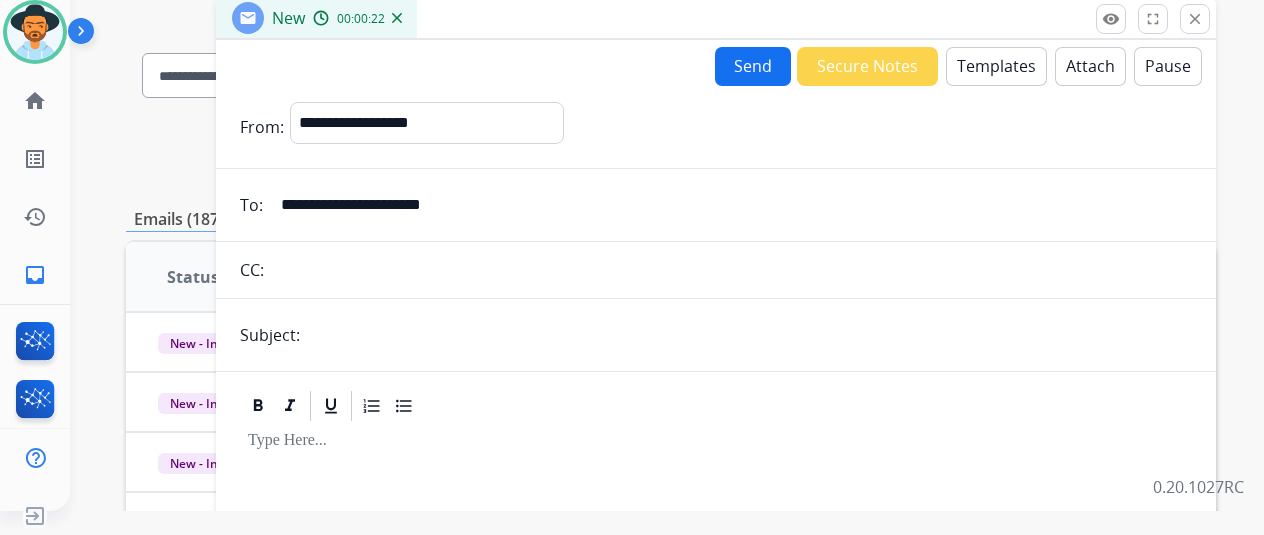 click on "Templates" at bounding box center (996, 66) 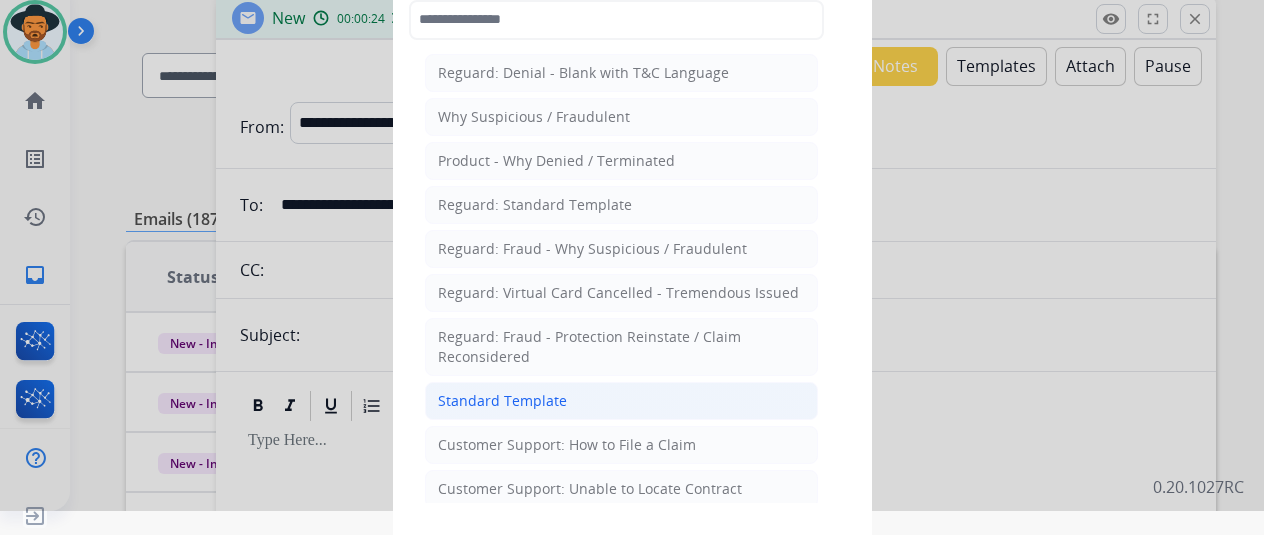 click on "Standard Template" 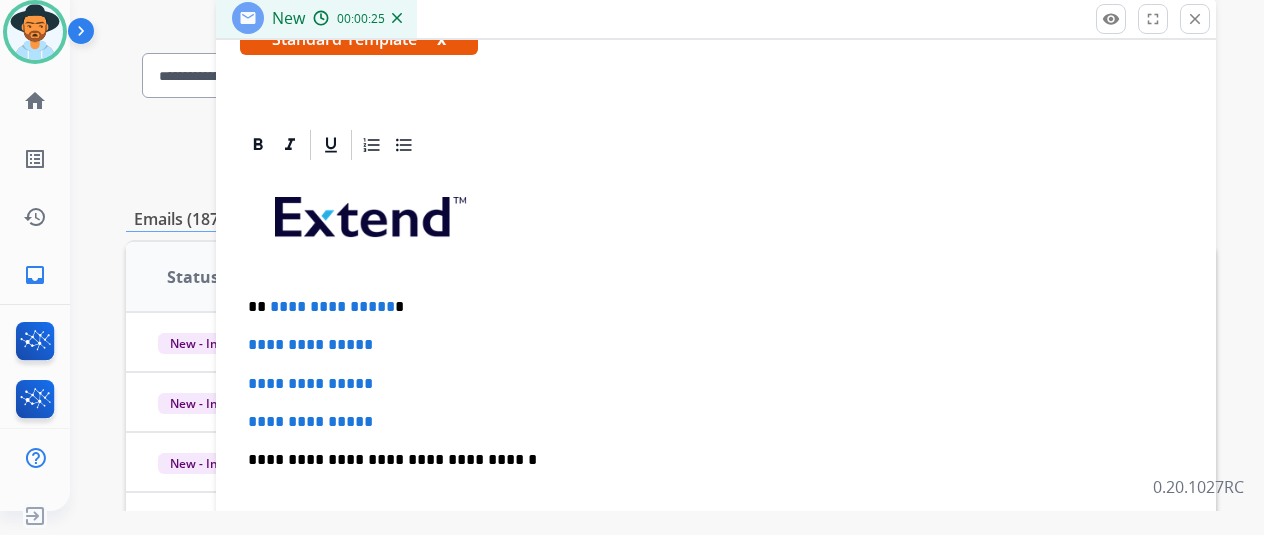 scroll, scrollTop: 400, scrollLeft: 0, axis: vertical 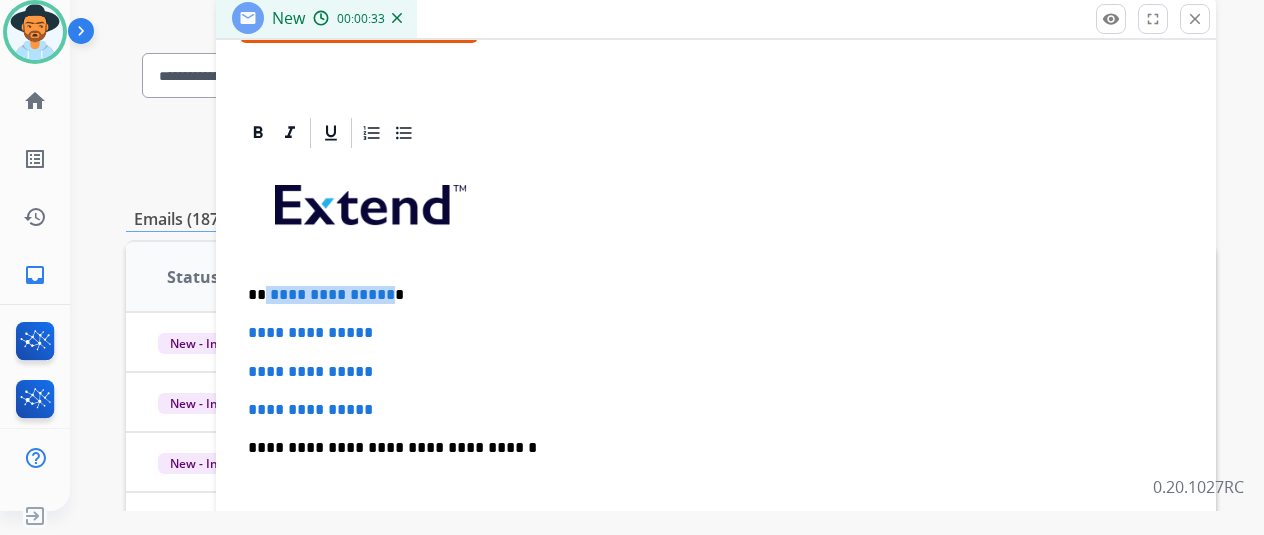 drag, startPoint x: 396, startPoint y: 292, endPoint x: 282, endPoint y: 291, distance: 114.00439 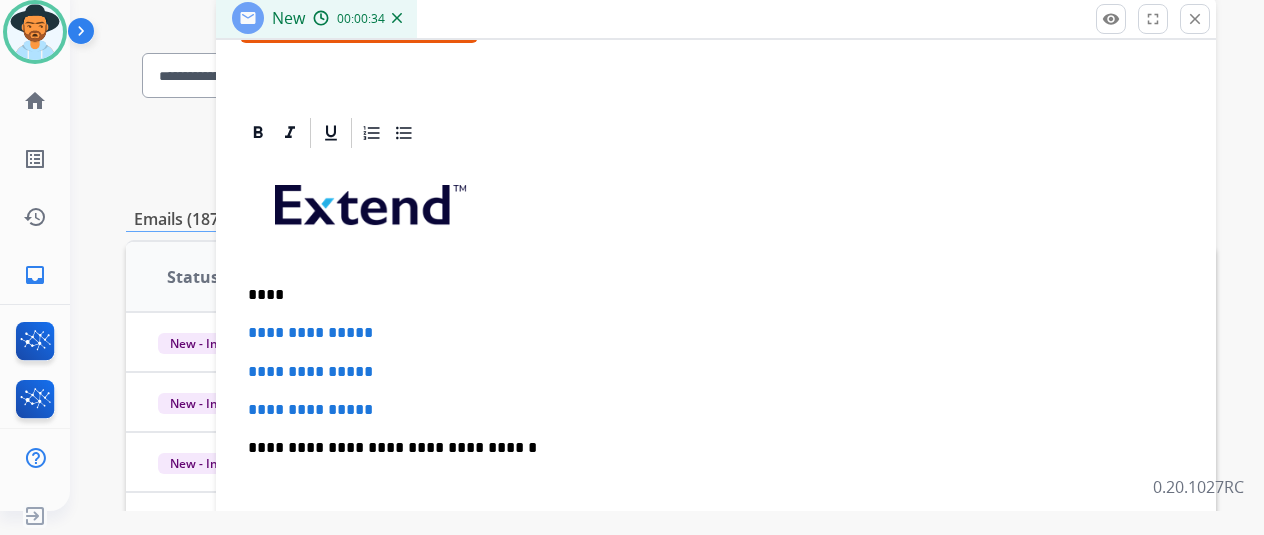 type 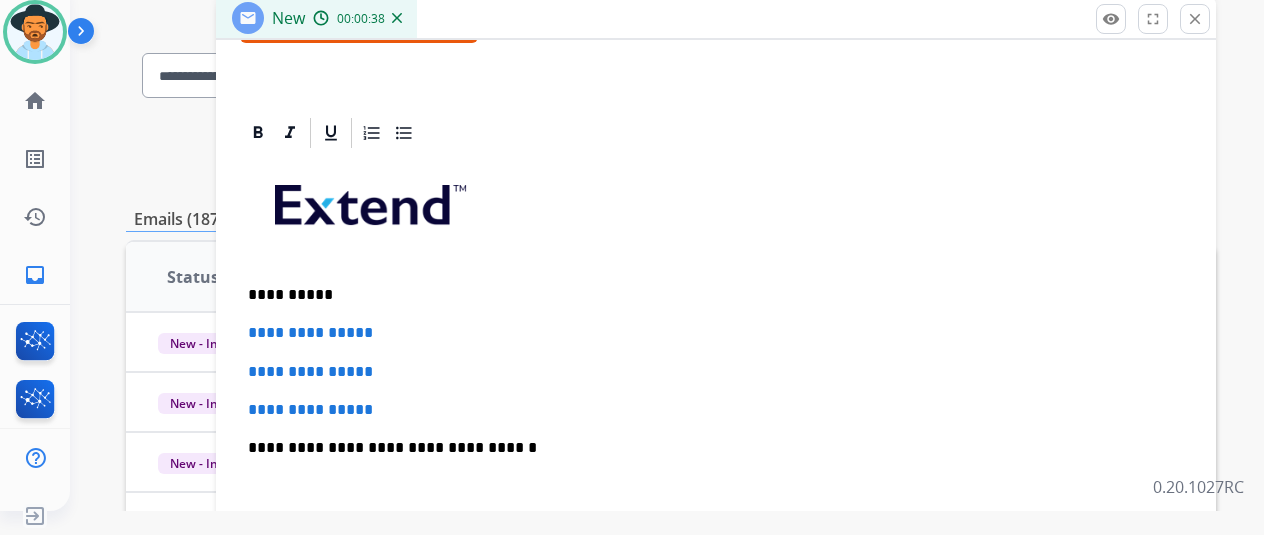 click on "**********" at bounding box center [716, 372] 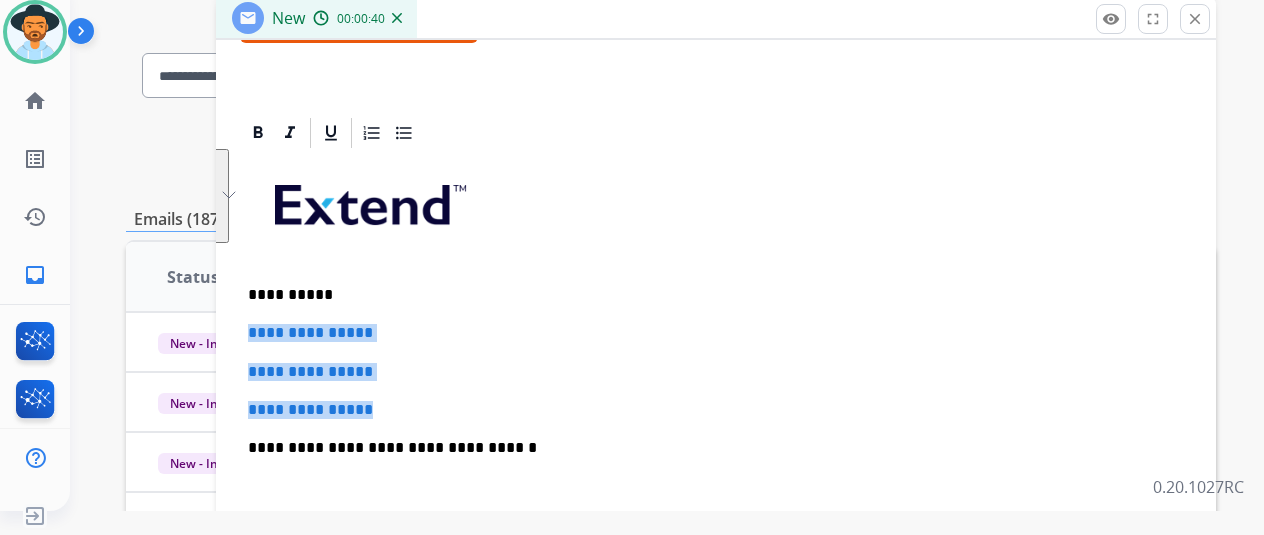 drag, startPoint x: 430, startPoint y: 407, endPoint x: 265, endPoint y: 324, distance: 184.69975 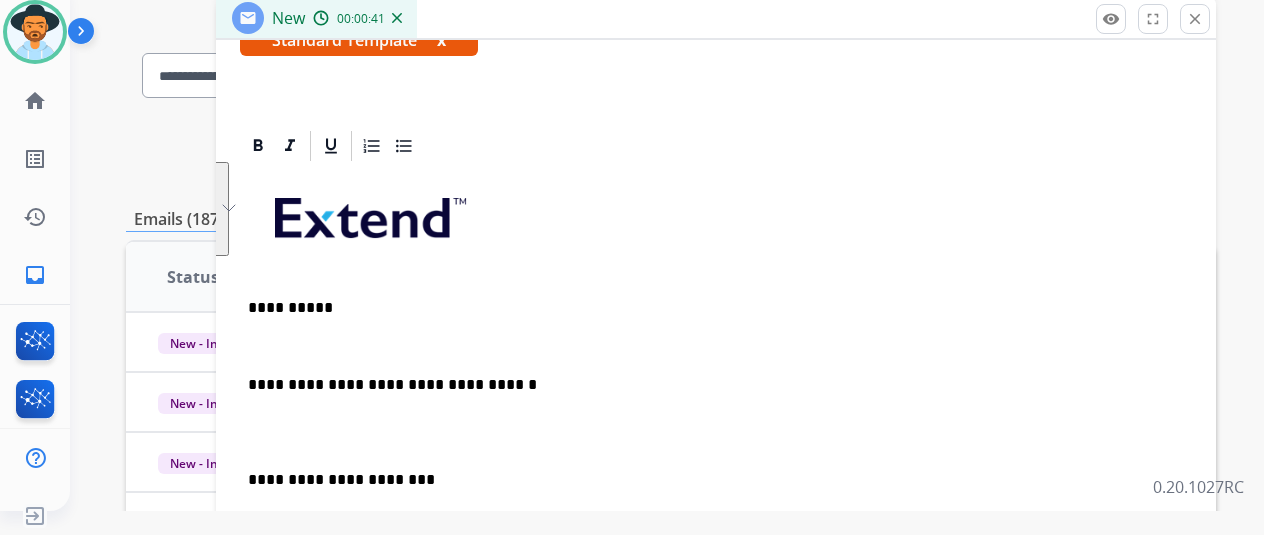 scroll, scrollTop: 345, scrollLeft: 0, axis: vertical 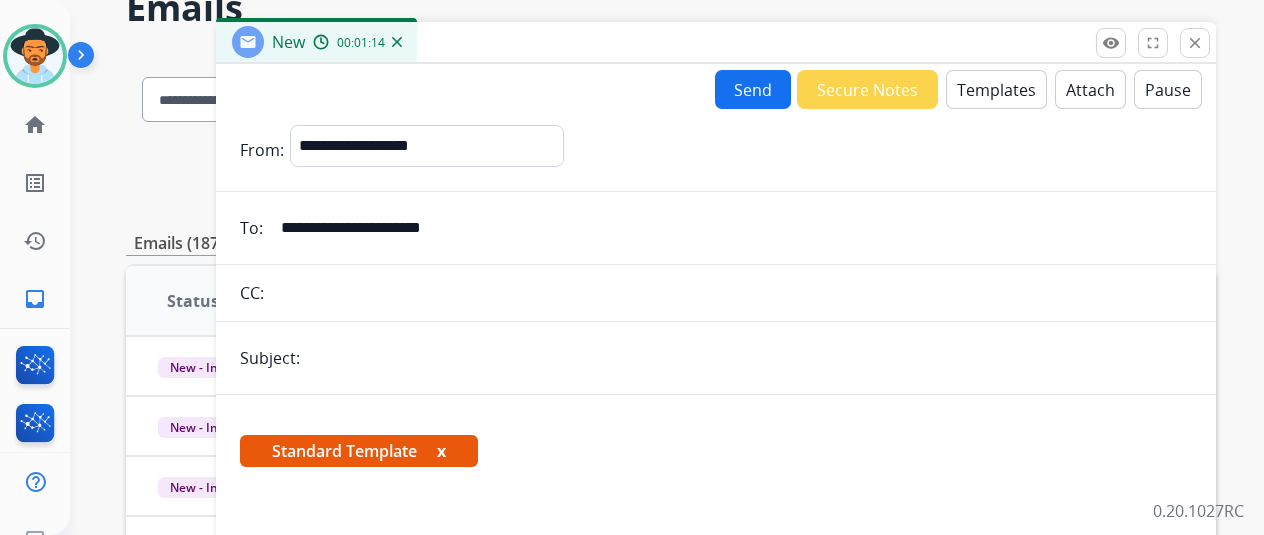 click at bounding box center [749, 358] 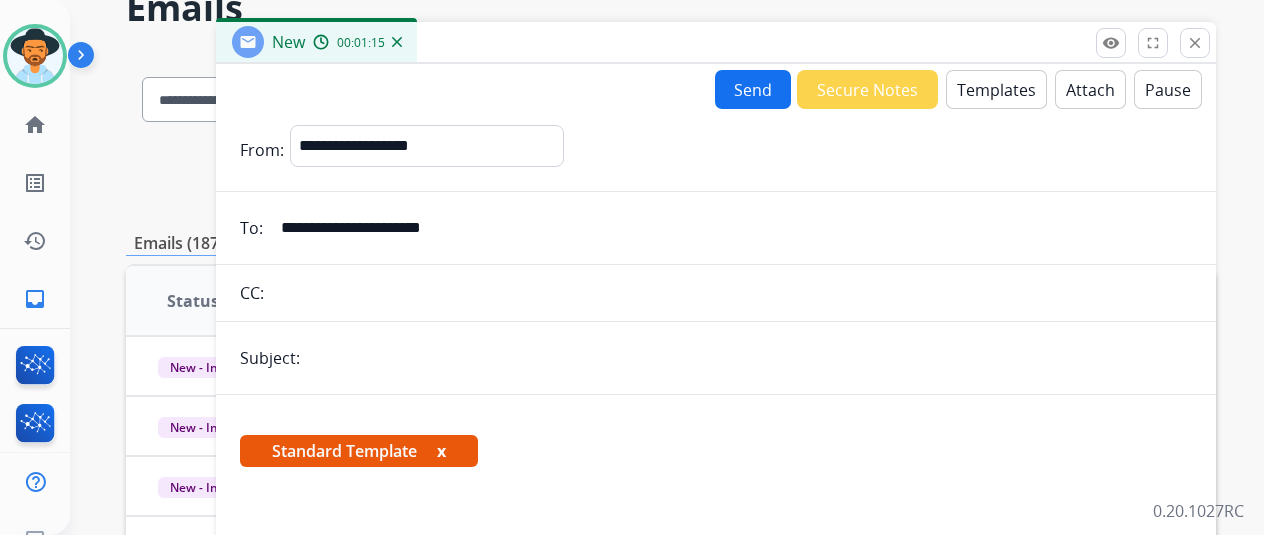 type on "**********" 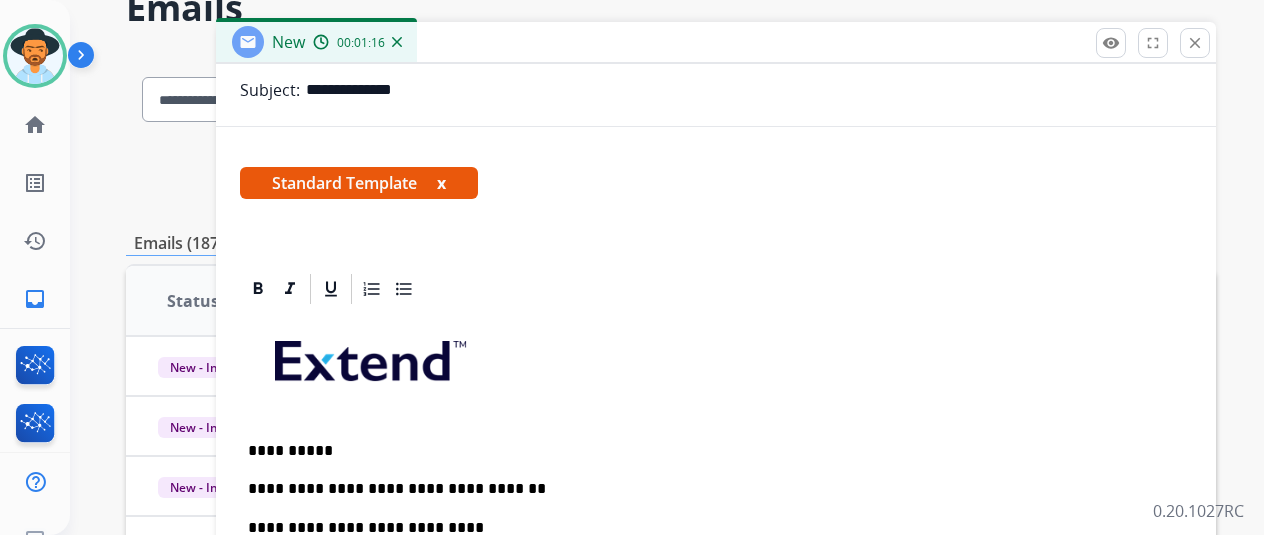 scroll, scrollTop: 422, scrollLeft: 0, axis: vertical 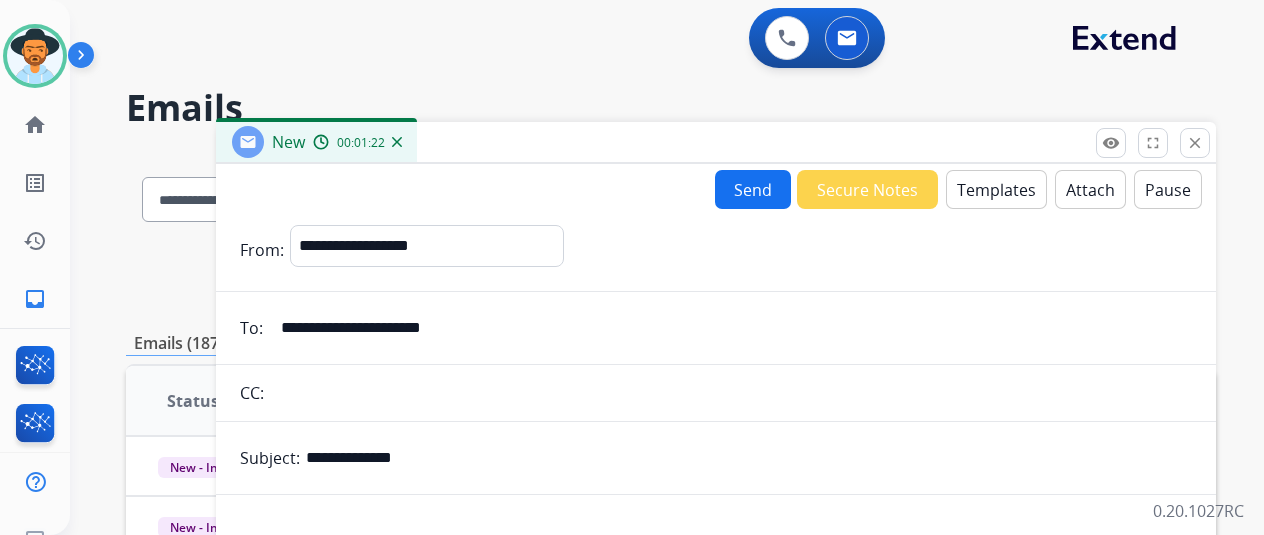 click on "Send" at bounding box center (753, 189) 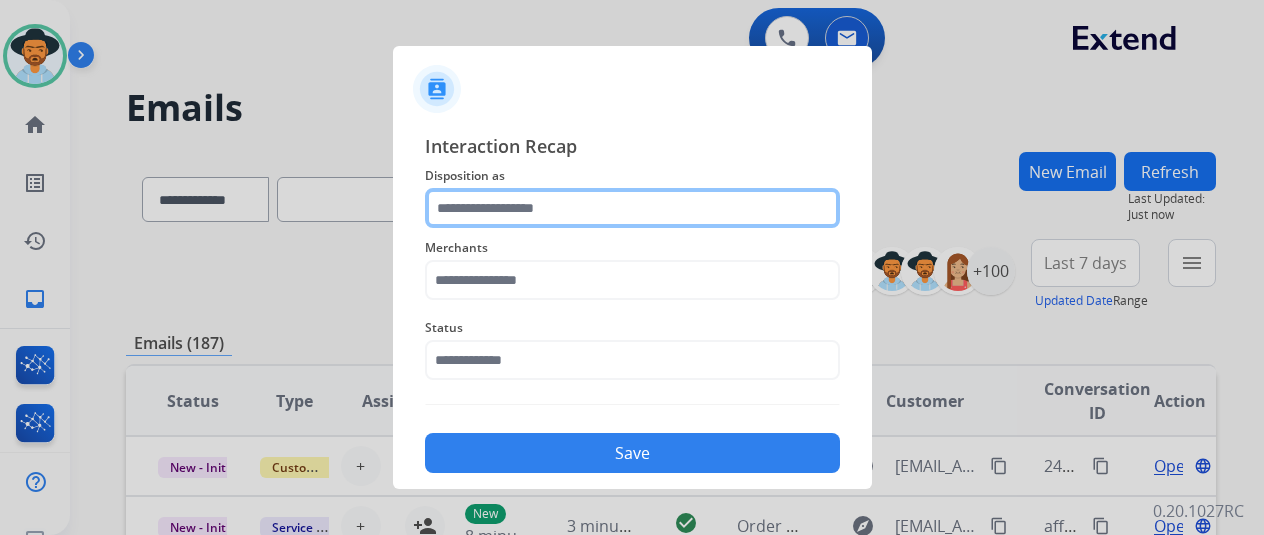 click 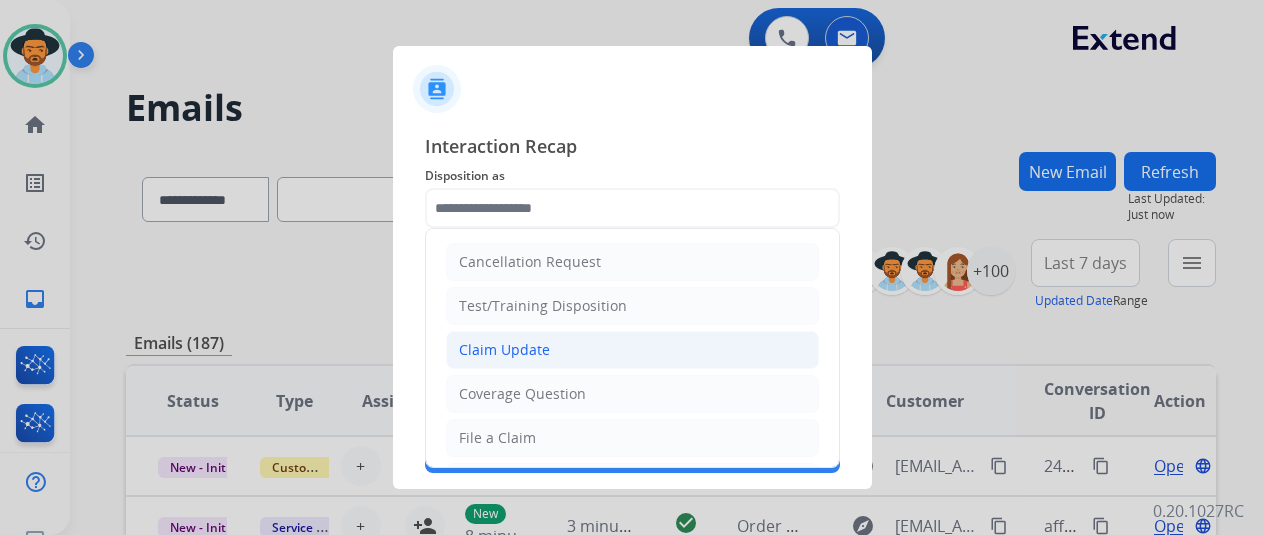 click on "Claim Update" 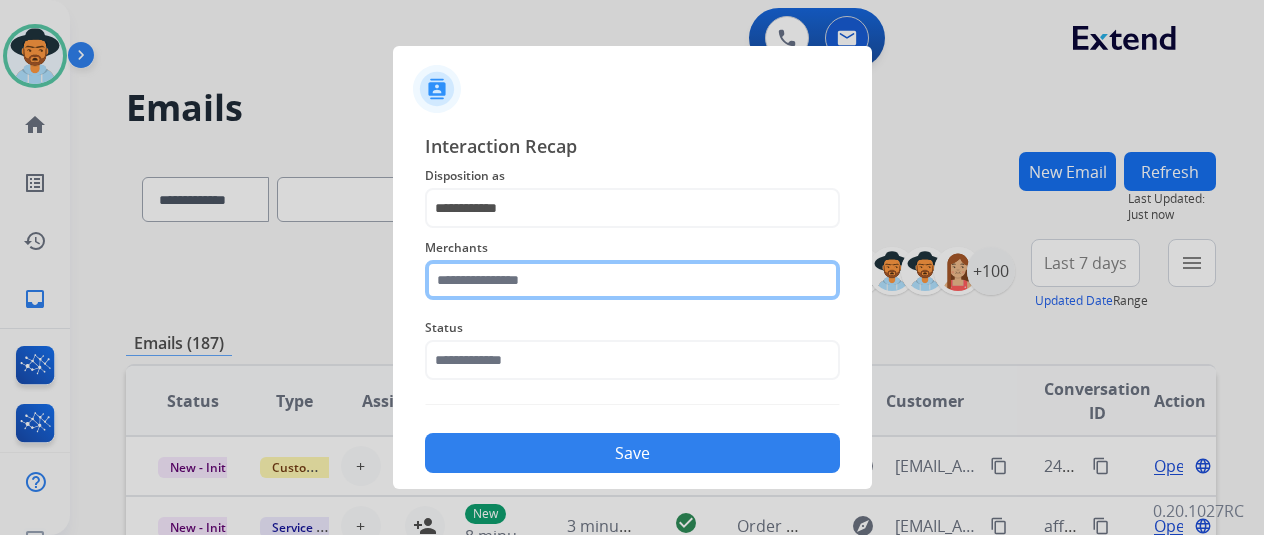 click 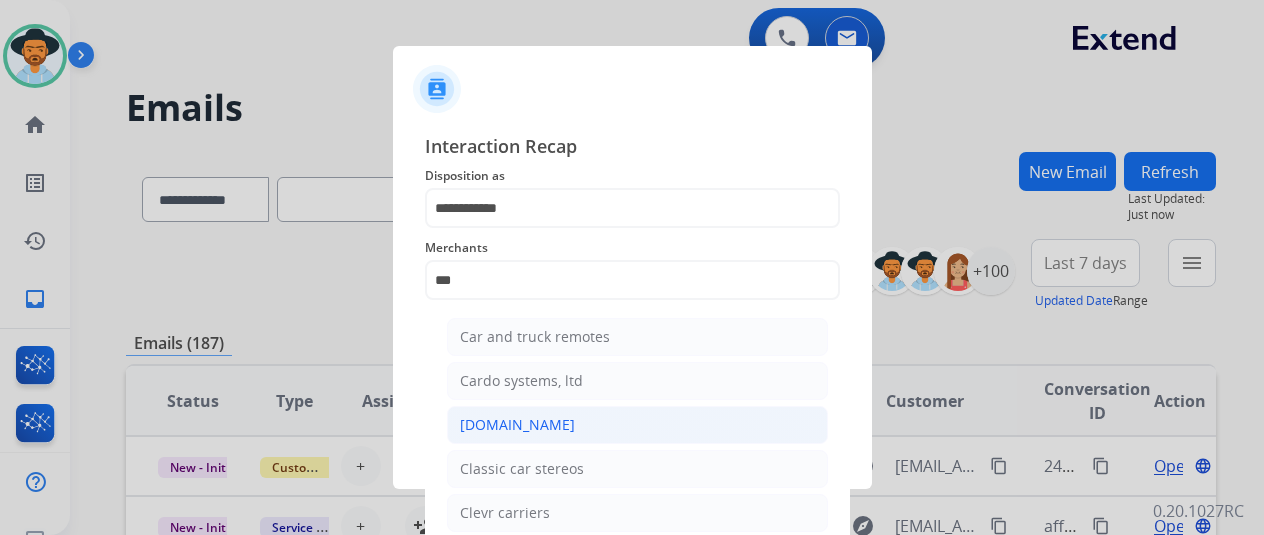 click on "[DOMAIN_NAME]" 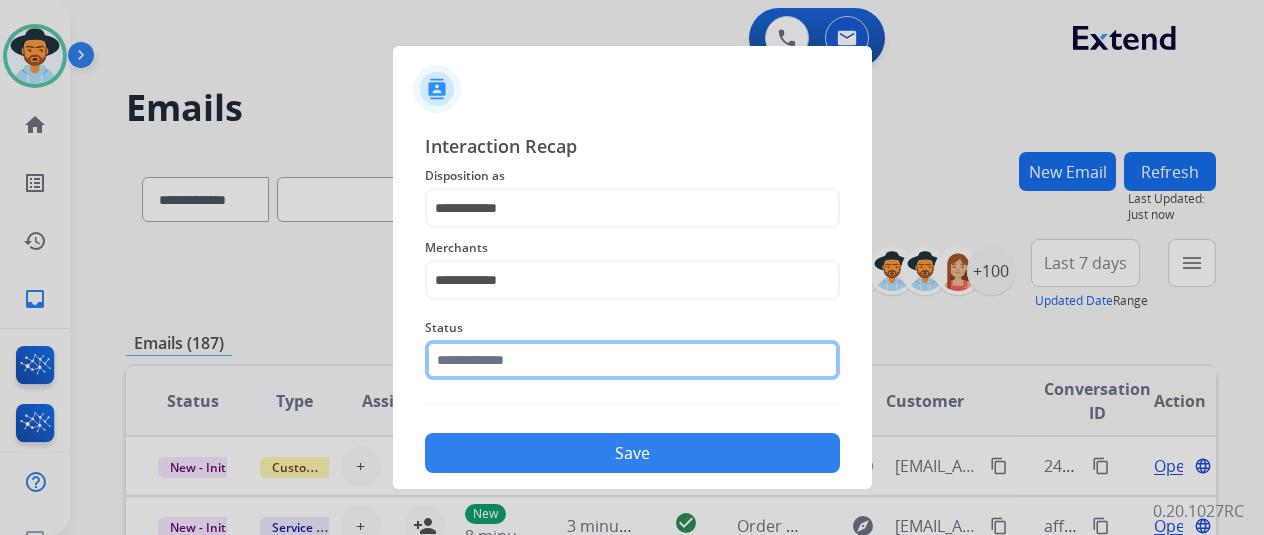 click 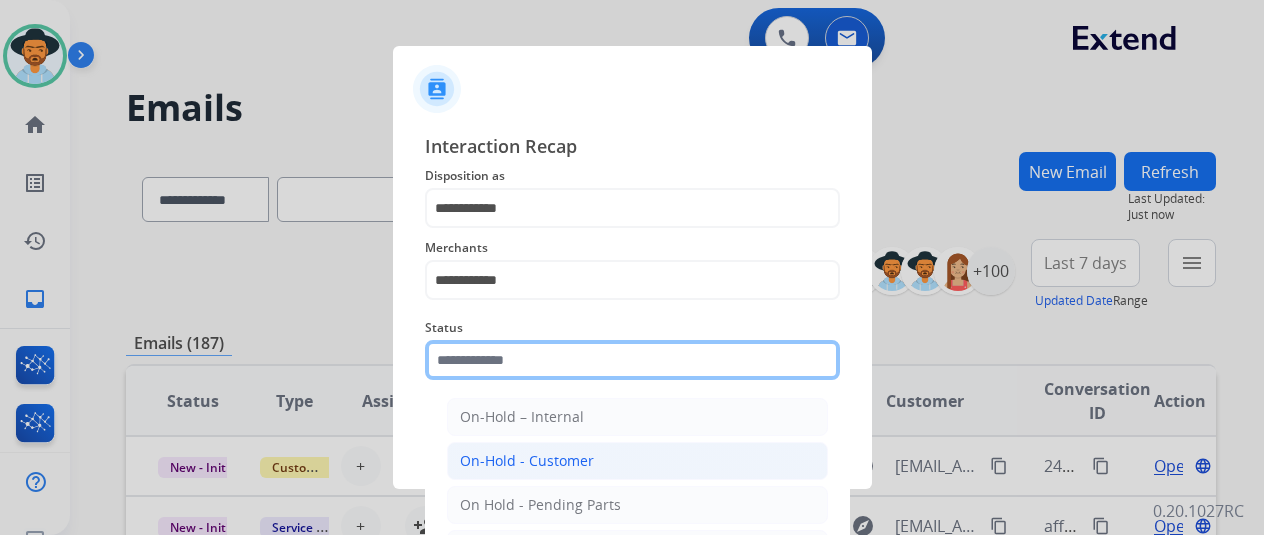 scroll, scrollTop: 114, scrollLeft: 0, axis: vertical 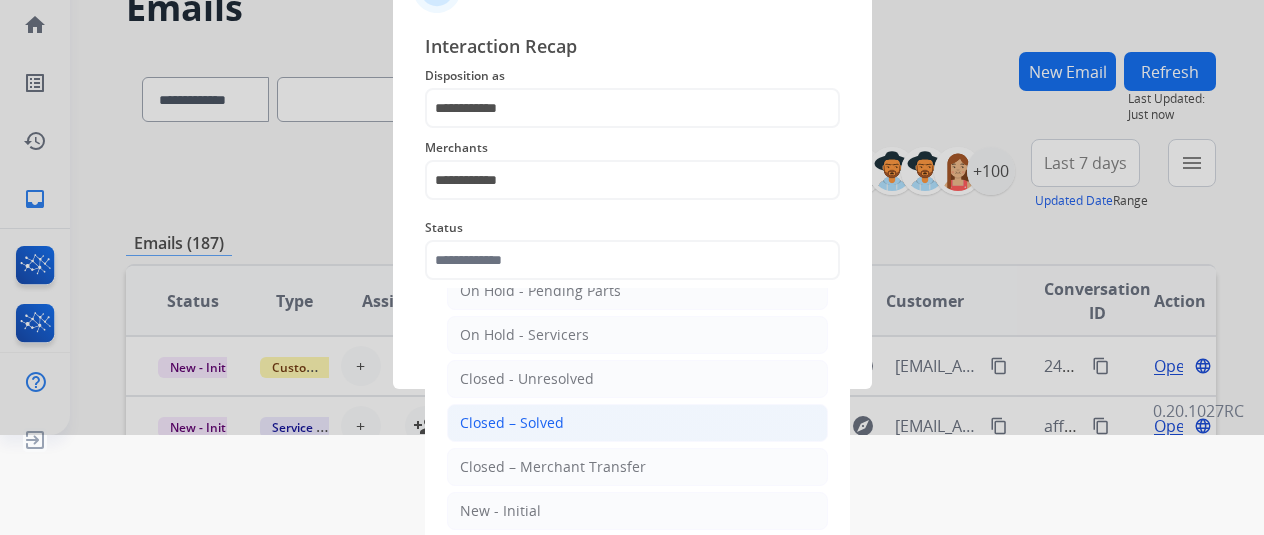 click on "Closed – Solved" 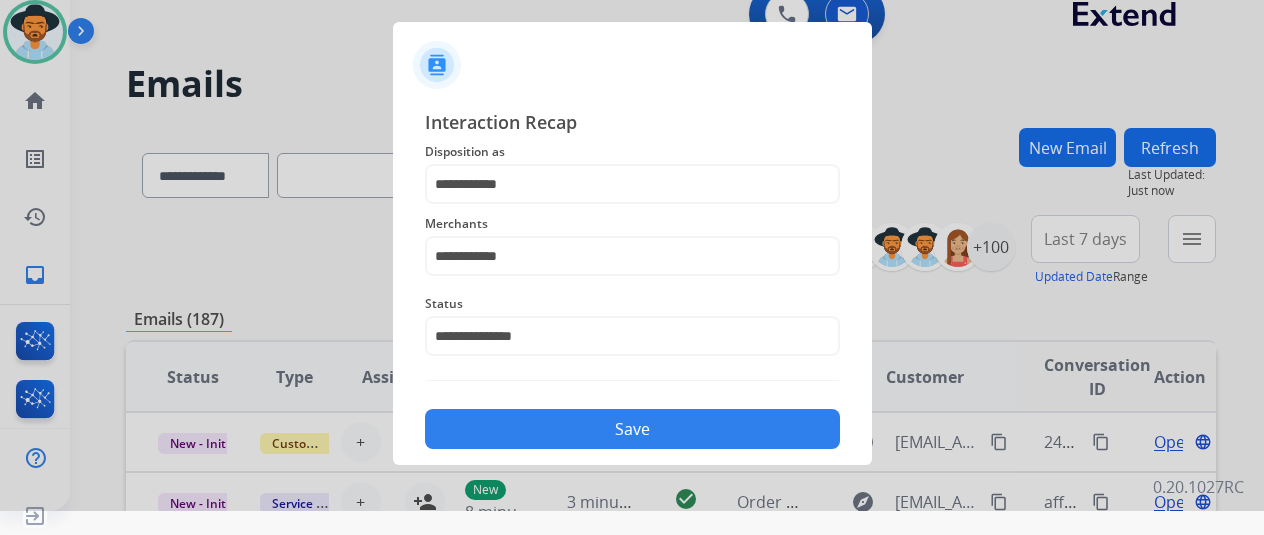 scroll, scrollTop: 24, scrollLeft: 0, axis: vertical 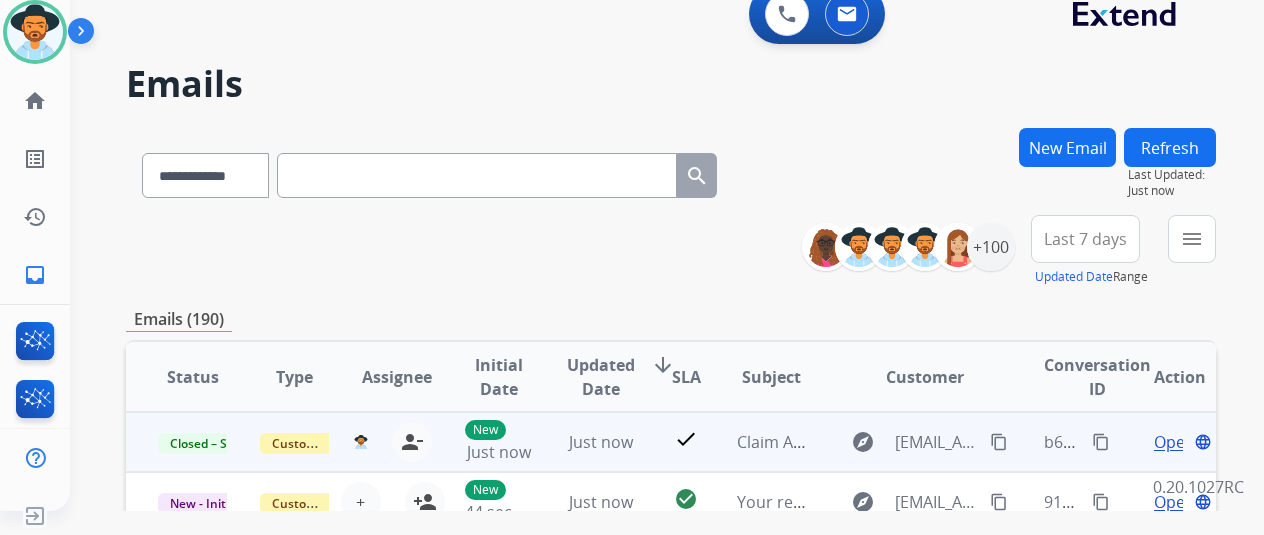 click on "content_copy" at bounding box center (1101, 442) 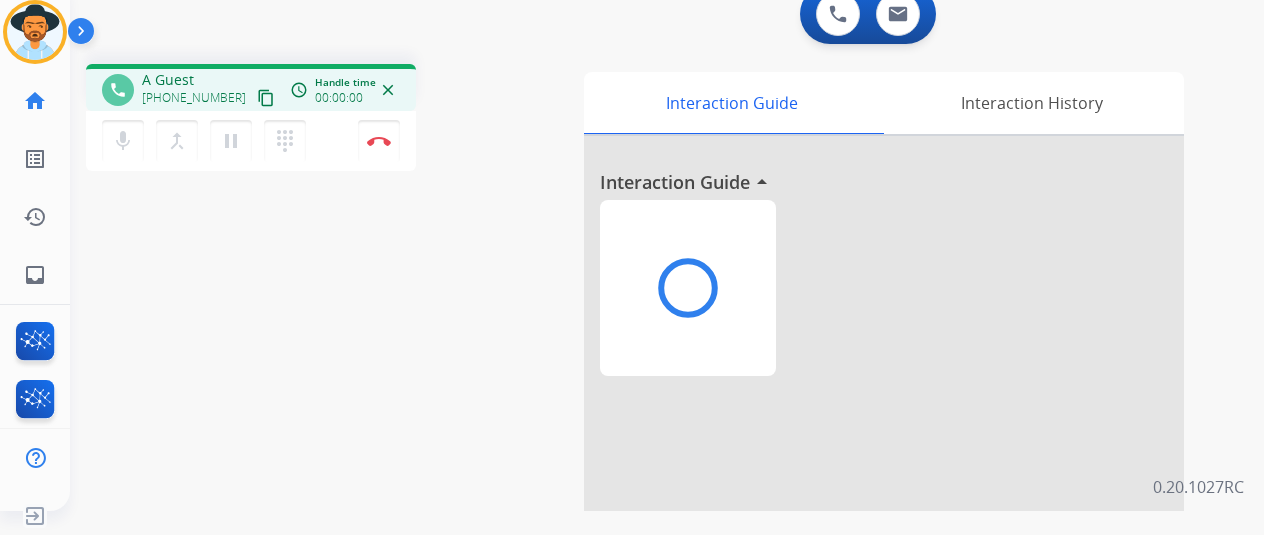 scroll, scrollTop: 0, scrollLeft: 0, axis: both 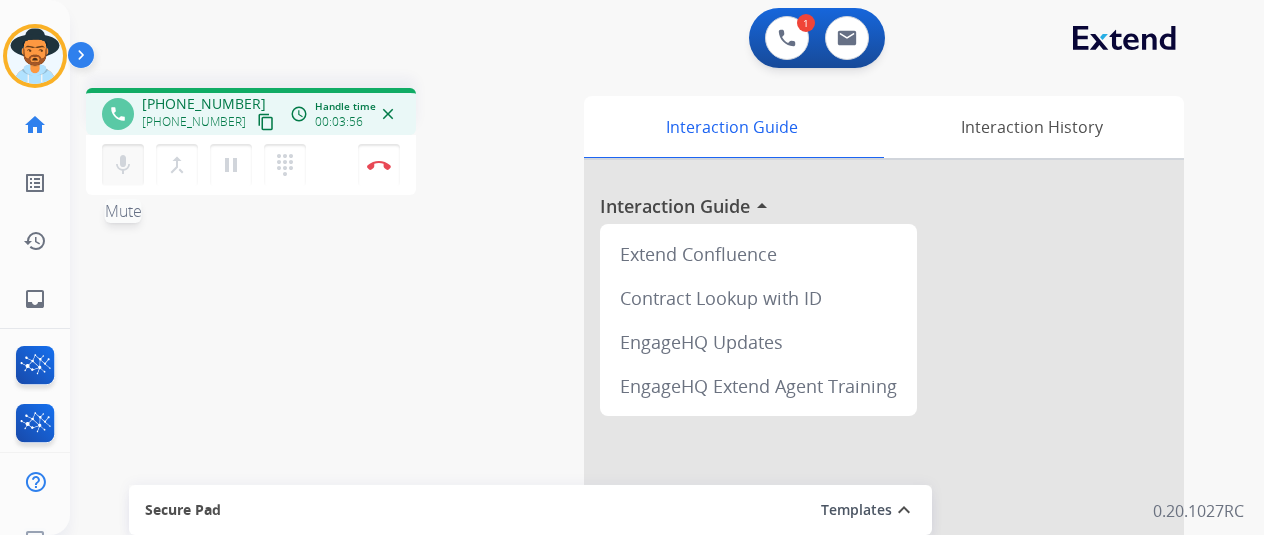click on "mic" at bounding box center [123, 165] 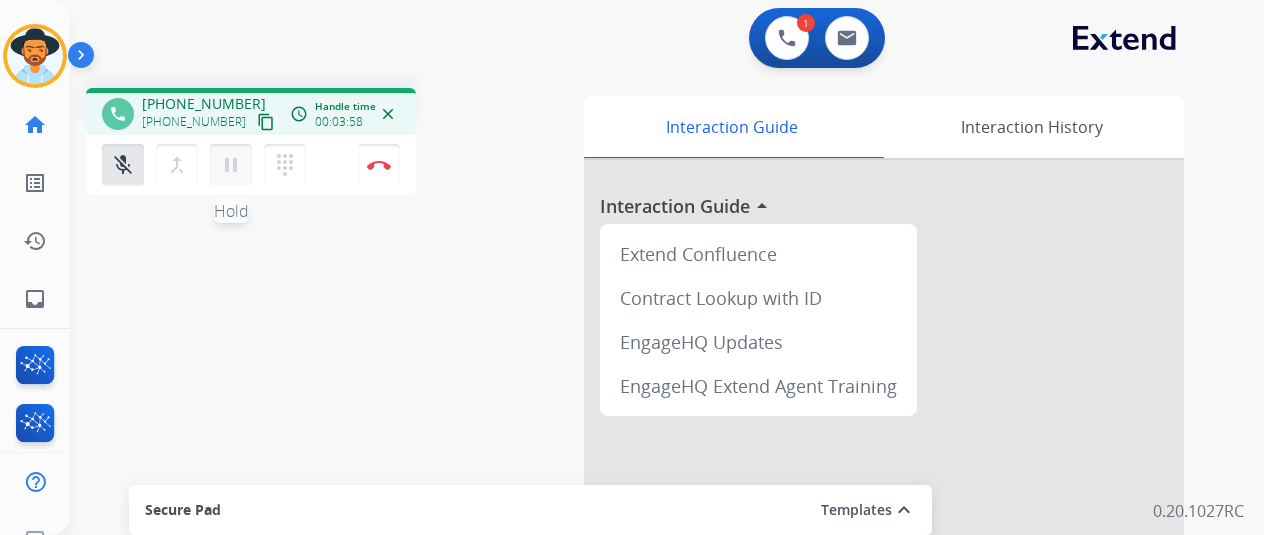 click on "pause" at bounding box center [231, 165] 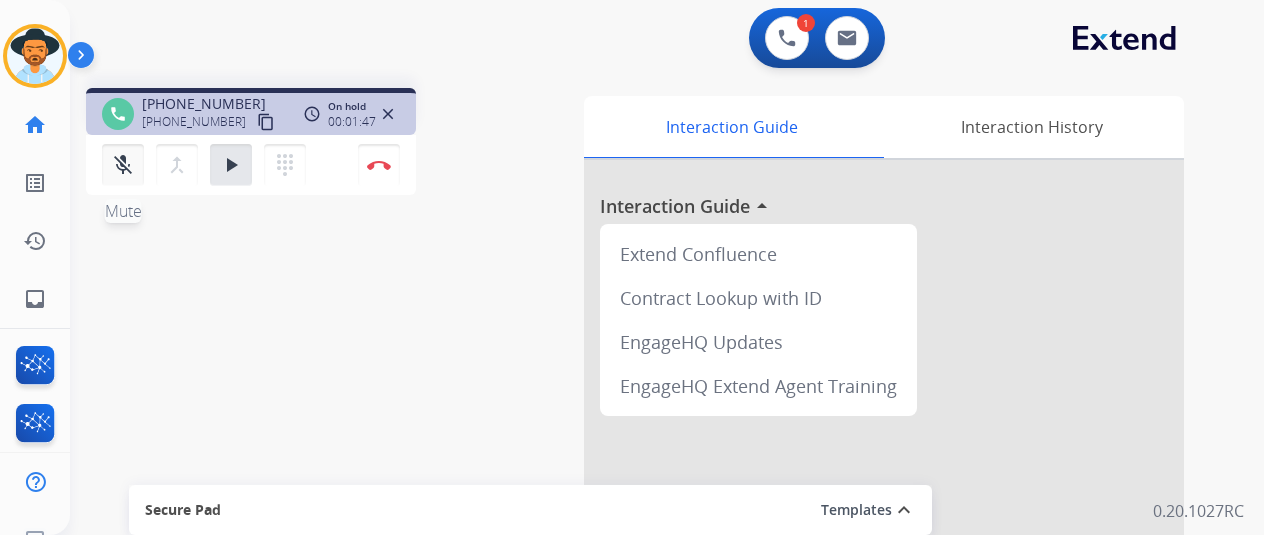 click on "mic_off" at bounding box center [123, 165] 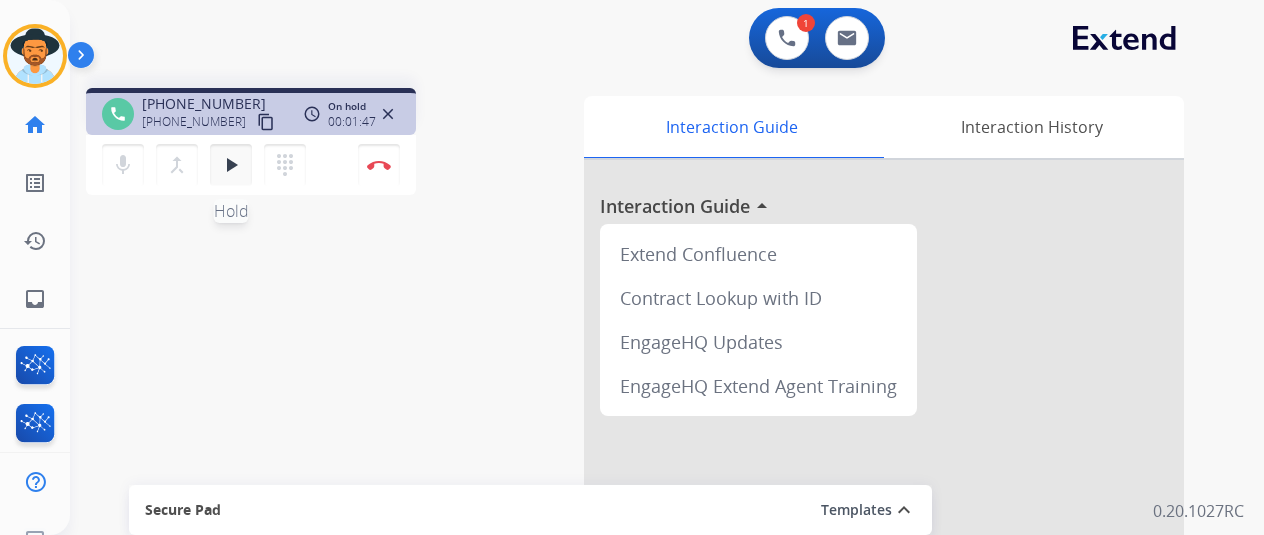 click on "play_arrow Hold" at bounding box center [231, 165] 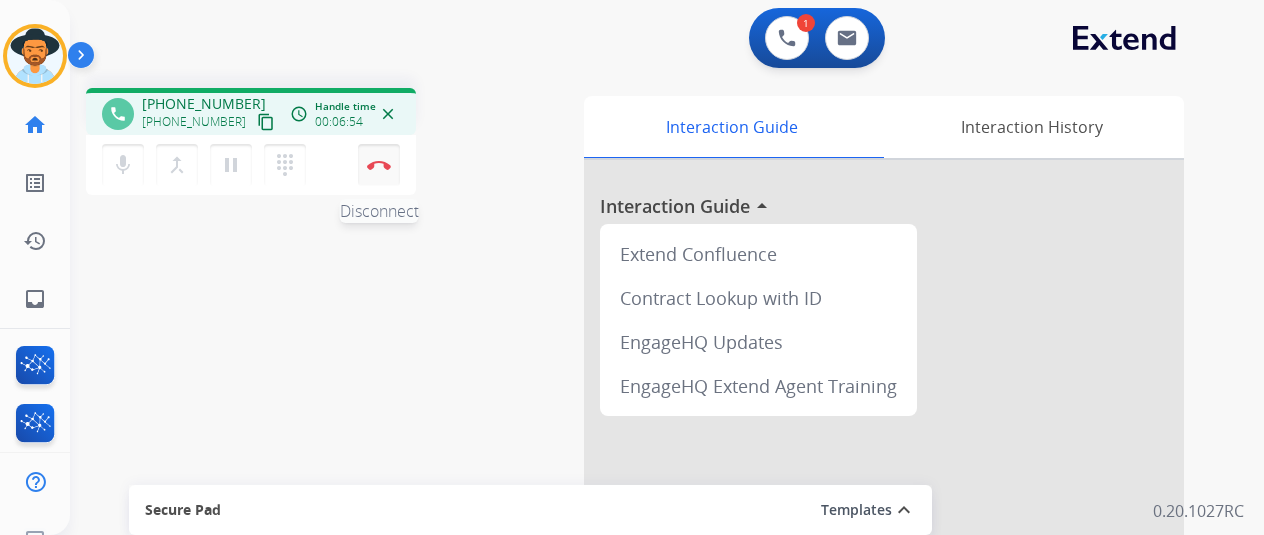 click on "Disconnect" at bounding box center (379, 165) 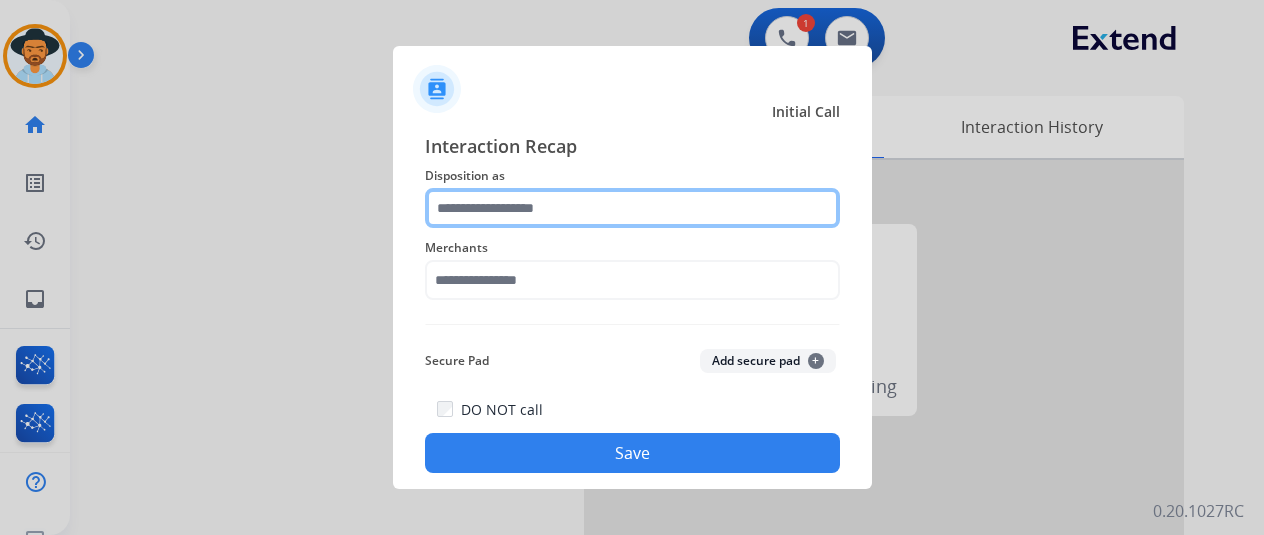 click 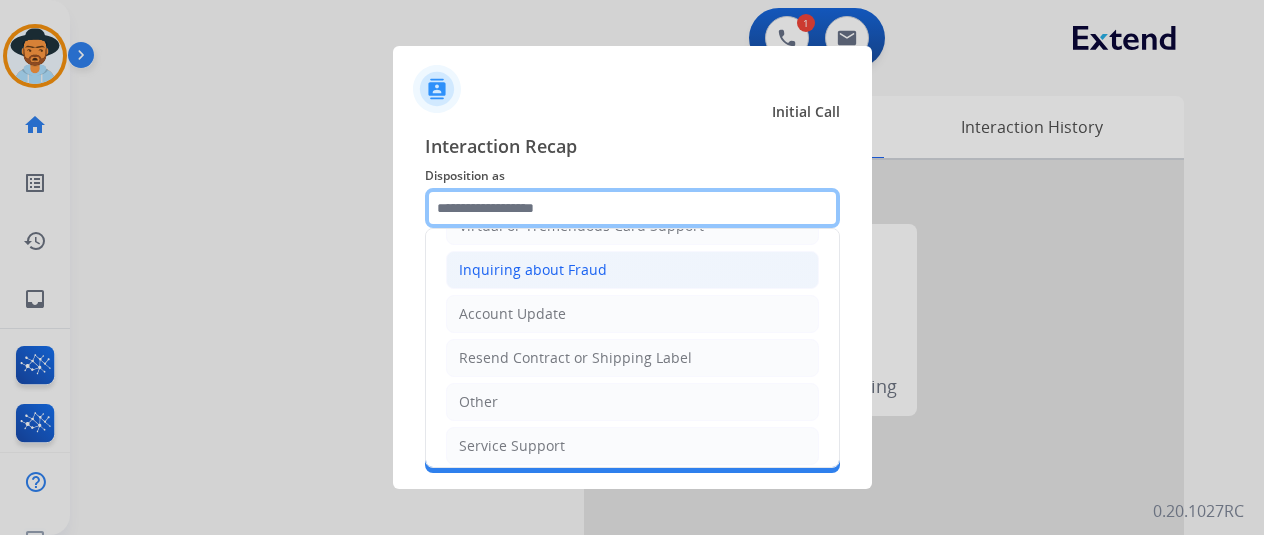 scroll, scrollTop: 0, scrollLeft: 0, axis: both 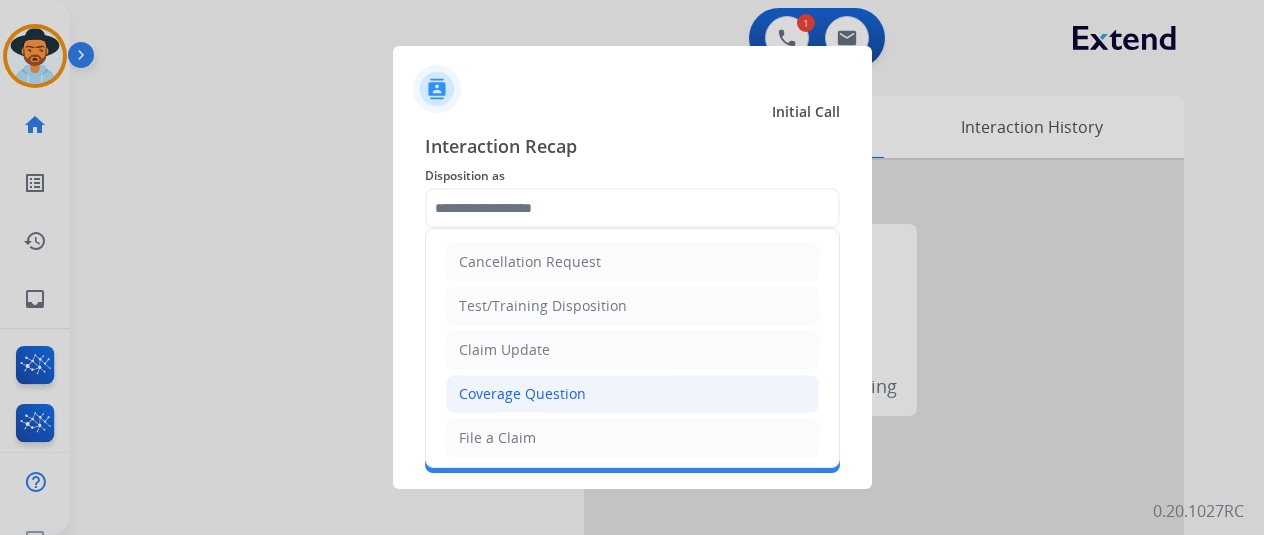 click on "Coverage Question" 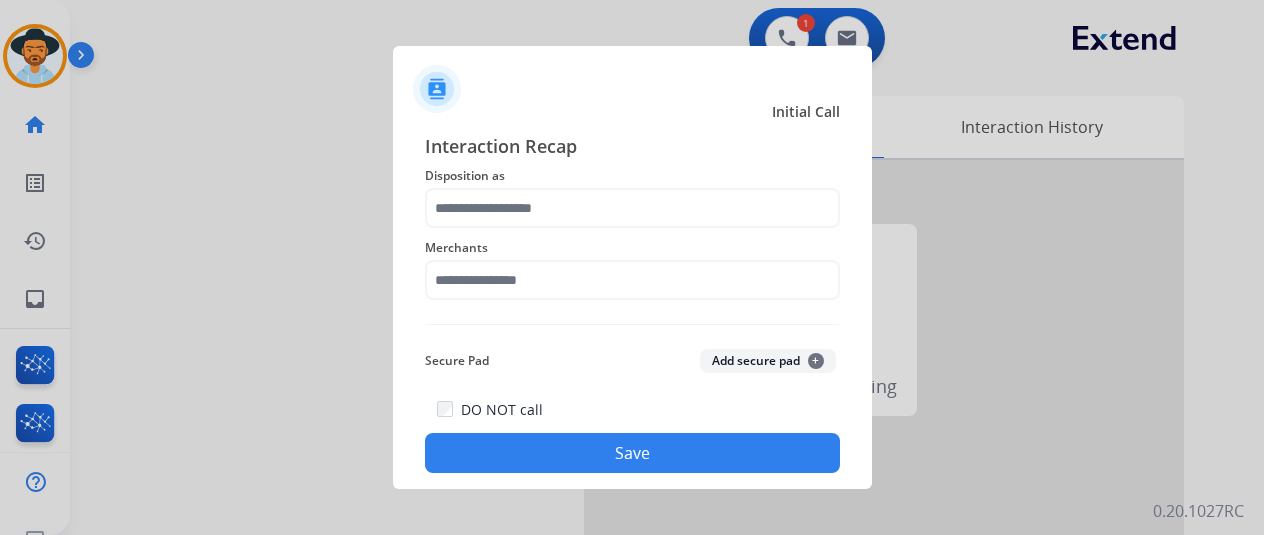 type on "**********" 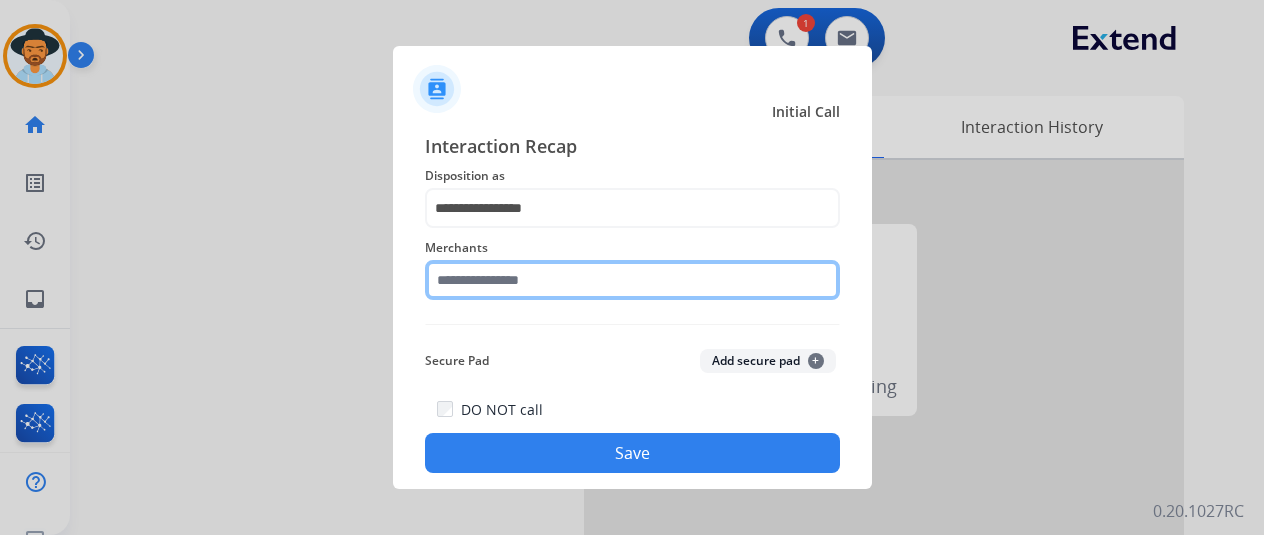 click 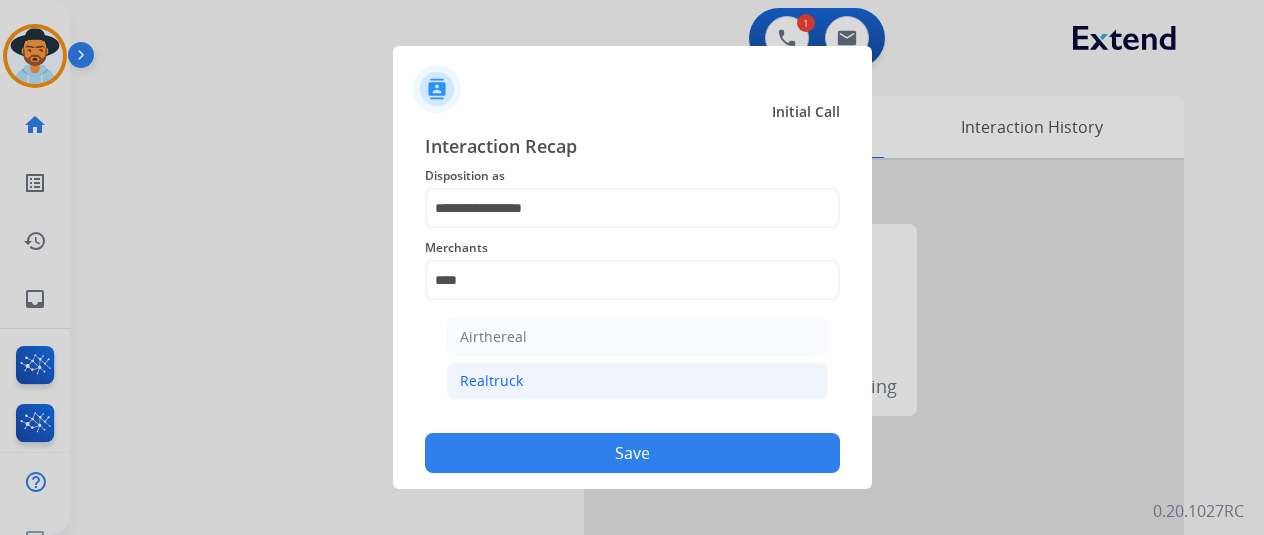 click on "Realtruck" 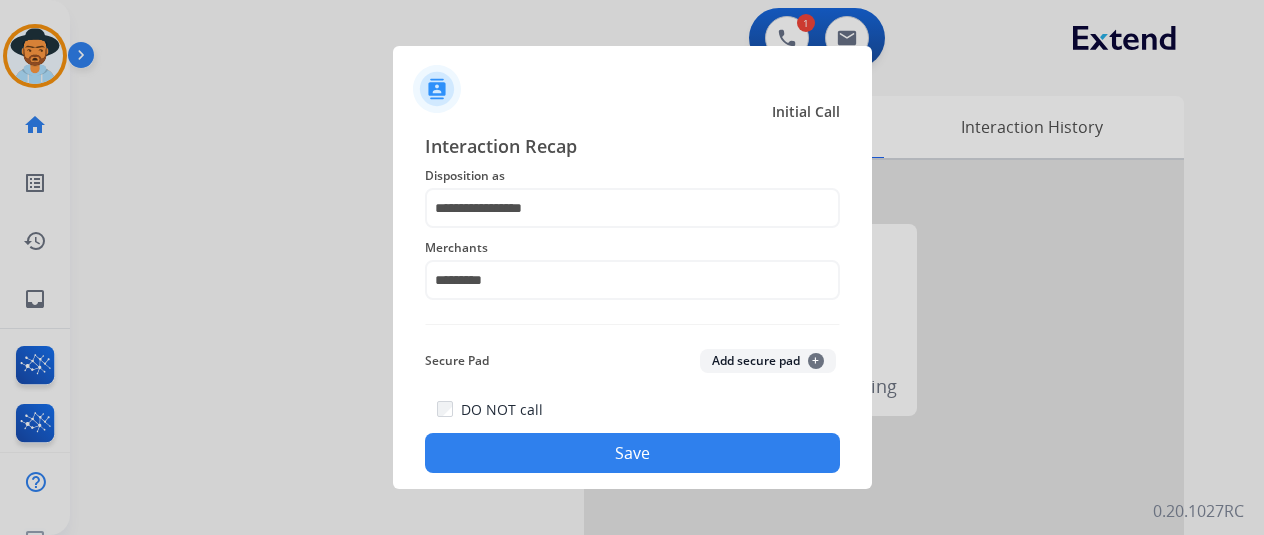 click on "Save" 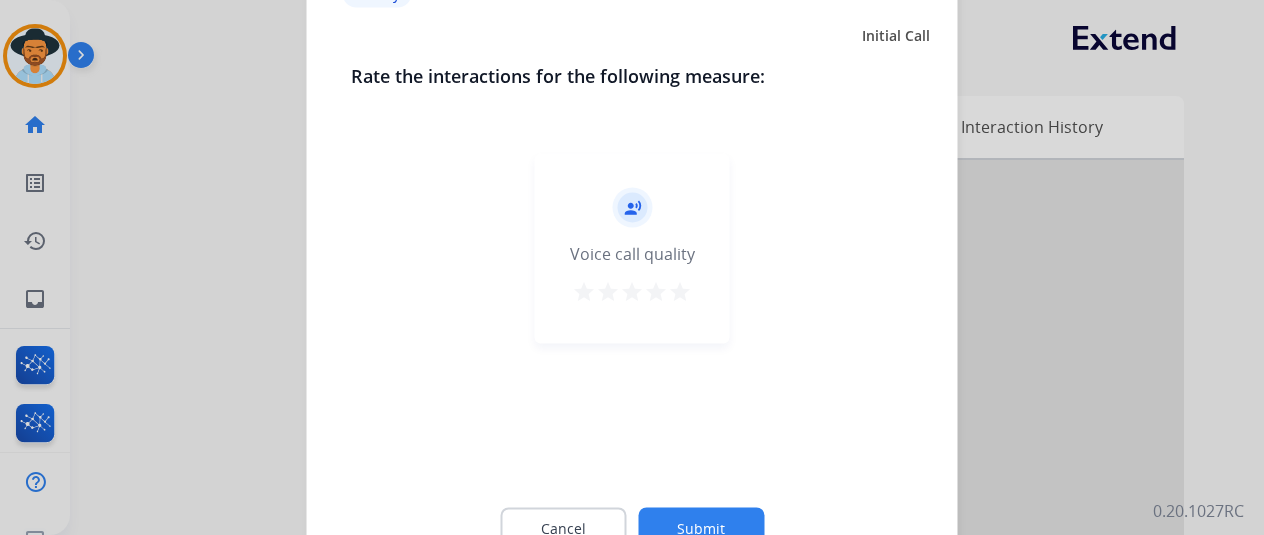 click on "star" at bounding box center [680, 294] 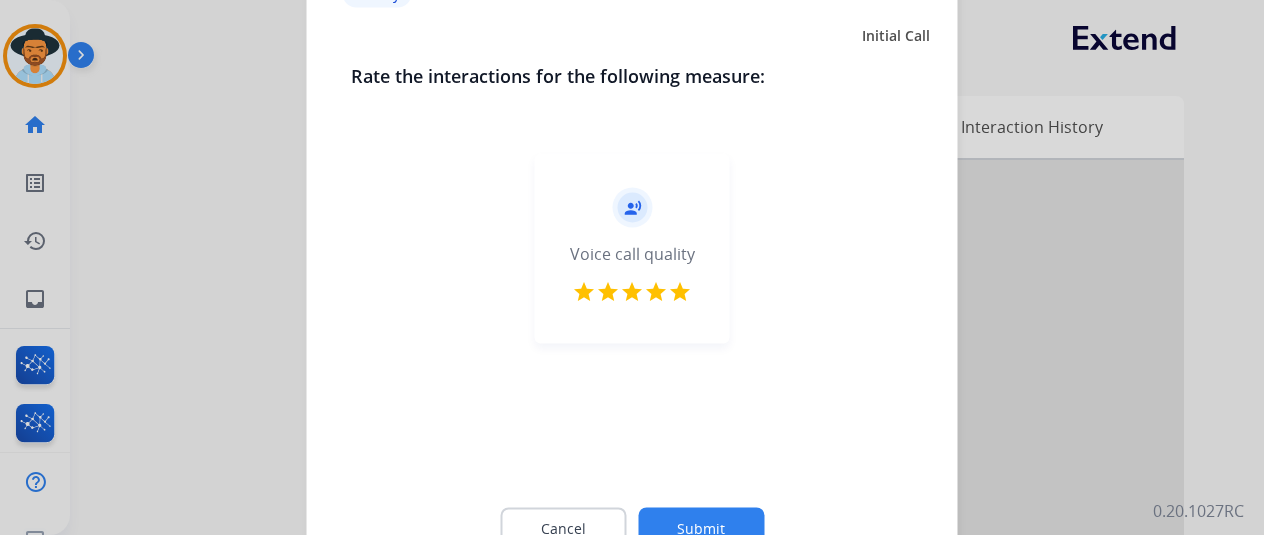click on "star" at bounding box center (680, 294) 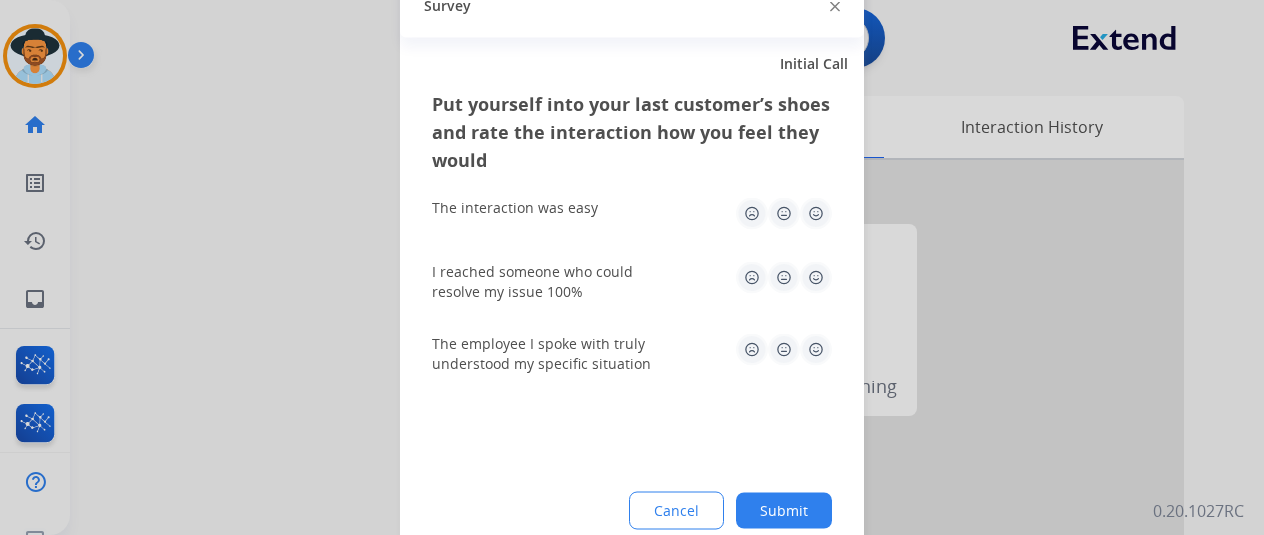 click 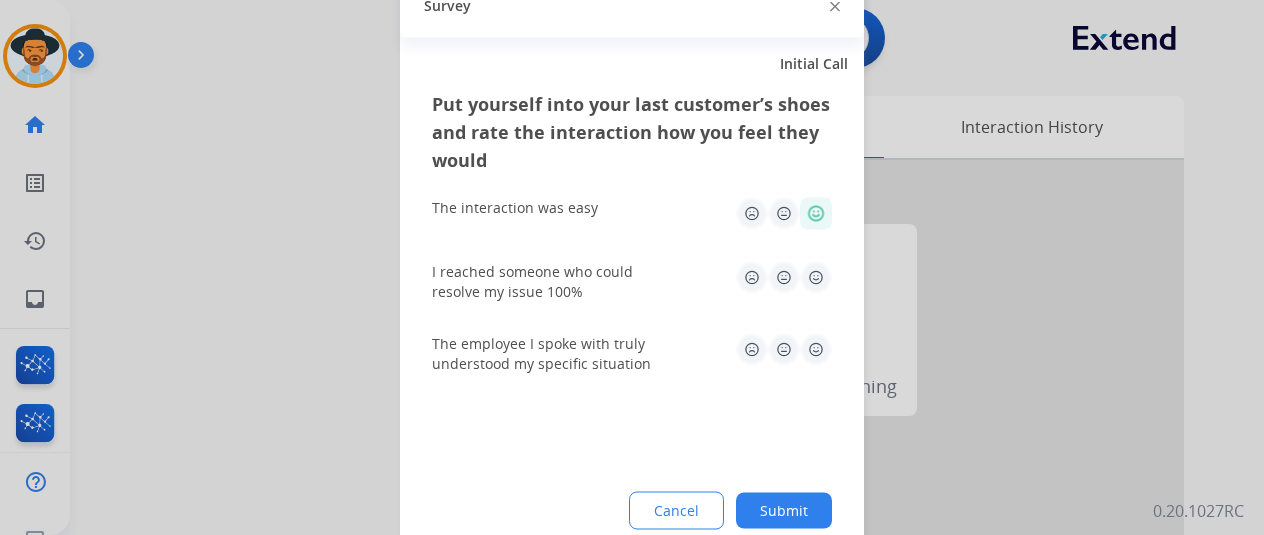 click on "I reached someone who could resolve my issue 100%" 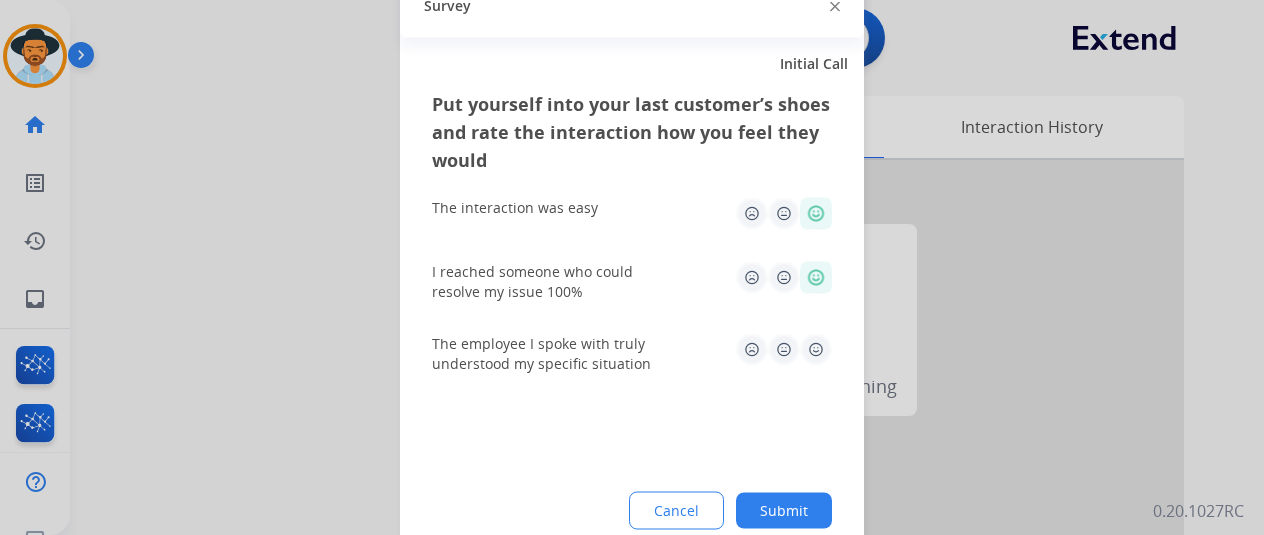 click 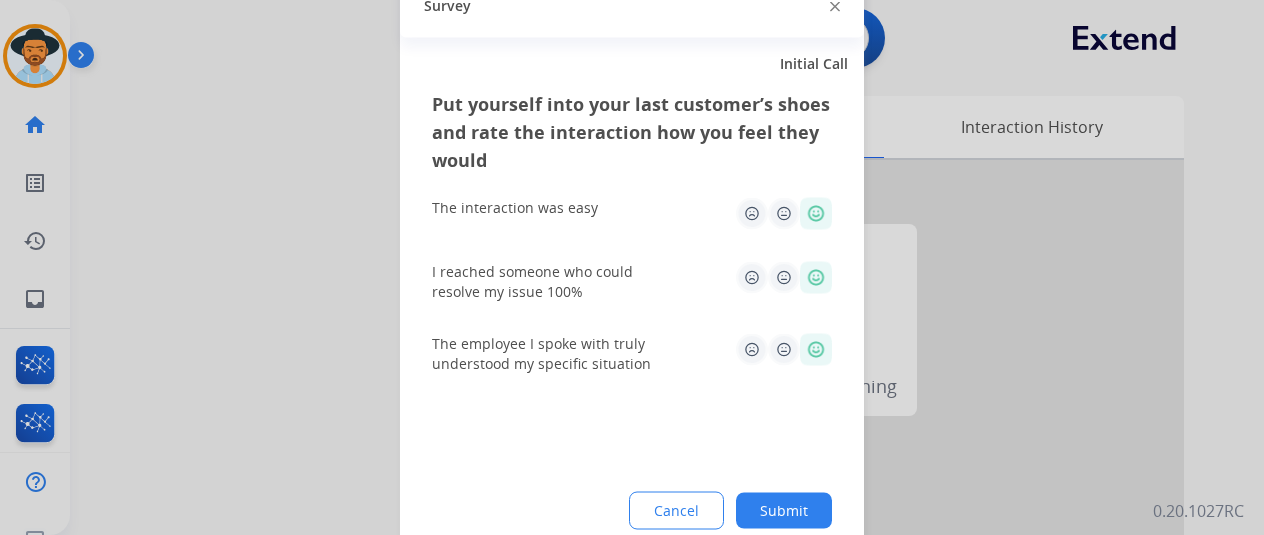 click on "Submit" 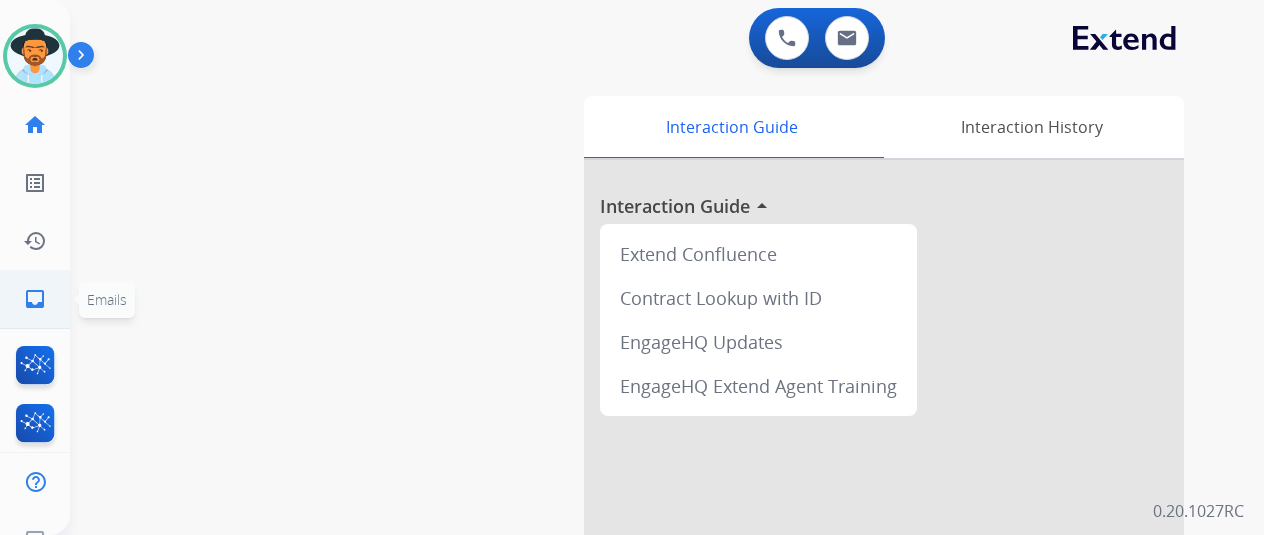 click on "inbox  Emails" 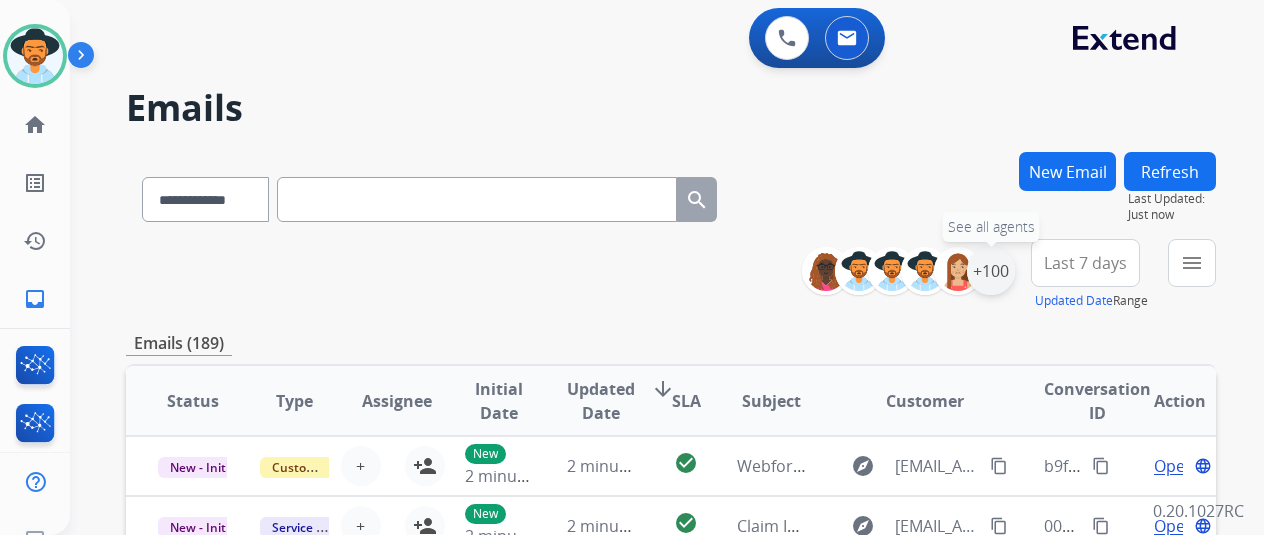 click on "+100" at bounding box center (991, 271) 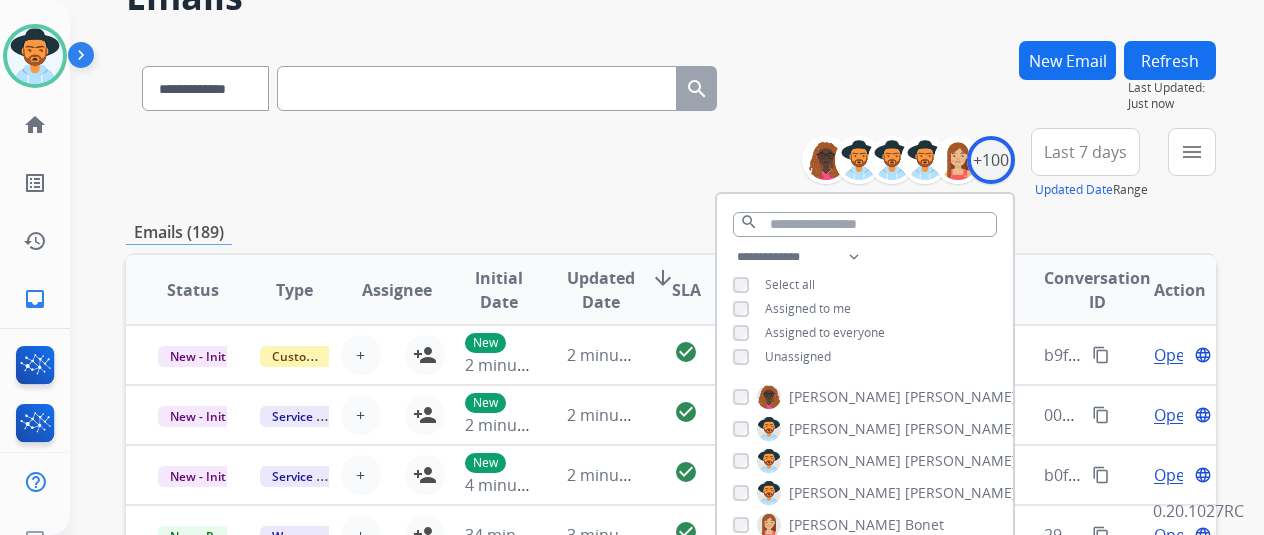 scroll, scrollTop: 200, scrollLeft: 0, axis: vertical 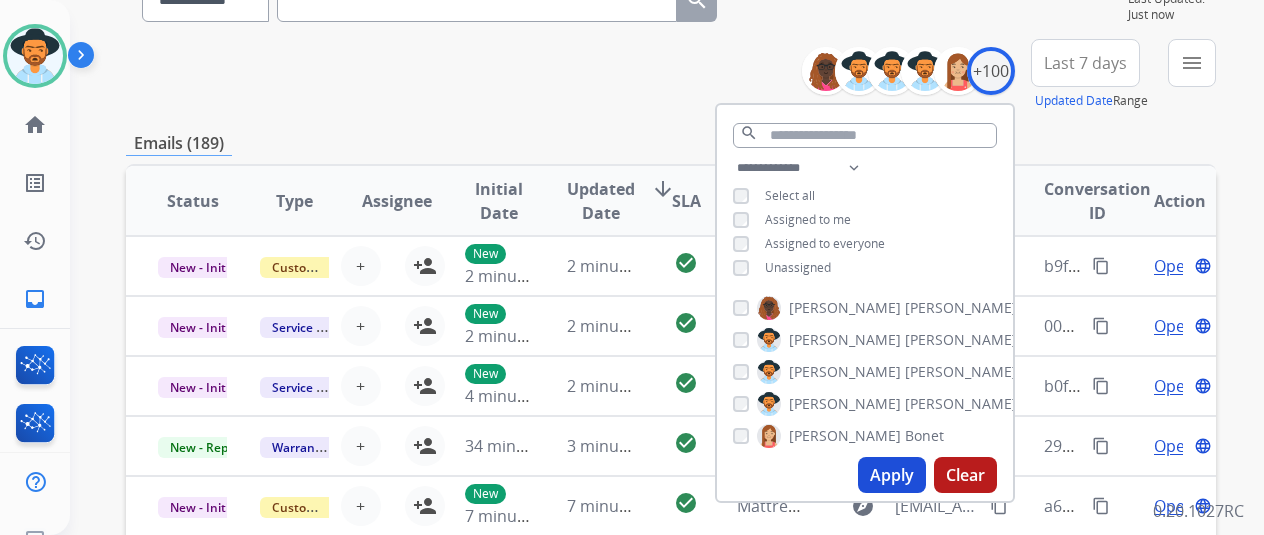 click on "Apply" at bounding box center [892, 475] 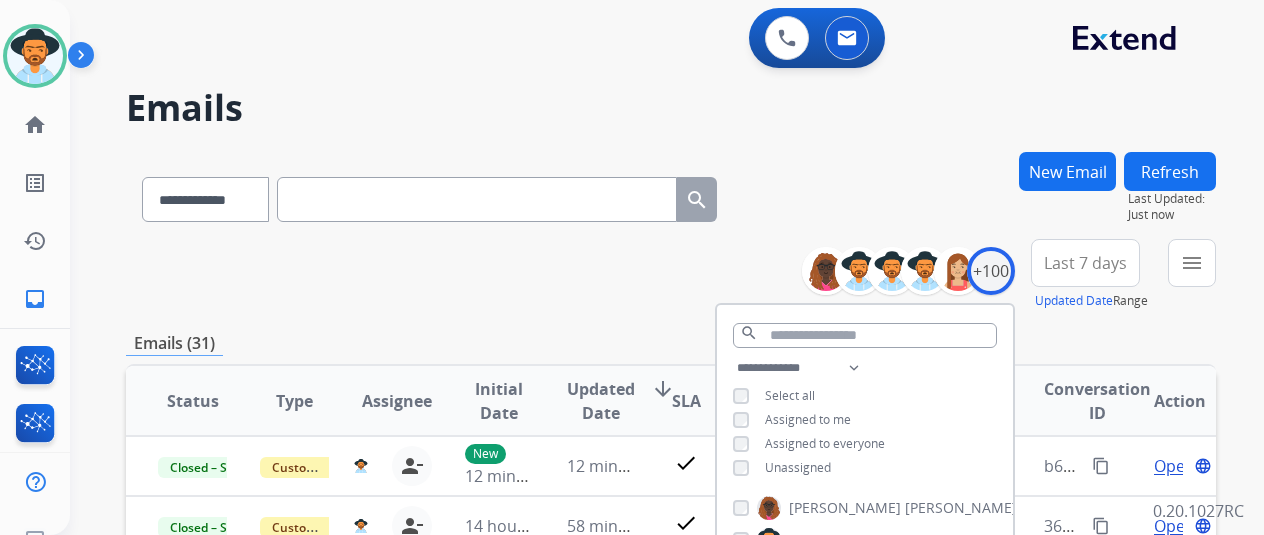 click on "**********" at bounding box center (671, 275) 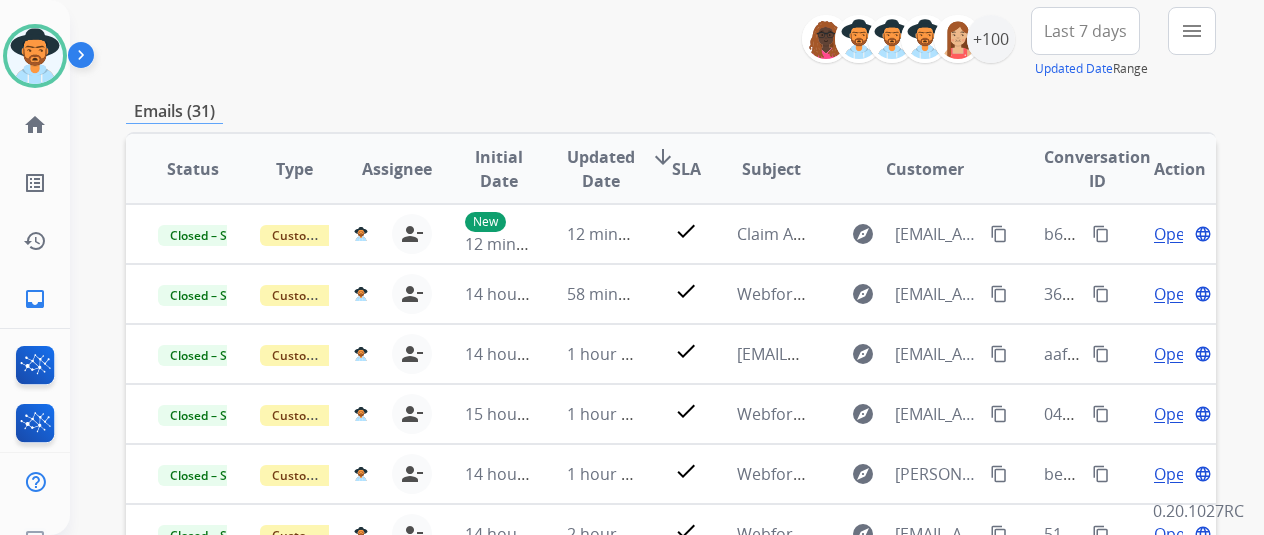 scroll, scrollTop: 86, scrollLeft: 0, axis: vertical 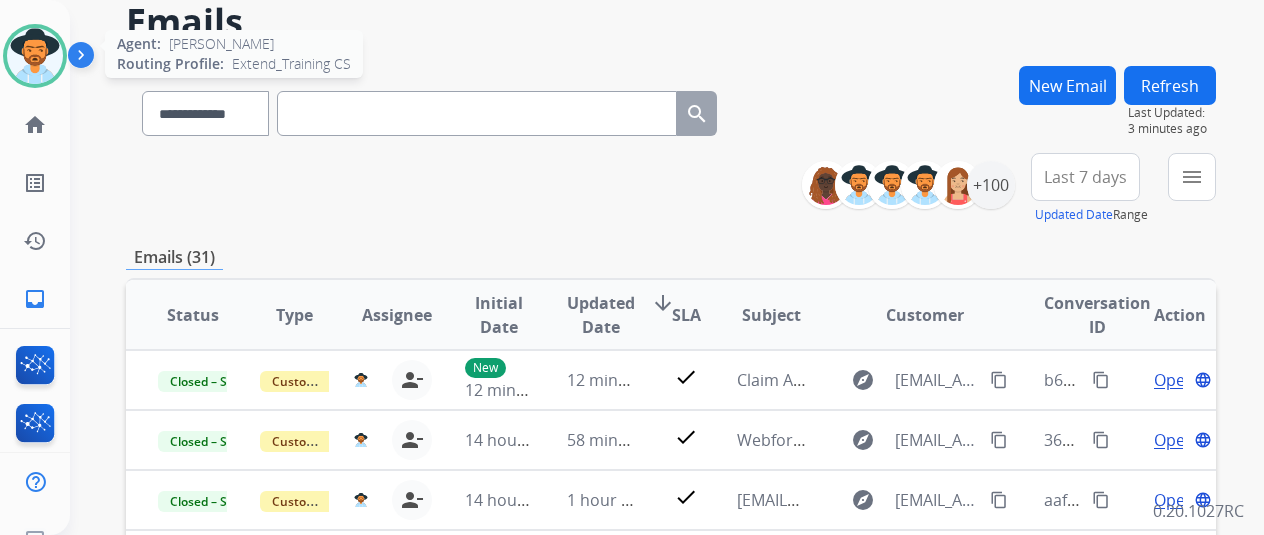 click at bounding box center [35, 56] 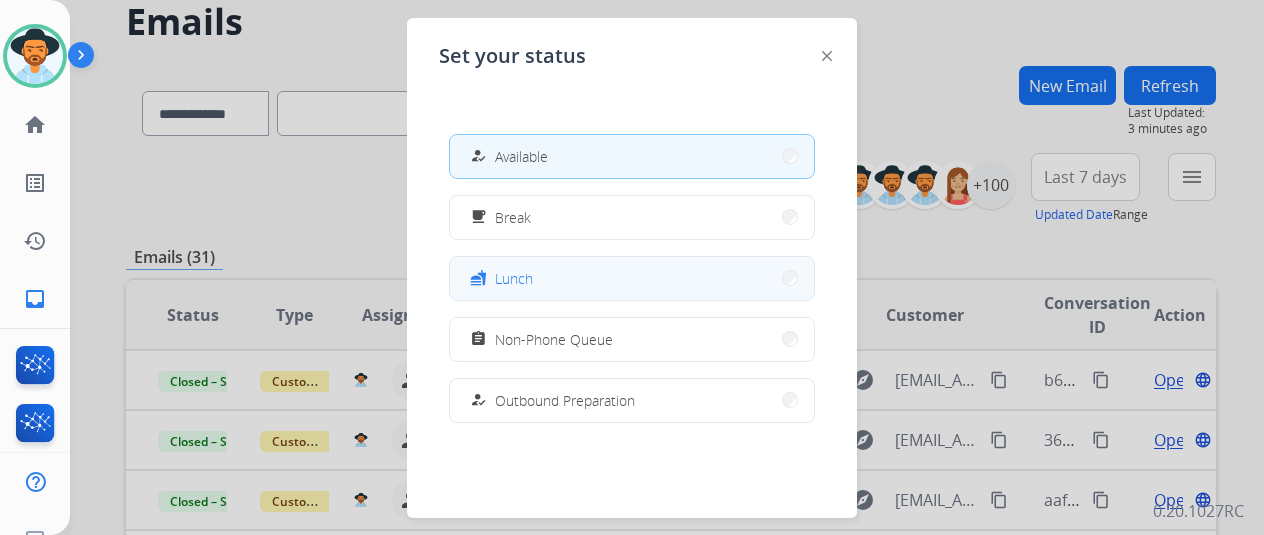 click on "fastfood Lunch" at bounding box center (632, 278) 